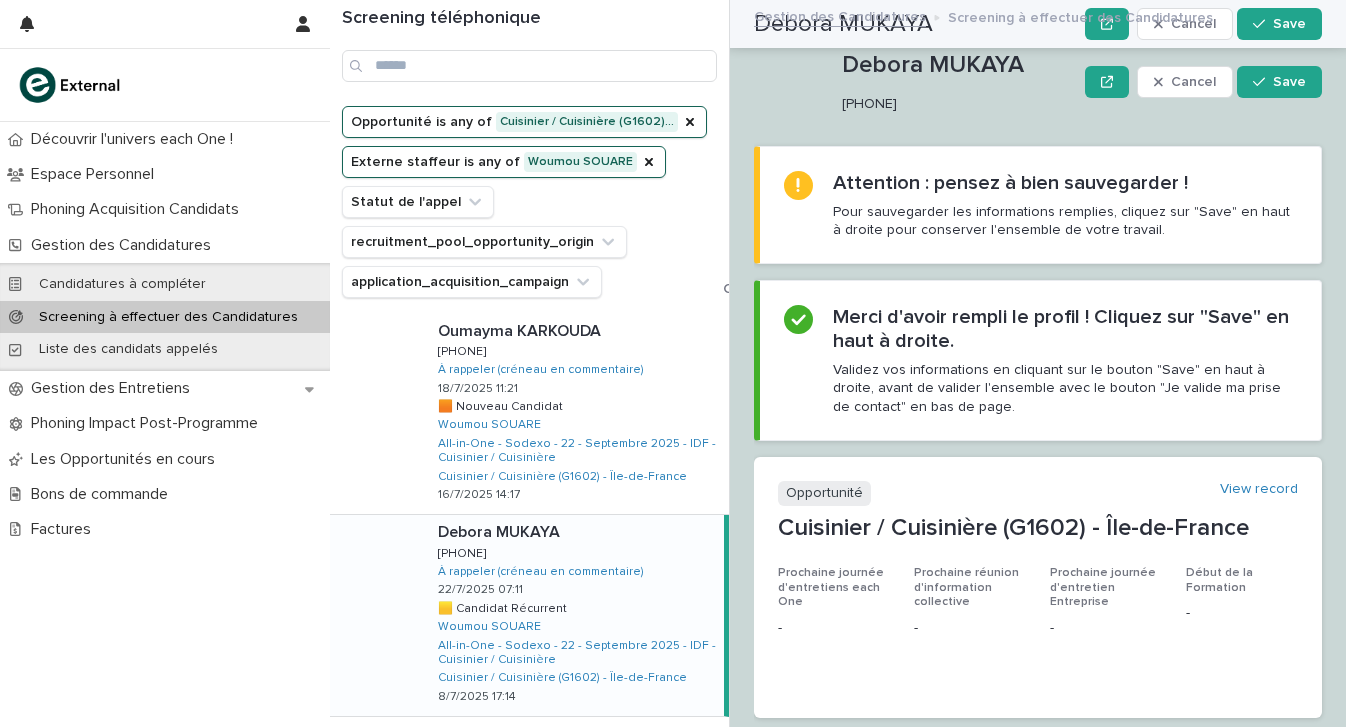 scroll, scrollTop: 0, scrollLeft: 0, axis: both 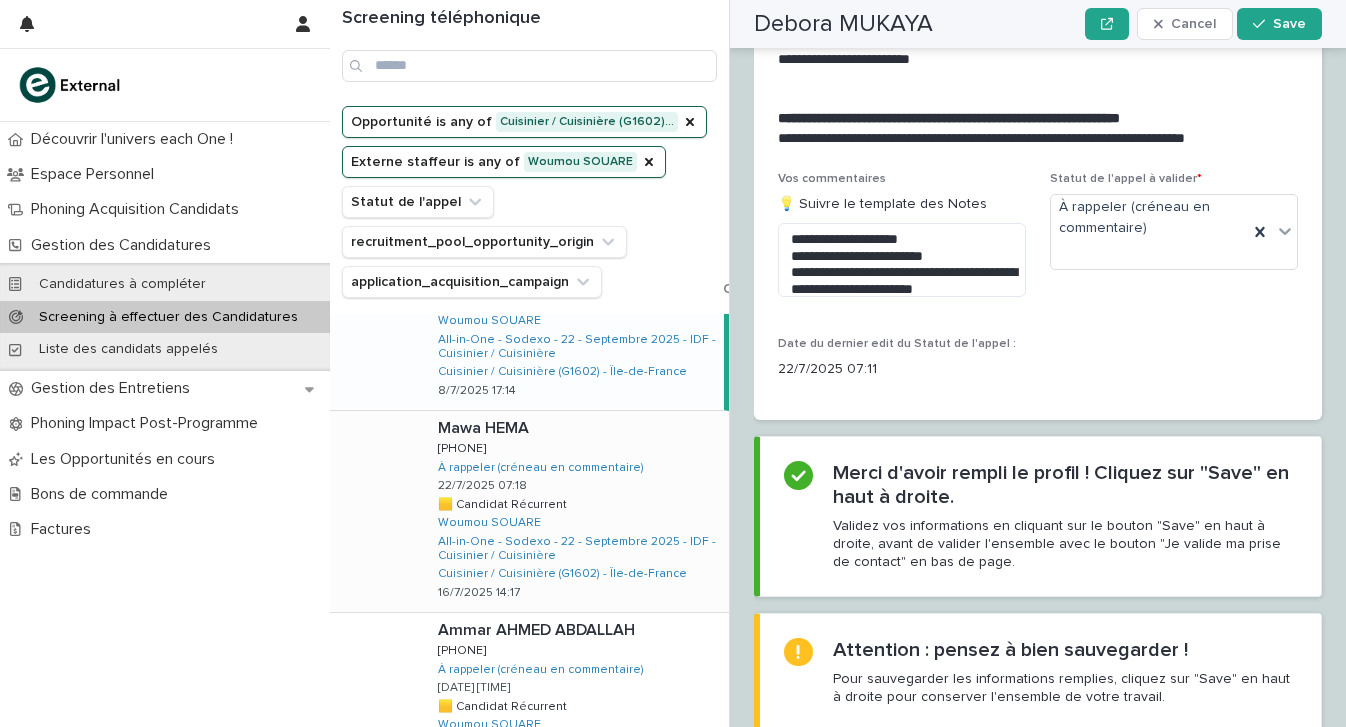 click on "[FIRST] [LAST] [FIRST] [LAST]   [PHONE] [PHONE]   À rappeler (créneau en commentaire)   [DATE] [TIME] 🟨 Candidat Récurrent 🟨 Candidat Récurrent   [LAST] [LAST]   All-in-One - Sodexo - [YEAR] - IDF - Cuisinier / Cuisinière   Cuisinier / Cuisinière (G1602) - Île-de-France   [DATE] [TIME]" at bounding box center (575, 511) 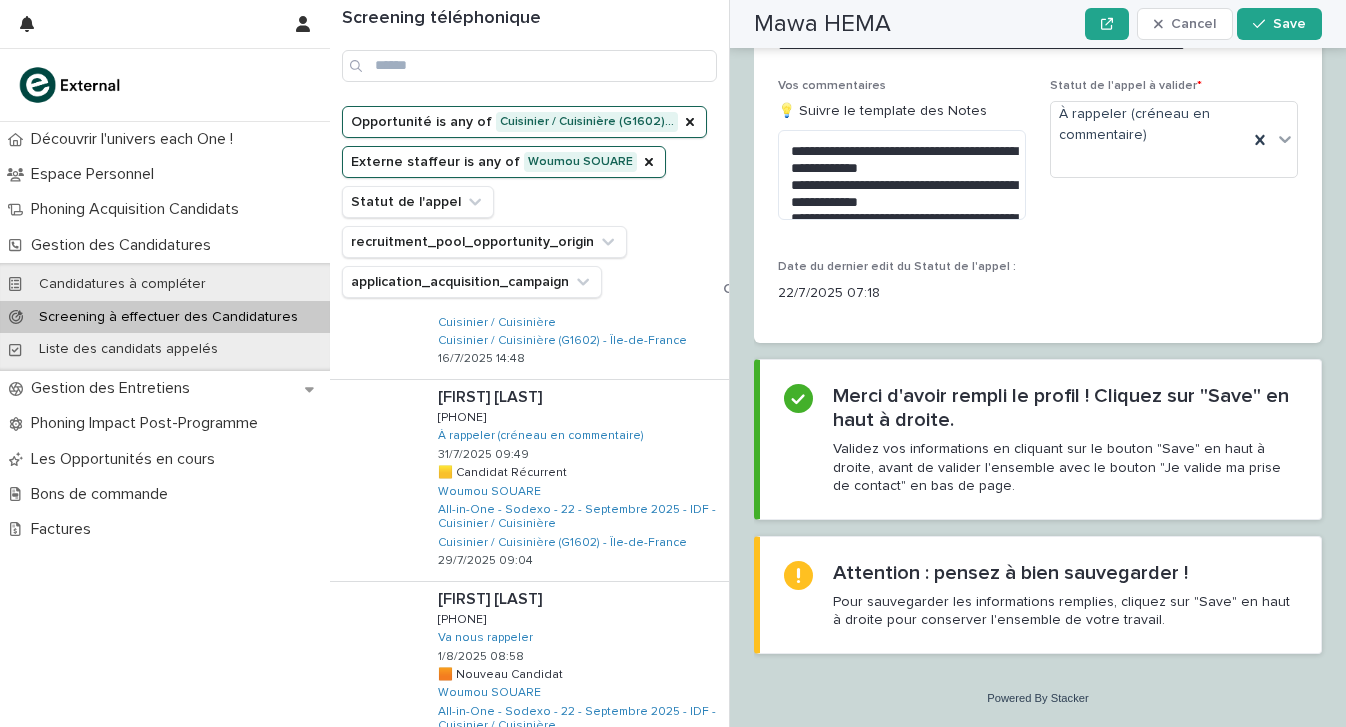 scroll, scrollTop: 476, scrollLeft: 0, axis: vertical 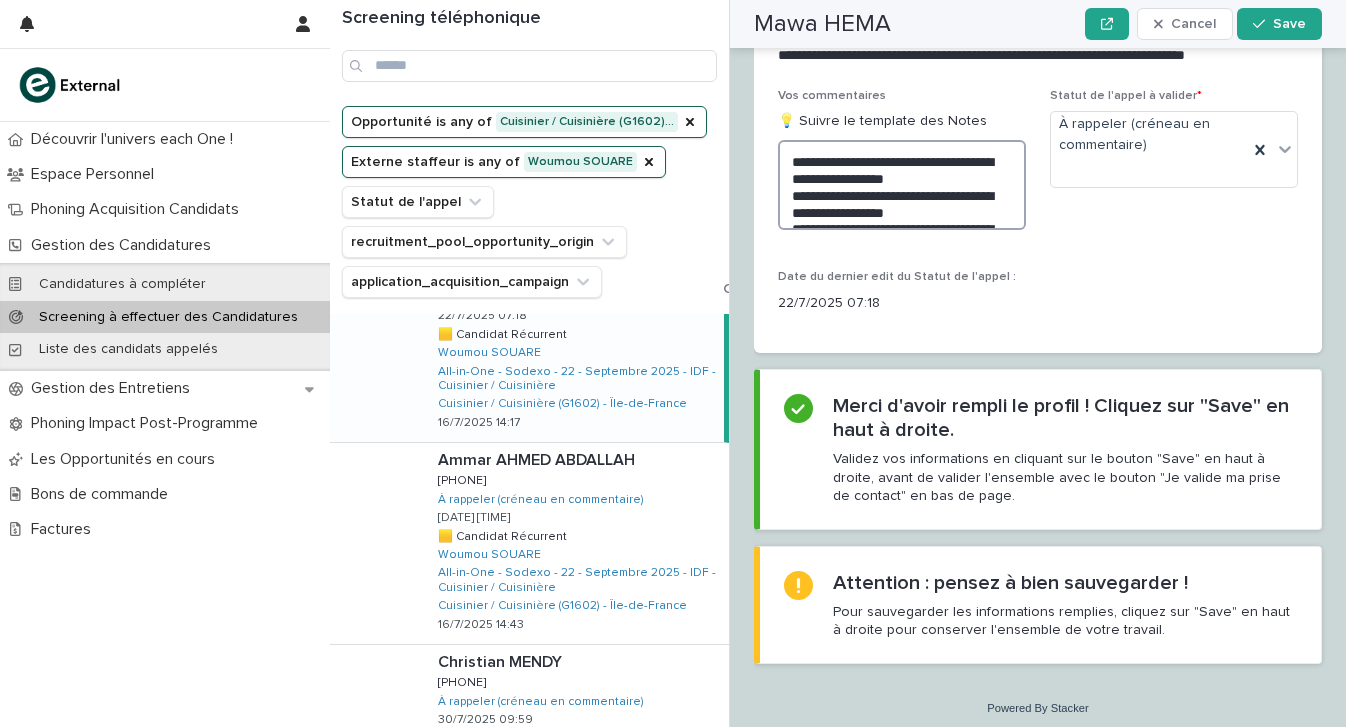 click on "**********" at bounding box center (902, 185) 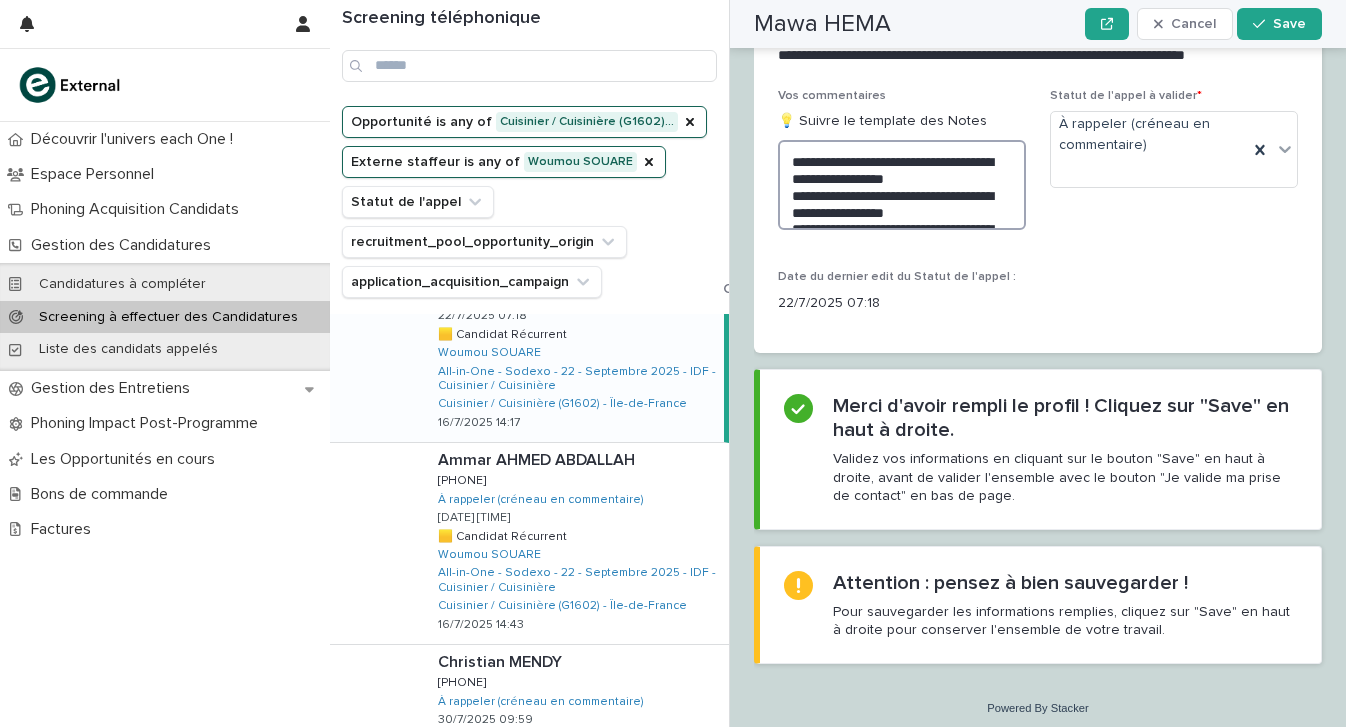 scroll, scrollTop: 56, scrollLeft: 0, axis: vertical 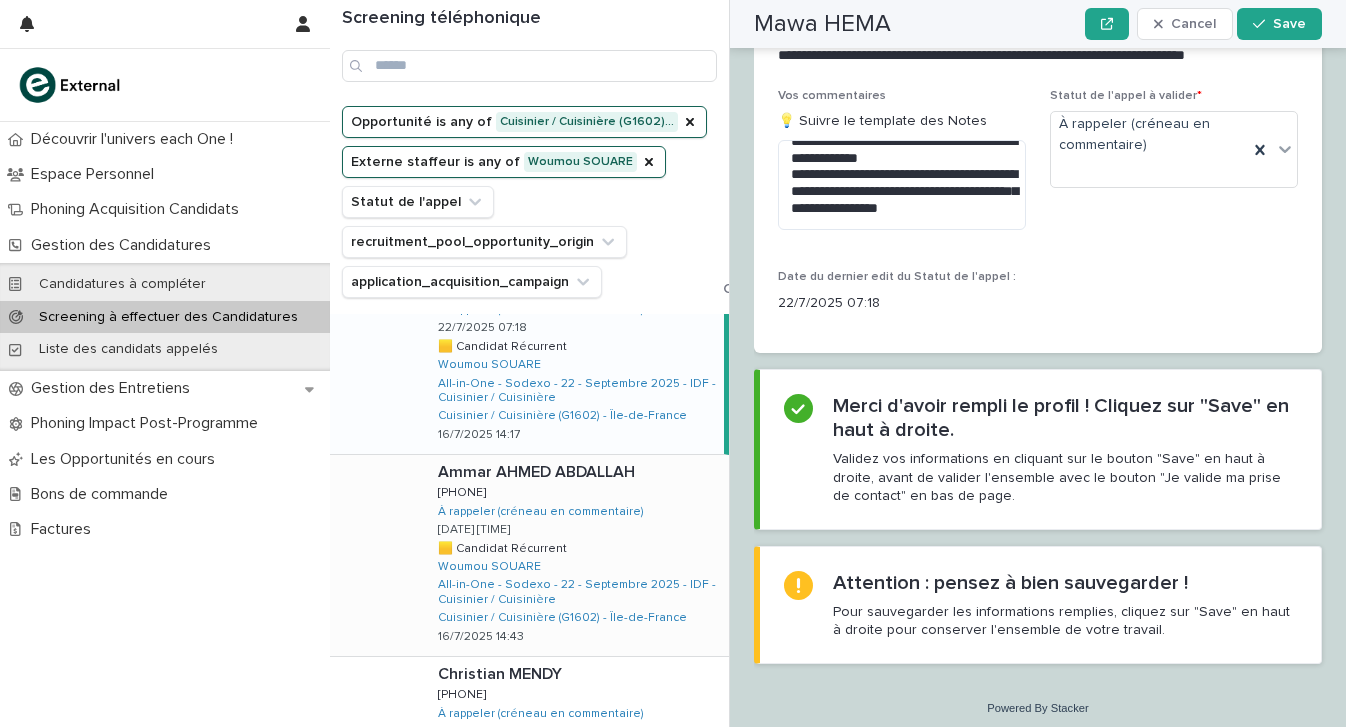 click on "[FIRST] [LAST] [FIRST] [LAST]   [PHONE] [PHONE]   À rappeler (créneau en commentaire)   [DATE] [TIME] 🟨 Candidat Récurrent 🟨 Candidat Récurrent   [LAST] [LAST]   All-in-One - Sodexo - [YEAR] - IDF - Cuisinier / Cuisinière   Cuisinier / Cuisinière (G1602) - Île-de-France   [DATE] [TIME]" at bounding box center (575, 555) 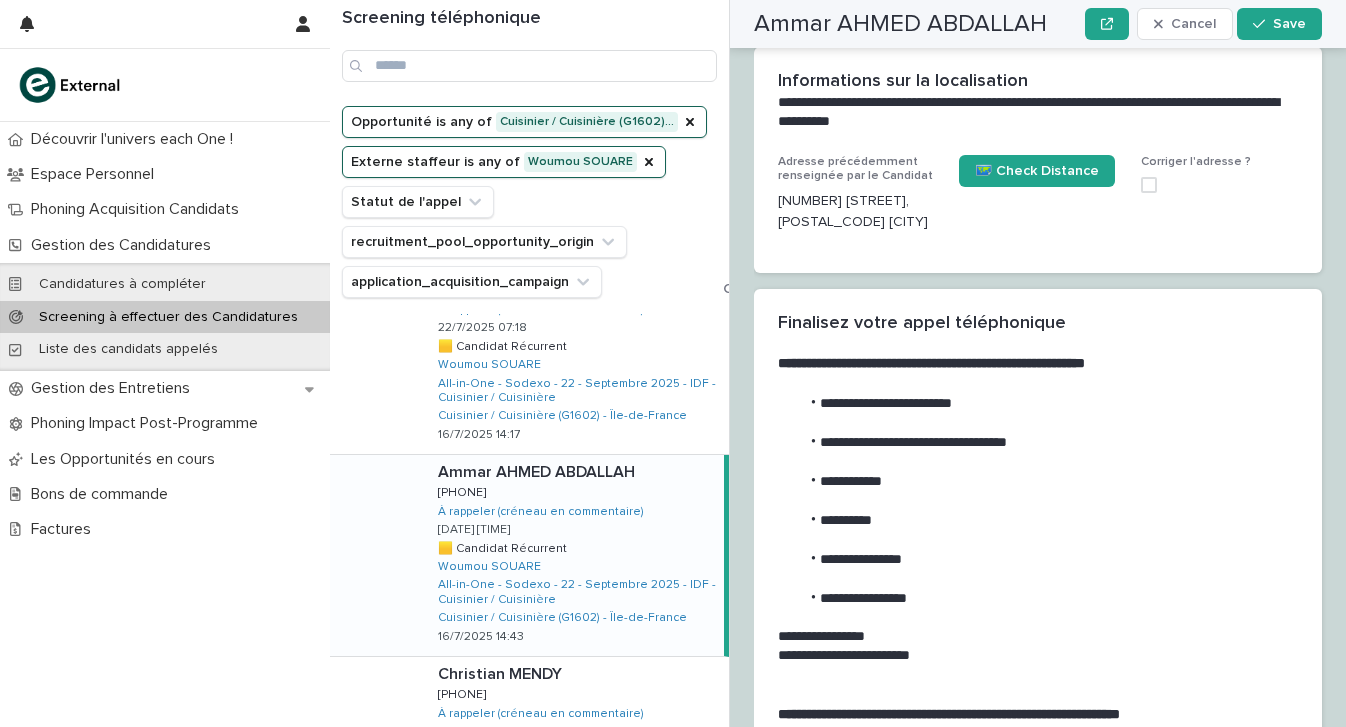 click on "**********" at bounding box center (1044, 403) 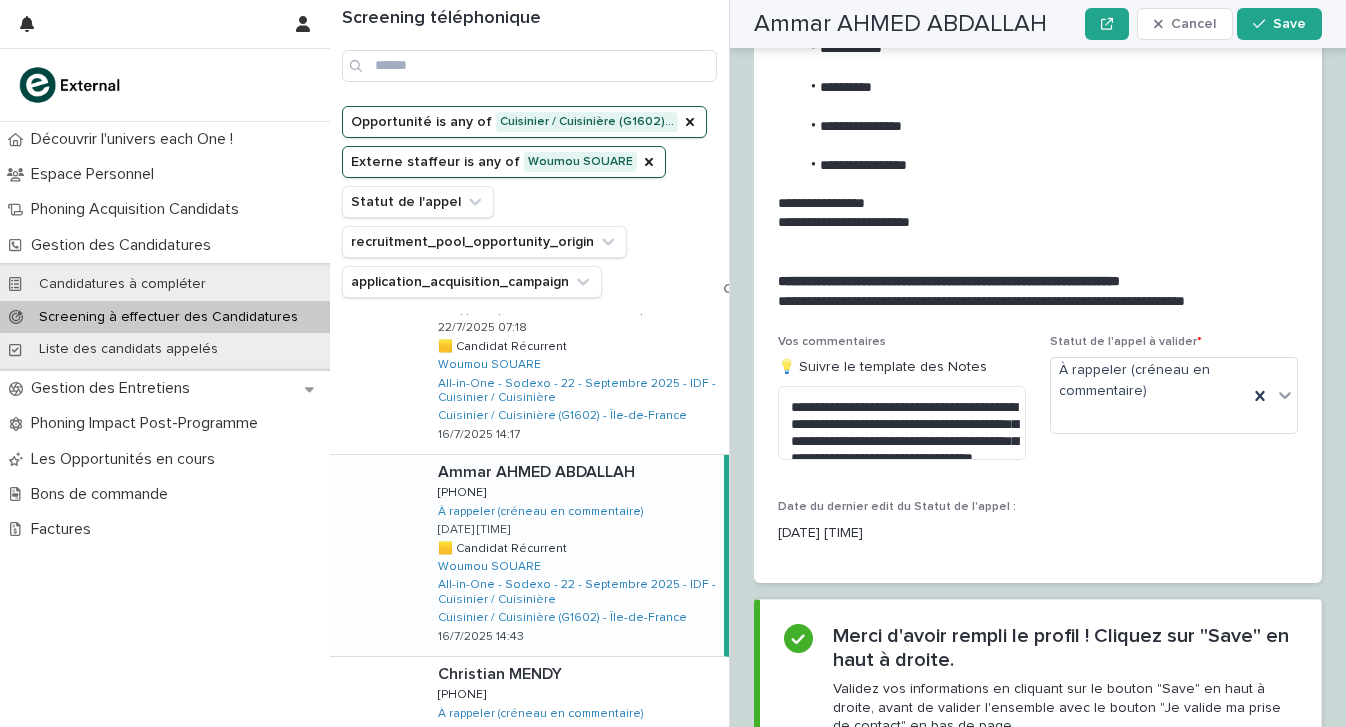 scroll, scrollTop: 2958, scrollLeft: 0, axis: vertical 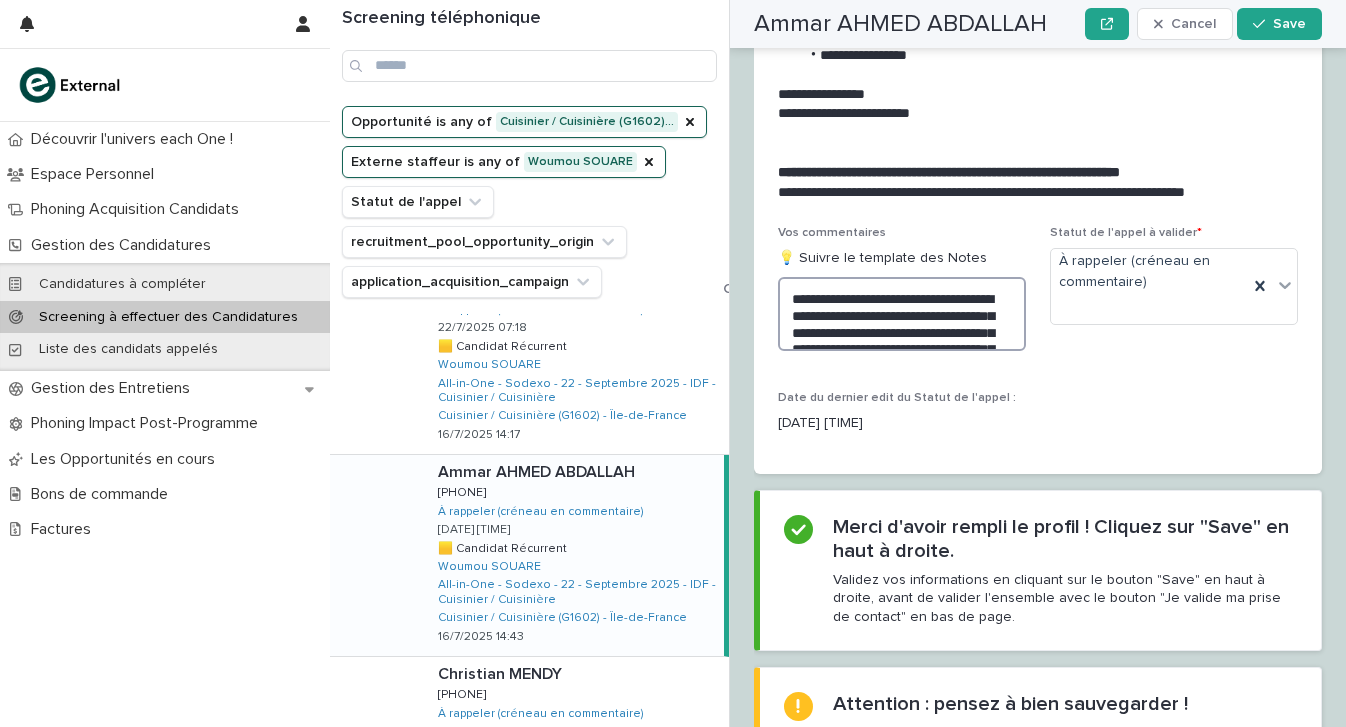 click on "**********" at bounding box center (902, 314) 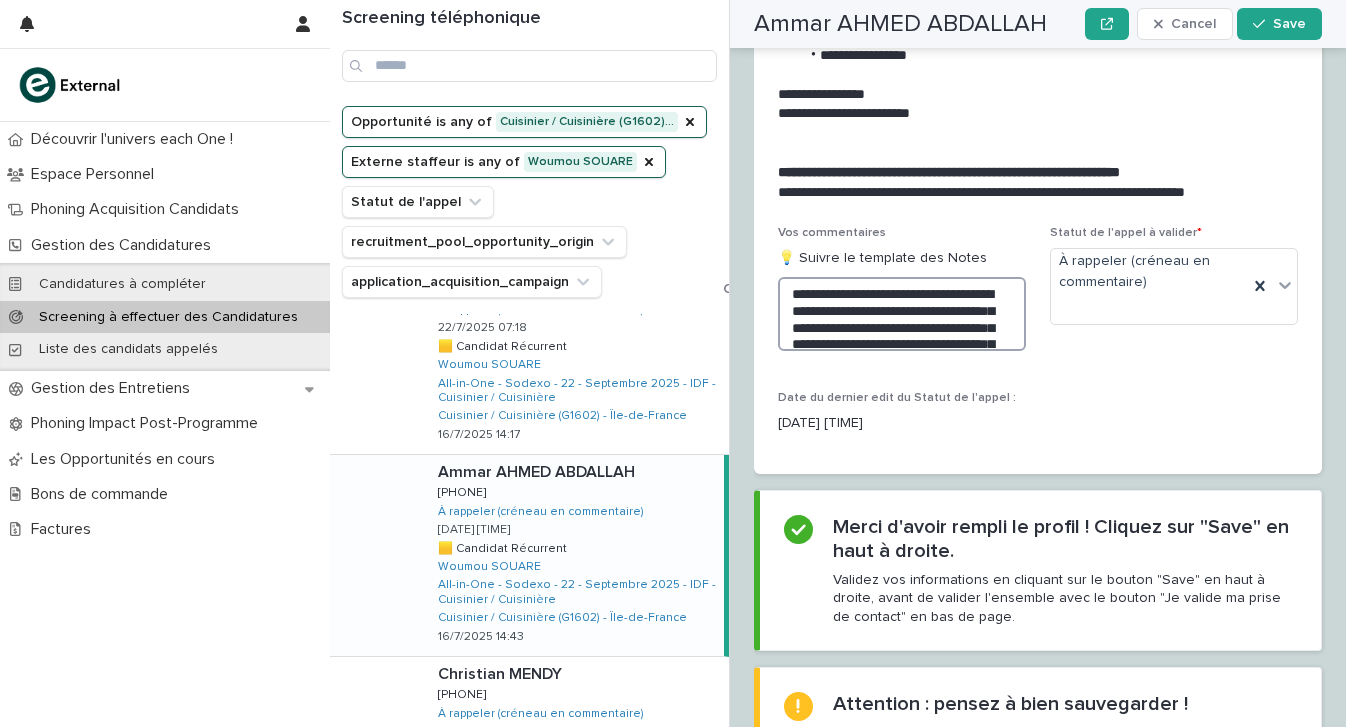scroll, scrollTop: 48, scrollLeft: 0, axis: vertical 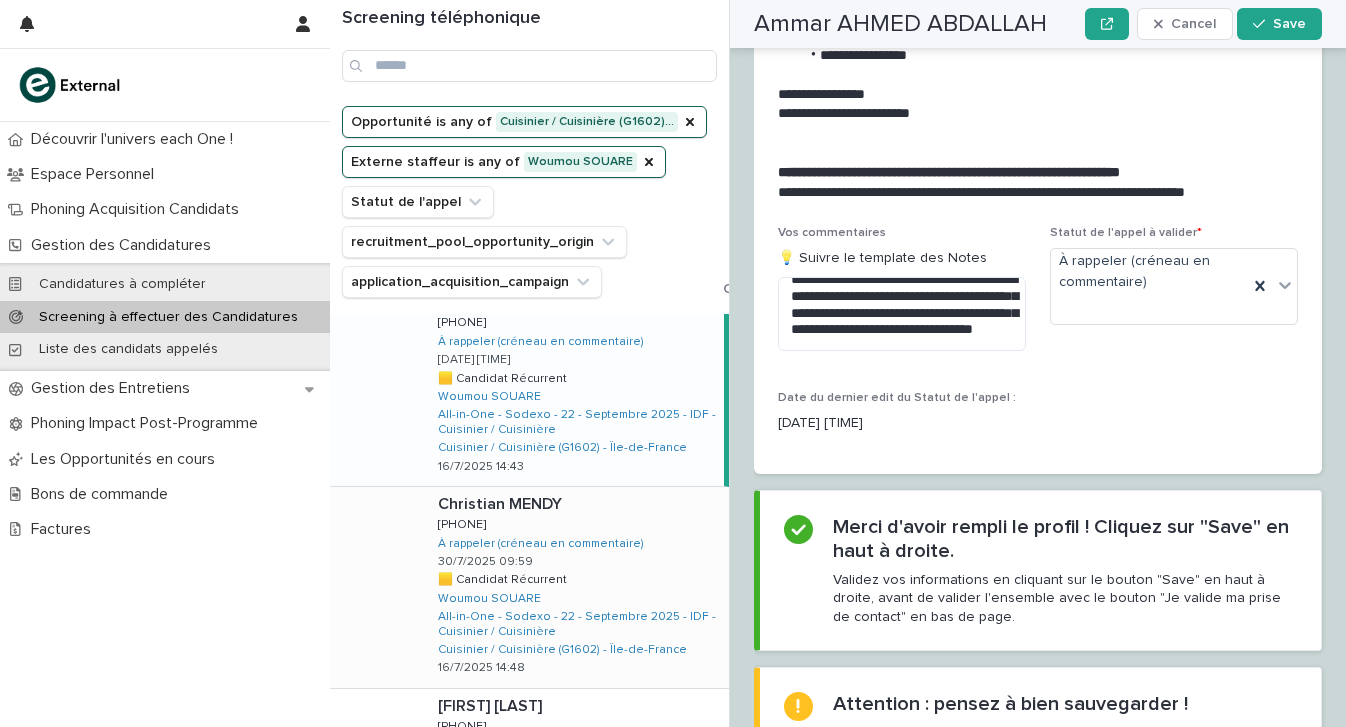 click at bounding box center [579, 504] 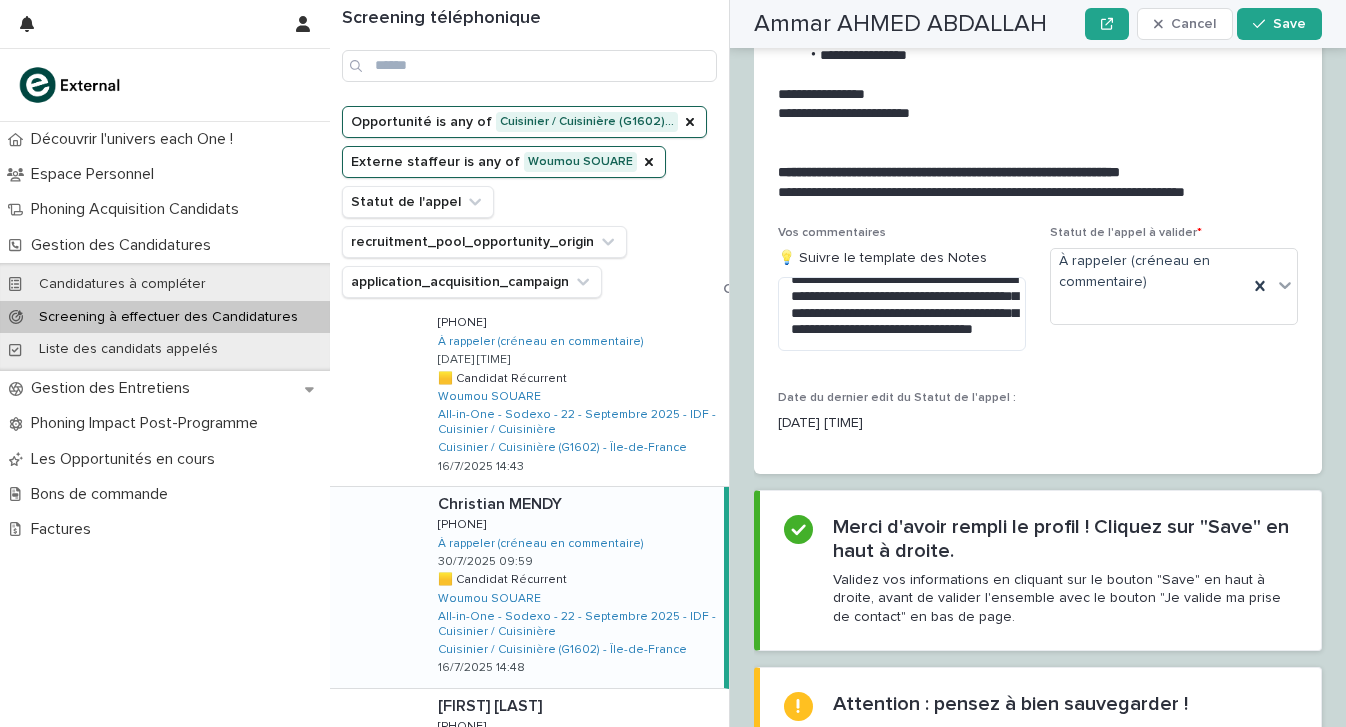 scroll, scrollTop: 32, scrollLeft: 0, axis: vertical 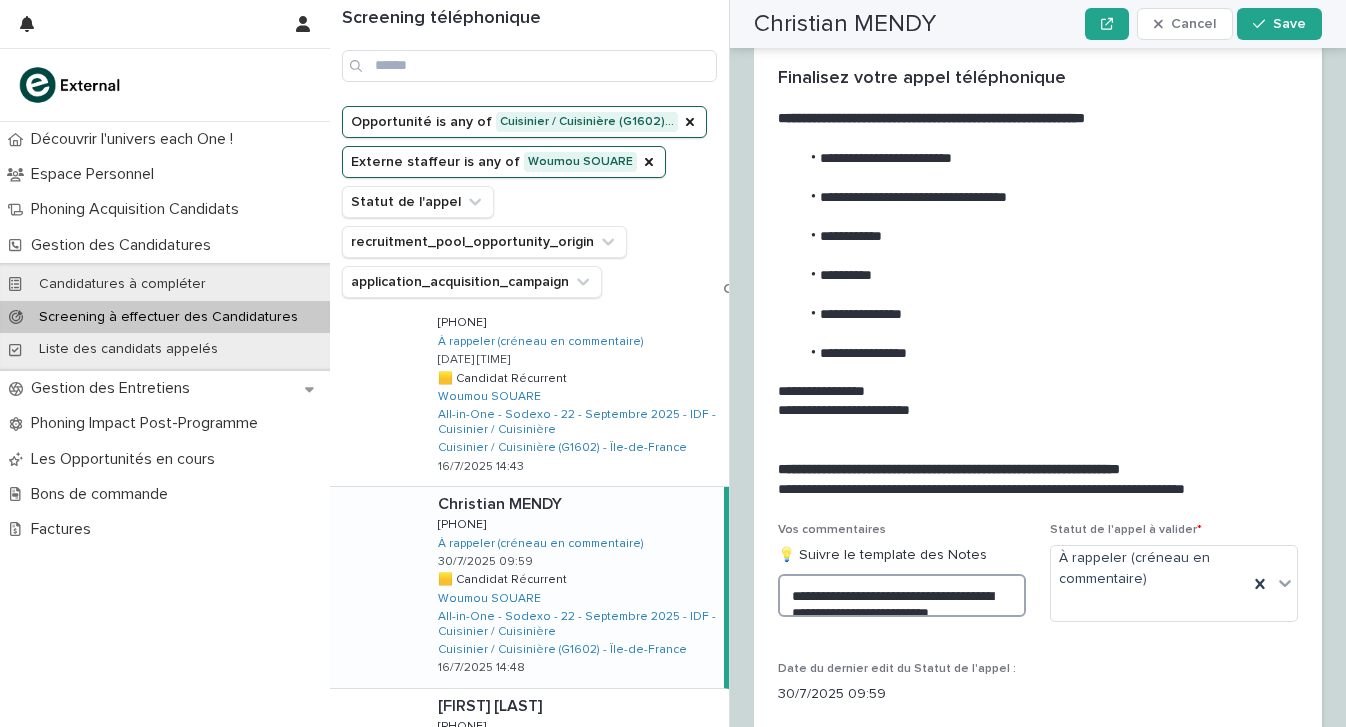 click on "**********" at bounding box center [902, 595] 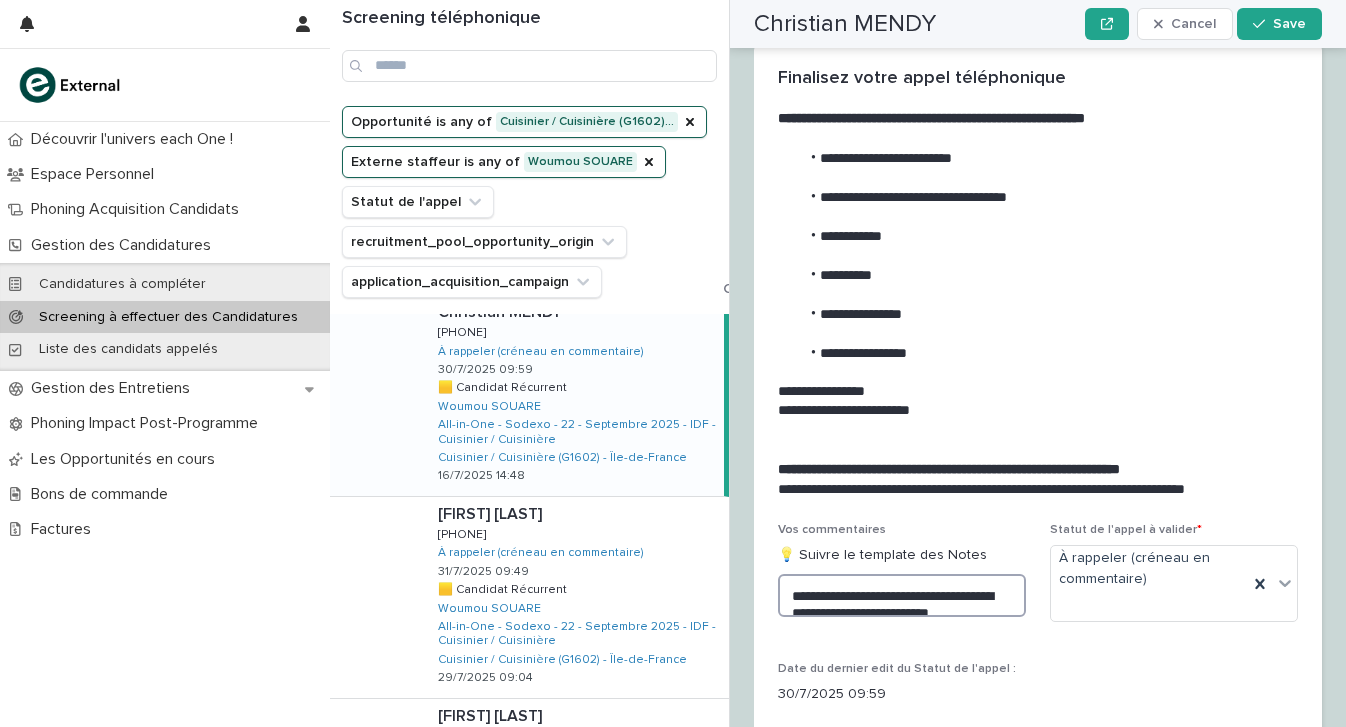 scroll, scrollTop: 828, scrollLeft: 0, axis: vertical 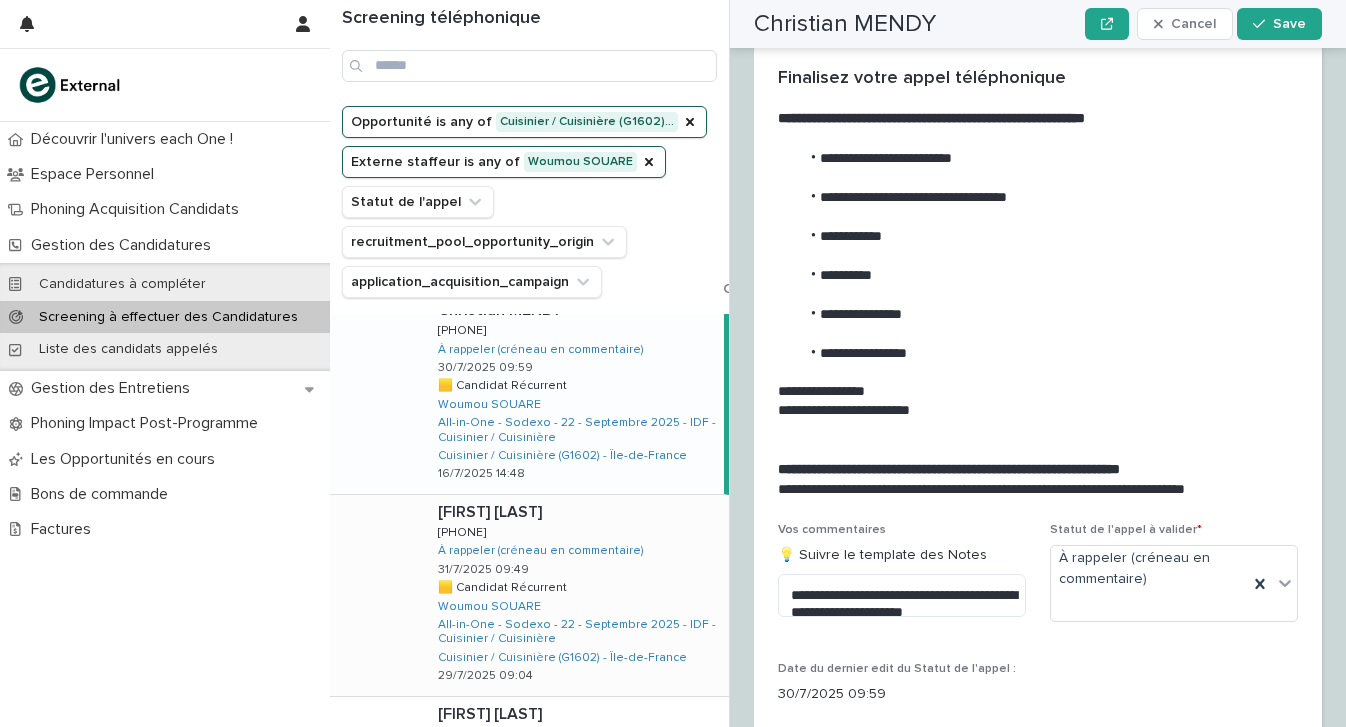click on "[FIRST] [LAST] [FIRST] [LAST]   [PHONE] [PHONE]   À rappeler (créneau en commentaire)   [DATE] [TIME] 🟨 Candidat Récurrent 🟨 Candidat Récurrent   [LAST] [LAST]   All-in-One - Sodexo - [YEAR] - IDF - Cuisinier / Cuisinière   Cuisinier / Cuisinière (G1602) - Île-de-France   [DATE] [TIME]" at bounding box center (575, 595) 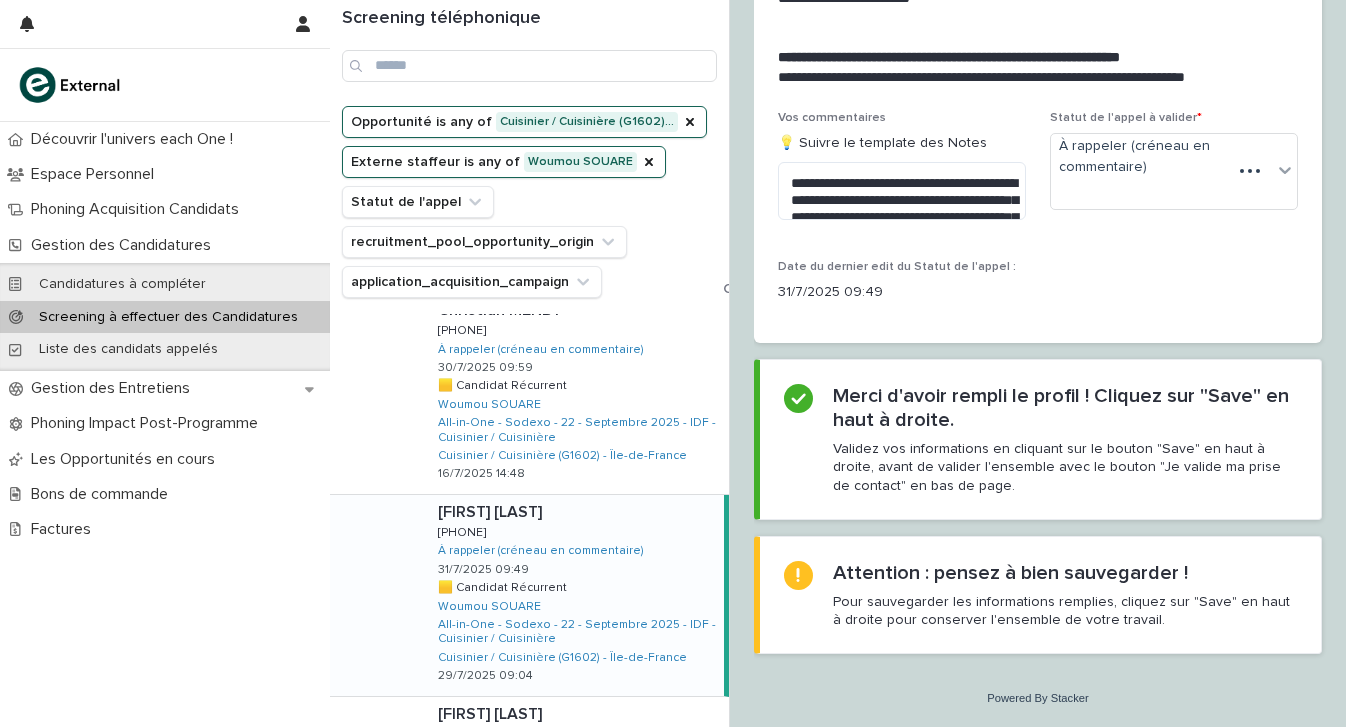 scroll, scrollTop: 2351, scrollLeft: 0, axis: vertical 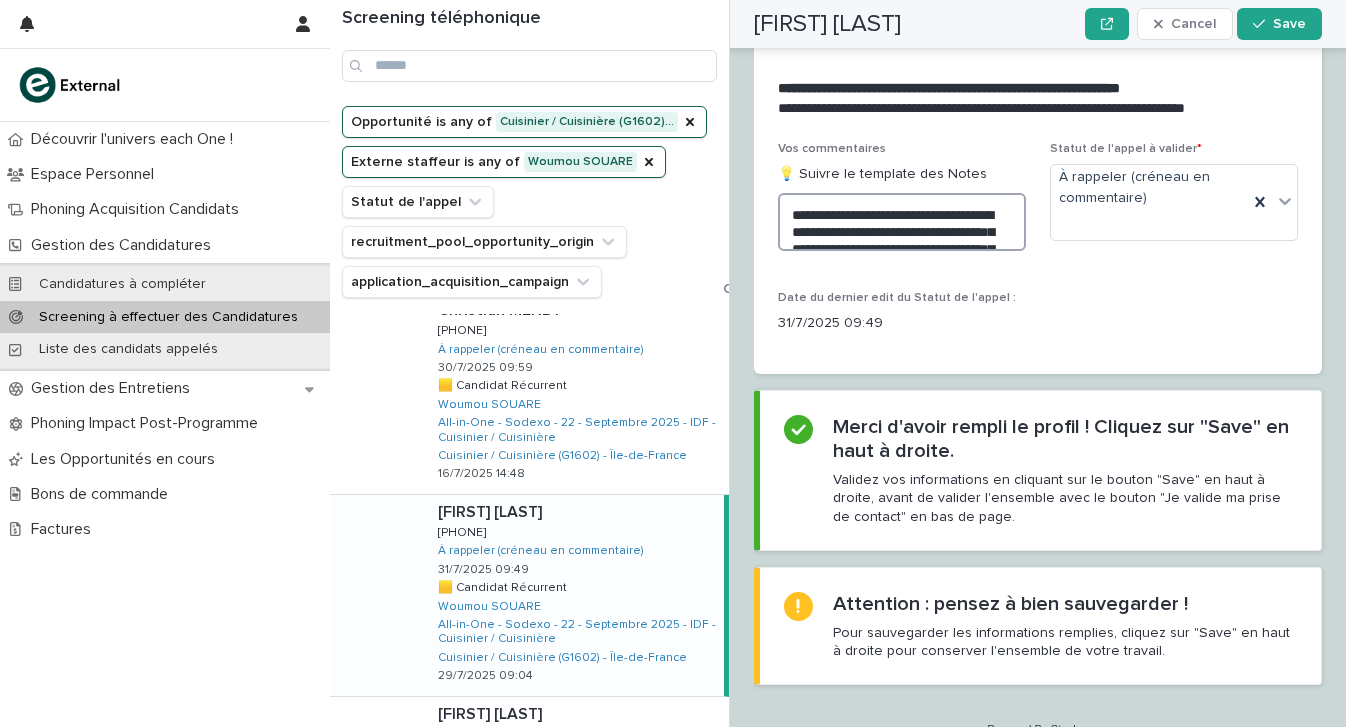 click on "**********" at bounding box center [902, 222] 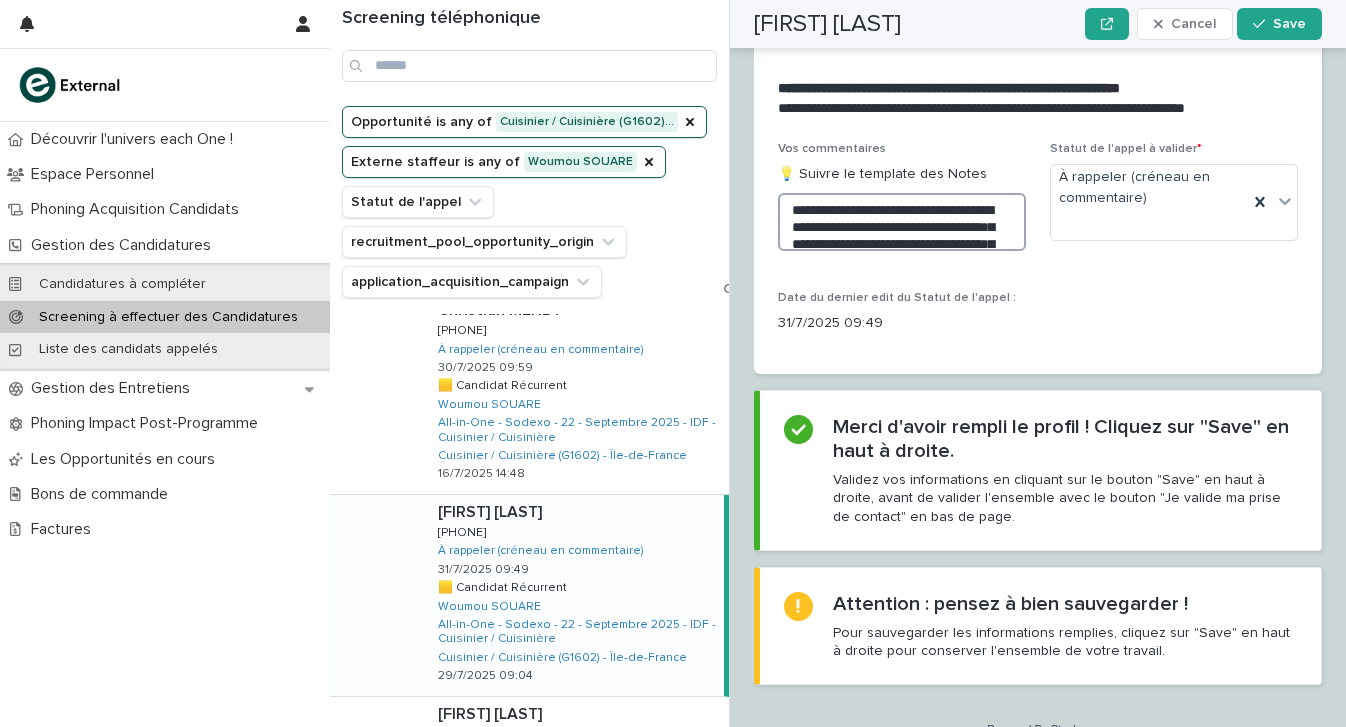 scroll, scrollTop: 40, scrollLeft: 0, axis: vertical 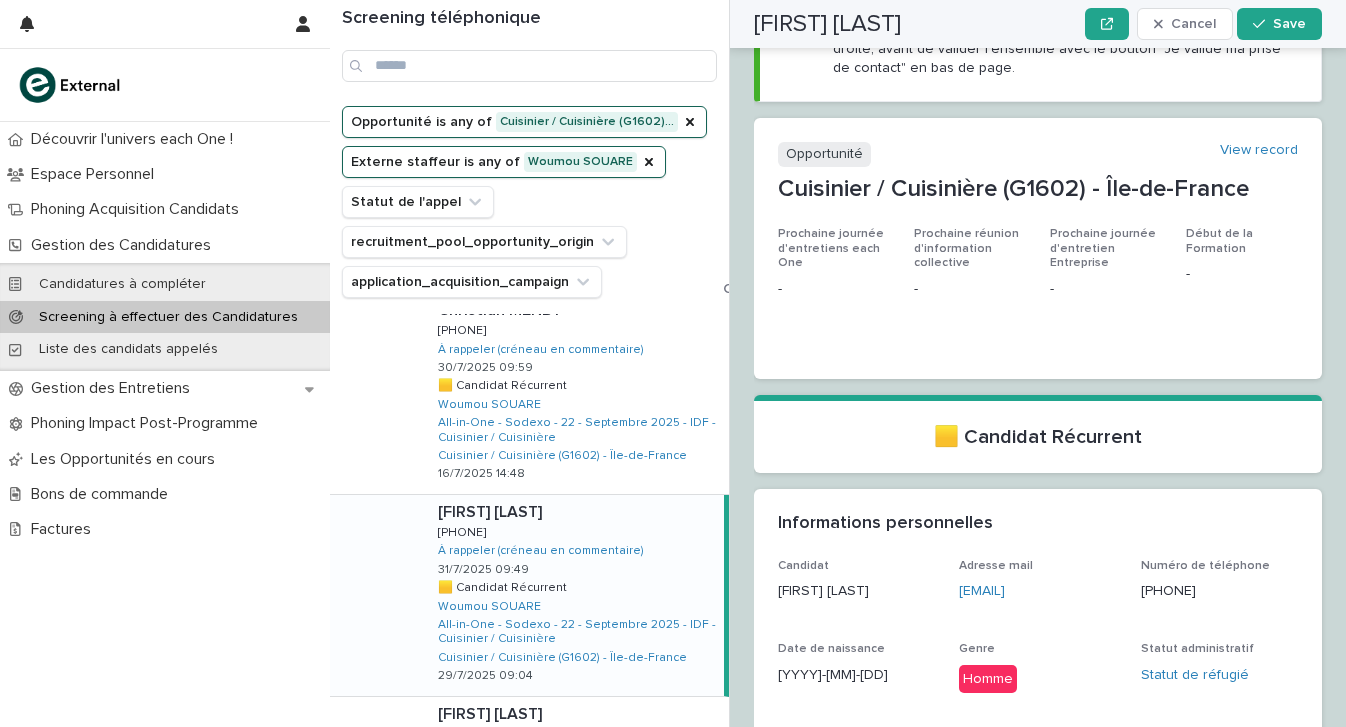 drag, startPoint x: 1075, startPoint y: 17, endPoint x: 1062, endPoint y: 238, distance: 221.38202 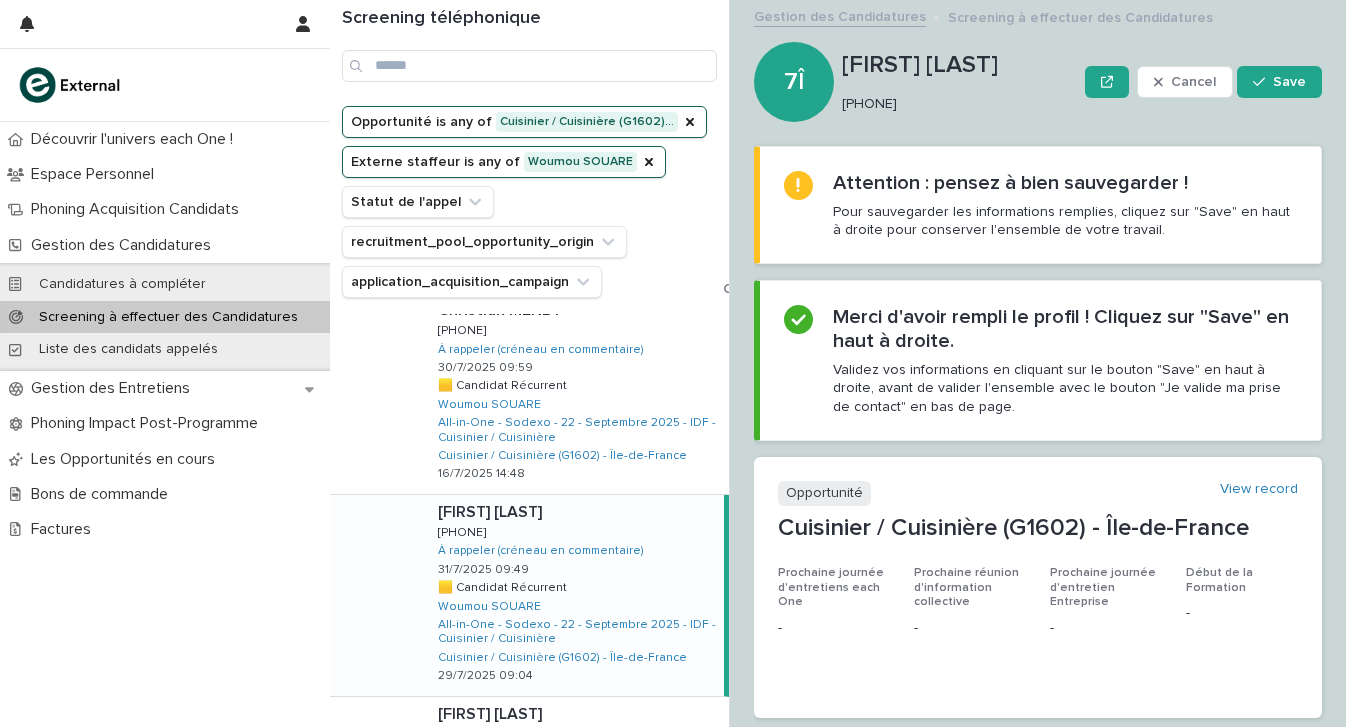 scroll, scrollTop: 0, scrollLeft: 0, axis: both 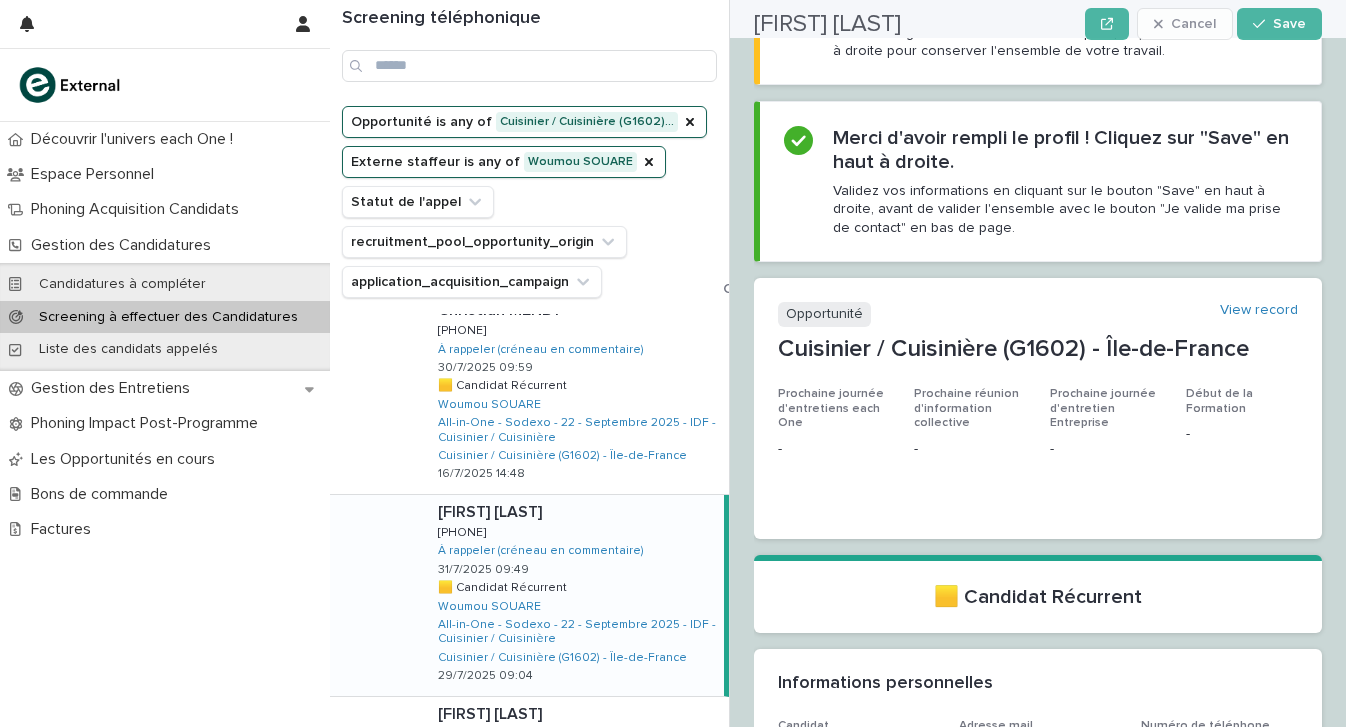 copy on "[PHONE]" 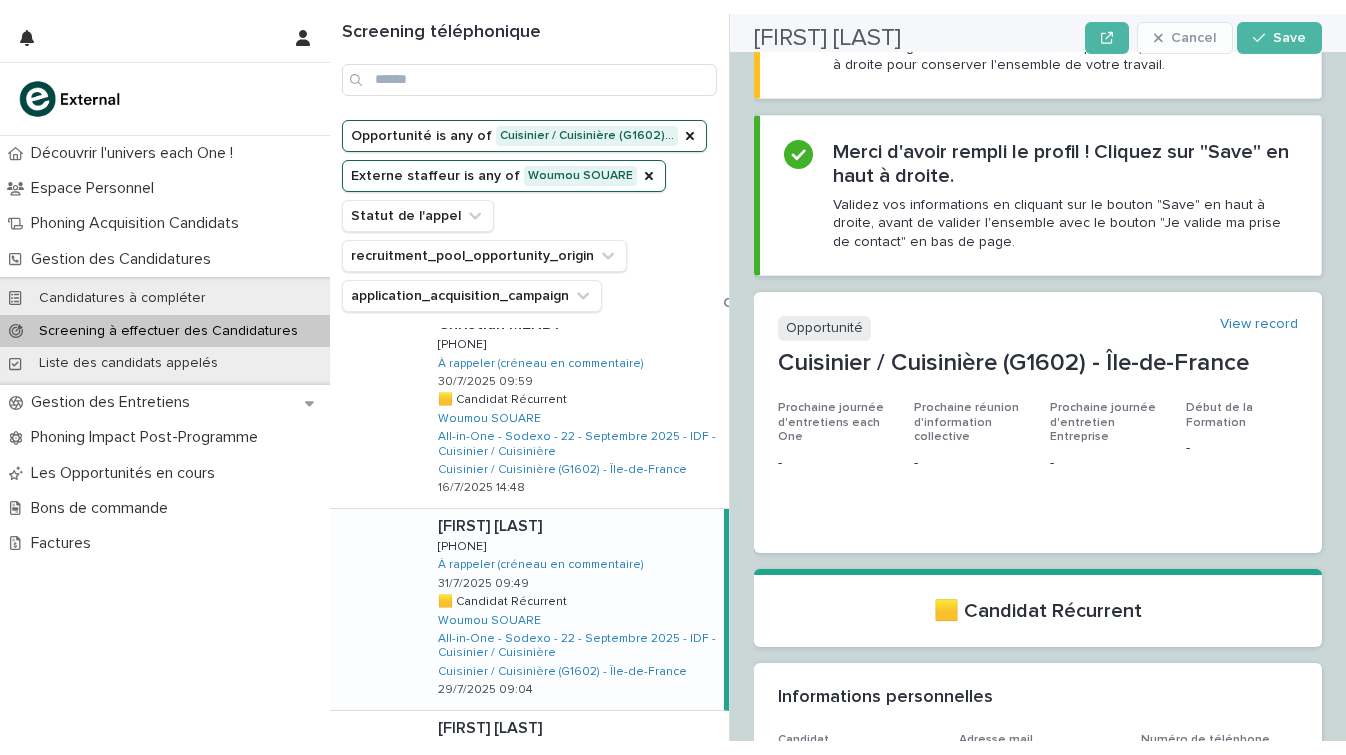 scroll, scrollTop: 180, scrollLeft: 0, axis: vertical 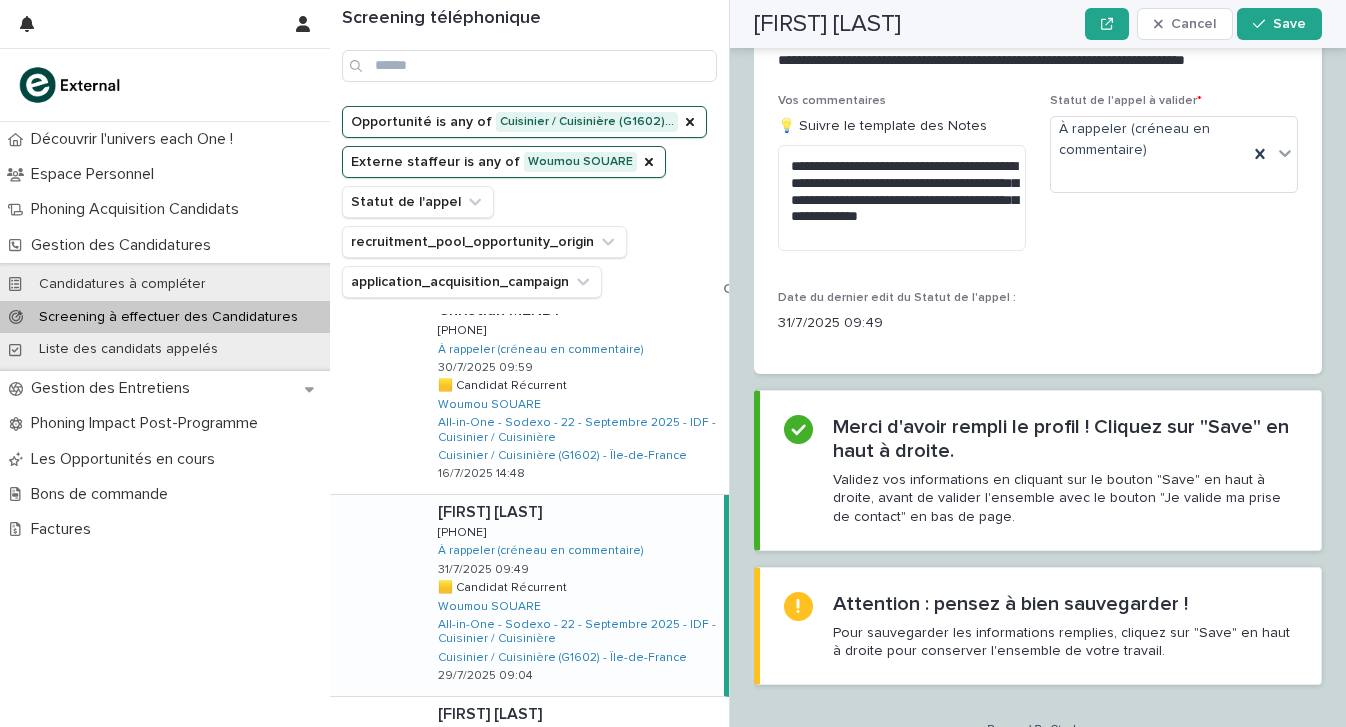 click on "**********" at bounding box center [902, 180] 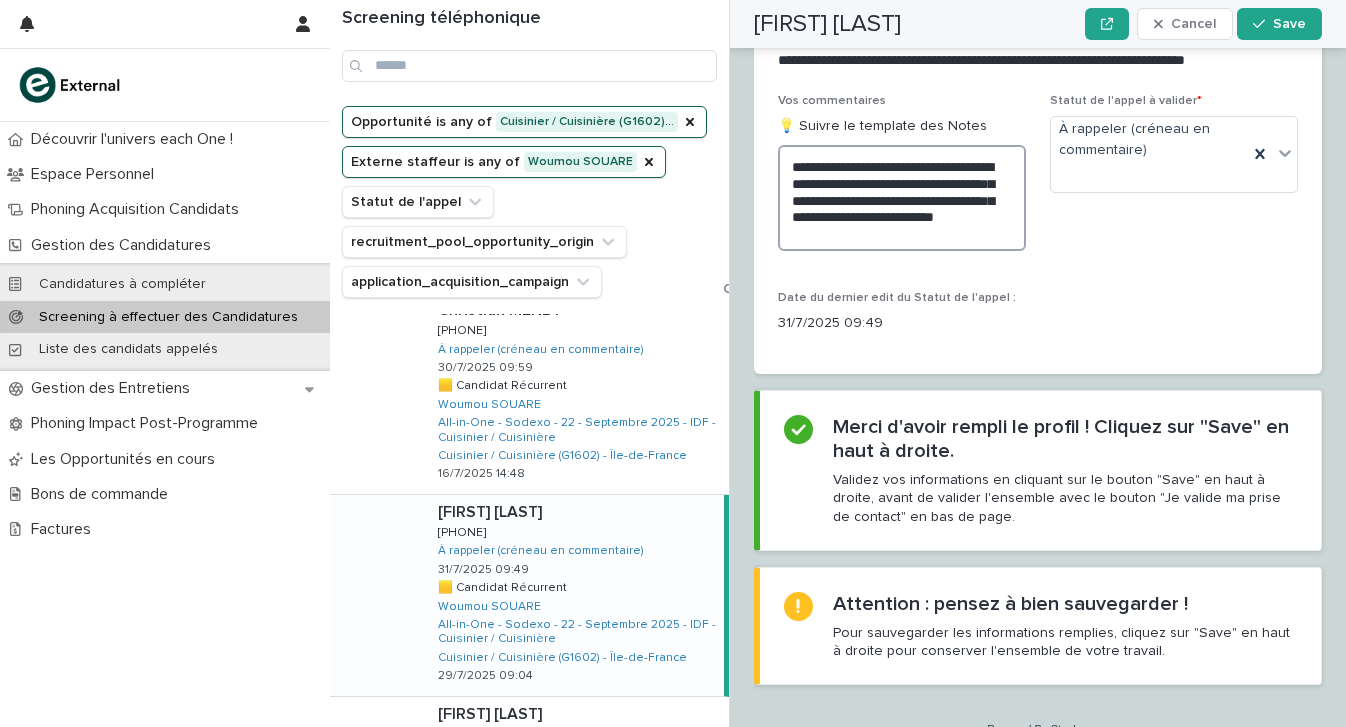 click on "**********" at bounding box center (902, 198) 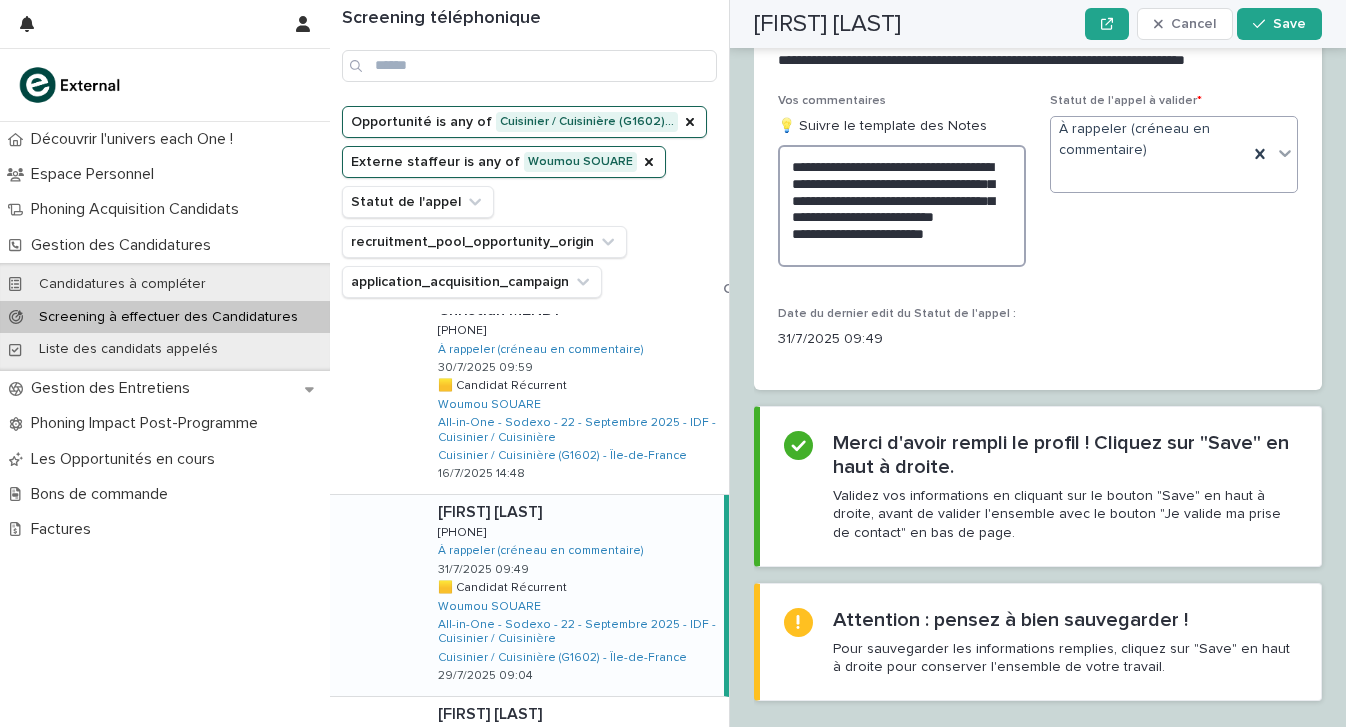 type on "**********" 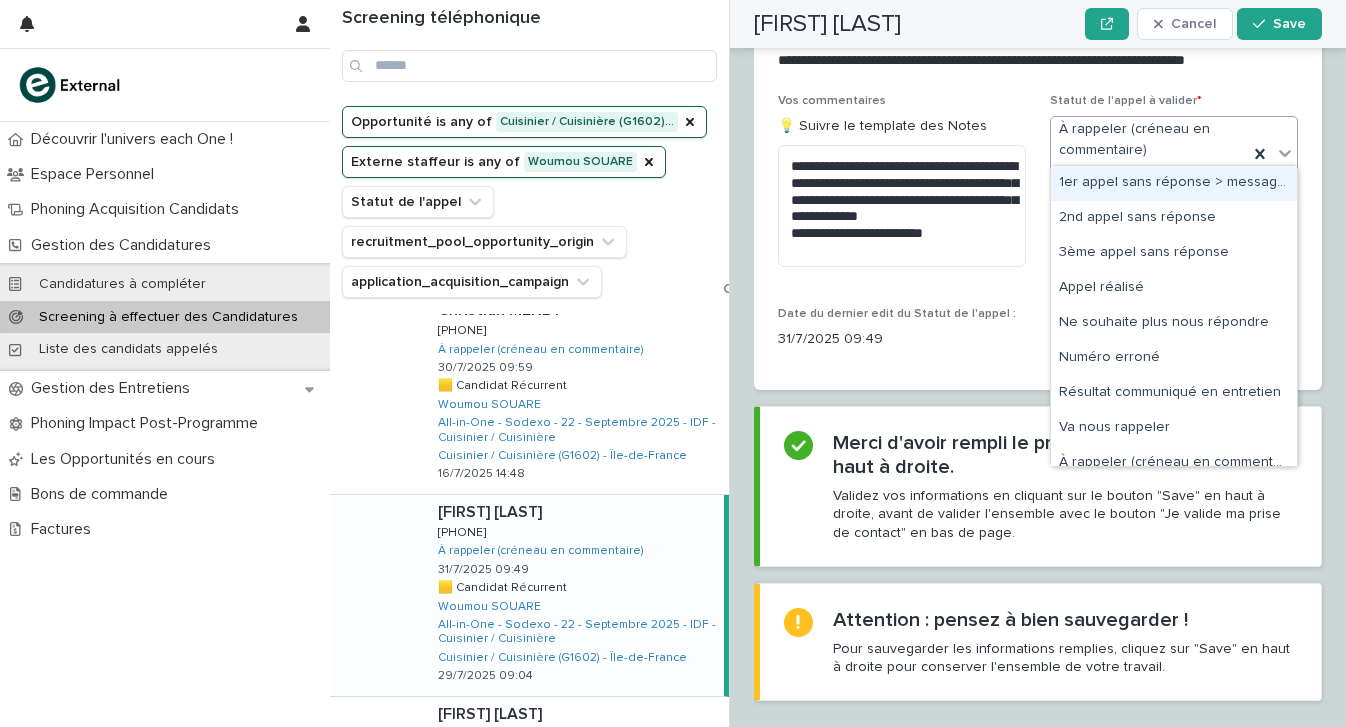 drag, startPoint x: 1121, startPoint y: 149, endPoint x: 1126, endPoint y: 197, distance: 48.259712 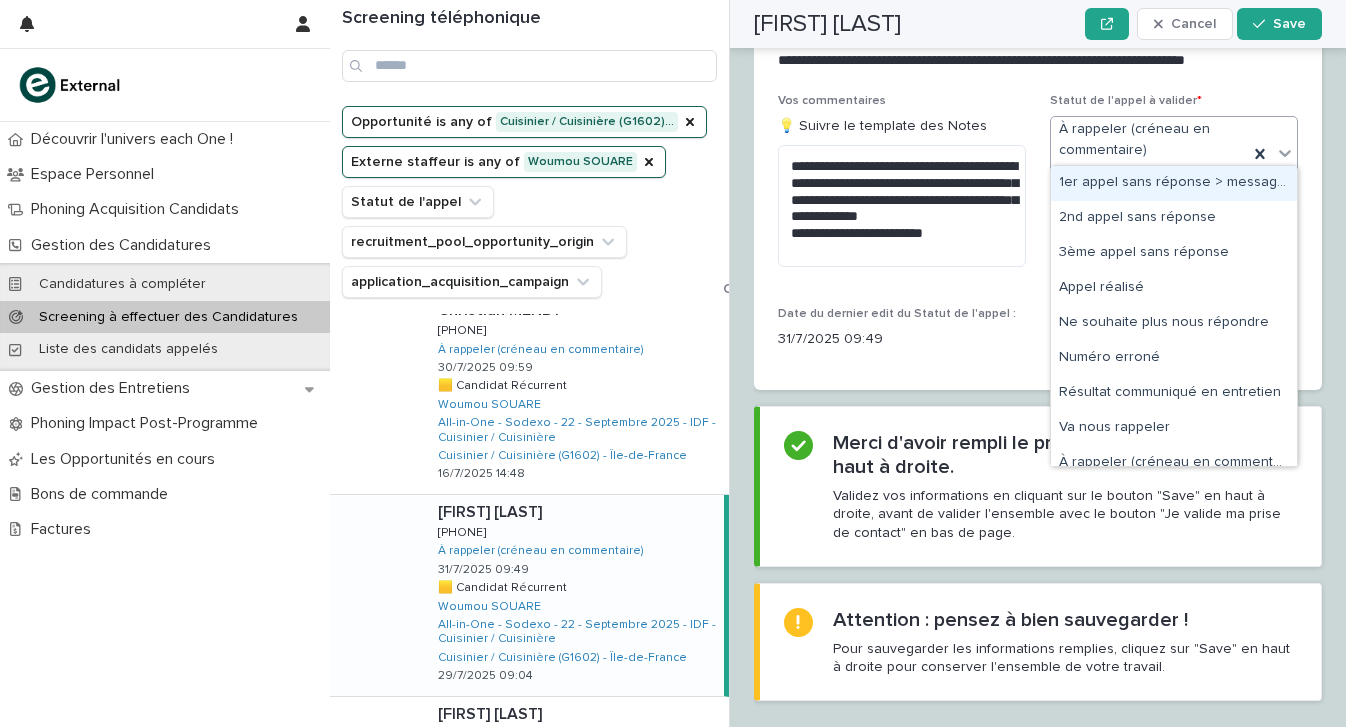 click on "À rappeler (créneau en commentaire)" at bounding box center (1149, 154) 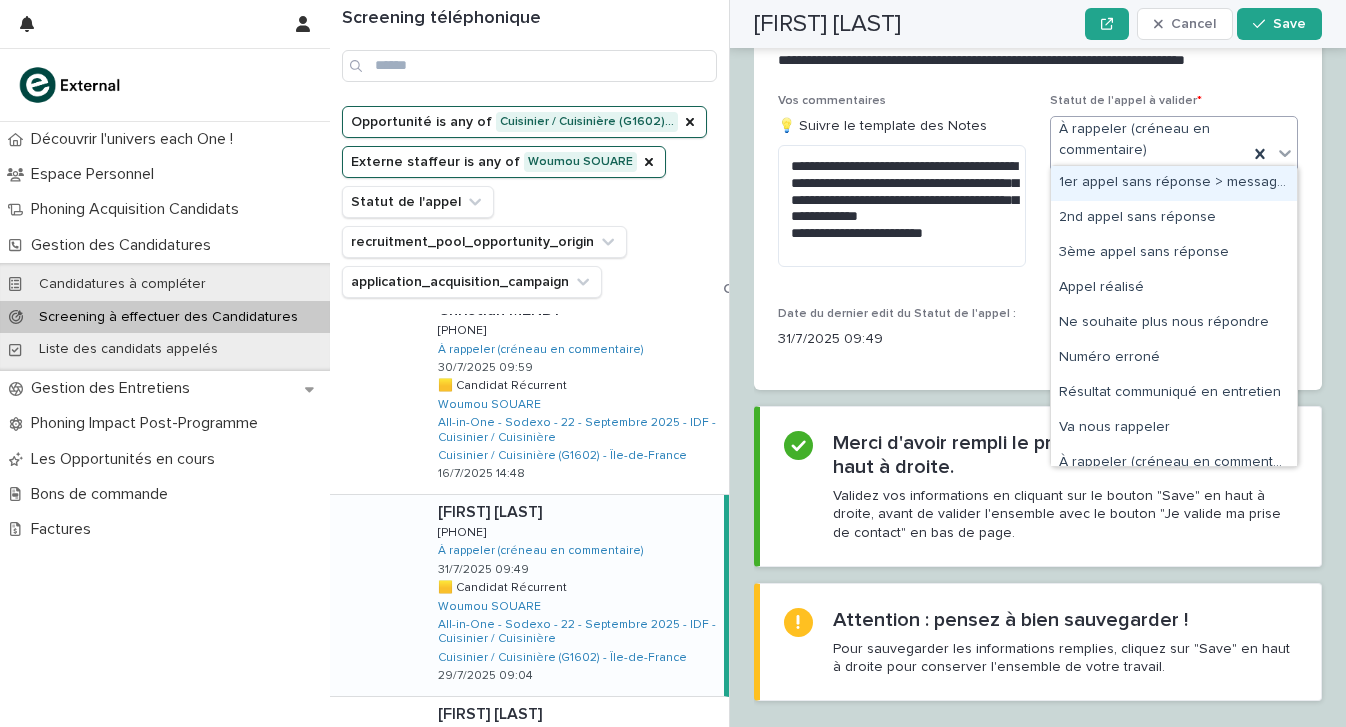 click on "1er appel sans réponse > message laissé" at bounding box center [1174, 183] 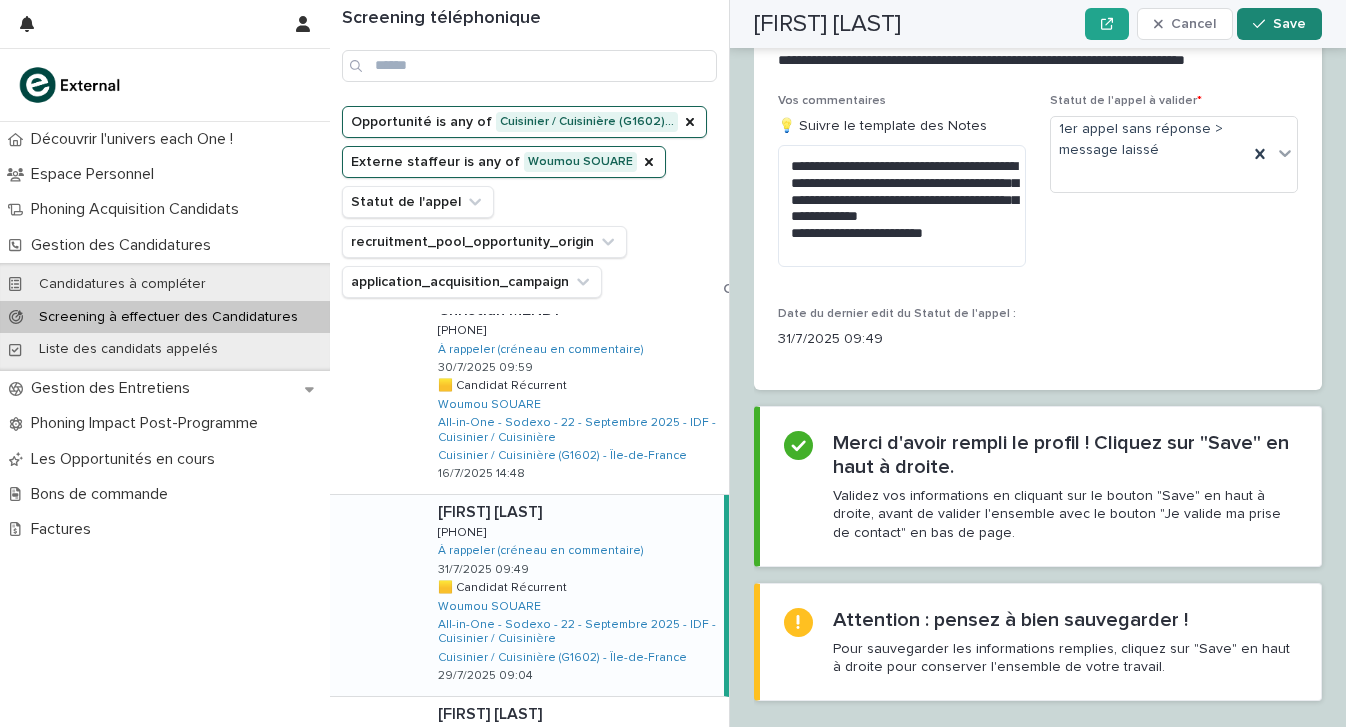 click on "Save" at bounding box center (1289, 24) 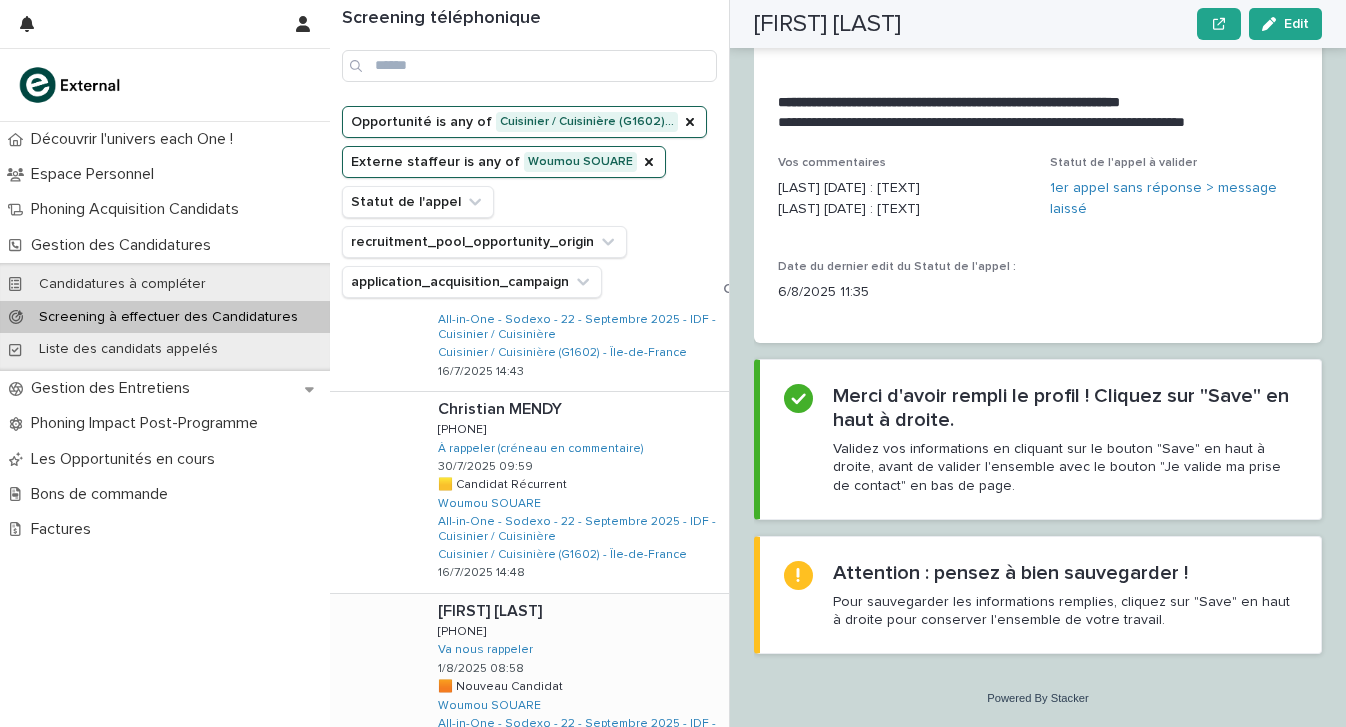 scroll, scrollTop: 725, scrollLeft: 0, axis: vertical 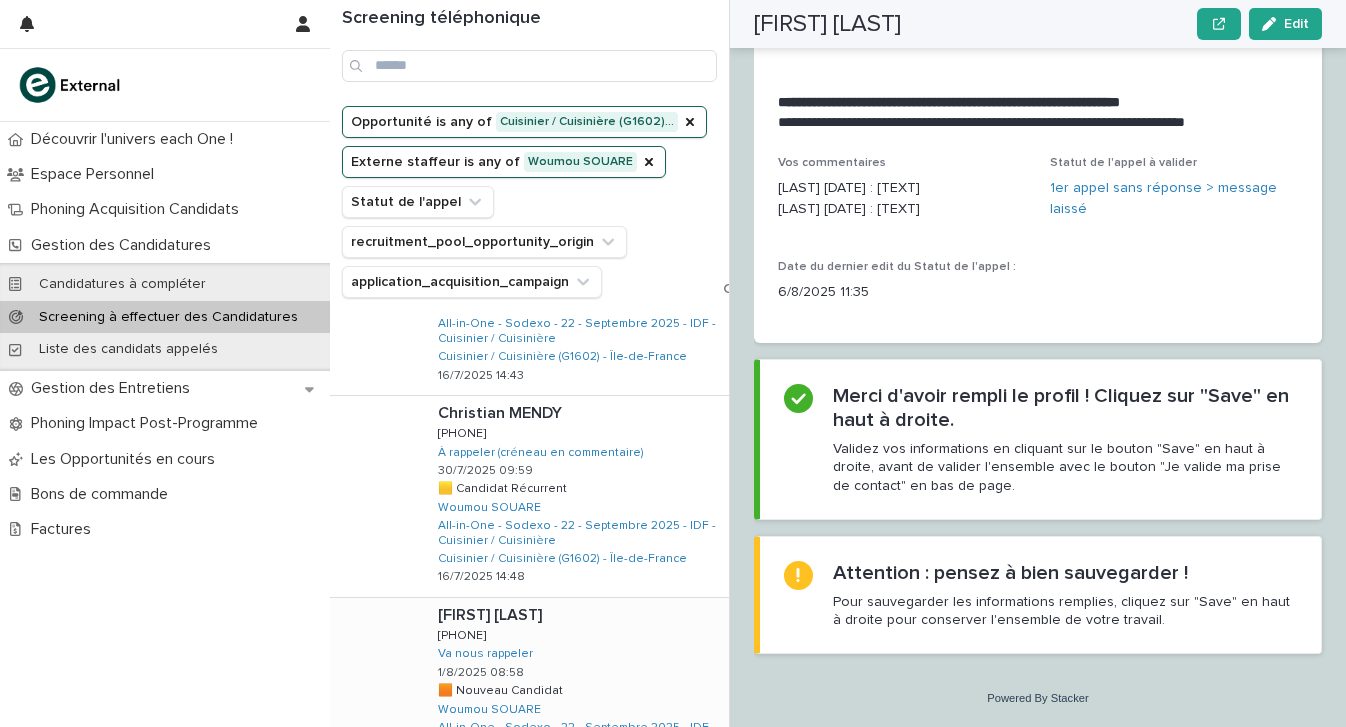 click on "[FIRST] [LAST] [FIRST] [LAST]   [PHONE] [PHONE]   [TEXT]   [DATE] [TIME] 🟧 Nouveau Candidat 🟧 Nouveau Candidat   [LAST] [LAST]   All-in-One - Sodexo - [YEAR] - IDF - Cuisinier / Cuisinière   Cuisinier / Cuisinière (G1602) - Île-de-France   [DATE] [TIME]" at bounding box center [575, 698] 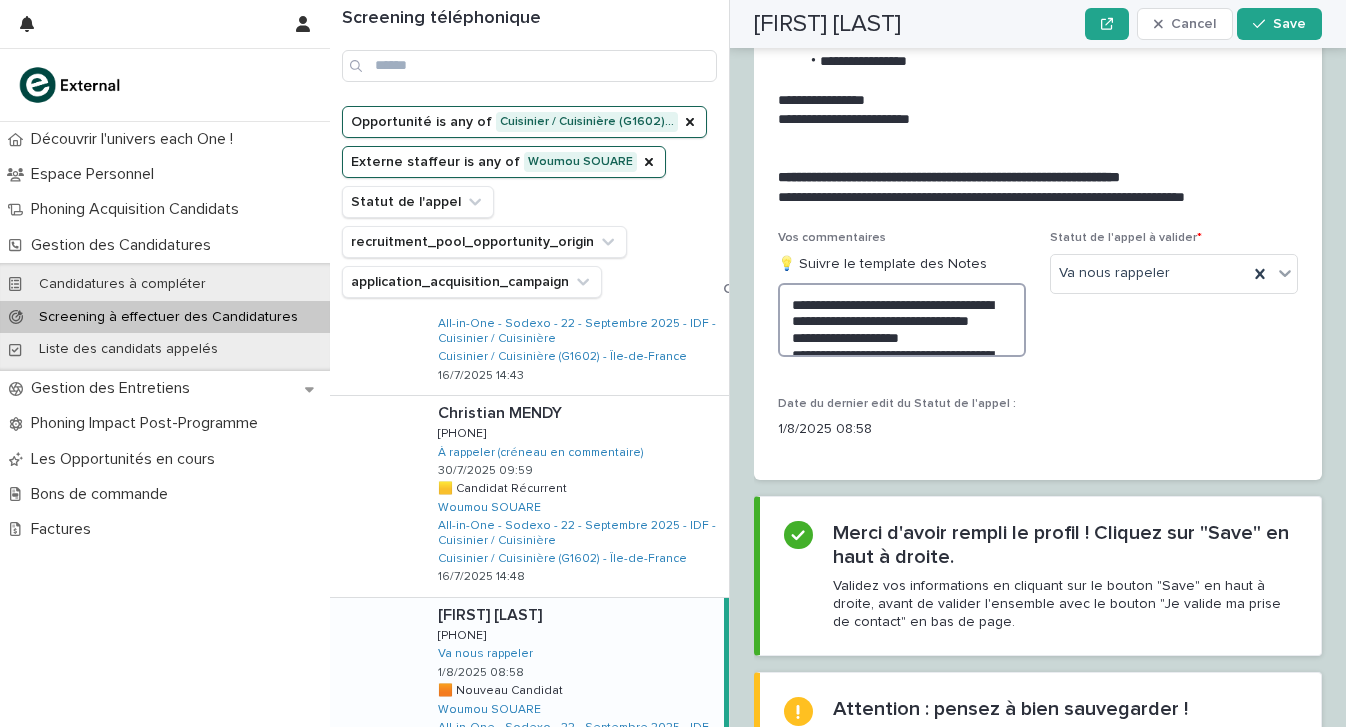 click on "**********" at bounding box center [902, 320] 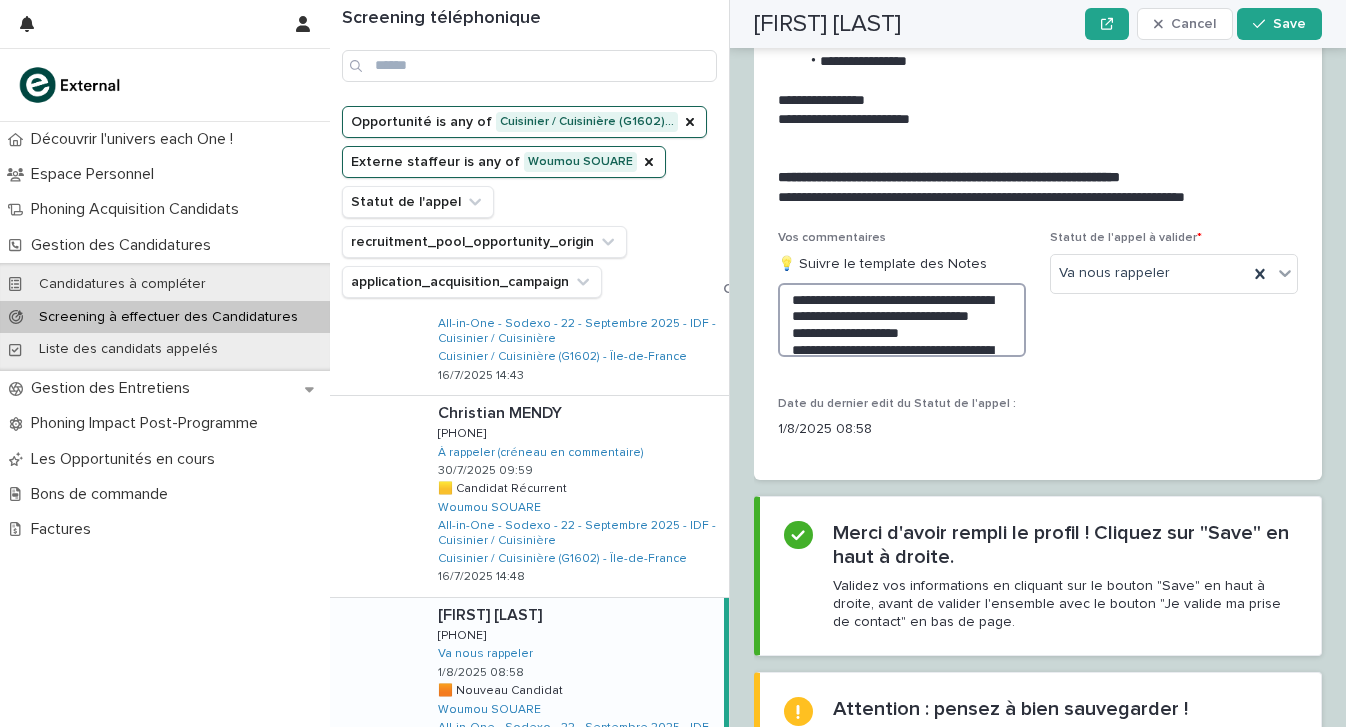 scroll, scrollTop: 48, scrollLeft: 0, axis: vertical 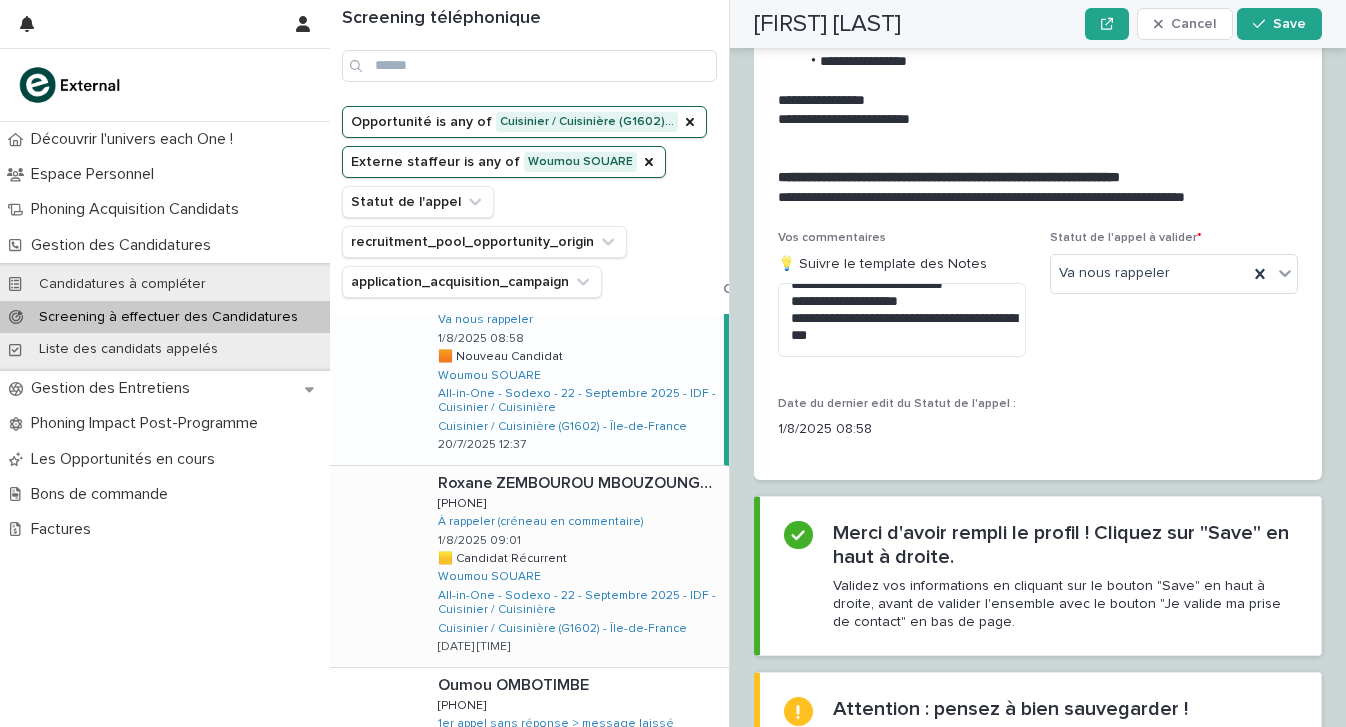 click on "[FIRST] [LAST] [FIRST] [LAST]   [PHONE] [PHONE]   À rappeler (créneau en commentaire)   [DD]/[MM]/[YYYY] [HH]:[MM] 🟨 Candidat Récurrent 🟨 Candidat Récurrent   [FIRST] [LAST]   All-in-One - Sodexo - 22 - Septembre 2025 - IDF - Cuisinier / Cuisinière   Cuisinier / Cuisinière (G1602) - Île-de-France   [DD]/[MM]/[YYYY] [HH]:[MM]" at bounding box center (575, 566) 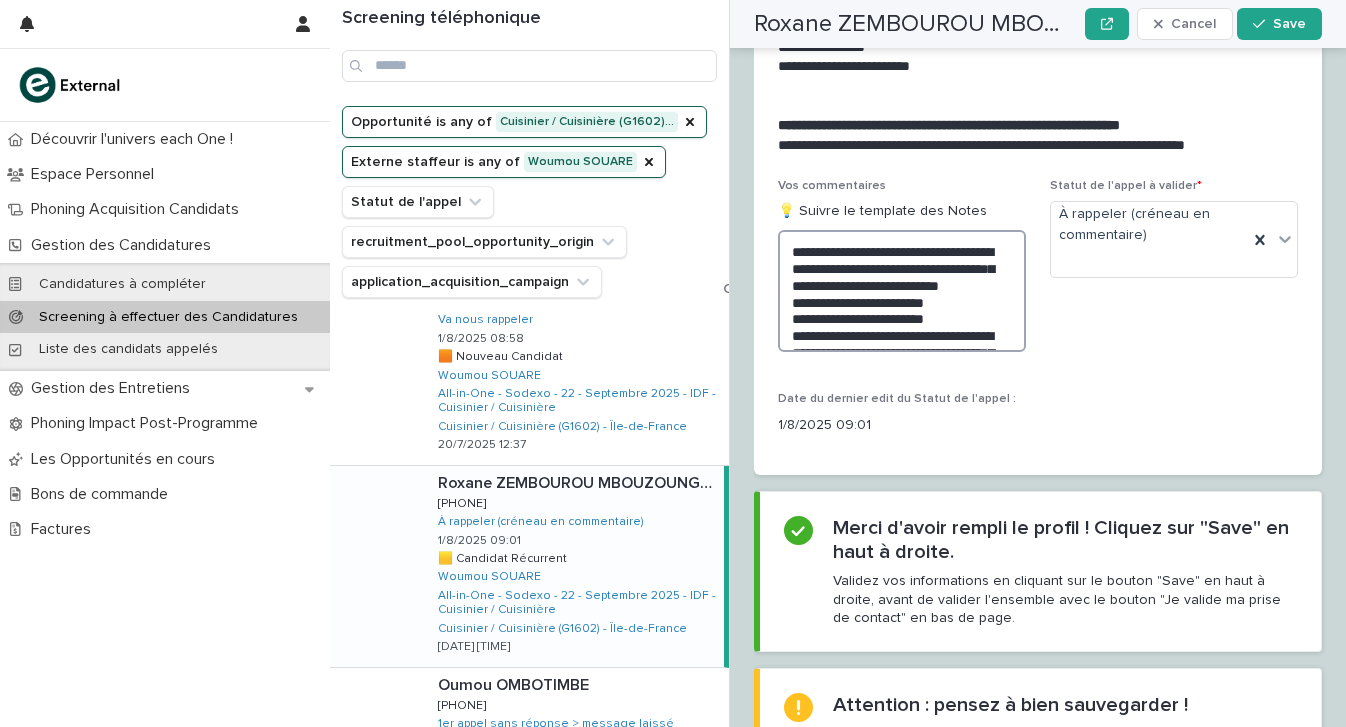 click on "**********" at bounding box center (902, 291) 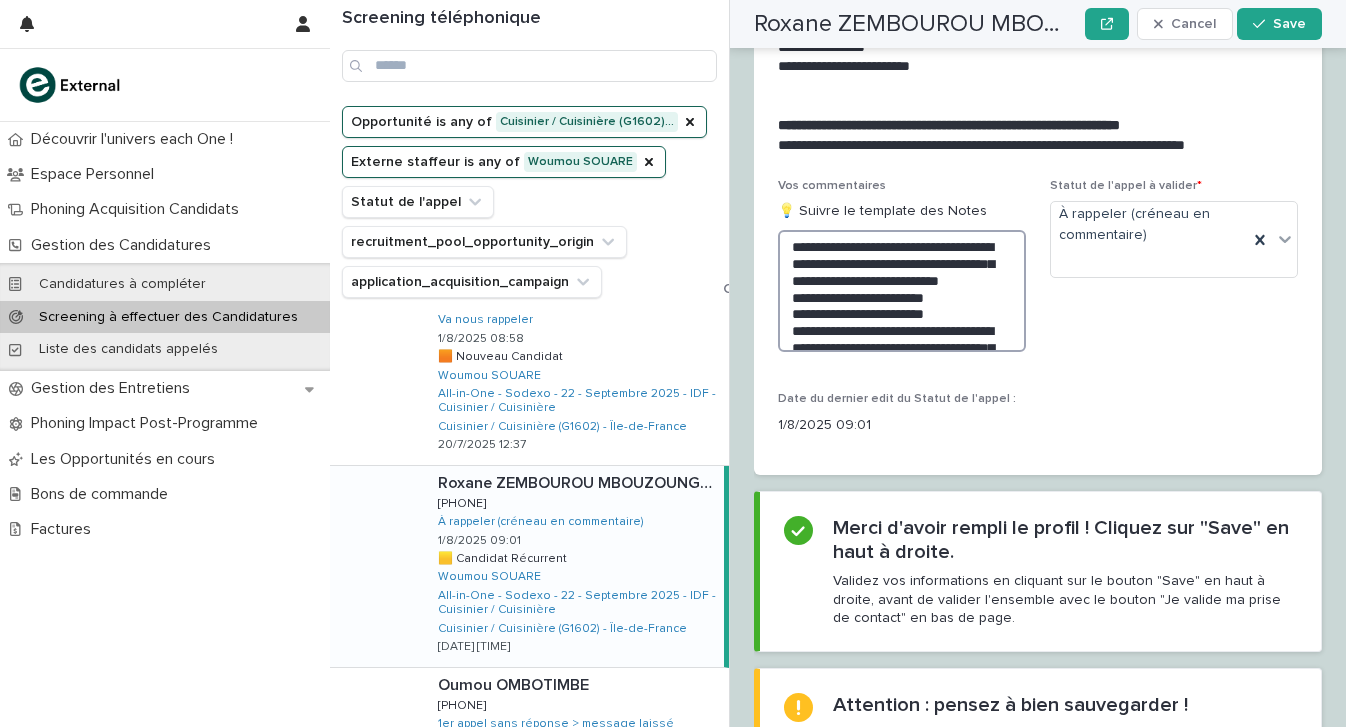scroll, scrollTop: 72, scrollLeft: 0, axis: vertical 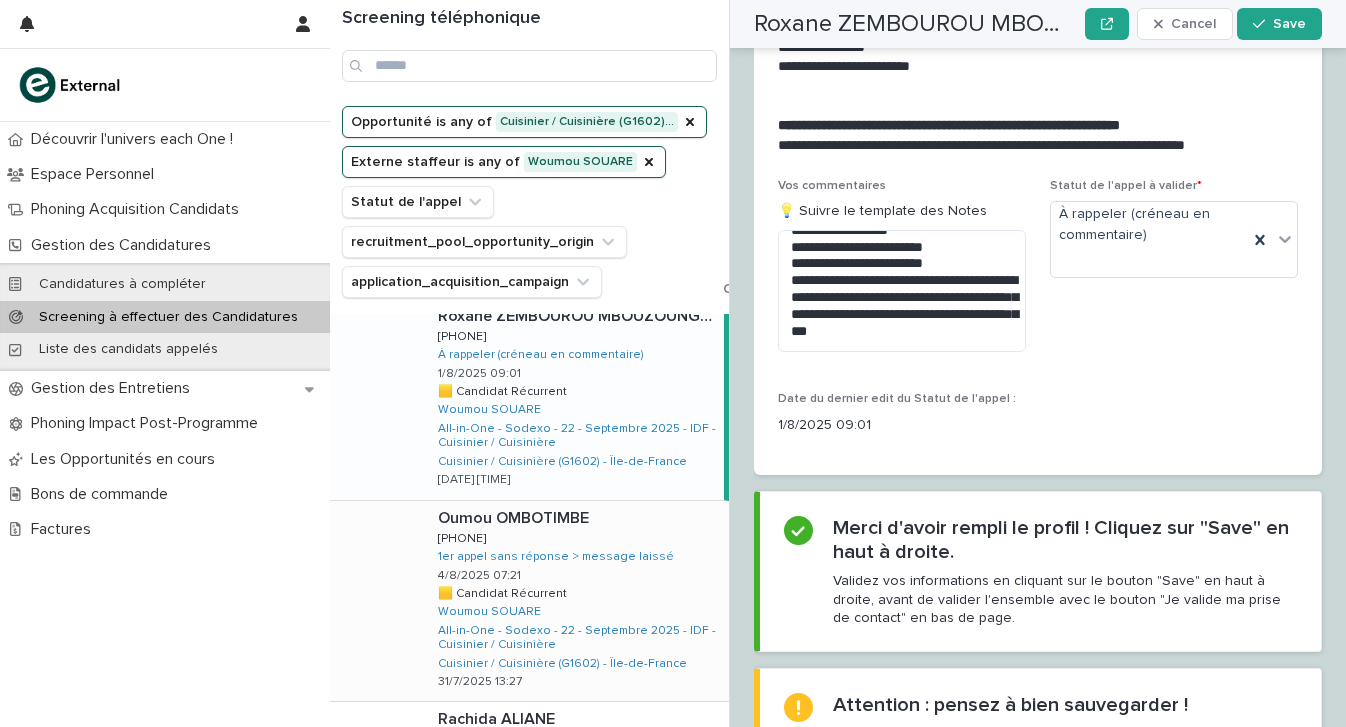 click on "[FIRST] [LAST] [FIRST] [LAST]  [PHONE] [PHONE]  1er appel sans réponse > message laissé   4/8/2025 07:21 🟨 Candidat Récurrent 🟨 Candidat Récurrent  Woumou SOUARE   All-in-One - Sodexo - 22 - Septembre 2025 - IDF - Cuisinier / Cuisinière   Cuisinier / Cuisinière (G1602) - [STATE]   31/7/2025 13:27" at bounding box center [575, 601] 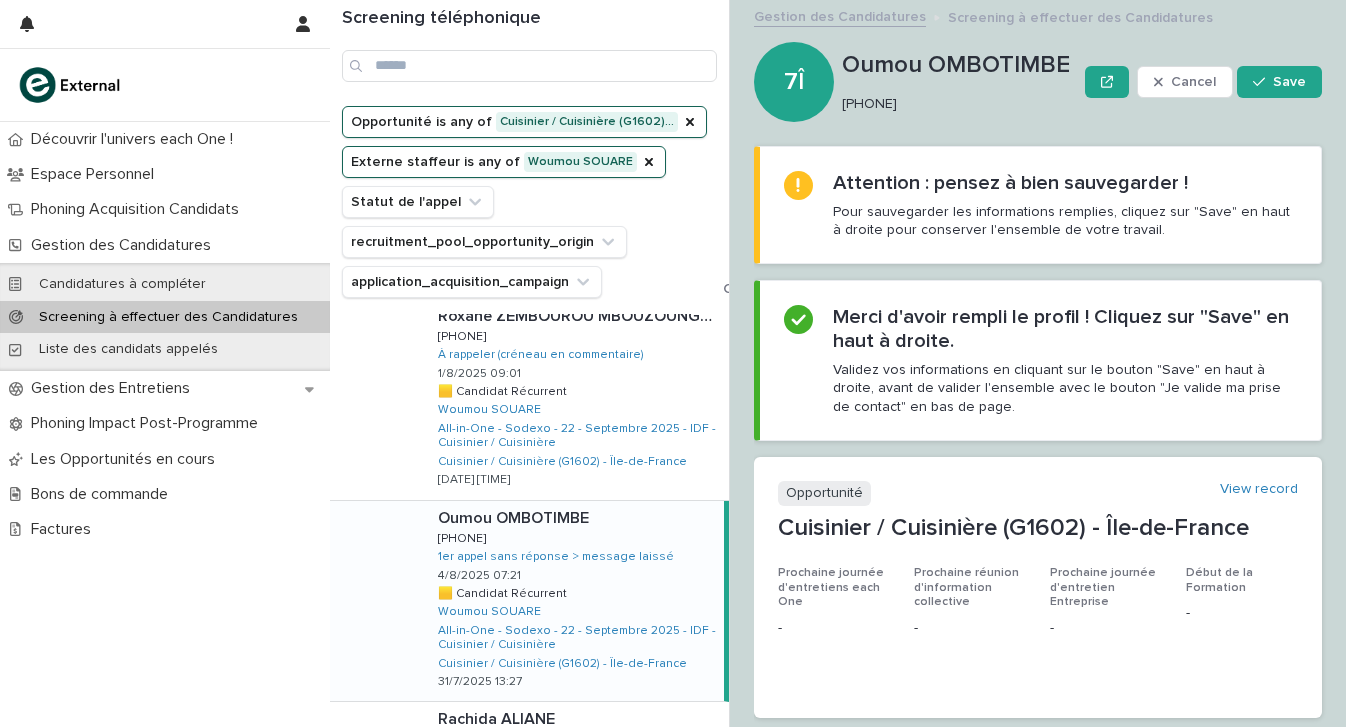 scroll, scrollTop: 0, scrollLeft: 0, axis: both 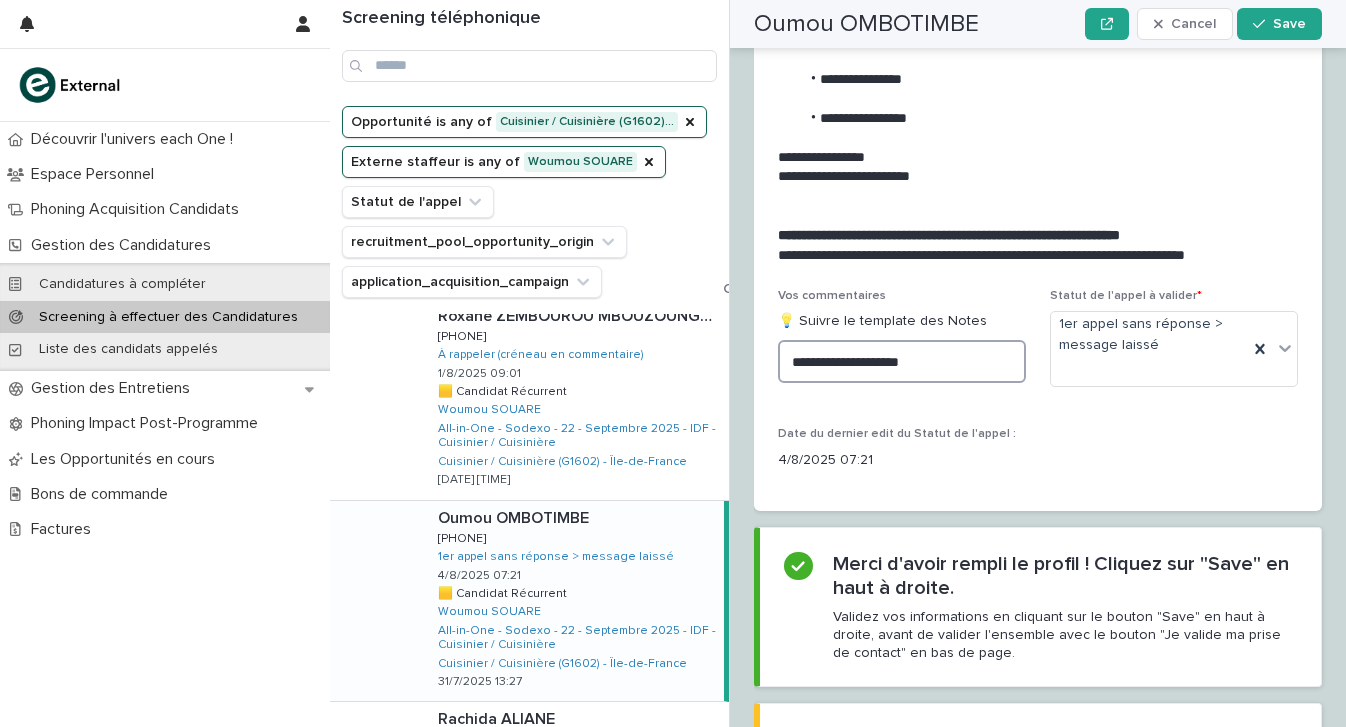 click on "**********" at bounding box center (902, 361) 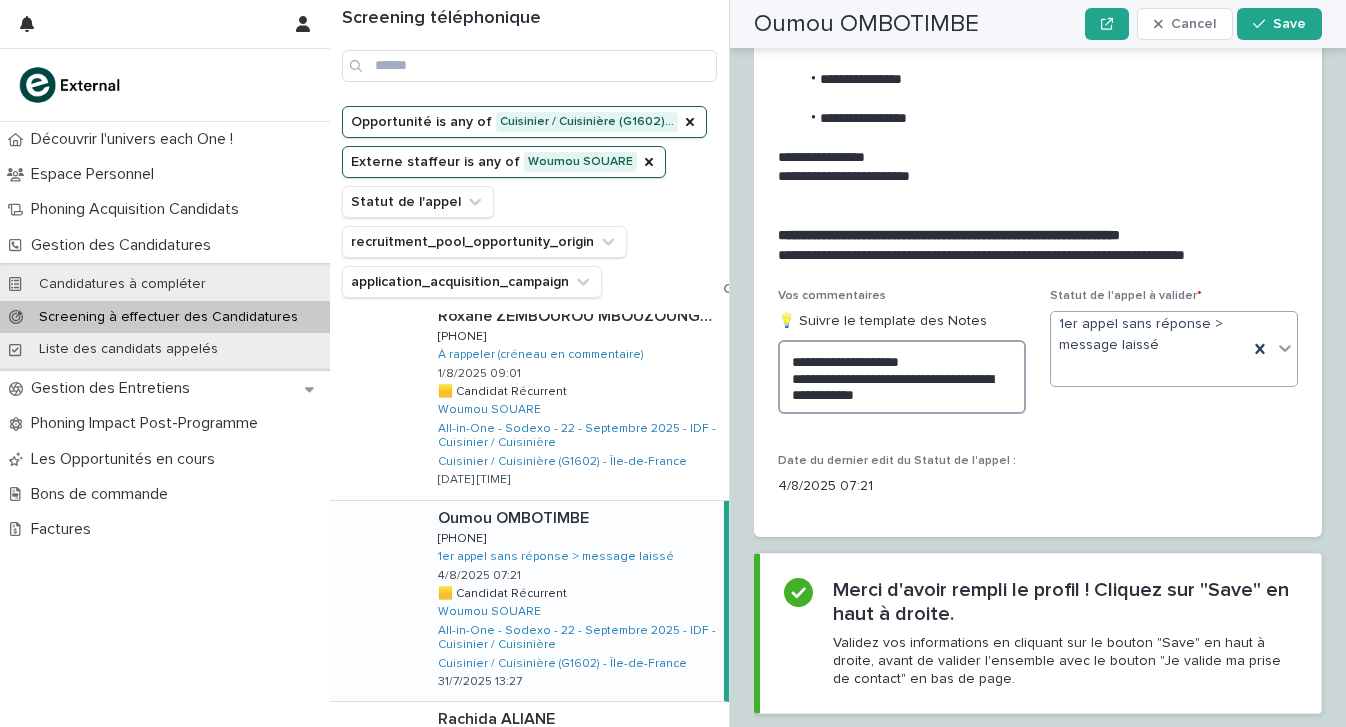 type on "**********" 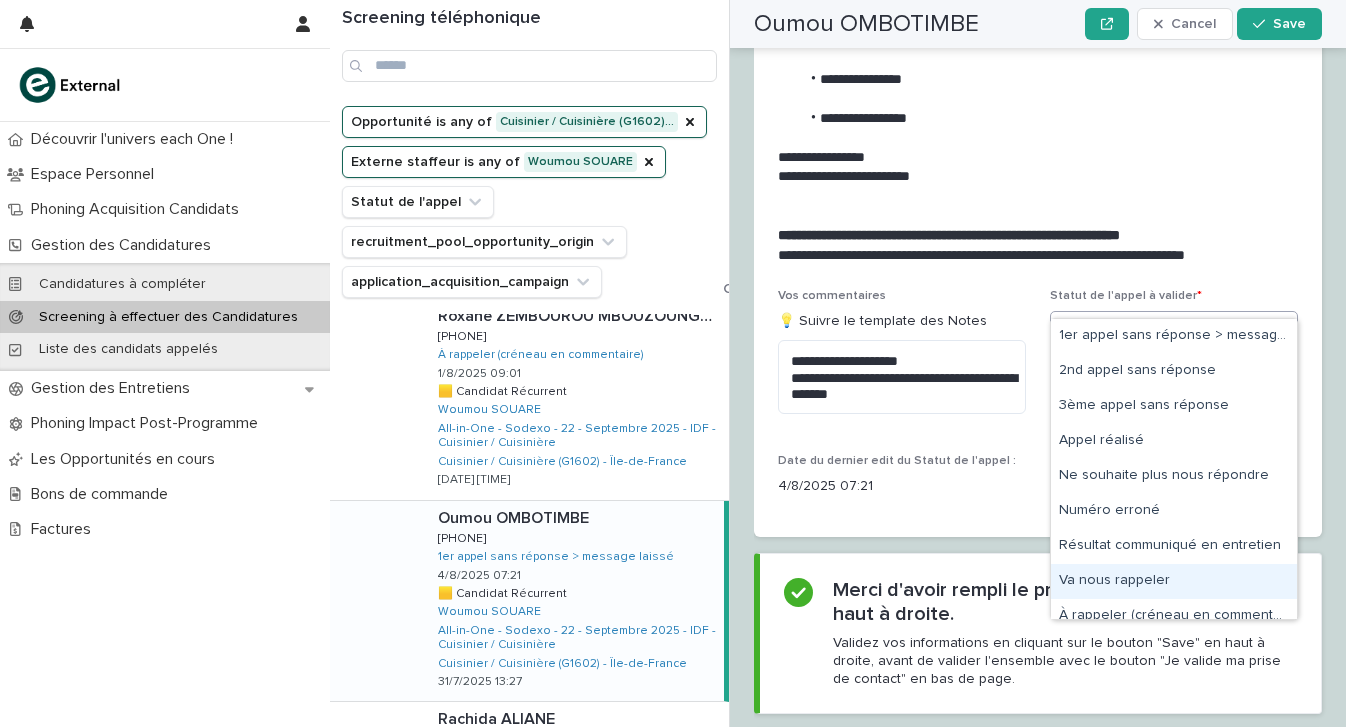 click on "Va nous rappeler" at bounding box center (1174, 581) 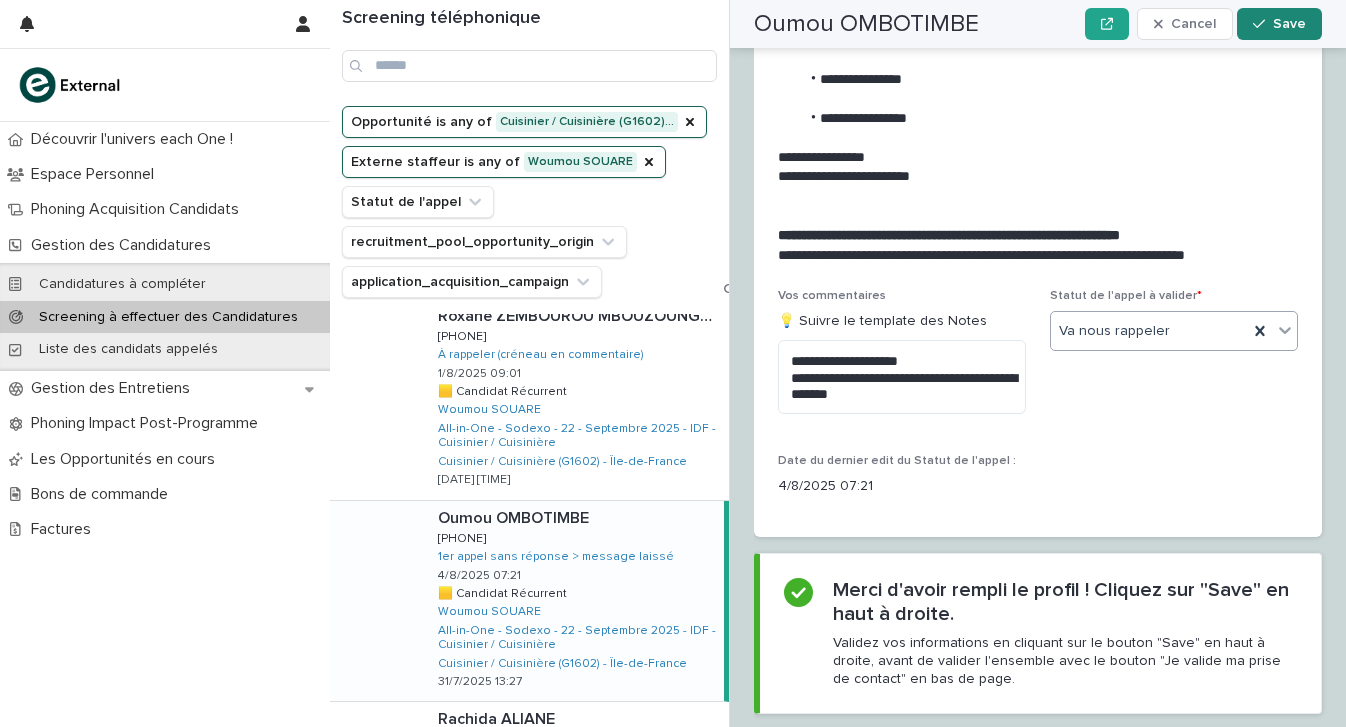click on "Save" at bounding box center [1289, 24] 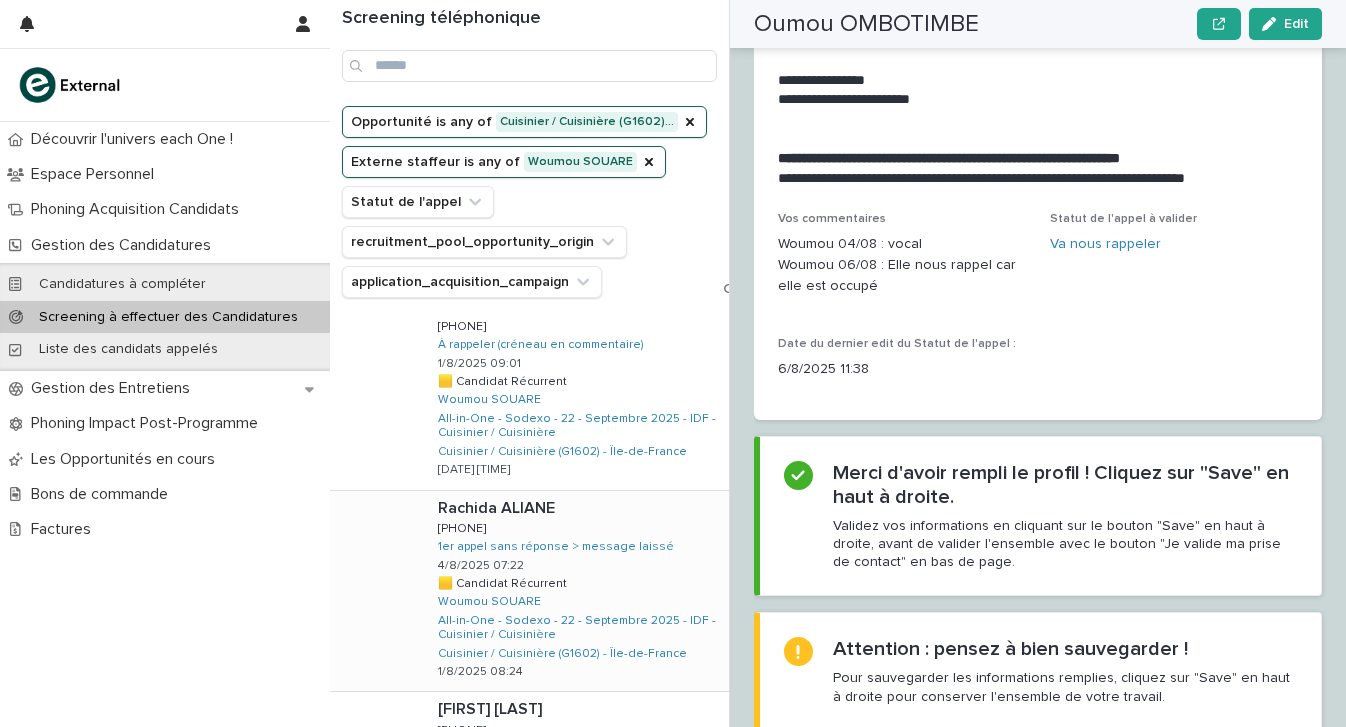 scroll, scrollTop: 1272, scrollLeft: 0, axis: vertical 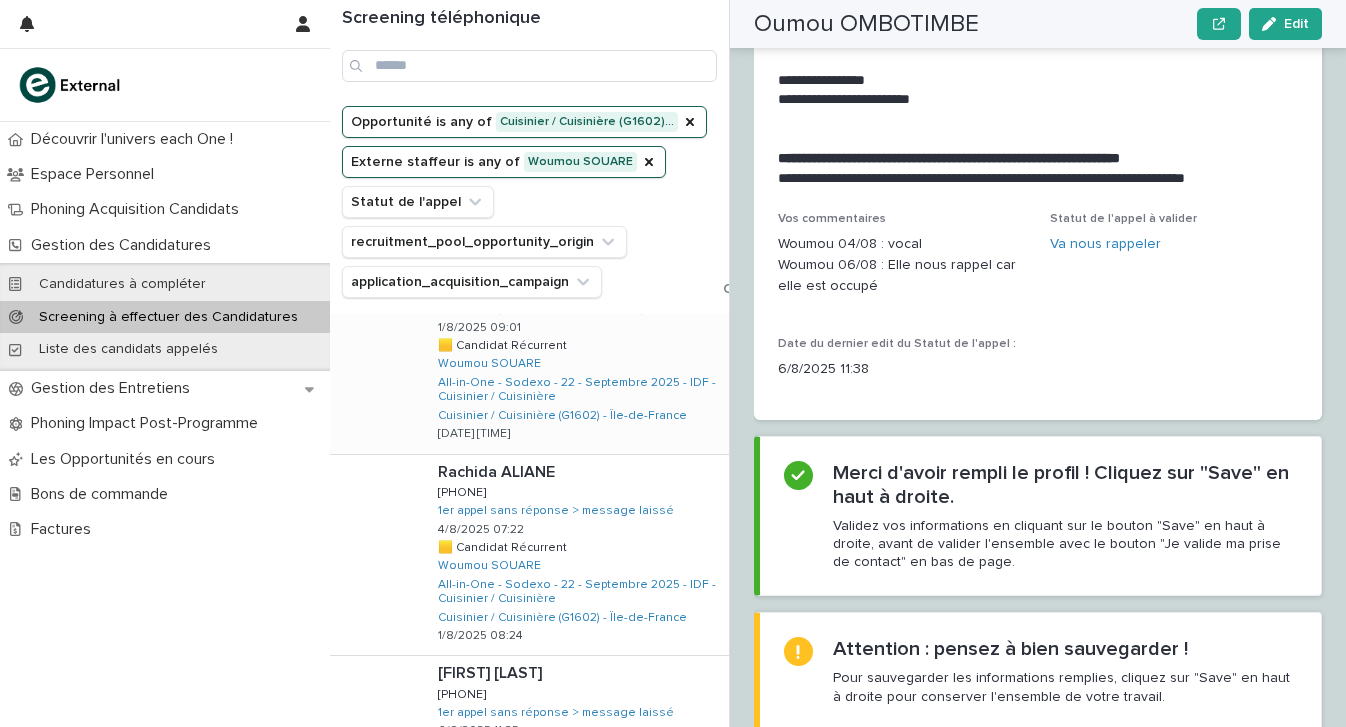 click on "[FIRST] [LAST] [FIRST] [LAST]   [PHONE] [PHONE]   À rappeler (créneau en commentaire)   [DD]/[MM]/[YYYY] [HH]:[MM] 🟨 Candidat Récurrent 🟨 Candidat Récurrent   [FIRST] [LAST]   All-in-One - Sodexo - 22 - Septembre 2025 - IDF - Cuisinier / Cuisinière   Cuisinier / Cuisinière (G1602) - Île-de-France   [DD]/[MM]/[YYYY] [HH]:[MM]" at bounding box center [575, 353] 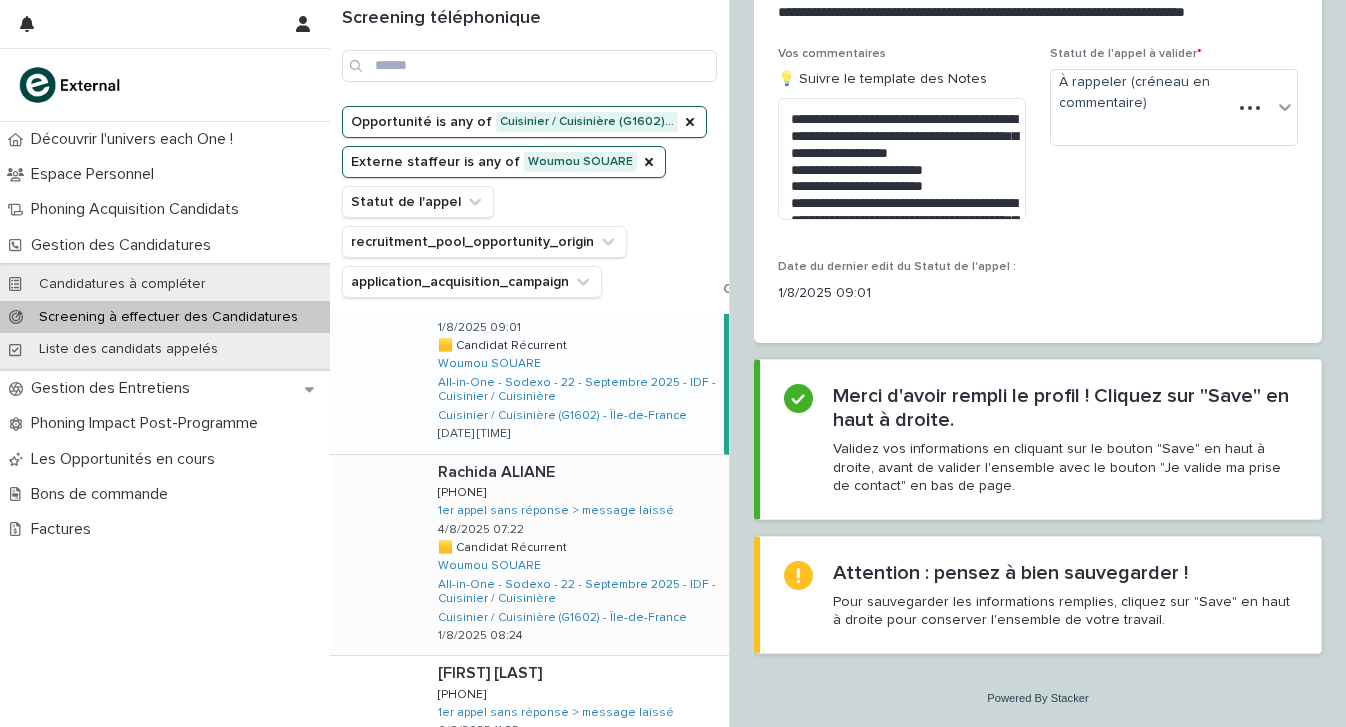 click at bounding box center (579, 472) 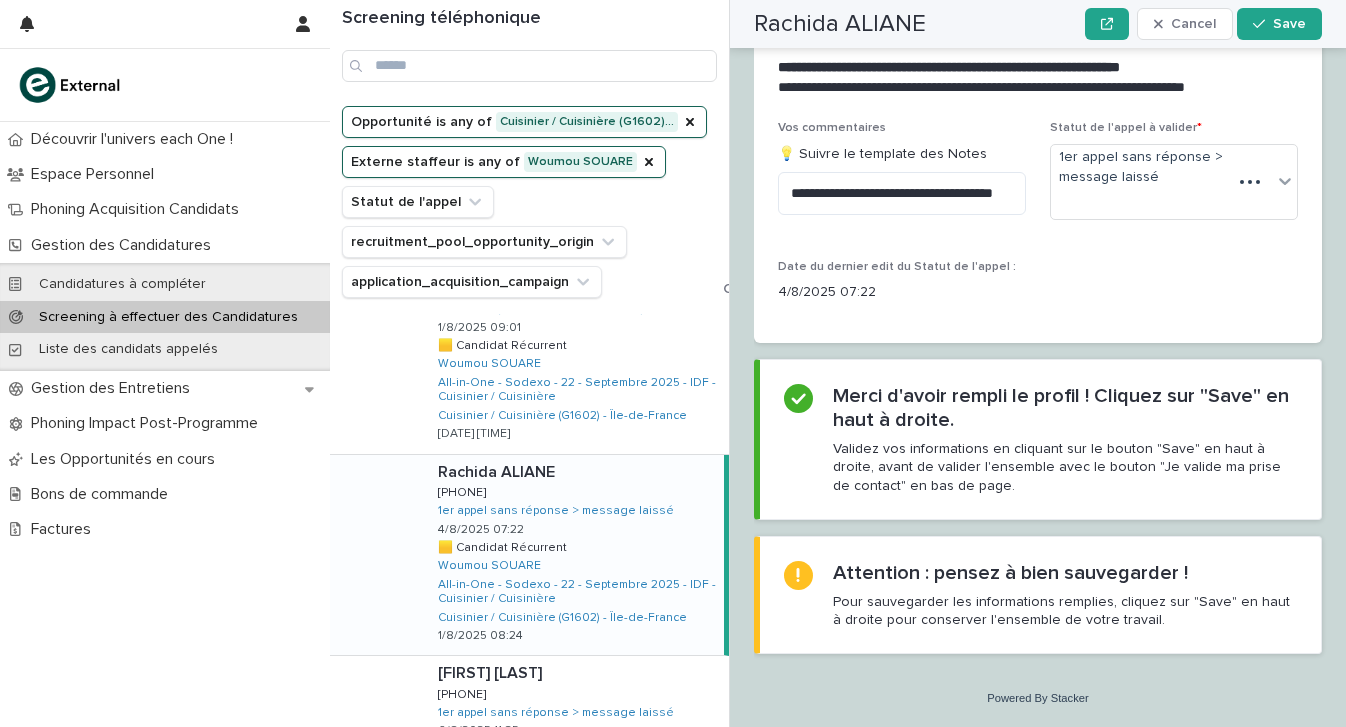 scroll, scrollTop: 2379, scrollLeft: 0, axis: vertical 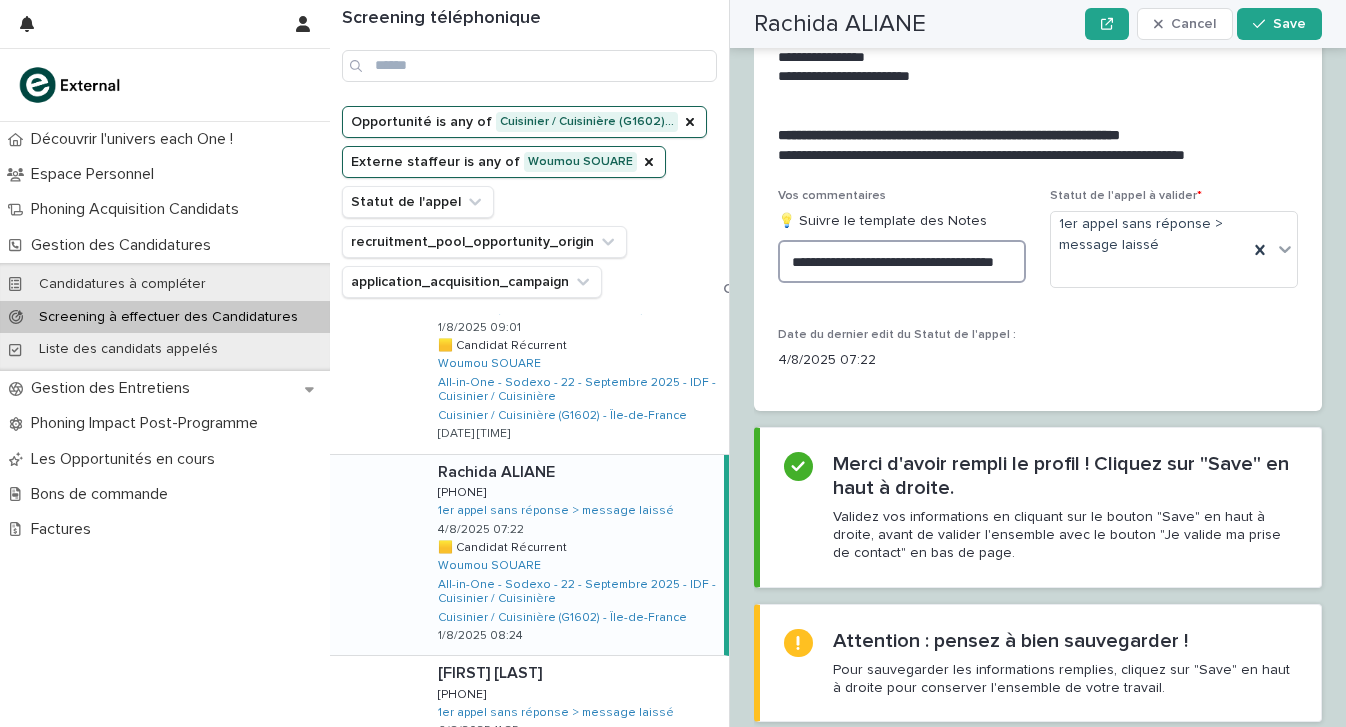 click on "**********" at bounding box center [902, 261] 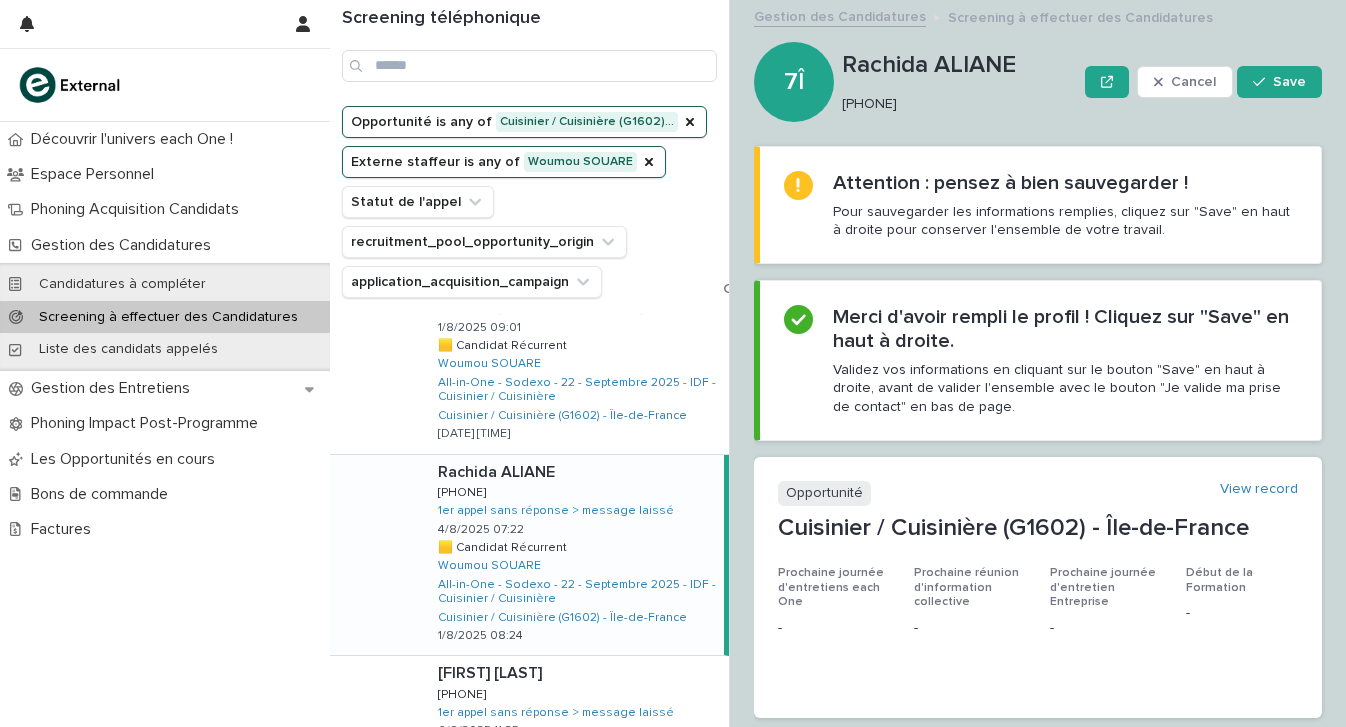 scroll, scrollTop: 0, scrollLeft: 0, axis: both 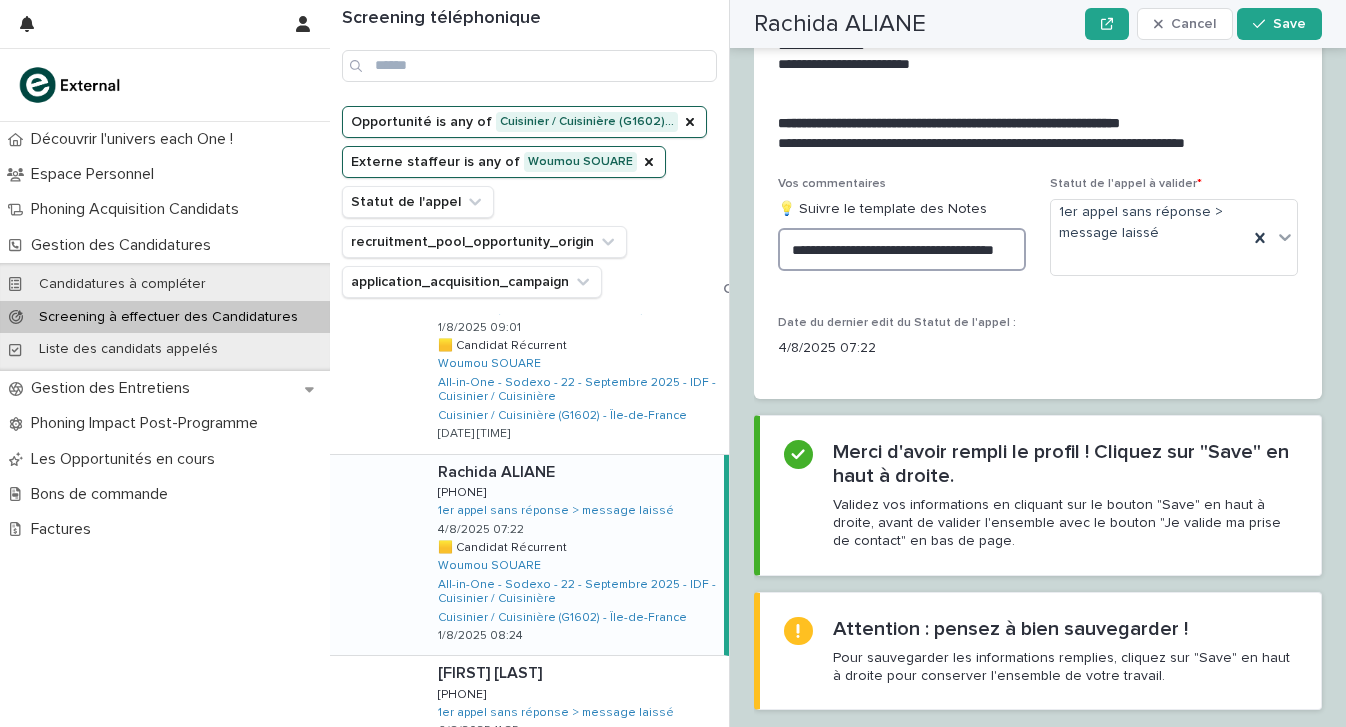 click on "**********" at bounding box center (902, 249) 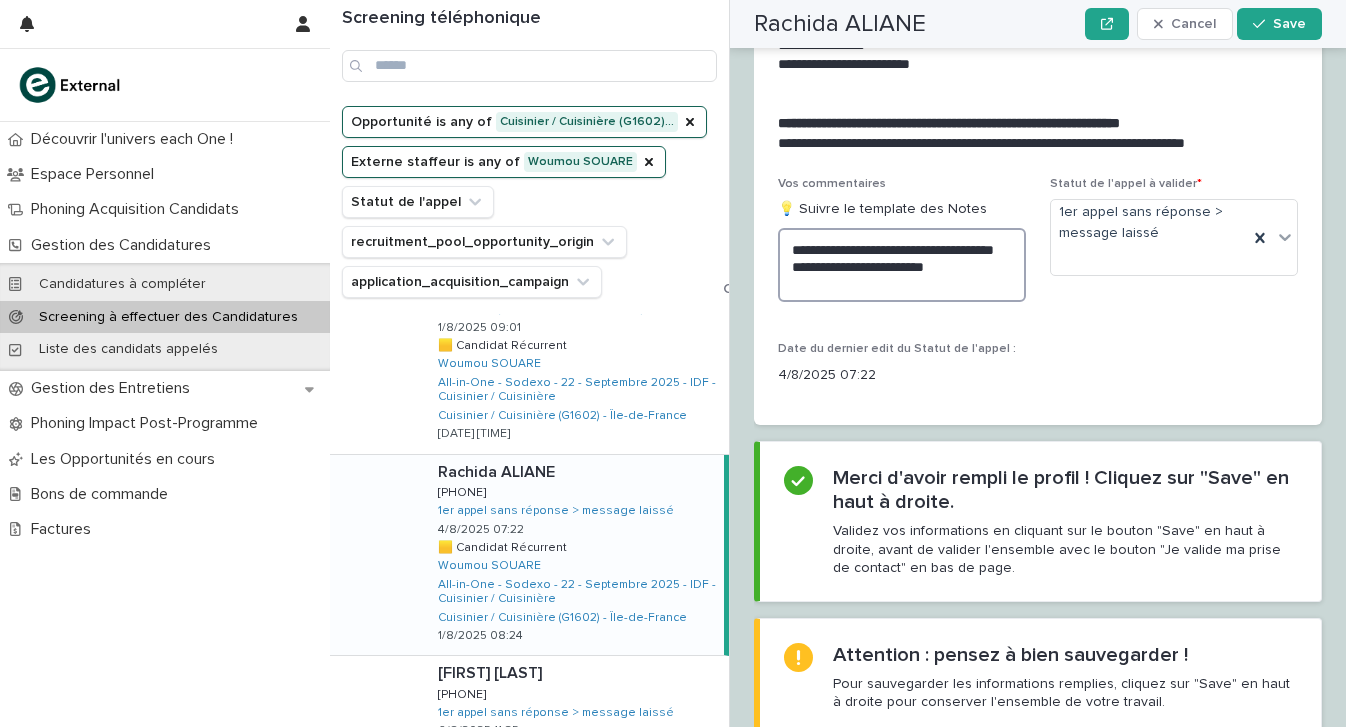 type on "**********" 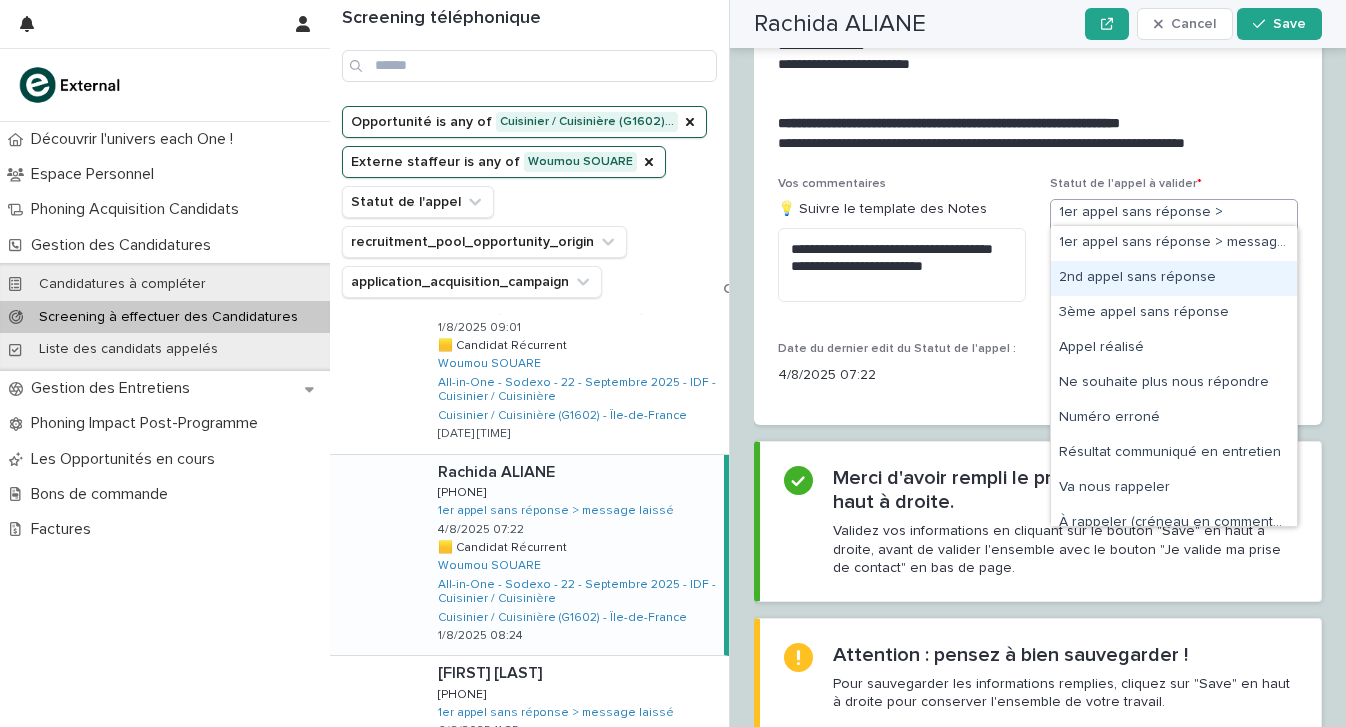 click on "2nd appel sans réponse" at bounding box center (1174, 278) 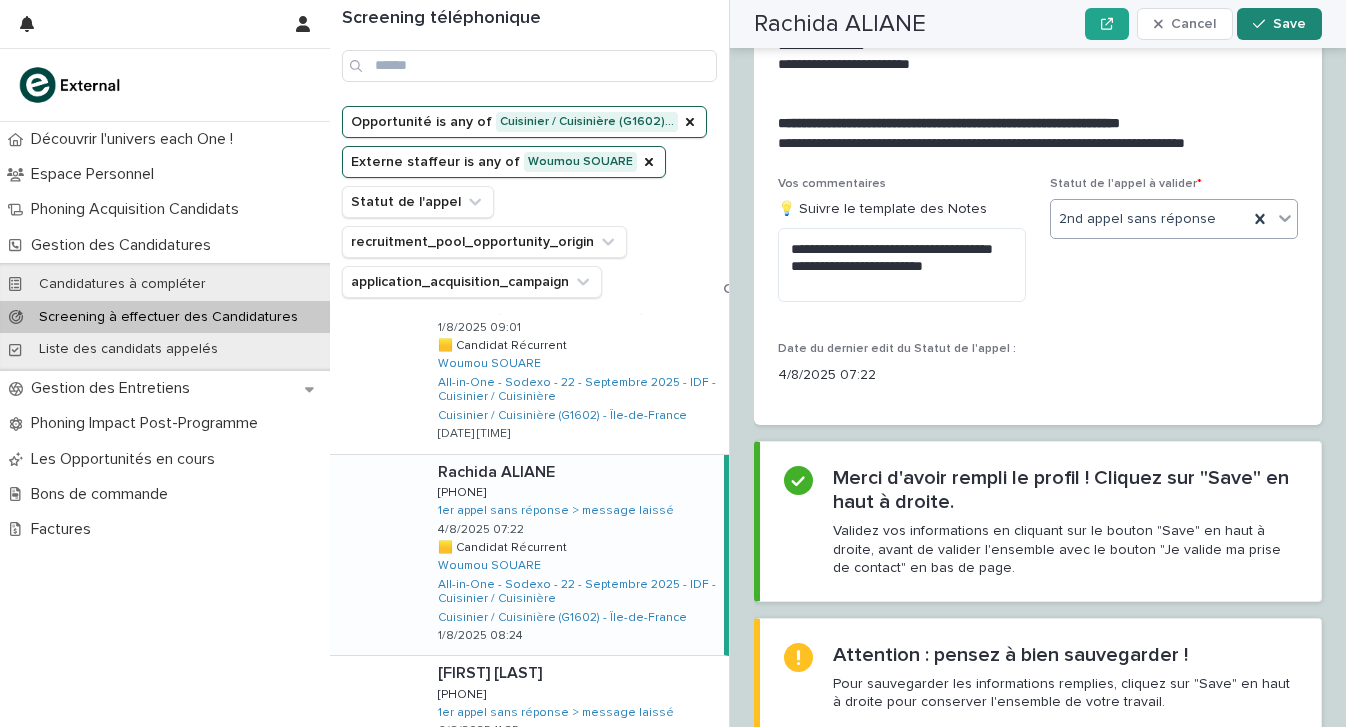 click on "Save" at bounding box center [1289, 24] 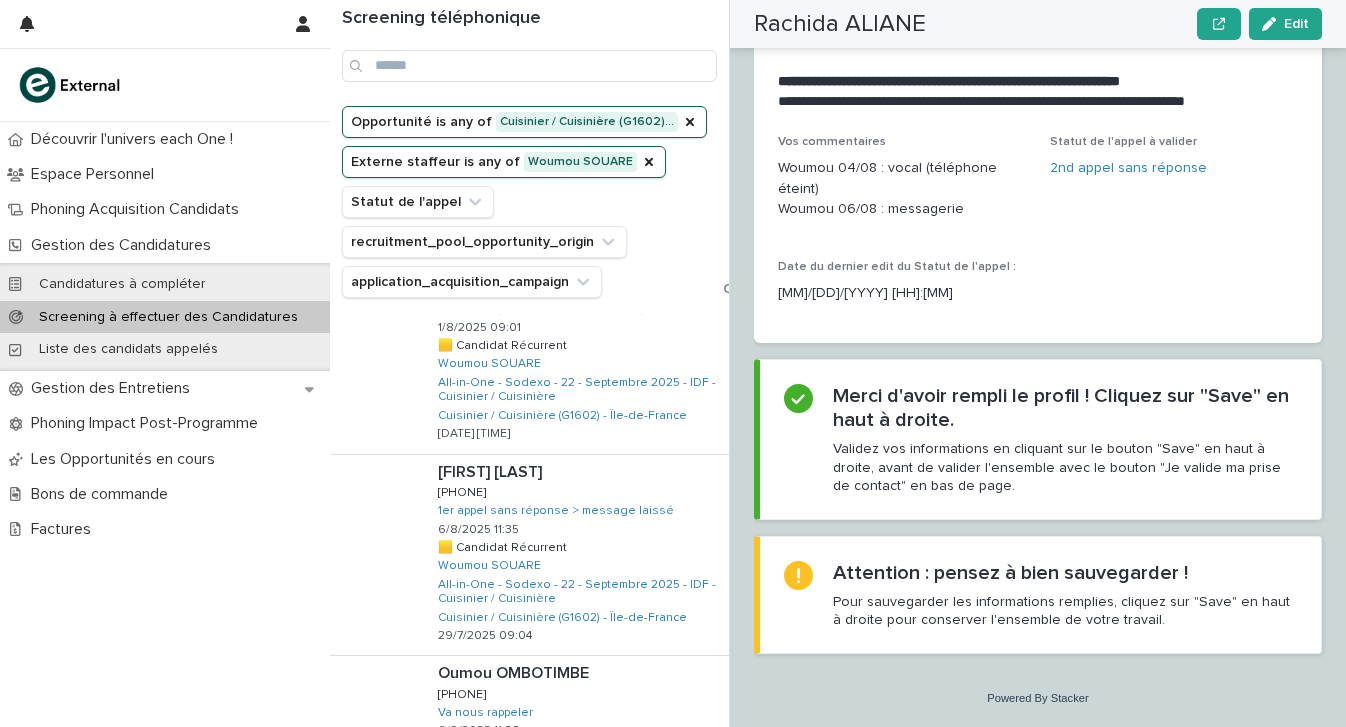scroll, scrollTop: 2289, scrollLeft: 0, axis: vertical 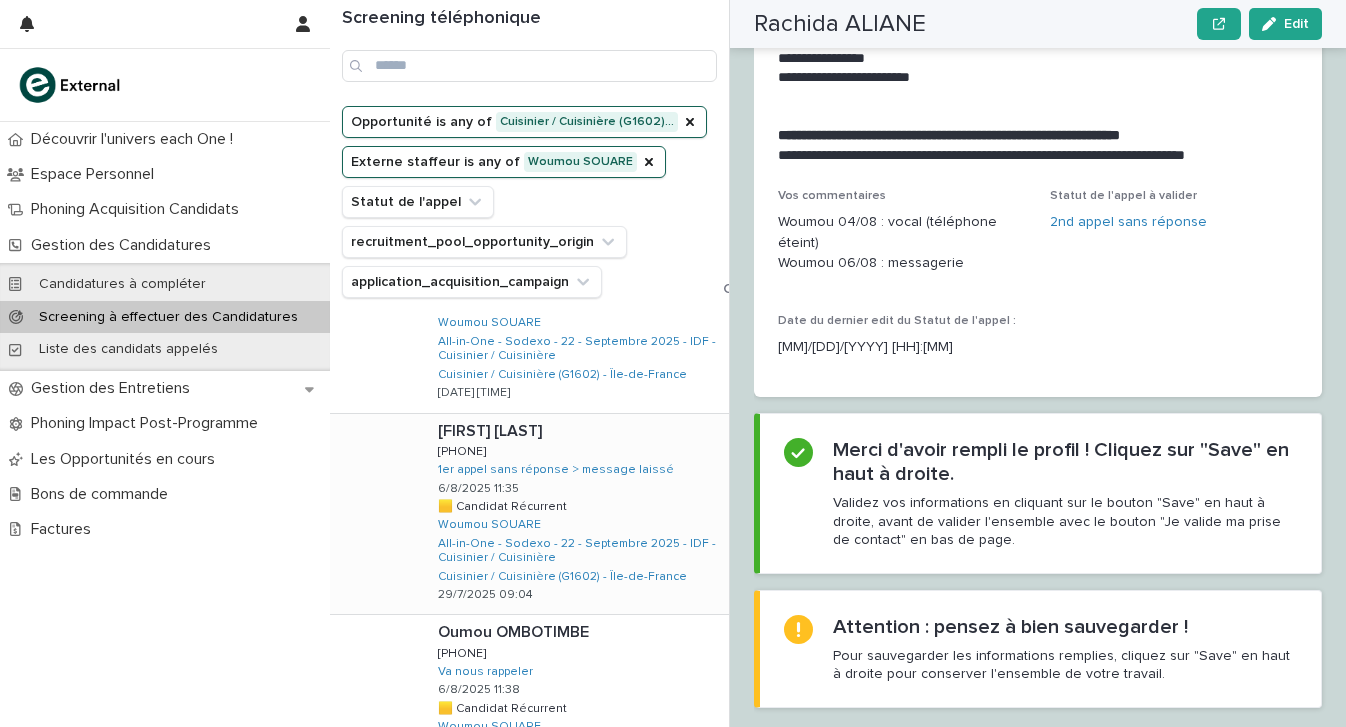 click at bounding box center (579, 431) 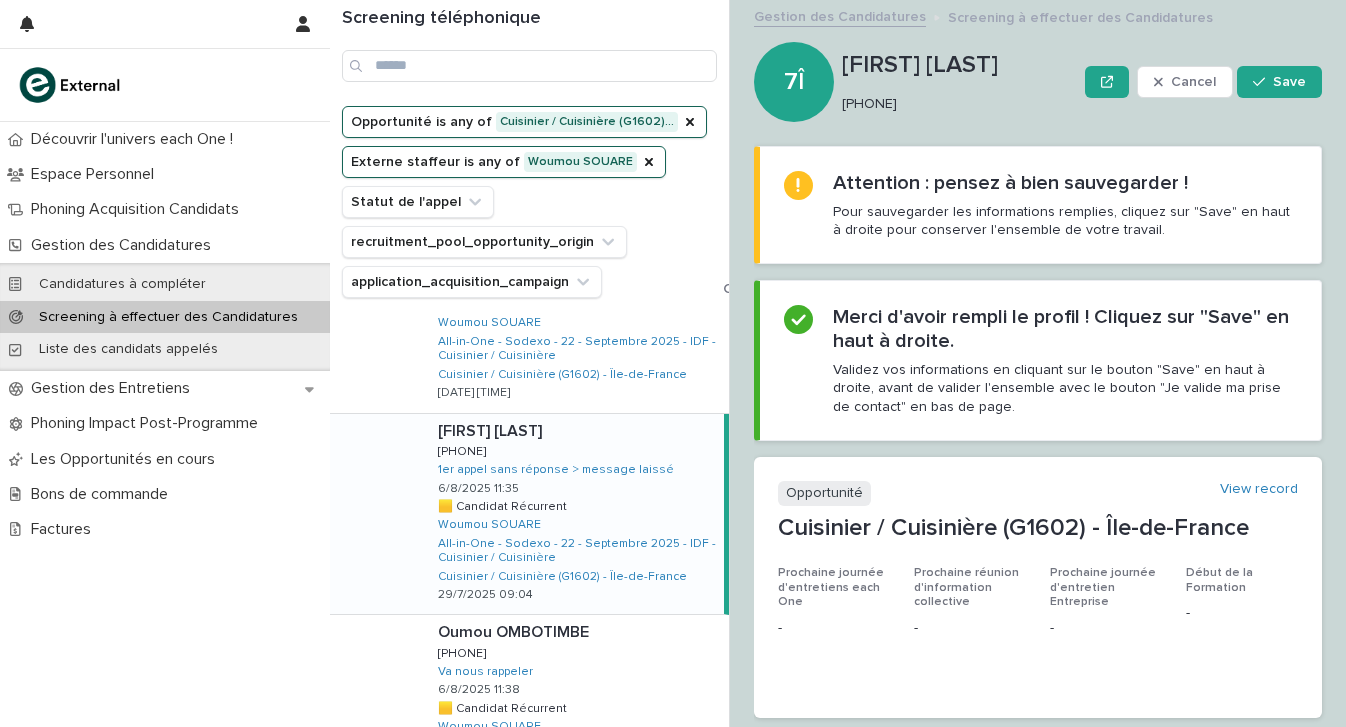 scroll, scrollTop: 2415, scrollLeft: 0, axis: vertical 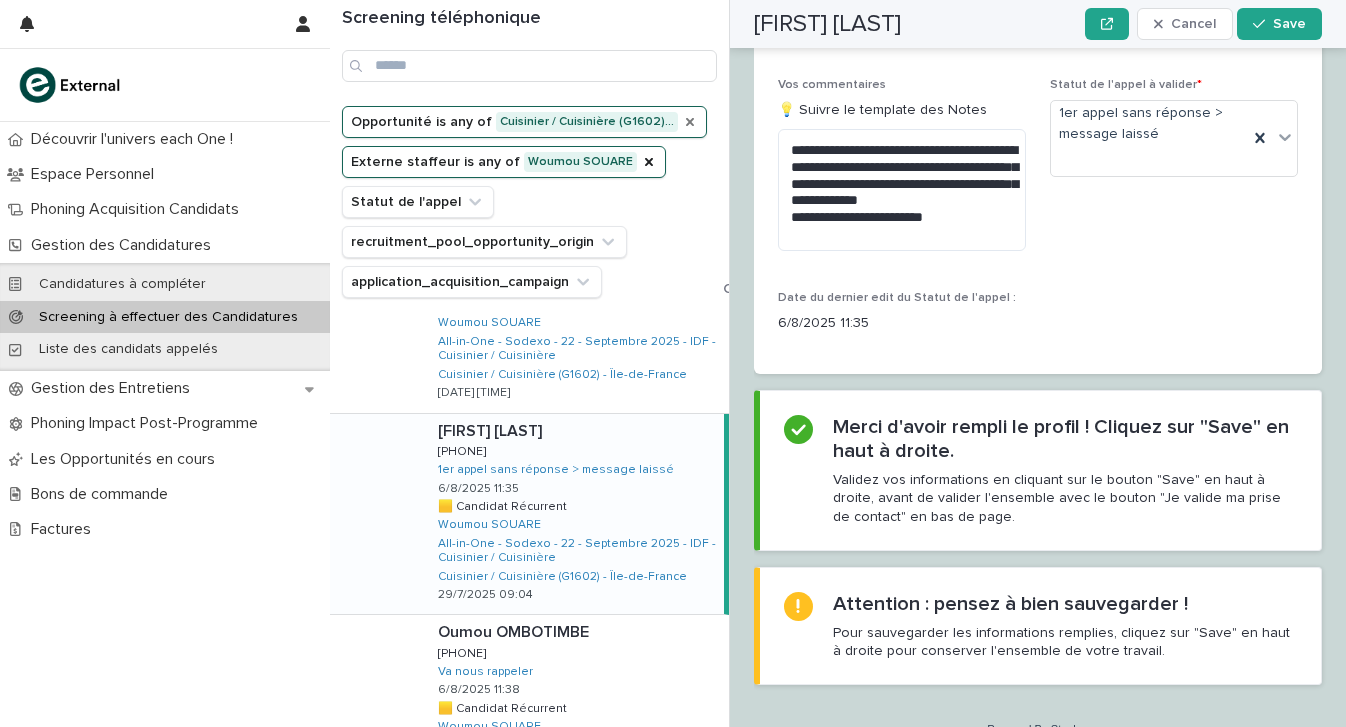 click 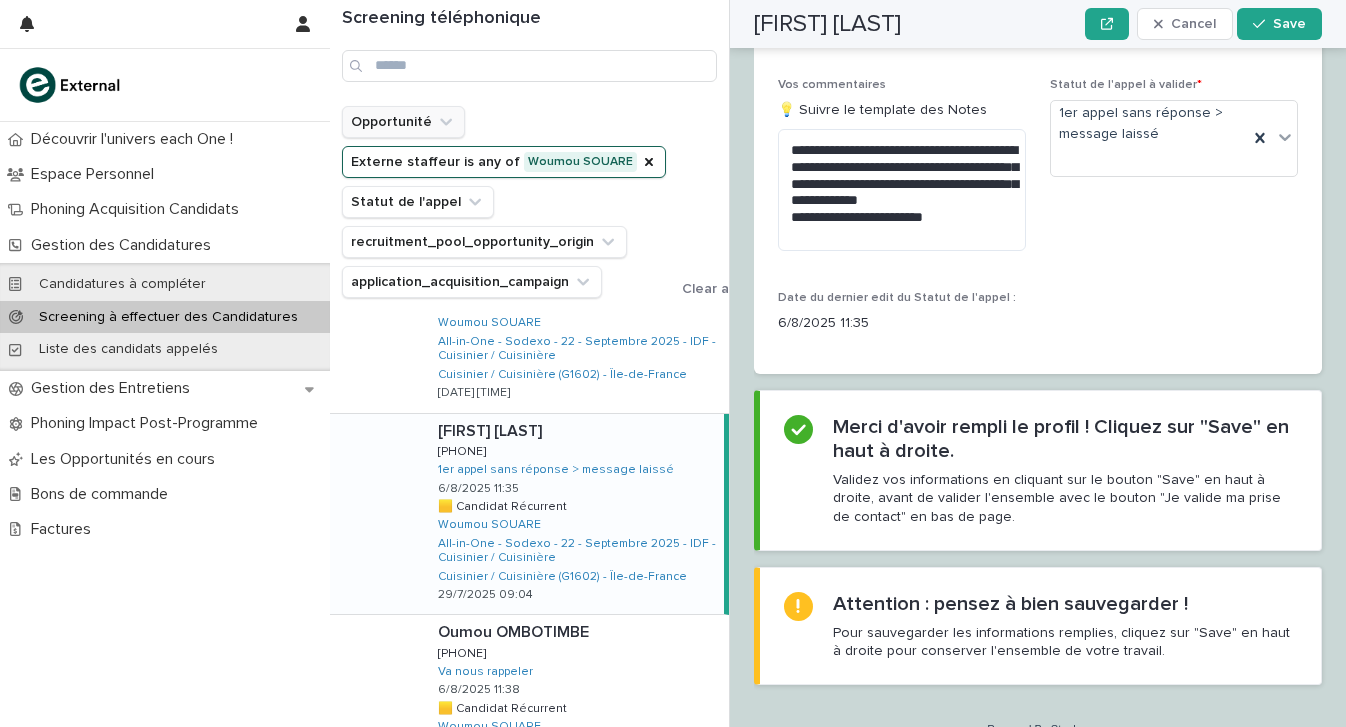 click on "Opportunité" at bounding box center (403, 122) 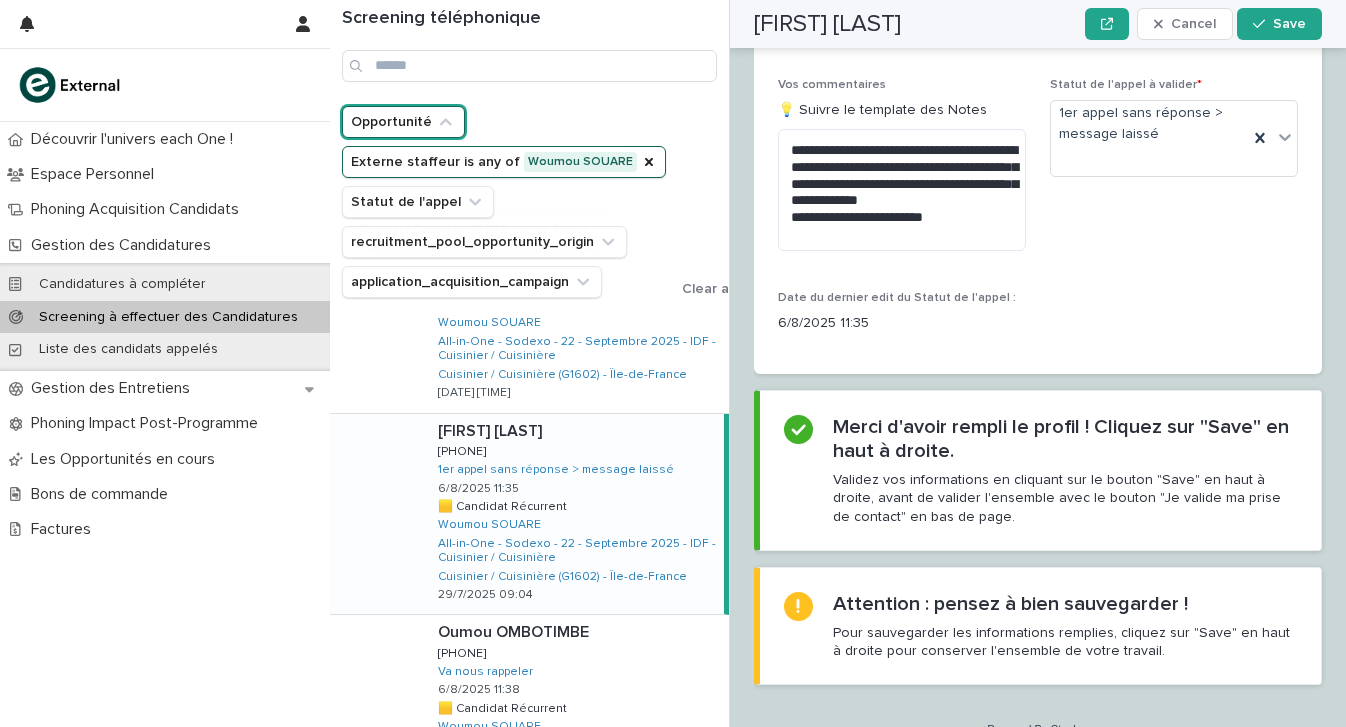 click on "Opportunité" at bounding box center (403, 122) 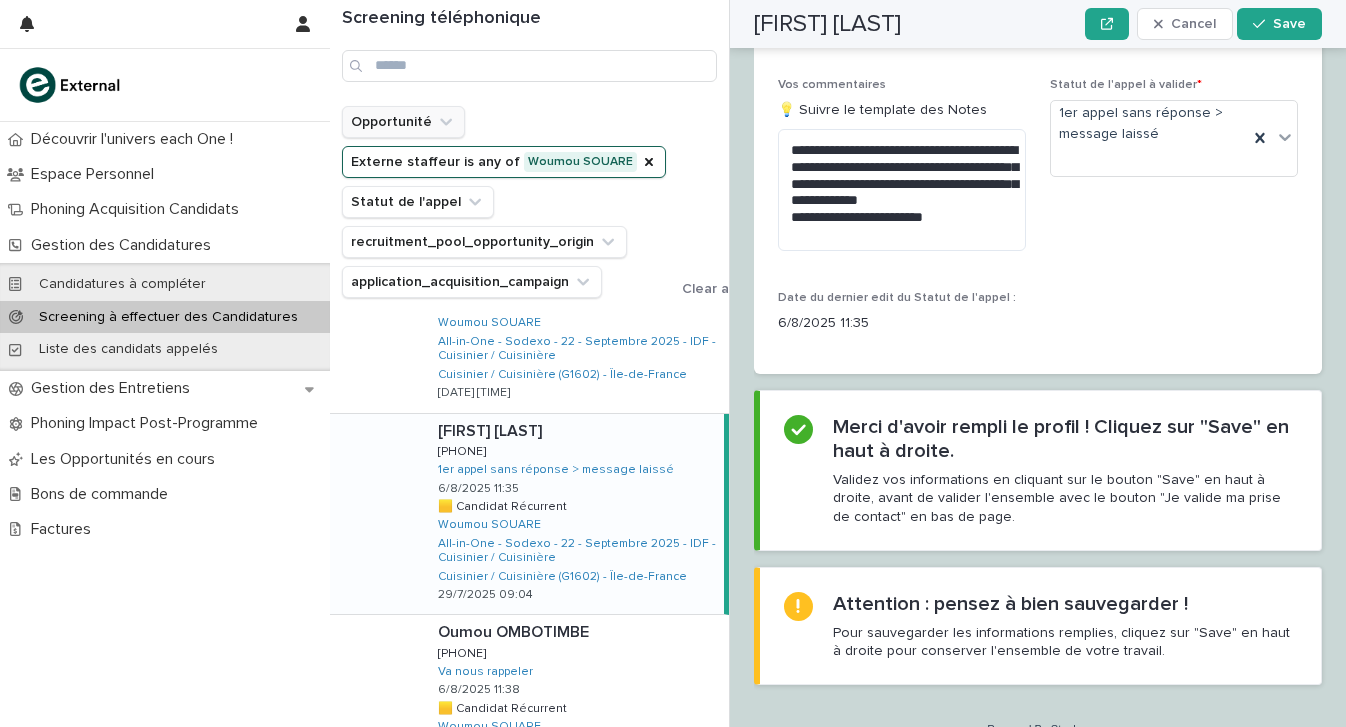 type 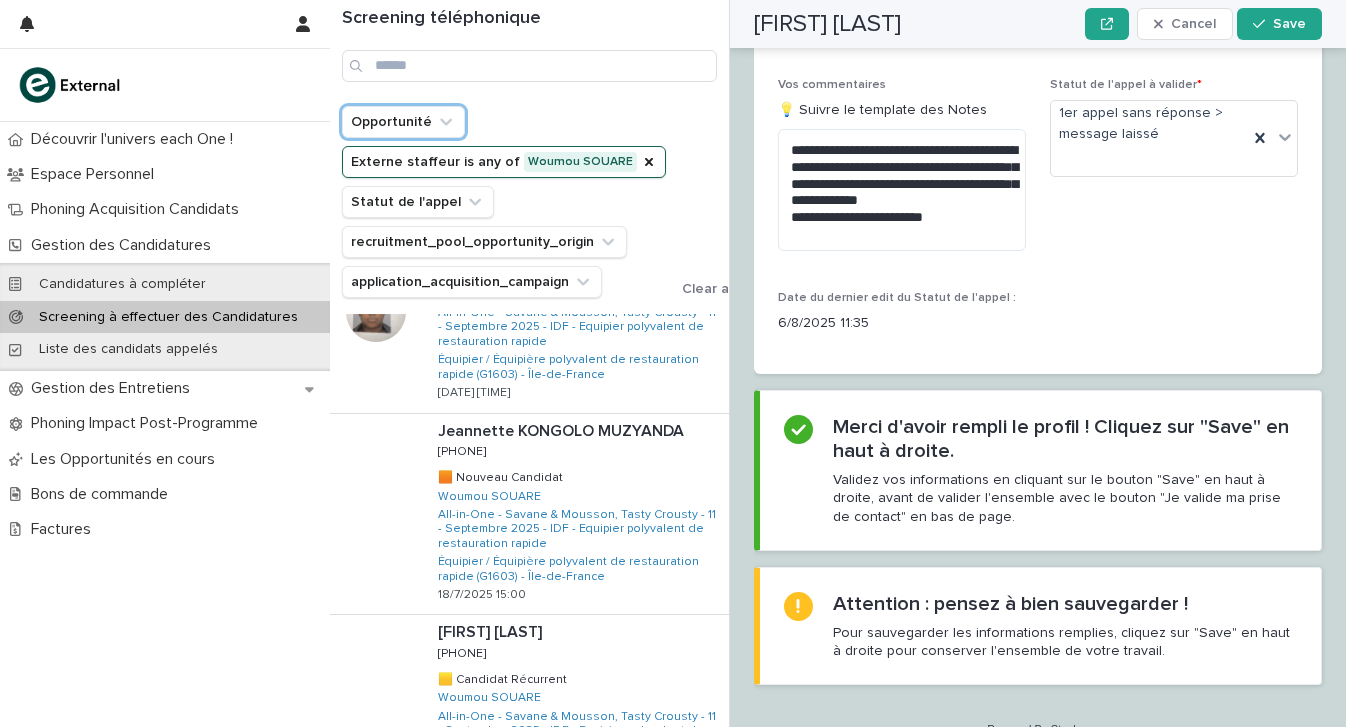 click on "Opportunité Externe staffeur is any of Woumou SOUARE Statut de l'appel recruitment_pool_opportunity_origin application_acquisition_campaign" at bounding box center (504, 202) 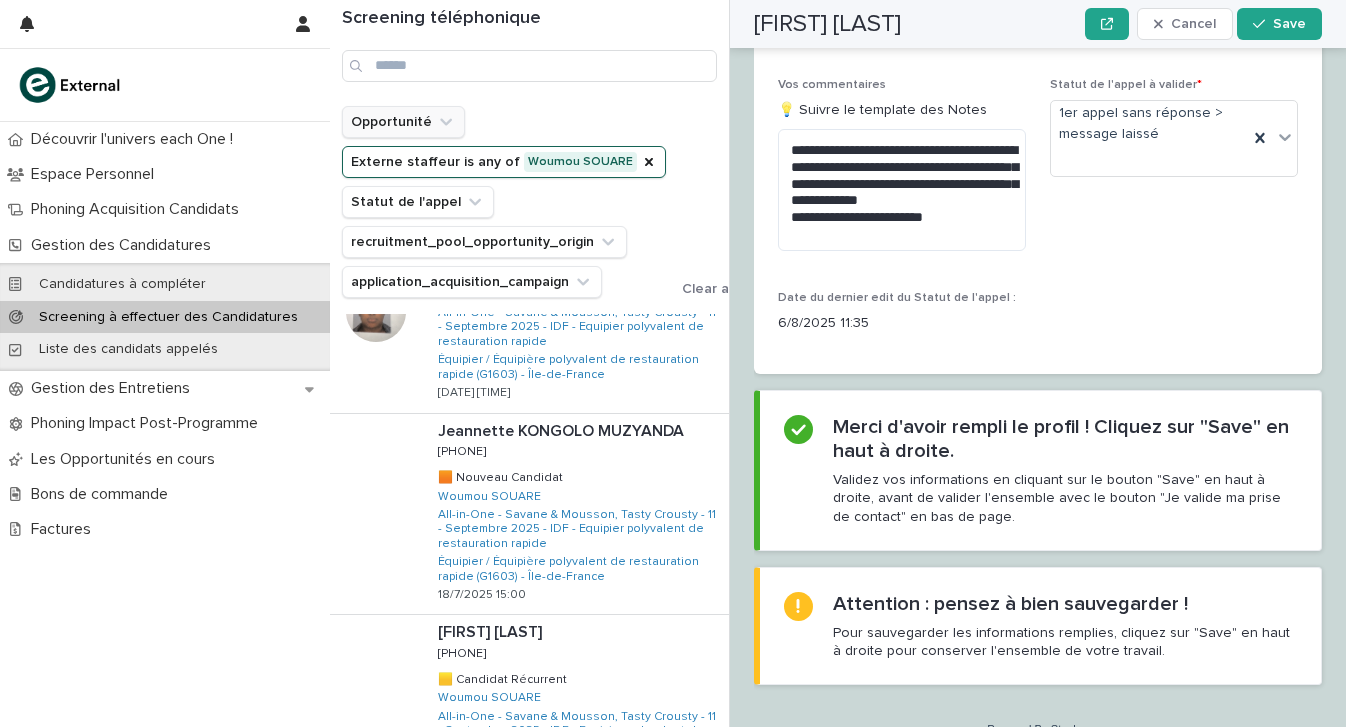 click on "Opportunité" at bounding box center [403, 122] 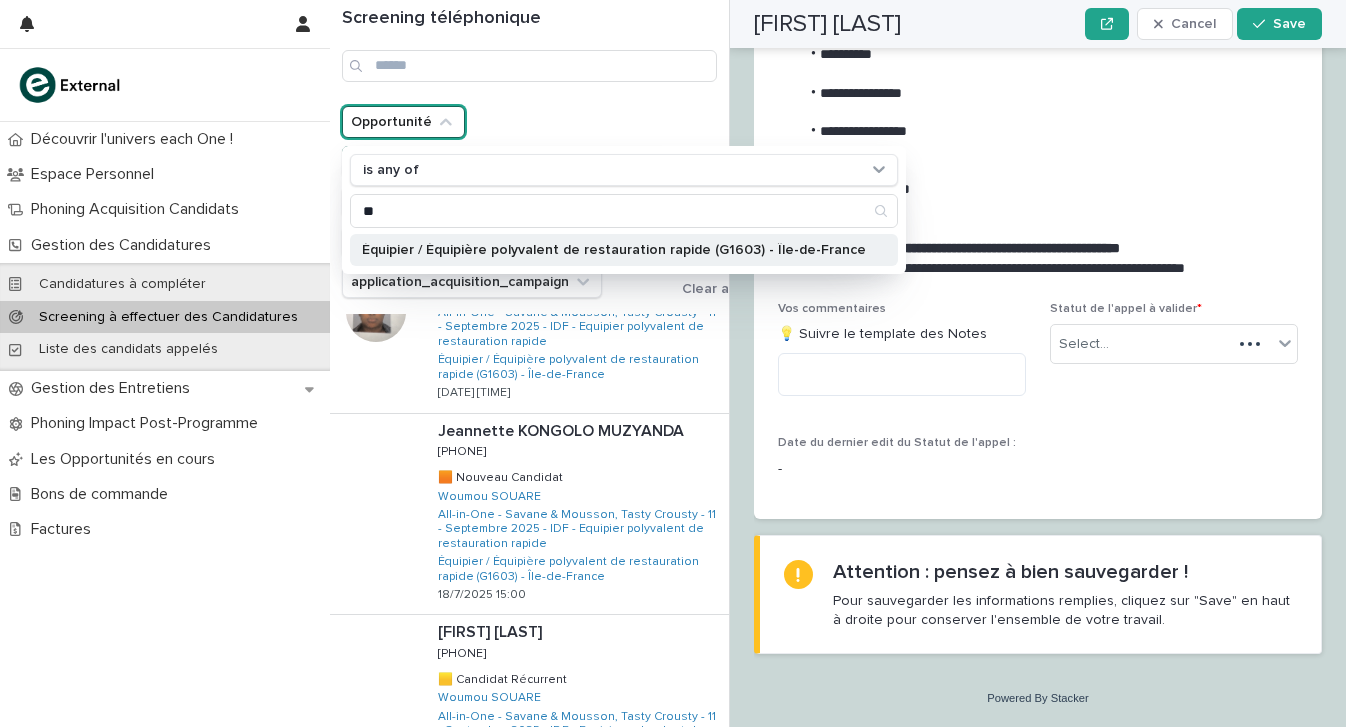 scroll, scrollTop: 1887, scrollLeft: 0, axis: vertical 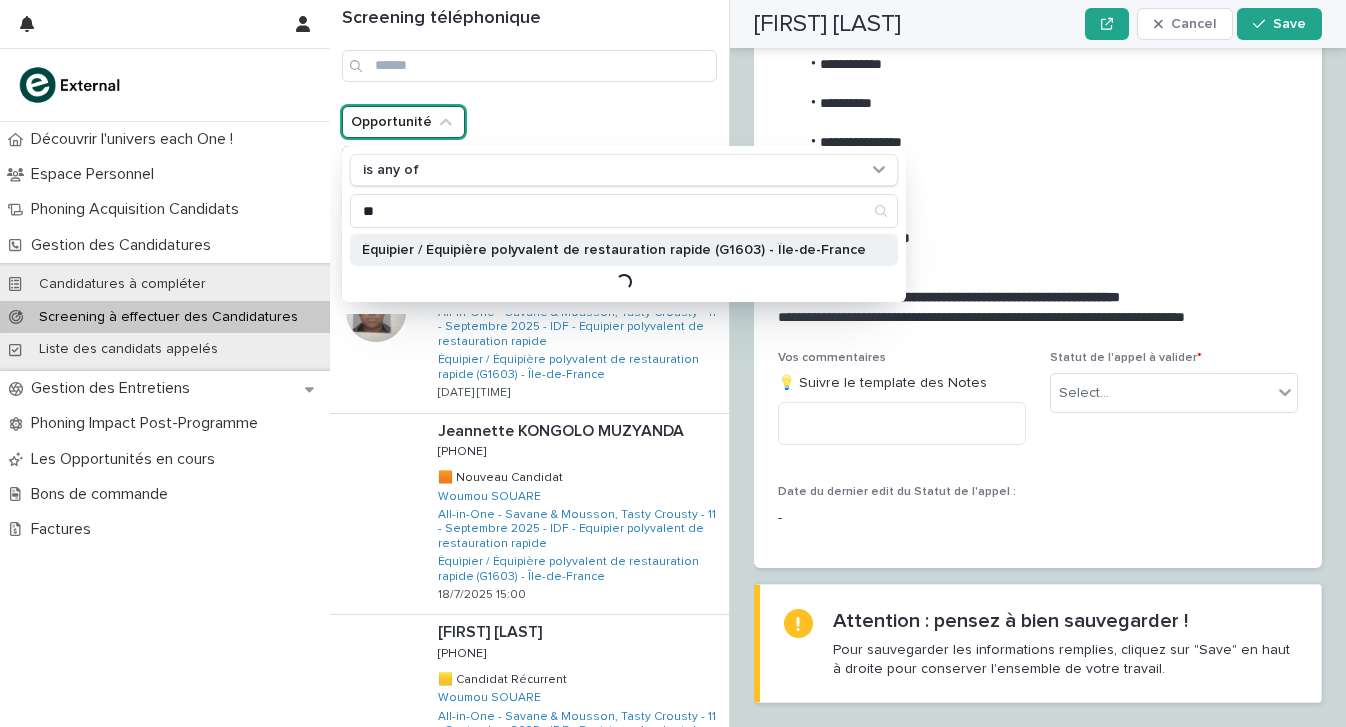 type on "**" 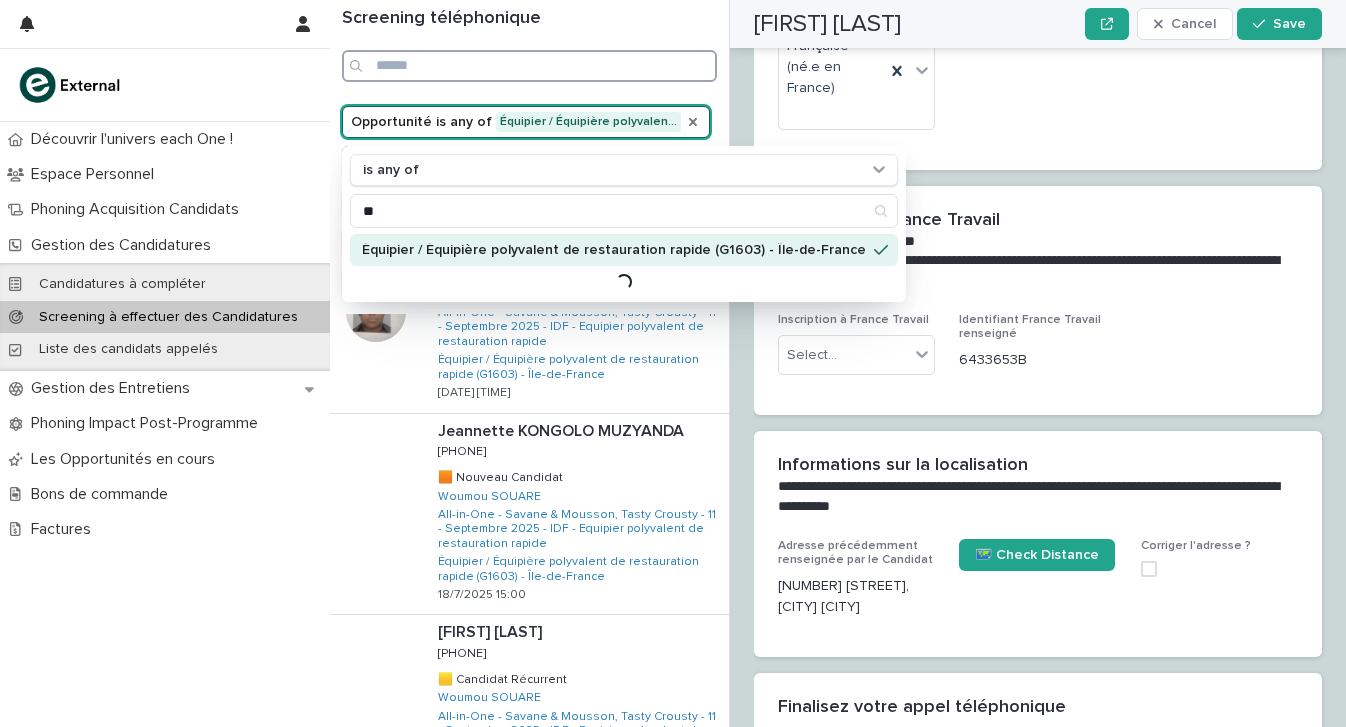 click at bounding box center [529, 66] 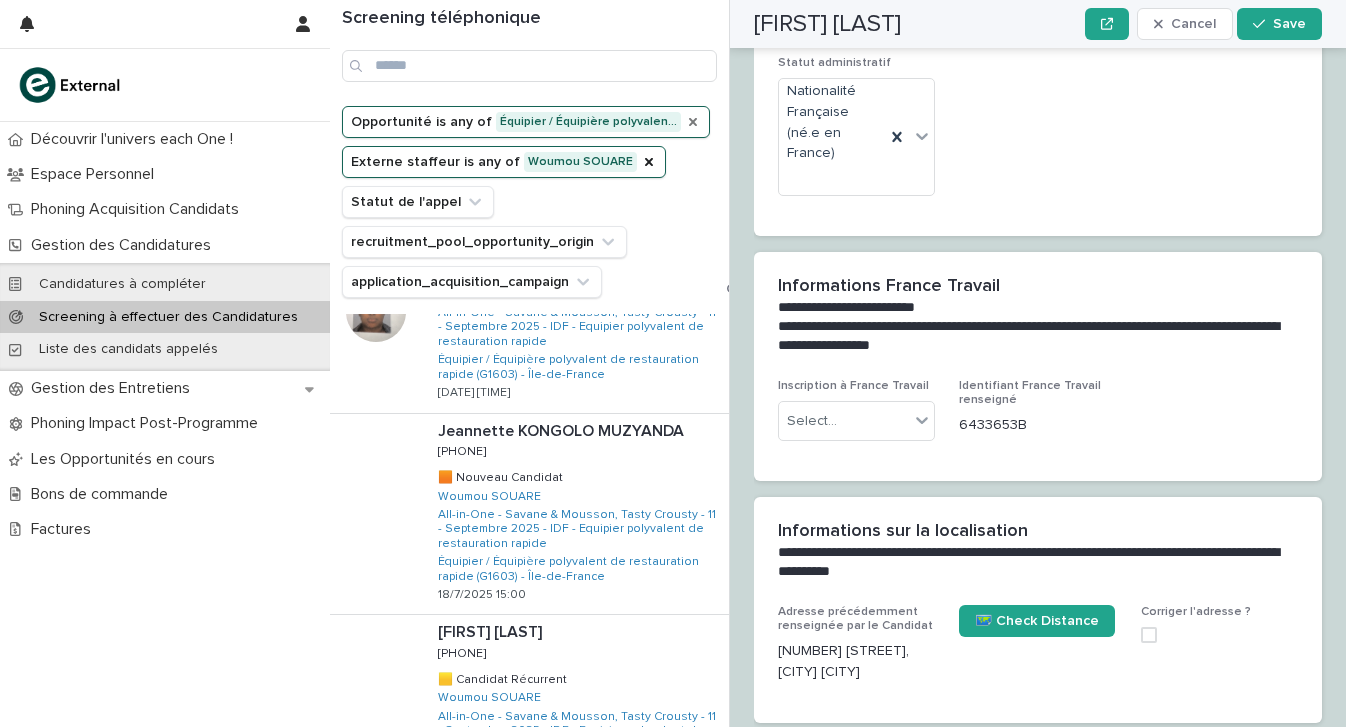 click on "Opportunité is any of Équipier / Équipière polyvalen… Externe staffeur is any of Woumou SOUARE Statut de l'appel recruitment_pool_opportunity_origin application_acquisition_campaign" at bounding box center (526, 202) 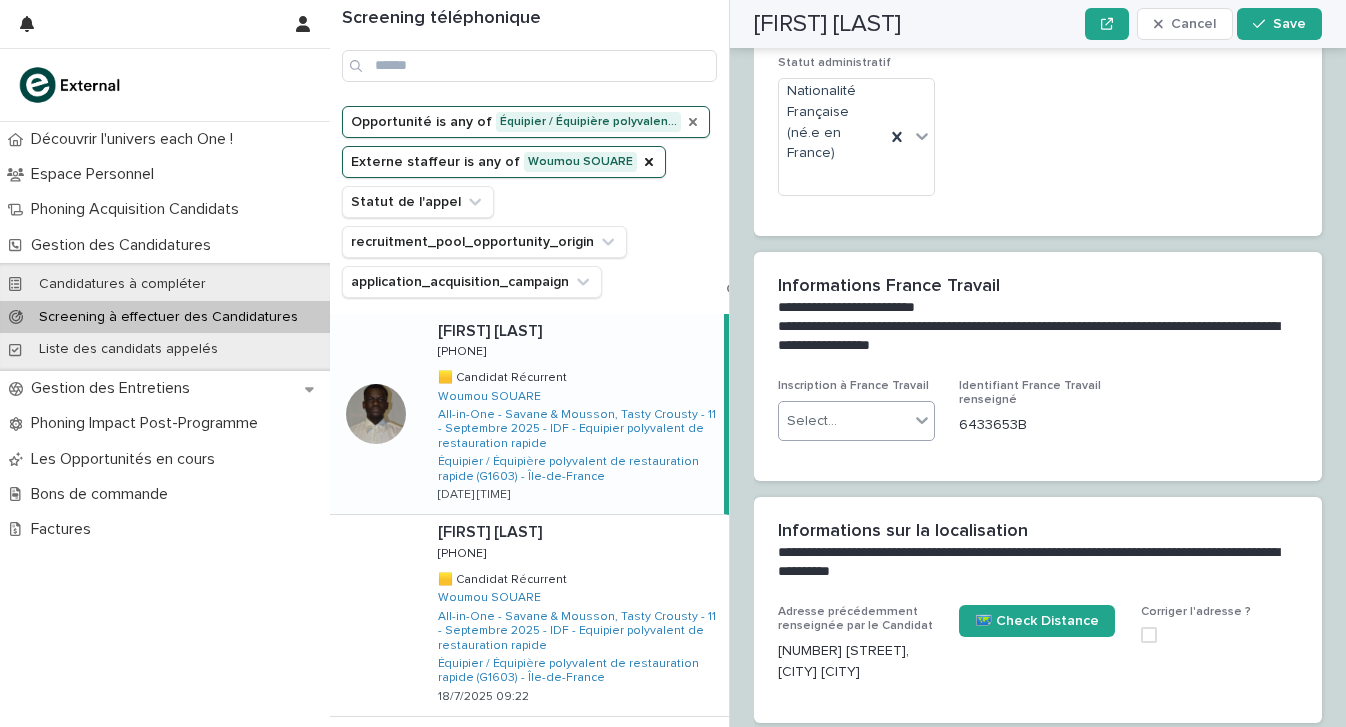 scroll, scrollTop: 0, scrollLeft: 0, axis: both 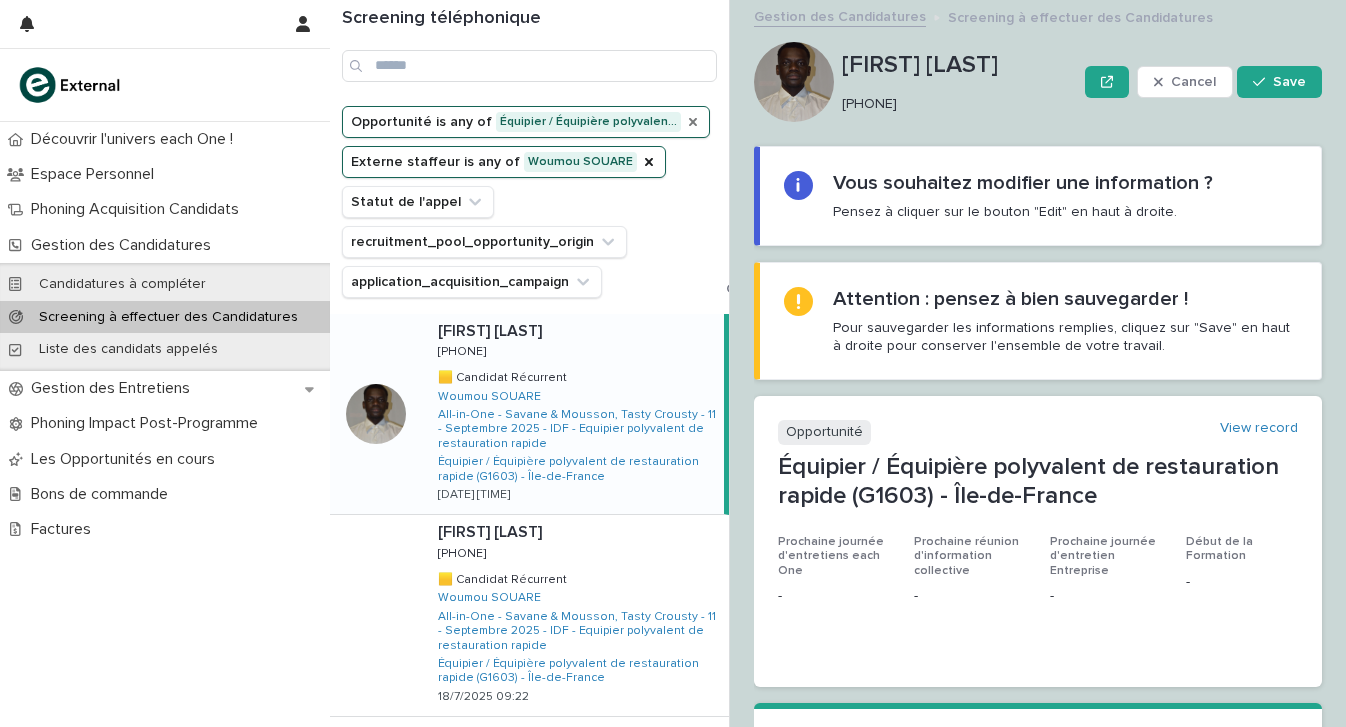 click on "[PHONE]" at bounding box center (955, 104) 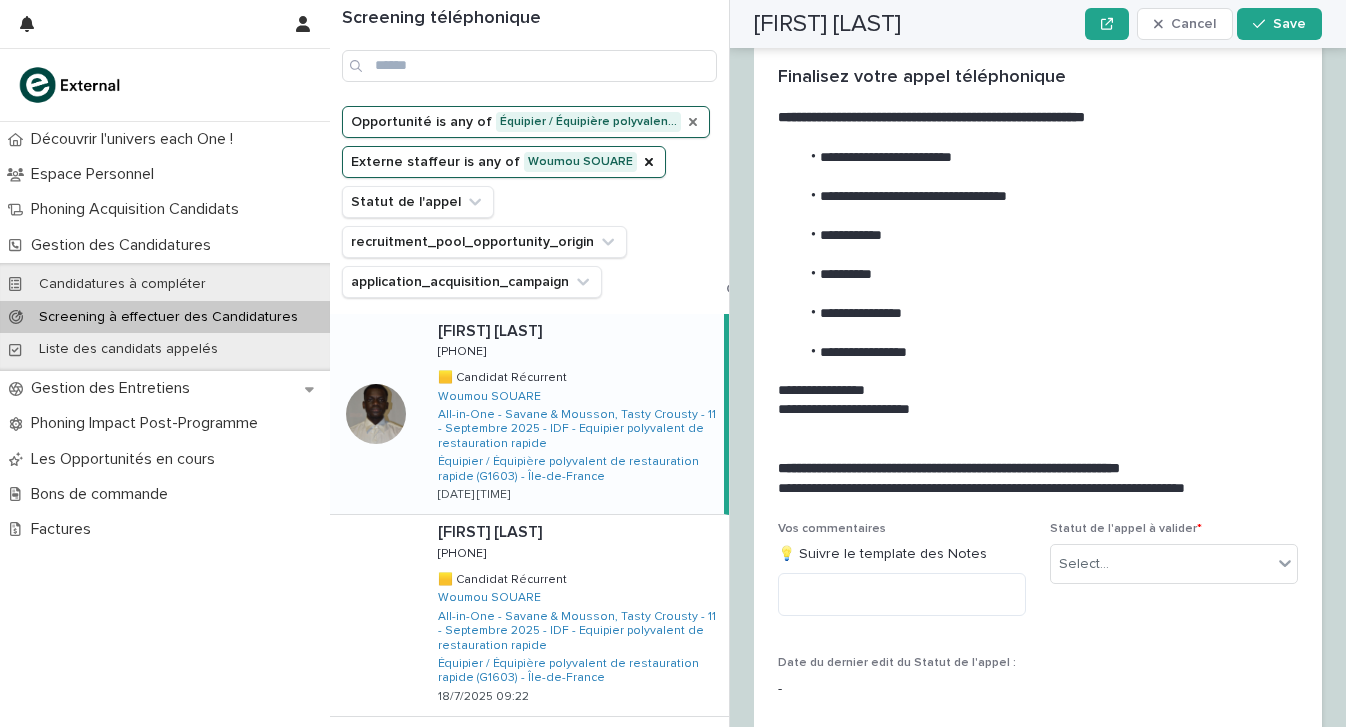 scroll, scrollTop: 2650, scrollLeft: 0, axis: vertical 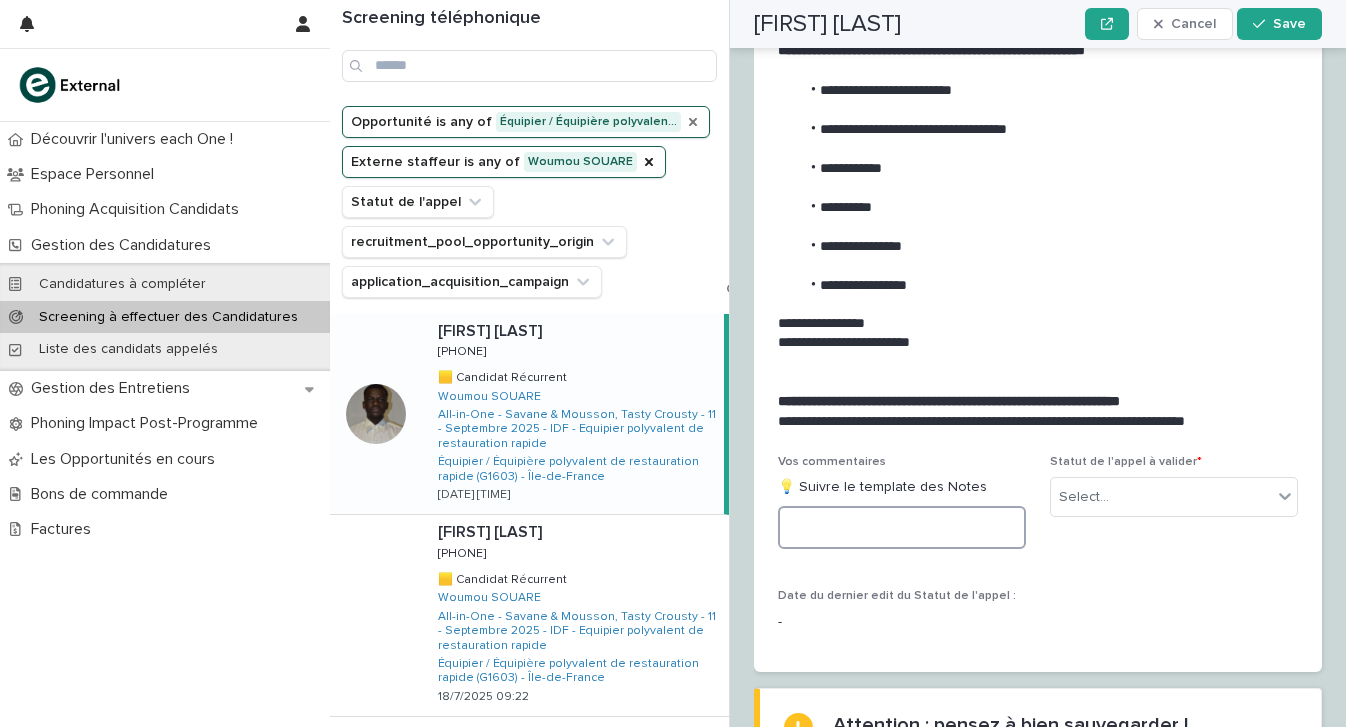 click at bounding box center (902, 527) 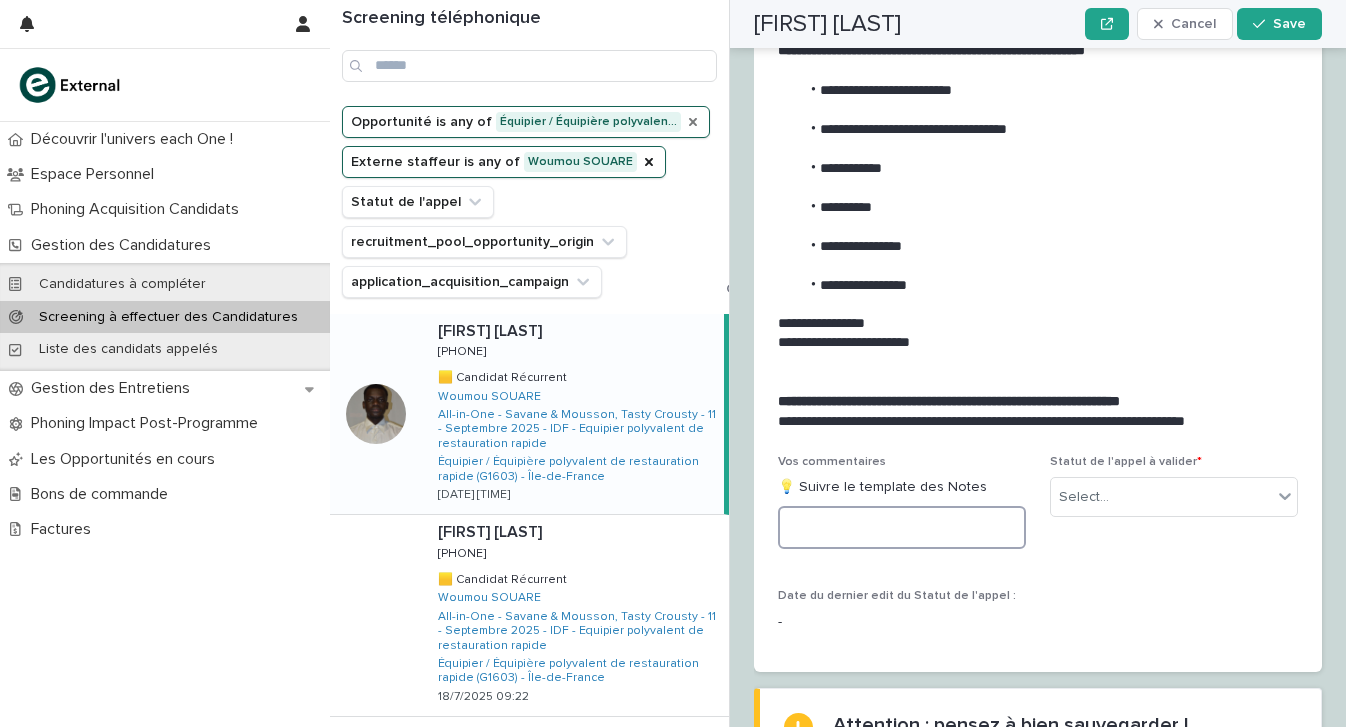 click at bounding box center [902, 527] 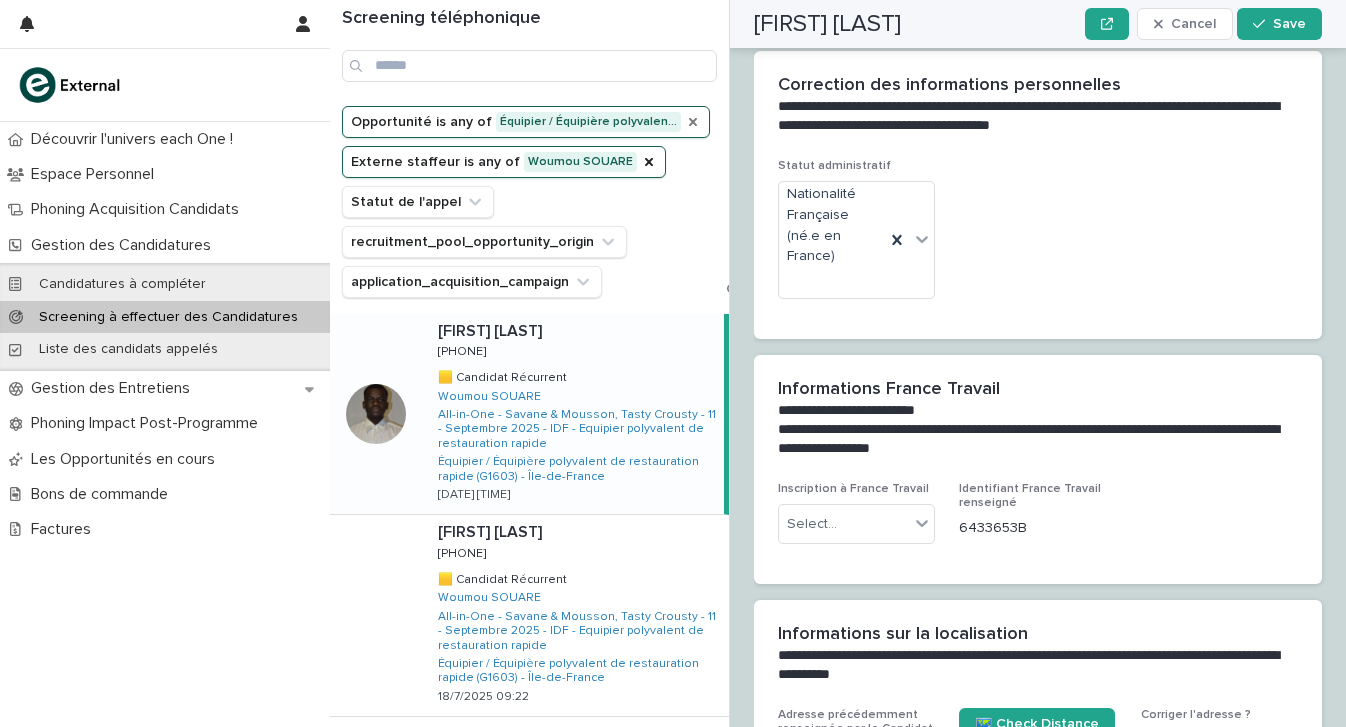 scroll, scrollTop: 1730, scrollLeft: 0, axis: vertical 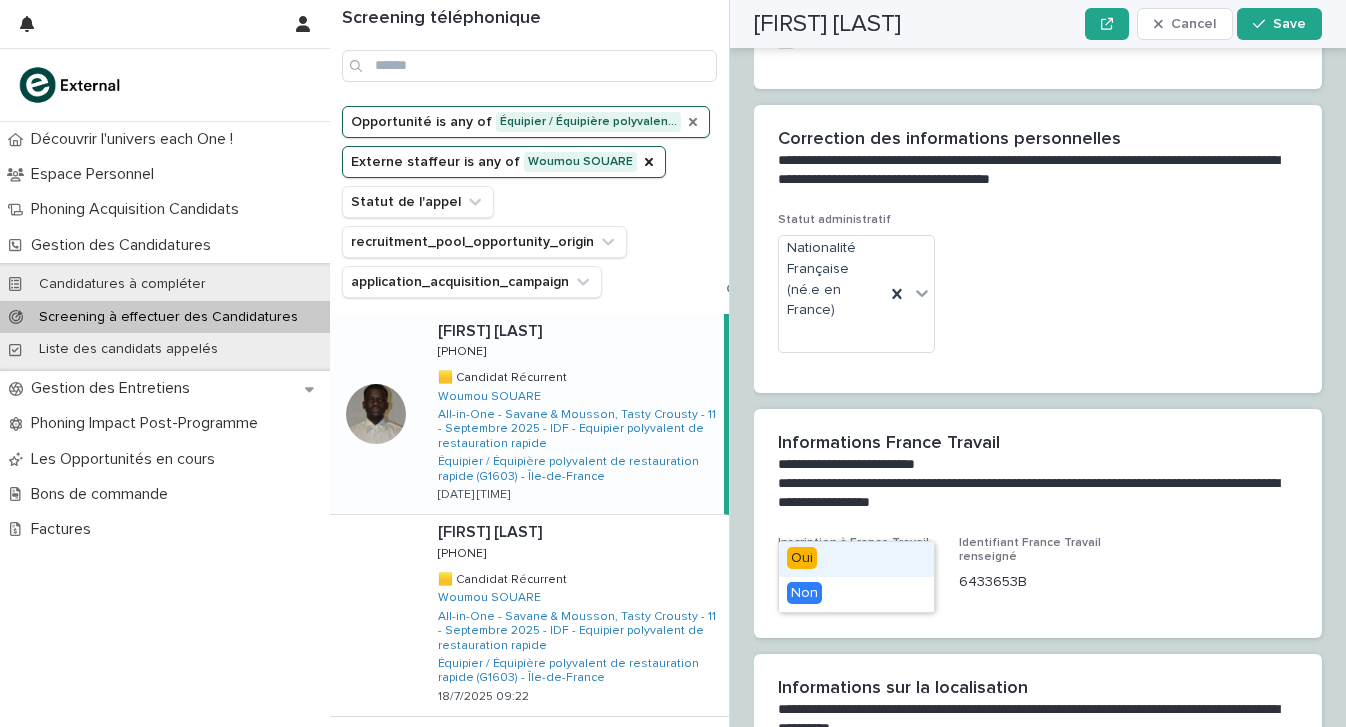 click on "Select..." at bounding box center (844, 578) 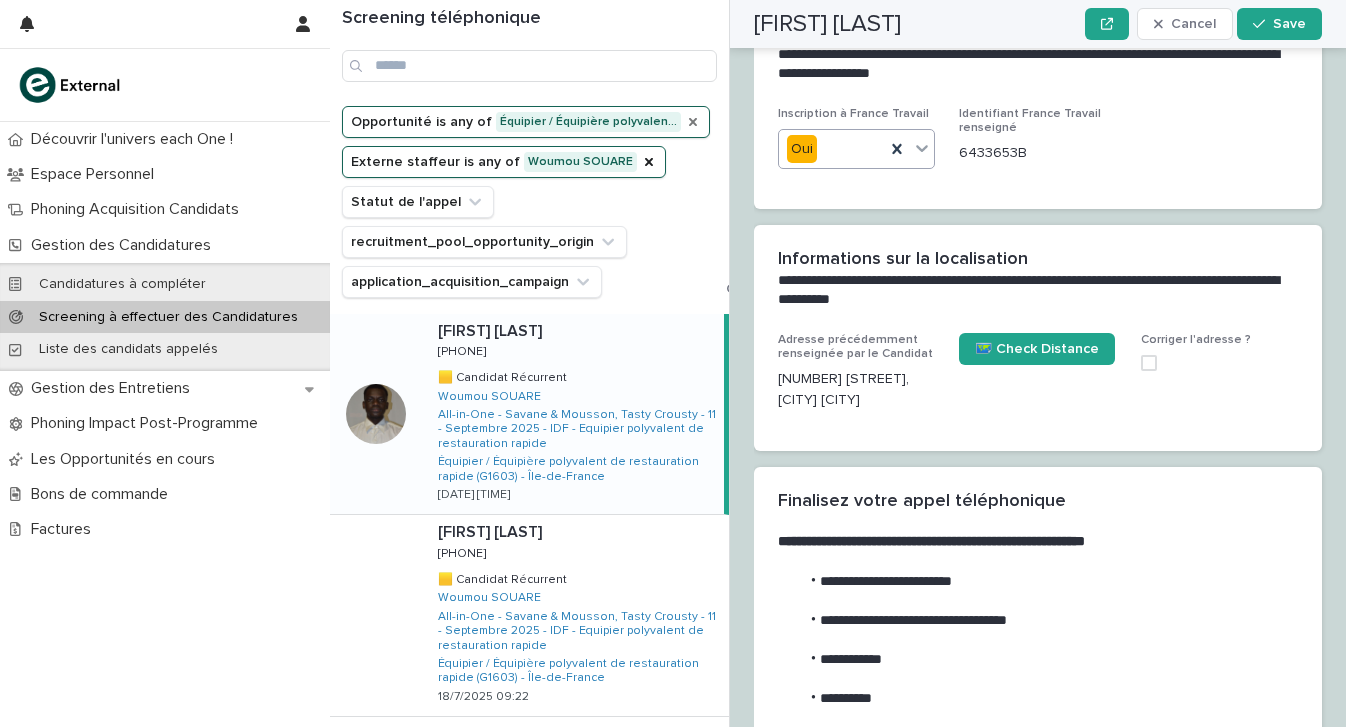 scroll, scrollTop: 2185, scrollLeft: 0, axis: vertical 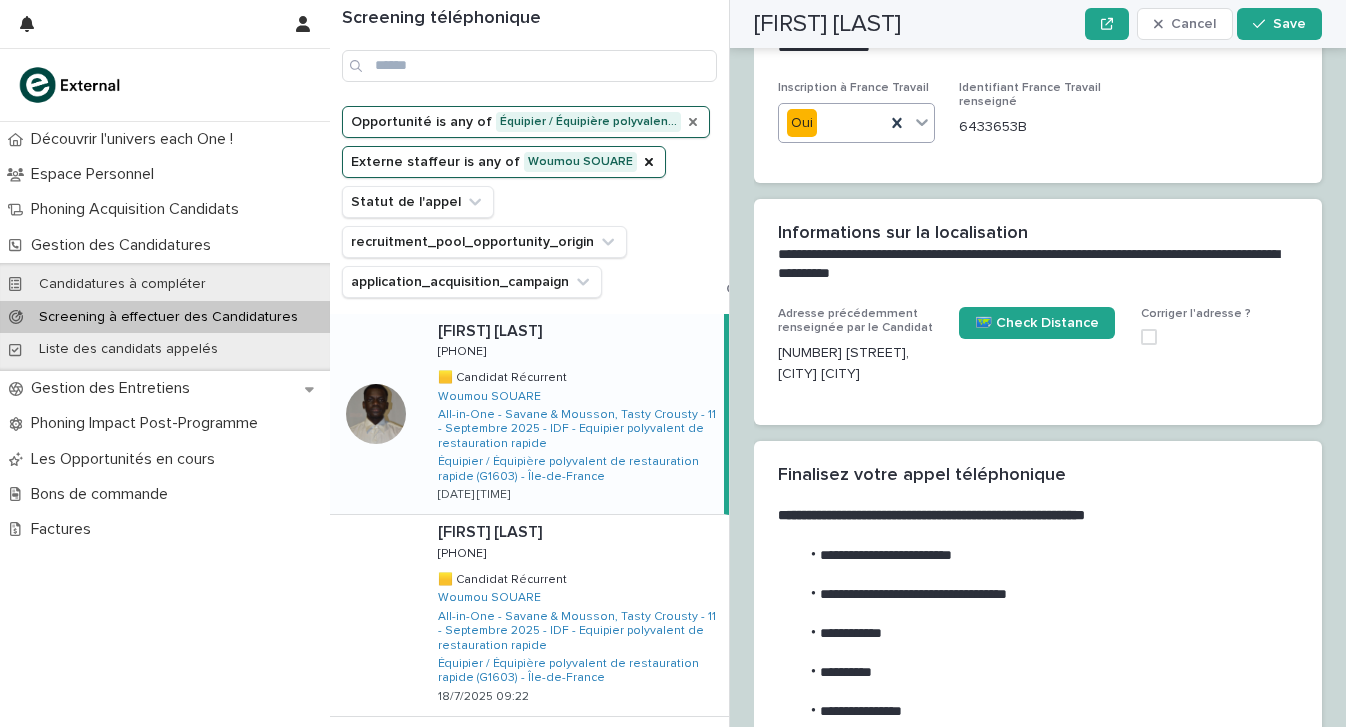 drag, startPoint x: 1061, startPoint y: 14, endPoint x: 1132, endPoint y: 317, distance: 311.20734 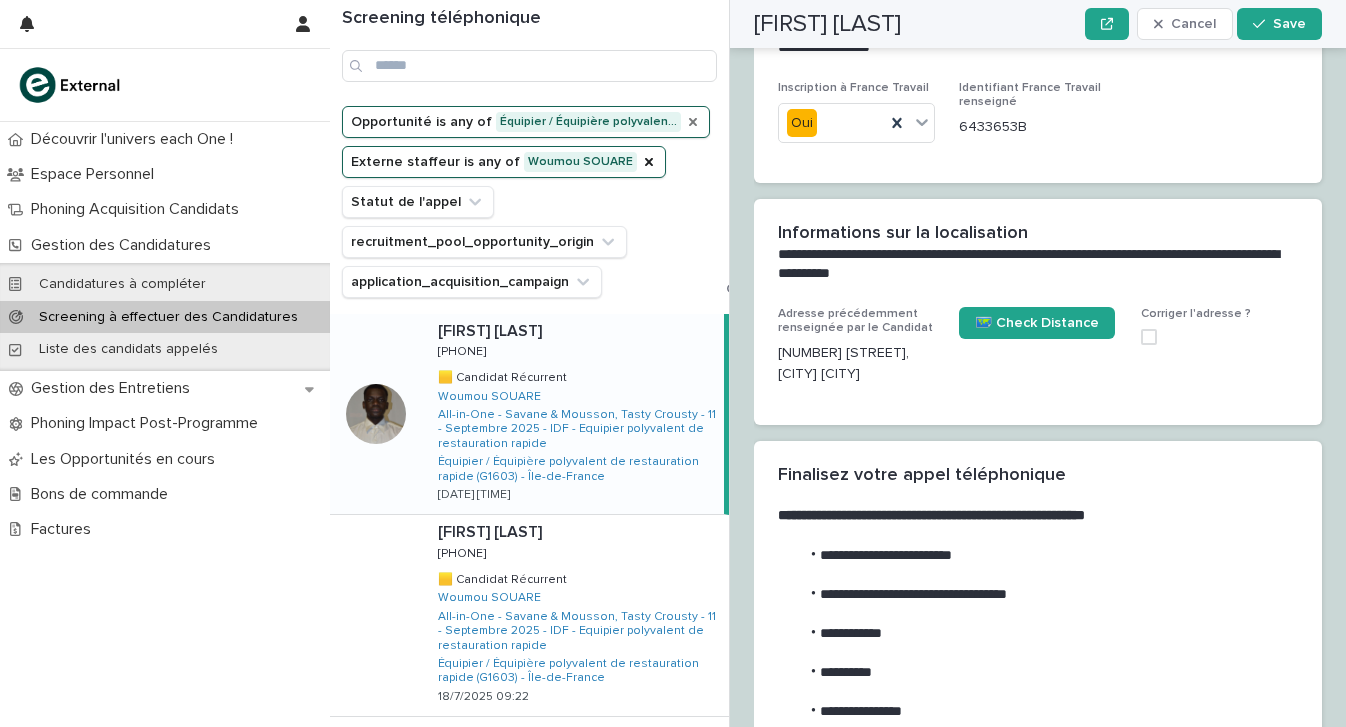 click on "Adresse précédemment renseignée par le Candidat [FIRST] [LAST] [NUMBER] [STREET], [POSTAL_CODE] [CITY] 🗺️ Check Distance Corriger l'adresse ?" at bounding box center (1038, 366) 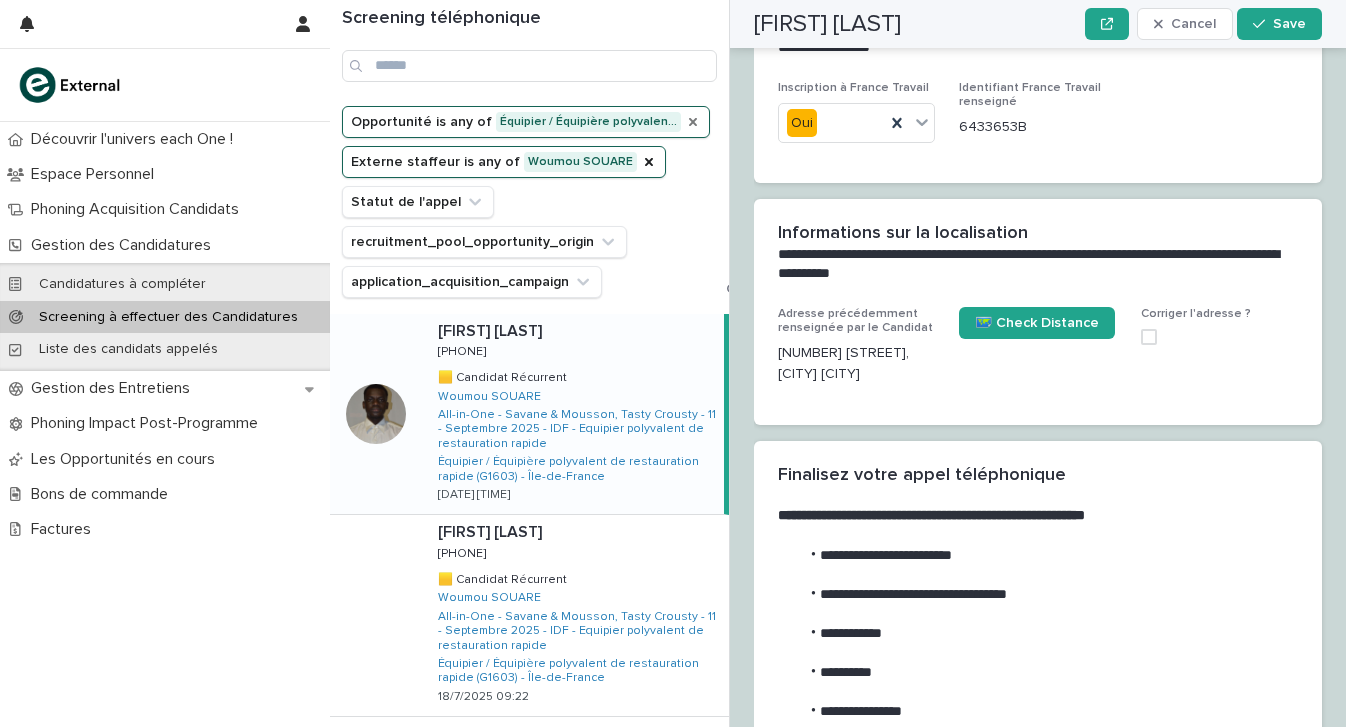 scroll, scrollTop: 2727, scrollLeft: 0, axis: vertical 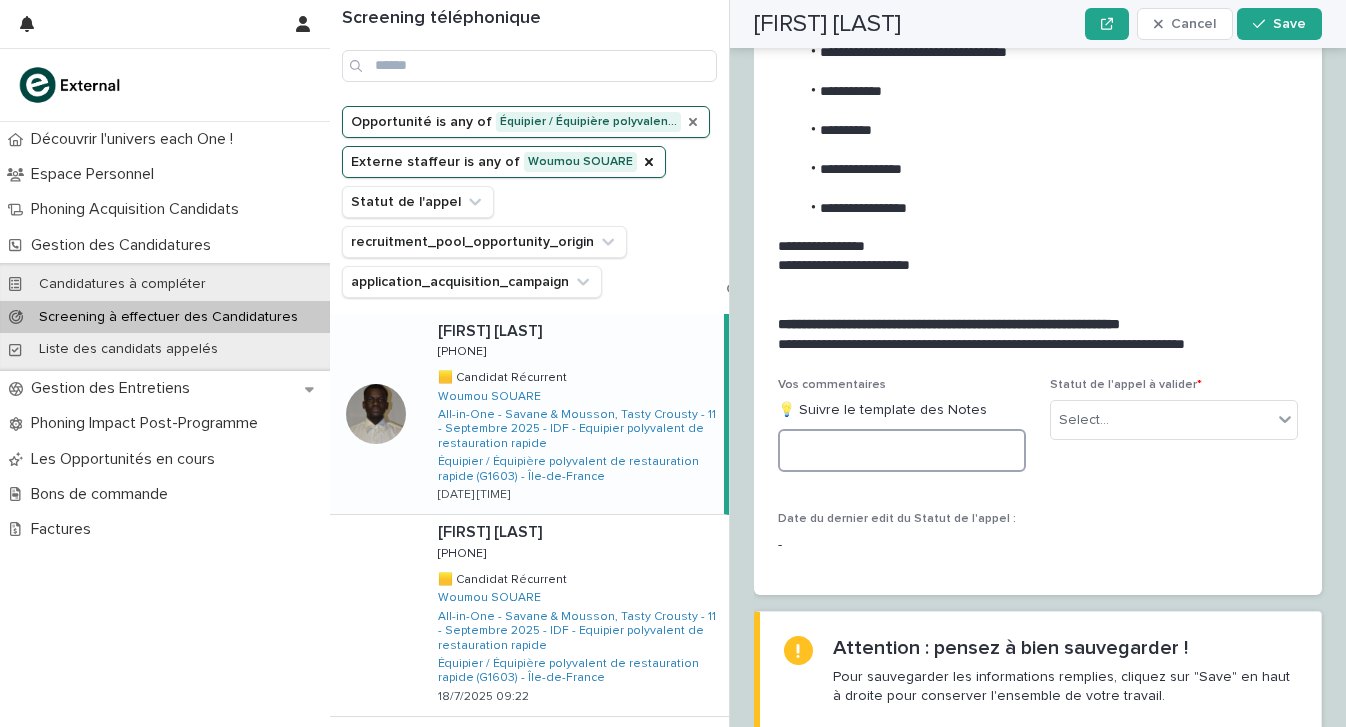 click at bounding box center [902, 450] 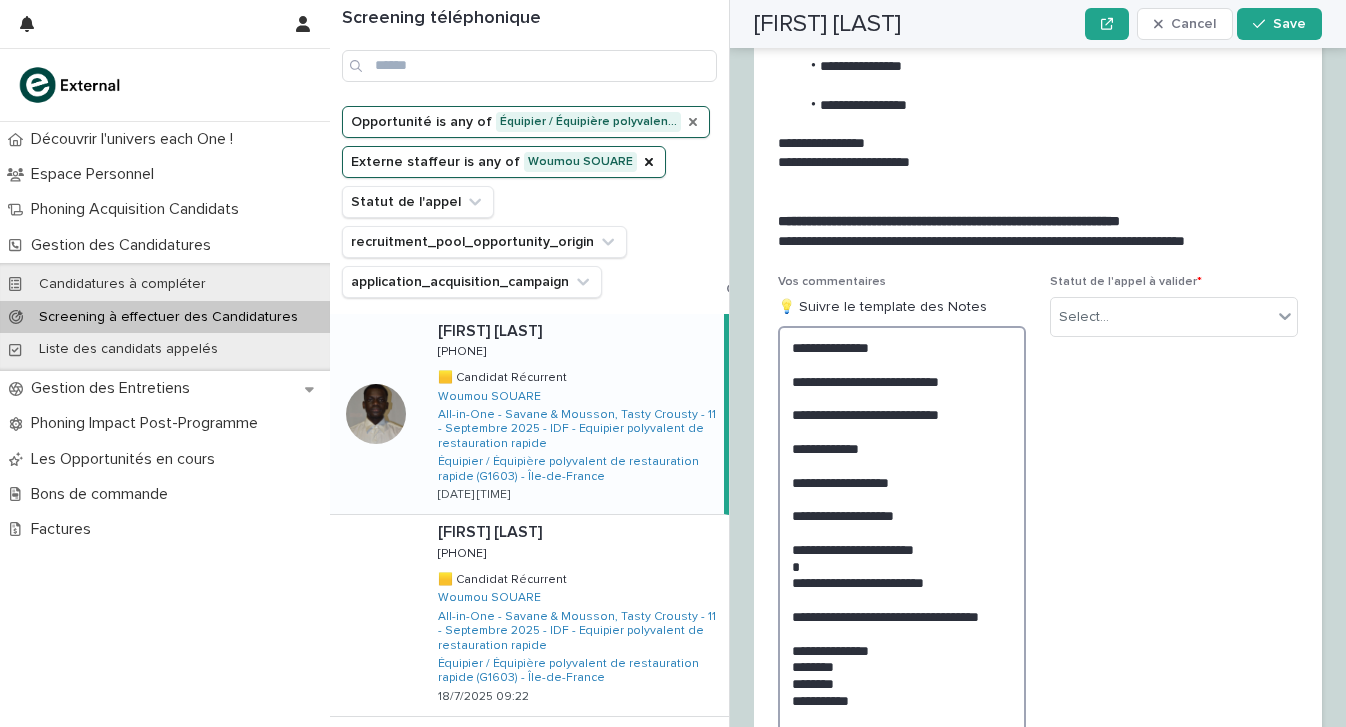 scroll, scrollTop: 2828, scrollLeft: 0, axis: vertical 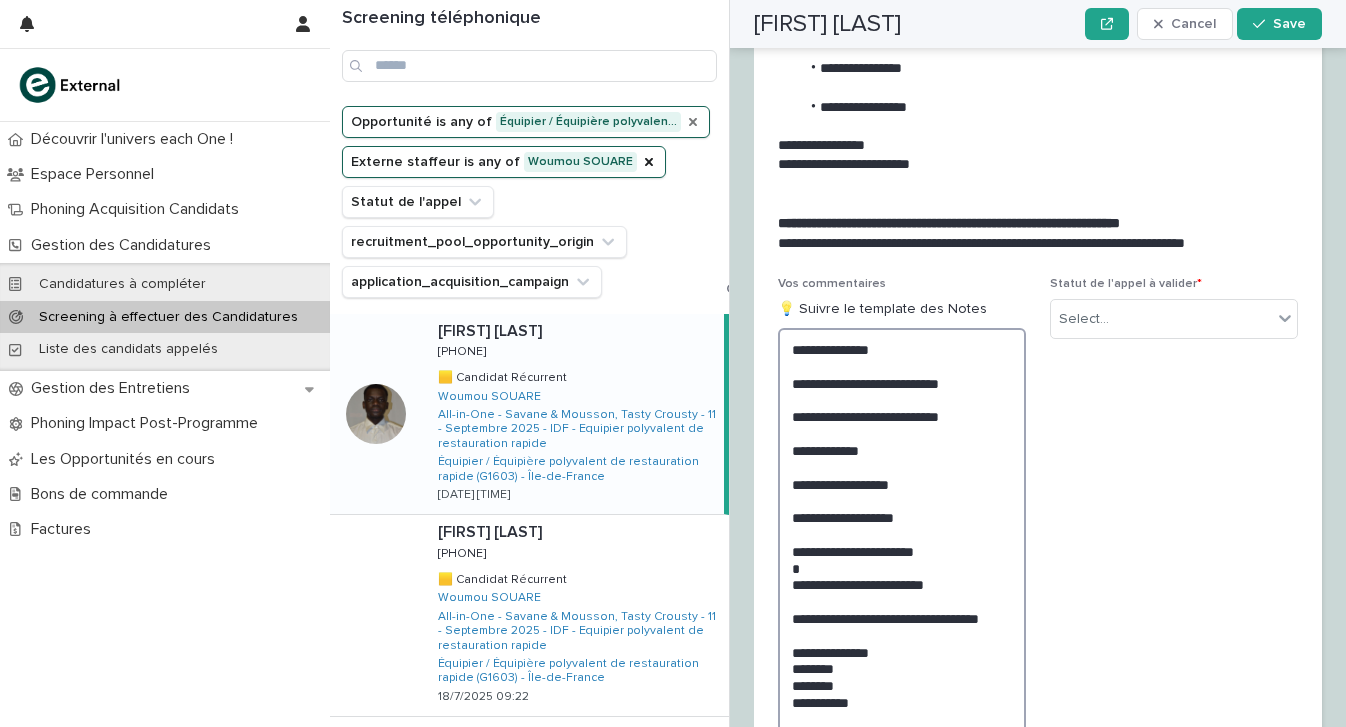 drag, startPoint x: 956, startPoint y: 497, endPoint x: 775, endPoint y: 488, distance: 181.22362 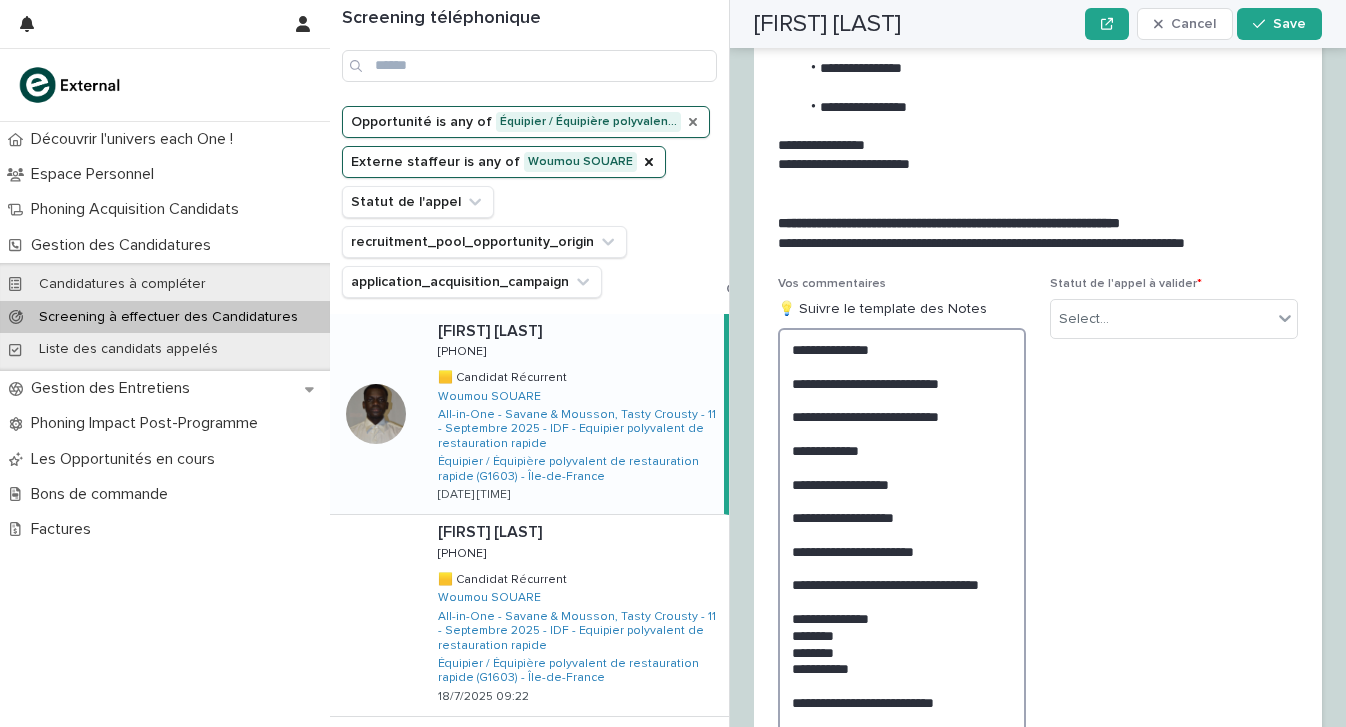 scroll, scrollTop: 2828, scrollLeft: 0, axis: vertical 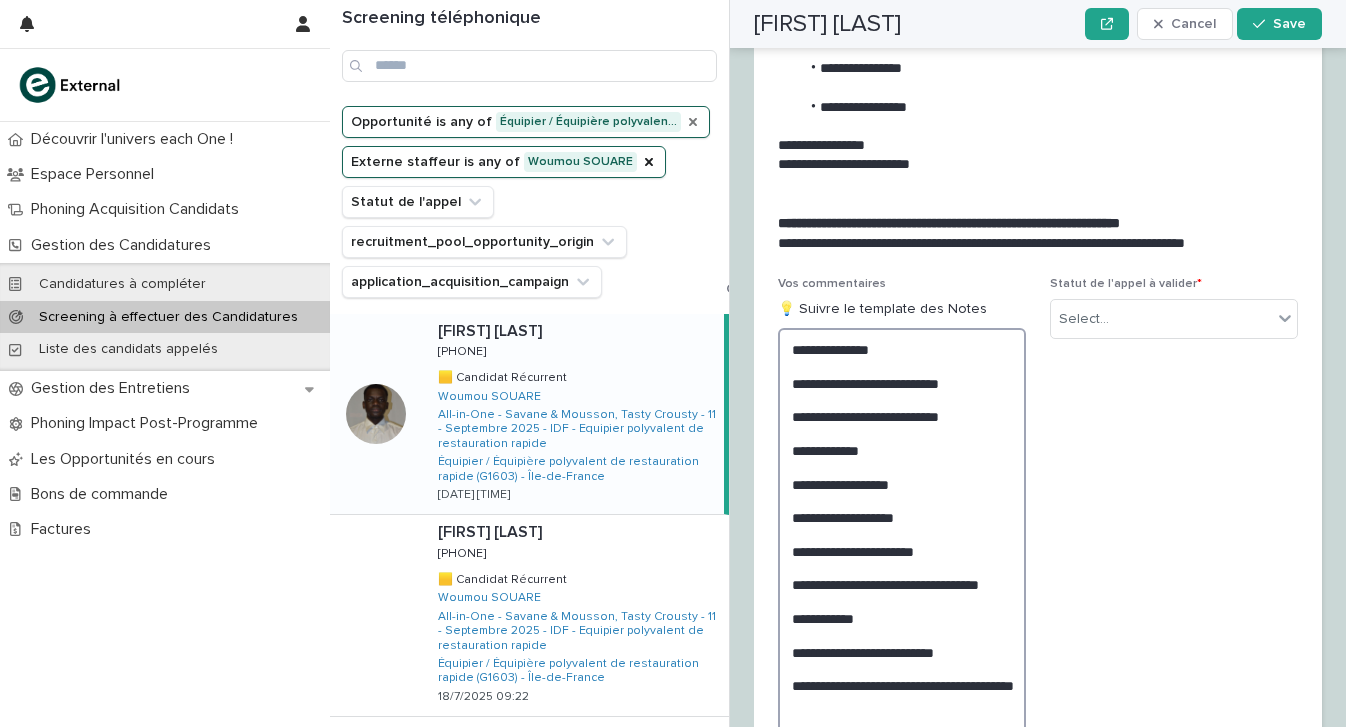 click on "**********" at bounding box center (902, 533) 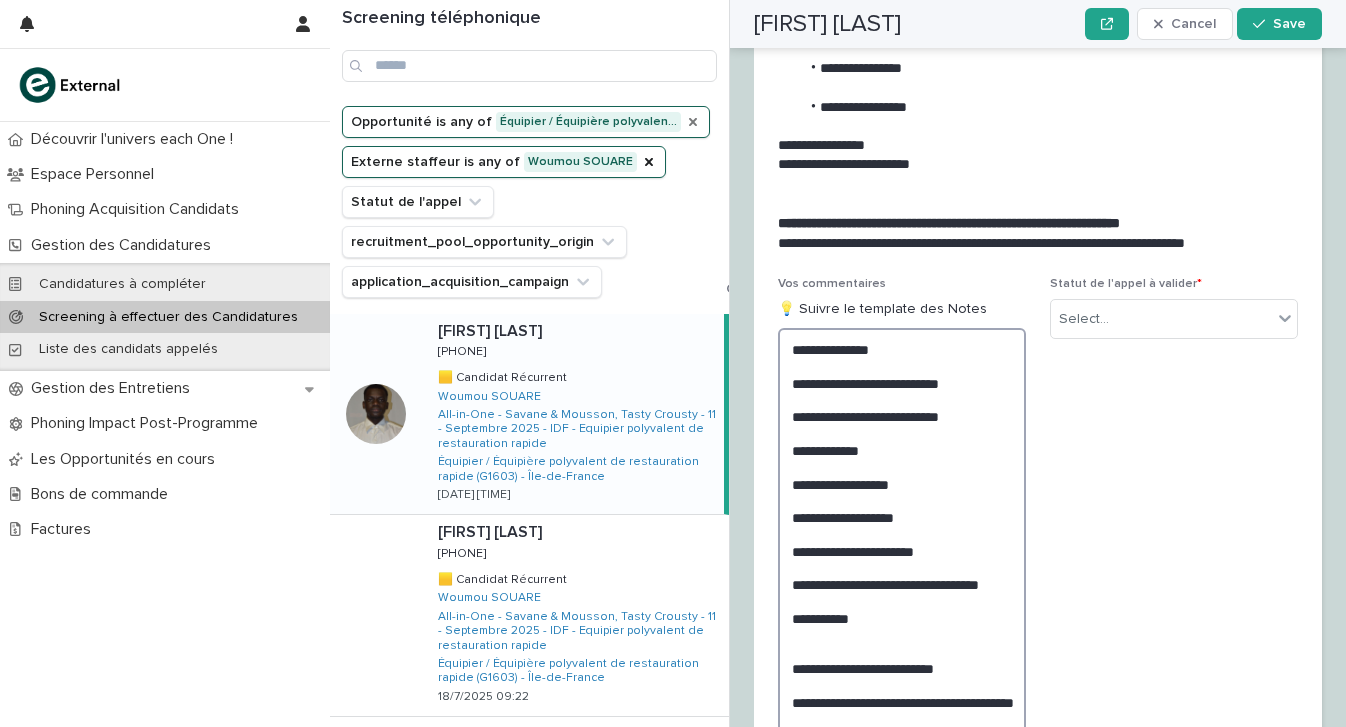 scroll, scrollTop: 2828, scrollLeft: 0, axis: vertical 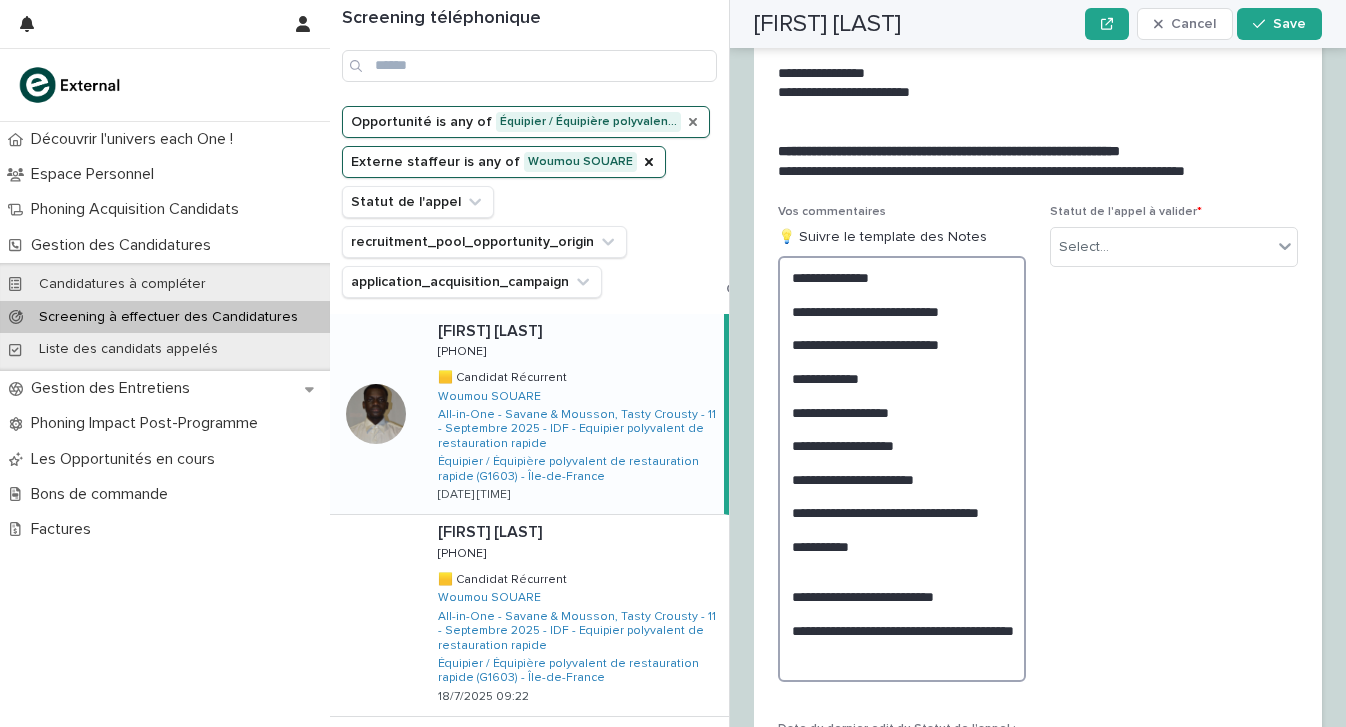 drag, startPoint x: 858, startPoint y: 269, endPoint x: 1001, endPoint y: 741, distance: 493.18658 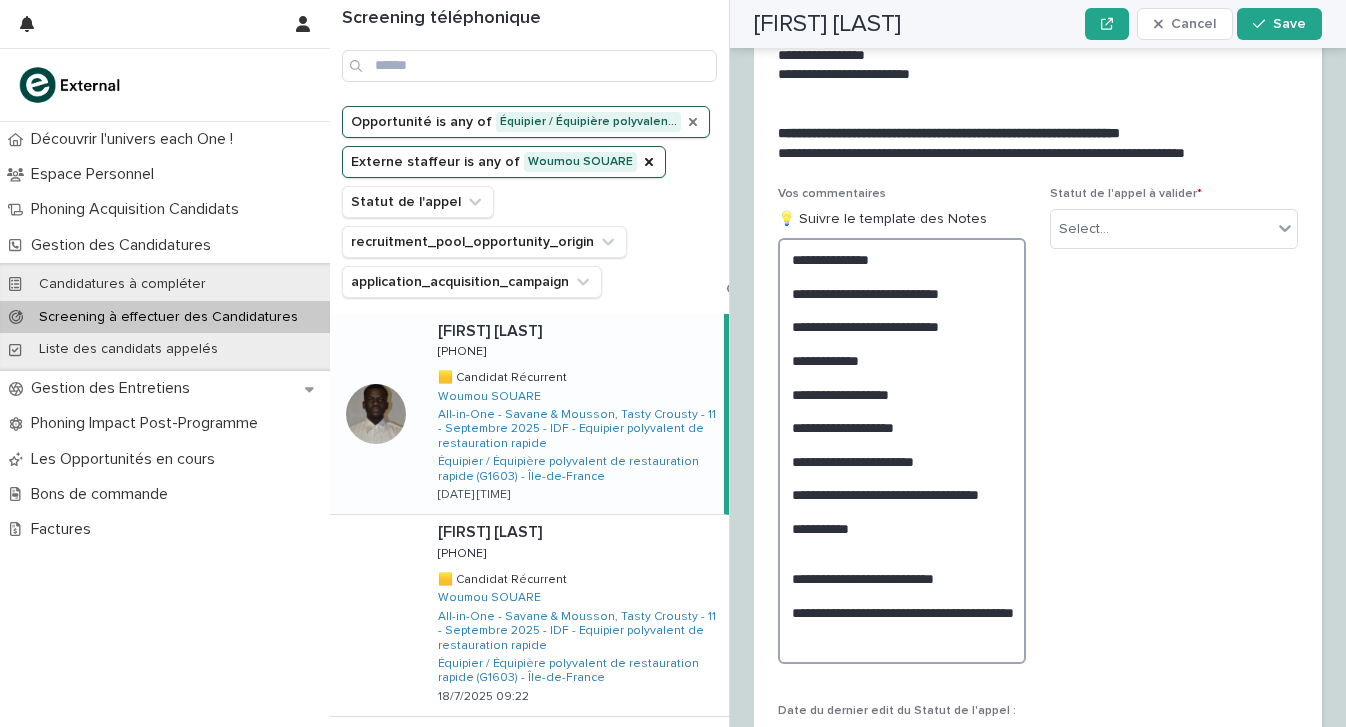click on "**********" at bounding box center (902, 451) 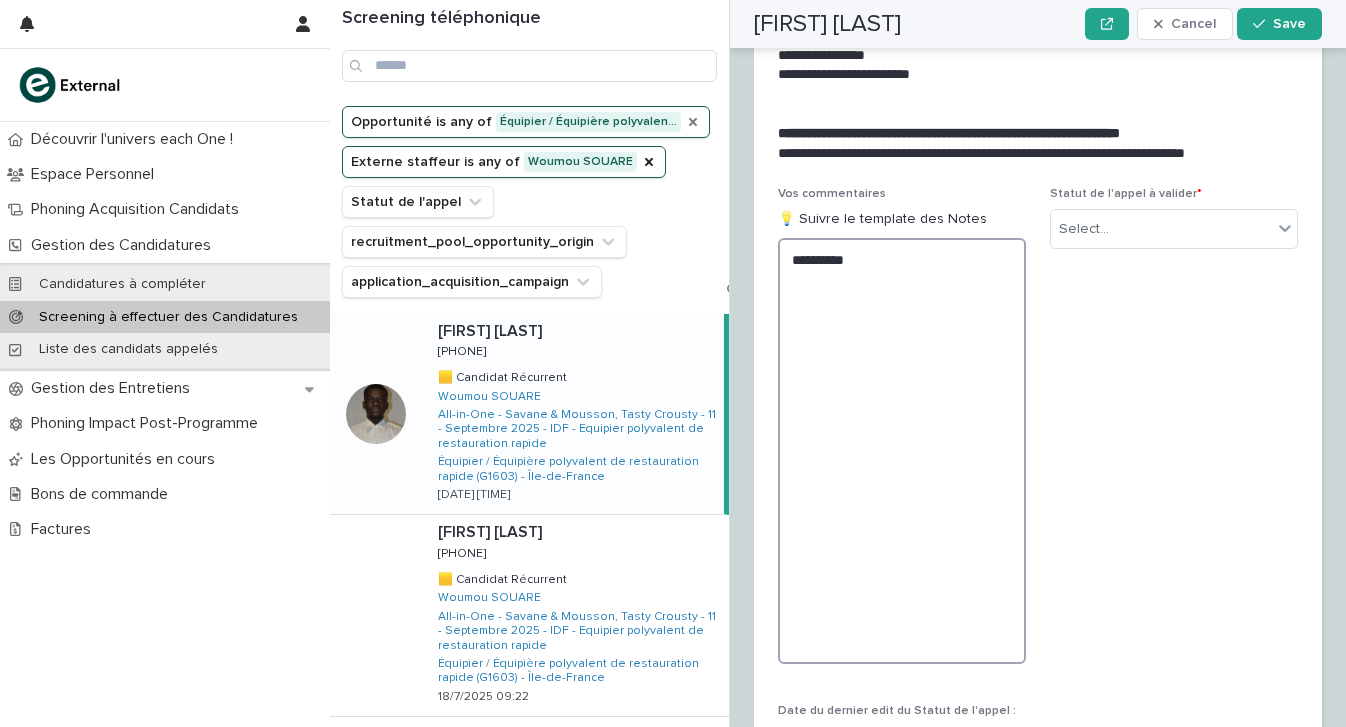 scroll, scrollTop: 0, scrollLeft: 0, axis: both 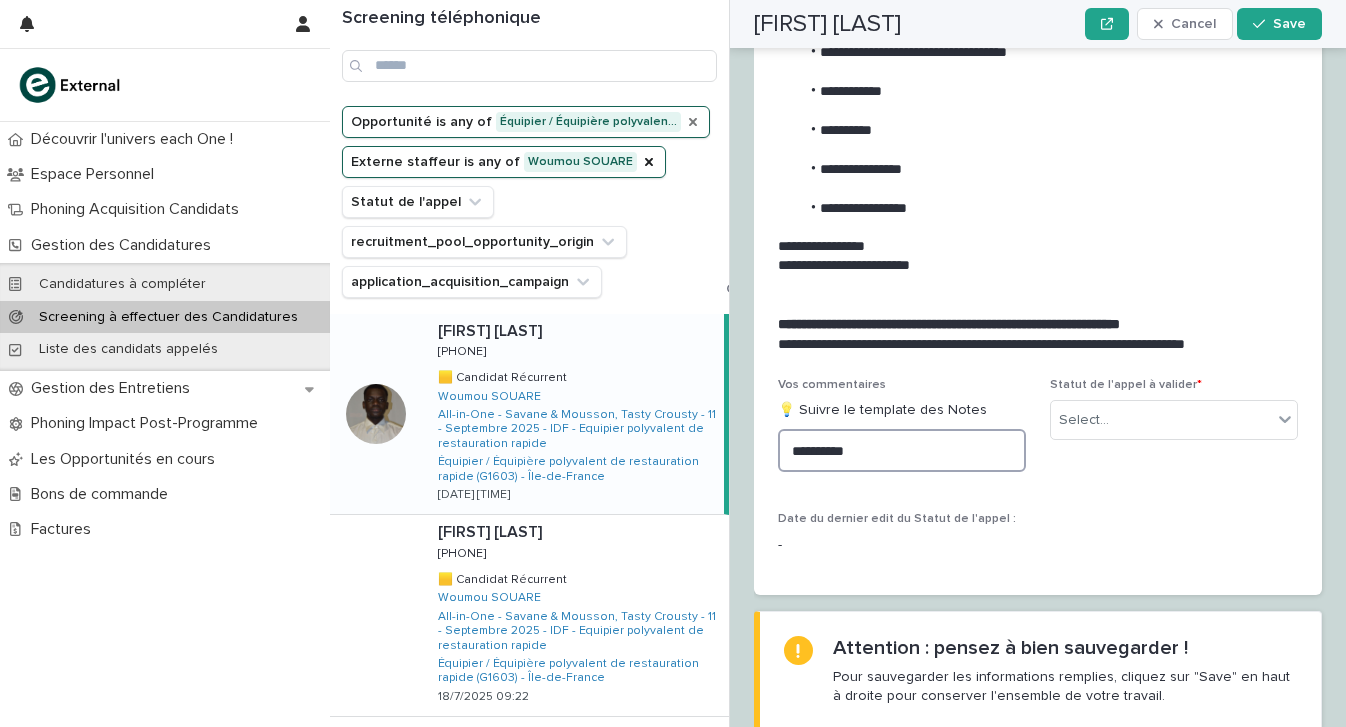 click on "**********" at bounding box center (902, 450) 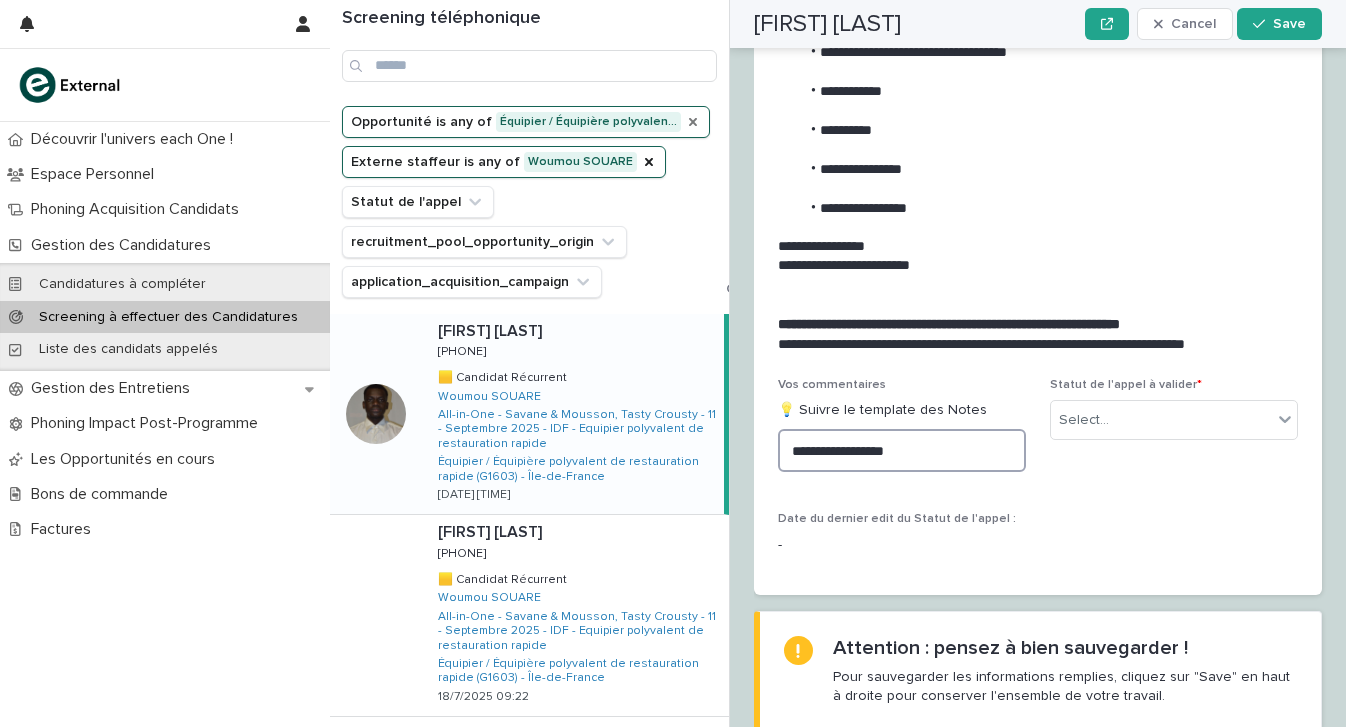 type on "**********" 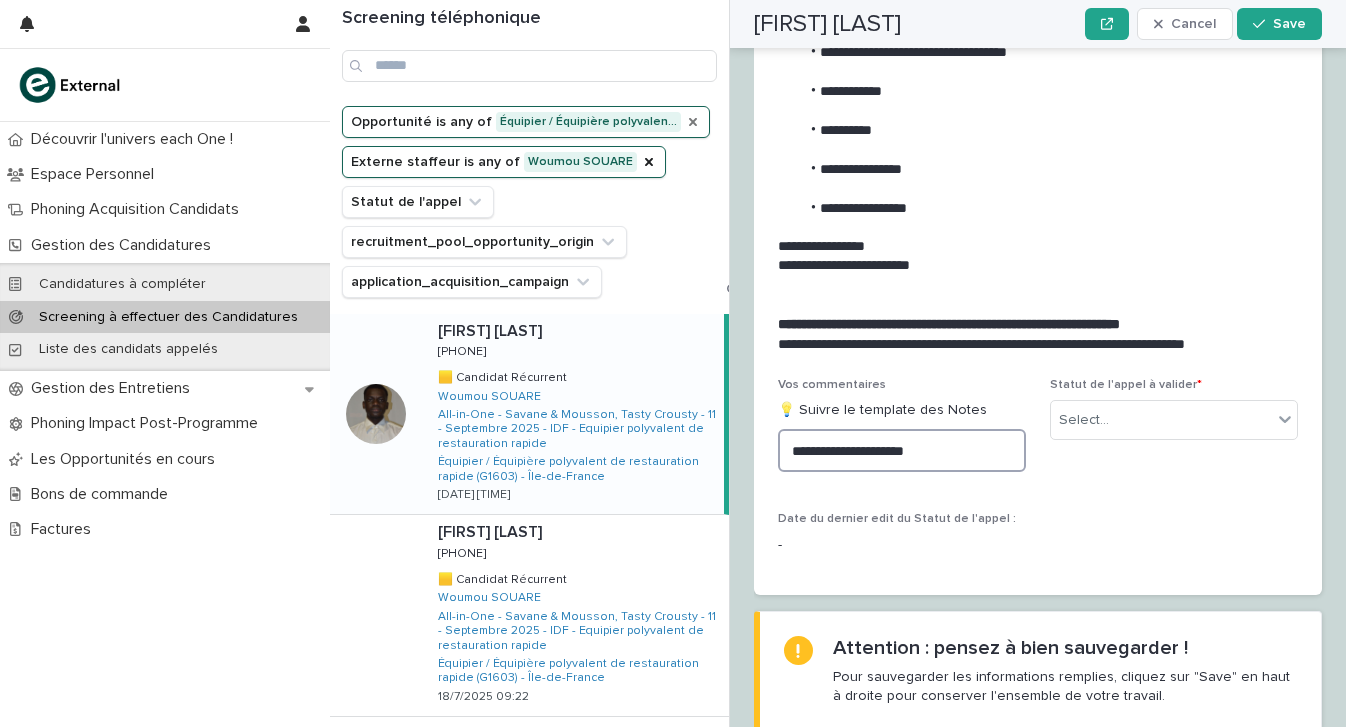 drag, startPoint x: 973, startPoint y: 406, endPoint x: 955, endPoint y: 377, distance: 34.132095 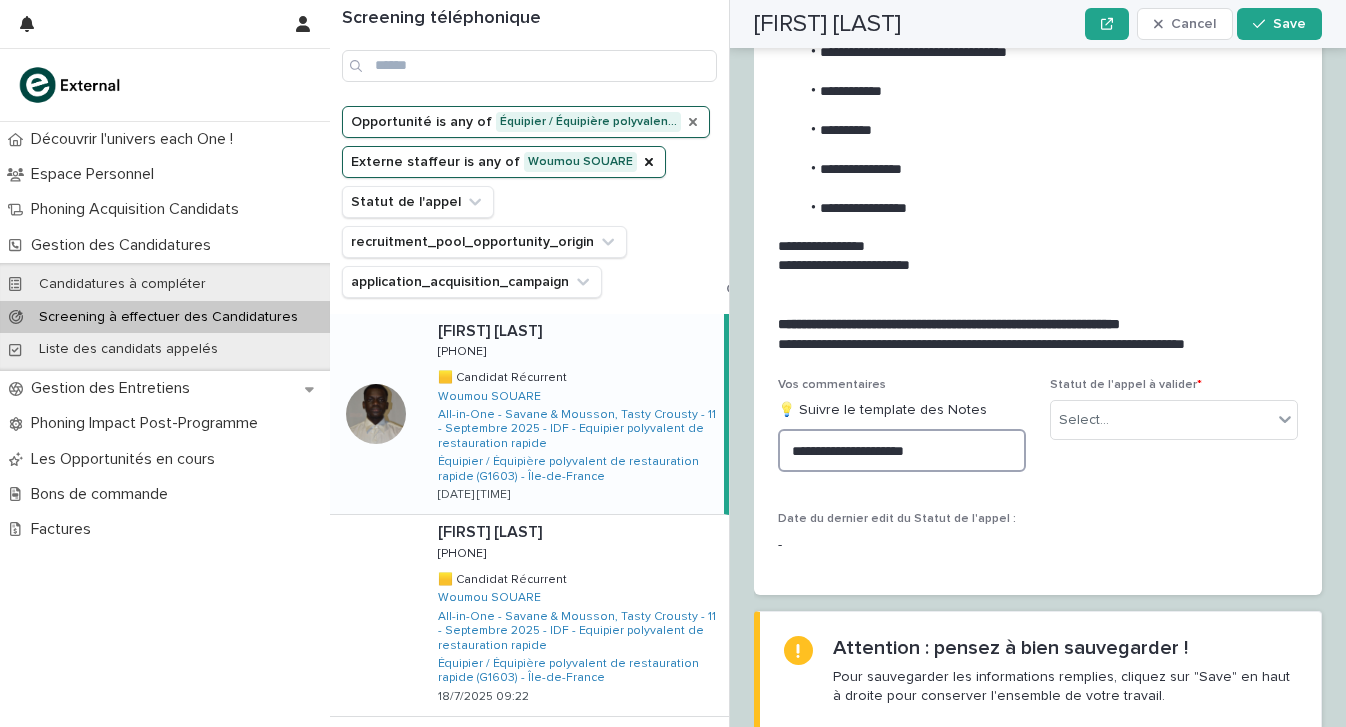 drag, startPoint x: 960, startPoint y: 376, endPoint x: 714, endPoint y: 356, distance: 246.81168 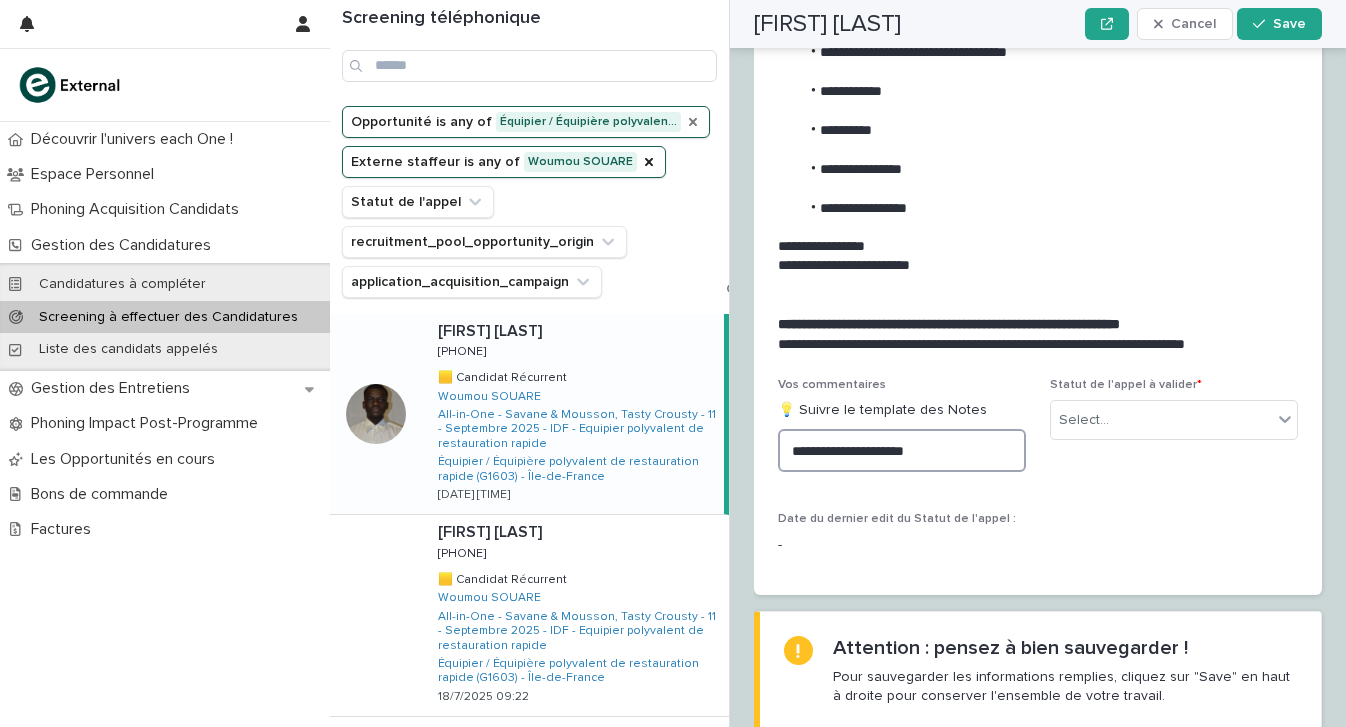 click on "Screening téléphonique     Opportunité is any of Équipier / Équipière polyvalen… Externe staffeur is any of [FIRST] [LAST] Statut de l'appel recruitment_pool_opportunity_origin application_acquisition_campaign Clear all filters [FIRST] [LAST] [FIRST] [LAST]   [PHONE] [PHONE]   🟨 Candidat Récurrent 🟨 Candidat Récurrent   [FIRST] [LAST]   All-in-One - Savane & Mousson, Tasty Crousty - 11 - Septembre 2025 - IDF - Equipier polyvalent de restauration rapide   Équipier / Équipière polyvalent de restauration rapide (G1603) - Île-de-France   [DD]/[MM]/[YYYY] [HH]:[MM] [FIRST] [LAST] [FIRST] [LAST]   [PHONE] [PHONE]   🟨 Candidat Récurrent 🟨 Candidat Récurrent   [FIRST] [LAST]   All-in-One - Savane & Mousson, Tasty Crousty - 11 - Septembre 2025 - IDF - Equipier polyvalent de restauration rapide   Équipier / Équipière polyvalent de restauration rapide (G1603) - Île-de-France   [DD]/[MM]/[YYYY] [HH]:[MM] [FIRST] [LAST] [FIRST] [LAST]   [PHONE] [PHONE]   🟨 Candidat Récurrent" at bounding box center [838, 363] 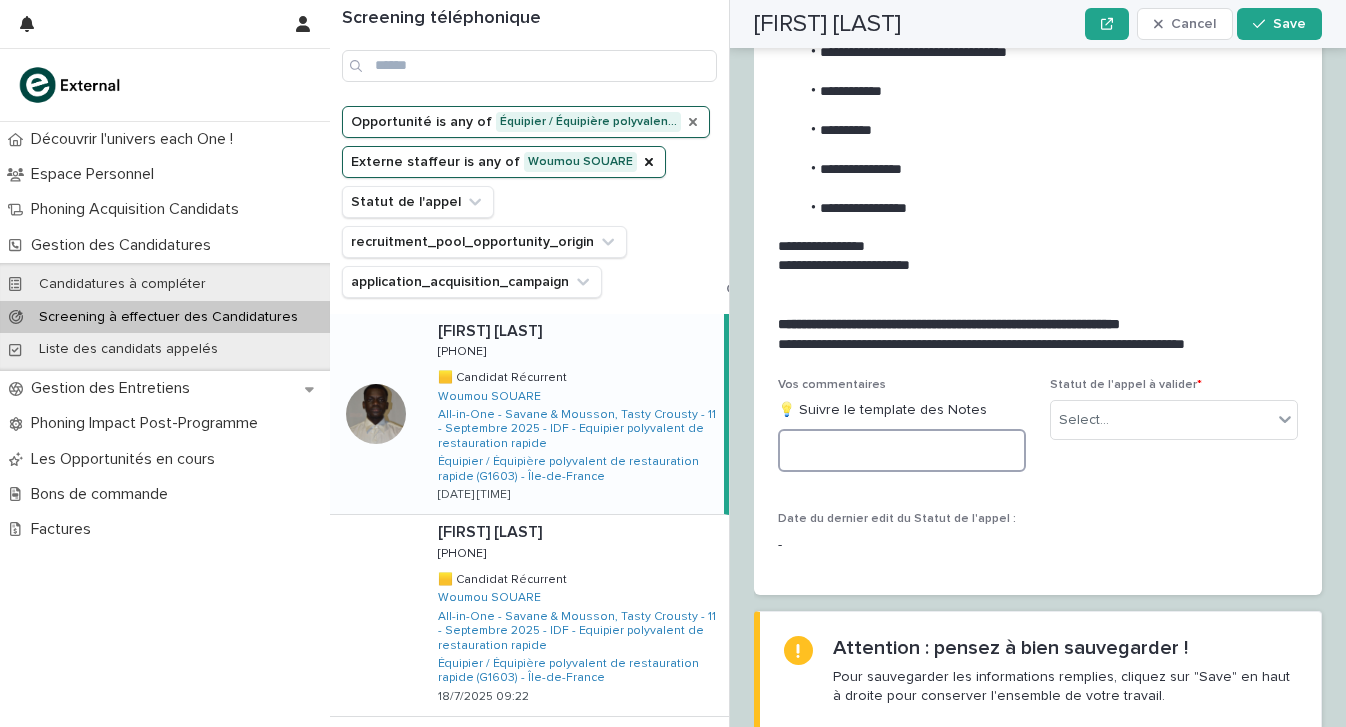 click at bounding box center [902, 450] 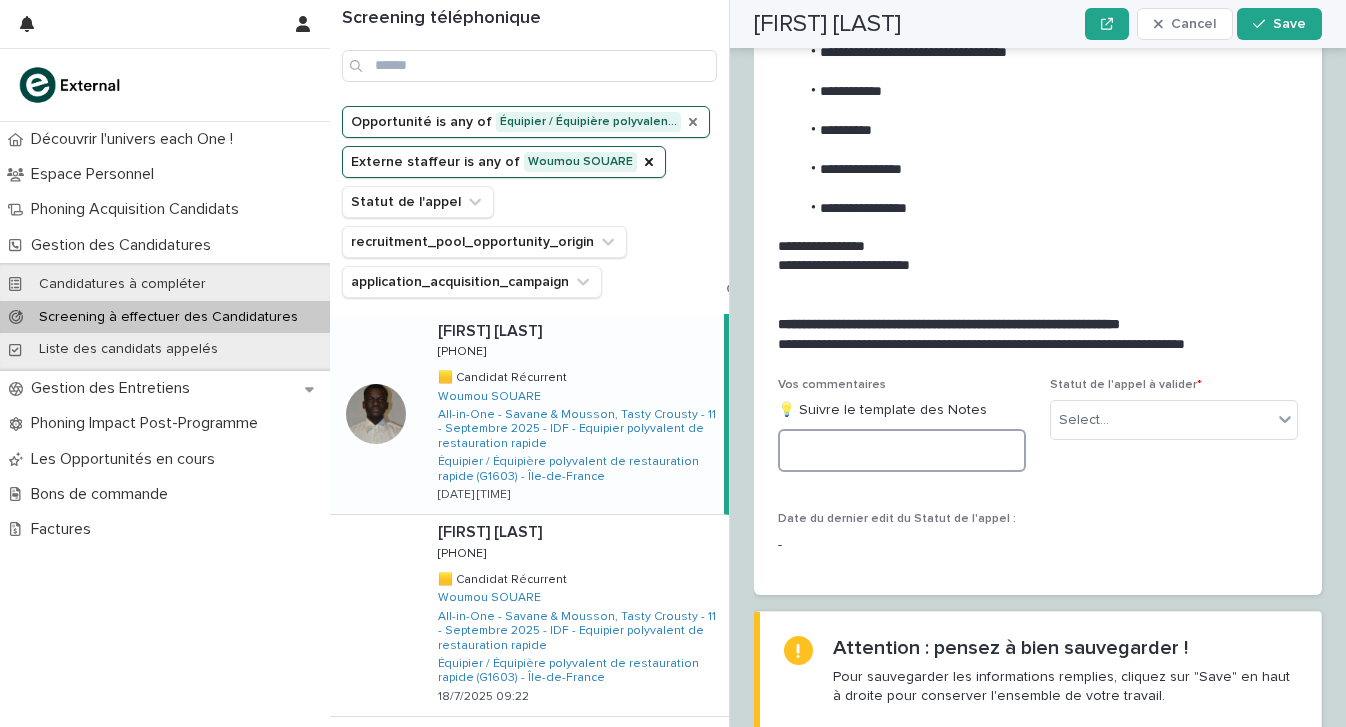 paste on "**********" 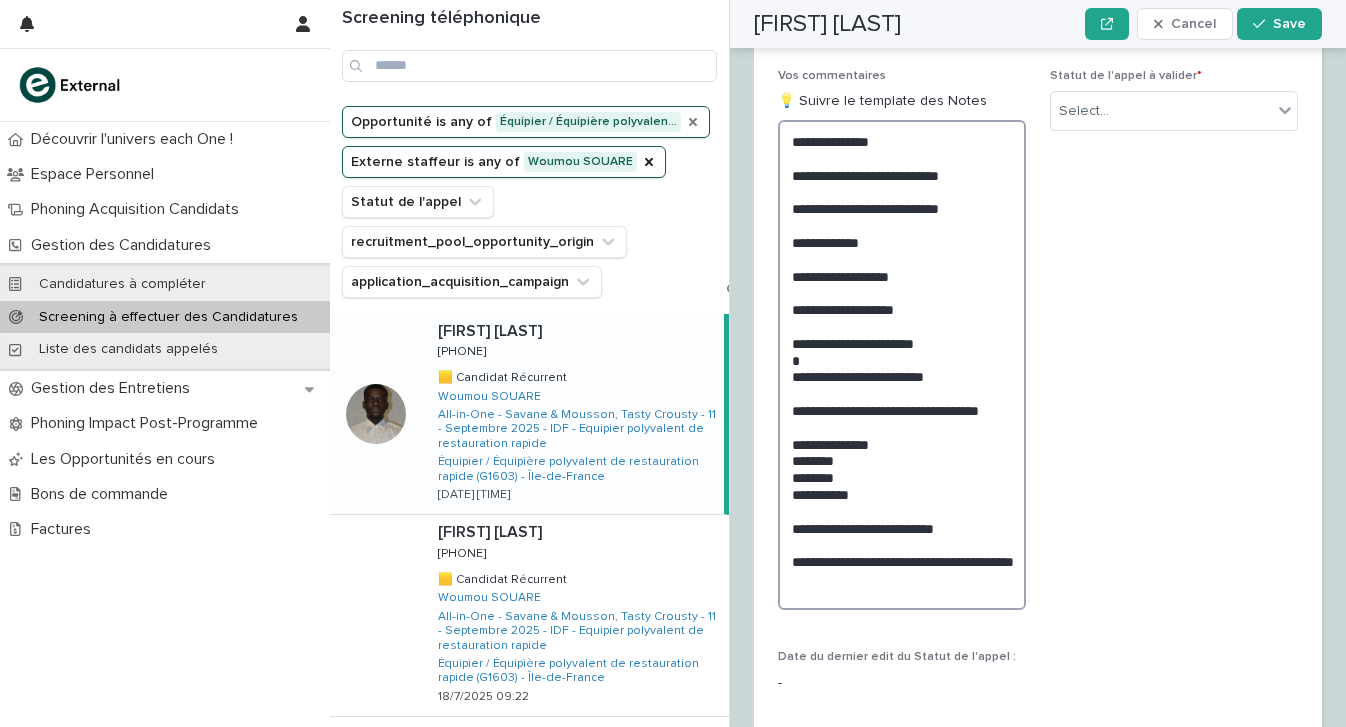 scroll, scrollTop: 2839, scrollLeft: 0, axis: vertical 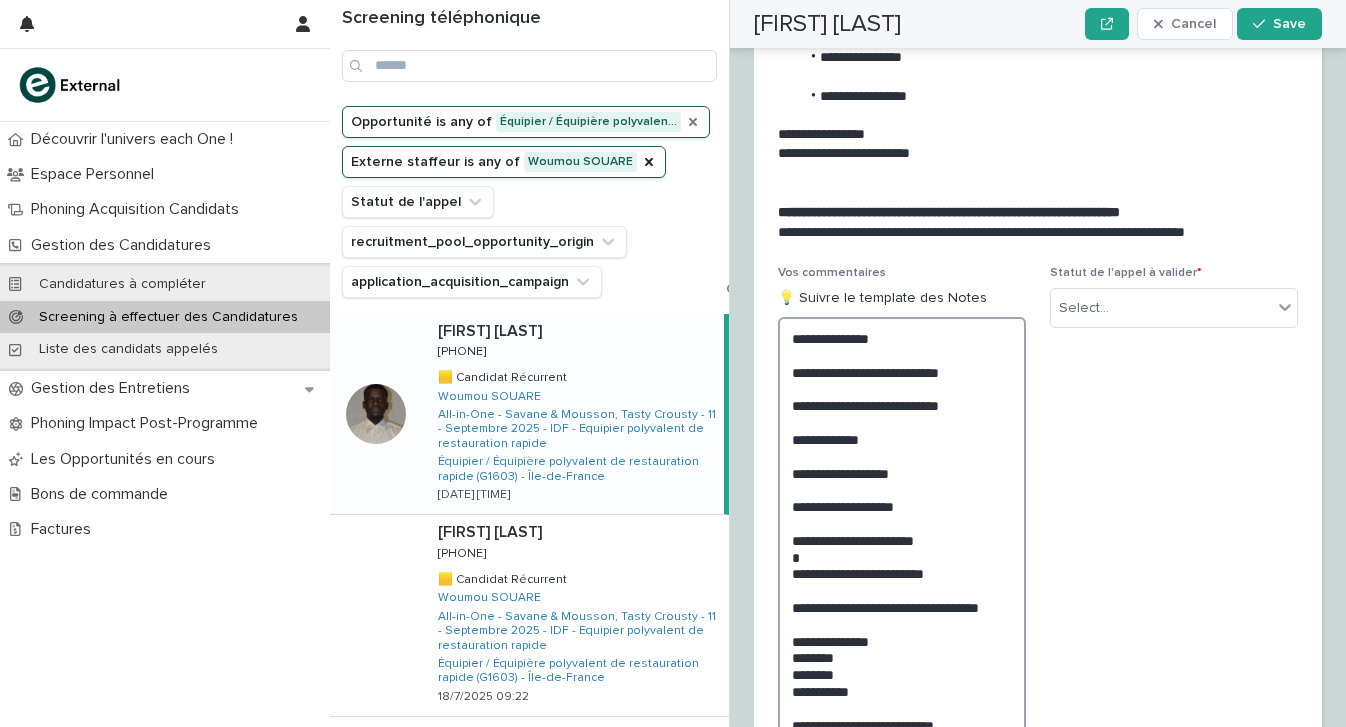 click on "**********" at bounding box center [902, 562] 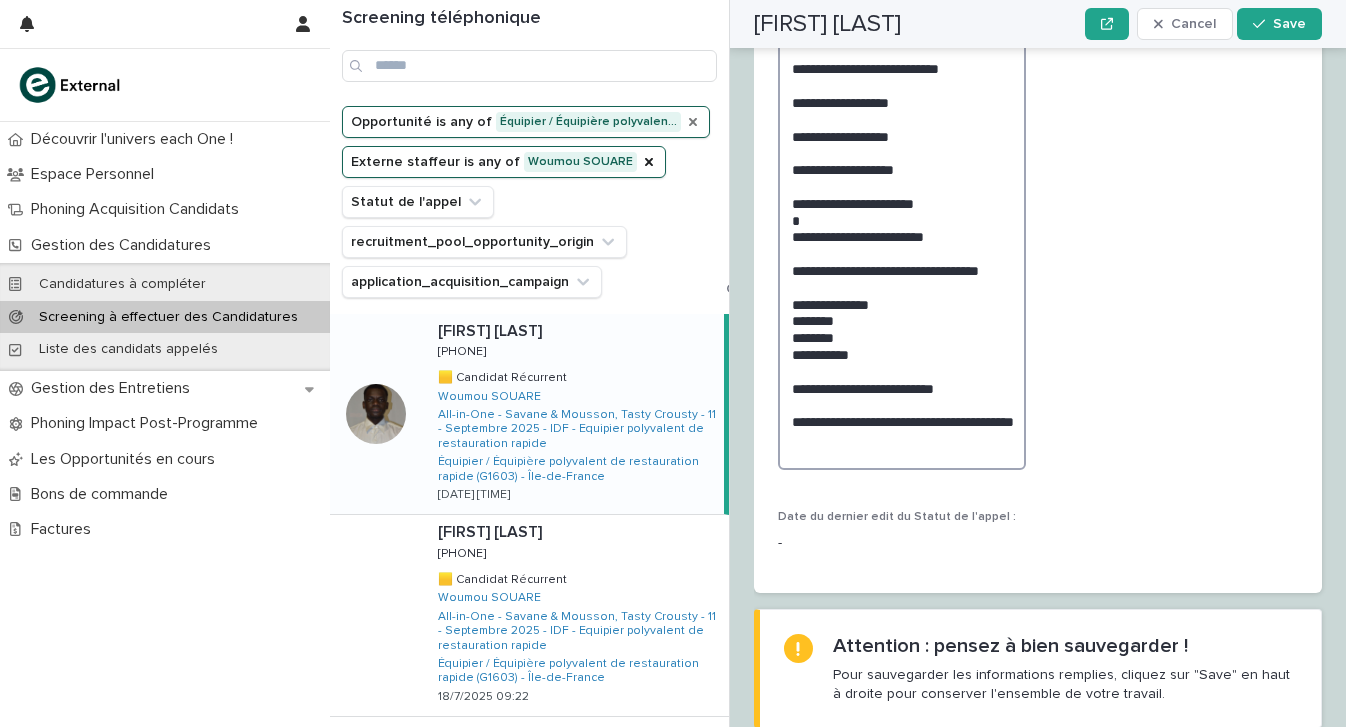 scroll, scrollTop: 3174, scrollLeft: 0, axis: vertical 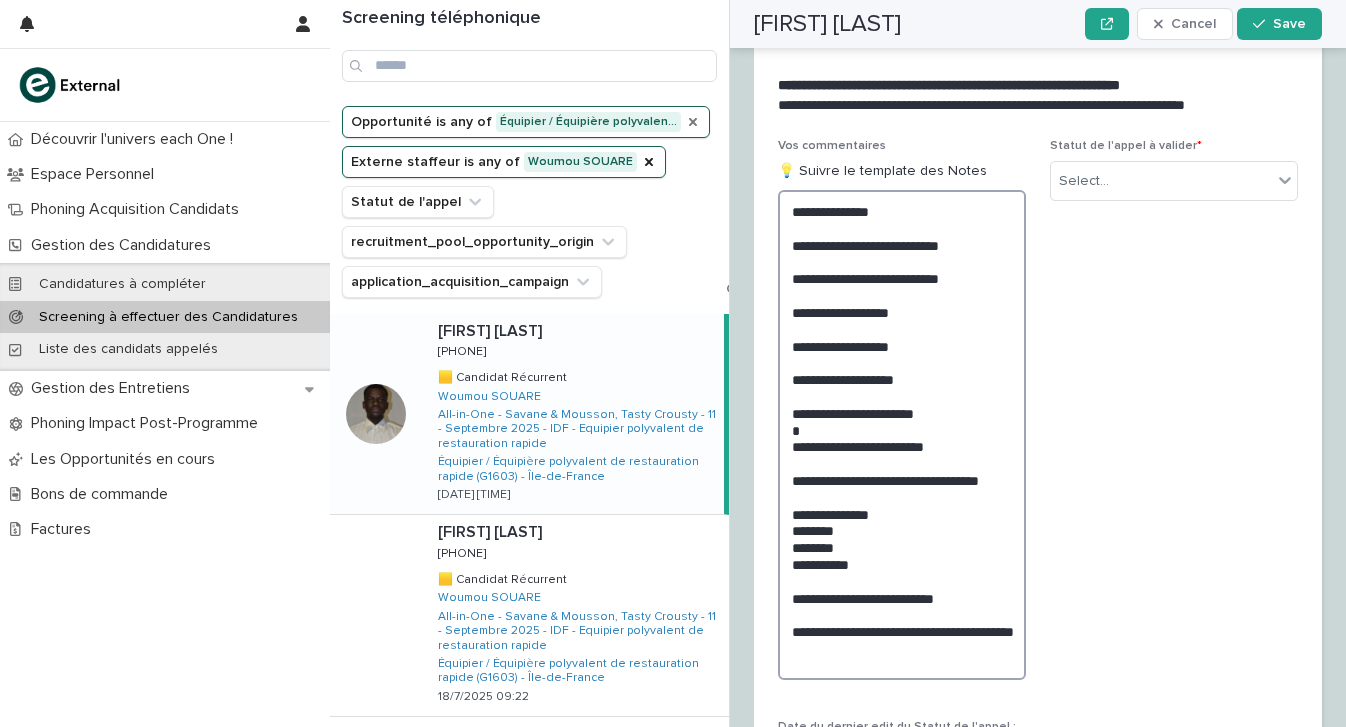 drag, startPoint x: 943, startPoint y: 557, endPoint x: 942, endPoint y: 599, distance: 42.0119 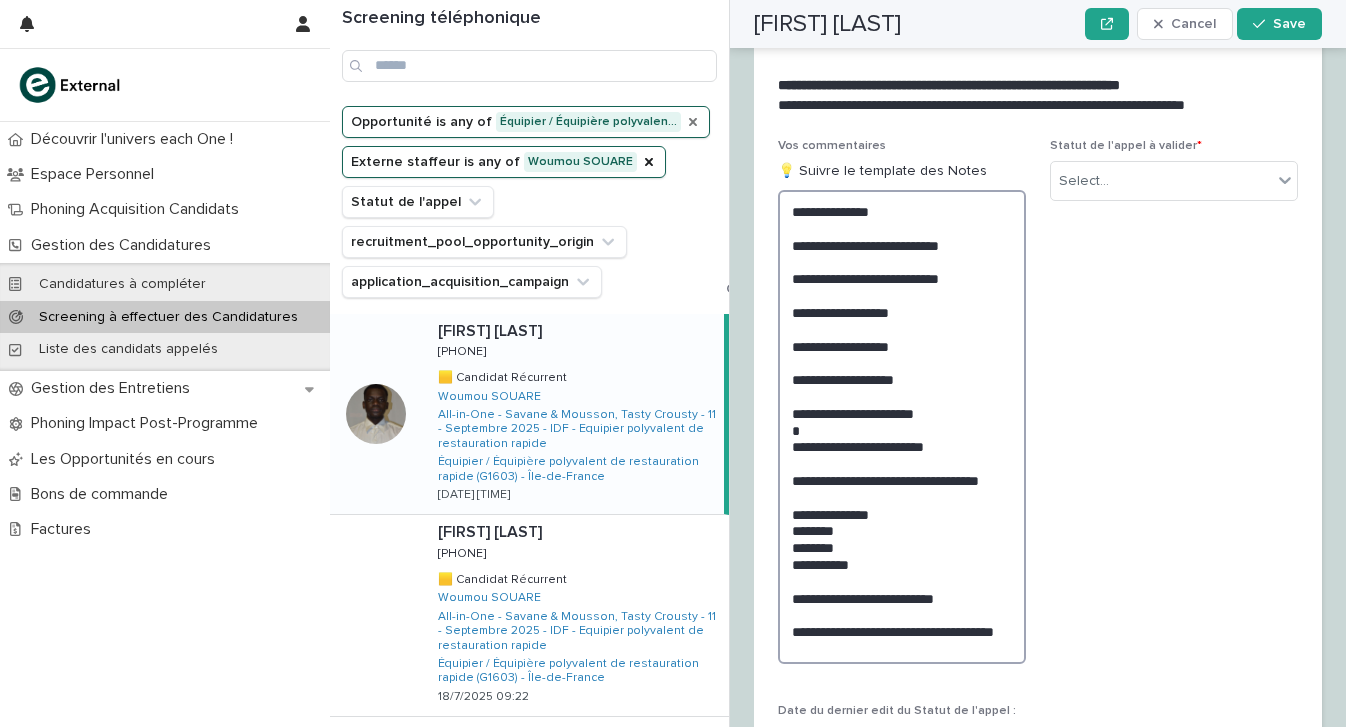 scroll, scrollTop: 2966, scrollLeft: 0, axis: vertical 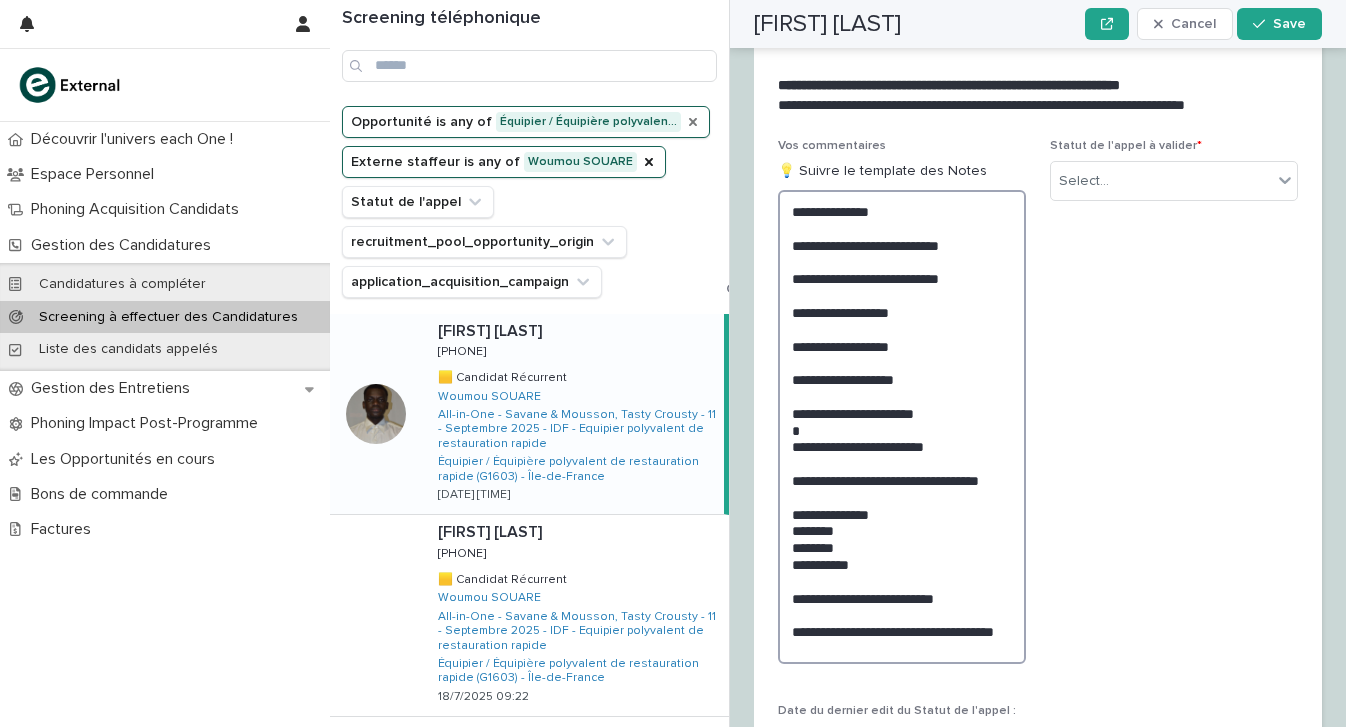 click on "**********" at bounding box center (902, 427) 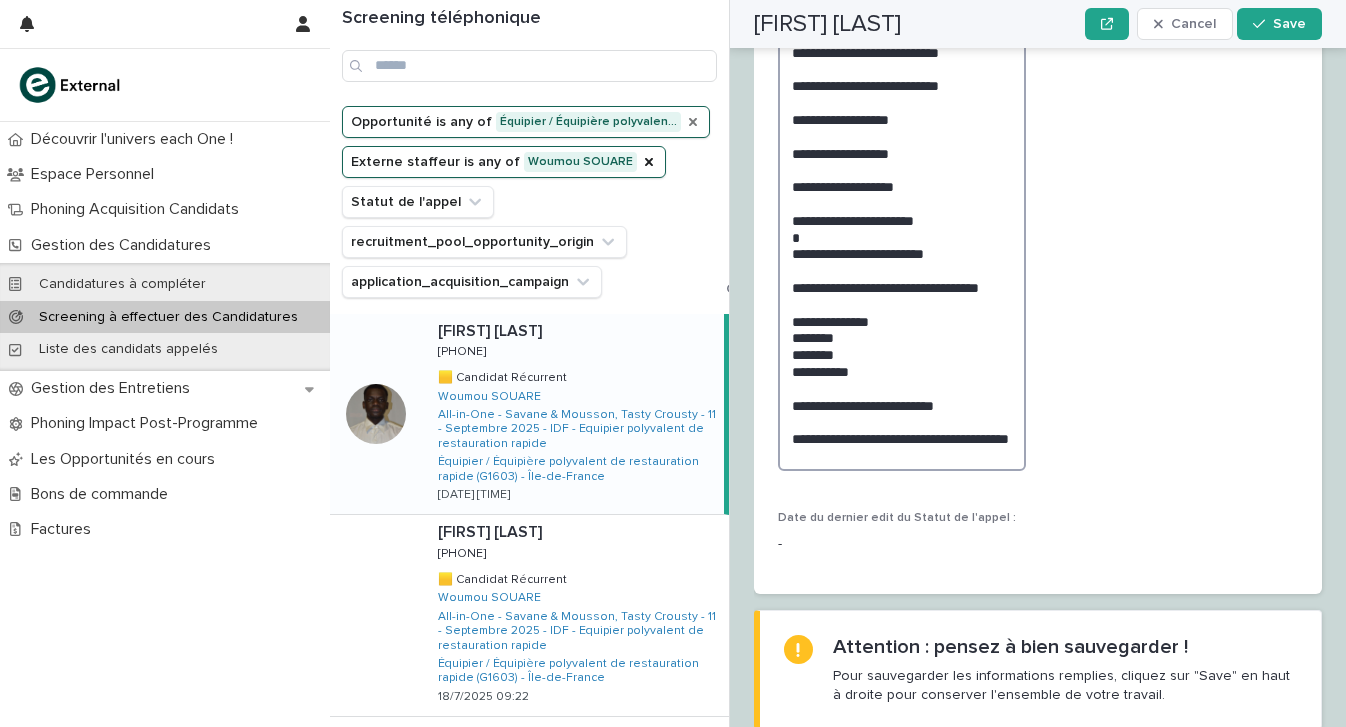 scroll, scrollTop: 3158, scrollLeft: 0, axis: vertical 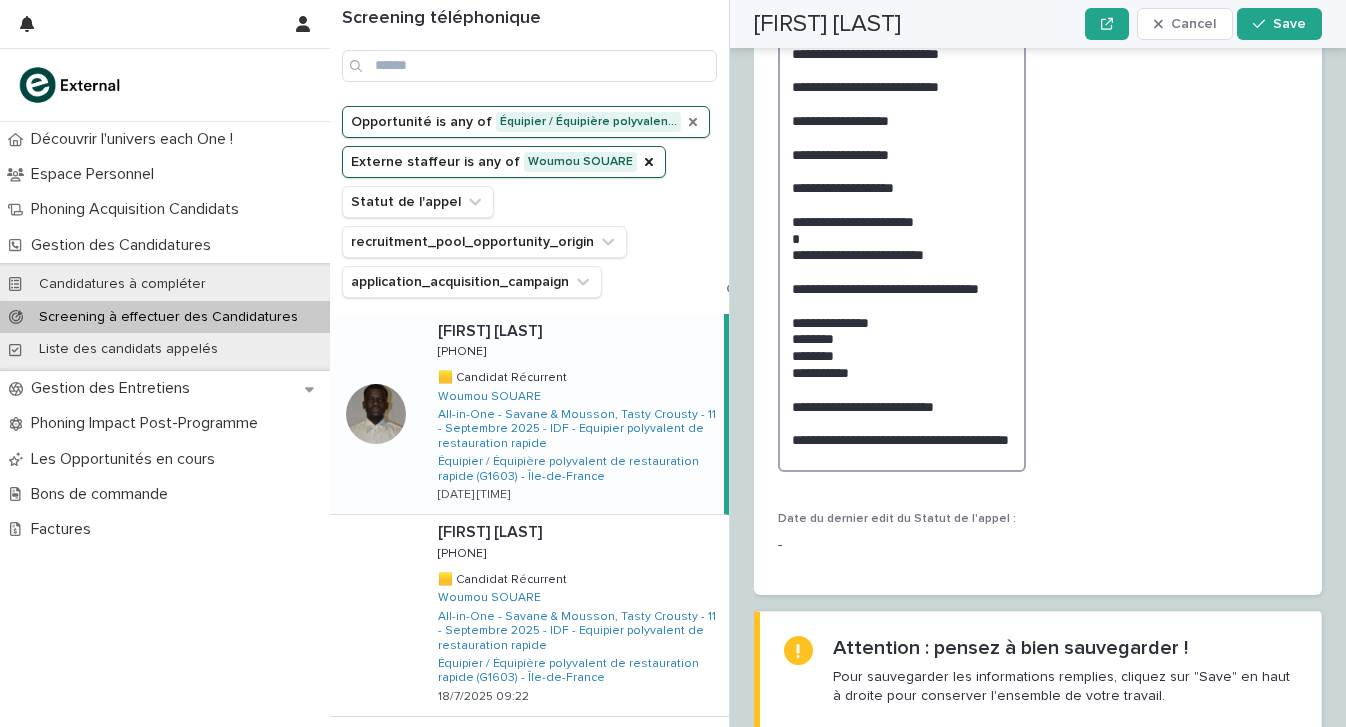 click on "**********" at bounding box center (902, 235) 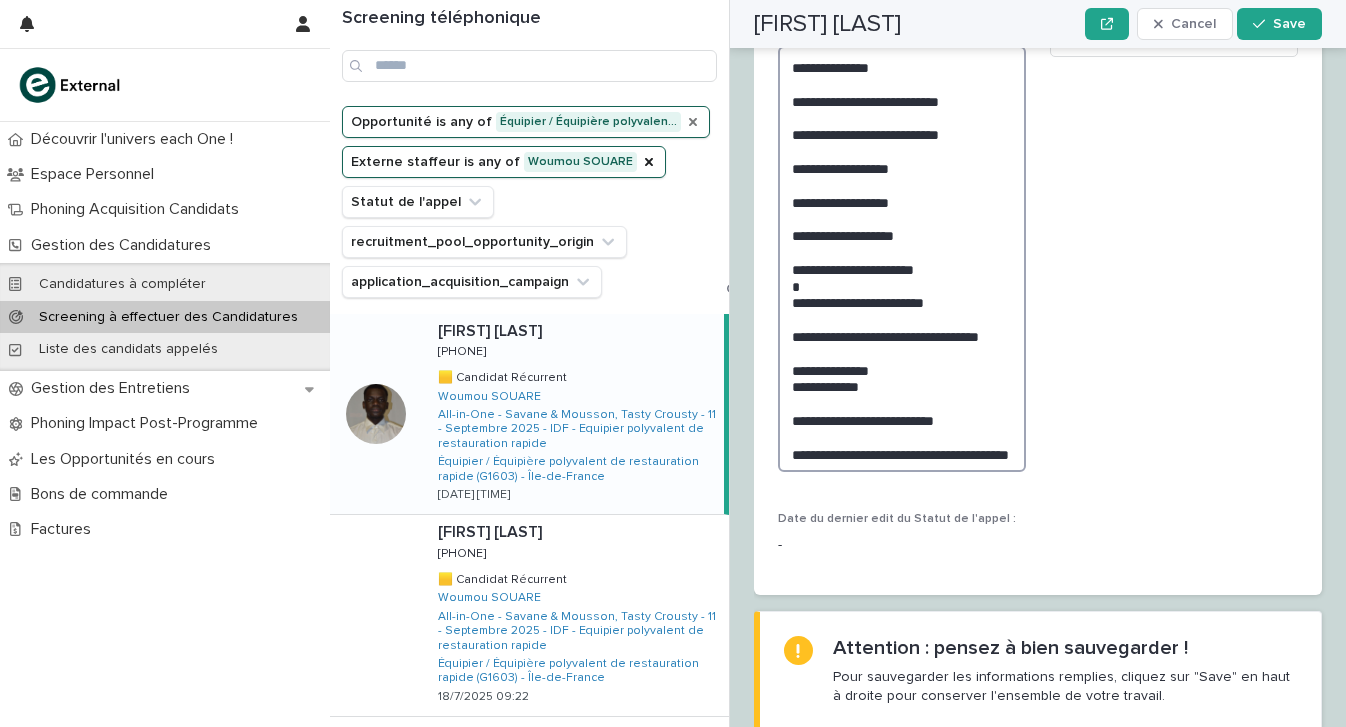 scroll, scrollTop: 3110, scrollLeft: 0, axis: vertical 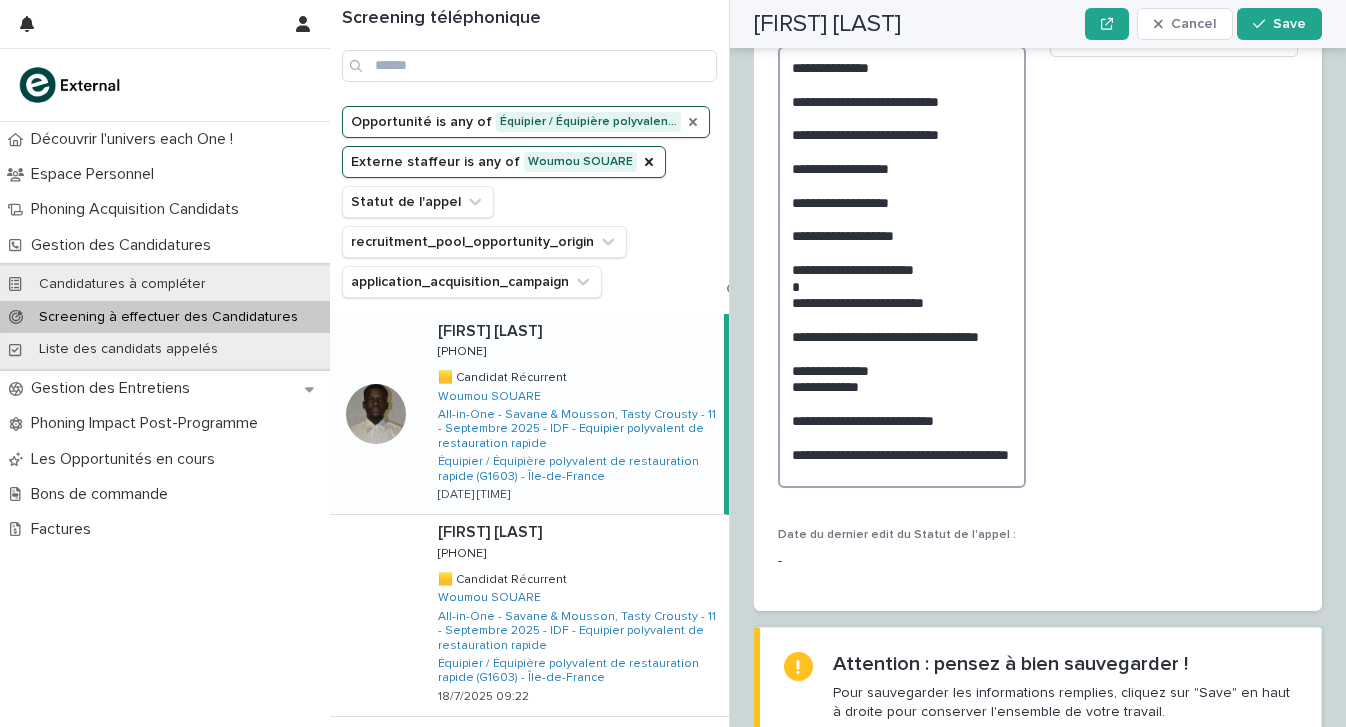 drag, startPoint x: 888, startPoint y: 294, endPoint x: 780, endPoint y: 292, distance: 108.01852 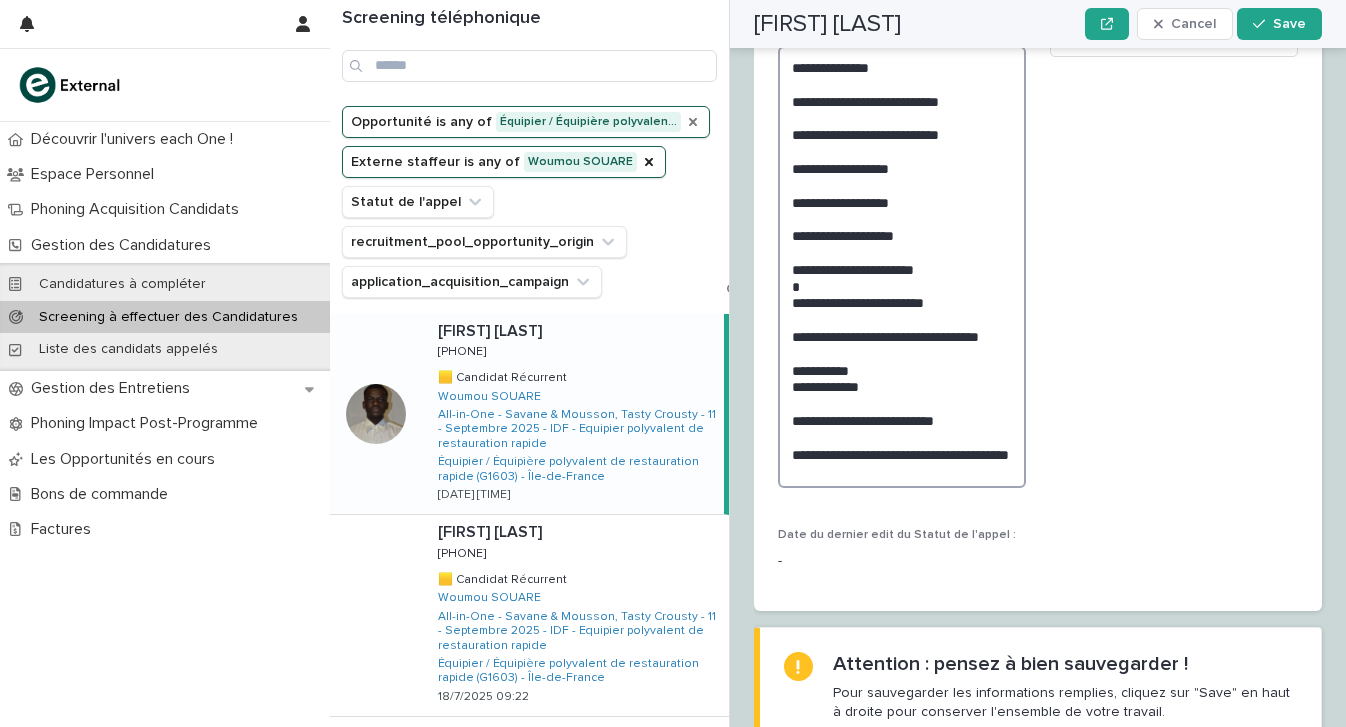 scroll, scrollTop: 3110, scrollLeft: 0, axis: vertical 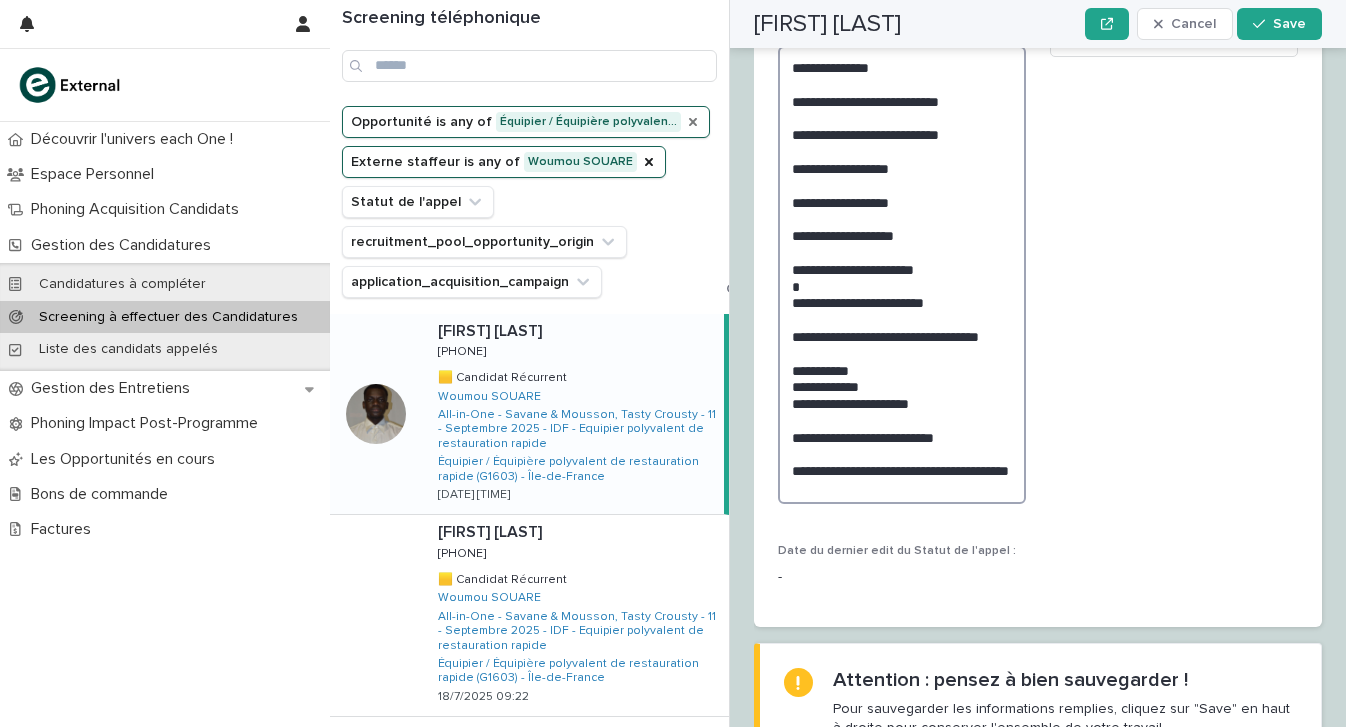 click on "**********" at bounding box center (902, 275) 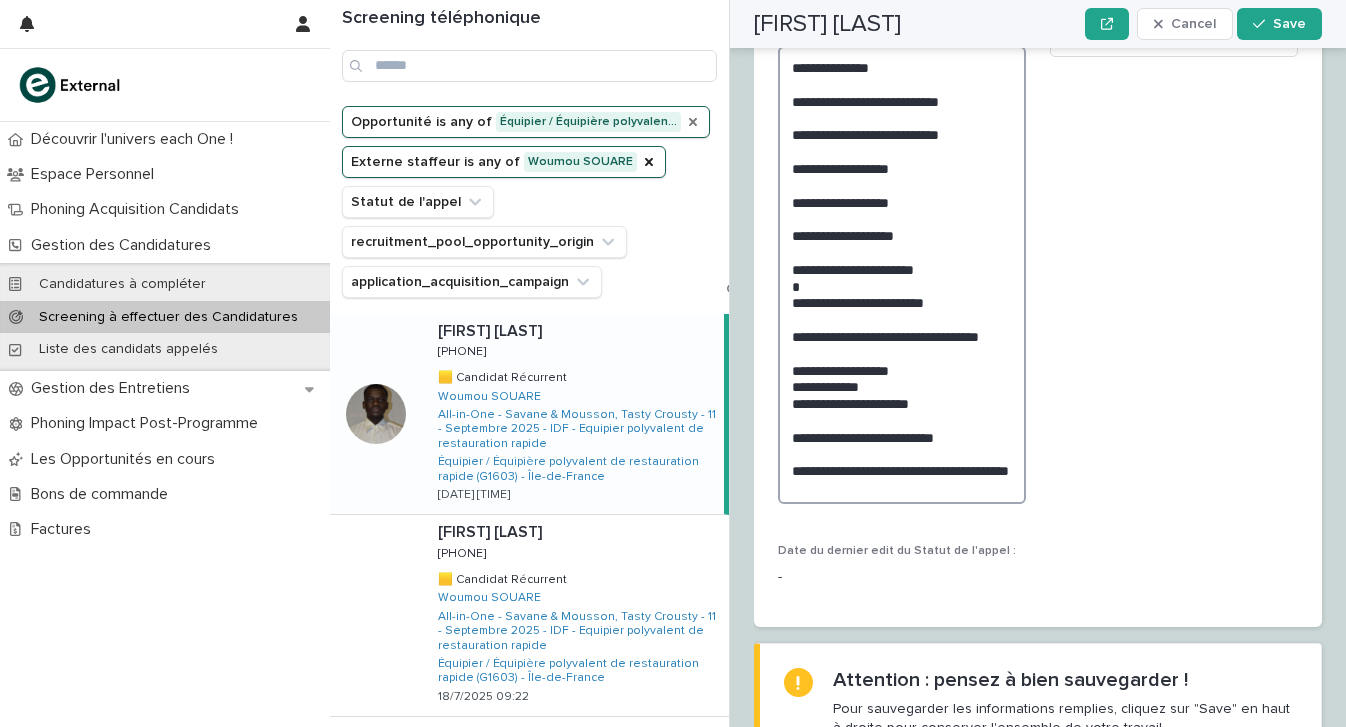 scroll, scrollTop: 3110, scrollLeft: 0, axis: vertical 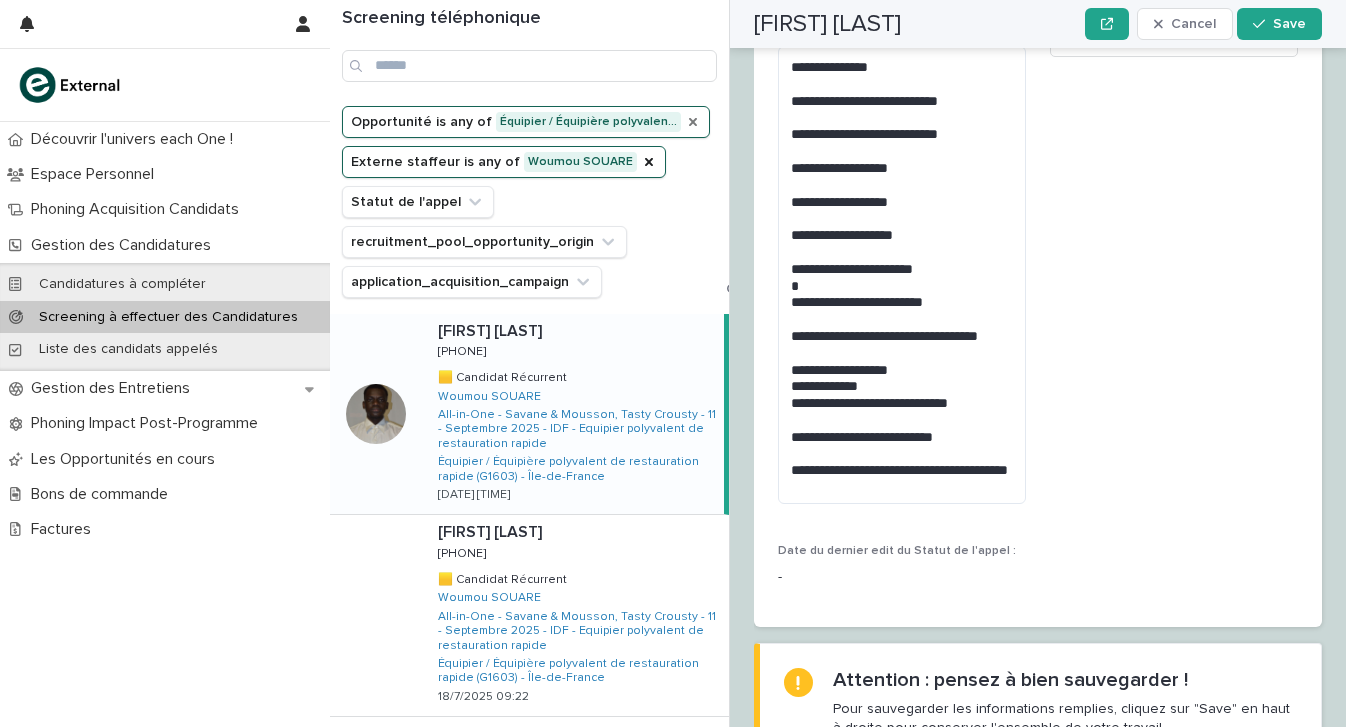 click on "**********" at bounding box center [1038, 311] 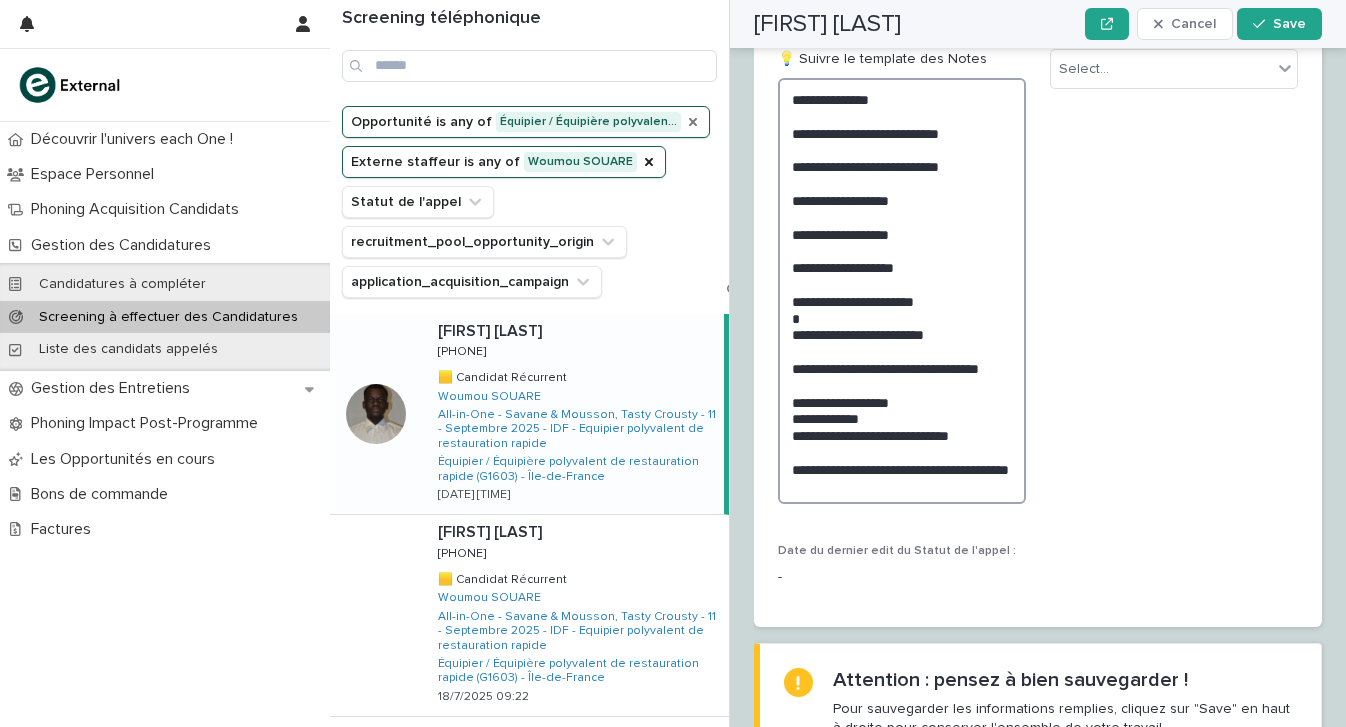 scroll, scrollTop: 3070, scrollLeft: 0, axis: vertical 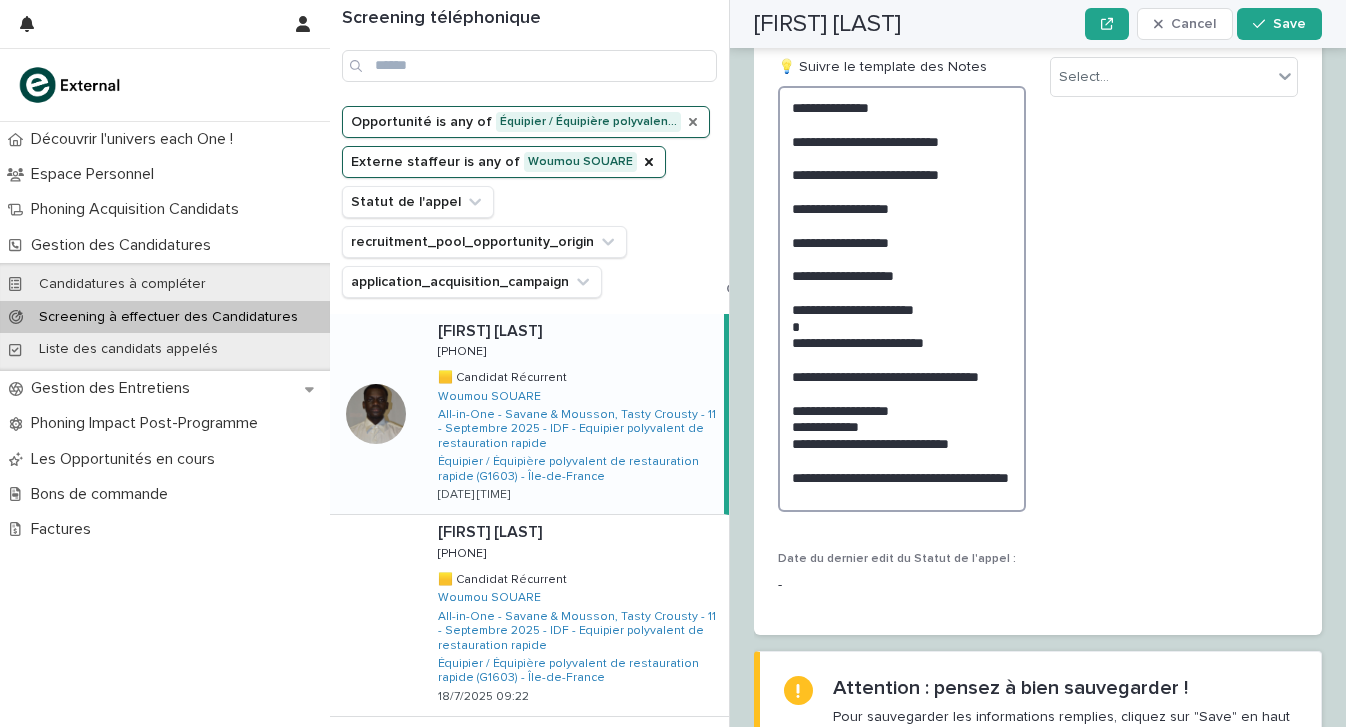 click on "**********" at bounding box center [902, 299] 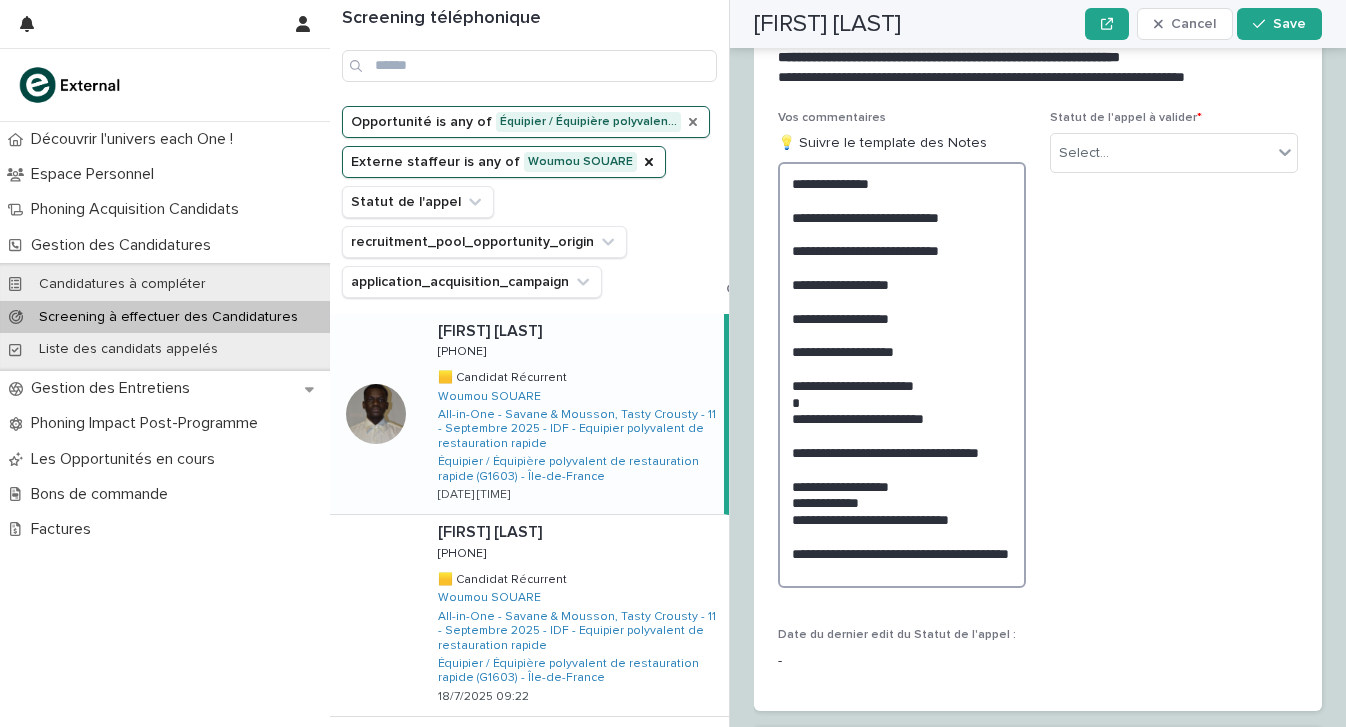 scroll, scrollTop: 2993, scrollLeft: 0, axis: vertical 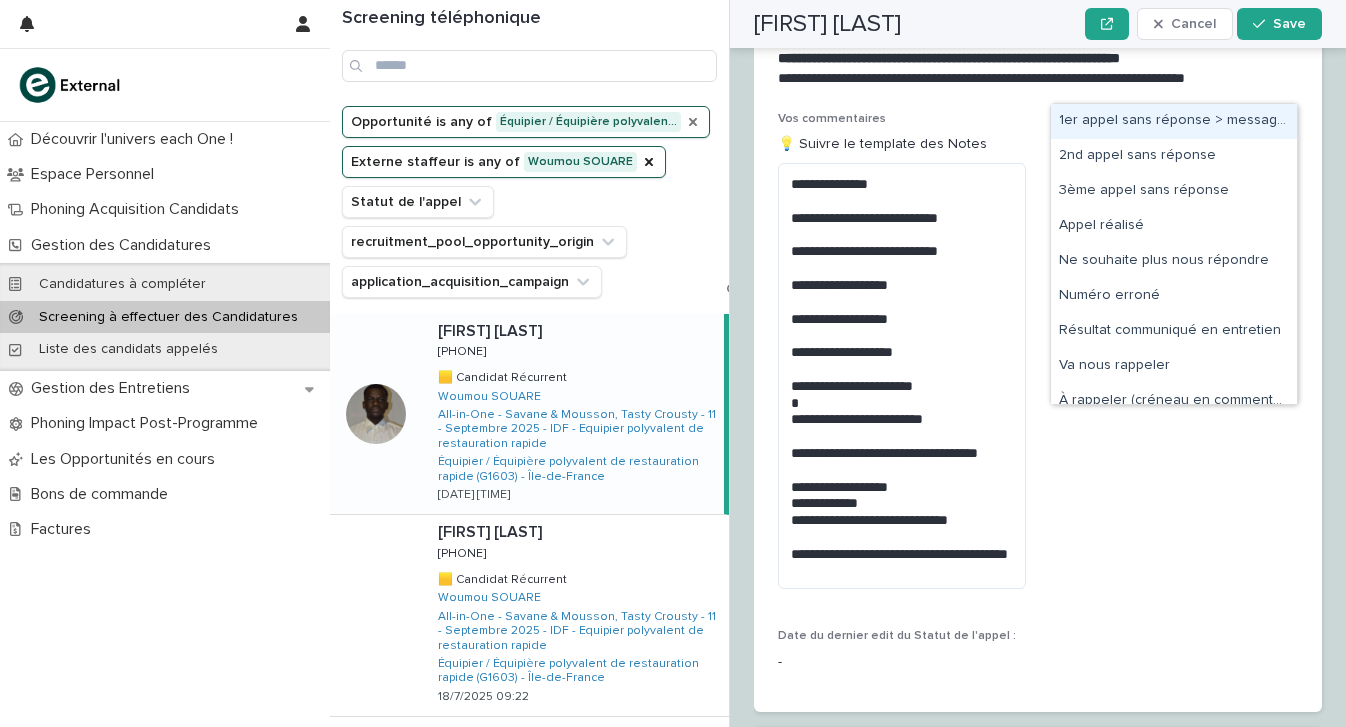 click on "Select..." at bounding box center (1084, 154) 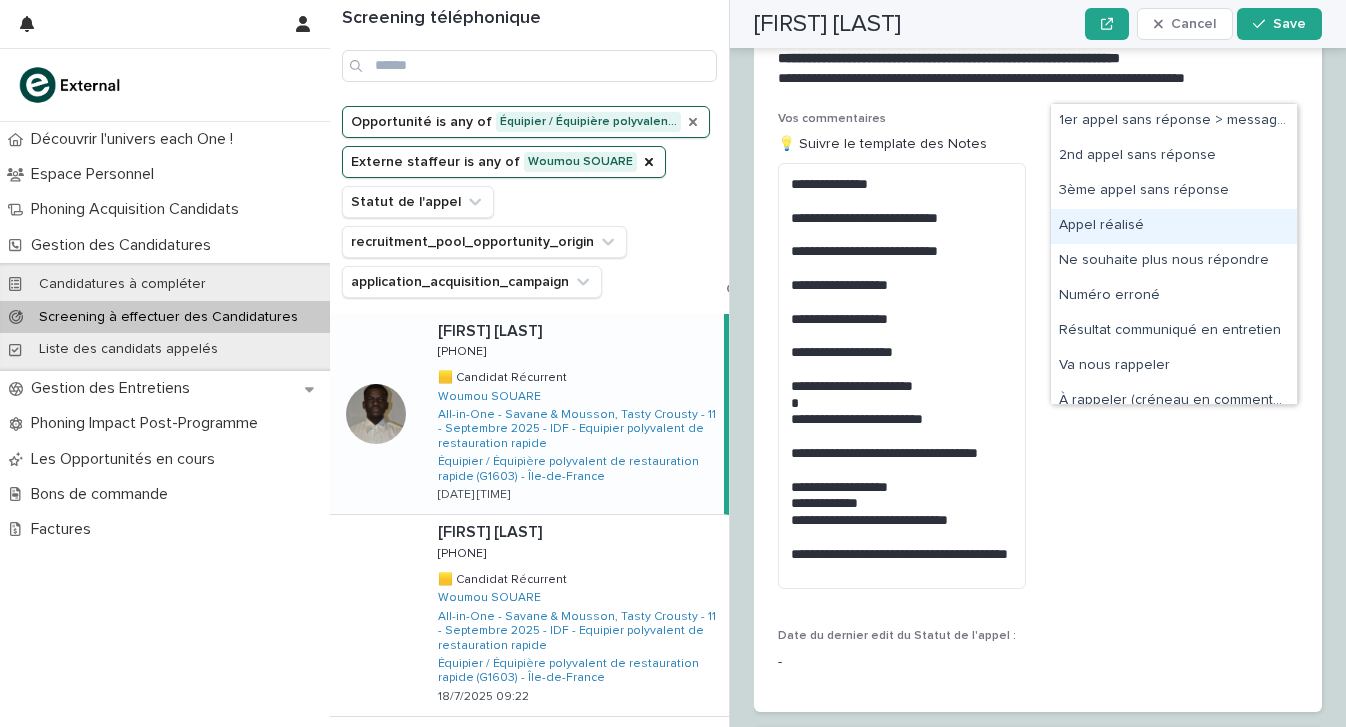 click on "Appel réalisé" at bounding box center [1174, 226] 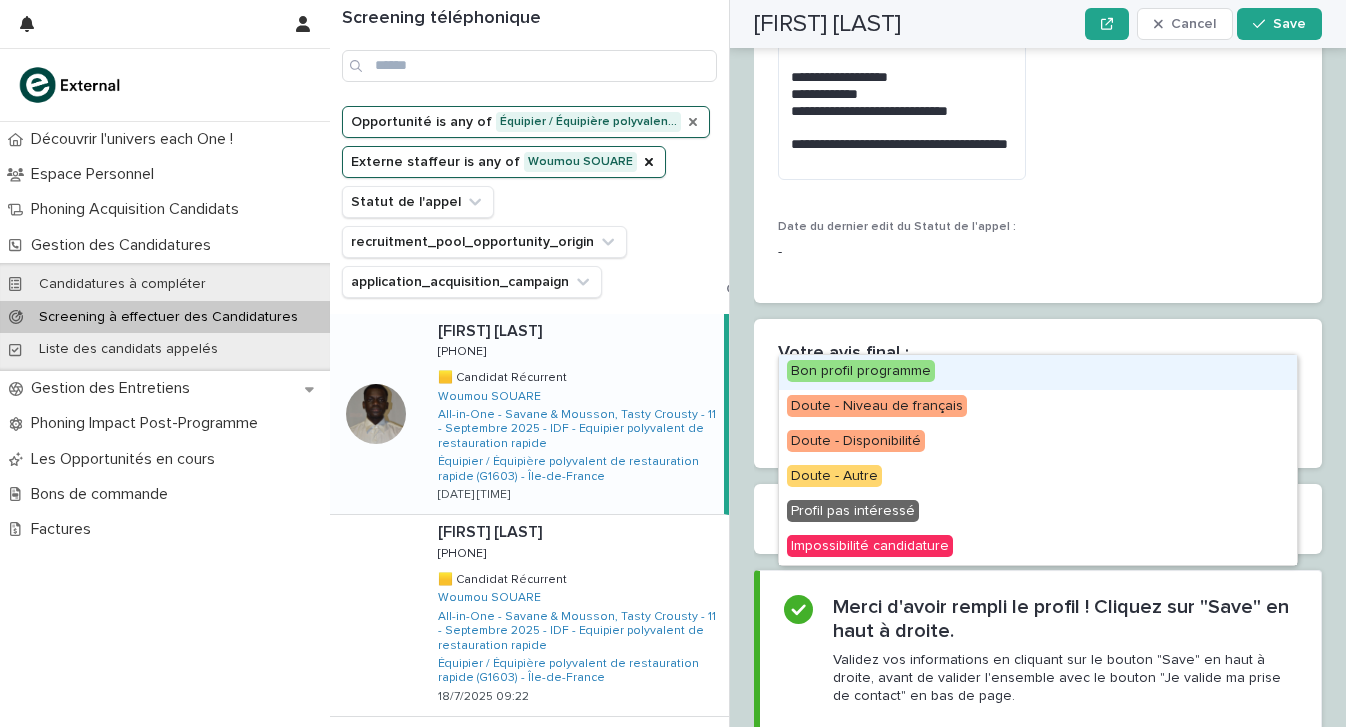 scroll, scrollTop: 3463, scrollLeft: 0, axis: vertical 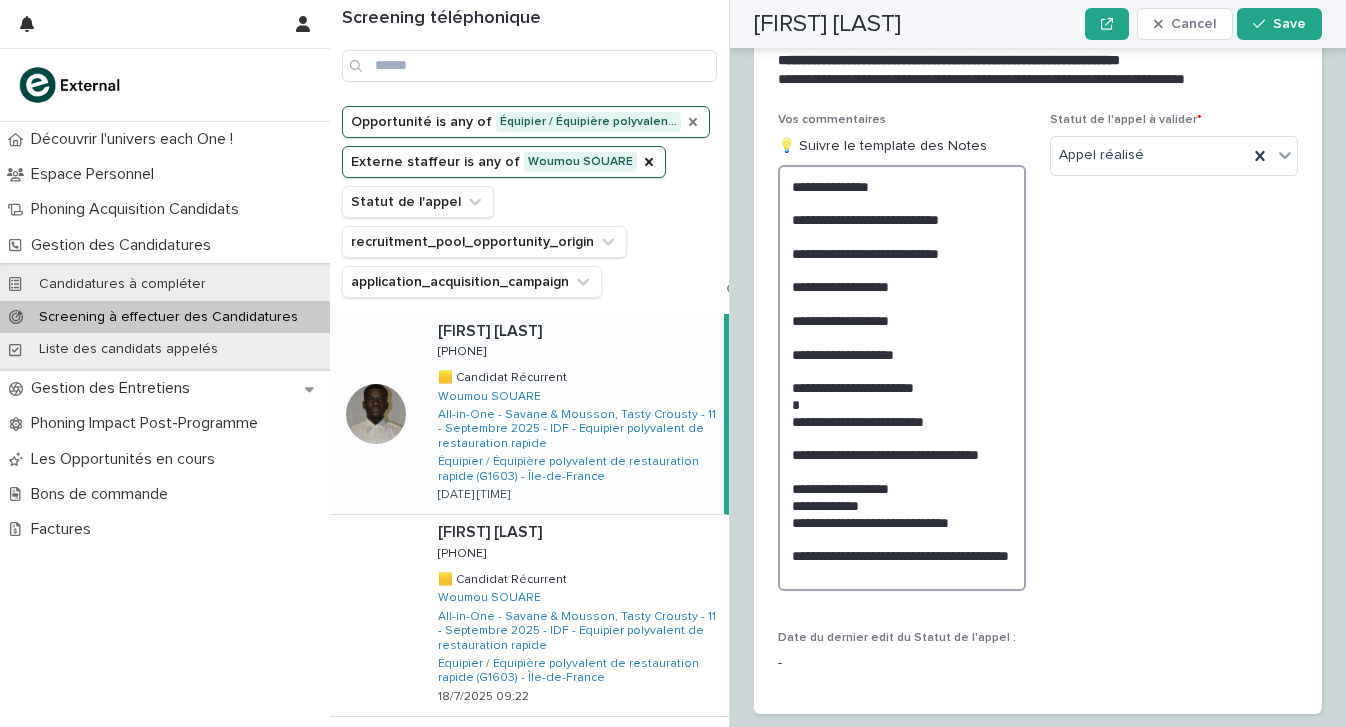 click on "**********" at bounding box center [902, 378] 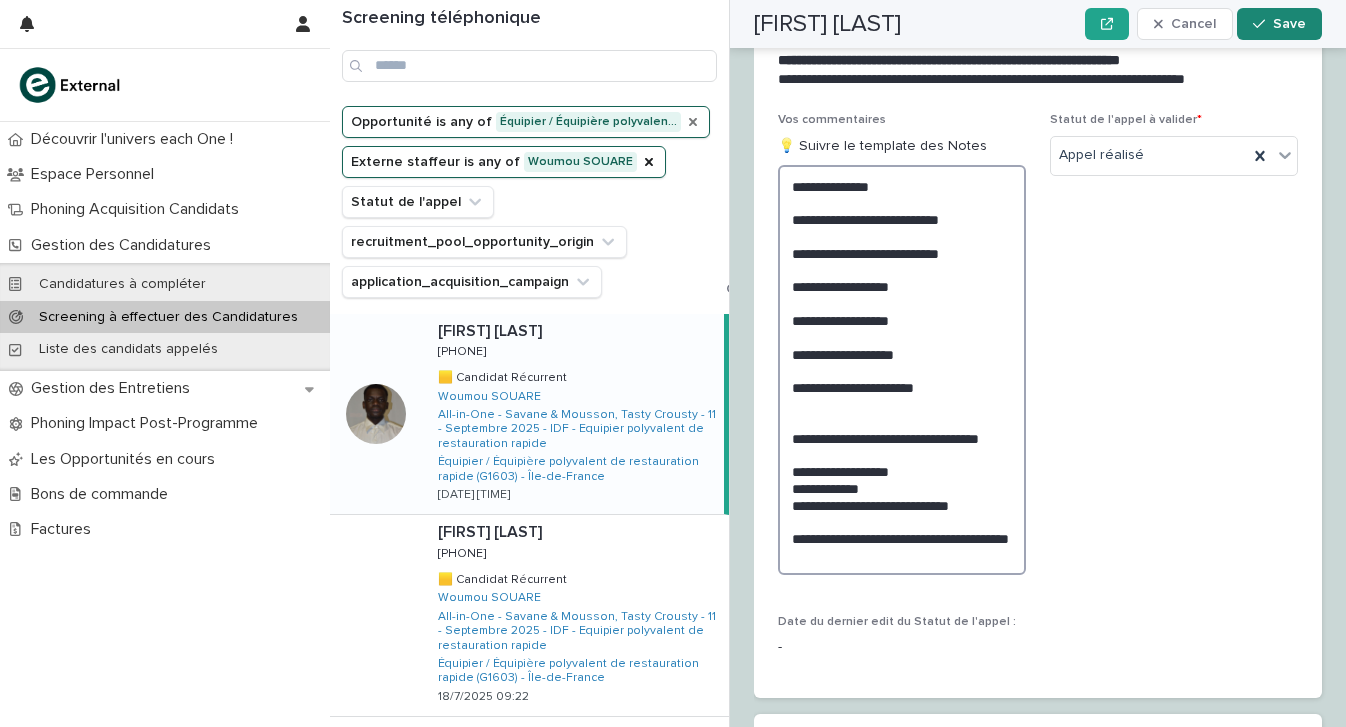 type on "**********" 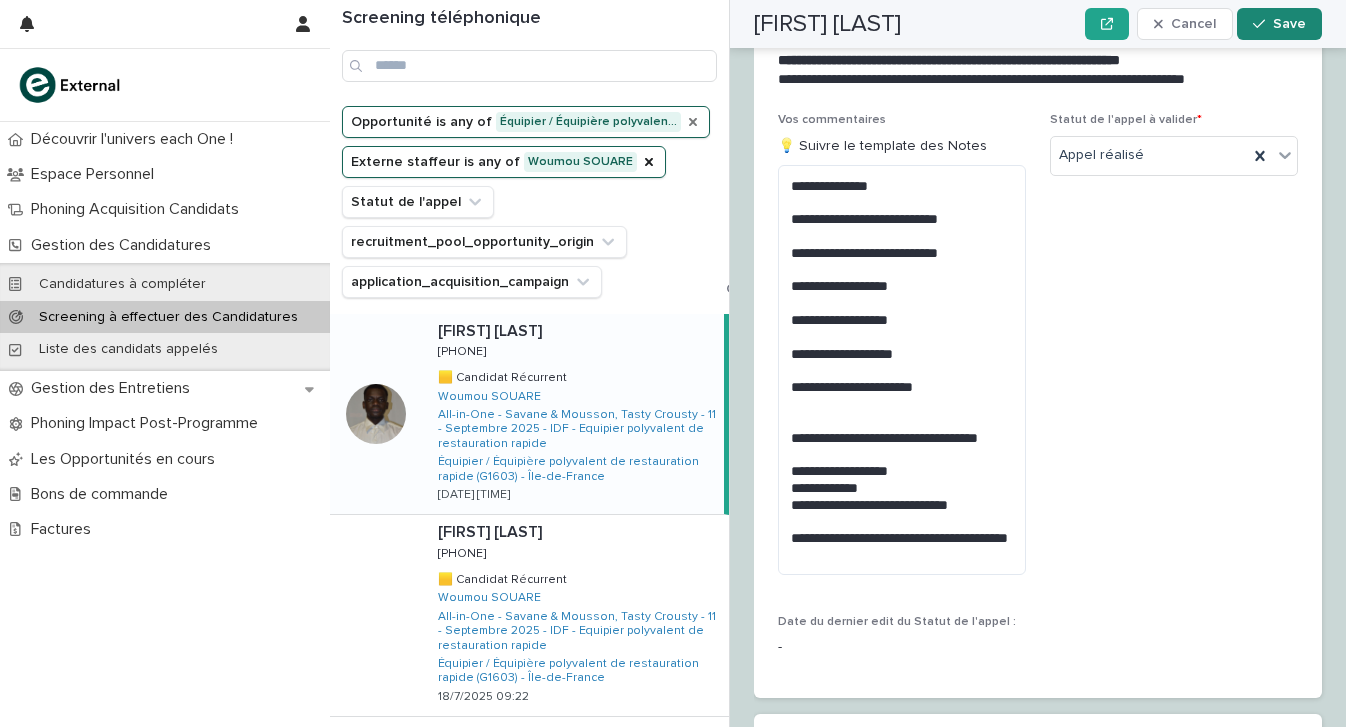 click on "Save" at bounding box center (1279, 24) 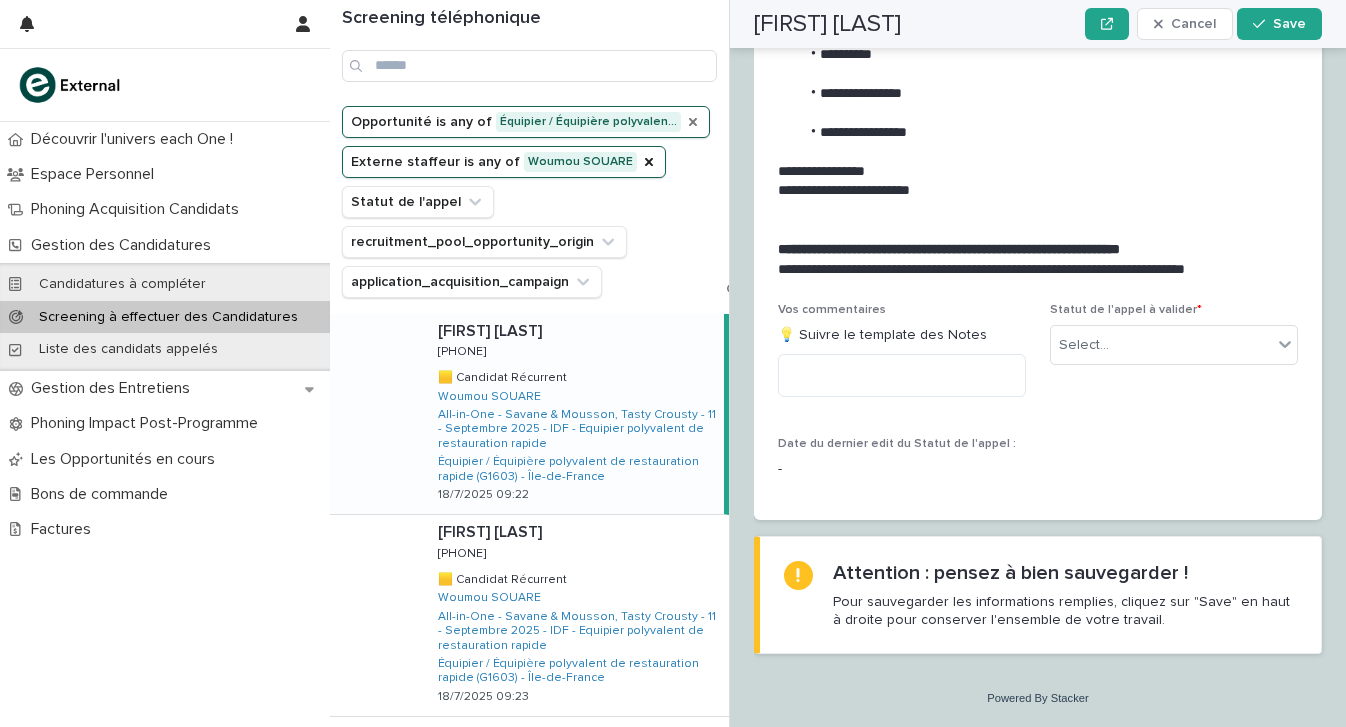scroll, scrollTop: 2169, scrollLeft: 0, axis: vertical 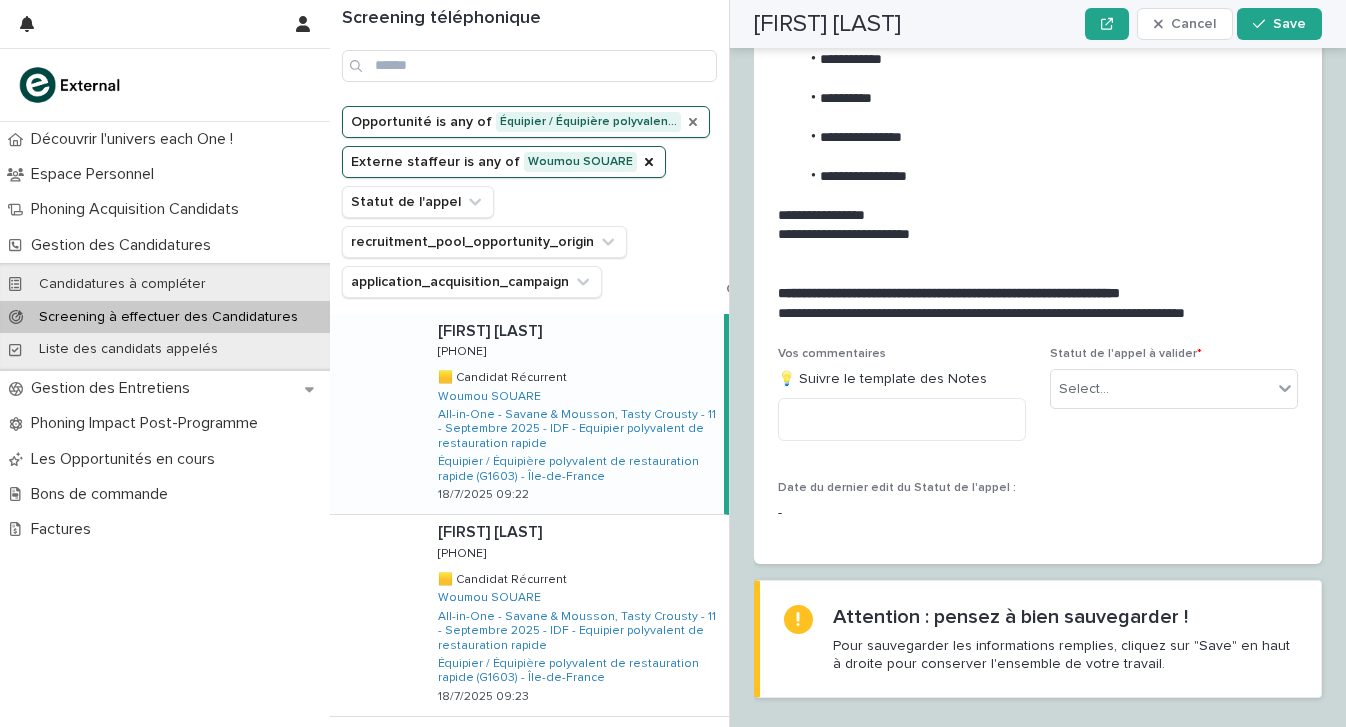 click on "[FIRST] [LAST] [FIRST] [LAST]   [PHONE] [PHONE]   🟨 Candidat Récurrent 🟨 Candidat Récurrent   [LAST] [LAST]   All-in-One - Savane & Mousson, Tasty Crousty - [YEAR] - IDF - Equipier polyvalent de restauration rapide   Équipier / Équipière polyvalent de restauration rapide (G1603) - Île-de-France   [DATE] [TIME]" at bounding box center [573, 414] 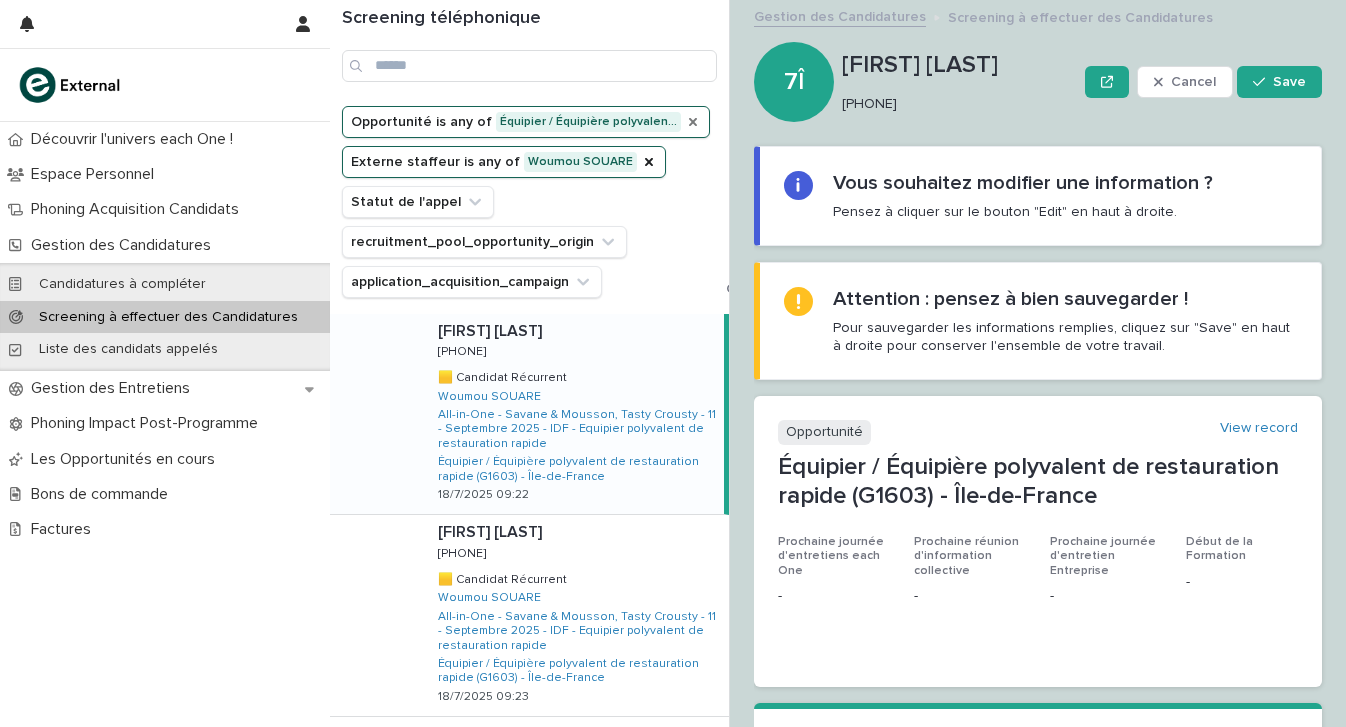 click on "[PHONE]" at bounding box center (955, 104) 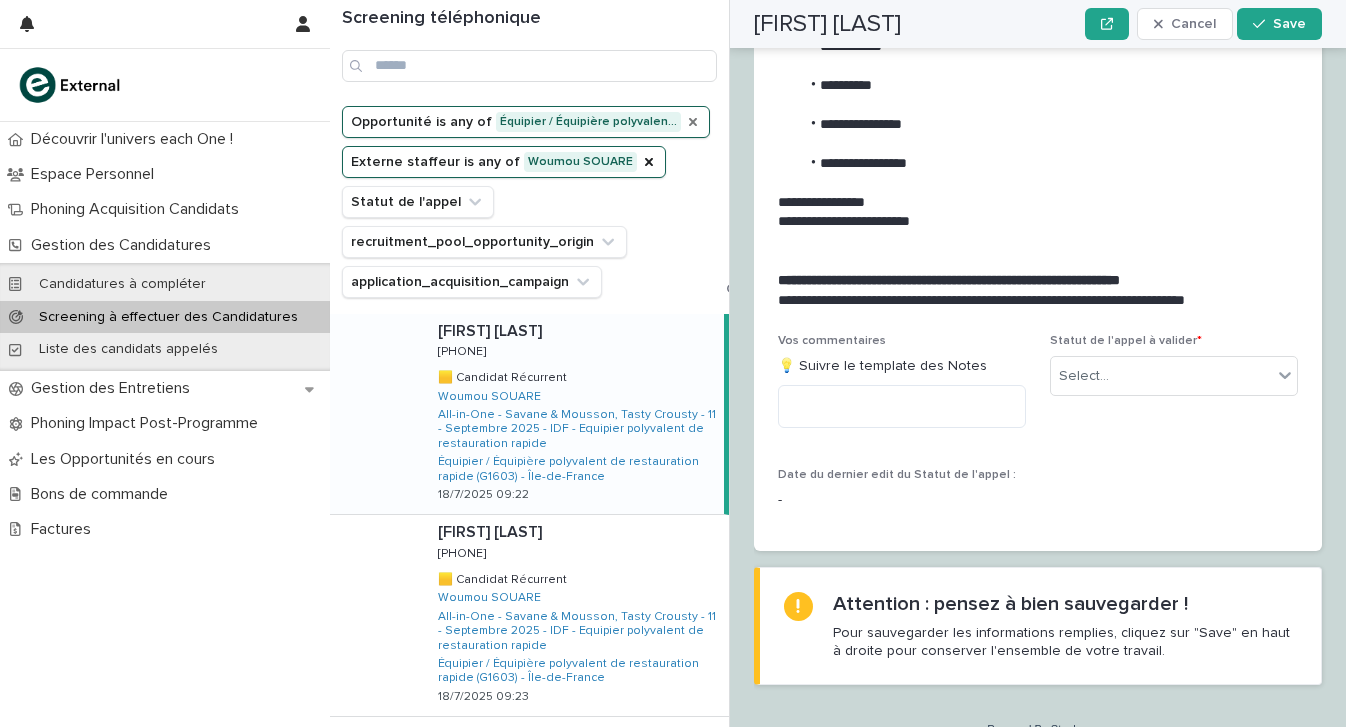 scroll, scrollTop: 2181, scrollLeft: 0, axis: vertical 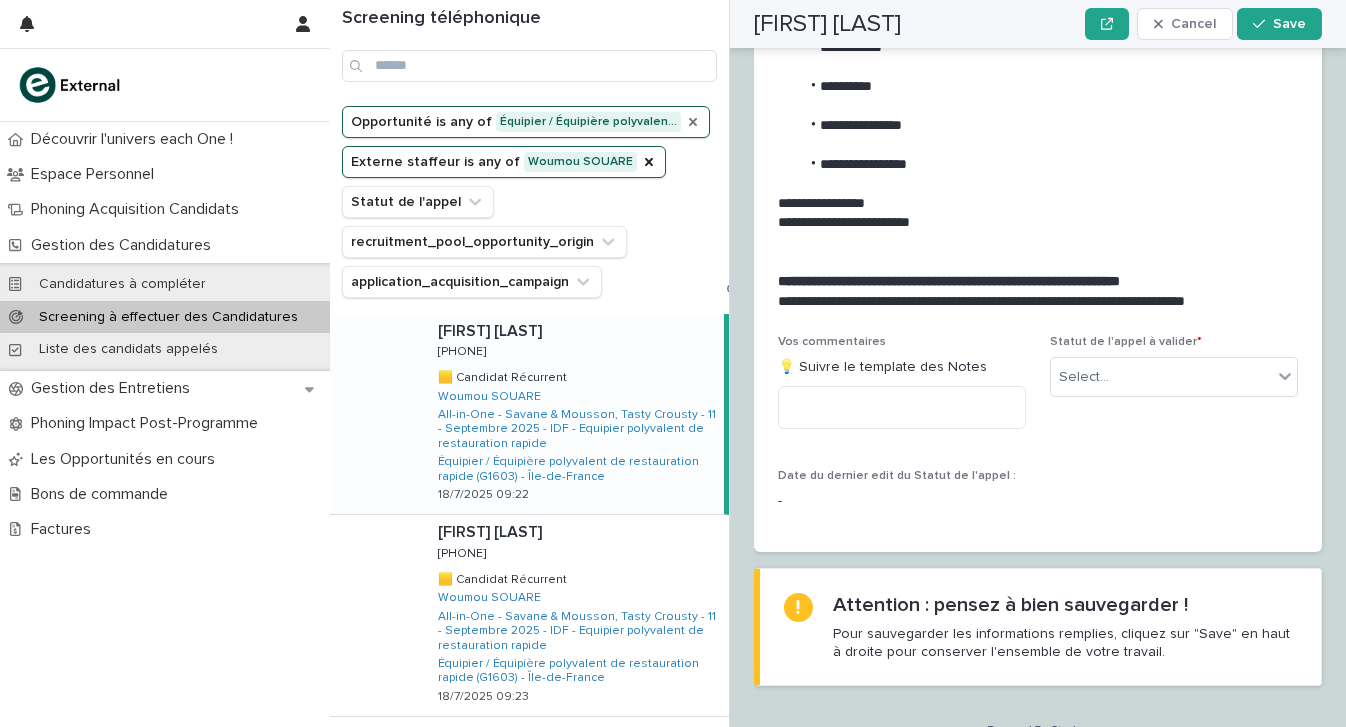 click on "Vos commentaires 💡 Suivre le template des Notes" at bounding box center (902, 390) 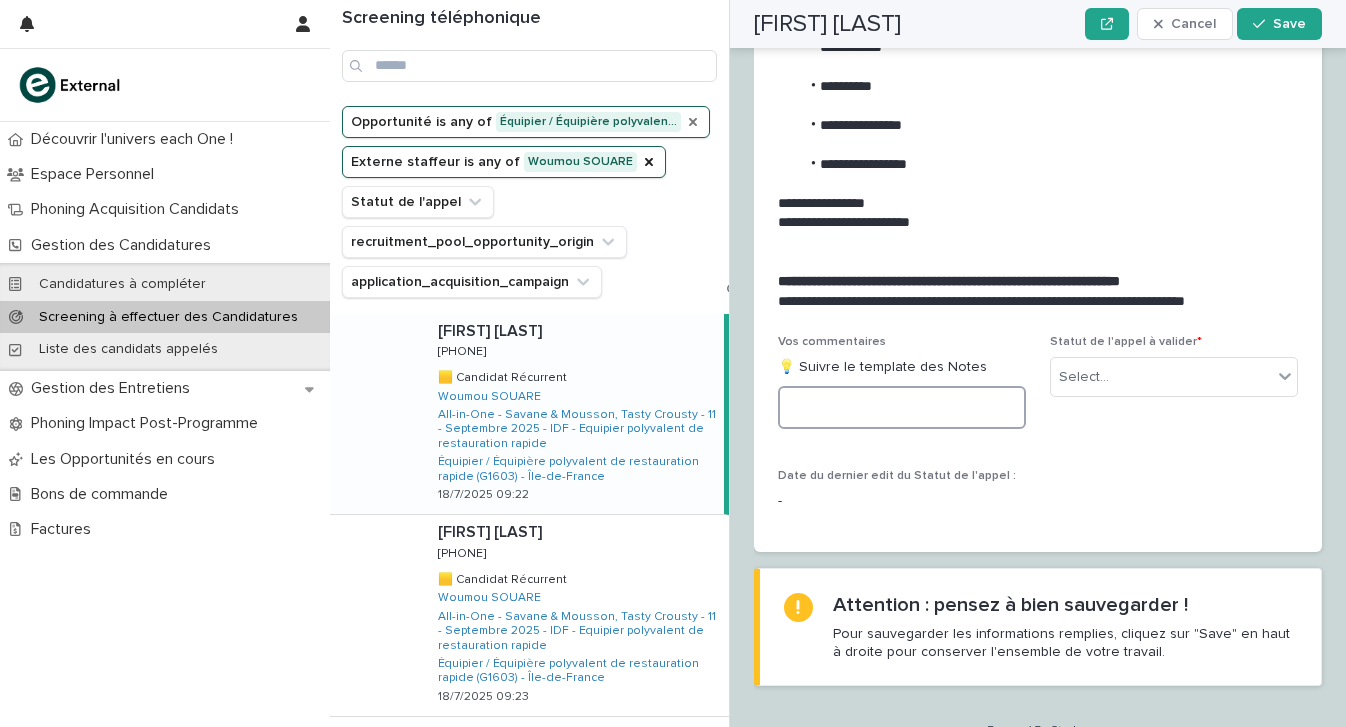 click at bounding box center (902, 407) 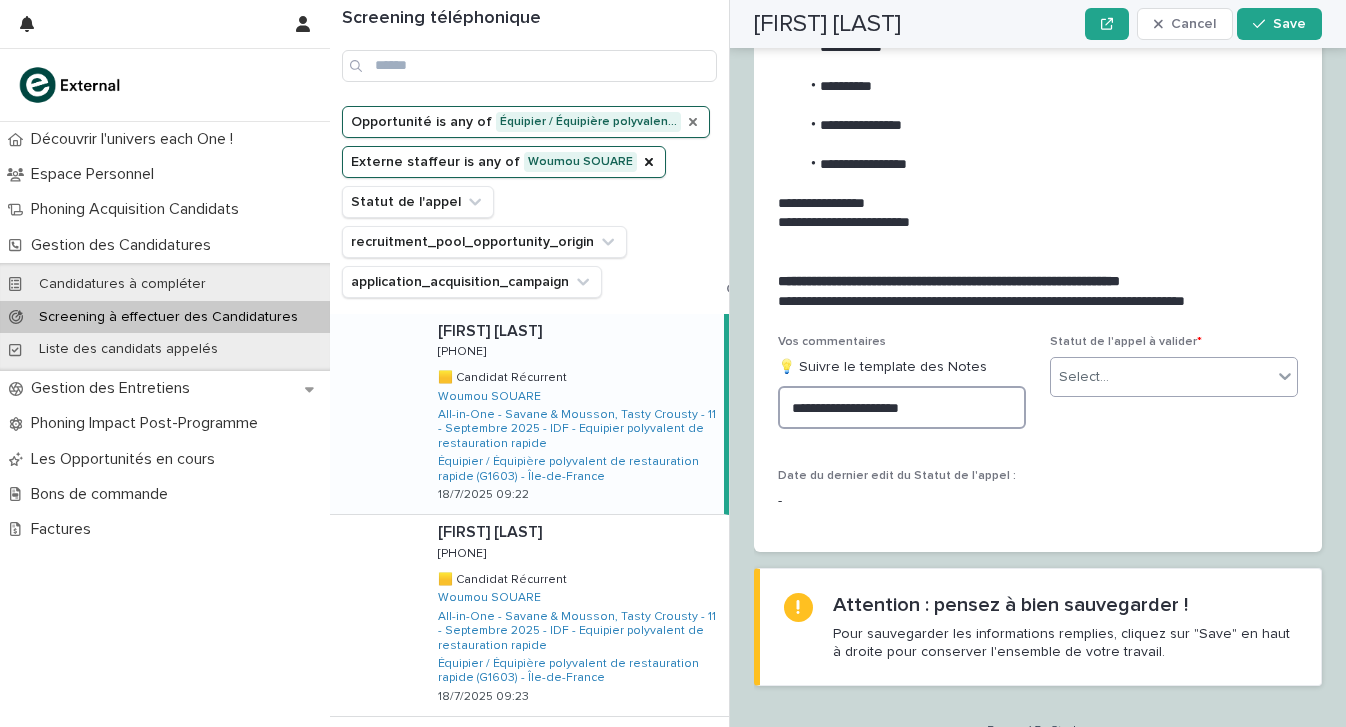 type on "**********" 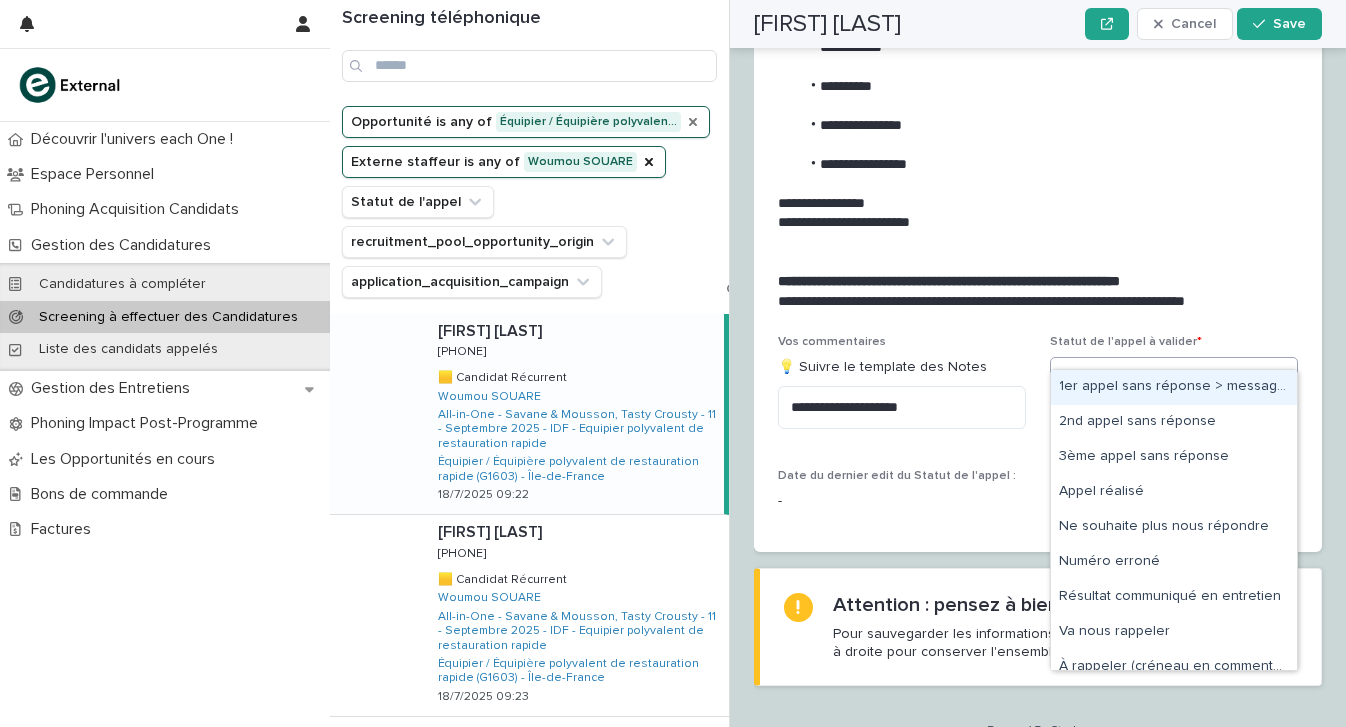 drag, startPoint x: 1082, startPoint y: 352, endPoint x: 1082, endPoint y: 364, distance: 12 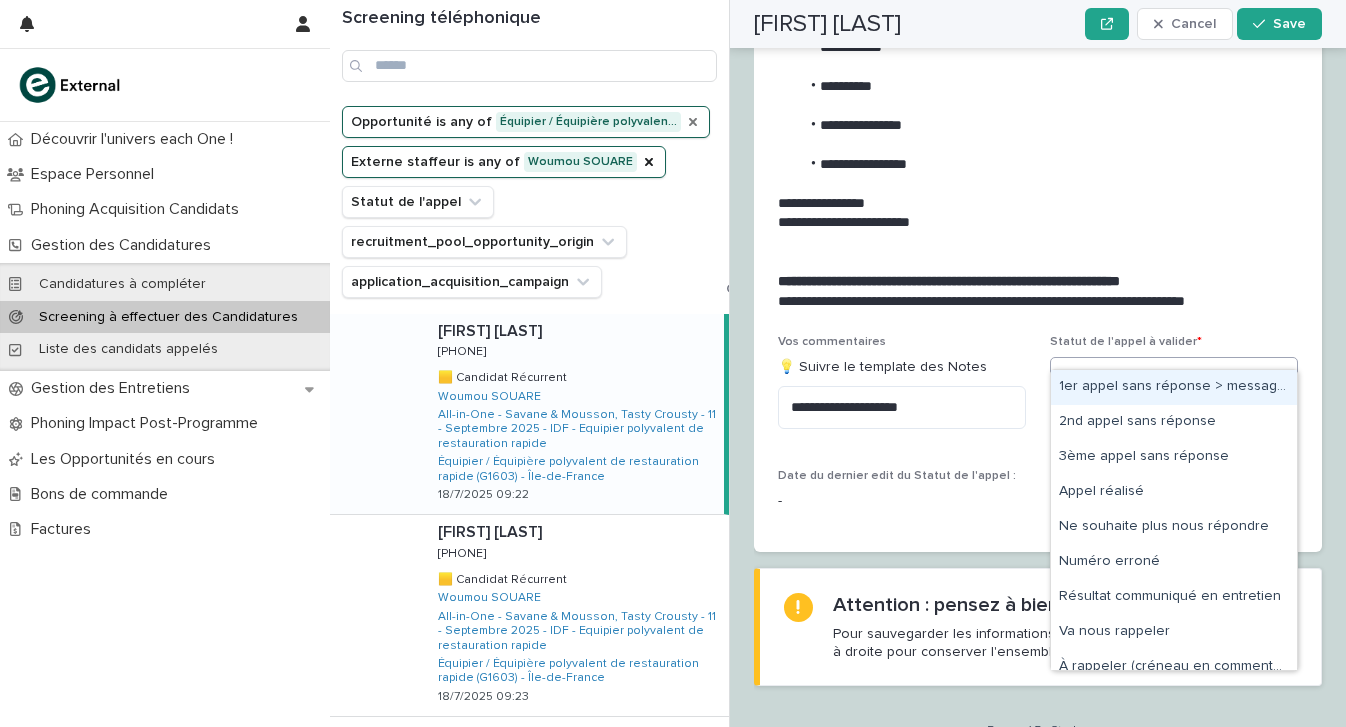 click on "Select..." at bounding box center (1084, 377) 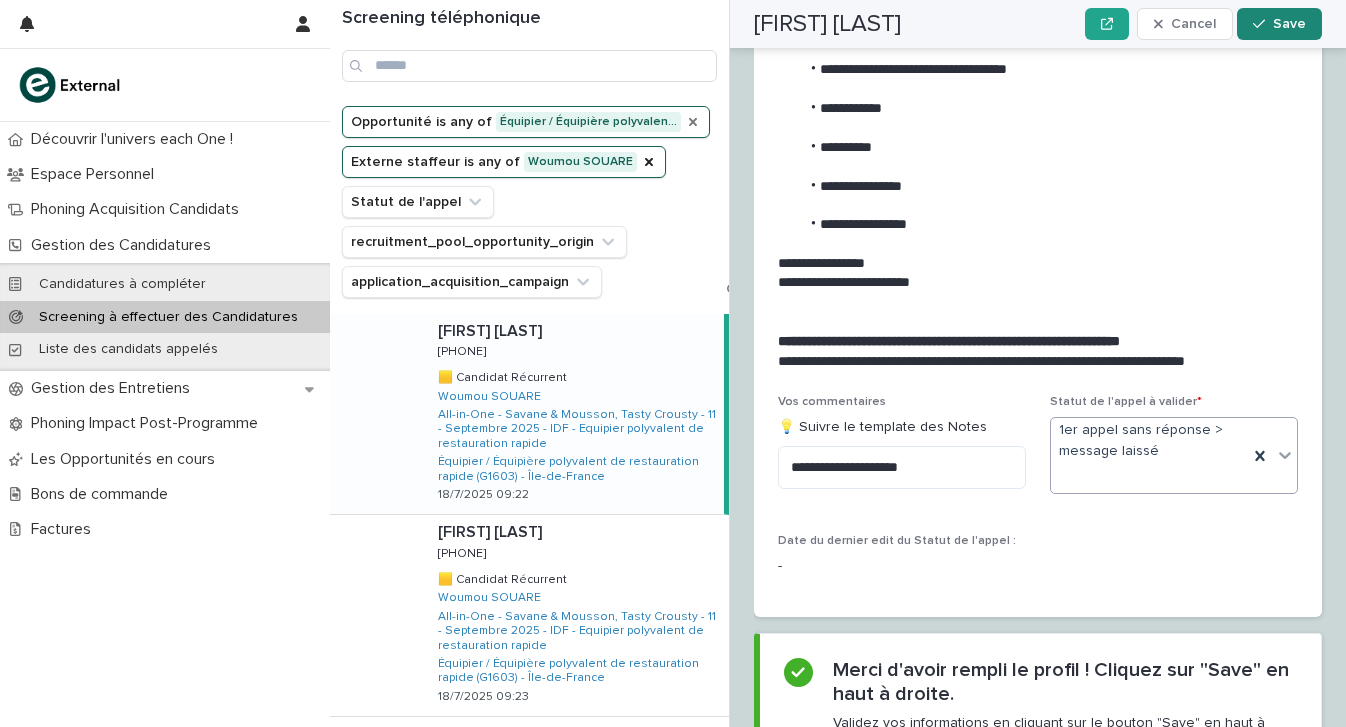 click on "Save" at bounding box center [1289, 24] 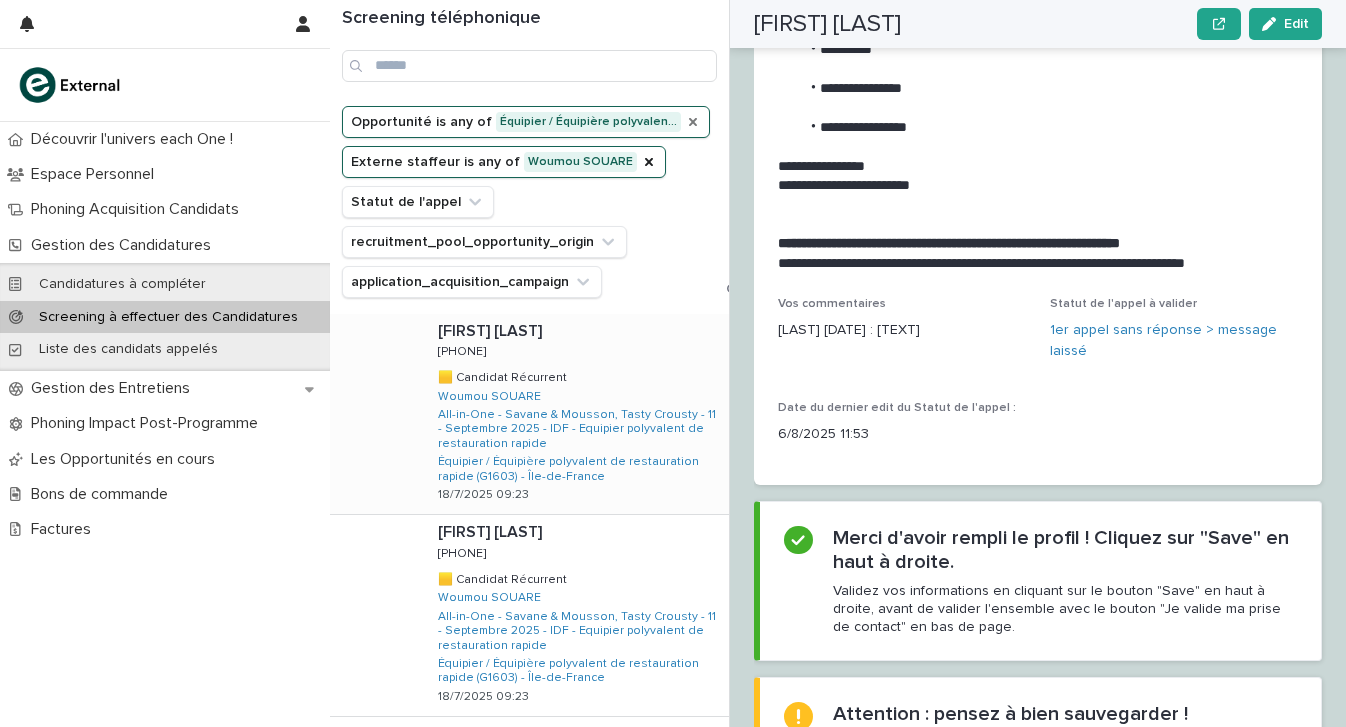 click on "[FIRST] [LAST] [FIRST] [LAST]  [PHONE] [PHONE]  🟨 Candidat Récurrent 🟨 Candidat Récurrent  Woumou SOUARE   All-in-One - Savane & Mousson, Tasty Crousty - 11 - Septembre 2025 - IDF - Equipier polyvalent de restauration rapide   Équipier / Équipière polyvalent de restauration rapide (G1603) - [STATE]   18/7/2025 09:23" at bounding box center (575, 414) 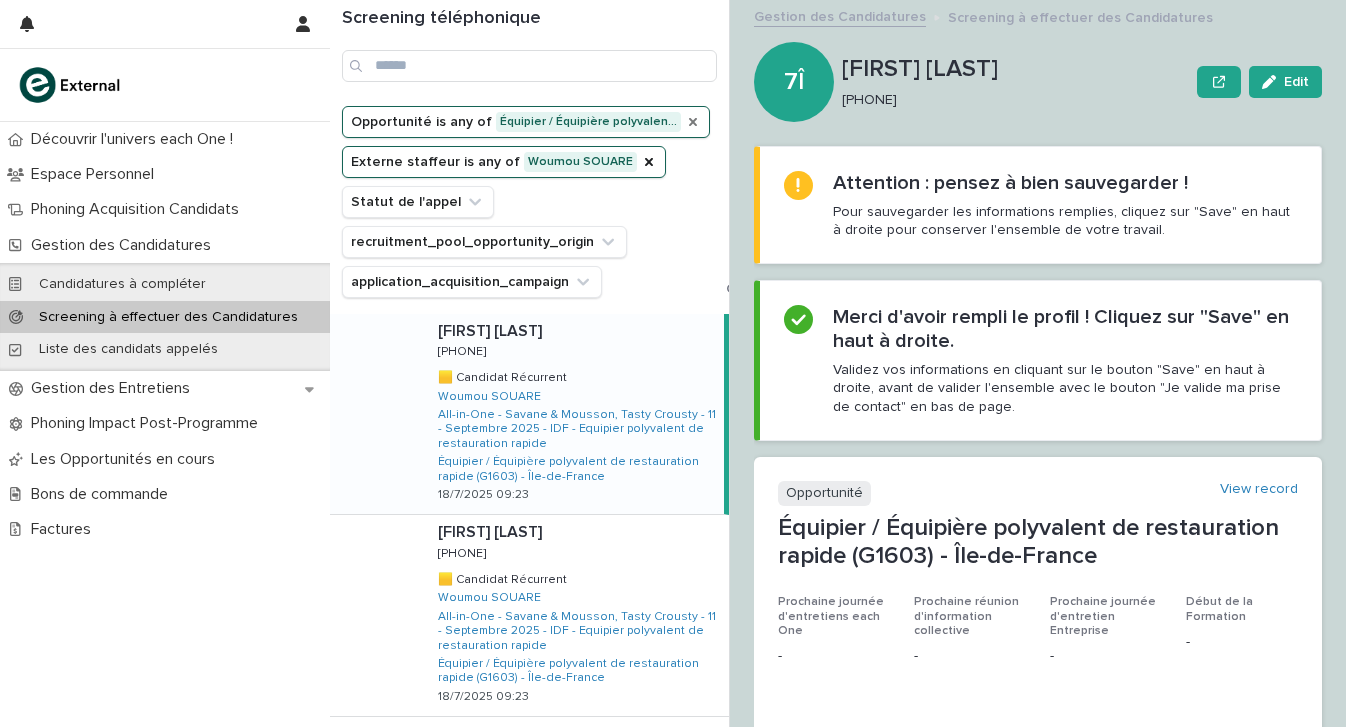 scroll, scrollTop: 0, scrollLeft: 0, axis: both 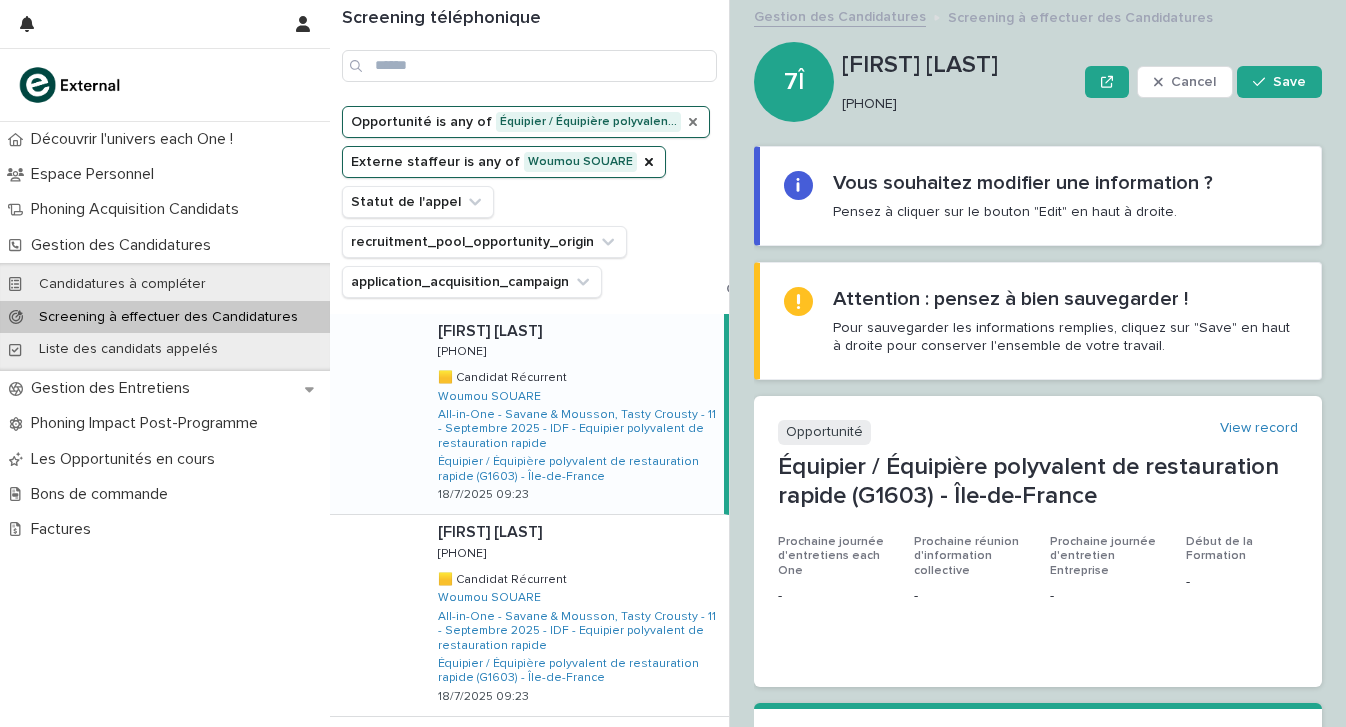 click on "[PHONE]" at bounding box center [955, 104] 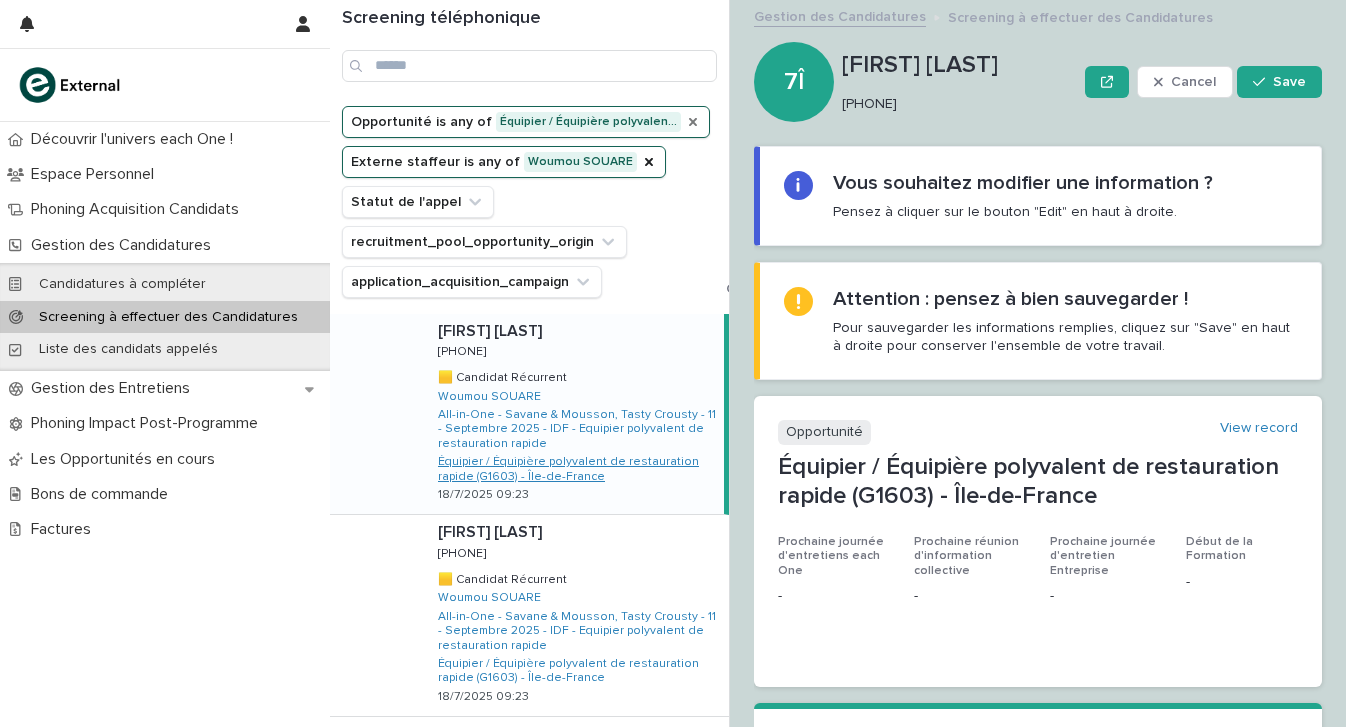 scroll, scrollTop: 0, scrollLeft: 0, axis: both 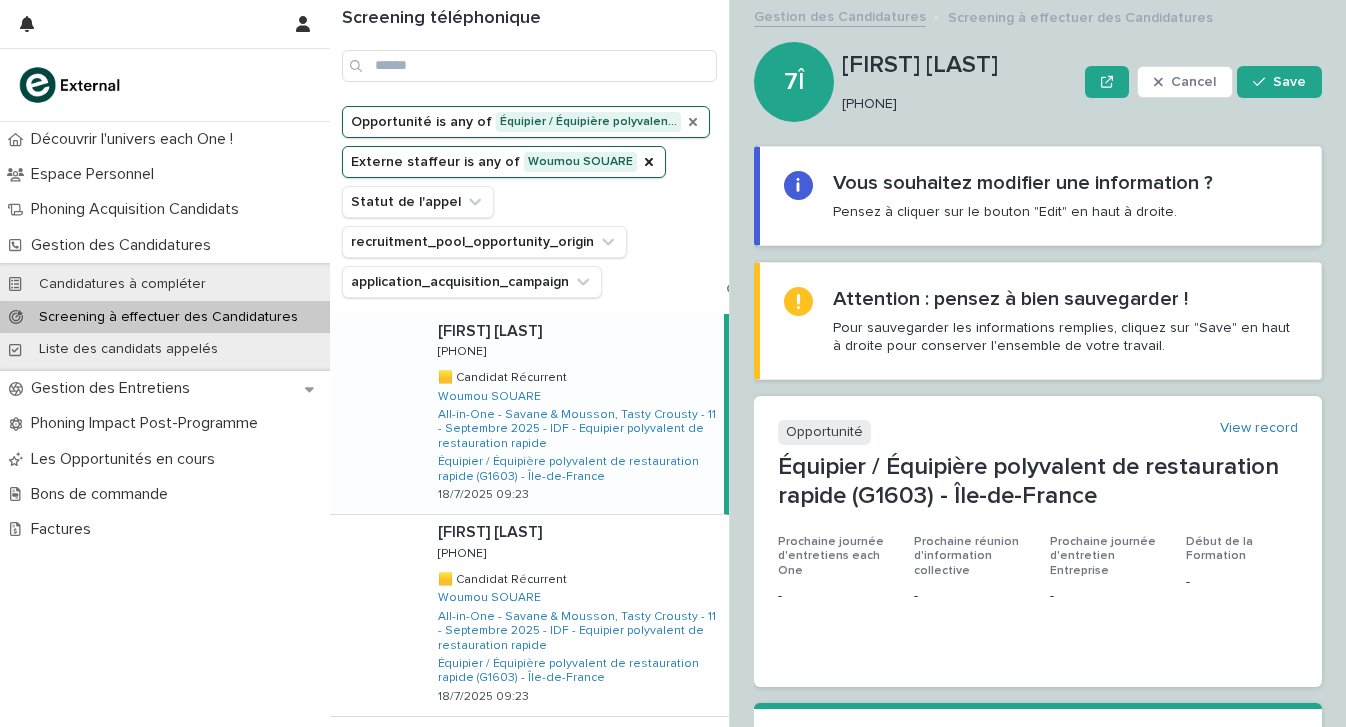 click on "[FIRST] [LAST] [FIRST] [LAST]  [PHONE] [PHONE]  🟨 Candidat Récurrent 🟨 Candidat Récurrent  Woumou SOUARE   All-in-One - Savane & Mousson, Tasty Crousty - 11 - Septembre 2025 - IDF - Equipier polyvalent de restauration rapide   Équipier / Équipière polyvalent de restauration rapide (G1603) - [STATE]   18/7/2025 09:23" at bounding box center [573, 414] 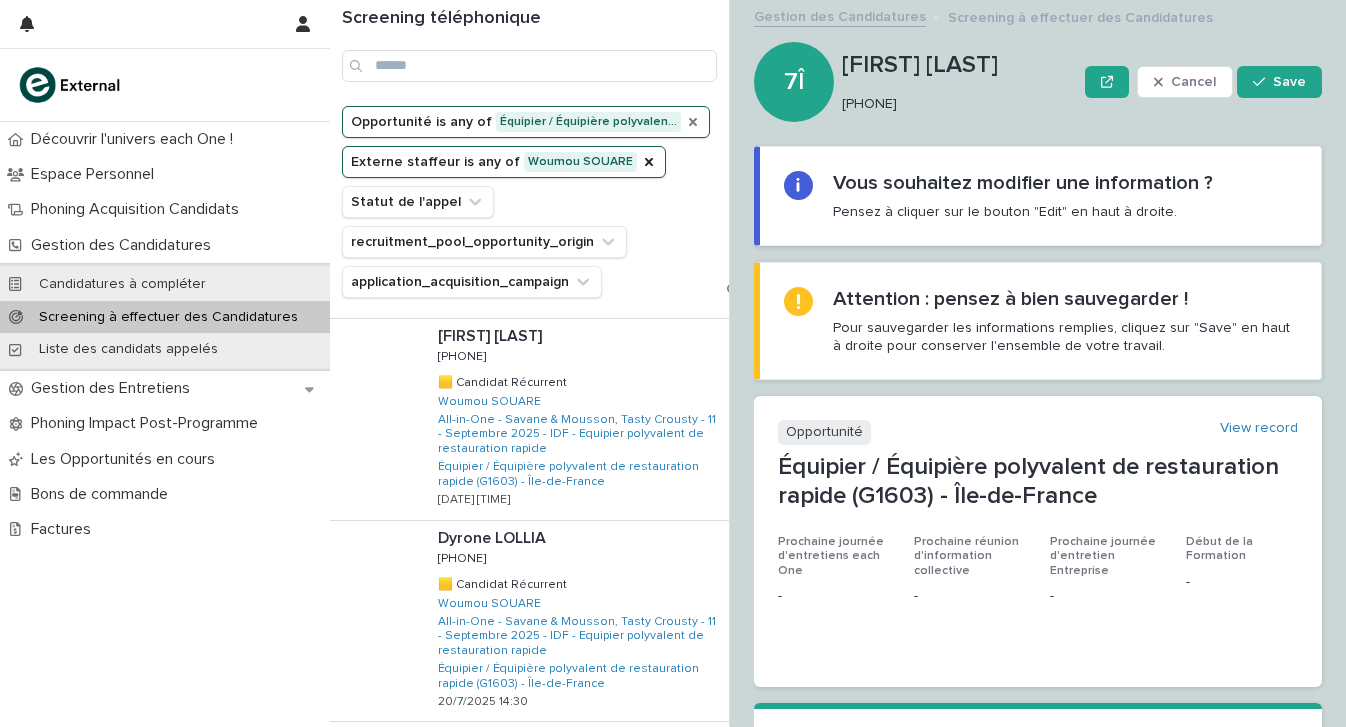scroll, scrollTop: 1467, scrollLeft: 0, axis: vertical 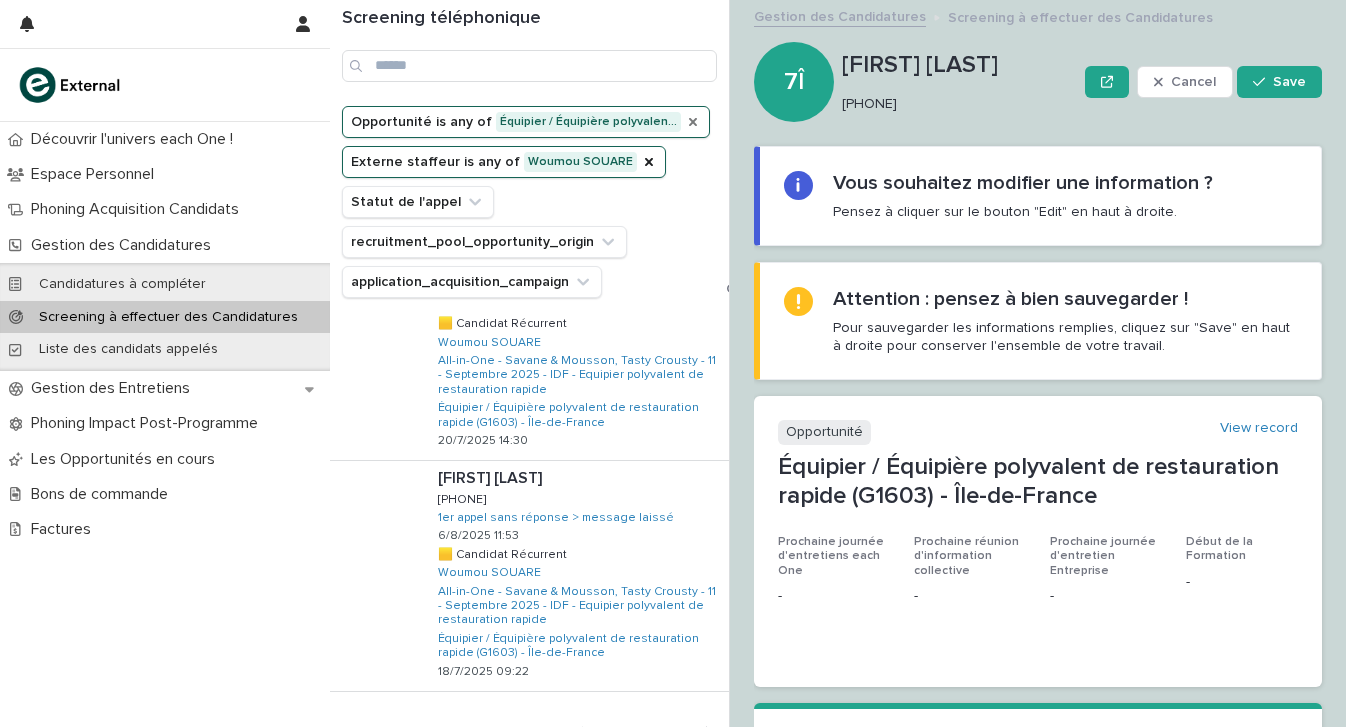 click on "Next" at bounding box center (674, 733) 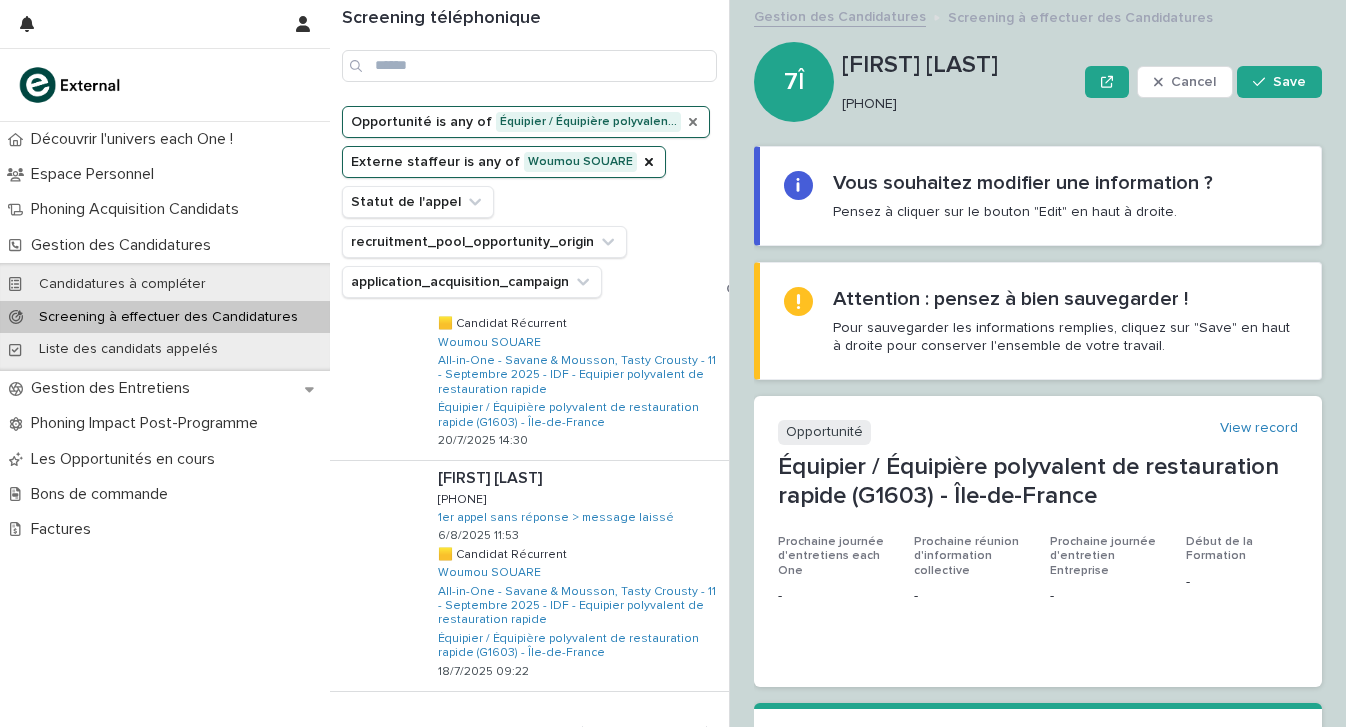 click on "Next" at bounding box center (674, 733) 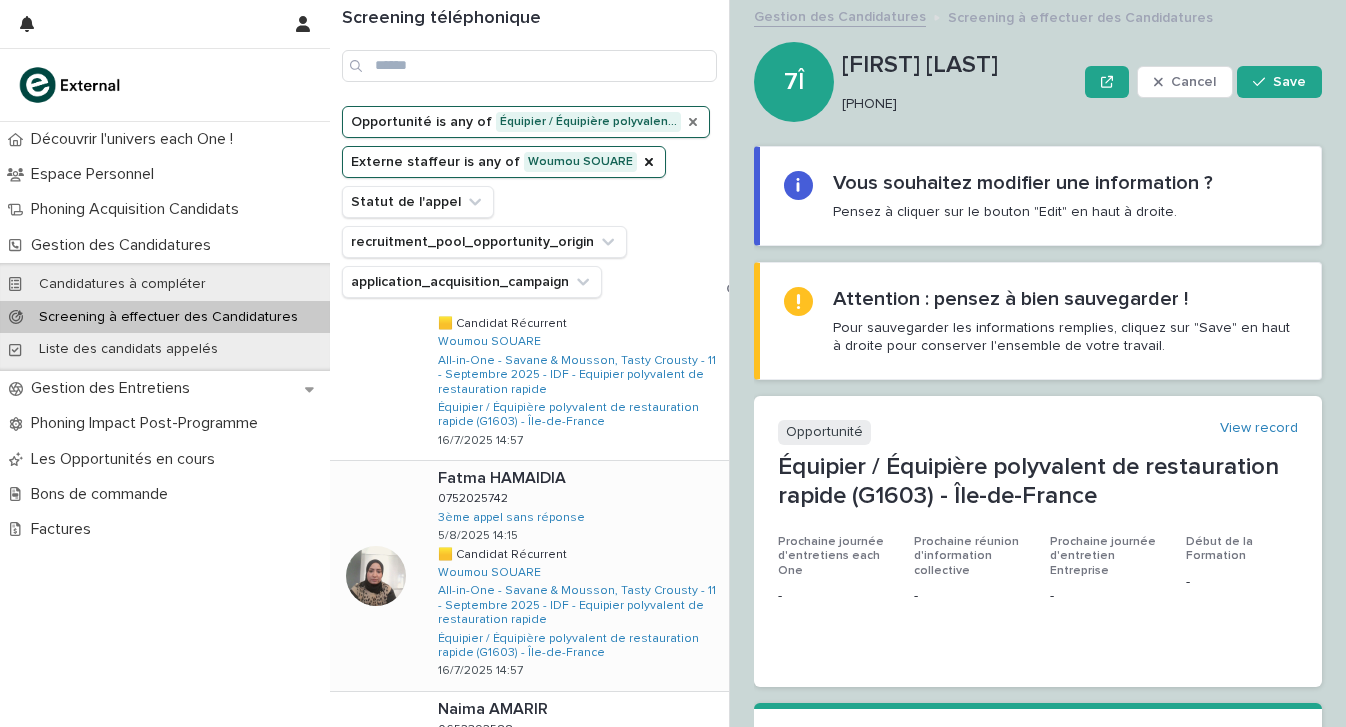 drag, startPoint x: 580, startPoint y: 522, endPoint x: 661, endPoint y: 515, distance: 81.3019 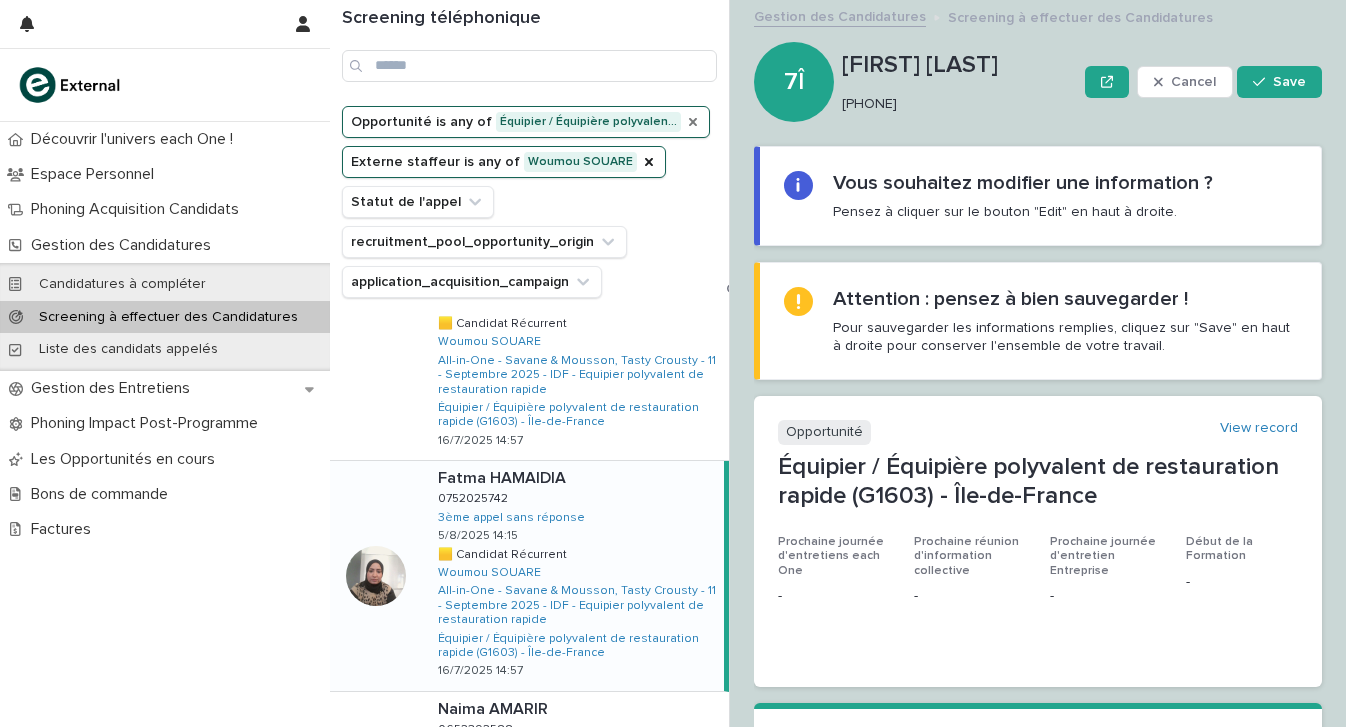 scroll, scrollTop: 1951, scrollLeft: 0, axis: vertical 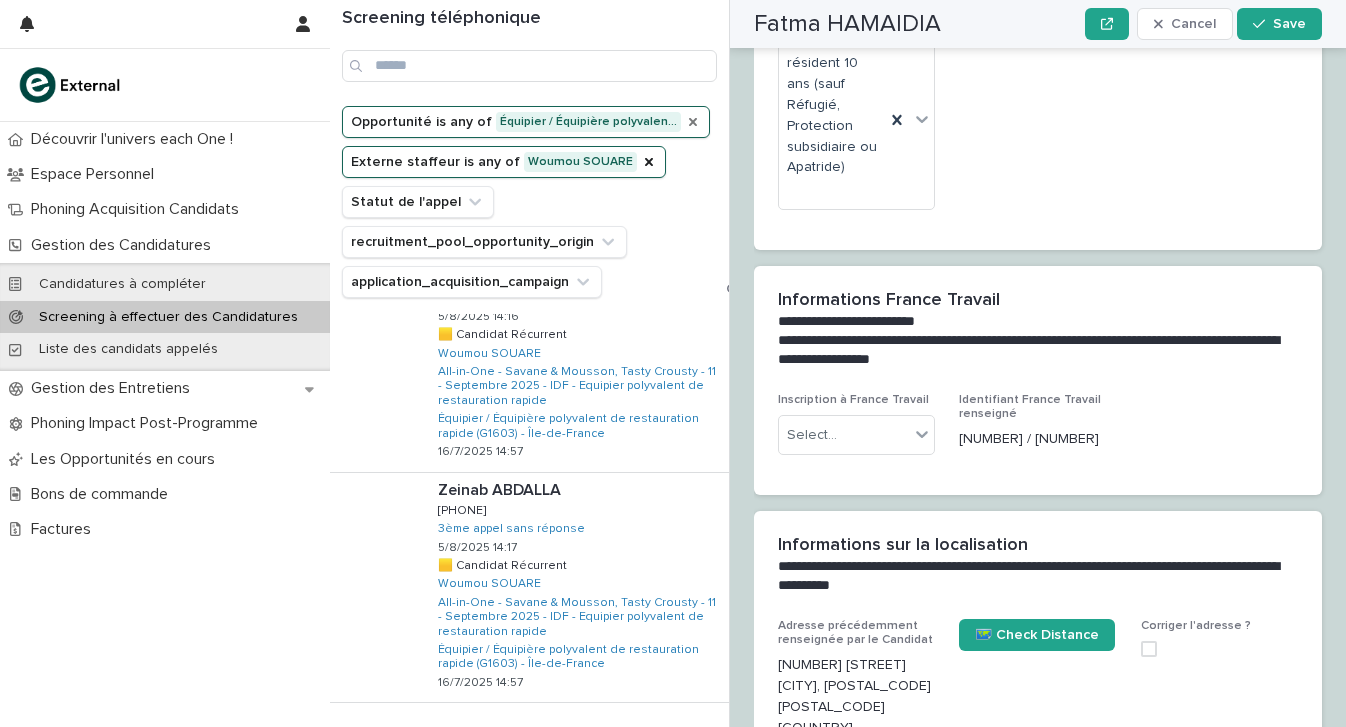 click on "Next" at bounding box center [674, 744] 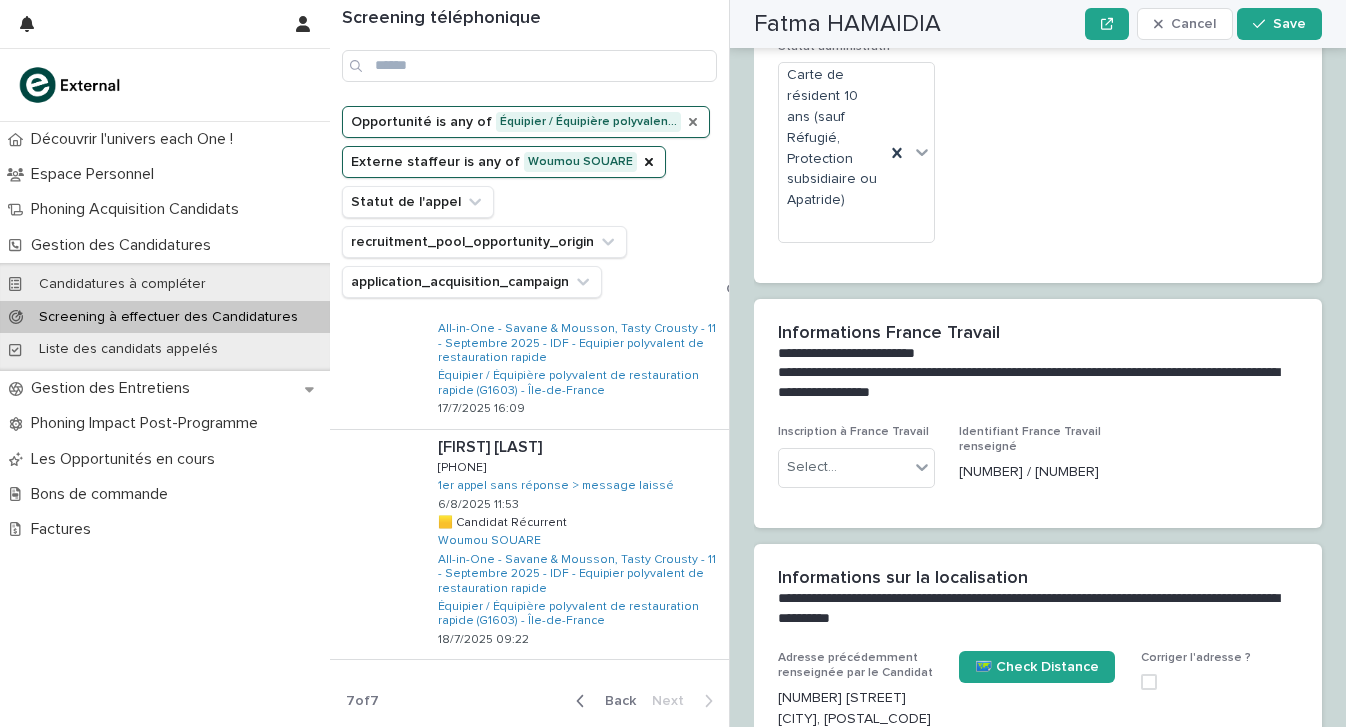 scroll, scrollTop: 1239, scrollLeft: 0, axis: vertical 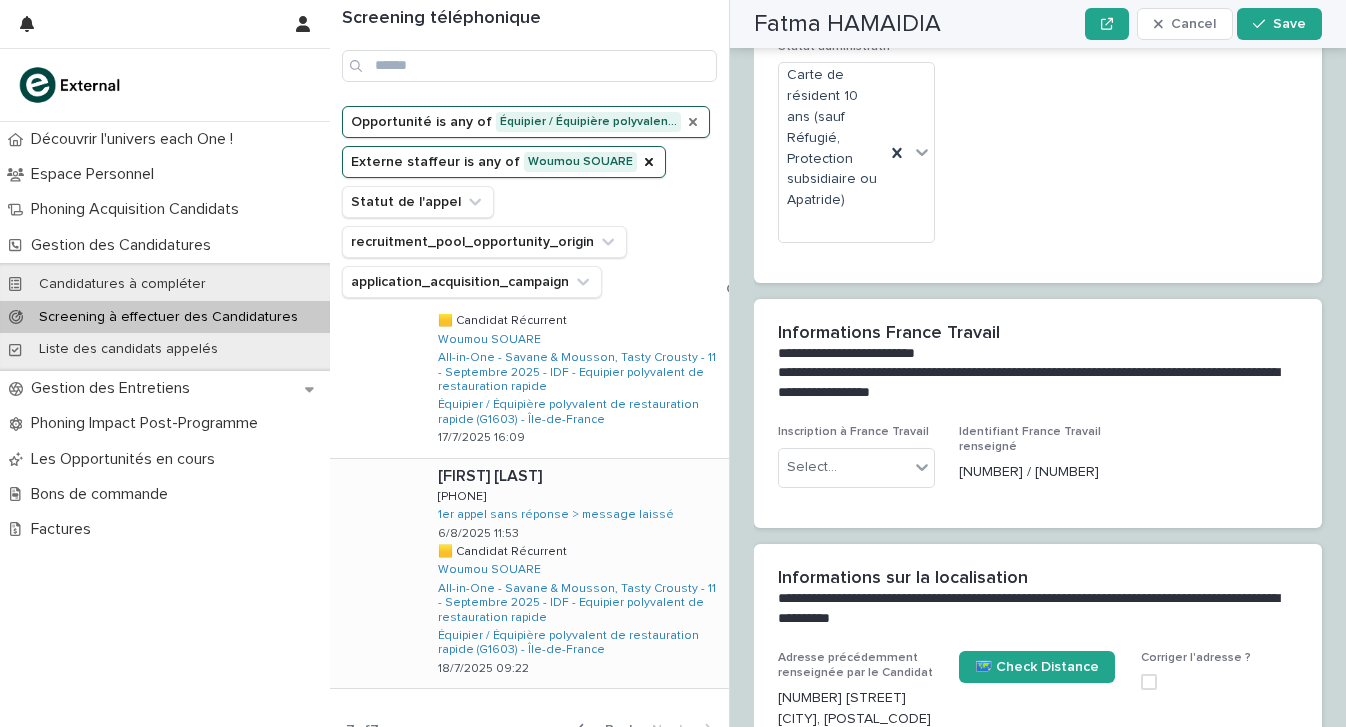 click on "[FIRST] [LAST] [FIRST] [LAST]   [PHONE] [PHONE]   [TEXT]   [DATE] [TIME] 🟨 Candidat Récurrent 🟨 Candidat Récurrent   [LAST] [LAST]   All-in-One - Savane & Mousson, Tasty Crousty - [YEAR] - IDF - Equipier polyvalent de restauration rapide   Équipier / Équipière polyvalent de restauration rapide (G1603) - Île-de-France   [DATE] [TIME]" at bounding box center [575, 574] 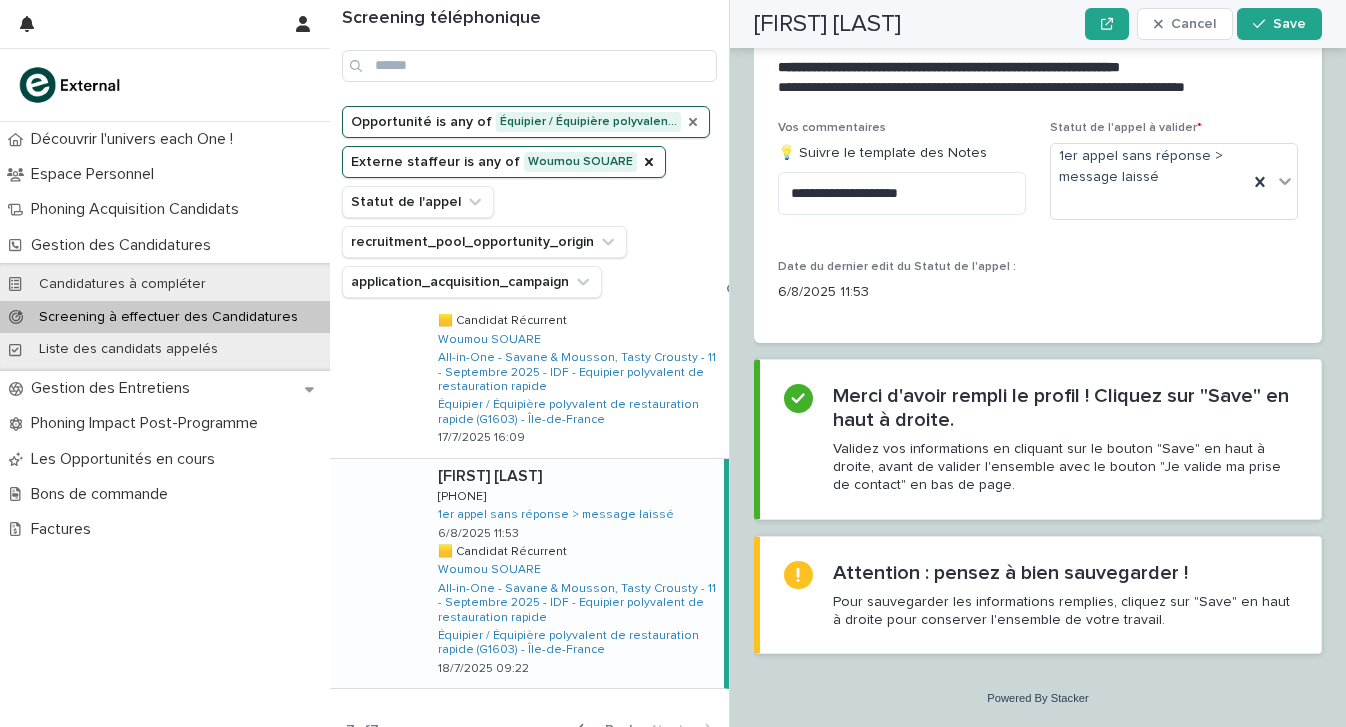 scroll, scrollTop: 2419, scrollLeft: 0, axis: vertical 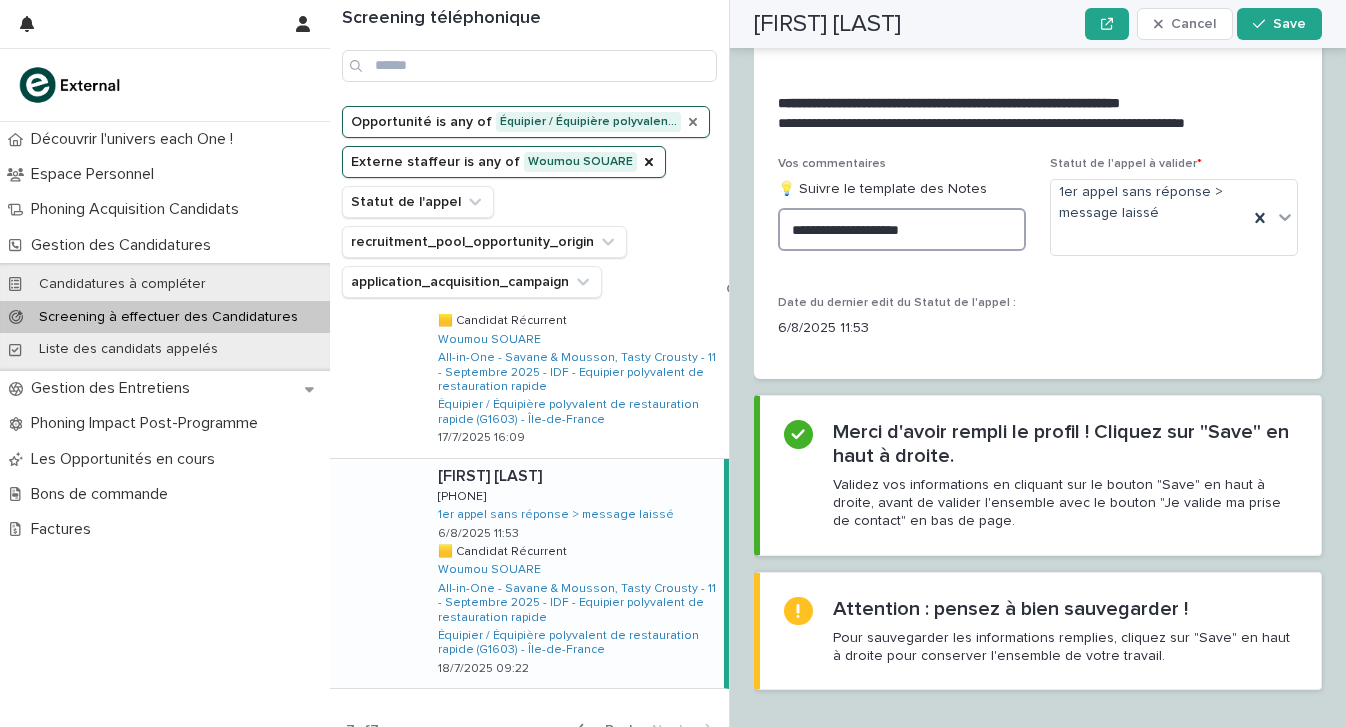 click on "**********" at bounding box center (902, 229) 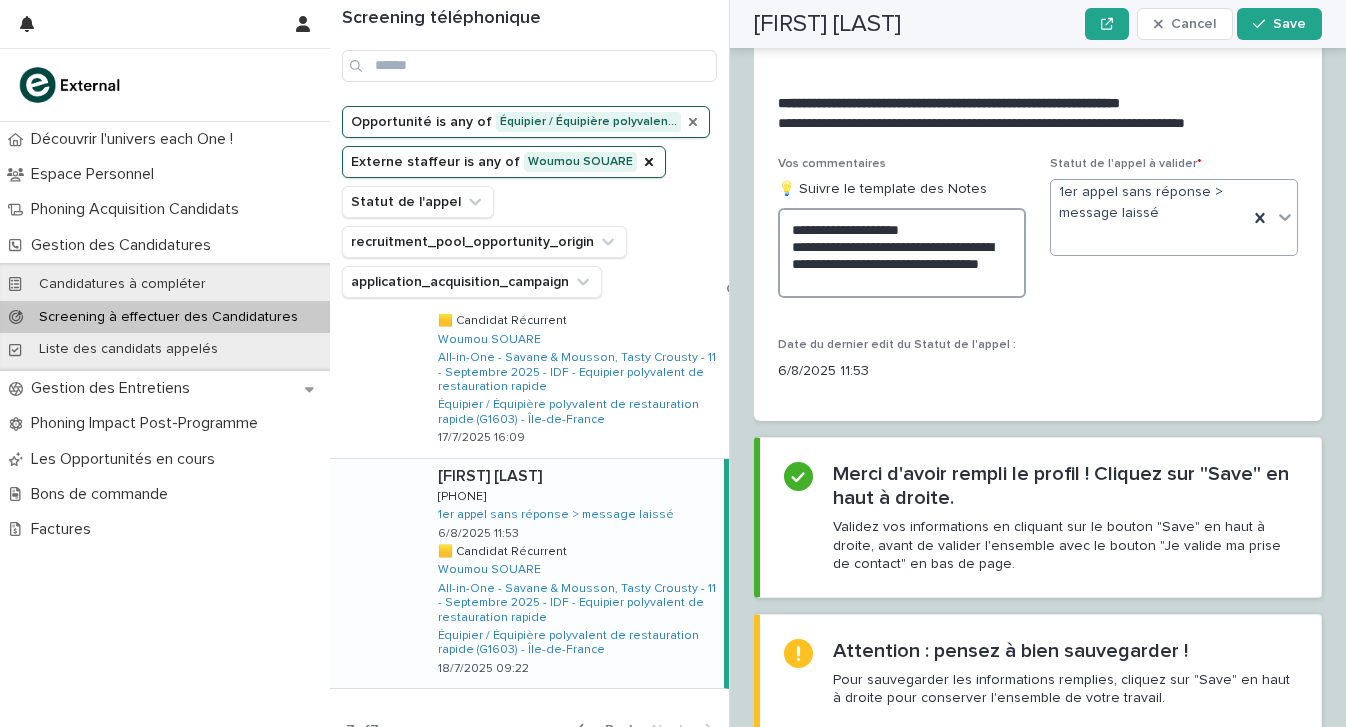 type on "**********" 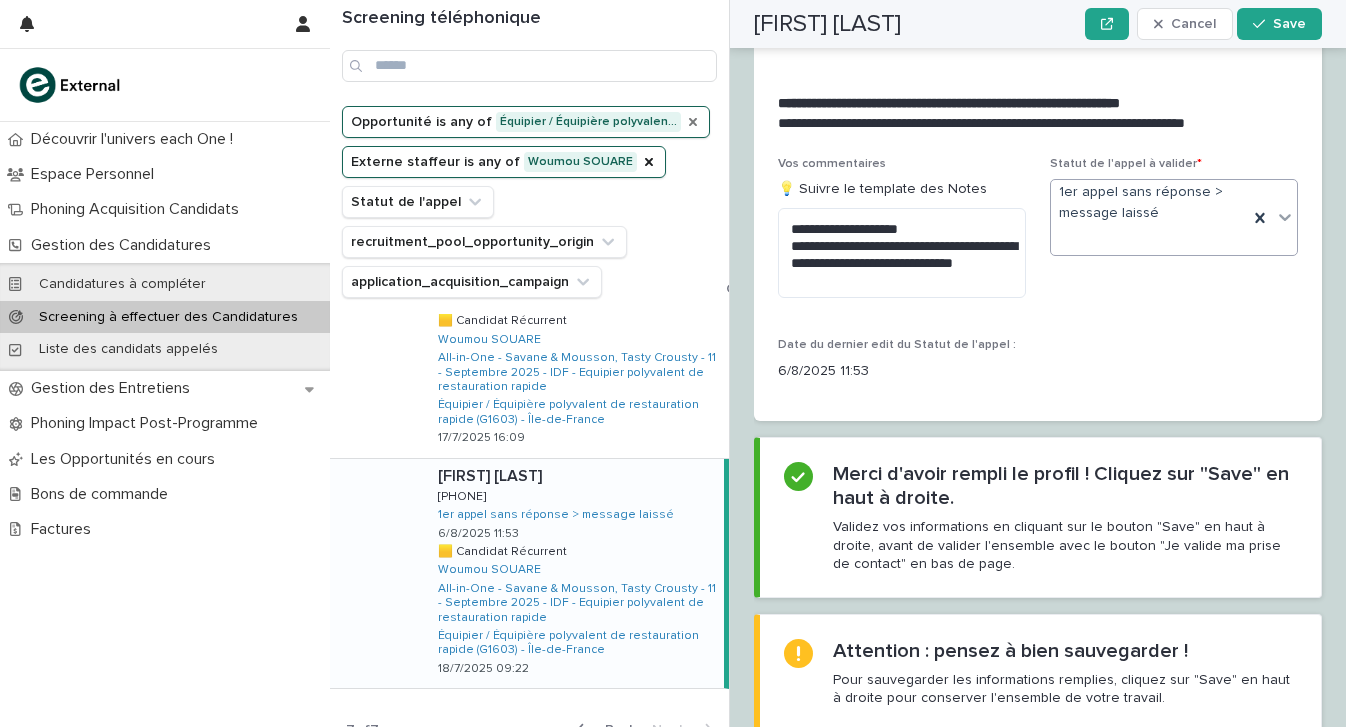 click on "1er appel sans réponse > message laissé" at bounding box center (1149, 217) 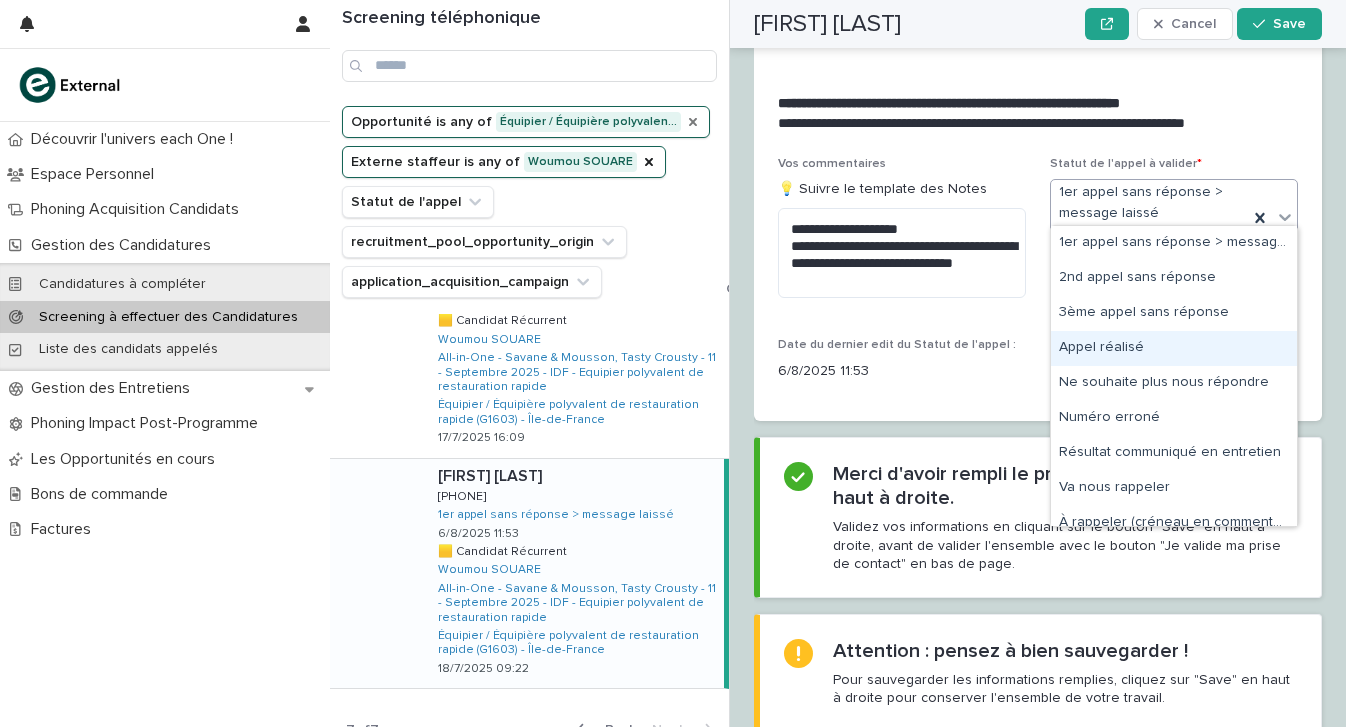 click on "Appel réalisé" at bounding box center [1174, 348] 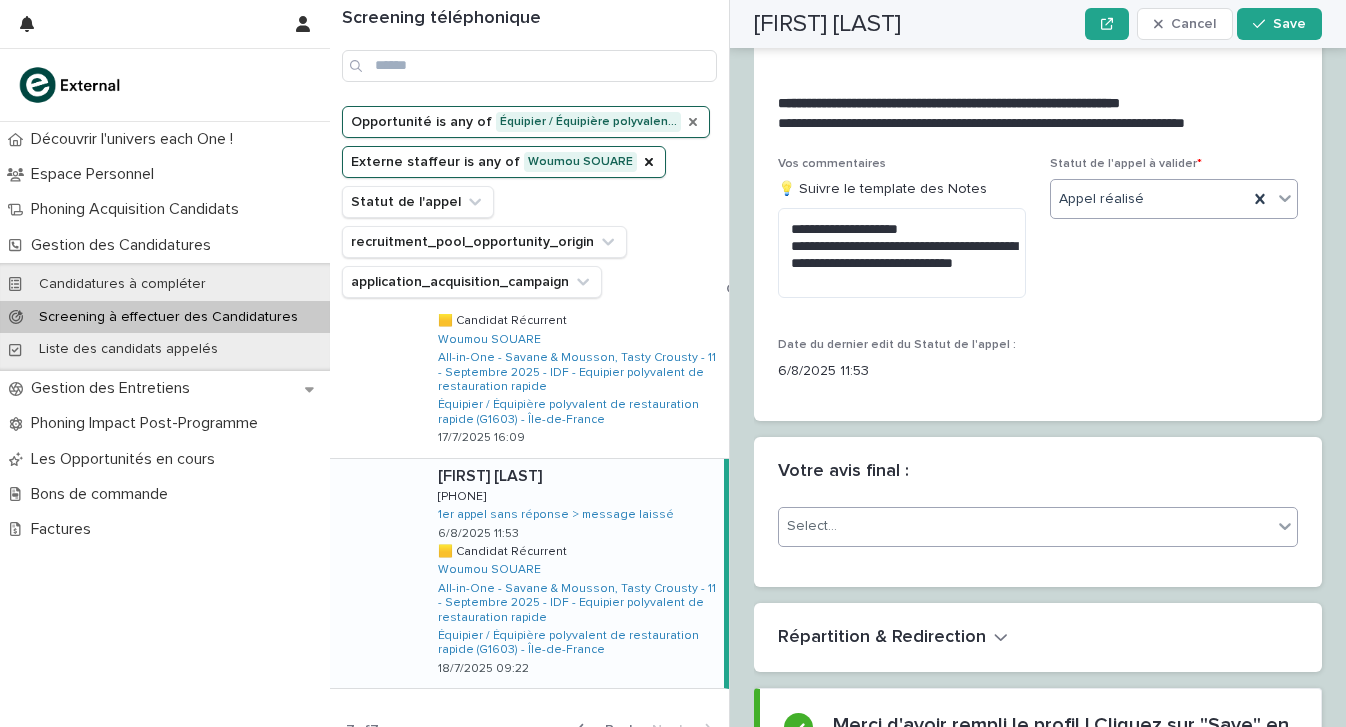 click on "Select..." at bounding box center (1025, 526) 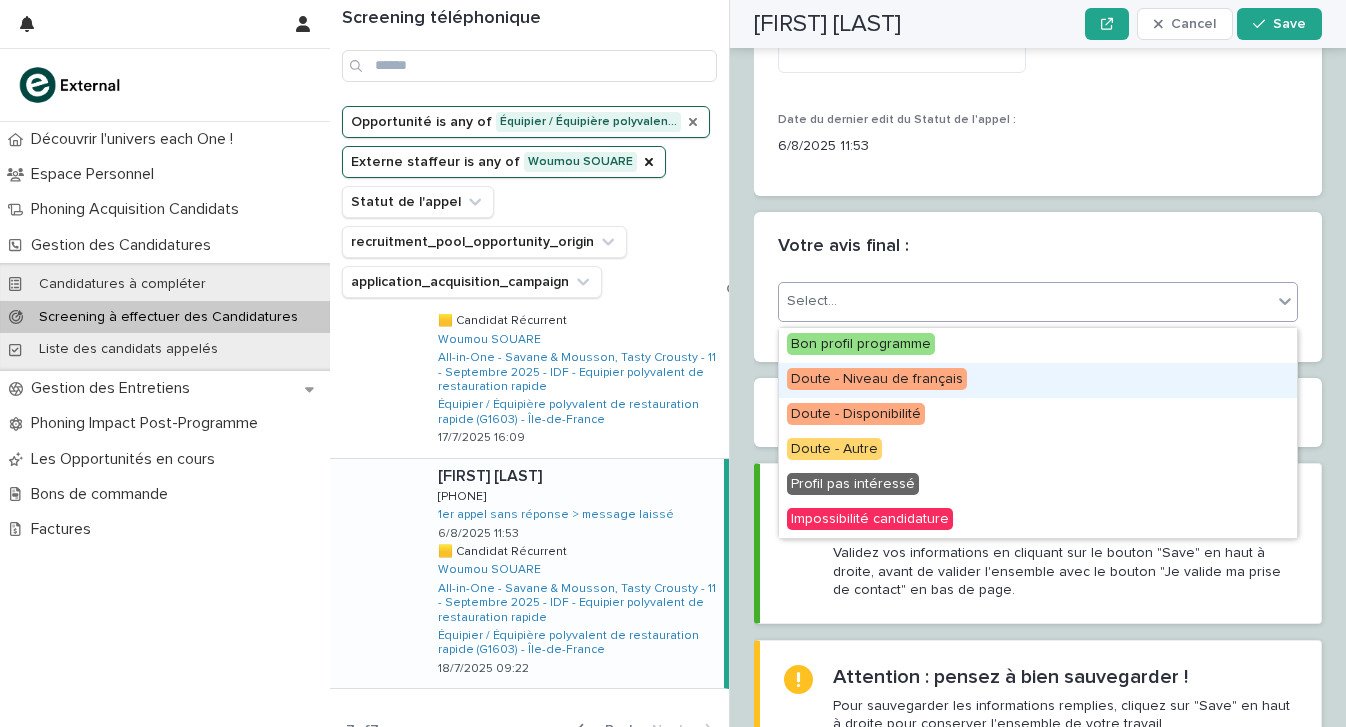 scroll, scrollTop: 2657, scrollLeft: 0, axis: vertical 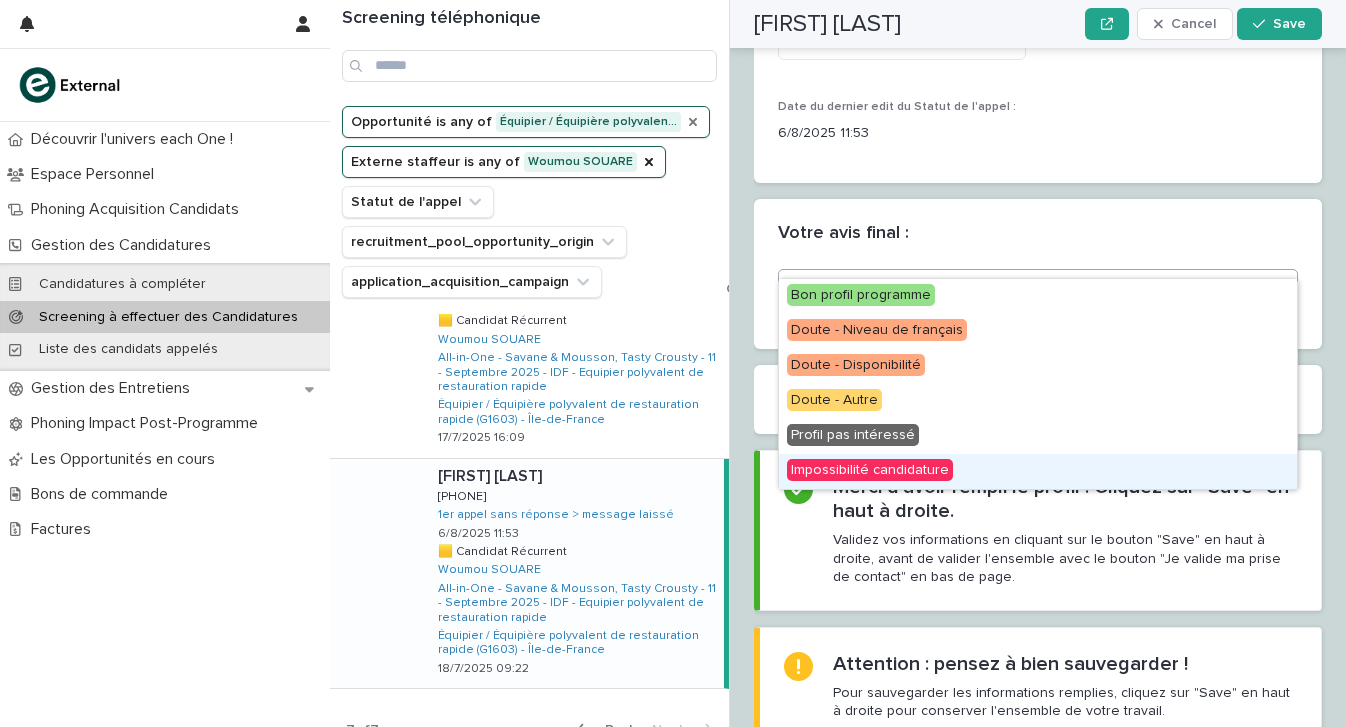 click on "Impossibilité candidature" at bounding box center [870, 470] 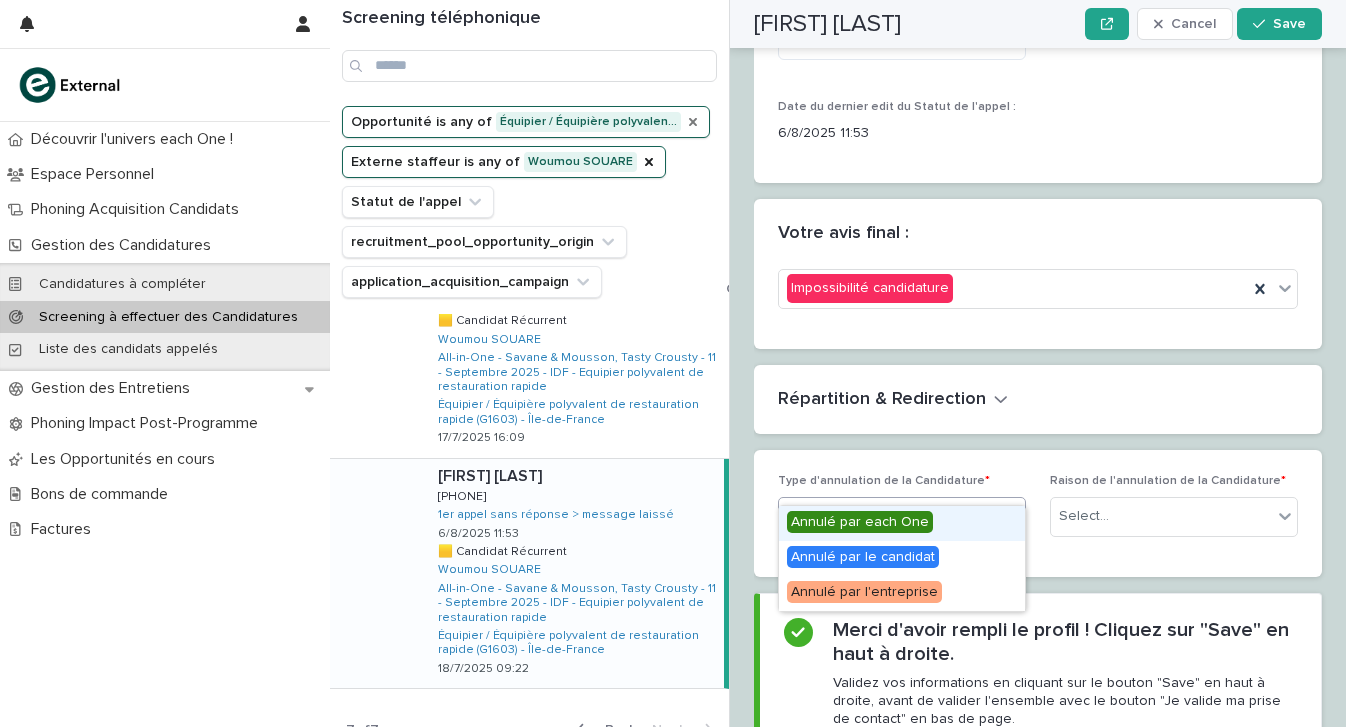 click on "Select..." at bounding box center [889, 516] 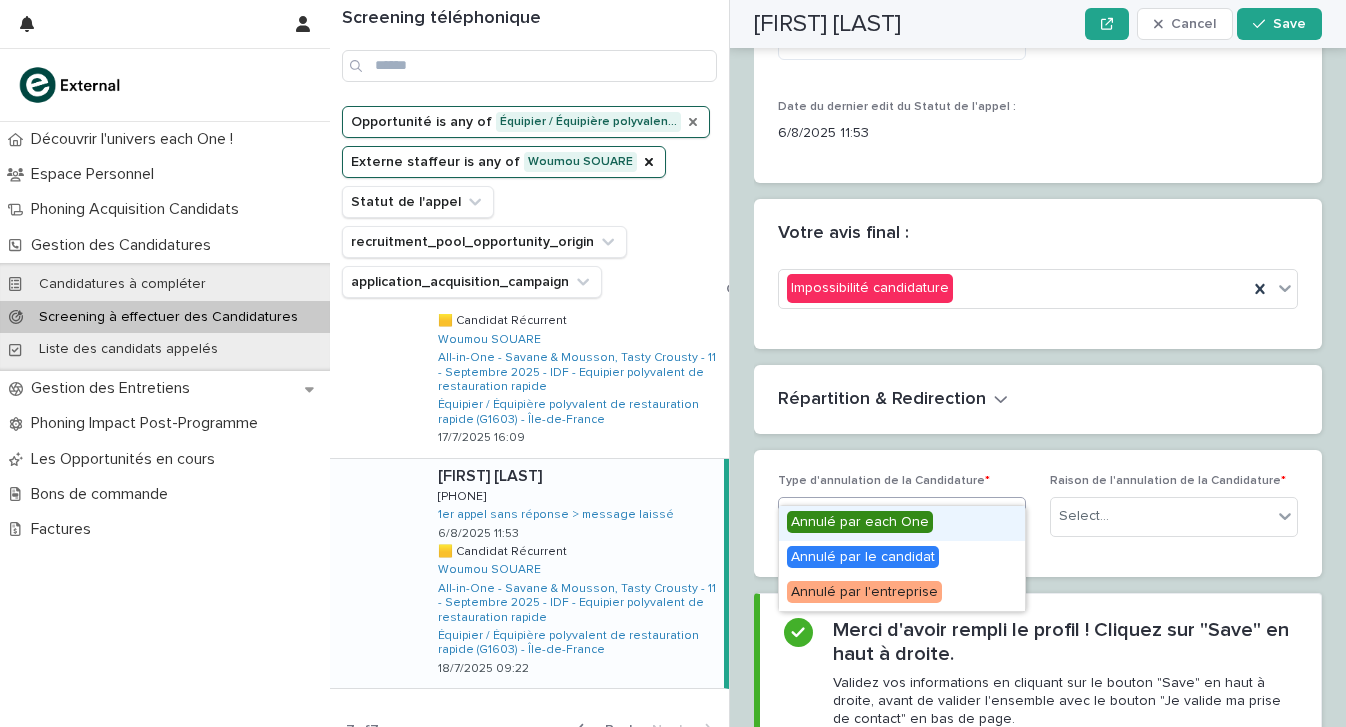click on "Annulé par each One" at bounding box center (902, 523) 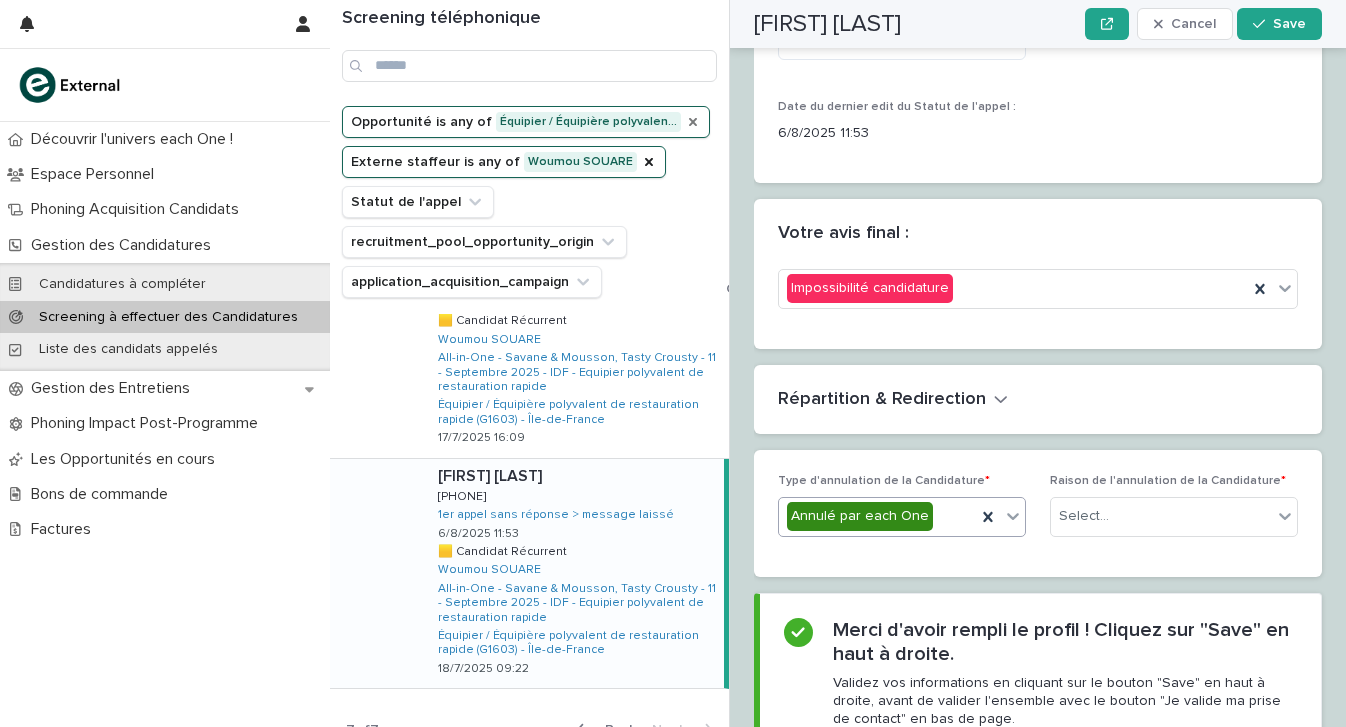 click on "Annulé par each One" at bounding box center [877, 516] 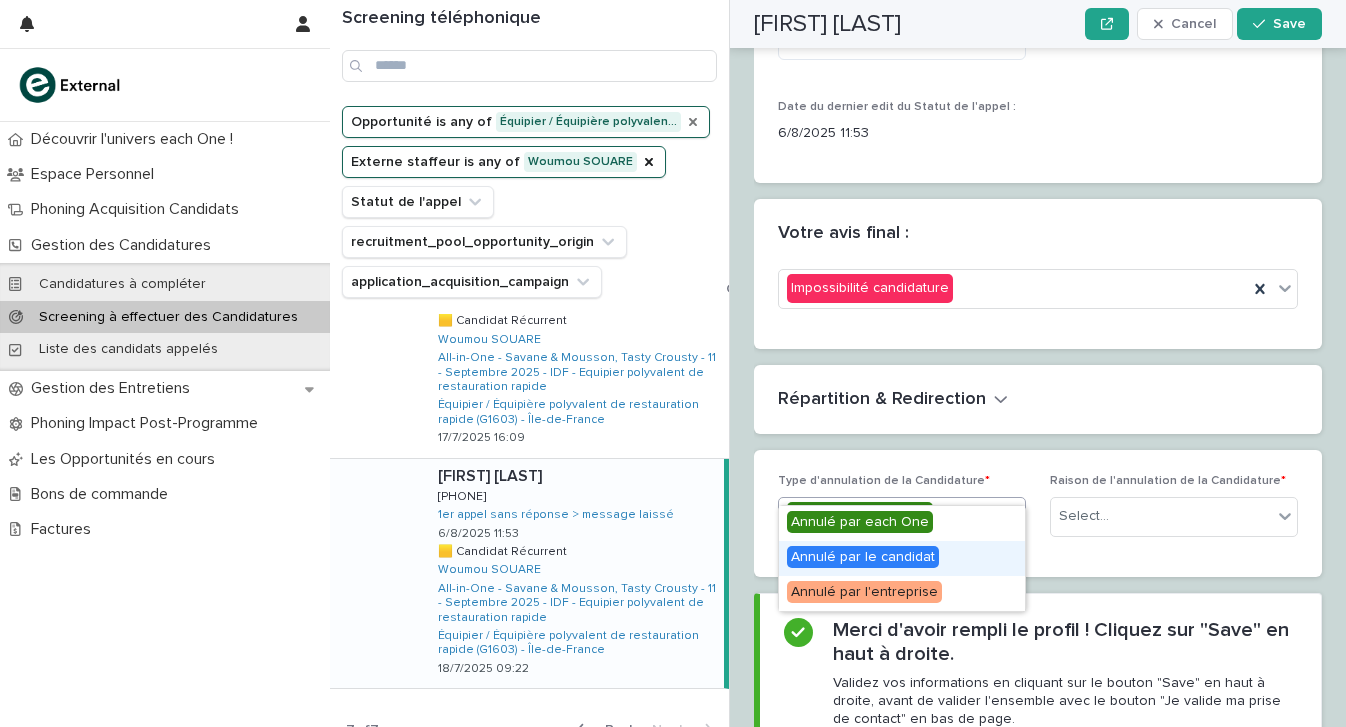 click on "Annulé par le candidat" at bounding box center (863, 557) 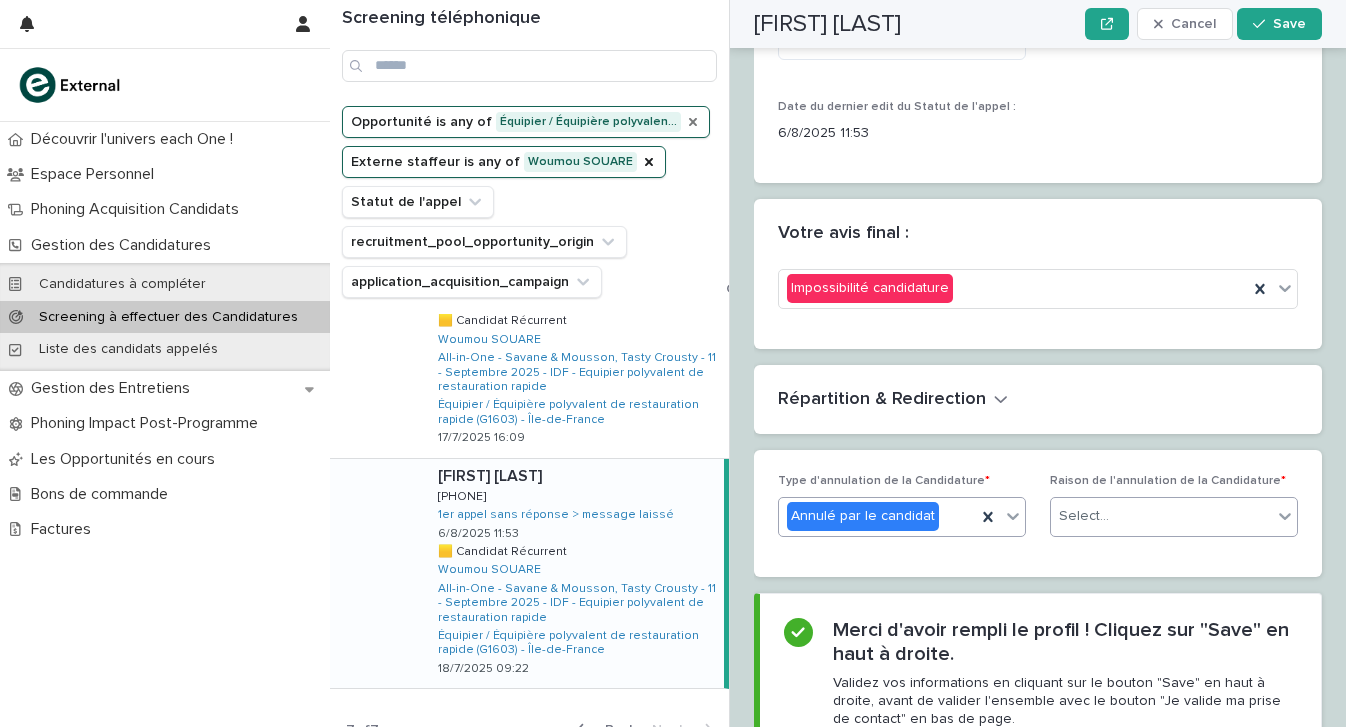 click on "Select..." at bounding box center [1161, 516] 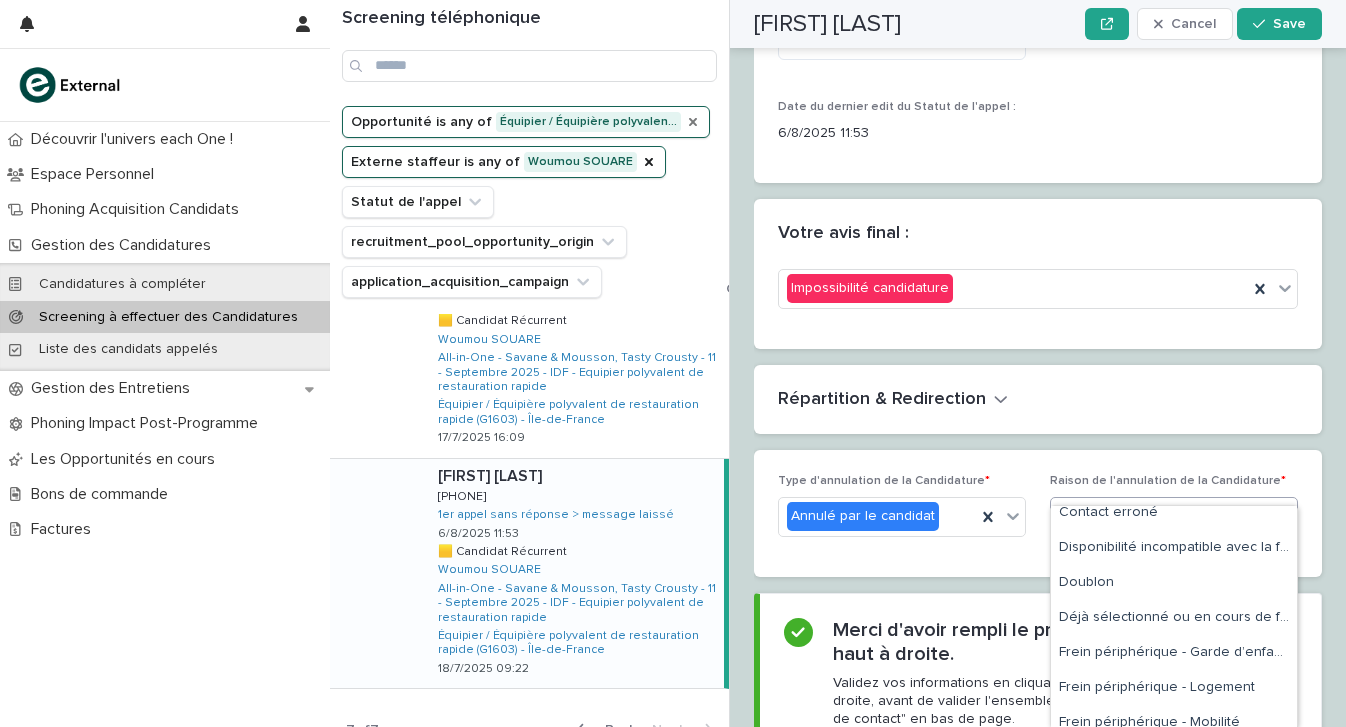 scroll, scrollTop: 222, scrollLeft: 0, axis: vertical 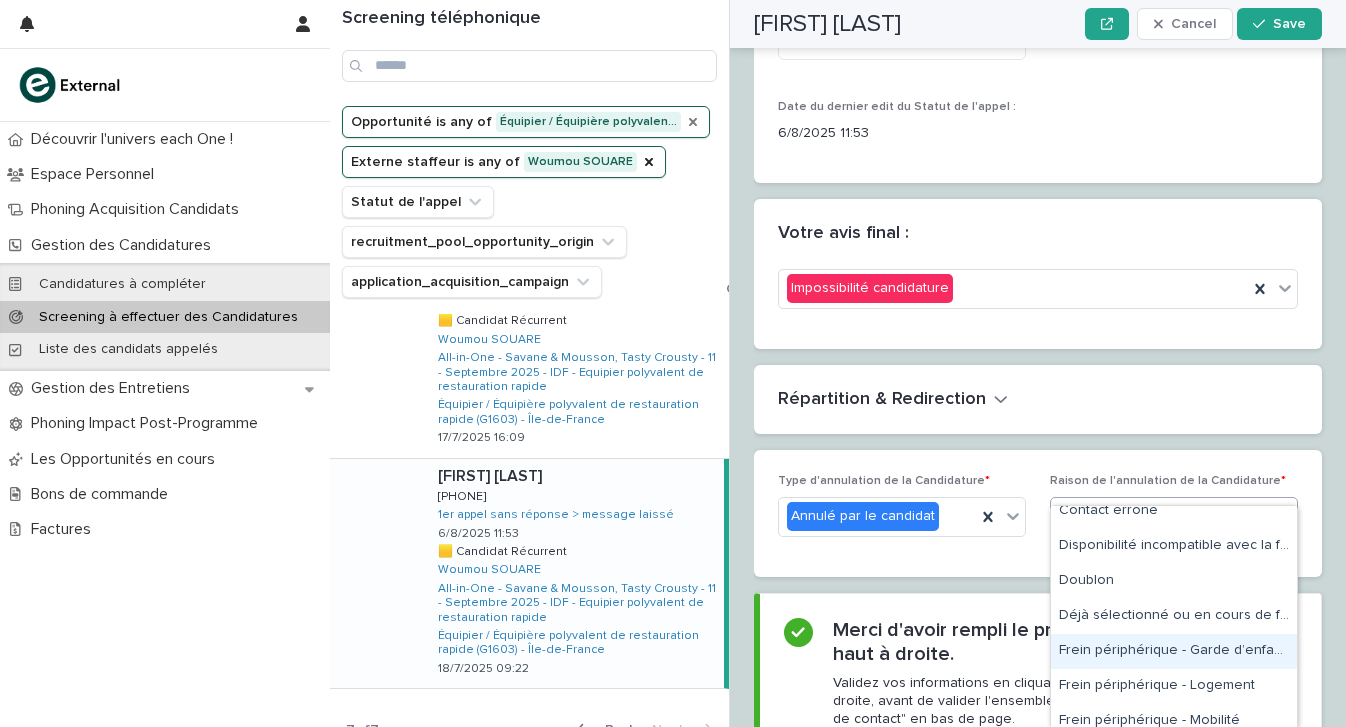 click on "Frein périphérique - Garde d’enfants" at bounding box center [1174, 651] 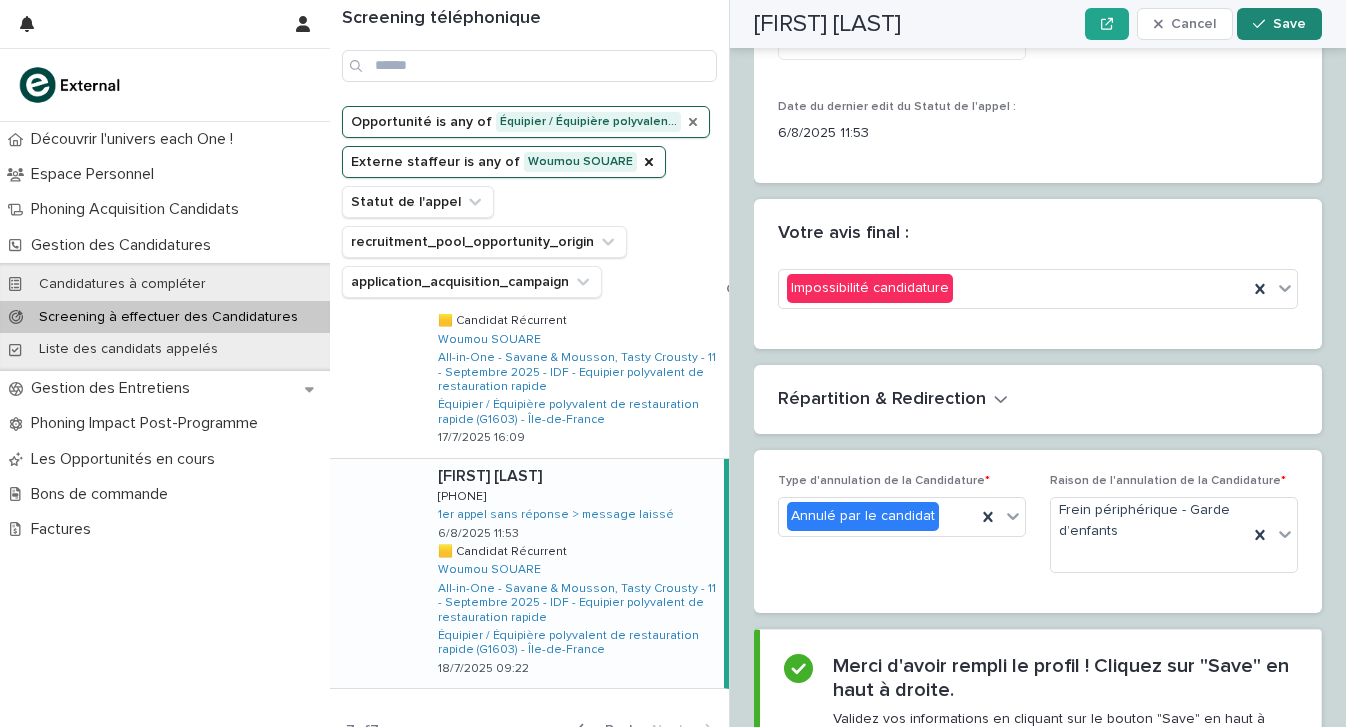 click on "Save" at bounding box center (1279, 24) 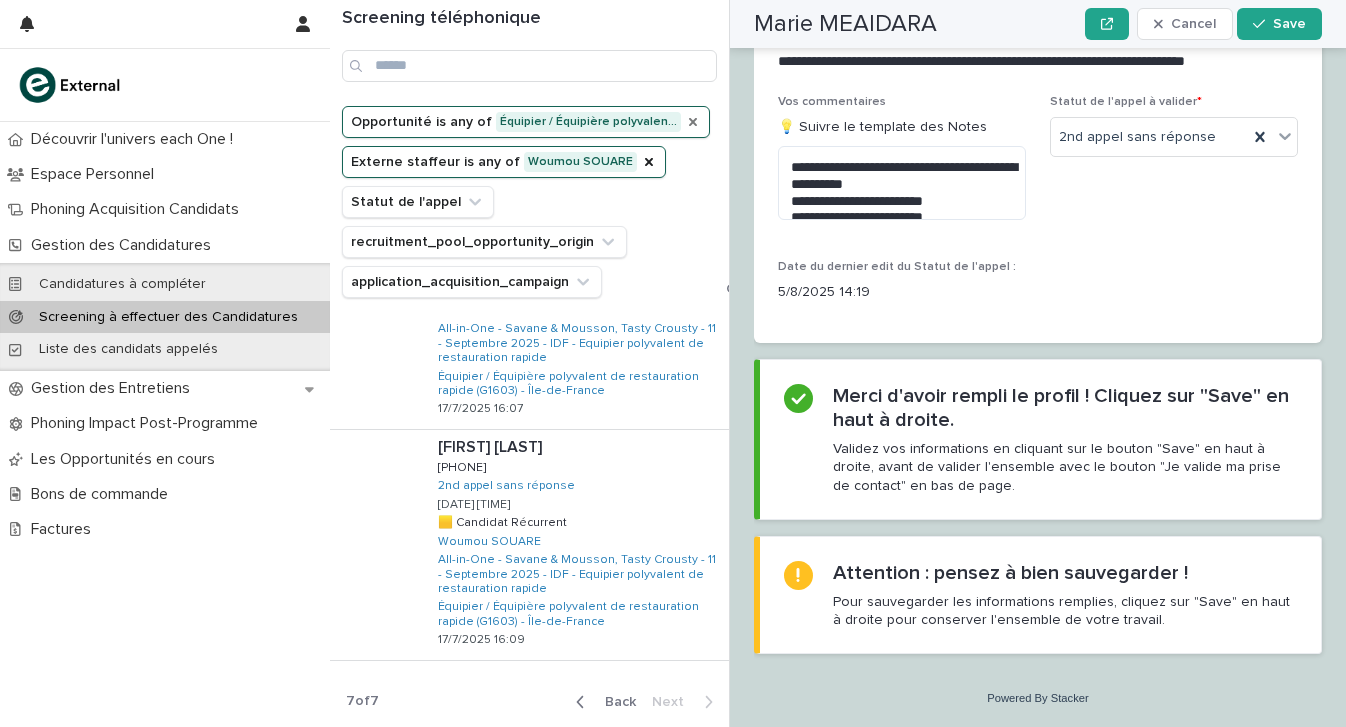 scroll, scrollTop: 1013, scrollLeft: 0, axis: vertical 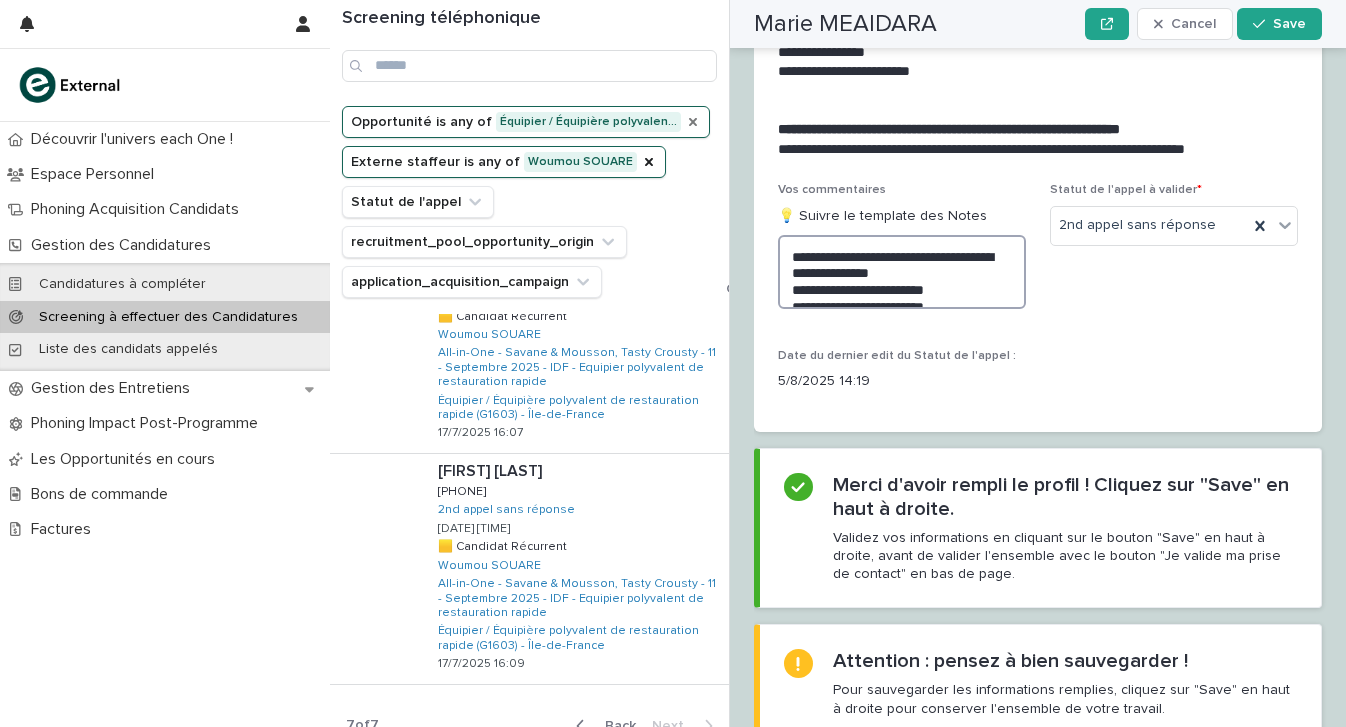 click on "**********" at bounding box center [902, 272] 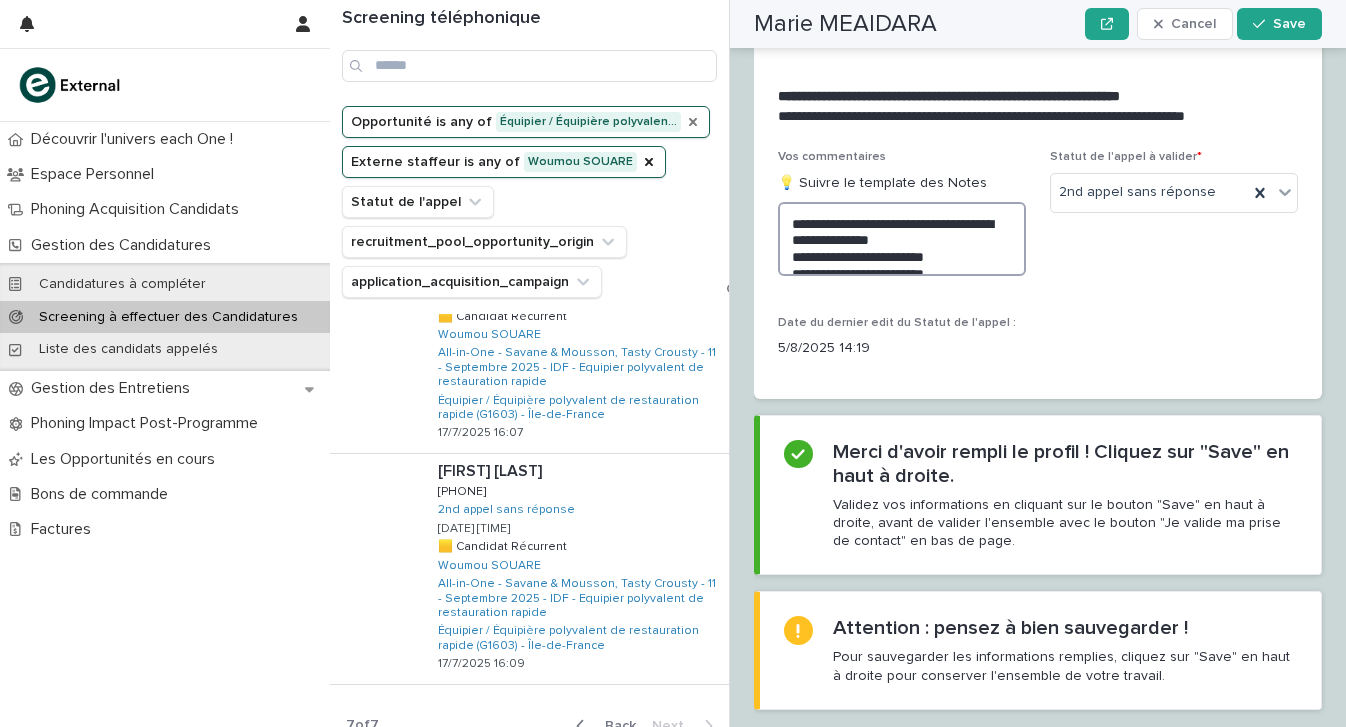 scroll, scrollTop: 2487, scrollLeft: 0, axis: vertical 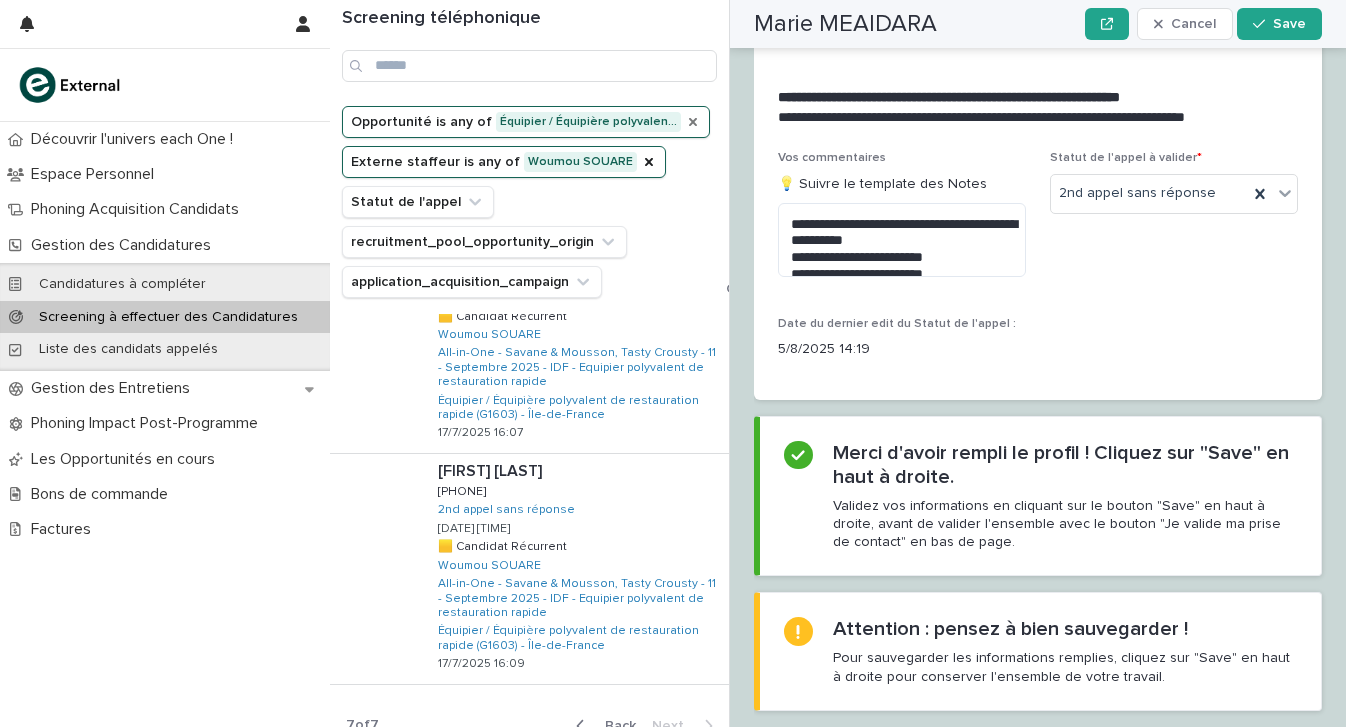 click on "Back" at bounding box center (614, 726) 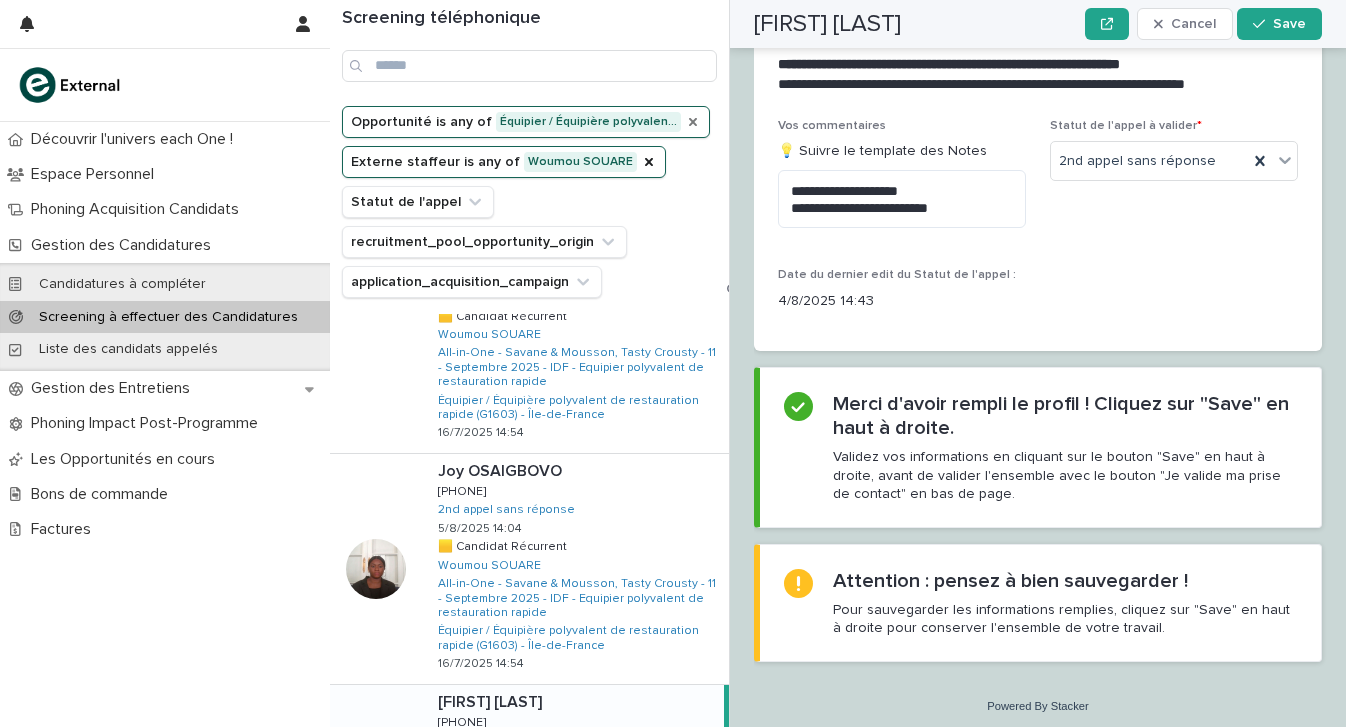 click on "[FIRST] [LAST] [FIRST] [LAST]   [PHONE] [PHONE]   [TEXT]   [DATE] [TIME] 🟨 Candidat Récurrent 🟨 Candidat Récurrent   [LAST] [LAST]   All-in-One - Savane & Mousson, Tasty Crousty - [YEAR] - IDF - Equipier polyvalent de restauration rapide   Équipier / Équipière polyvalent de restauration rapide (G1603) - Île-de-France   [DATE] [TIME]" at bounding box center [573, 800] 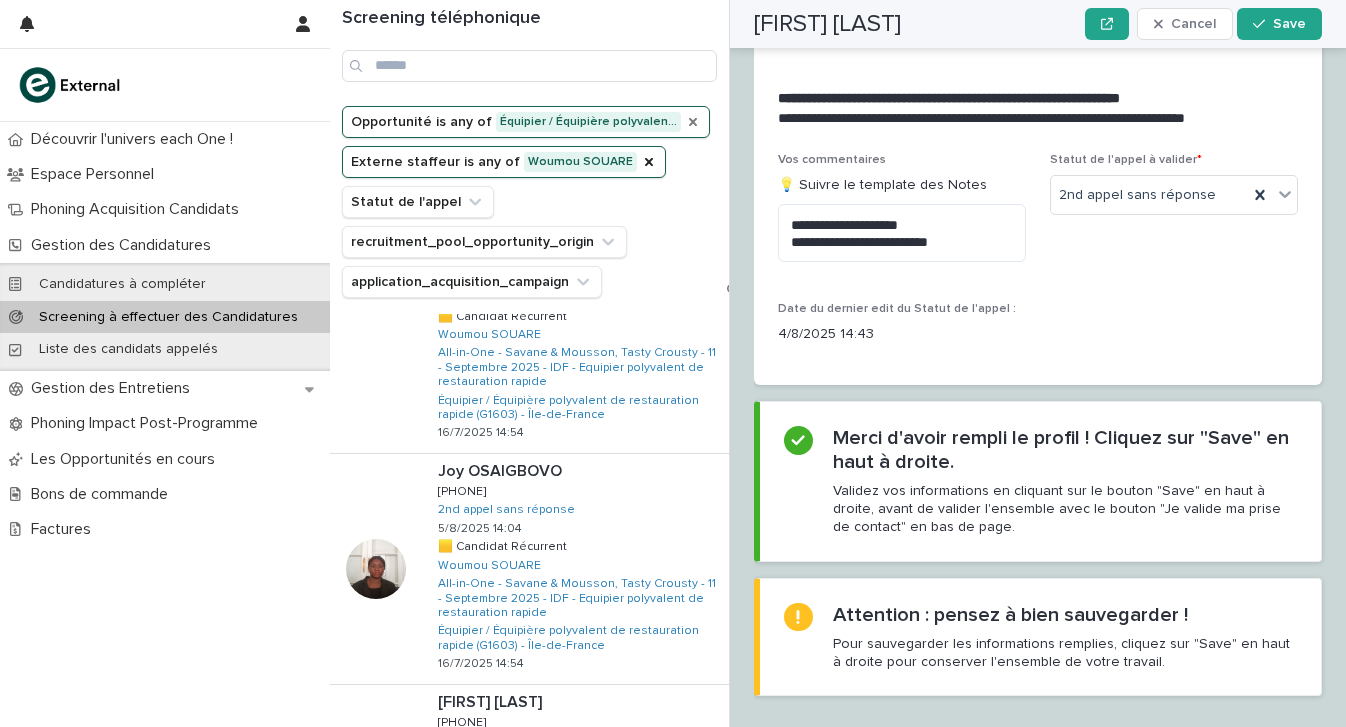 click on "Back Next" at bounding box center (644, 1648) 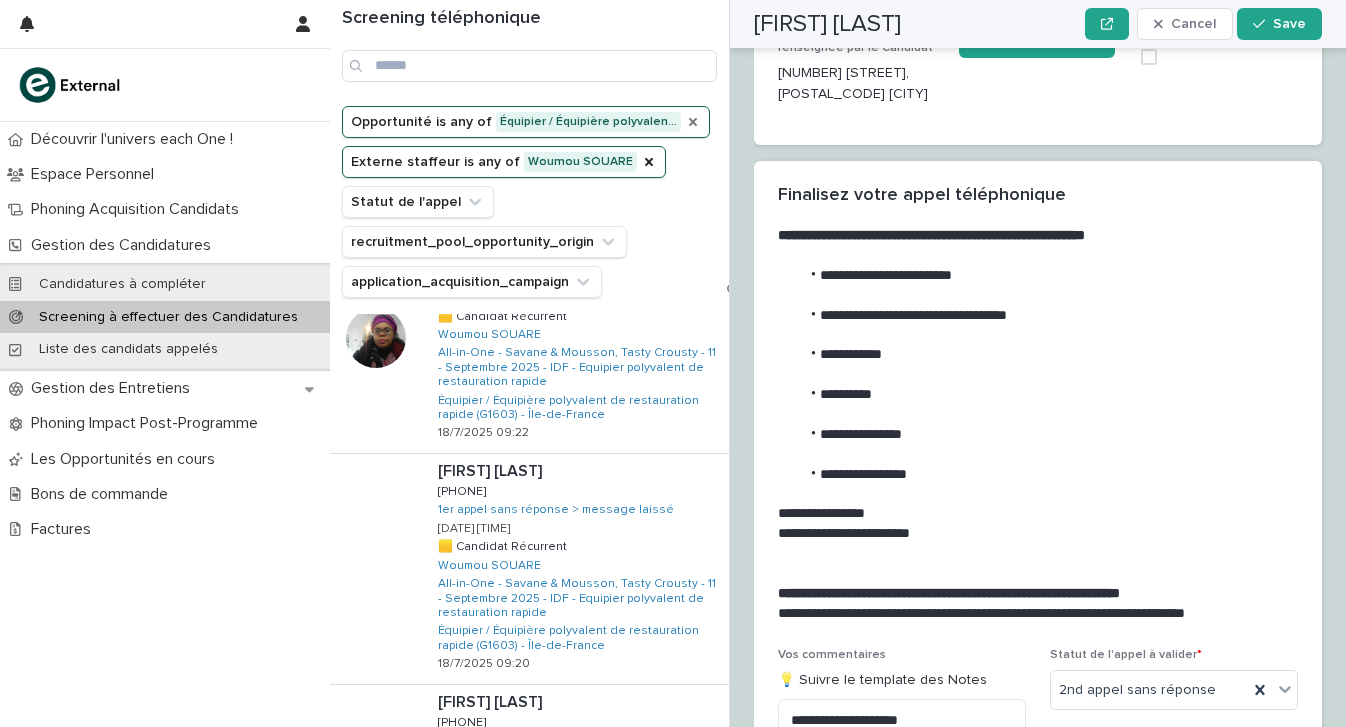click on "Back" at bounding box center (614, 1648) 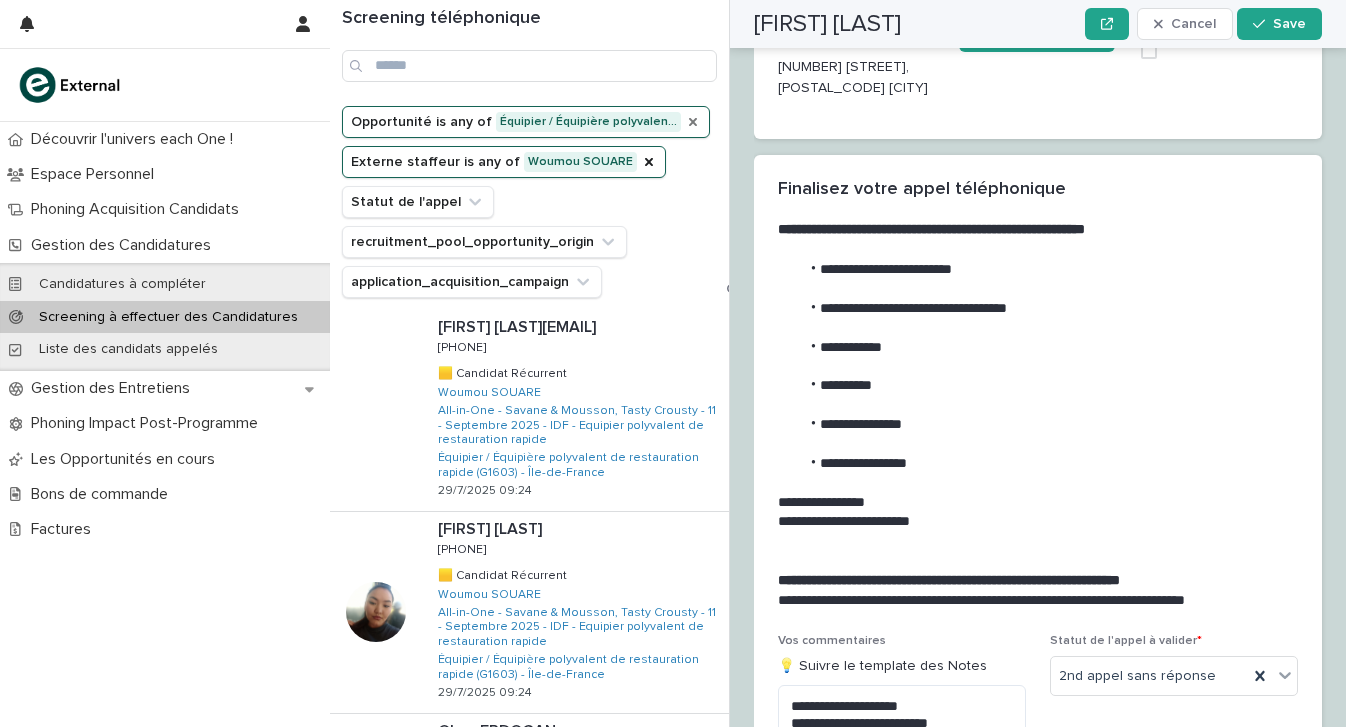 drag, startPoint x: 634, startPoint y: 699, endPoint x: 614, endPoint y: 700, distance: 20.024984 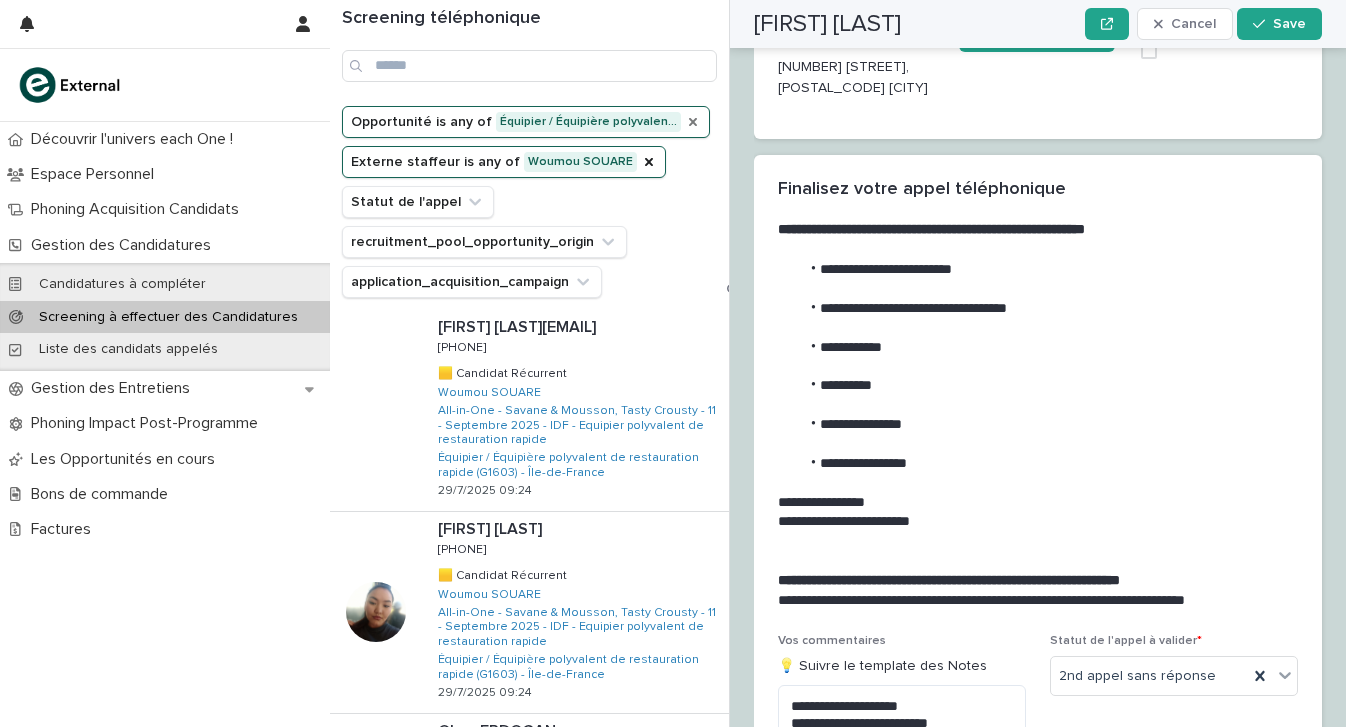 scroll, scrollTop: 2447, scrollLeft: 0, axis: vertical 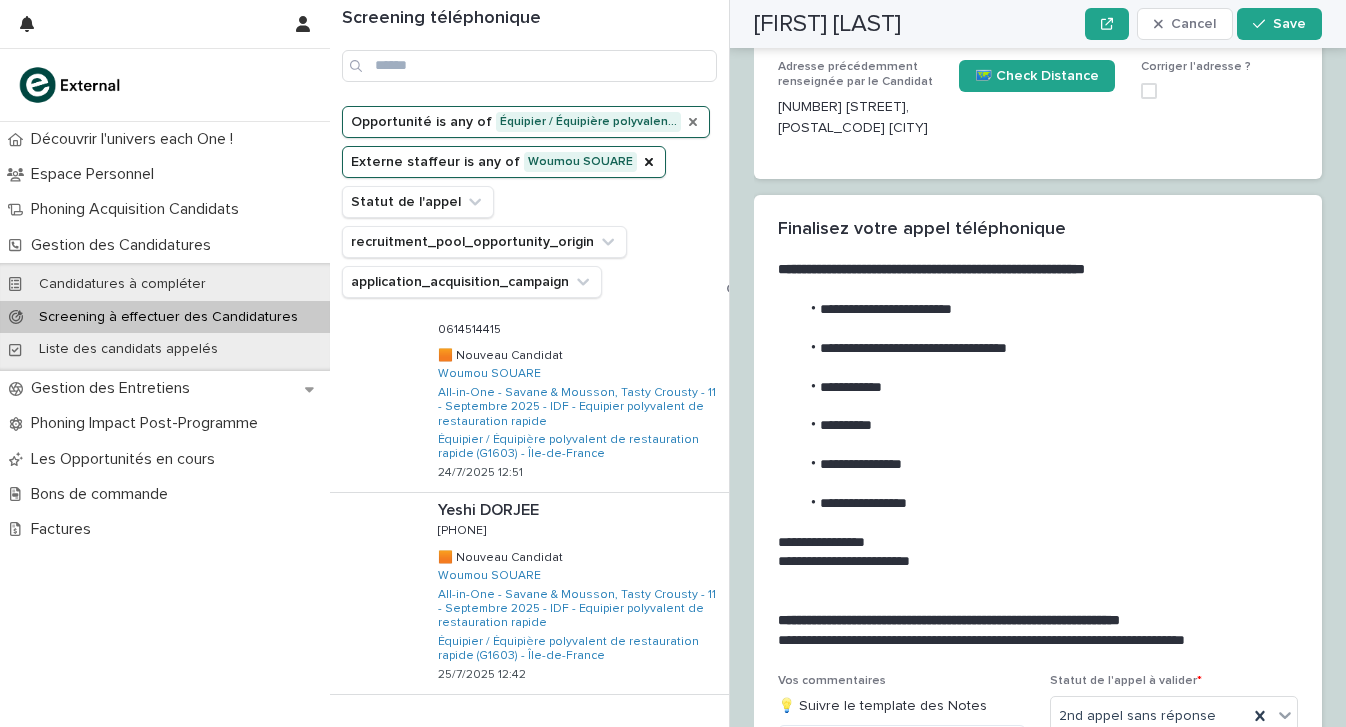click on "Back" at bounding box center (614, 736) 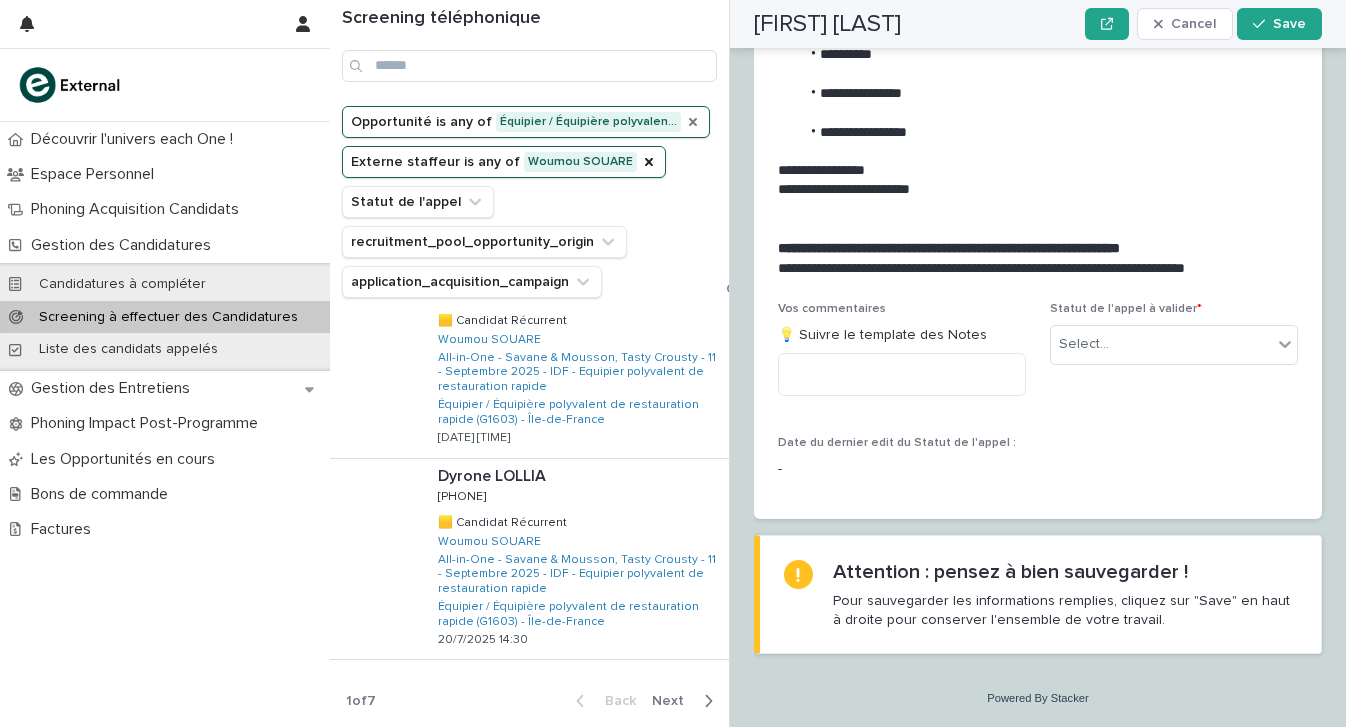 scroll, scrollTop: 1241, scrollLeft: 0, axis: vertical 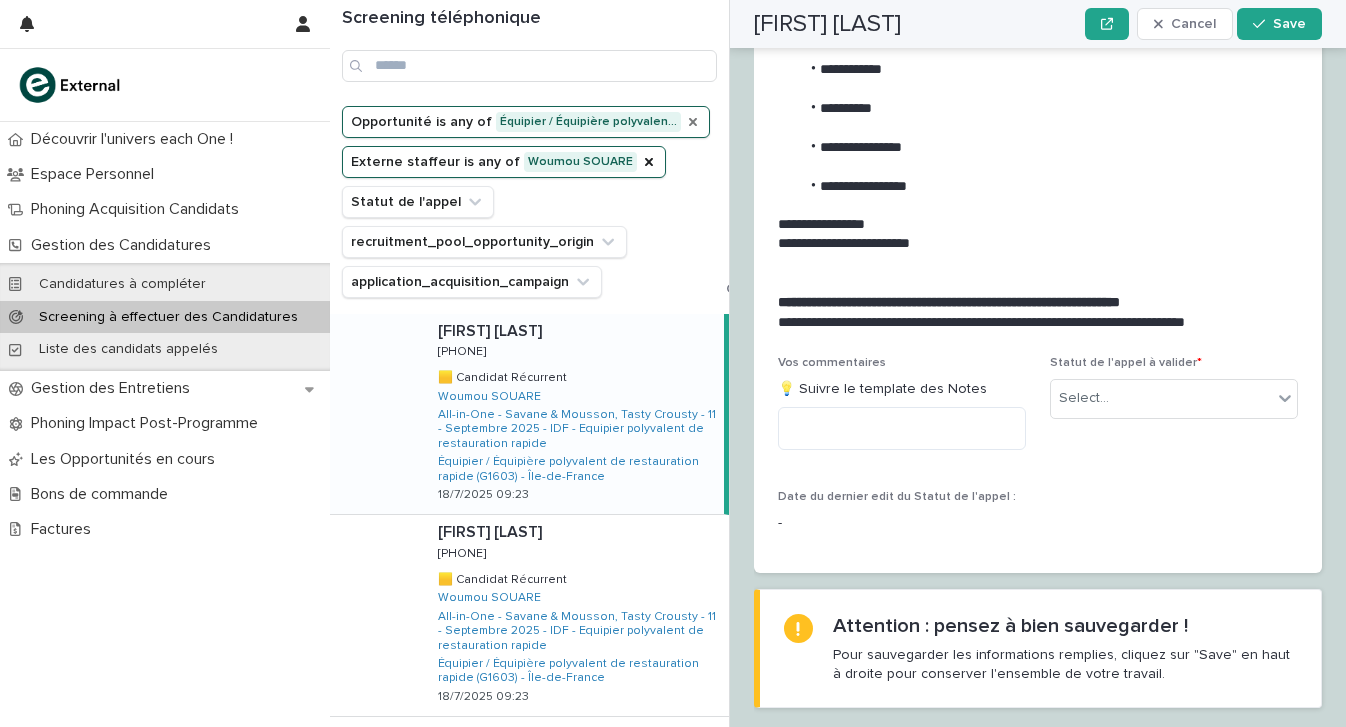 click on "[FIRST] [LAST] [FIRST] [LAST]  [PHONE] [PHONE]  🟨 Candidat Récurrent 🟨 Candidat Récurrent  Woumou SOUARE   All-in-One - Savane & Mousson, Tasty Crousty - 11 - Septembre 2025 - IDF - Equipier polyvalent de restauration rapide   Équipier / Équipière polyvalent de restauration rapide (G1603) - [STATE]   18/7/2025 09:23" at bounding box center [573, 414] 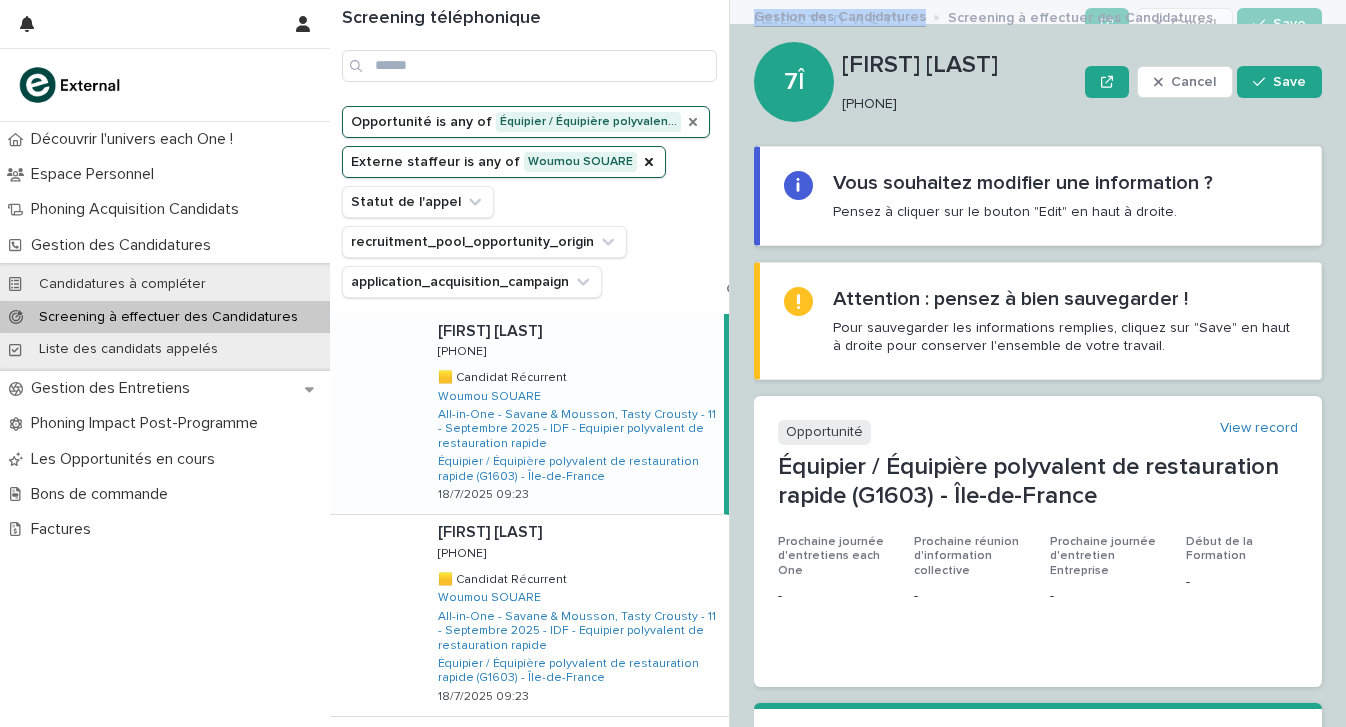 scroll, scrollTop: 0, scrollLeft: 0, axis: both 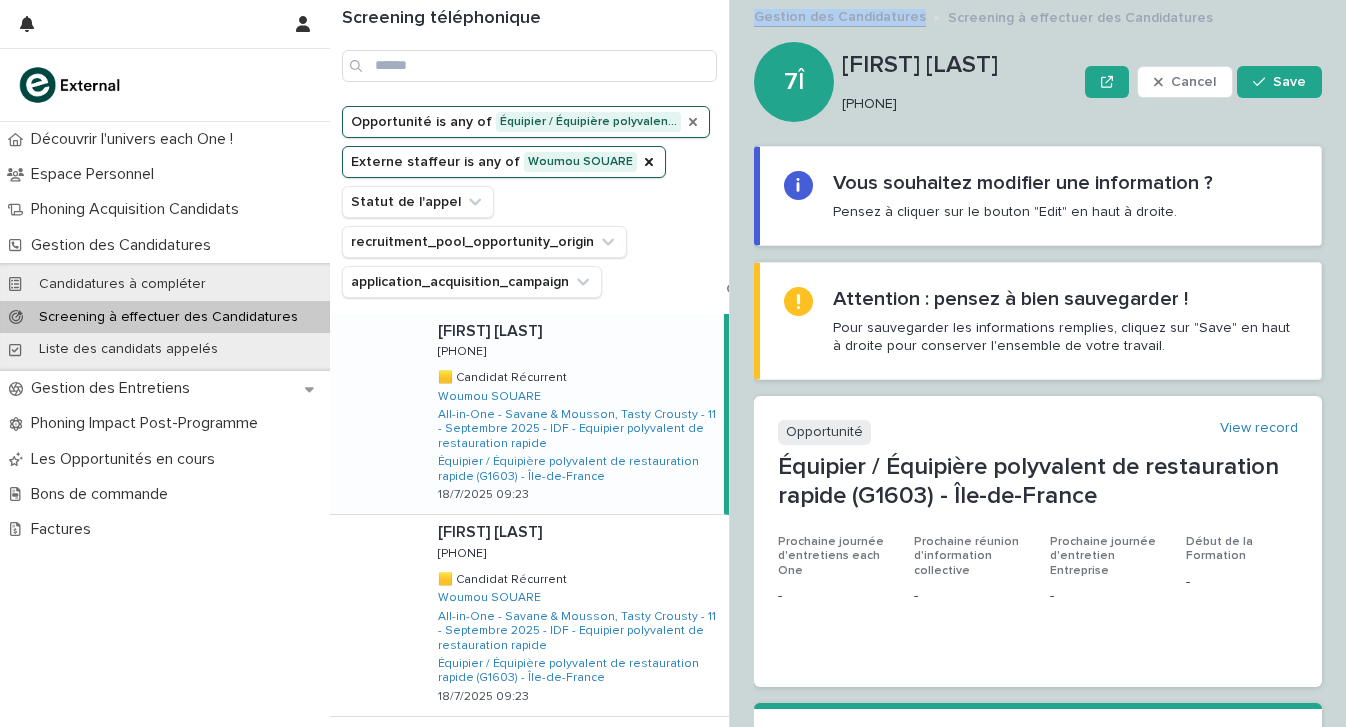 click on "[PHONE]" at bounding box center (955, 104) 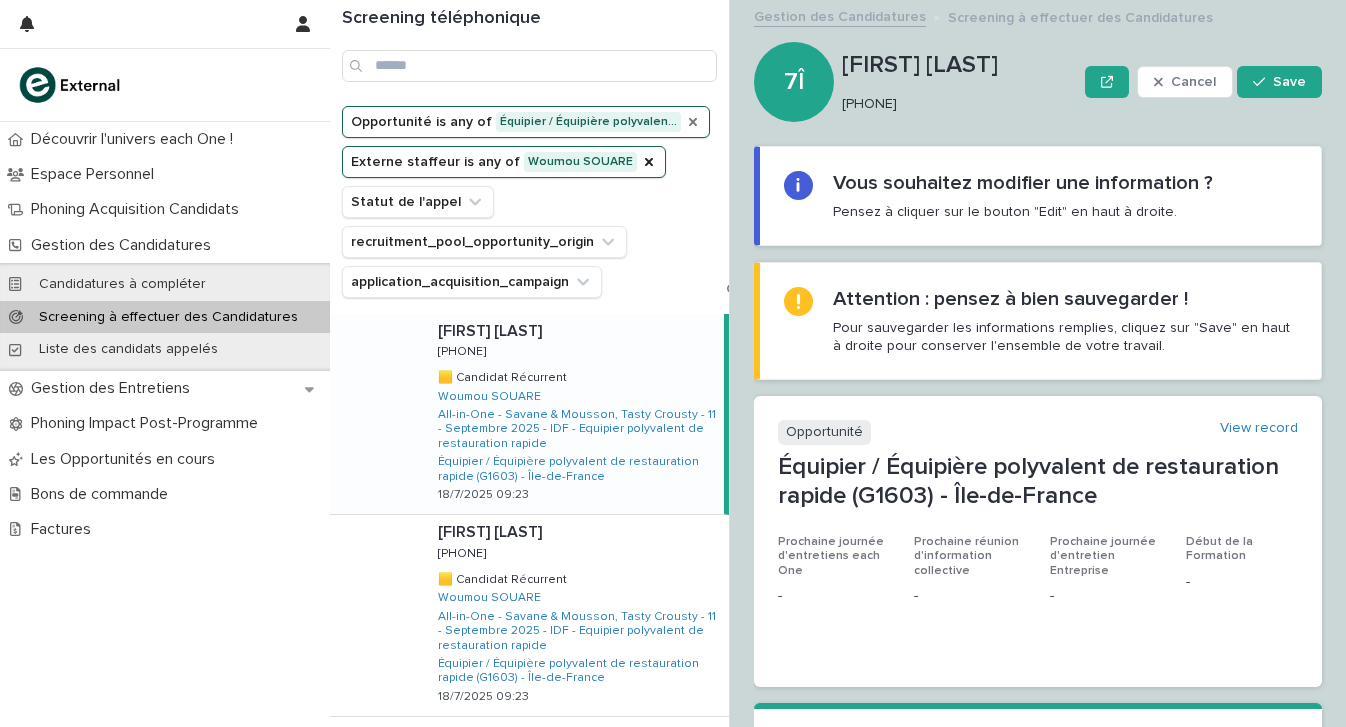 click on "[PHONE]" at bounding box center (955, 104) 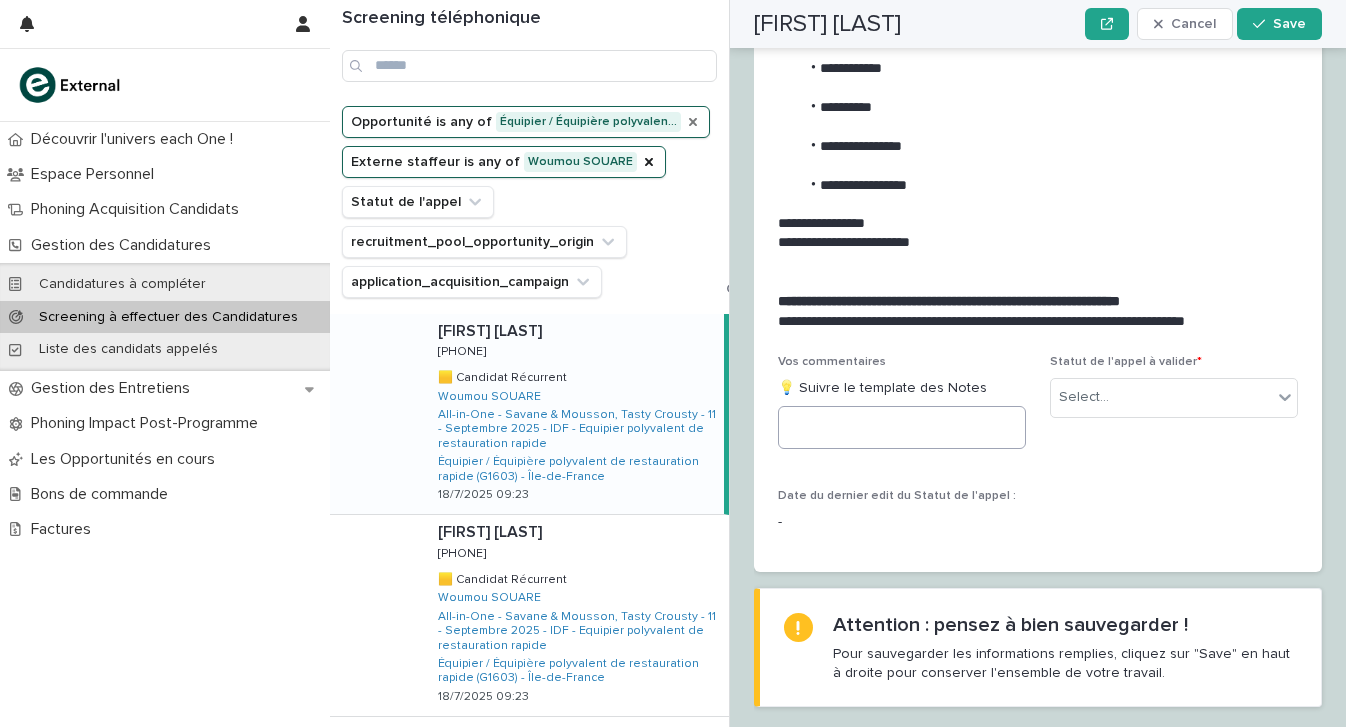 scroll, scrollTop: 2201, scrollLeft: 0, axis: vertical 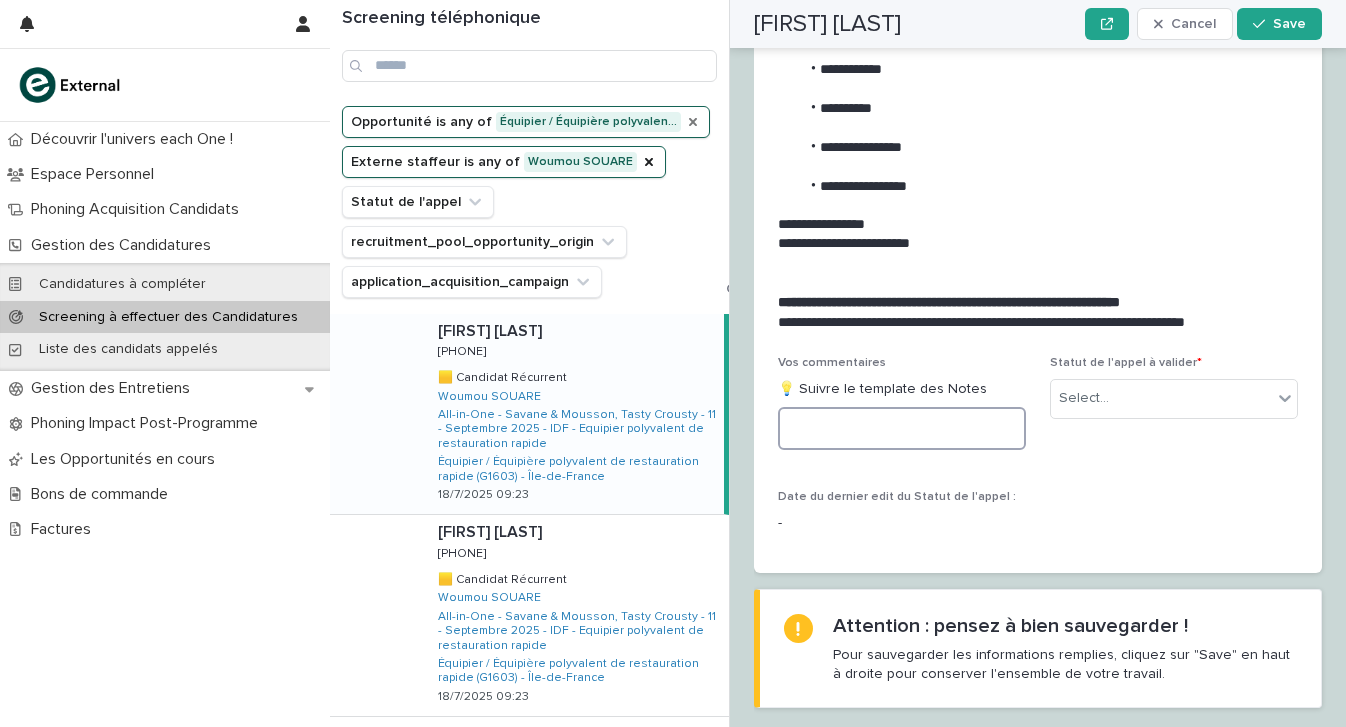 click at bounding box center [902, 428] 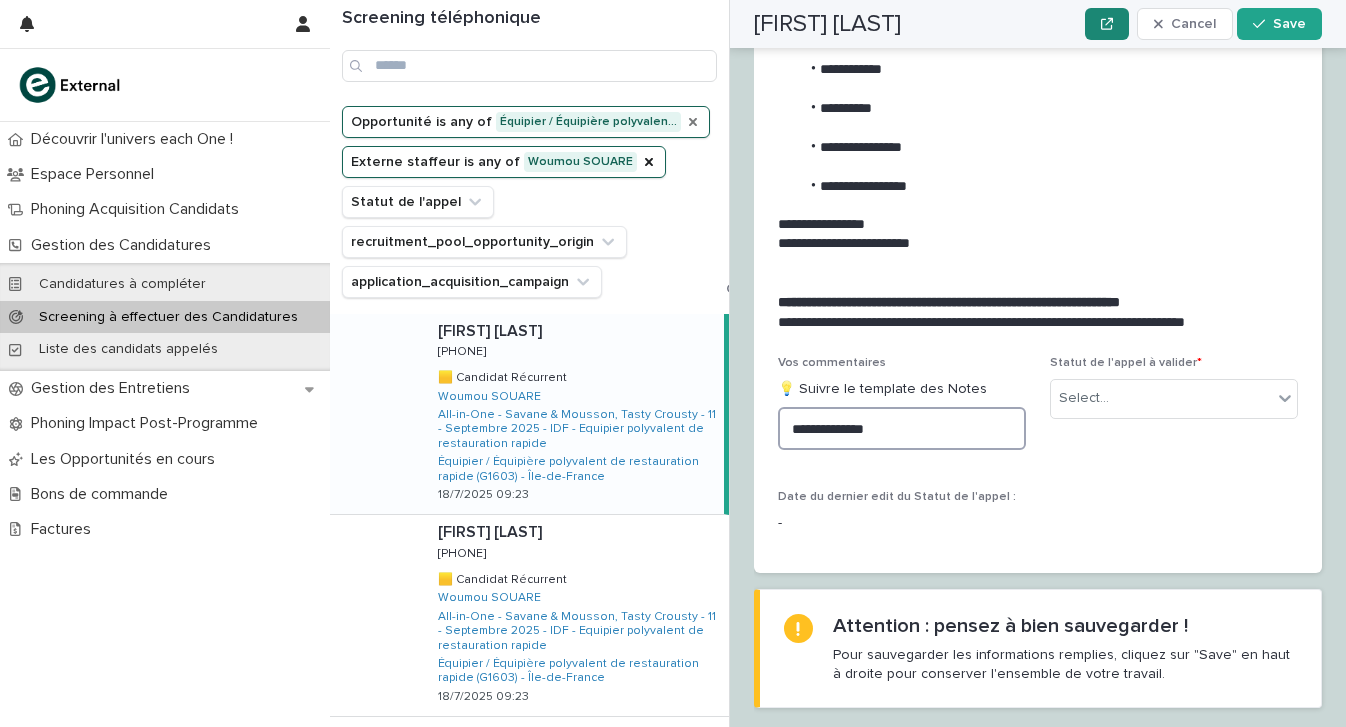 type on "**********" 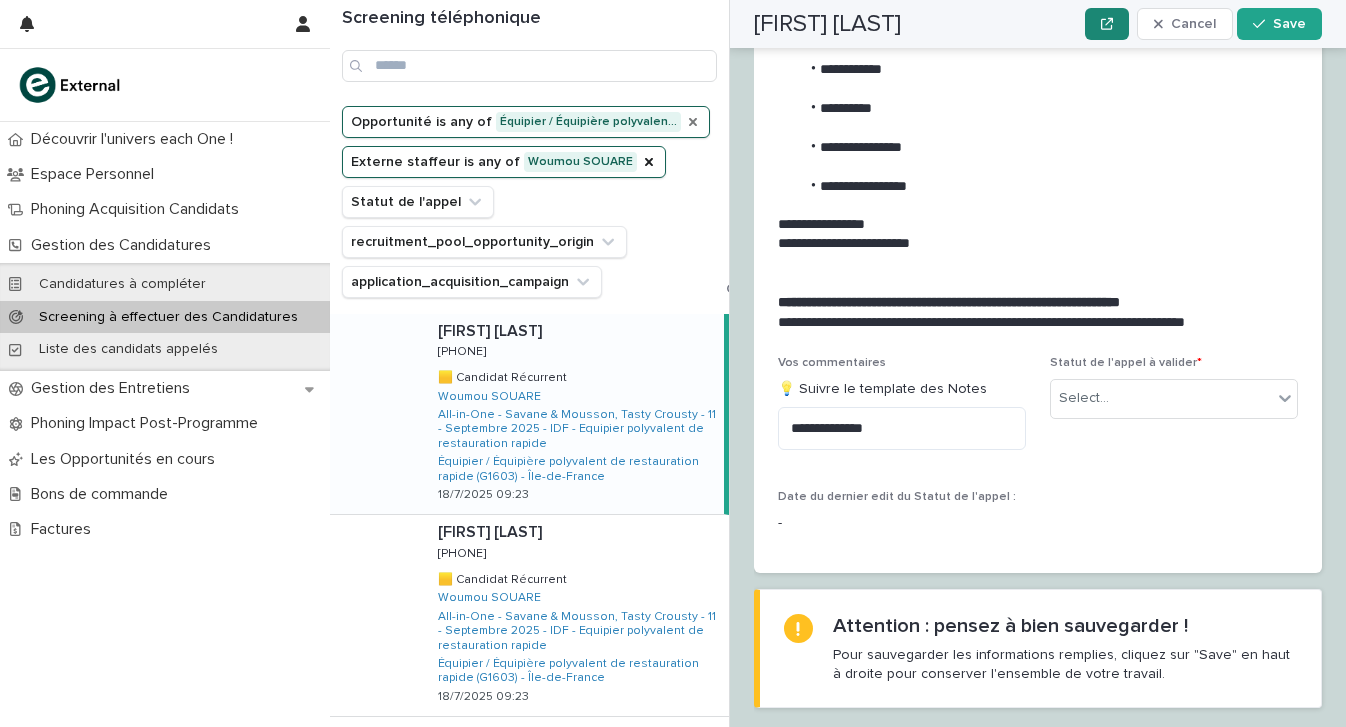 click at bounding box center [1034, 167] 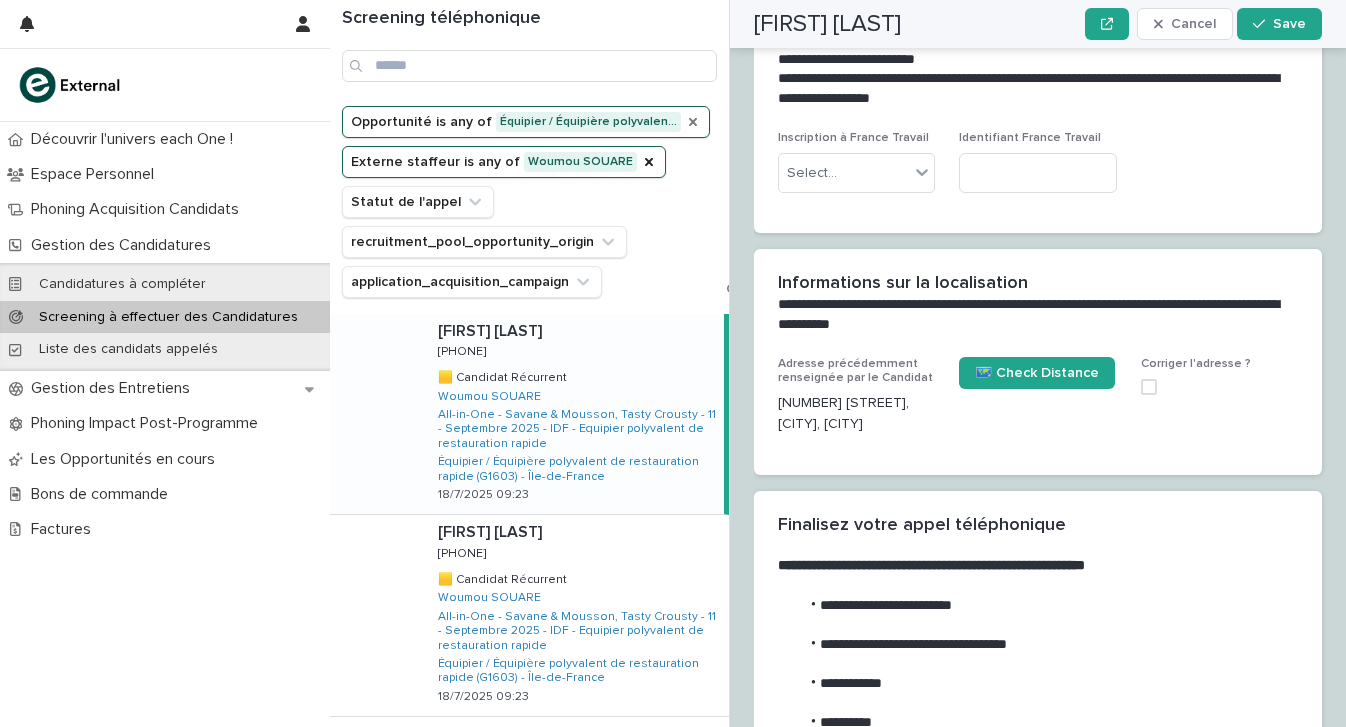 scroll, scrollTop: 1579, scrollLeft: 0, axis: vertical 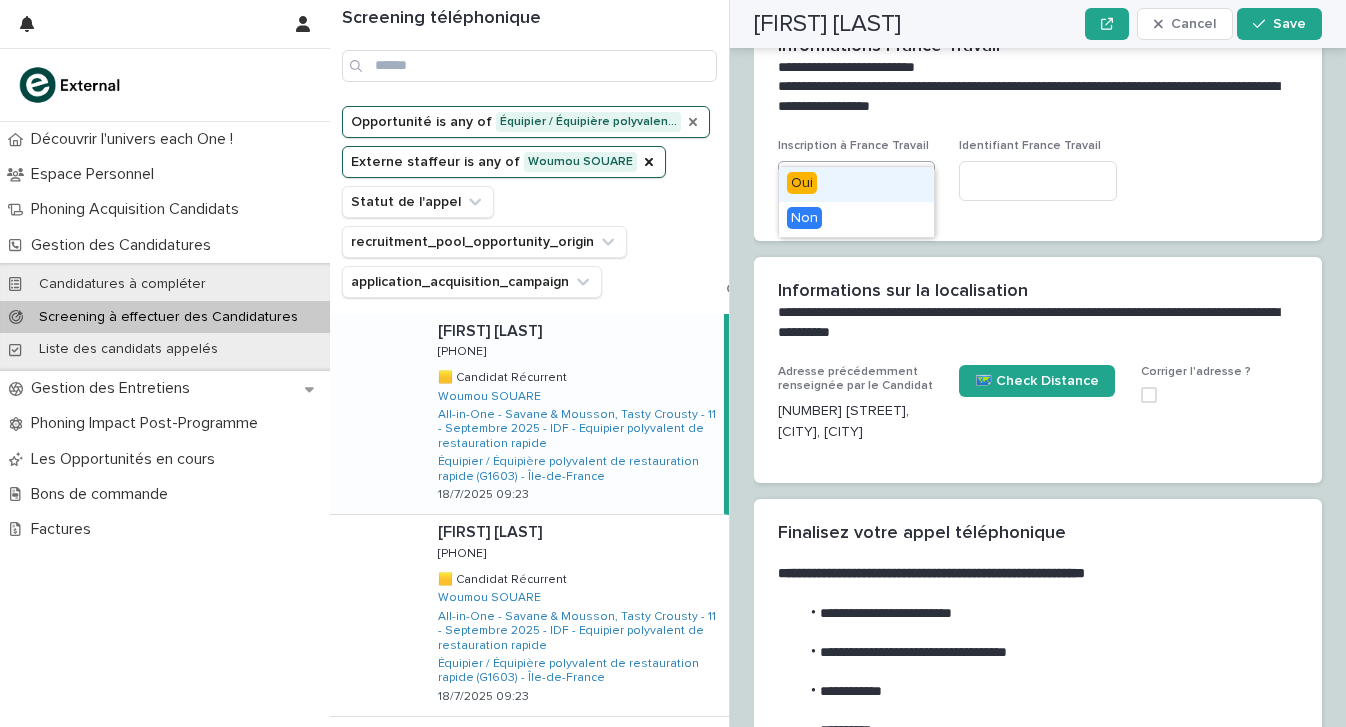click on "Select..." at bounding box center (844, 181) 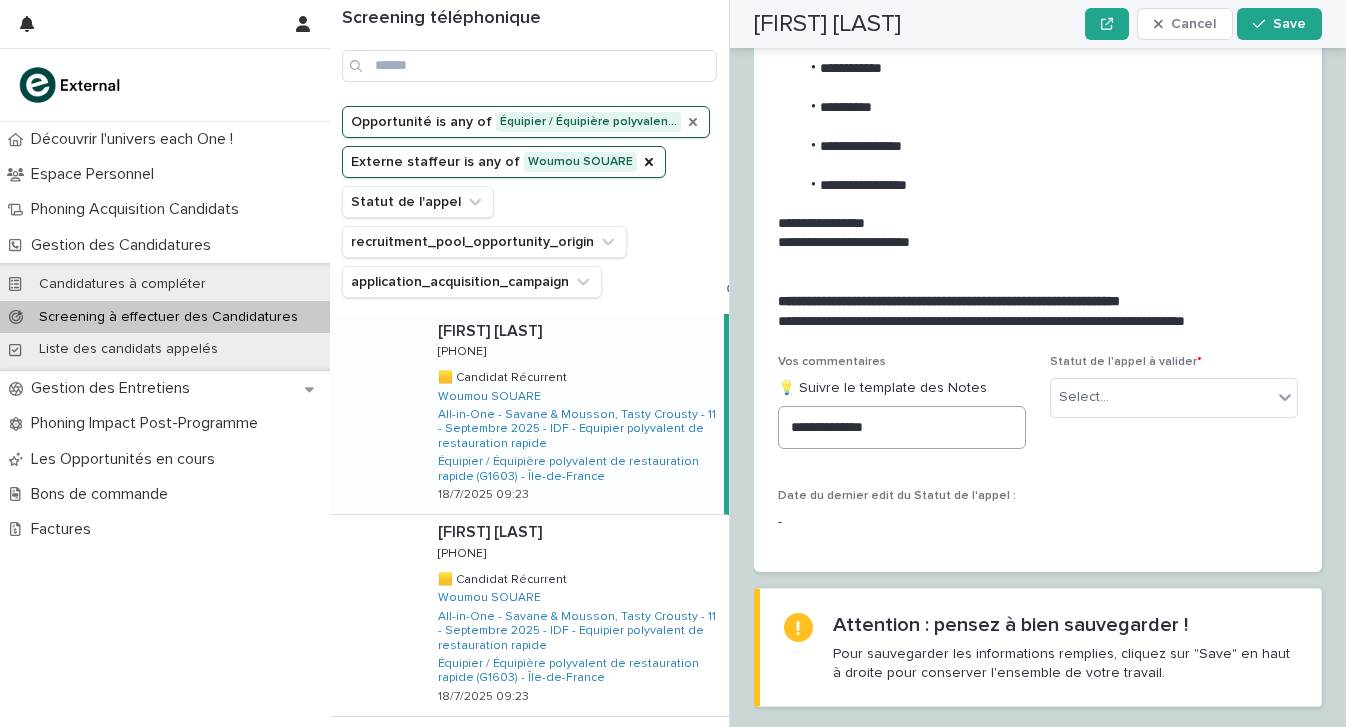 scroll, scrollTop: 2201, scrollLeft: 0, axis: vertical 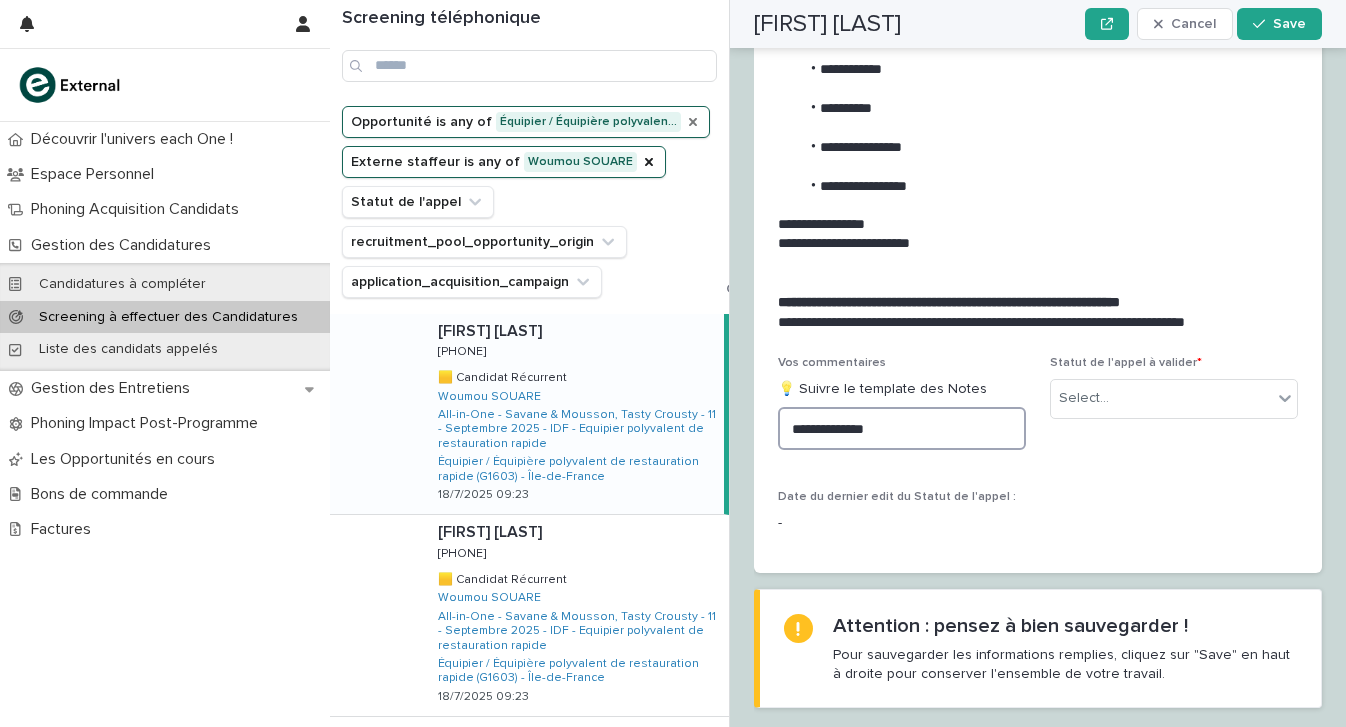 click on "**********" at bounding box center (902, 428) 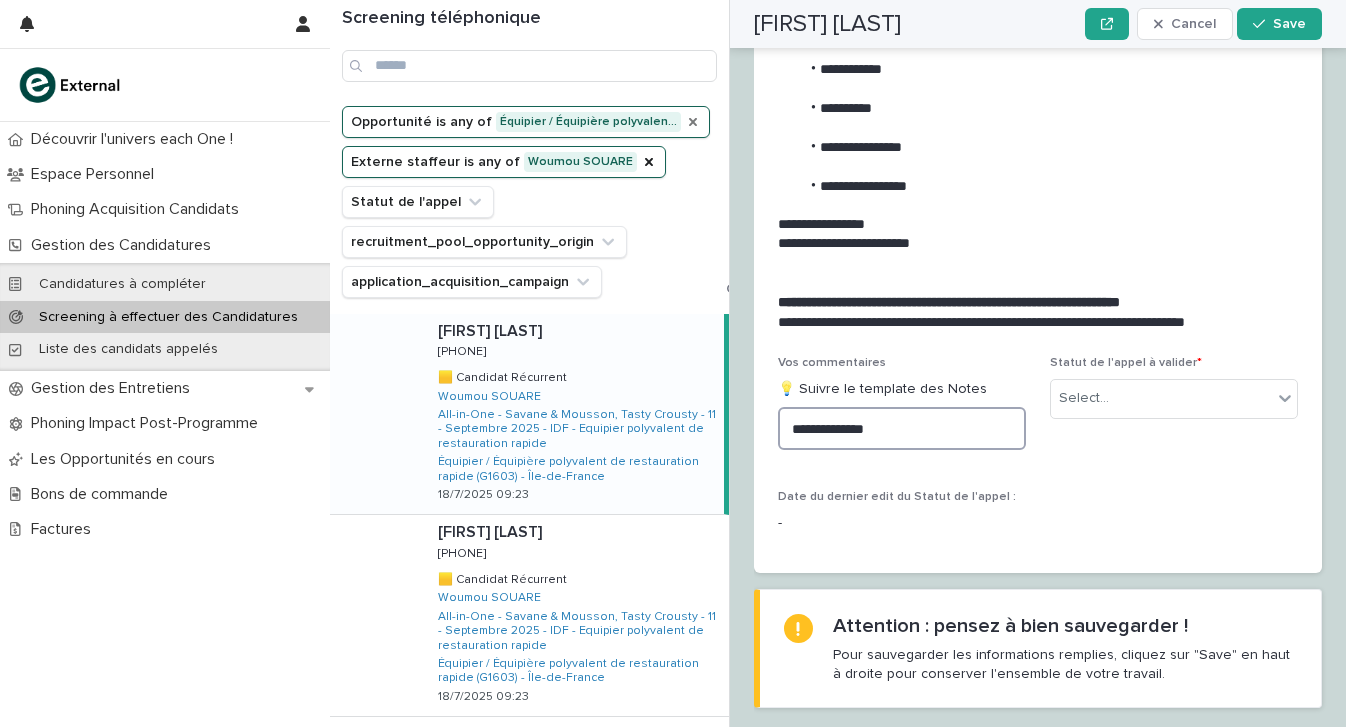 drag, startPoint x: 939, startPoint y: 381, endPoint x: 793, endPoint y: 383, distance: 146.0137 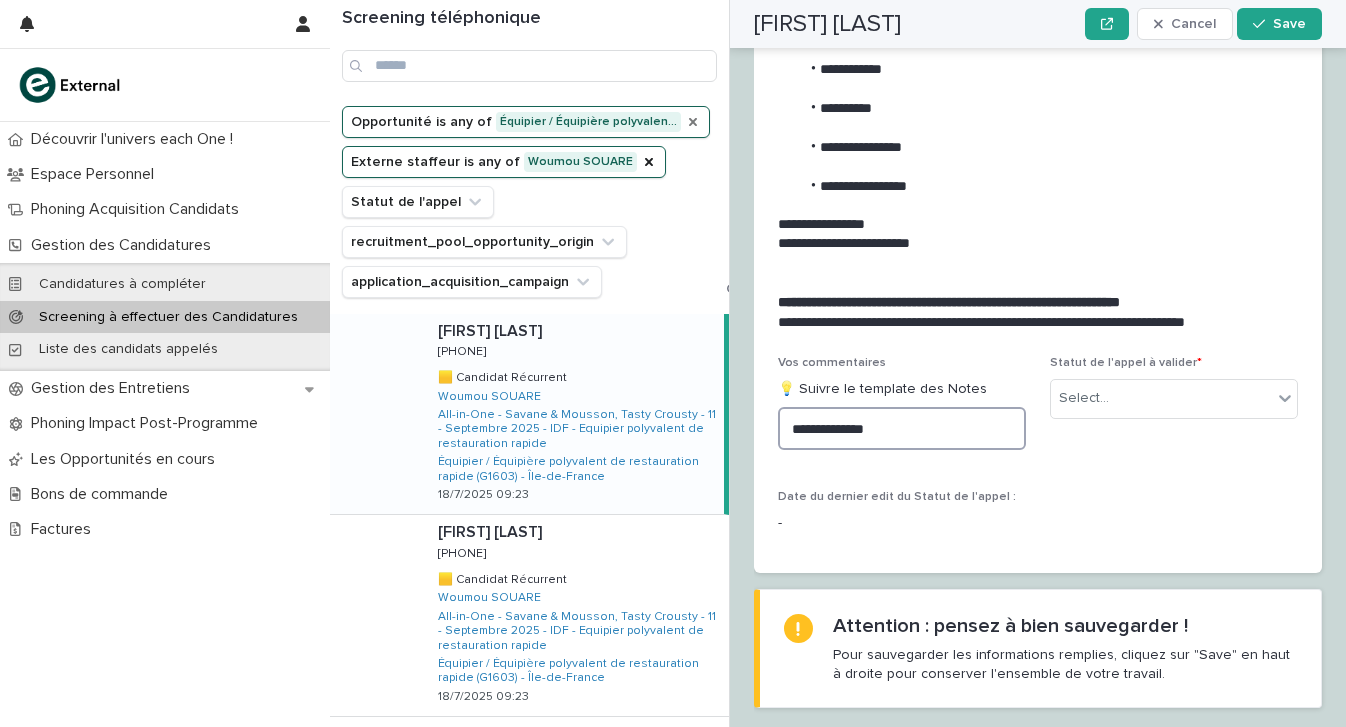 click on "**********" at bounding box center [902, 428] 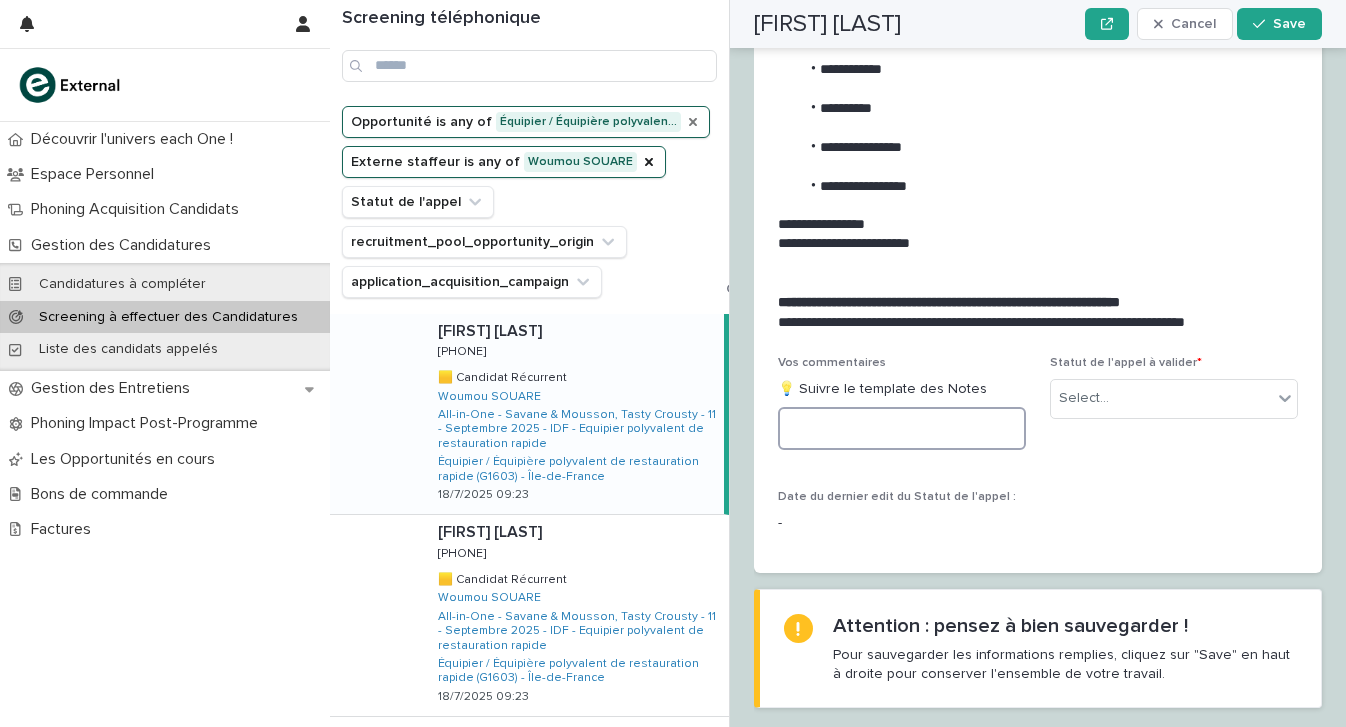 paste on "**********" 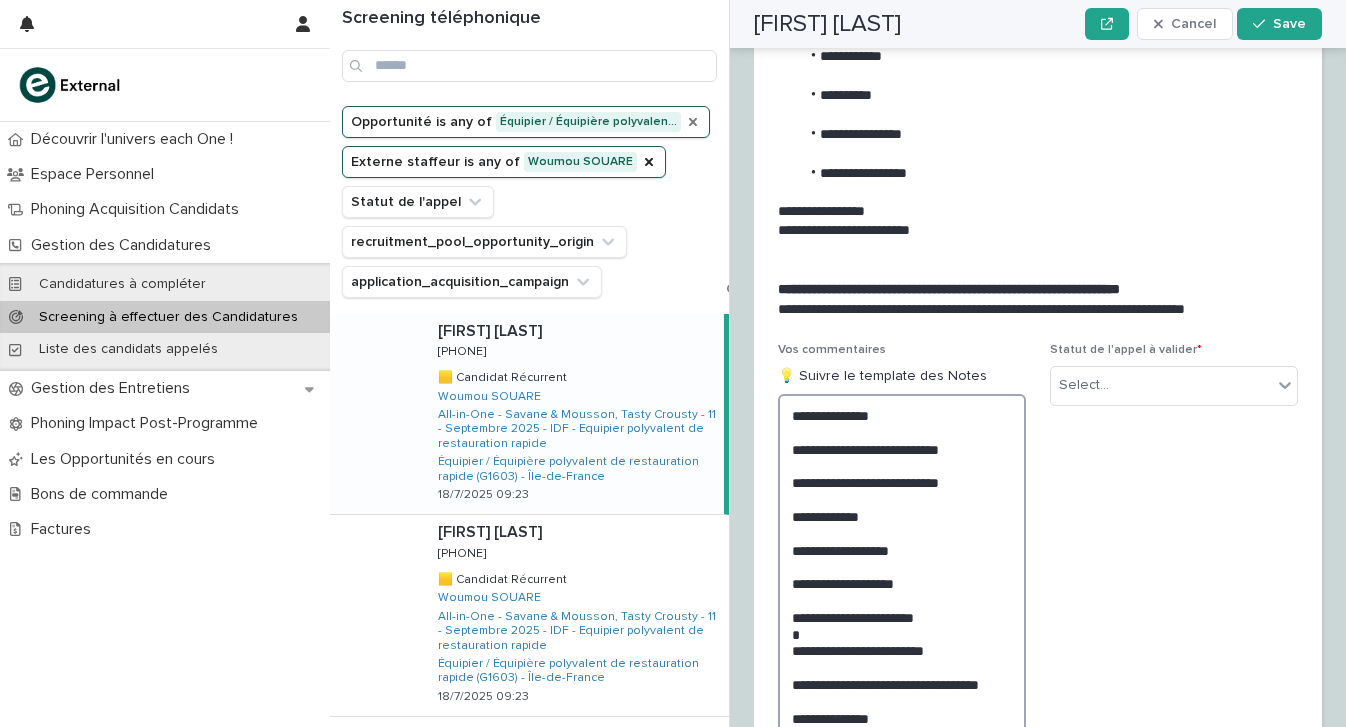 scroll, scrollTop: 2365, scrollLeft: 0, axis: vertical 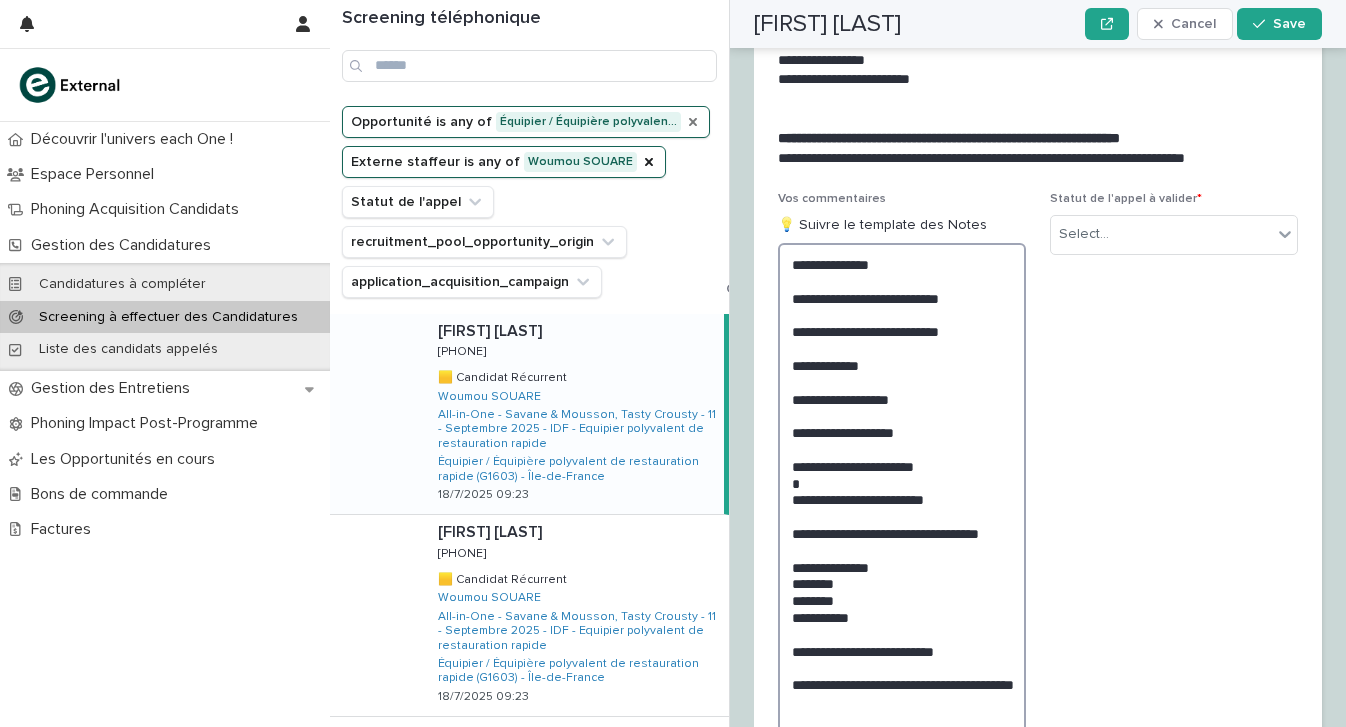 click on "**********" at bounding box center [902, 488] 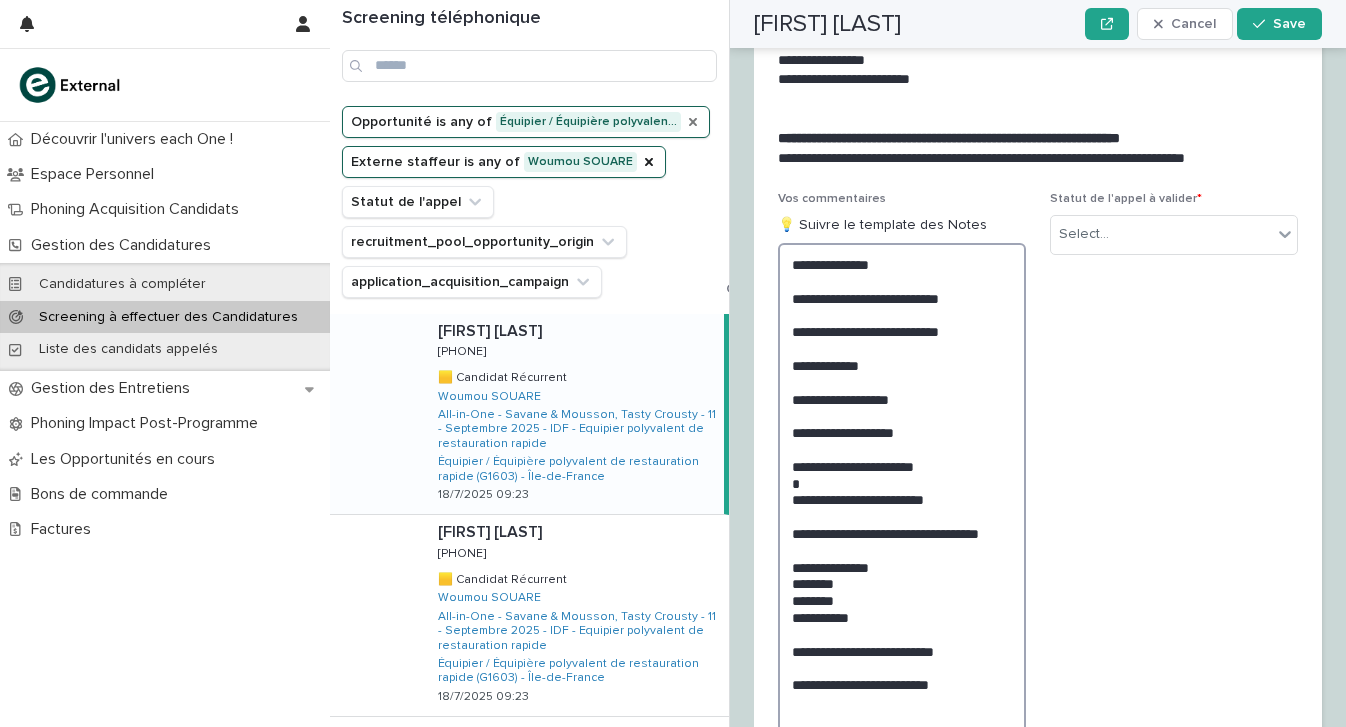 scroll, scrollTop: 0, scrollLeft: 0, axis: both 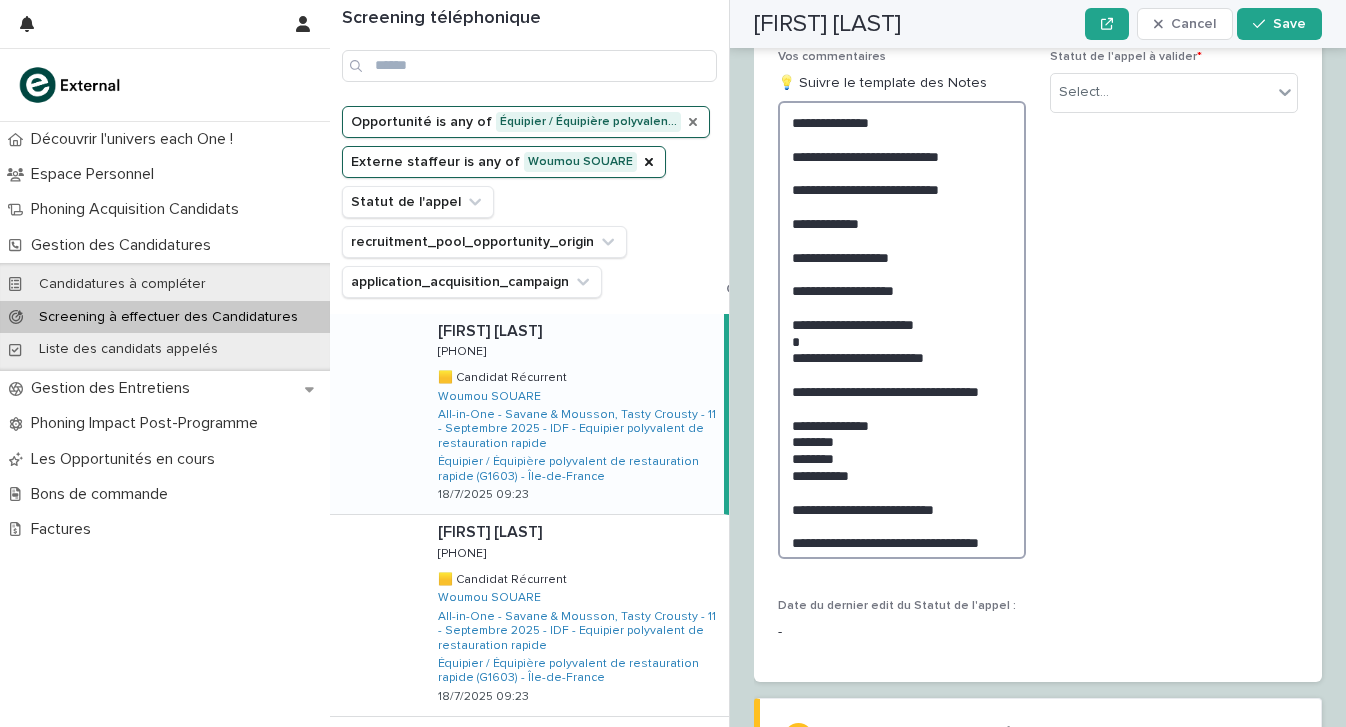 drag, startPoint x: 881, startPoint y: 427, endPoint x: 770, endPoint y: 369, distance: 125.23977 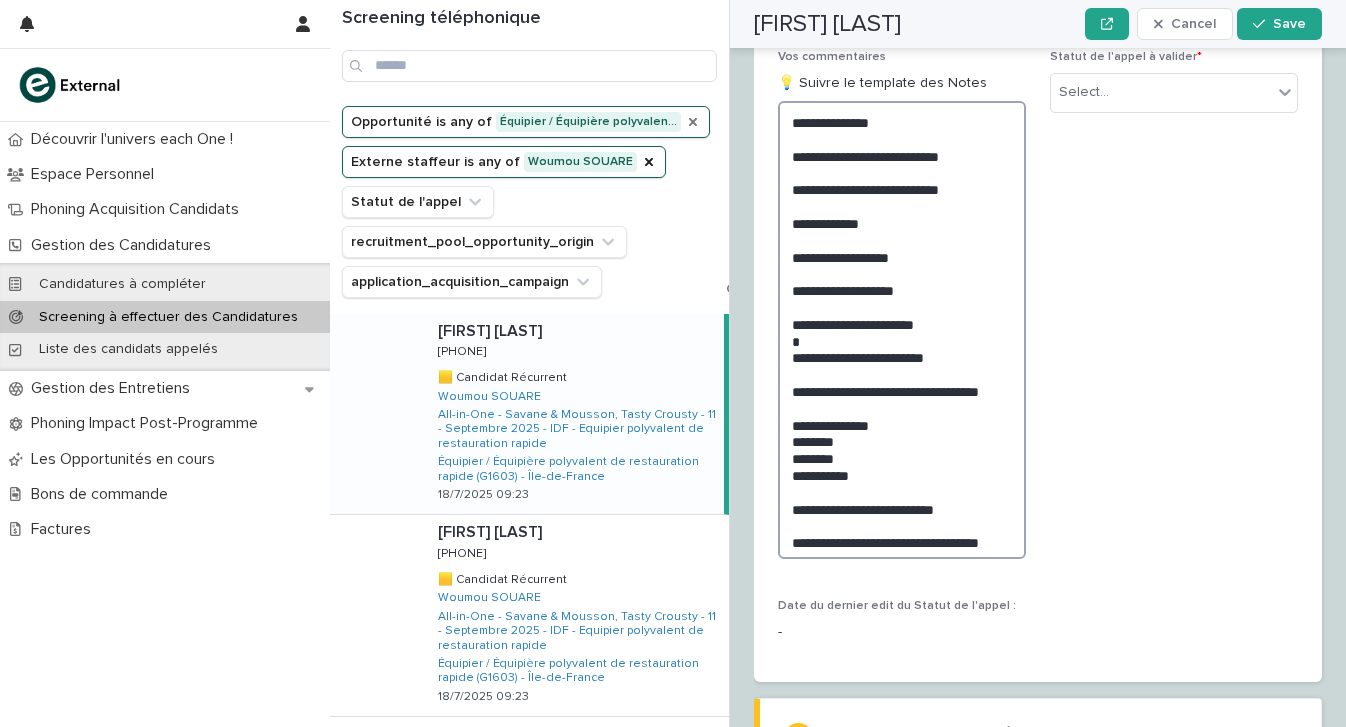 click on "**********" at bounding box center (1038, 366) 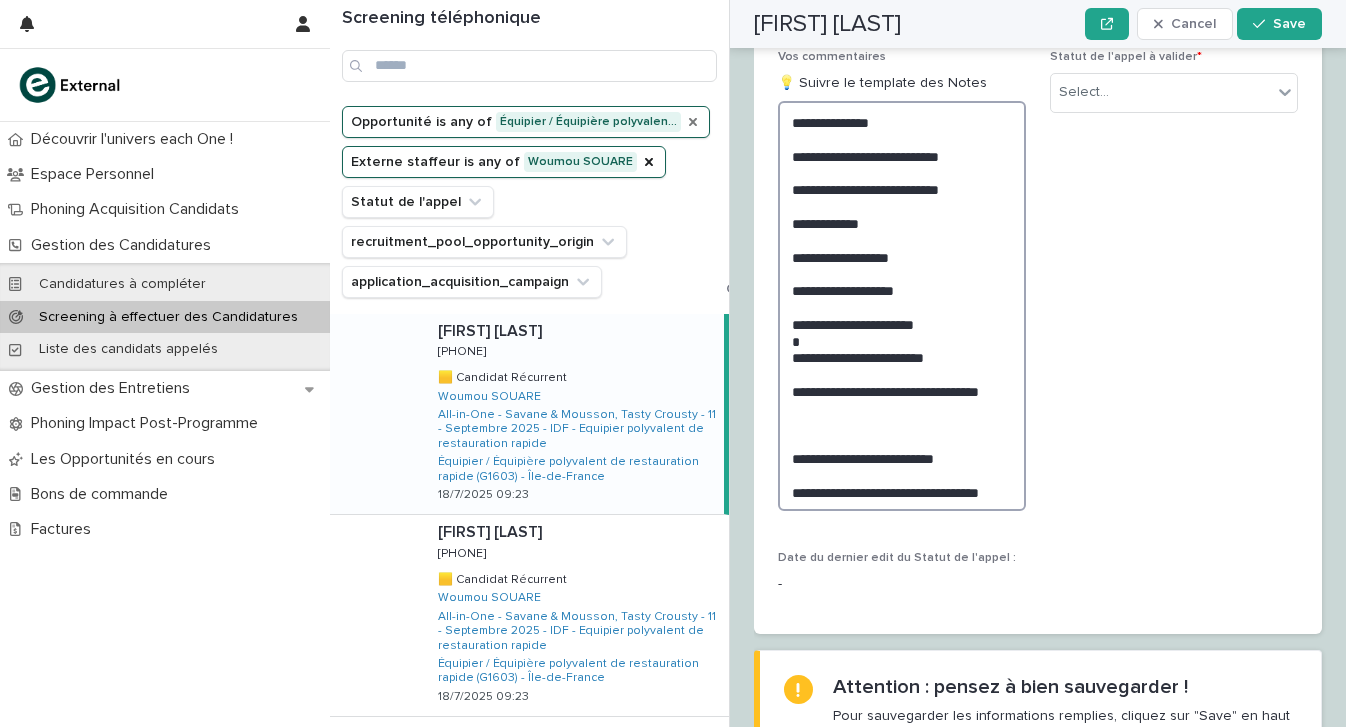 scroll, scrollTop: 2507, scrollLeft: 0, axis: vertical 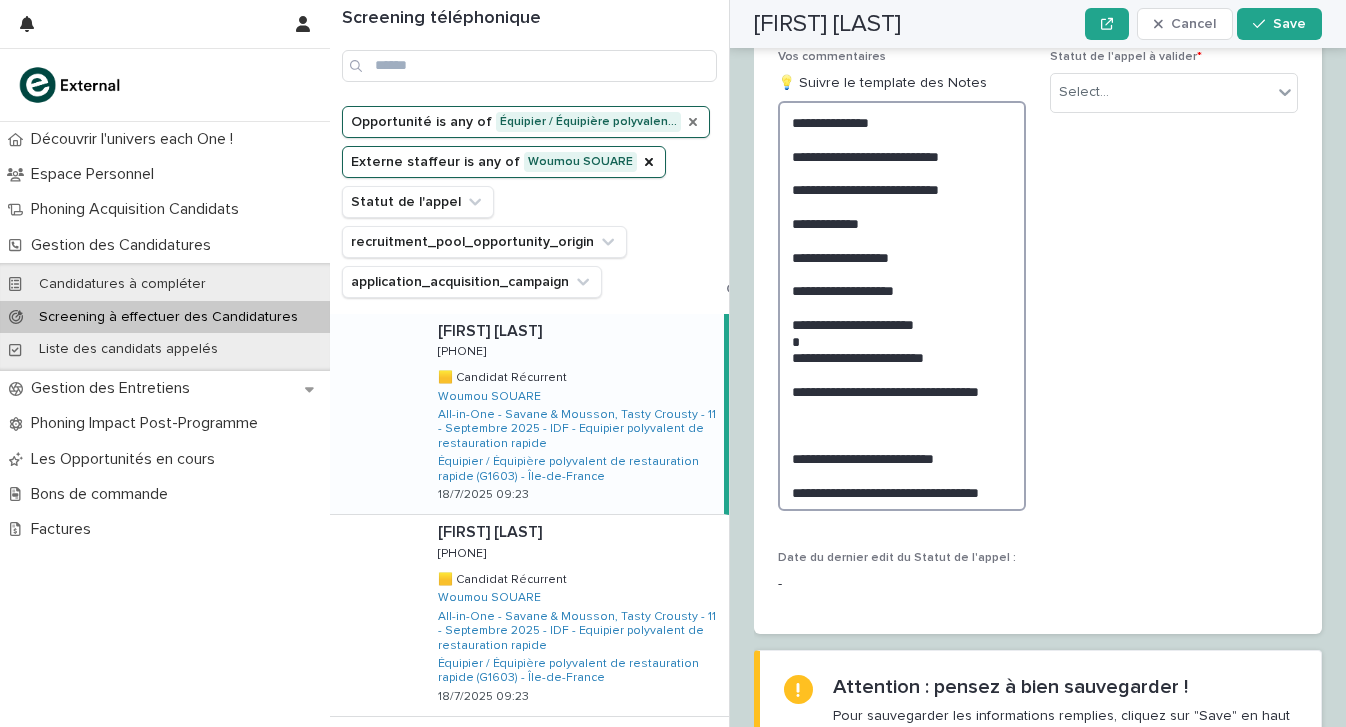 click on "**********" at bounding box center (902, 306) 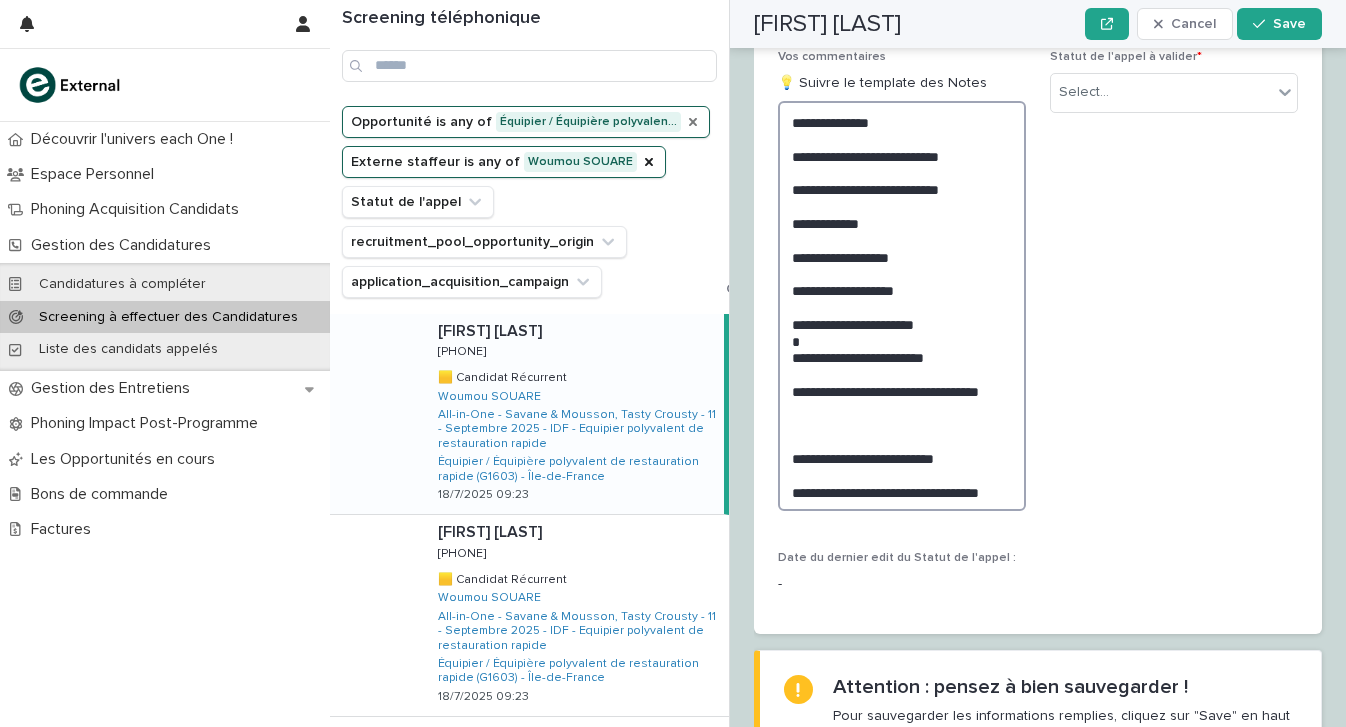 scroll, scrollTop: 2507, scrollLeft: 0, axis: vertical 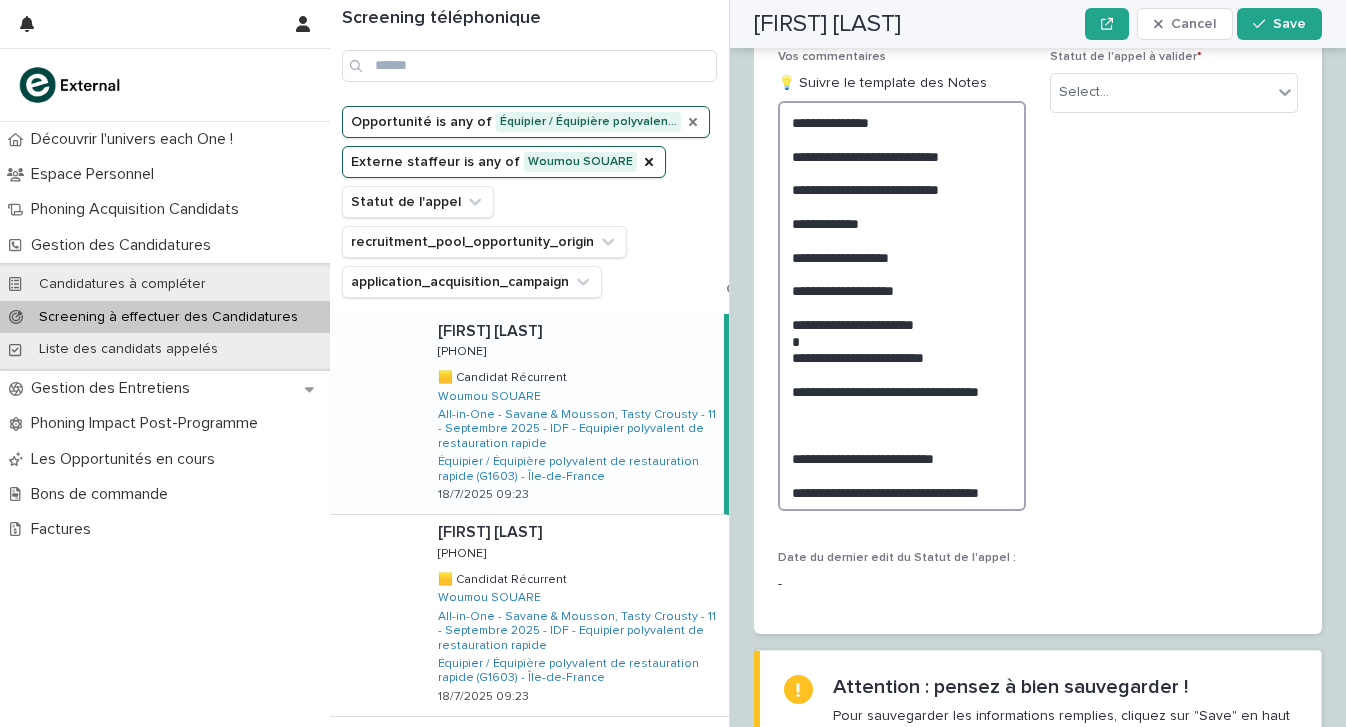 click on "**********" at bounding box center [902, 306] 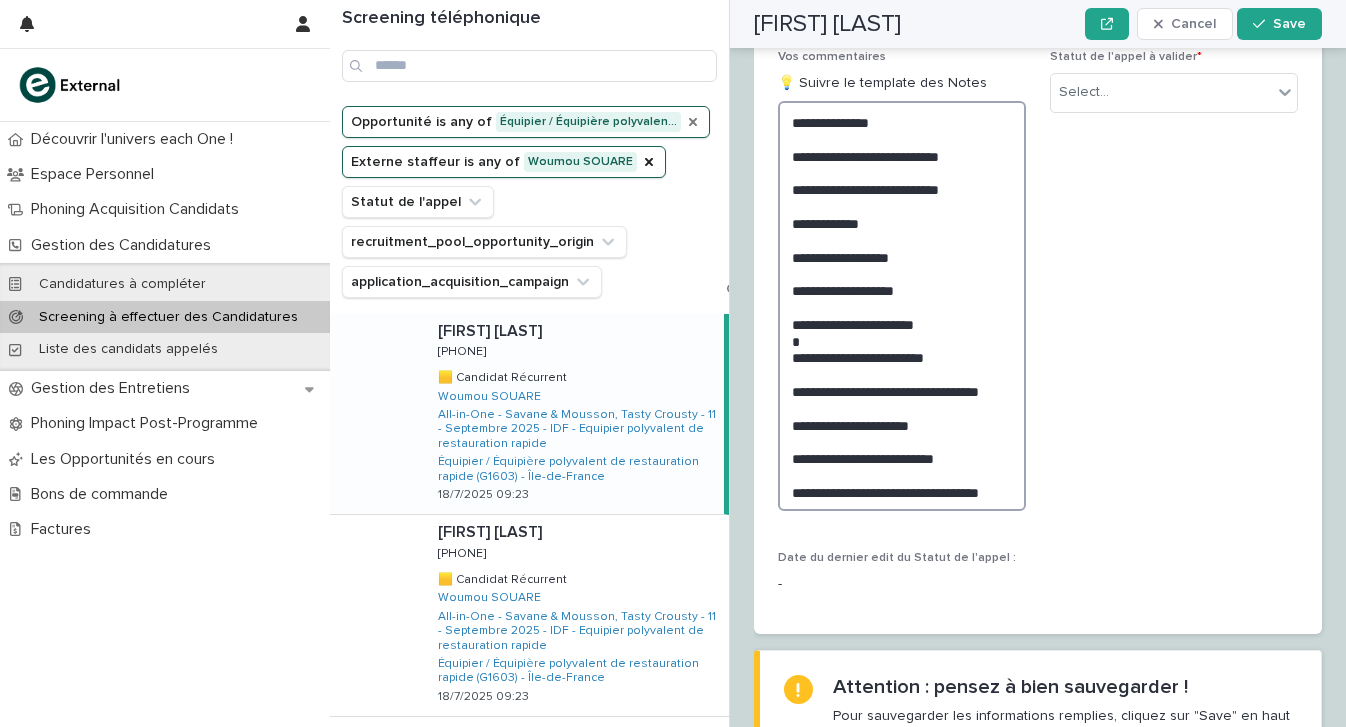 scroll, scrollTop: 2507, scrollLeft: 0, axis: vertical 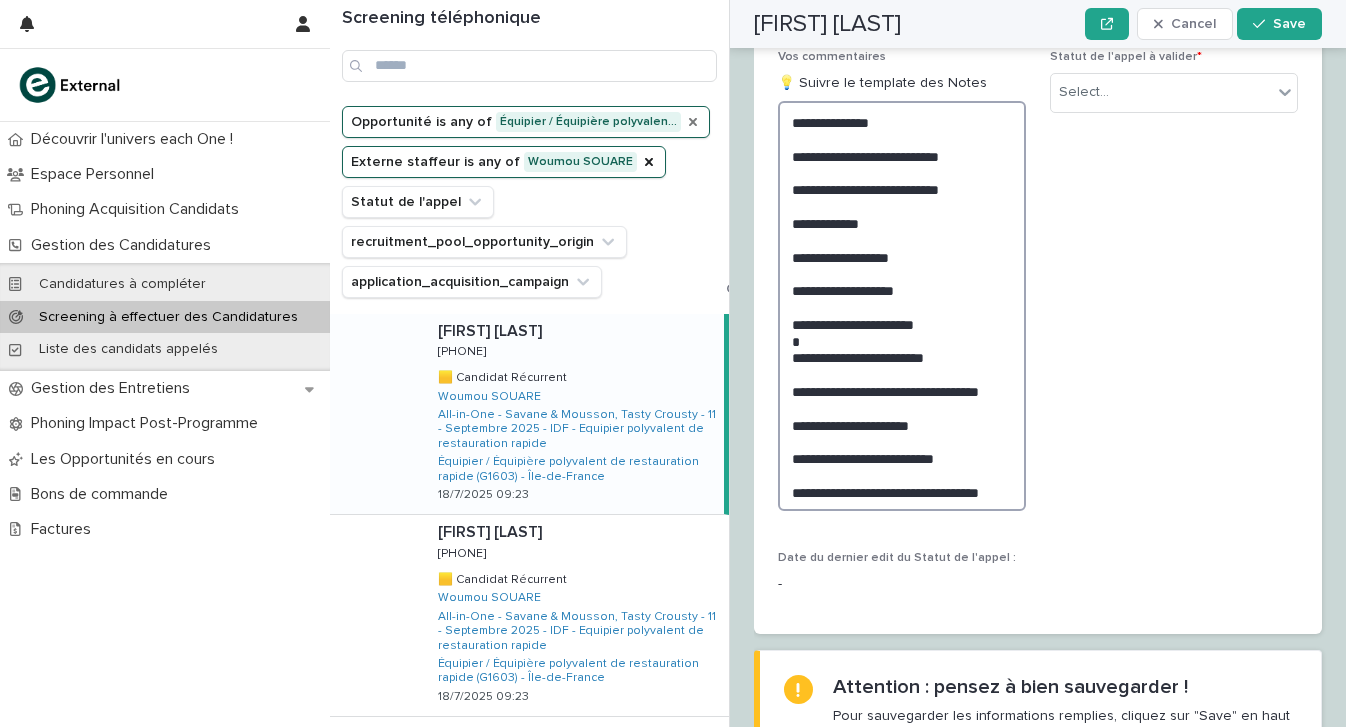 click on "**********" at bounding box center (902, 306) 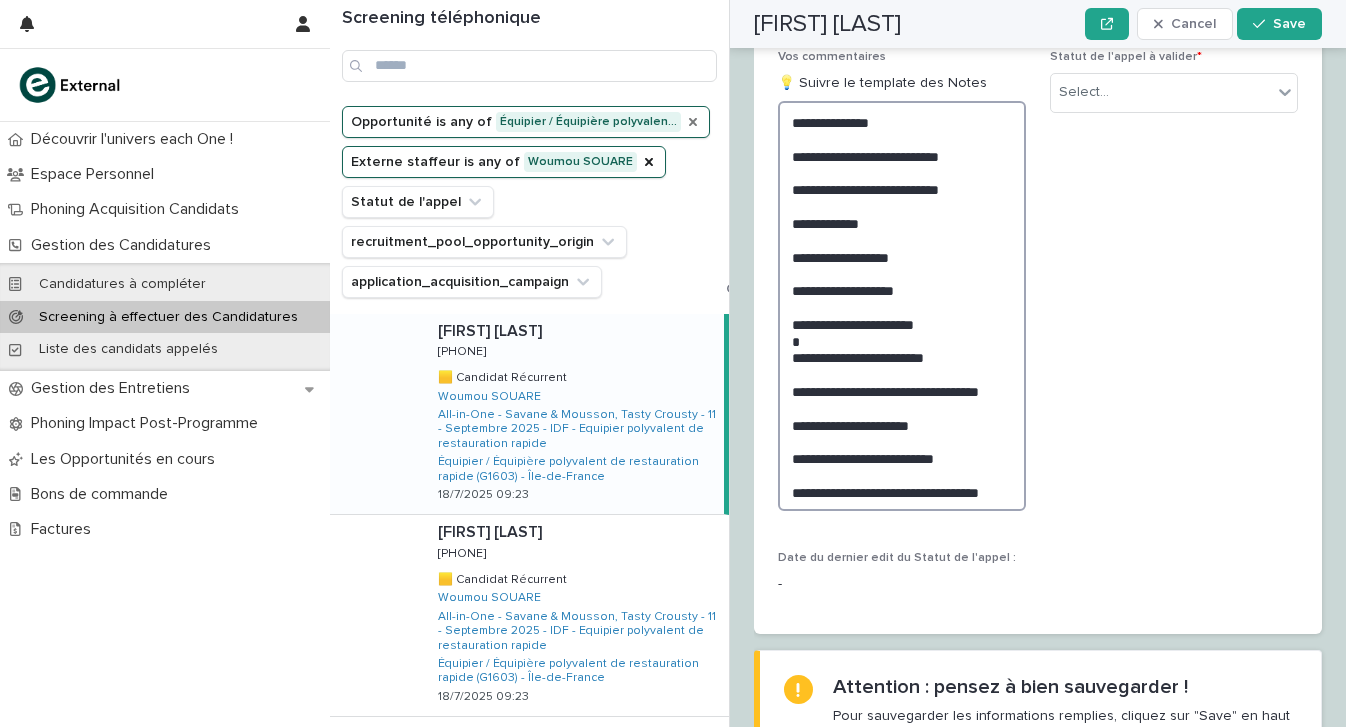 scroll, scrollTop: 2507, scrollLeft: 0, axis: vertical 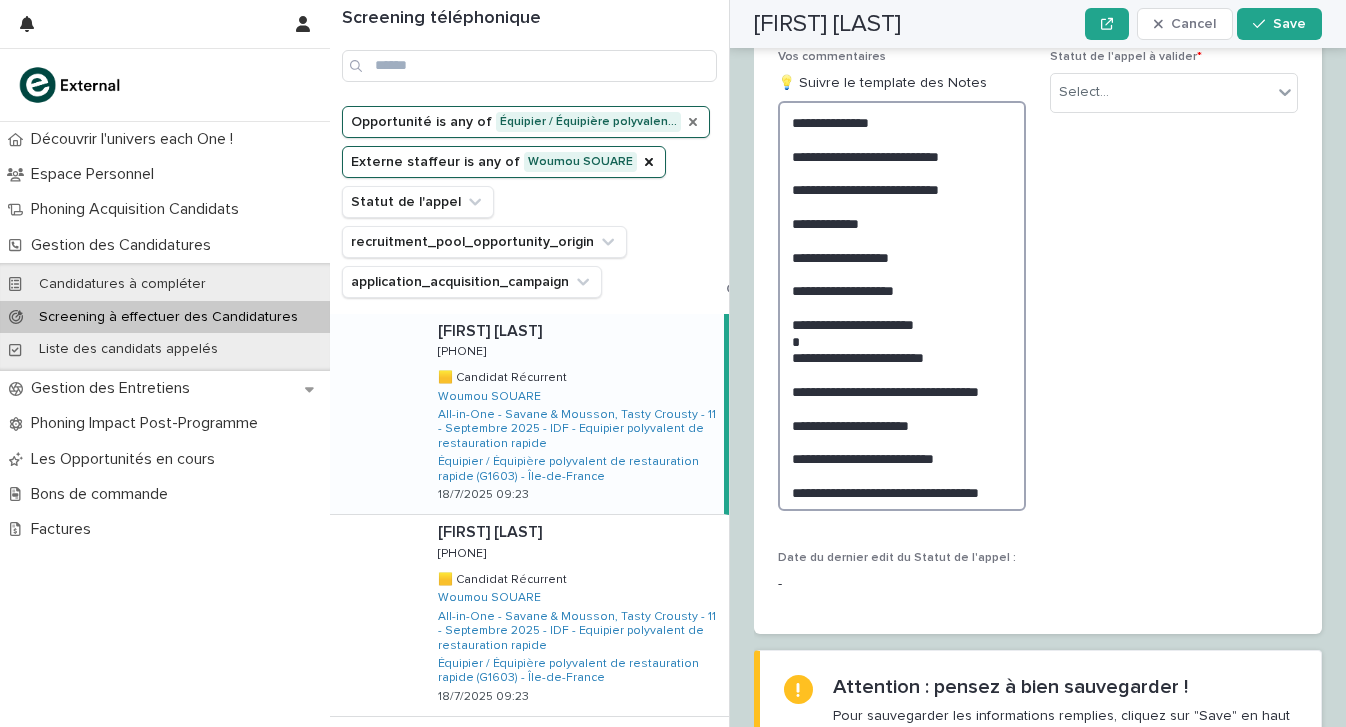 click on "**********" at bounding box center [902, 306] 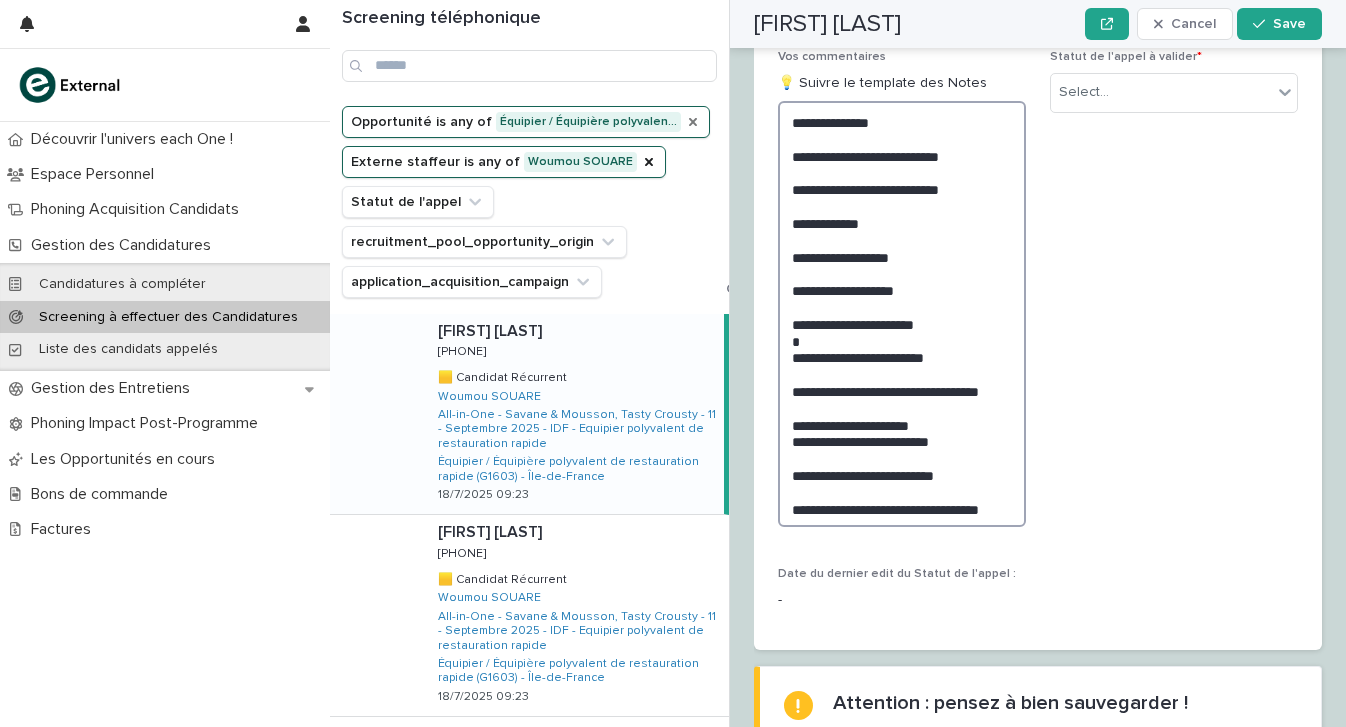 scroll, scrollTop: 2507, scrollLeft: 0, axis: vertical 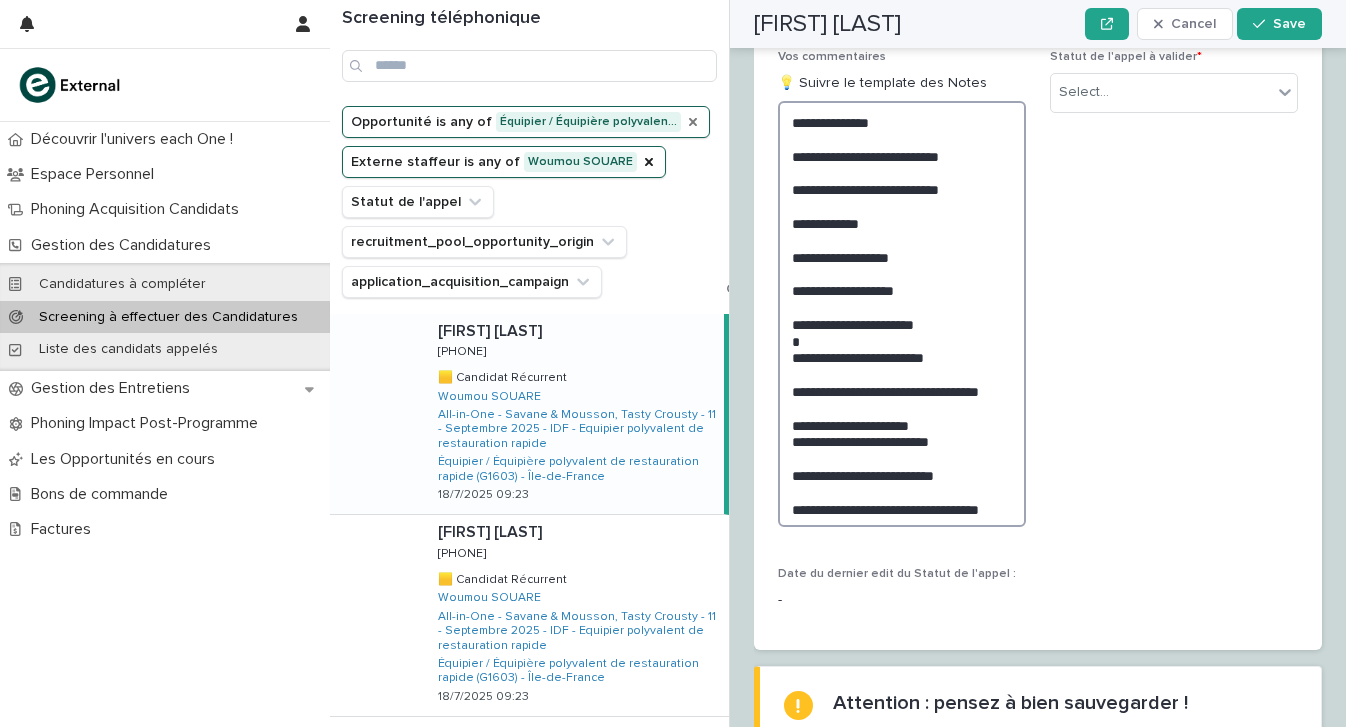 click on "**********" at bounding box center [902, 314] 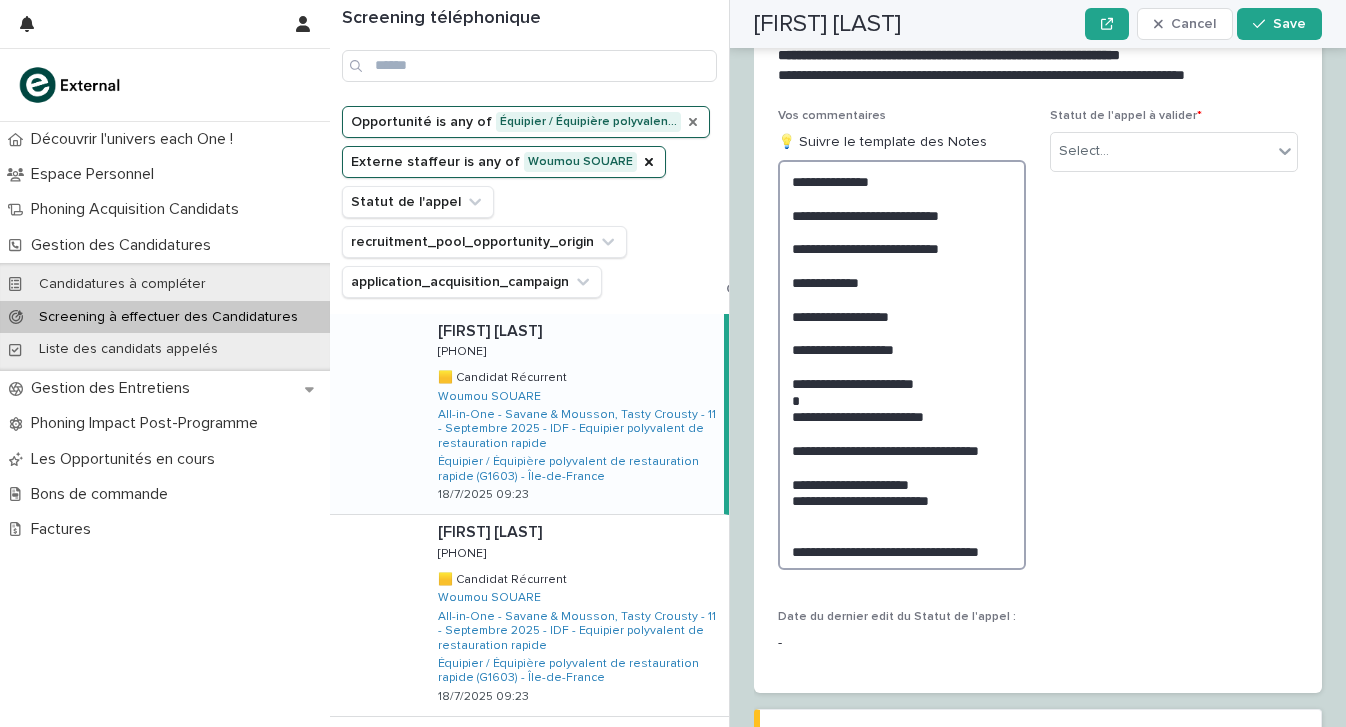 scroll, scrollTop: 2450, scrollLeft: 0, axis: vertical 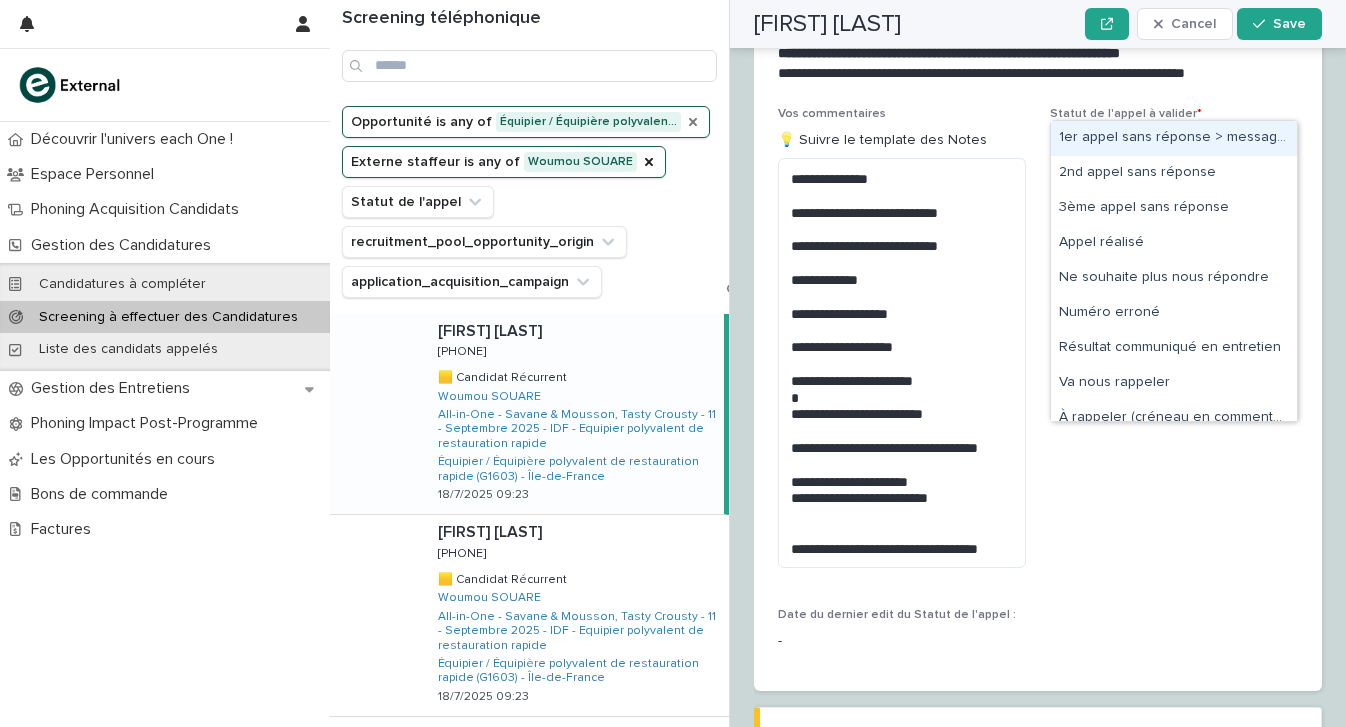 drag, startPoint x: 1150, startPoint y: 85, endPoint x: 1150, endPoint y: 144, distance: 59 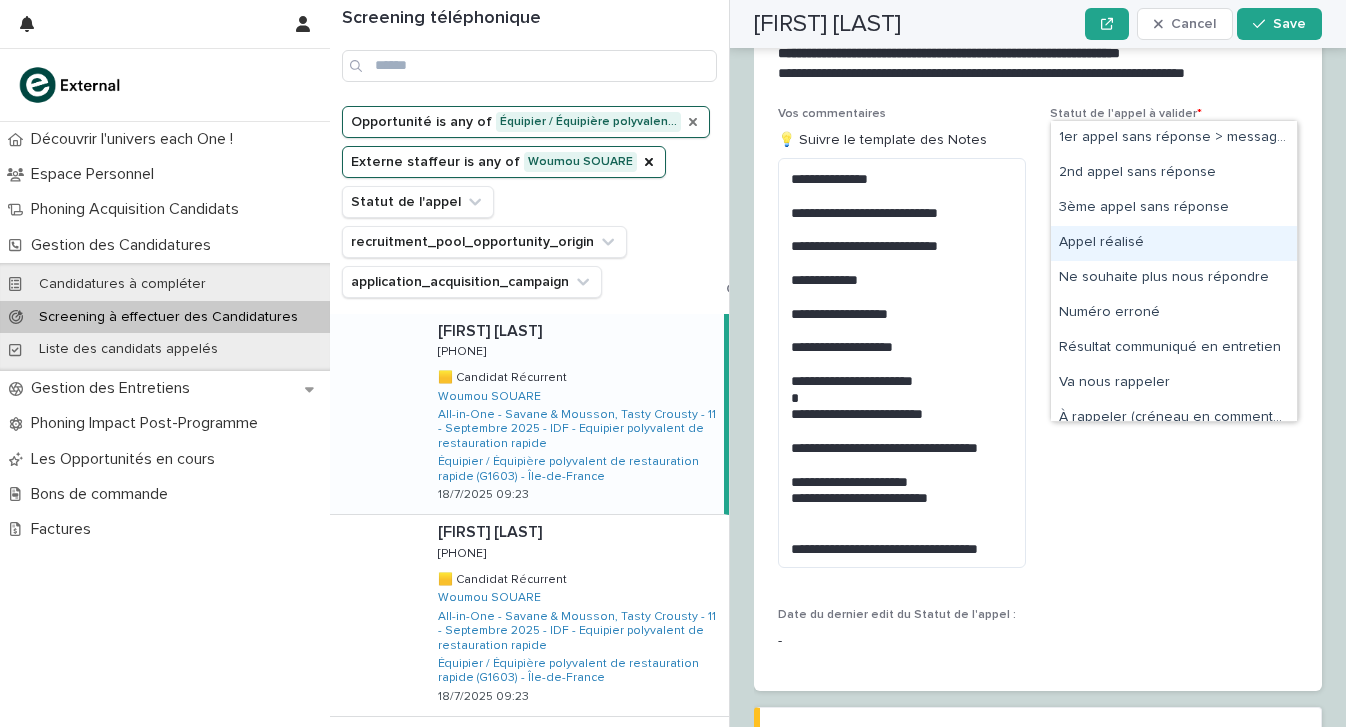 click on "Appel réalisé" at bounding box center [1174, 243] 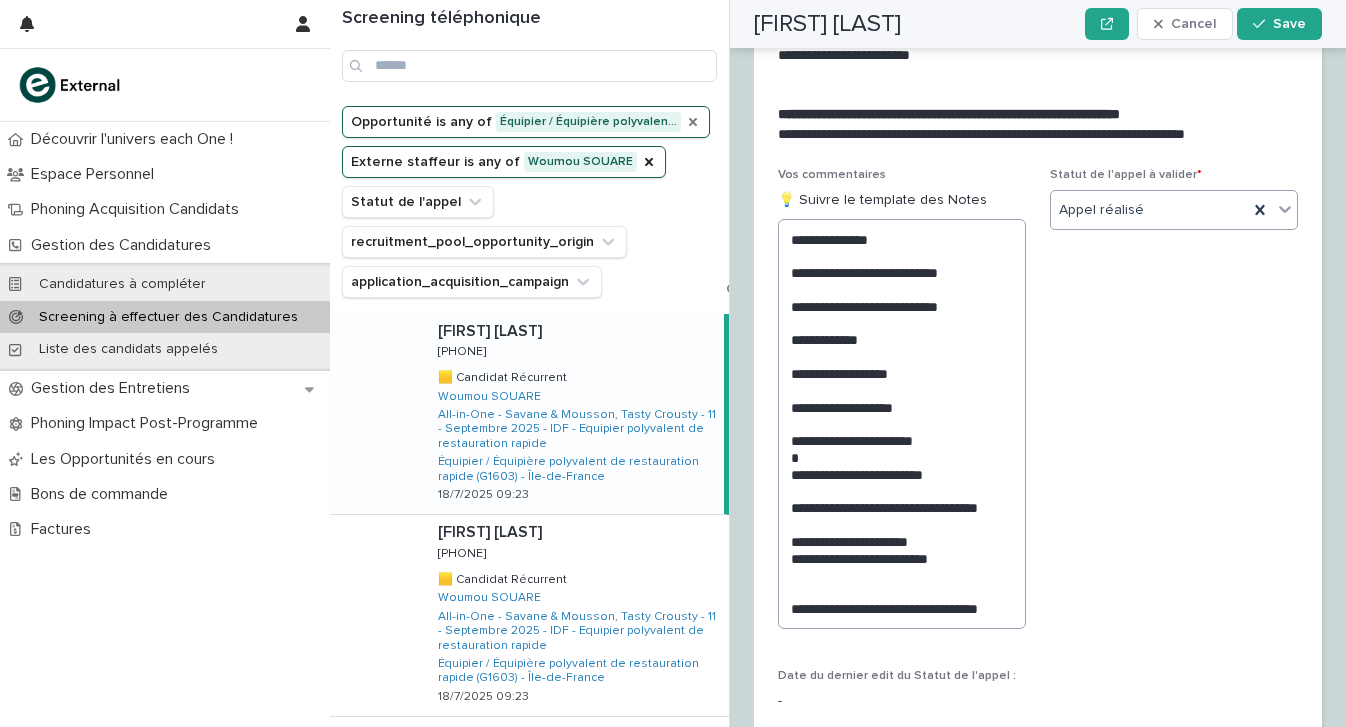 scroll, scrollTop: 2450, scrollLeft: 0, axis: vertical 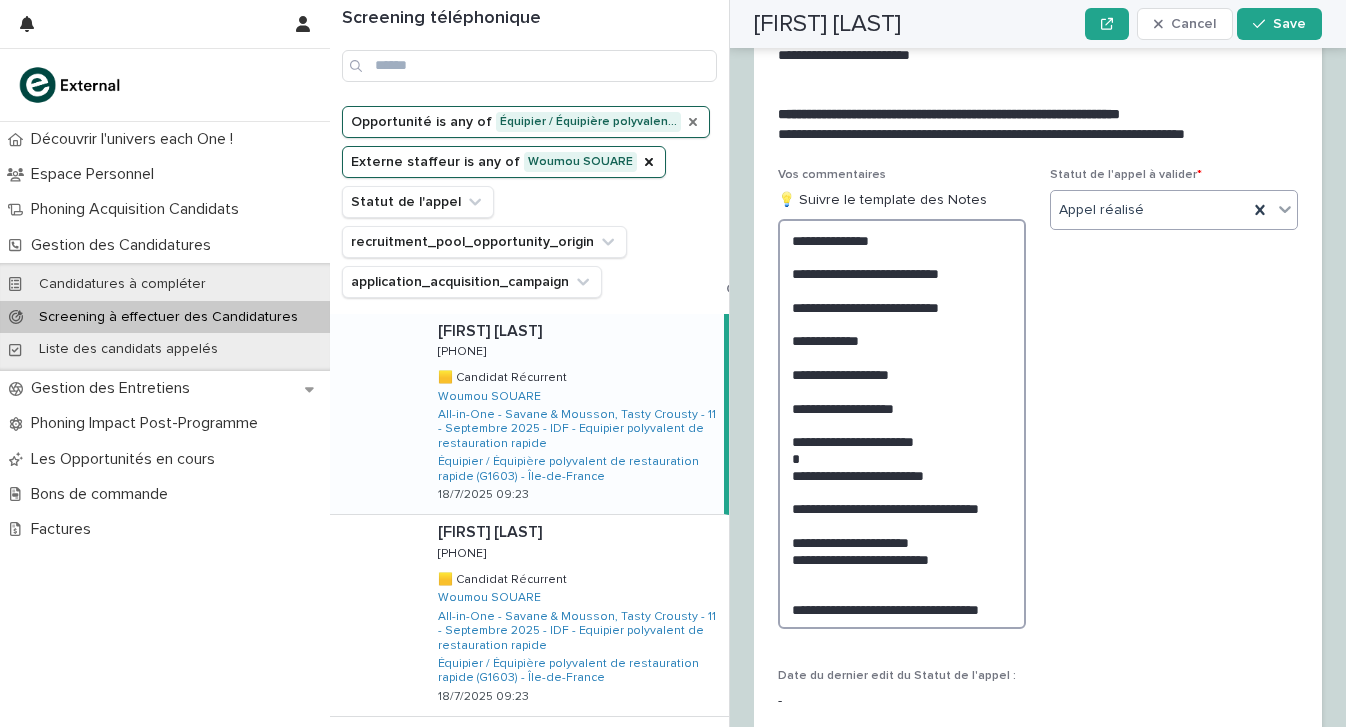 click on "**********" at bounding box center [902, 424] 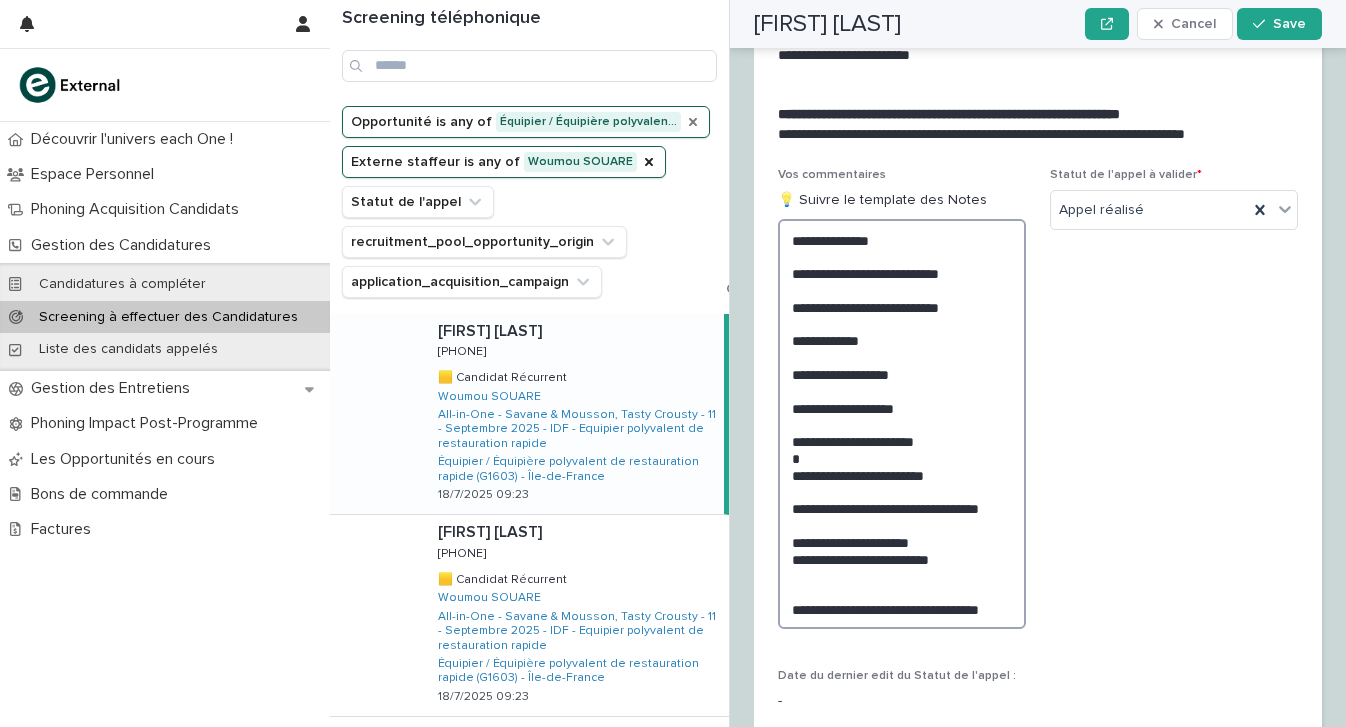 drag, startPoint x: 960, startPoint y: 408, endPoint x: 767, endPoint y: 415, distance: 193.1269 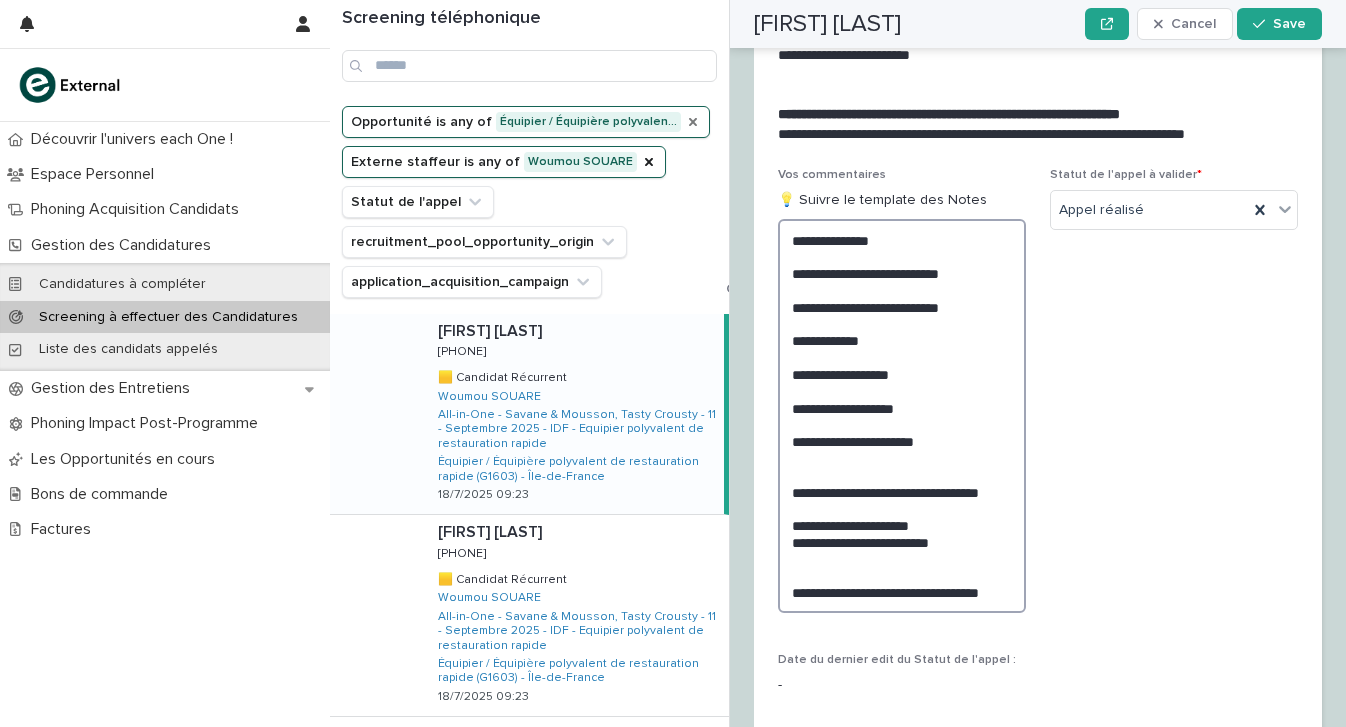 click on "**********" at bounding box center (902, 416) 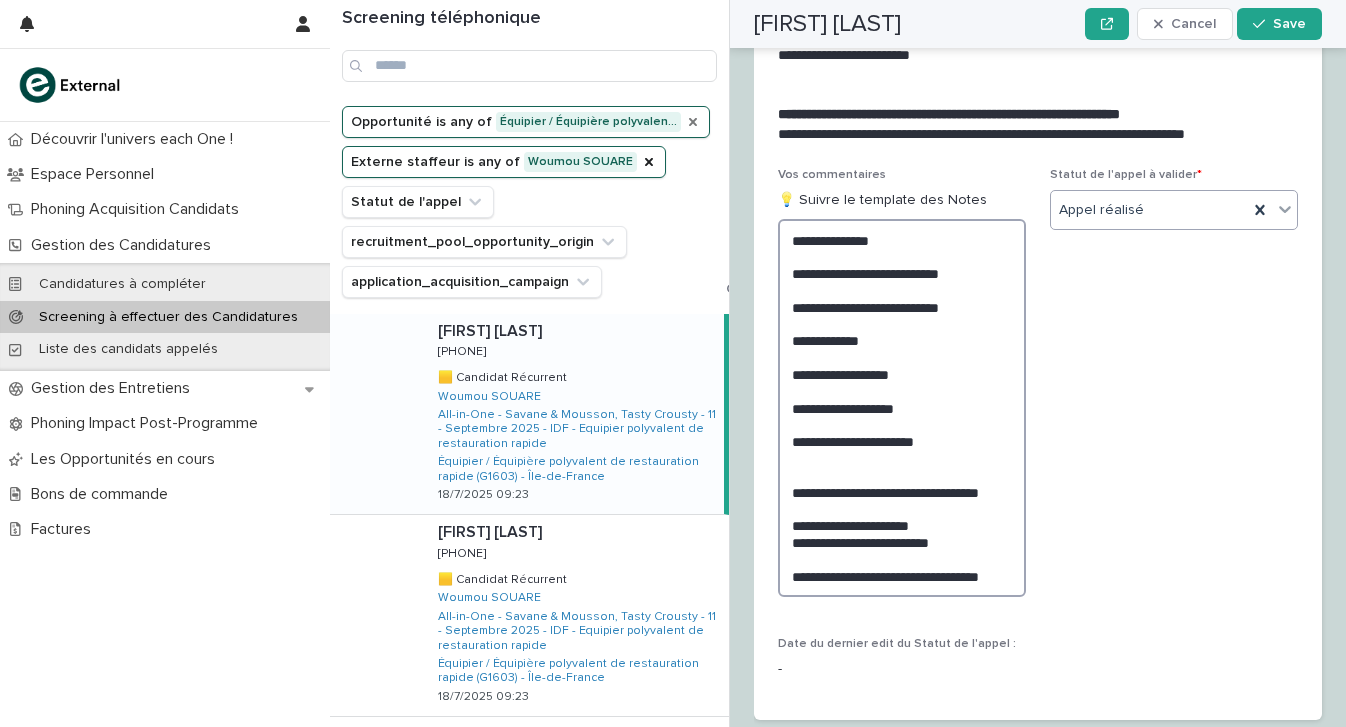 type on "**********" 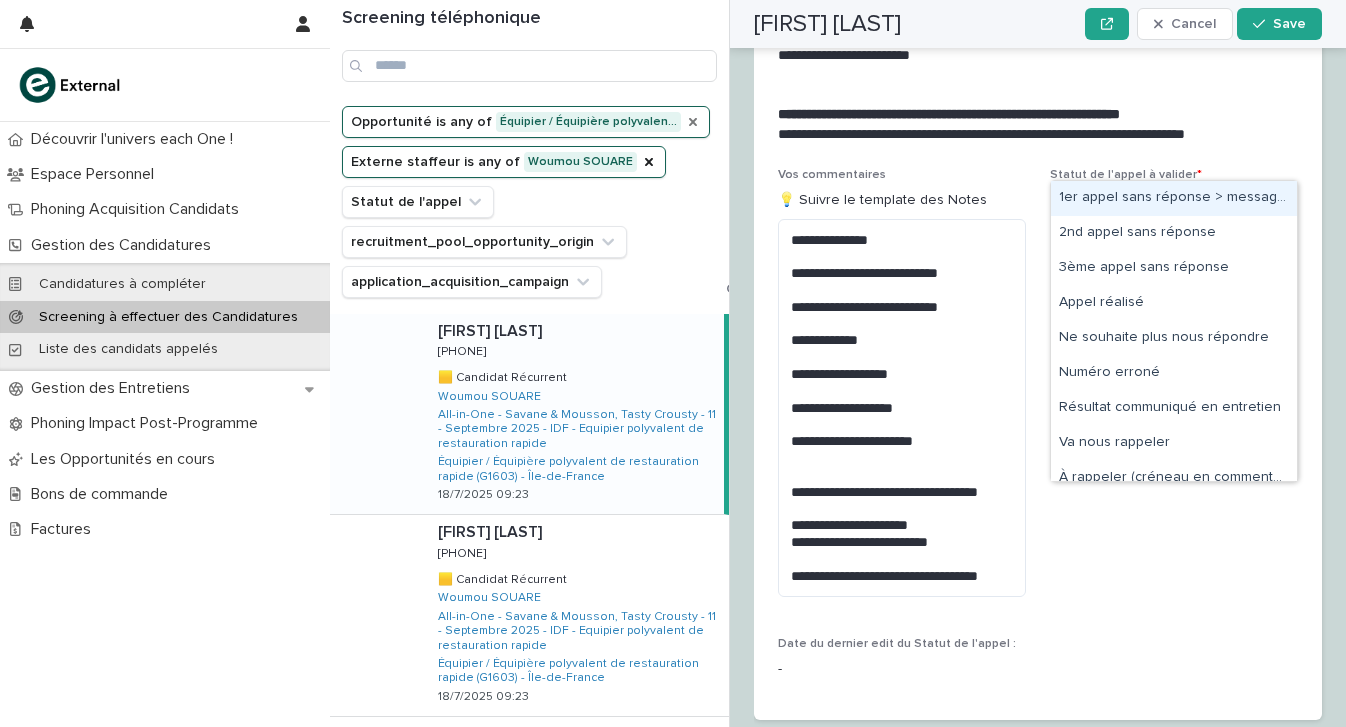 click on "Appel réalisé" at bounding box center (1149, 210) 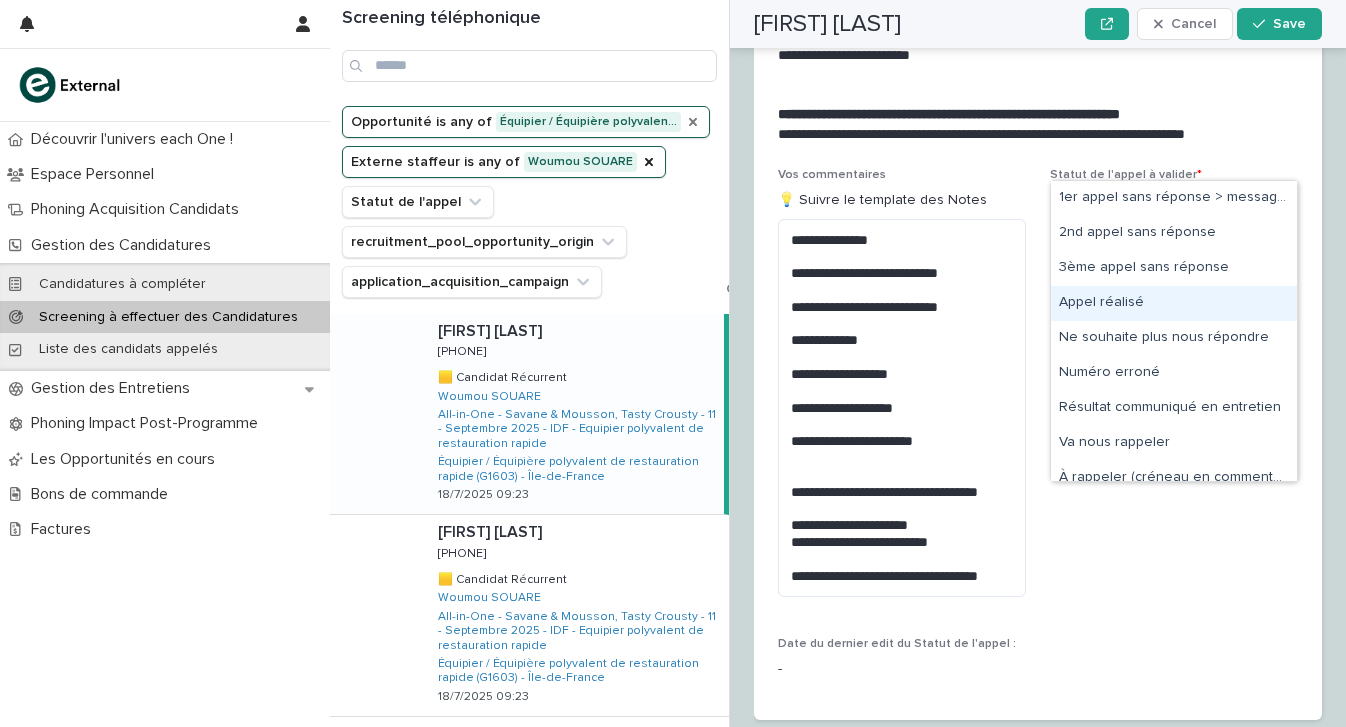 click on "Appel réalisé" at bounding box center [1174, 303] 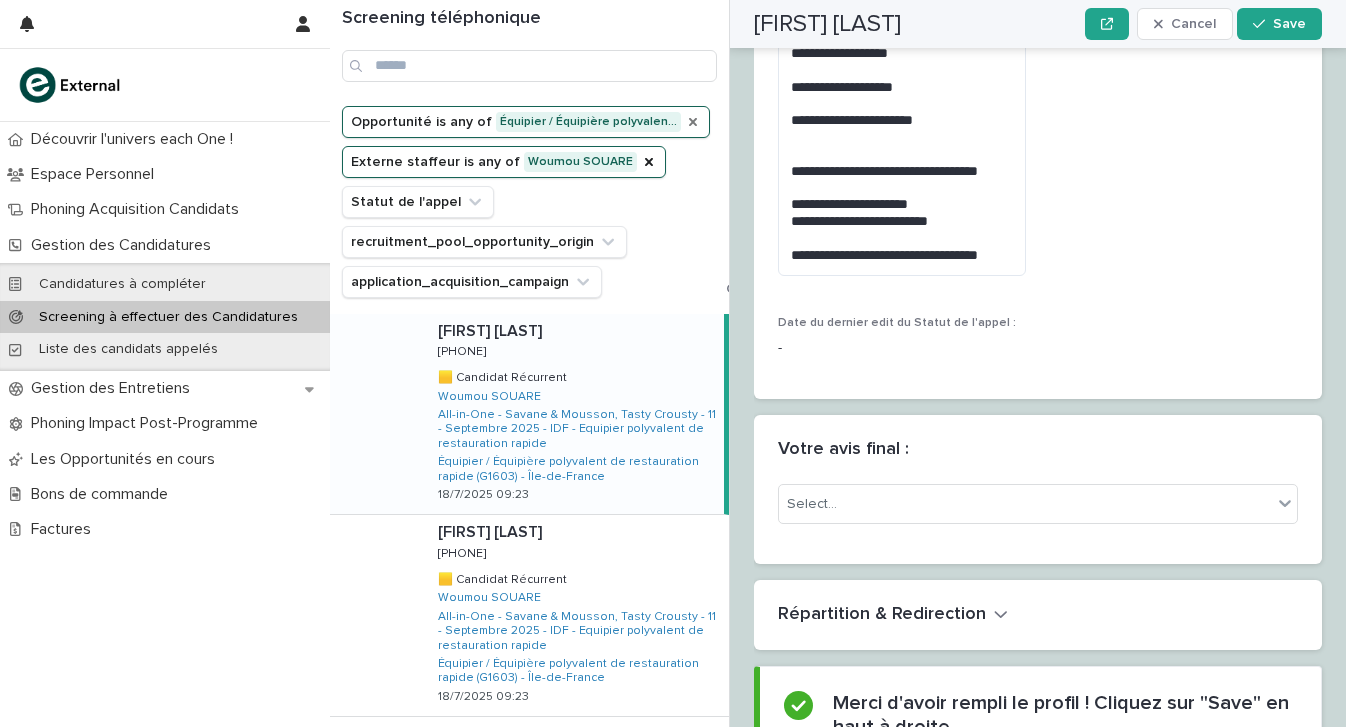 scroll, scrollTop: 2896, scrollLeft: 0, axis: vertical 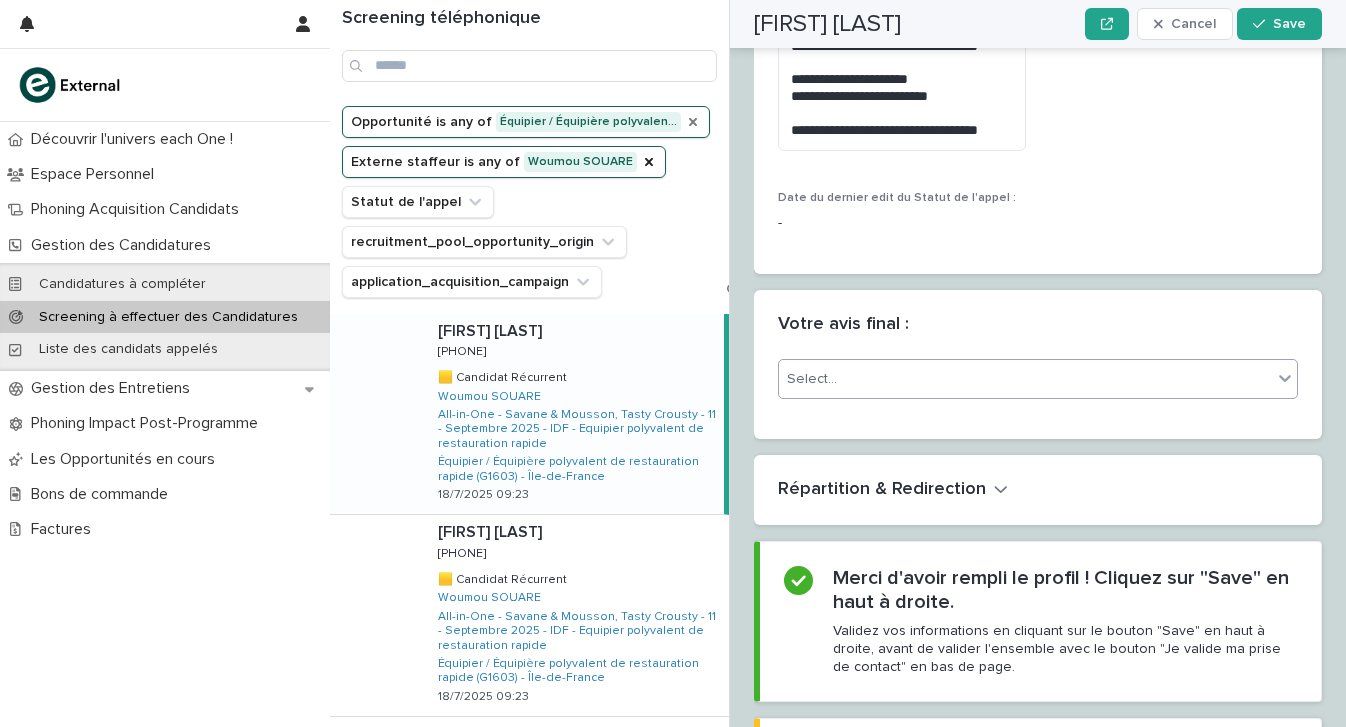 click on "Select..." at bounding box center [1025, 379] 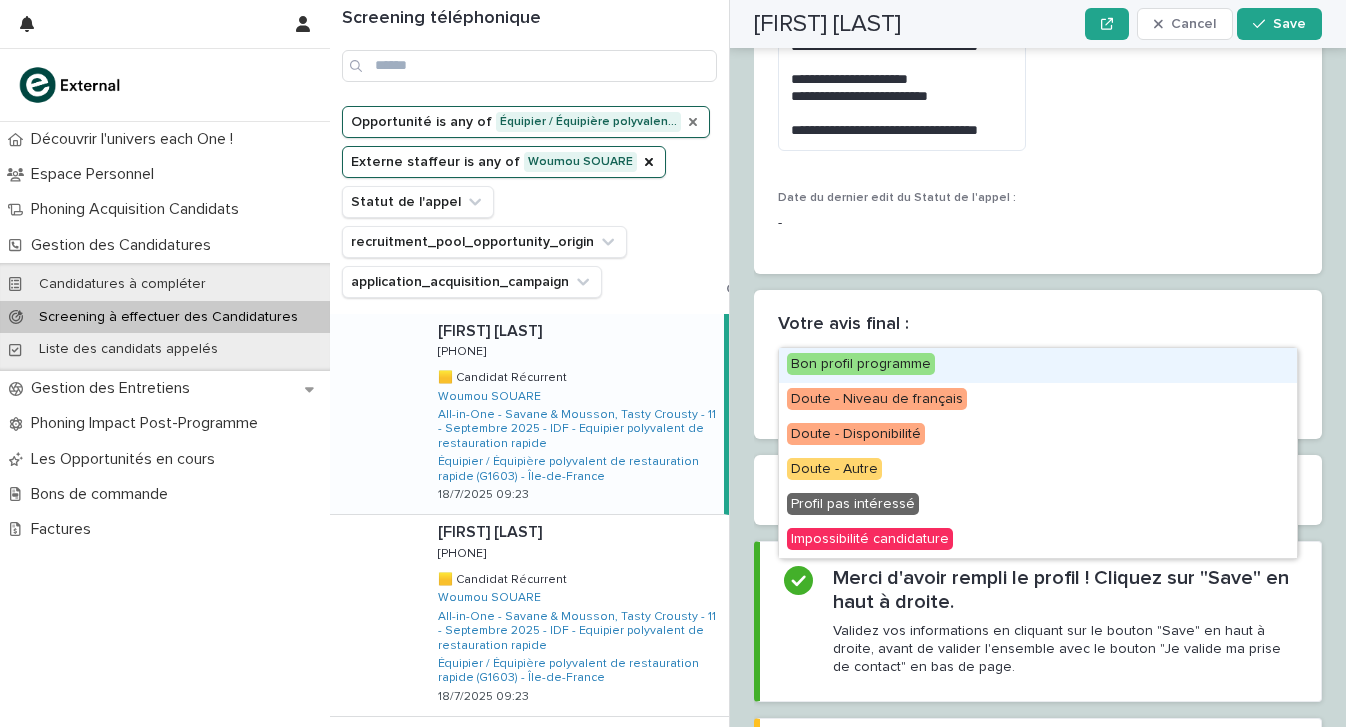 click on "Bon profil programme" at bounding box center (1038, 365) 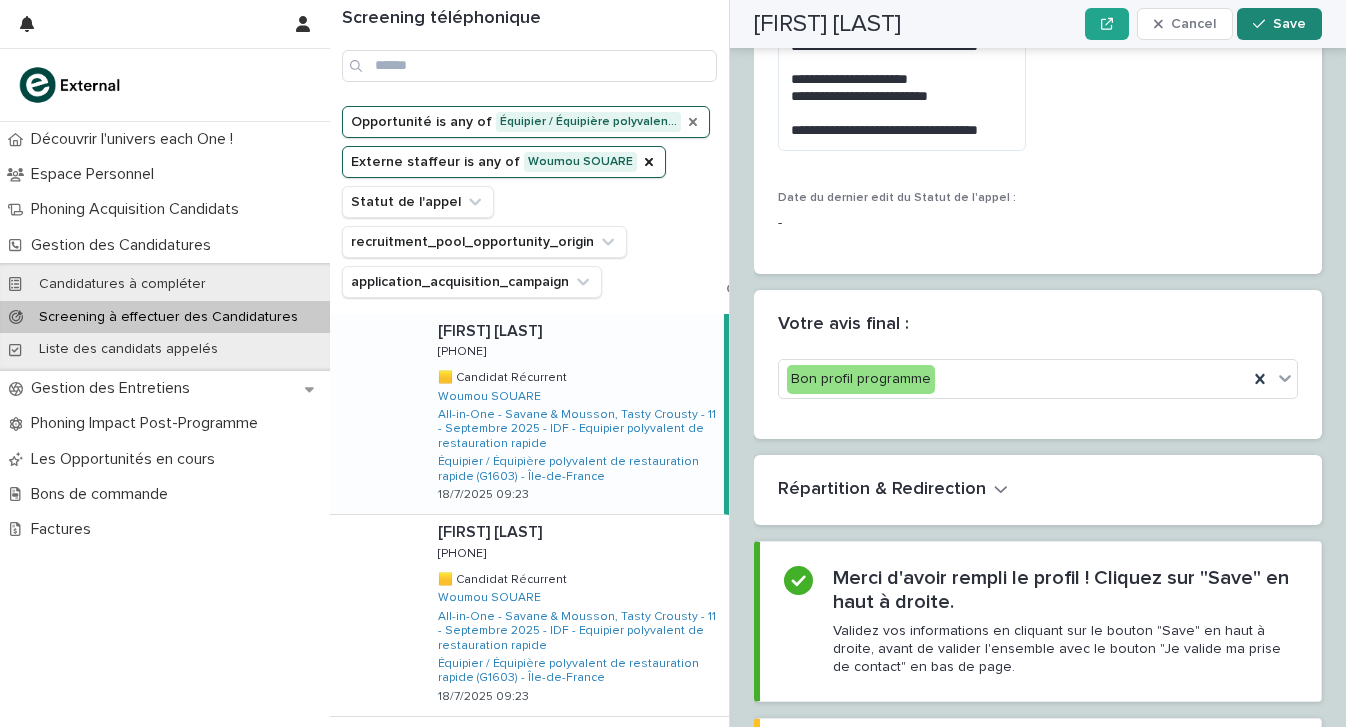 click on "Save" at bounding box center [1279, 24] 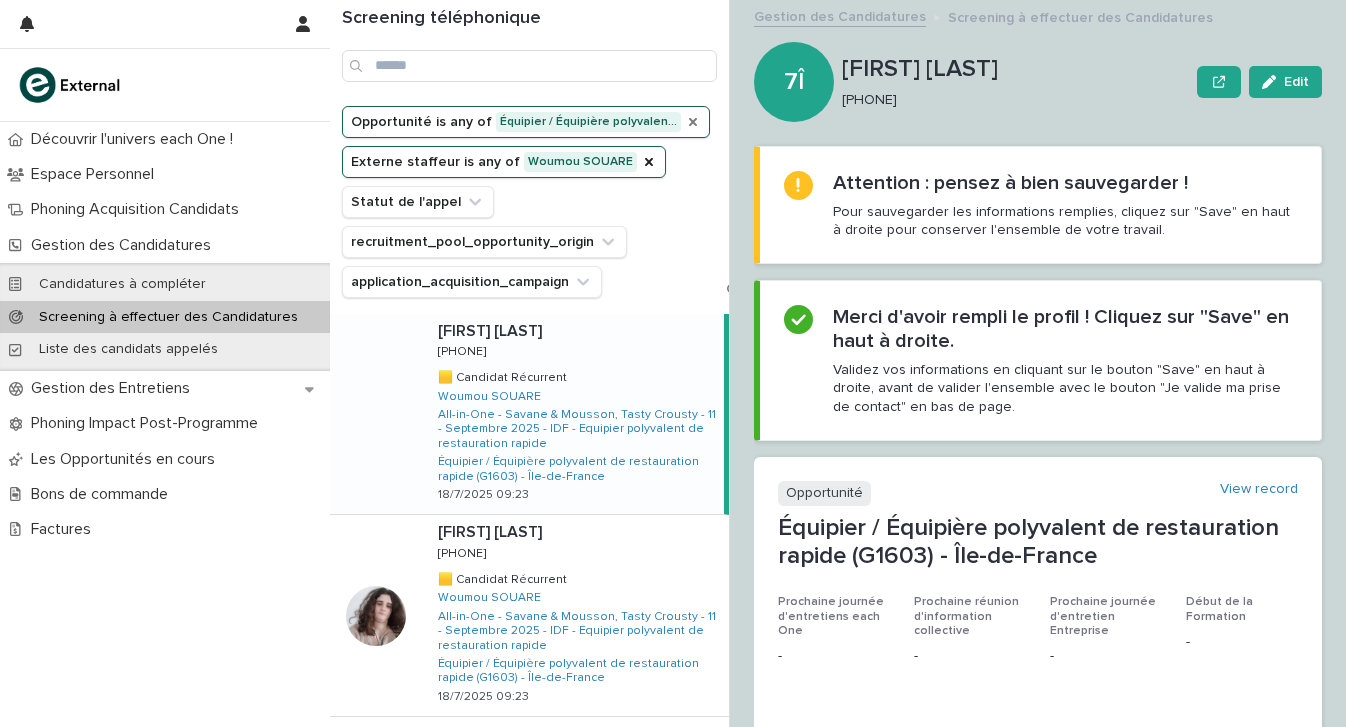 scroll, scrollTop: 0, scrollLeft: 0, axis: both 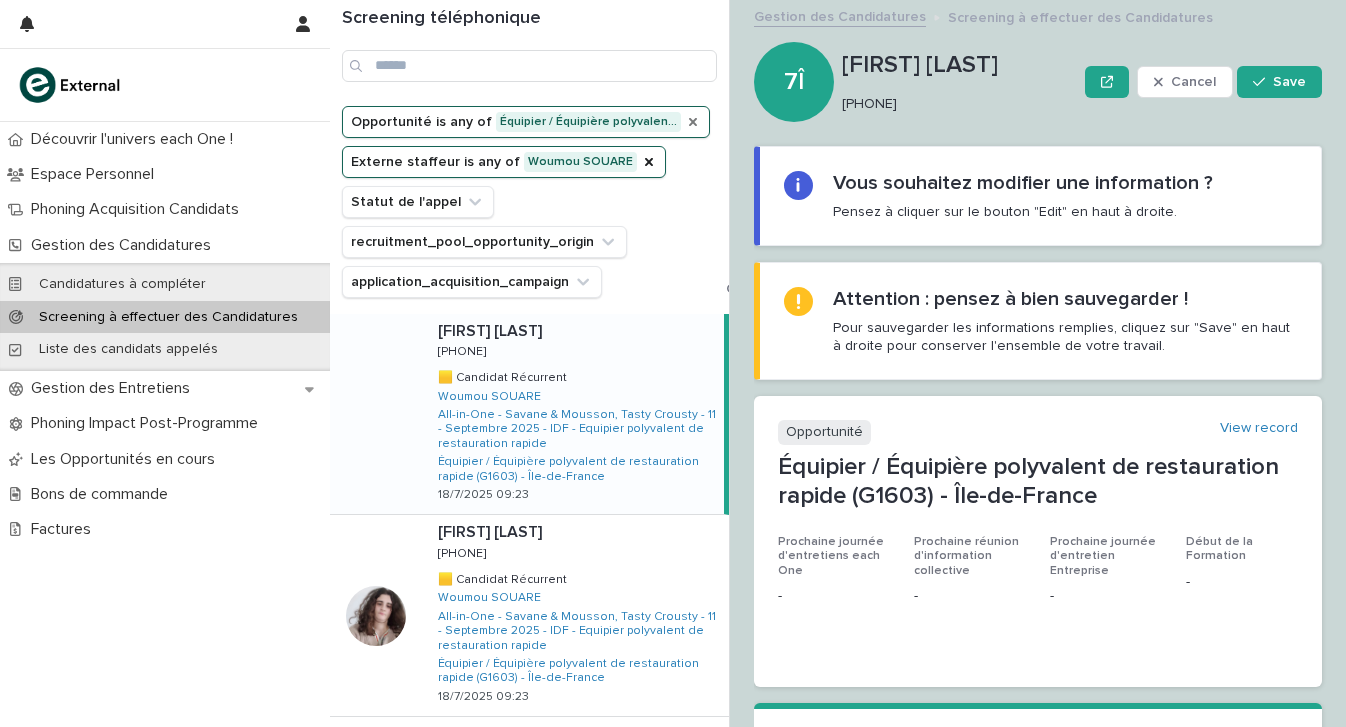 click on "[FIRST] [LAST] [PHONE]" at bounding box center [959, 82] 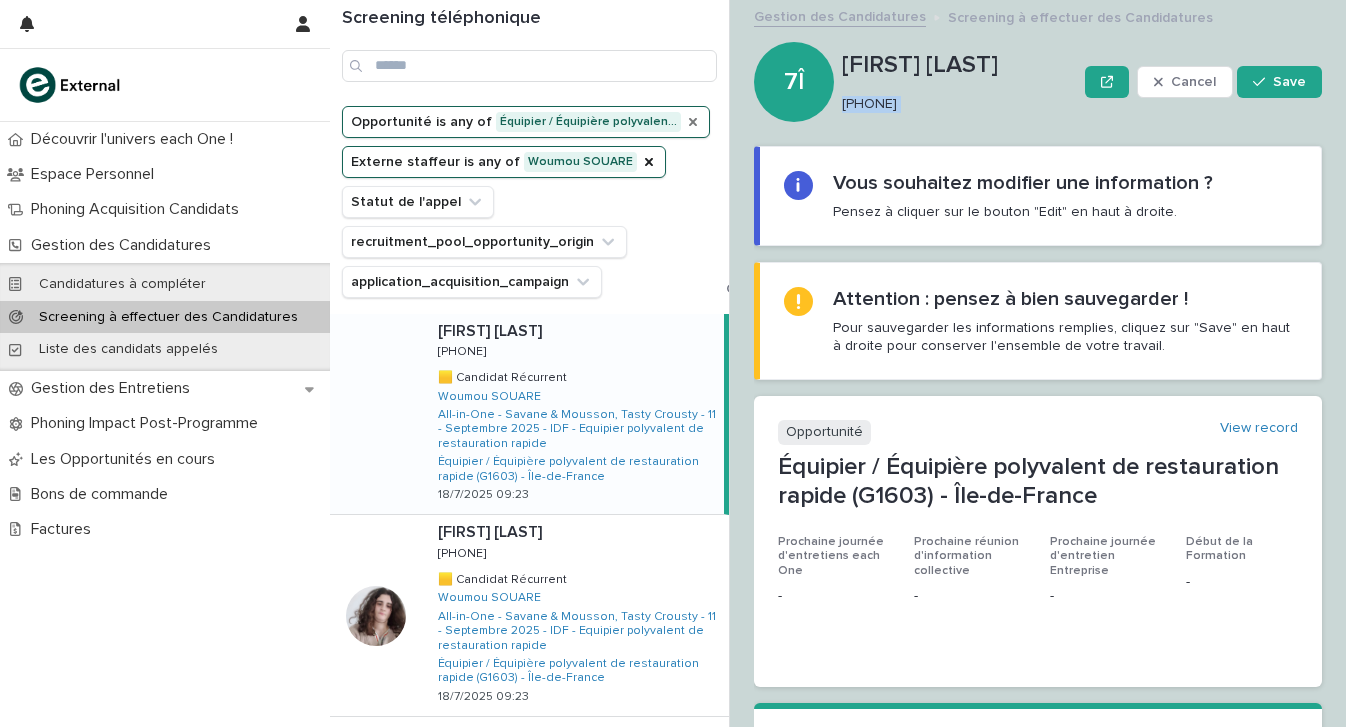 click on "[PHONE]" at bounding box center (955, 104) 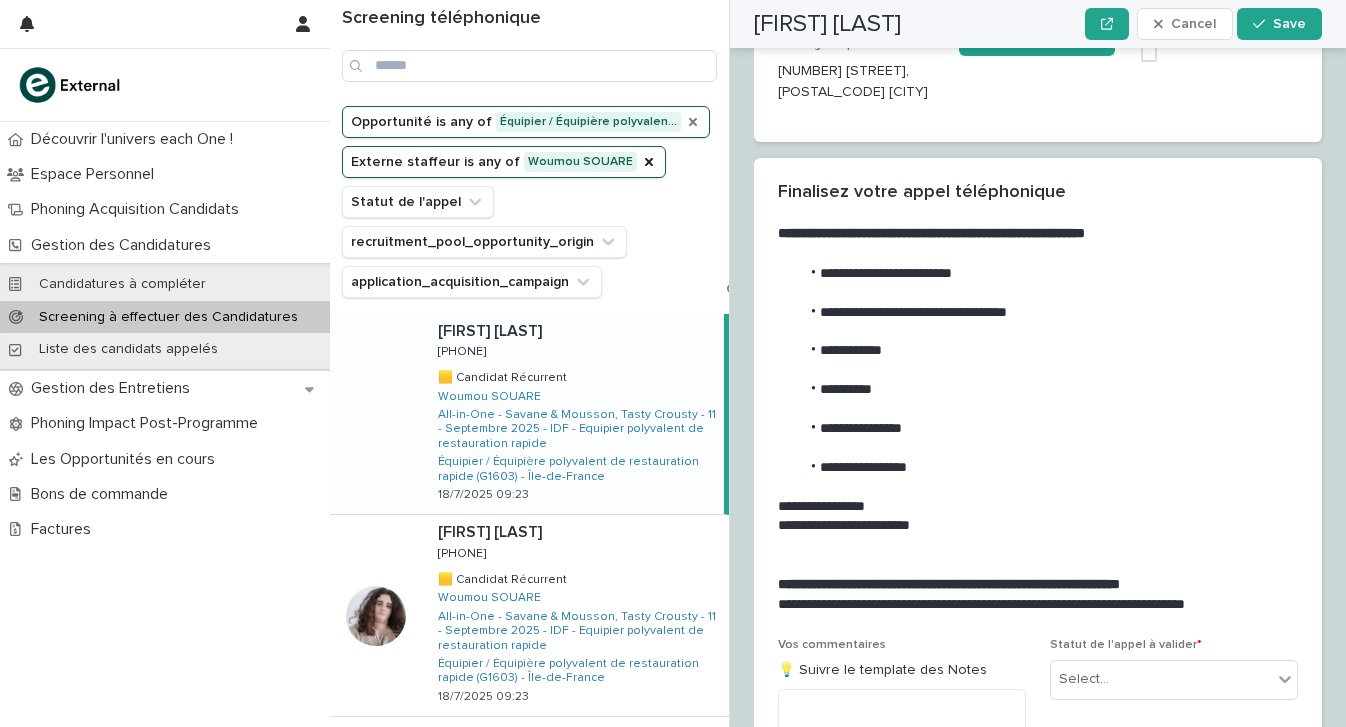 scroll, scrollTop: 2261, scrollLeft: 0, axis: vertical 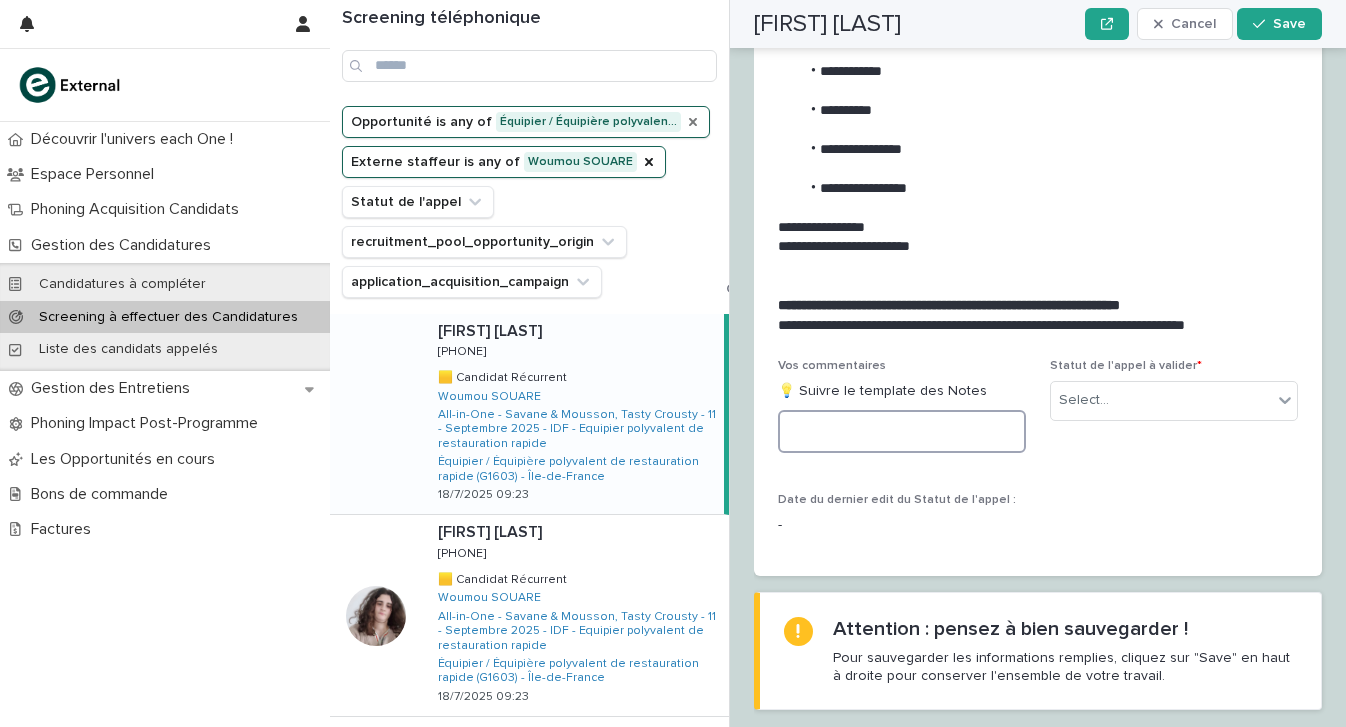 click at bounding box center [902, 431] 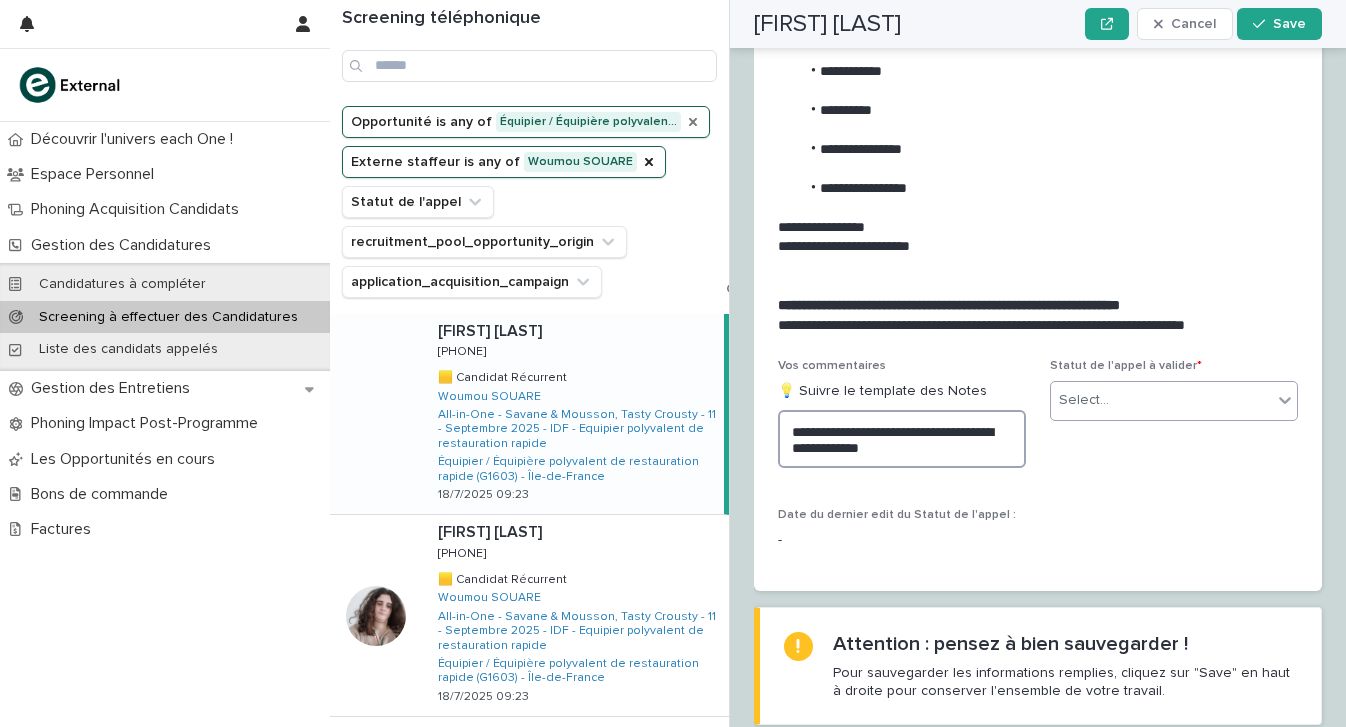 type on "**********" 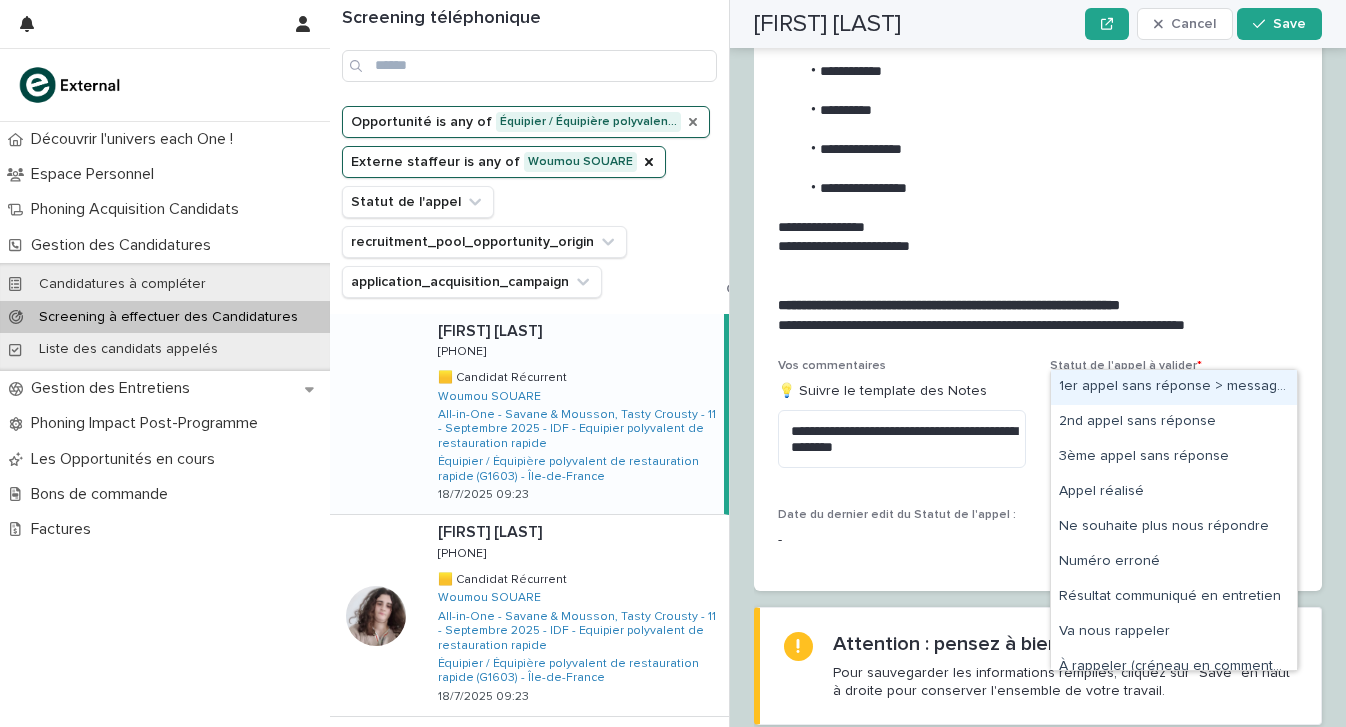 click on "Select..." at bounding box center [1161, 400] 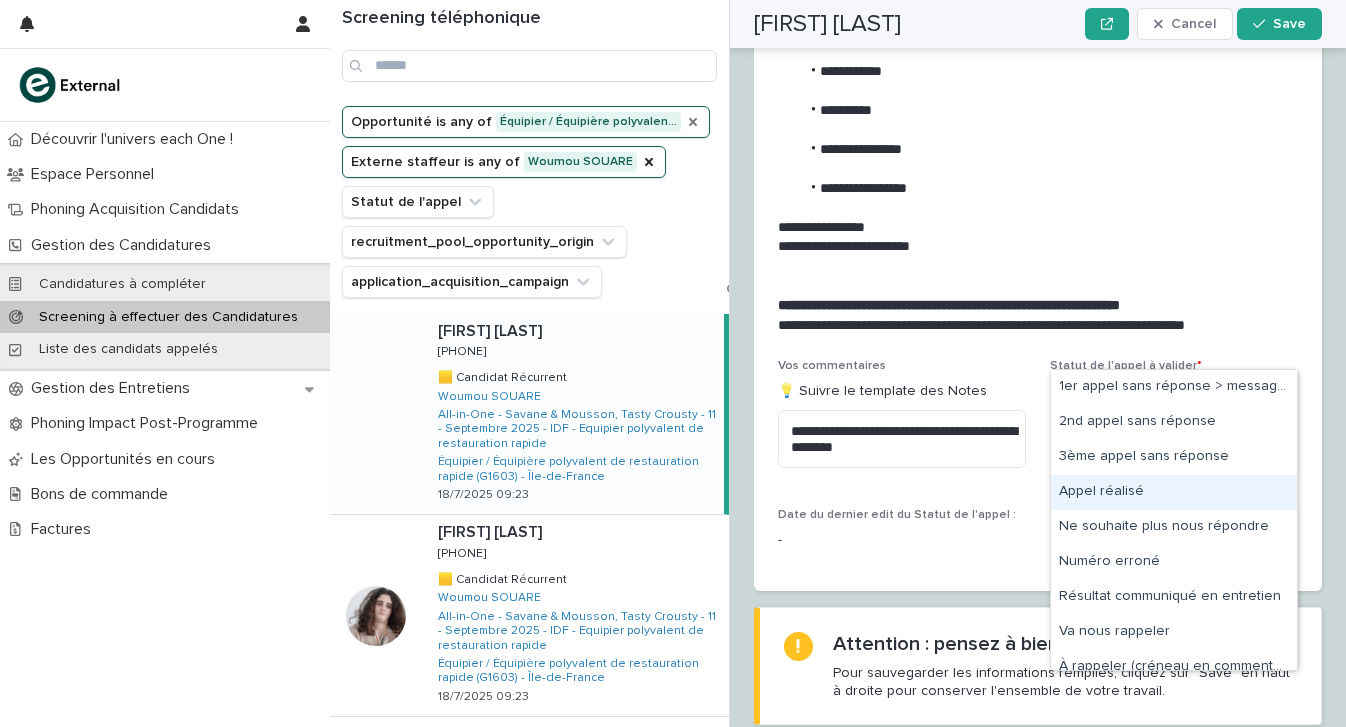 click on "Appel réalisé" at bounding box center [1174, 492] 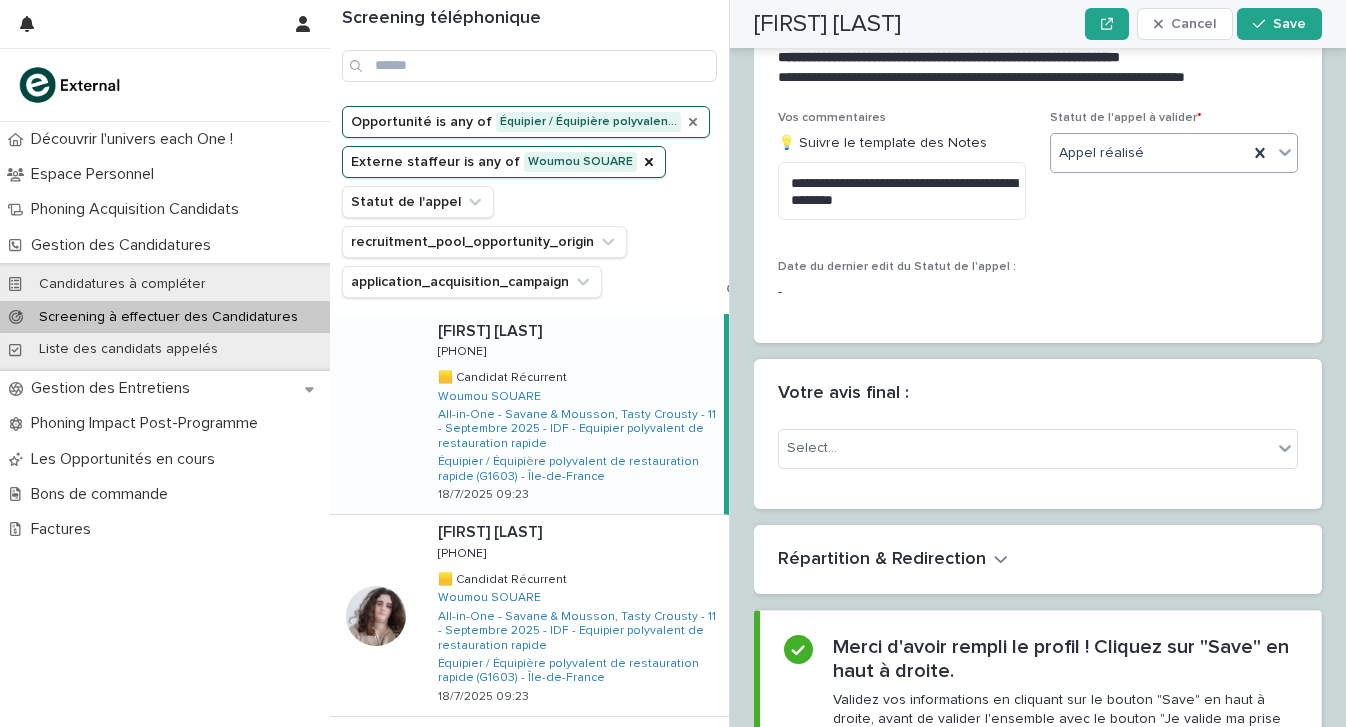 scroll, scrollTop: 2660, scrollLeft: 0, axis: vertical 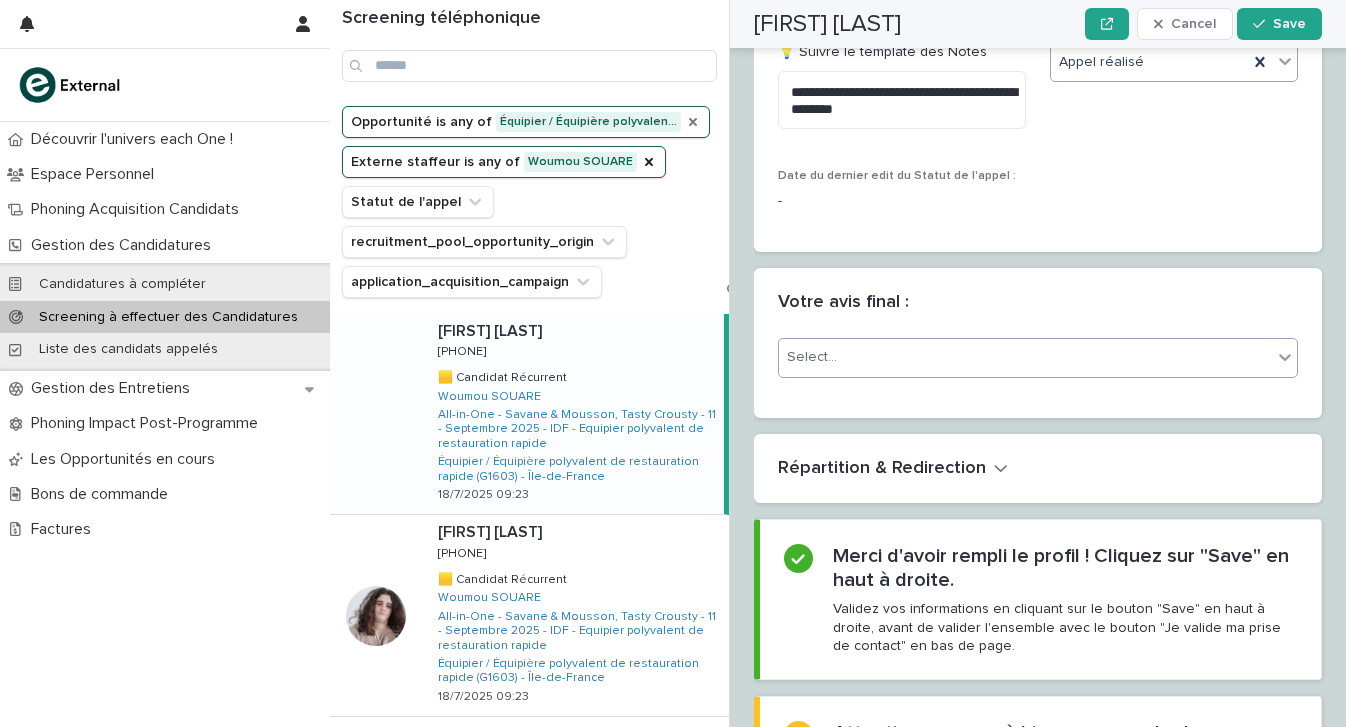 click on "Select..." at bounding box center [1025, 357] 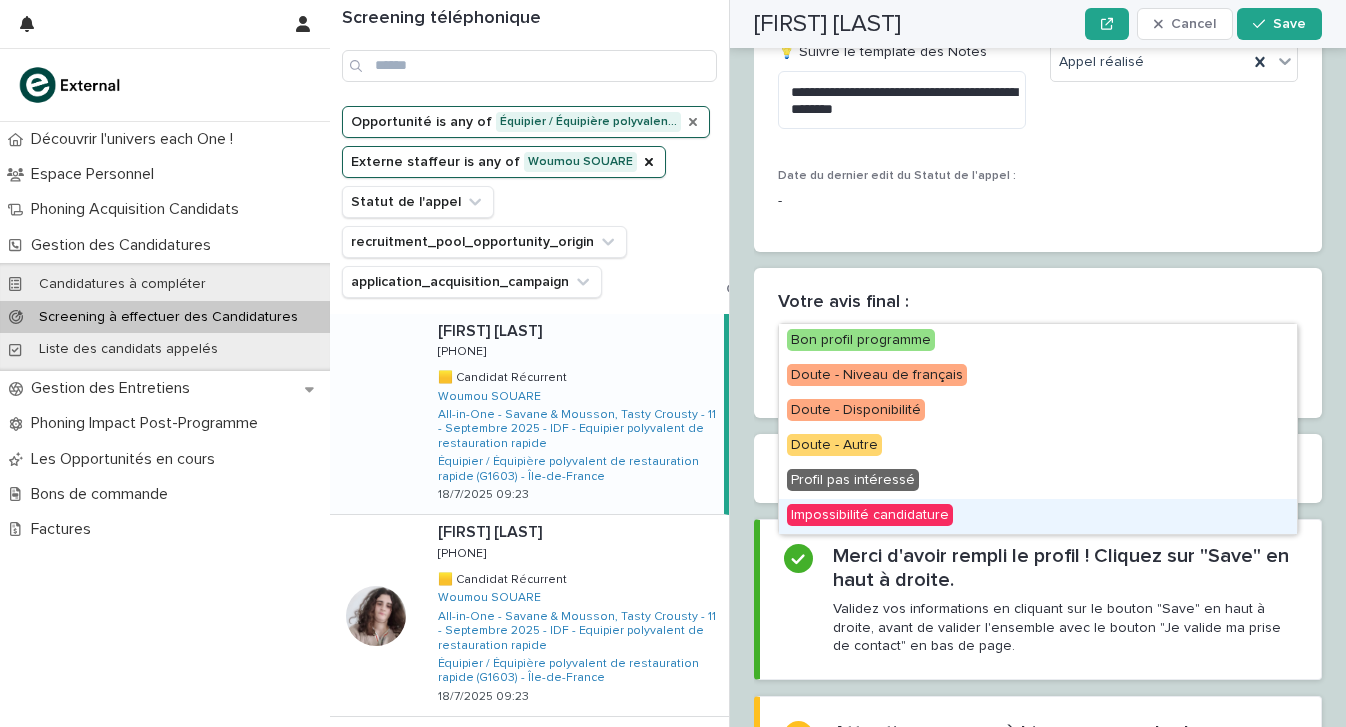 click on "Impossibilité candidature" at bounding box center (870, 515) 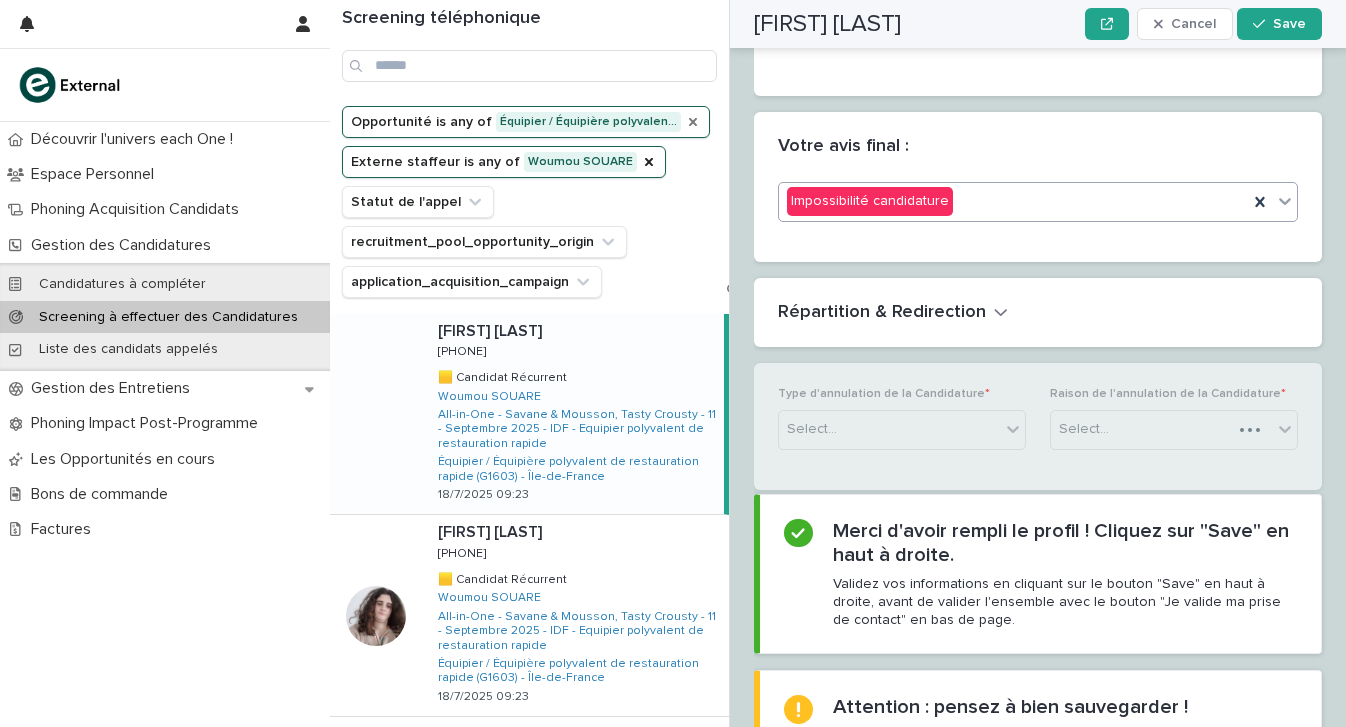 scroll, scrollTop: 2816, scrollLeft: 0, axis: vertical 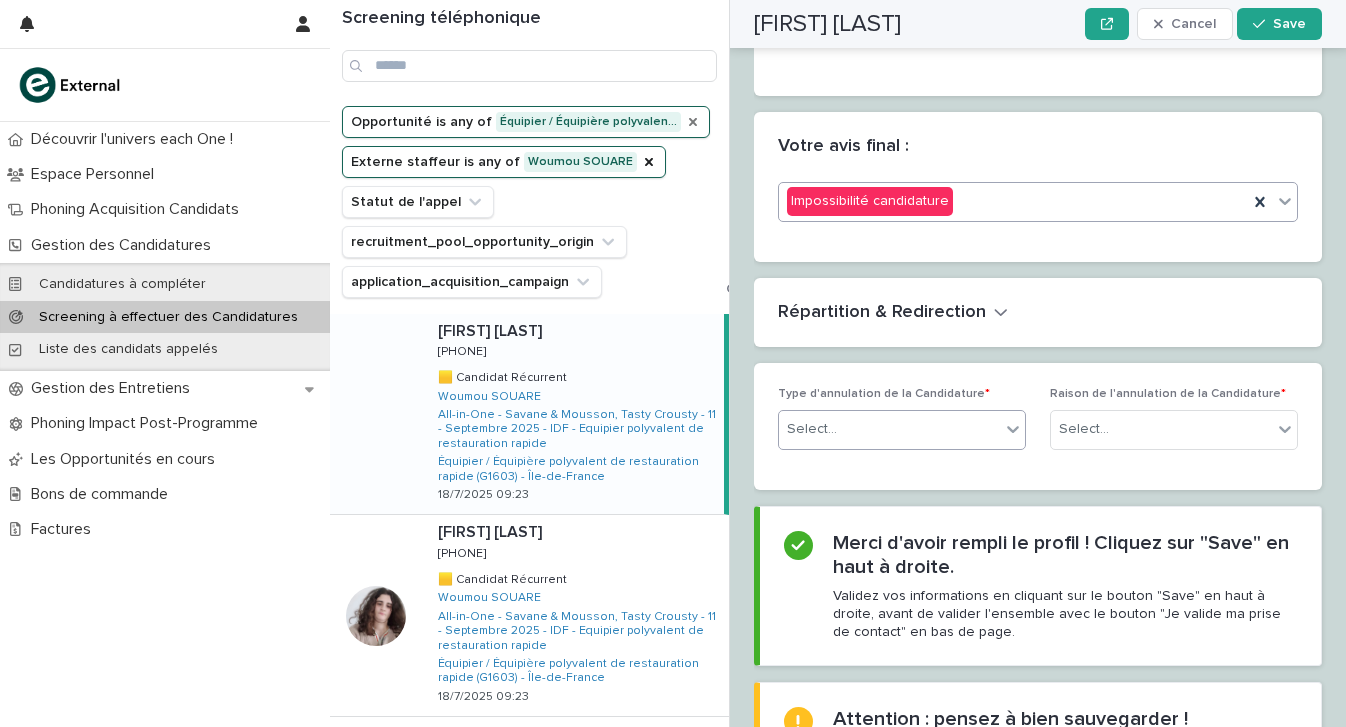 click on "Select..." at bounding box center [889, 429] 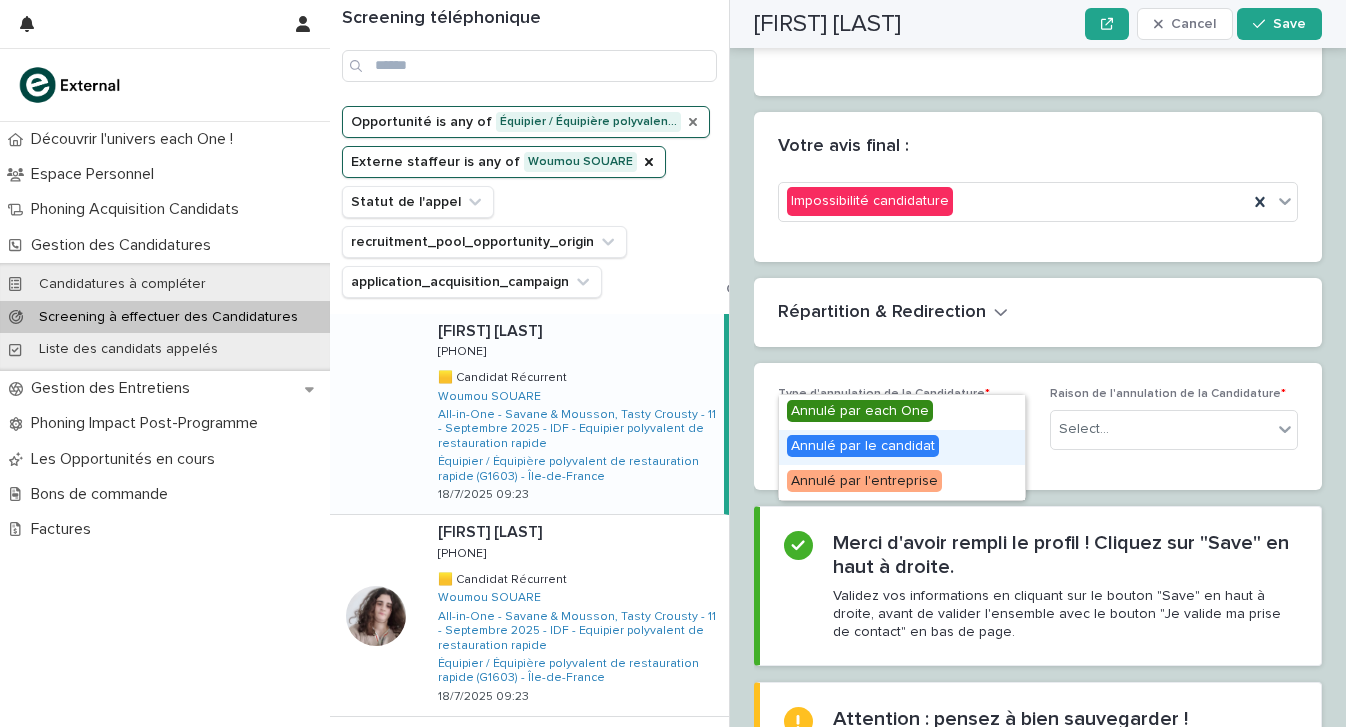 click on "Annulé par le candidat" at bounding box center (902, 447) 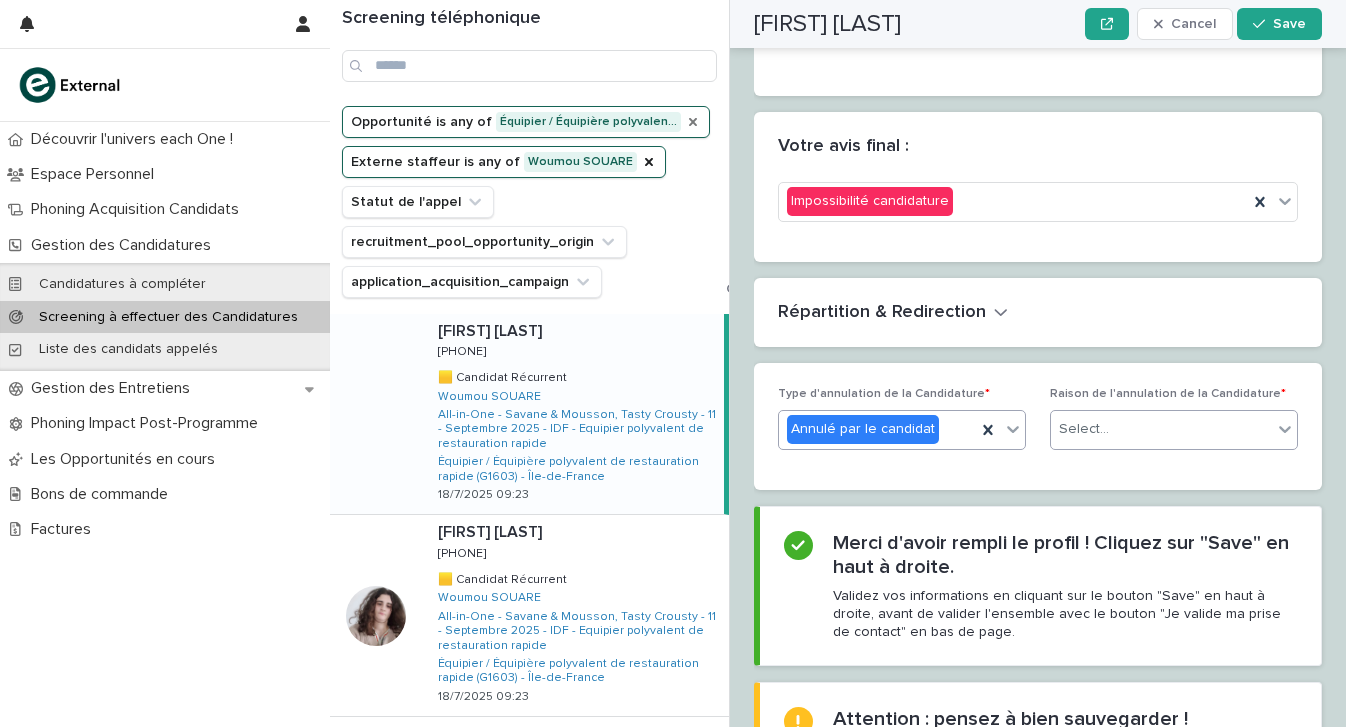 click on "Select..." at bounding box center [1161, 429] 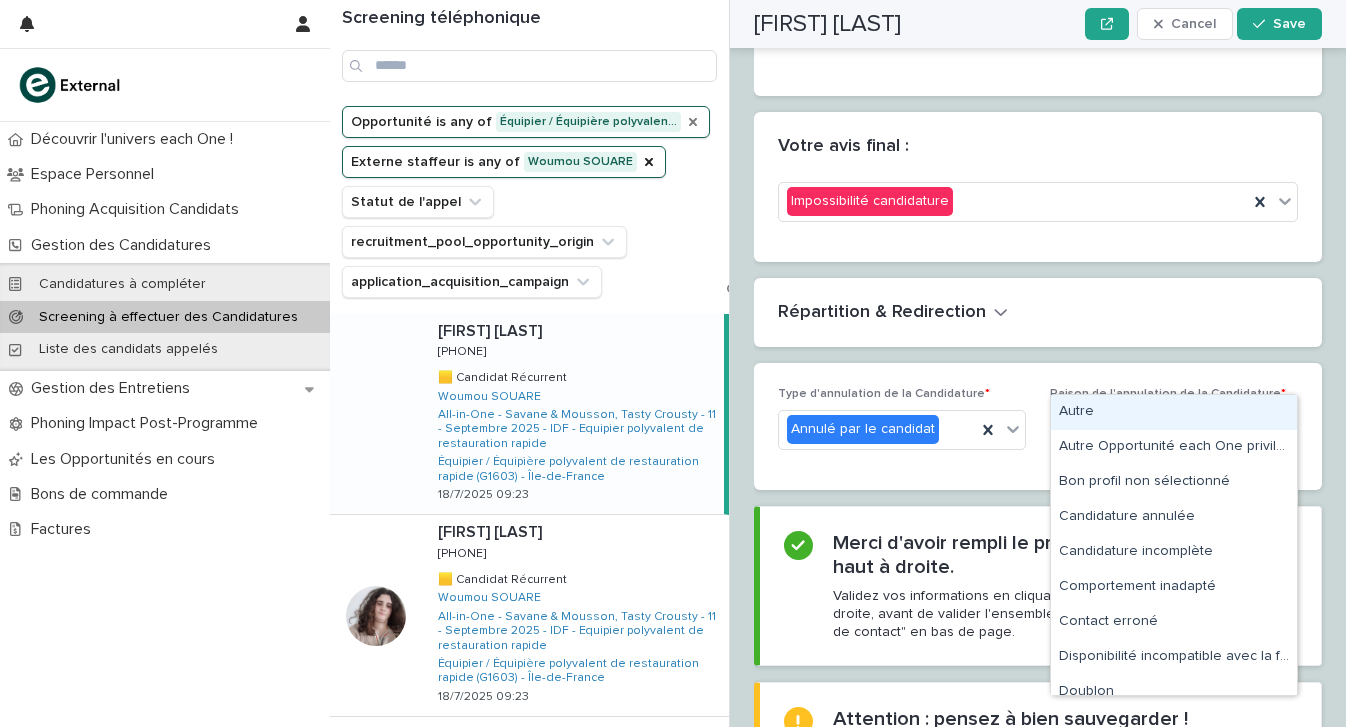 type on "*" 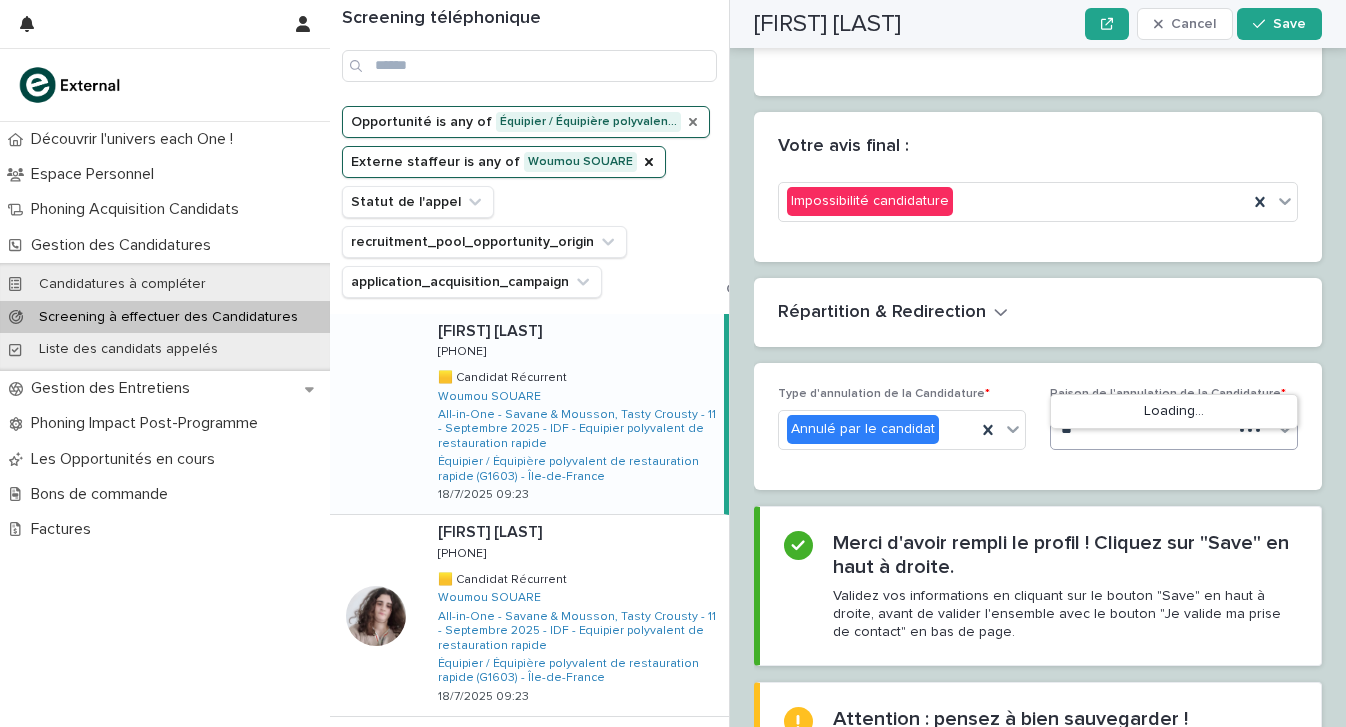 type on "*" 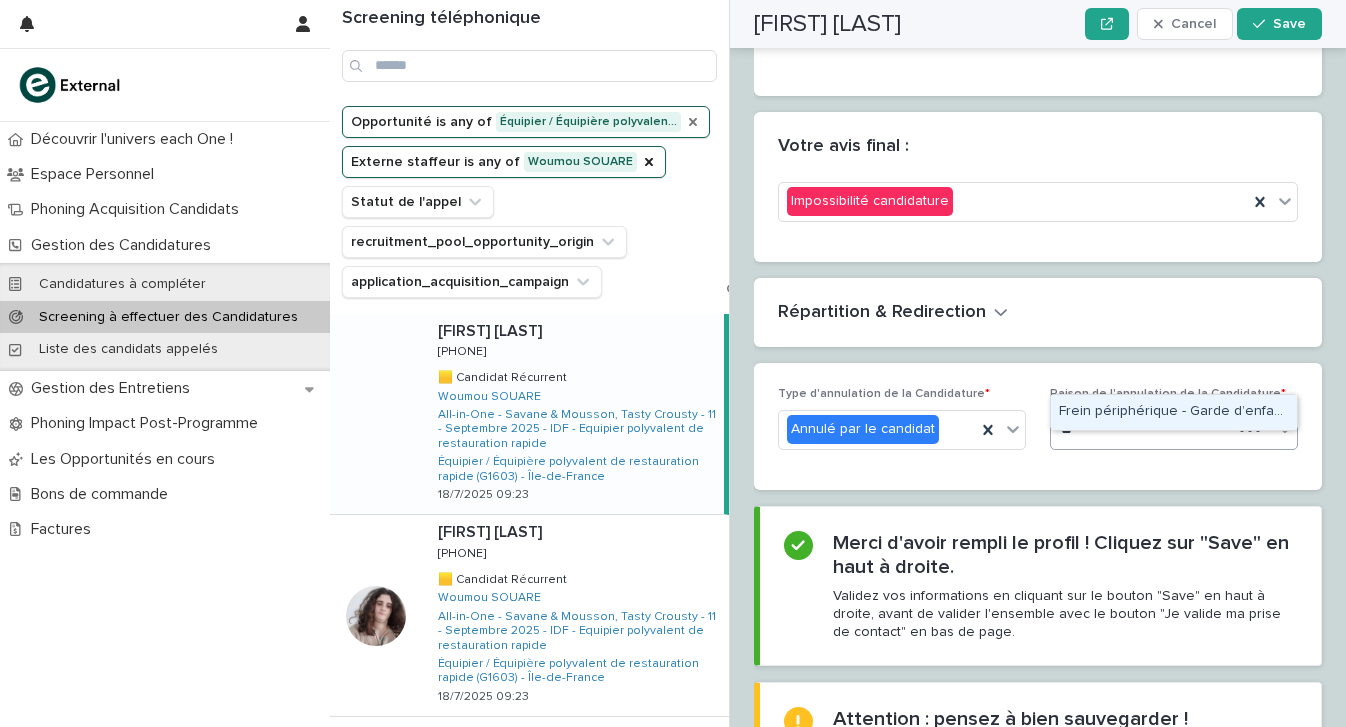 scroll, scrollTop: 0, scrollLeft: 0, axis: both 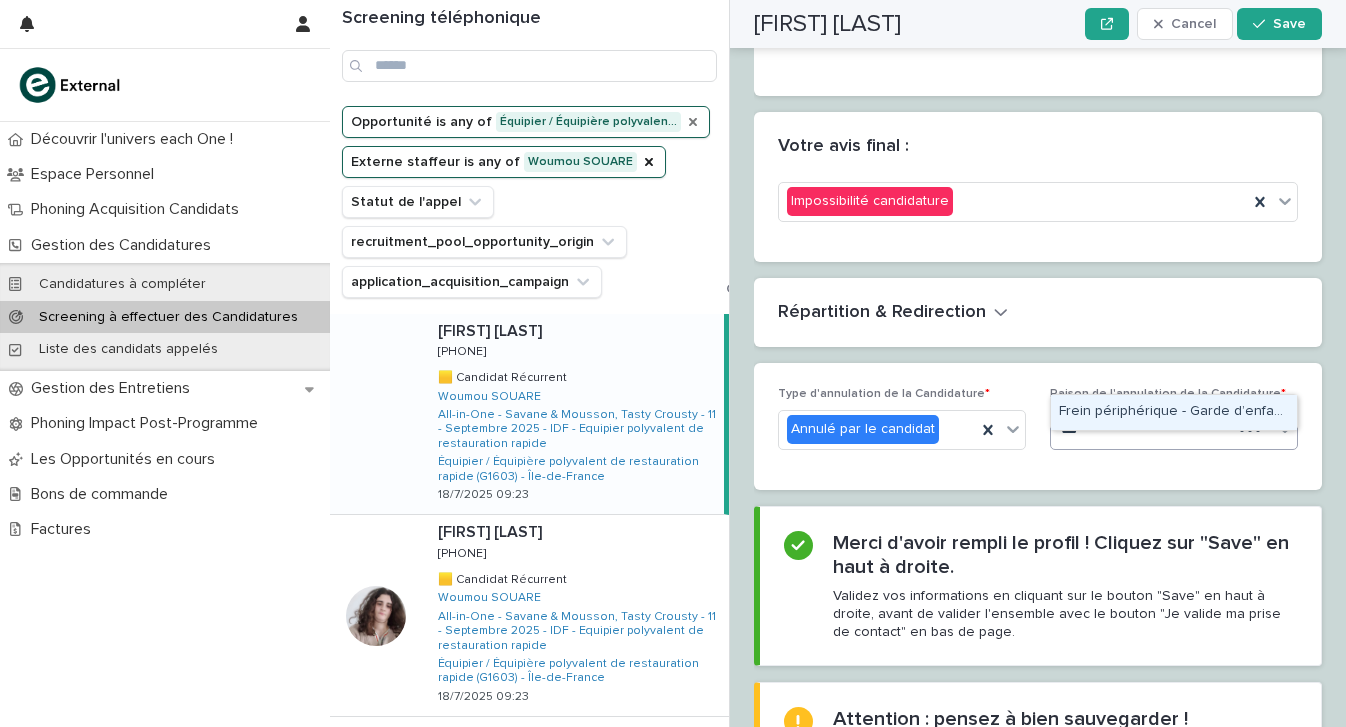 type on "****" 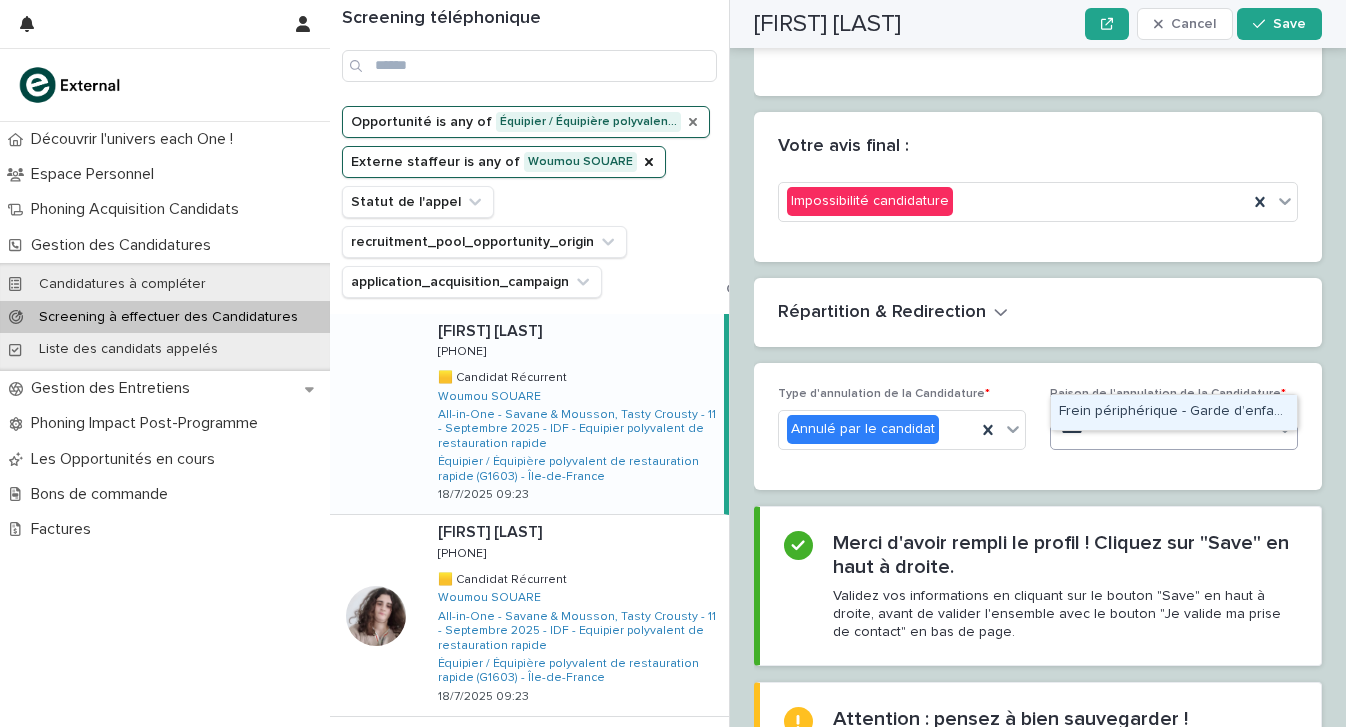 click on "Frein périphérique - Garde d’enfants" at bounding box center [1174, 412] 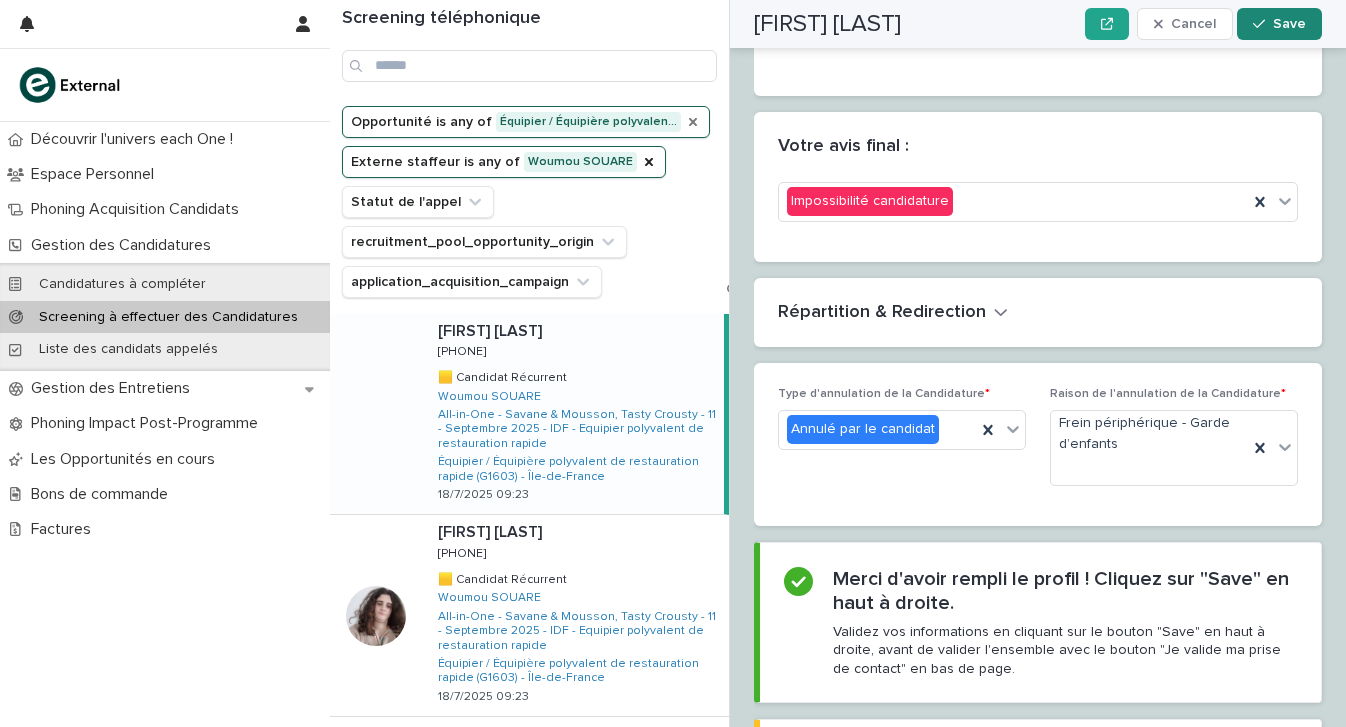 click on "Save" at bounding box center [1279, 24] 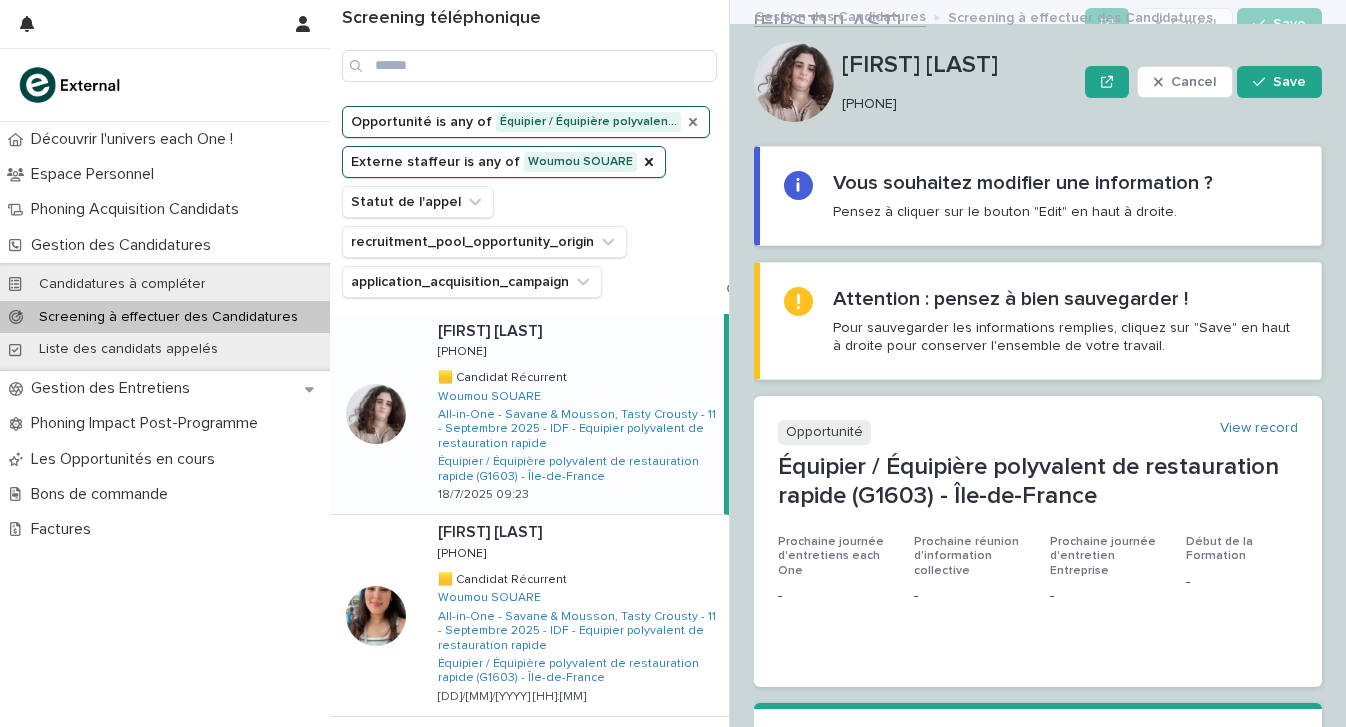 scroll, scrollTop: 0, scrollLeft: 0, axis: both 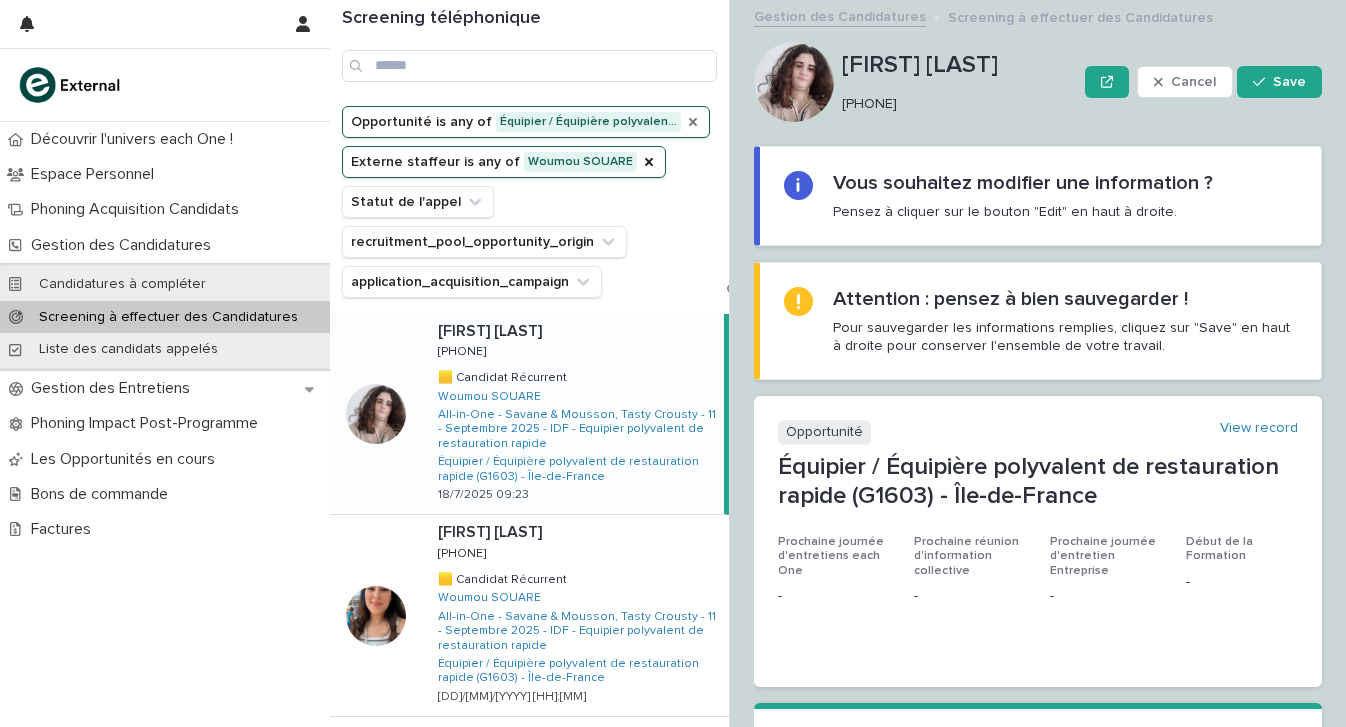 click on "[PHONE]" at bounding box center [955, 104] 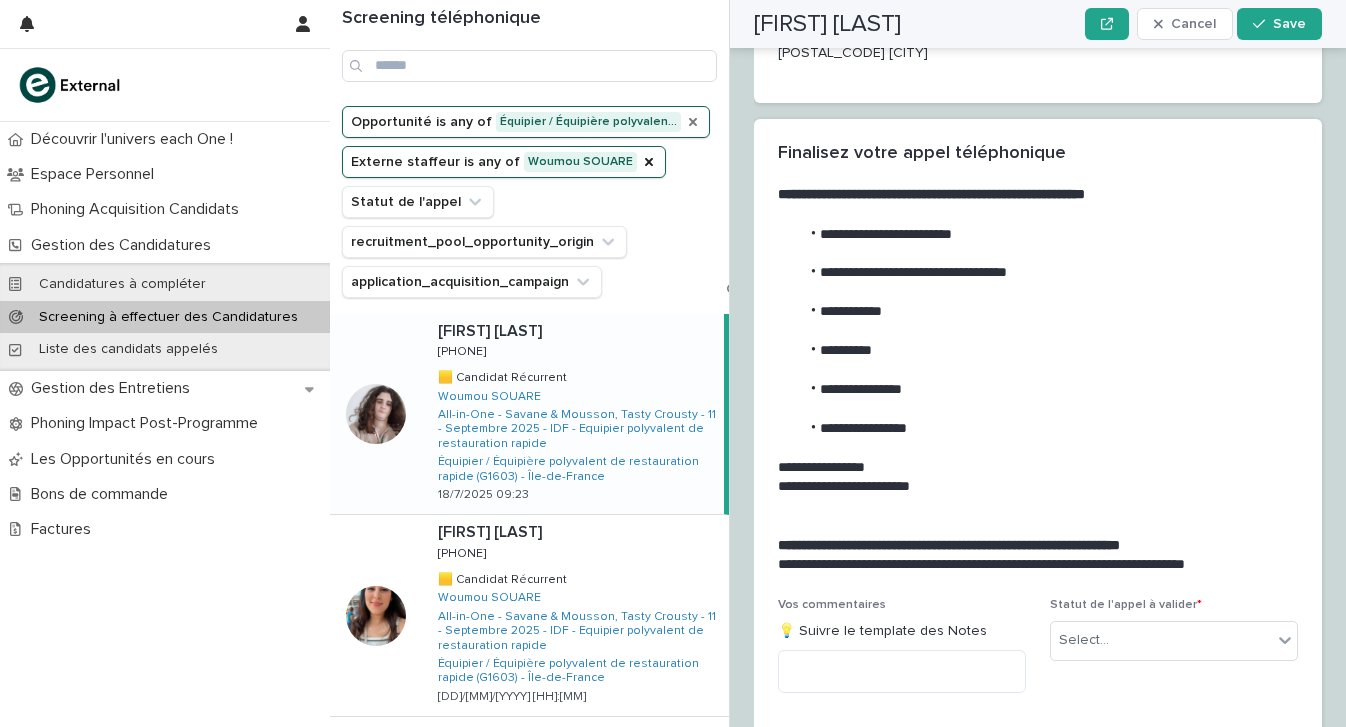 scroll, scrollTop: 2695, scrollLeft: 0, axis: vertical 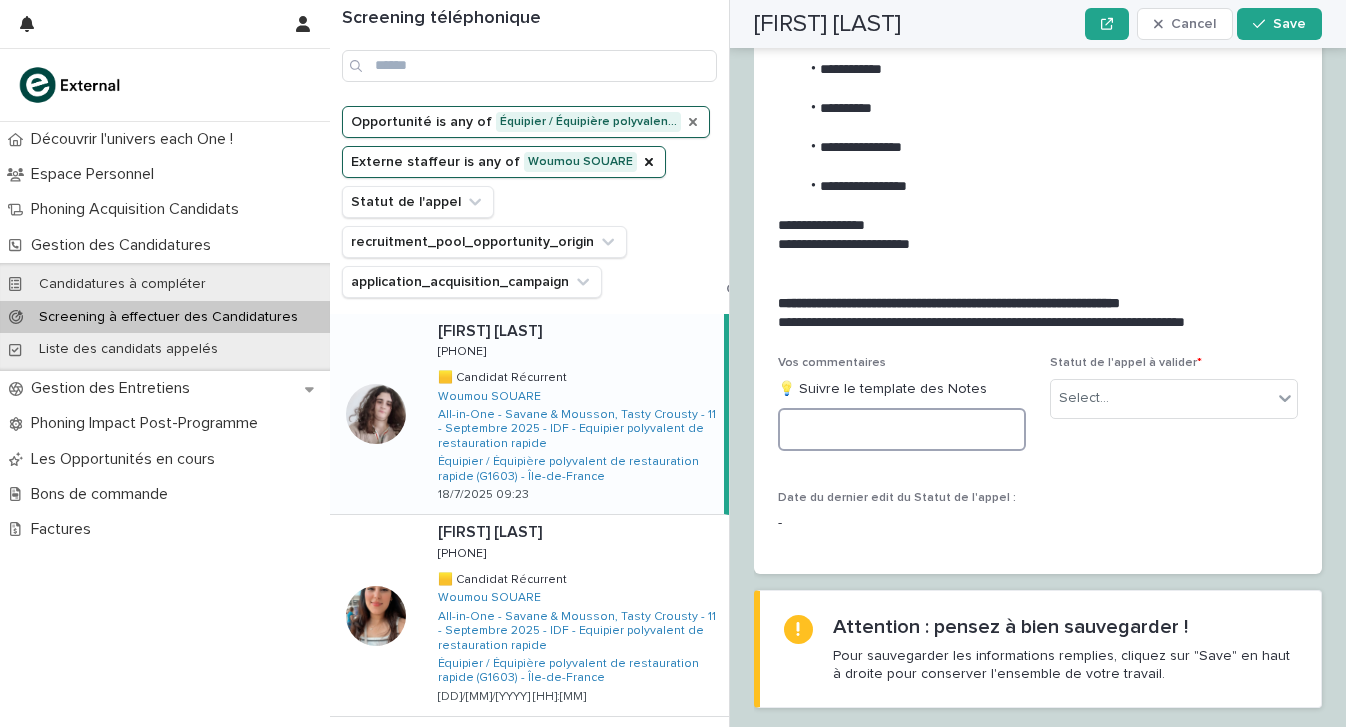 click at bounding box center [902, 429] 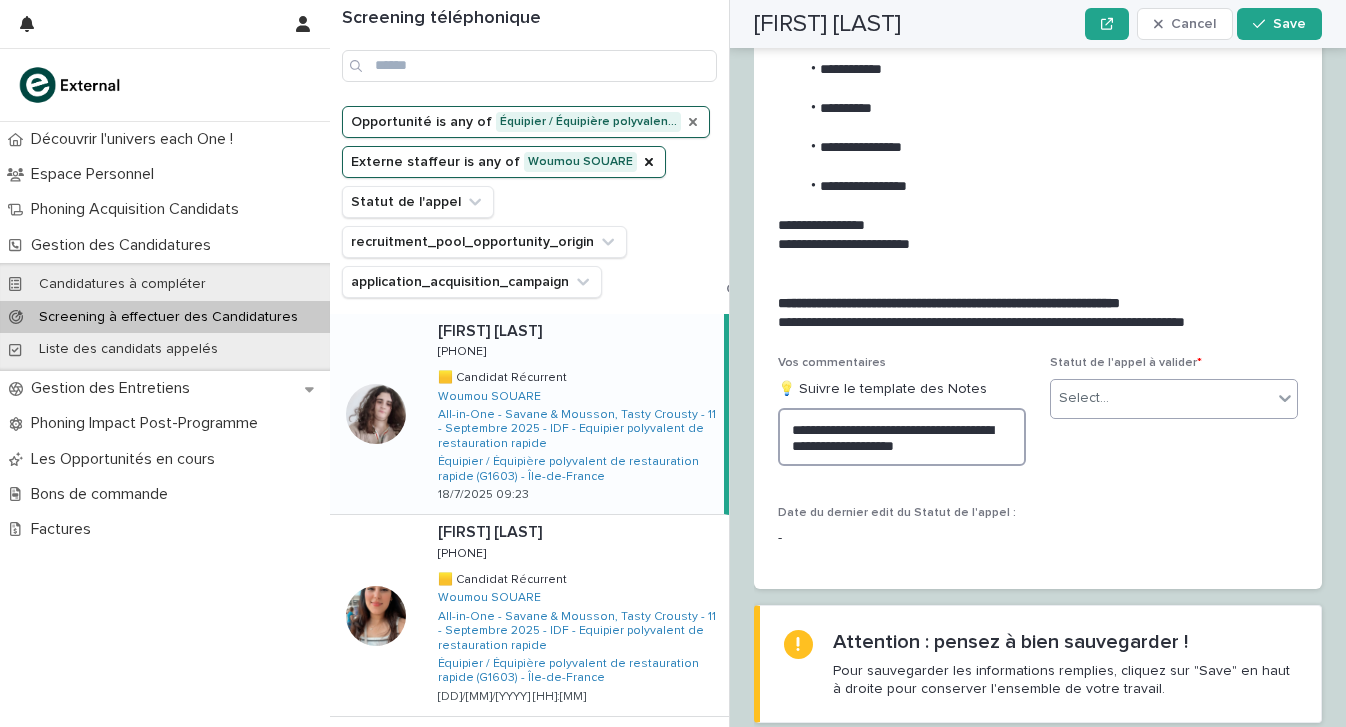 type on "**********" 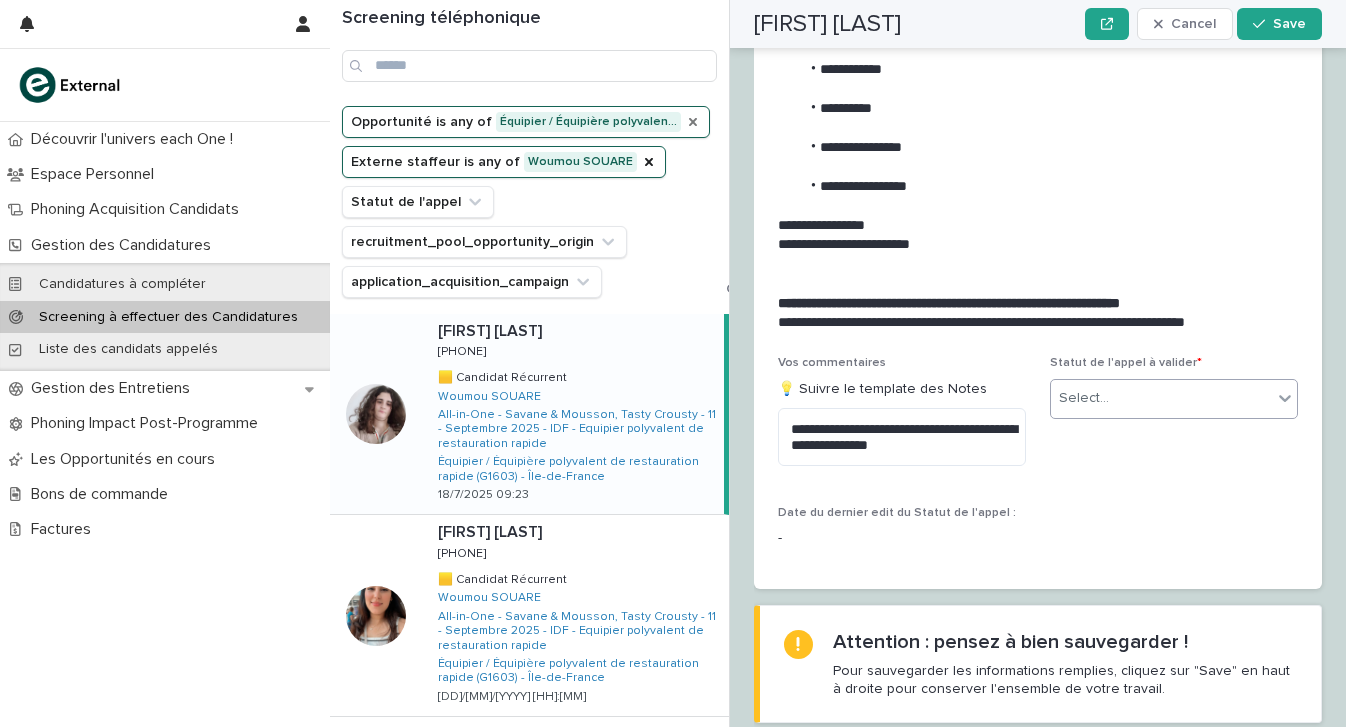 drag, startPoint x: 1125, startPoint y: 350, endPoint x: 1126, endPoint y: 367, distance: 17.029387 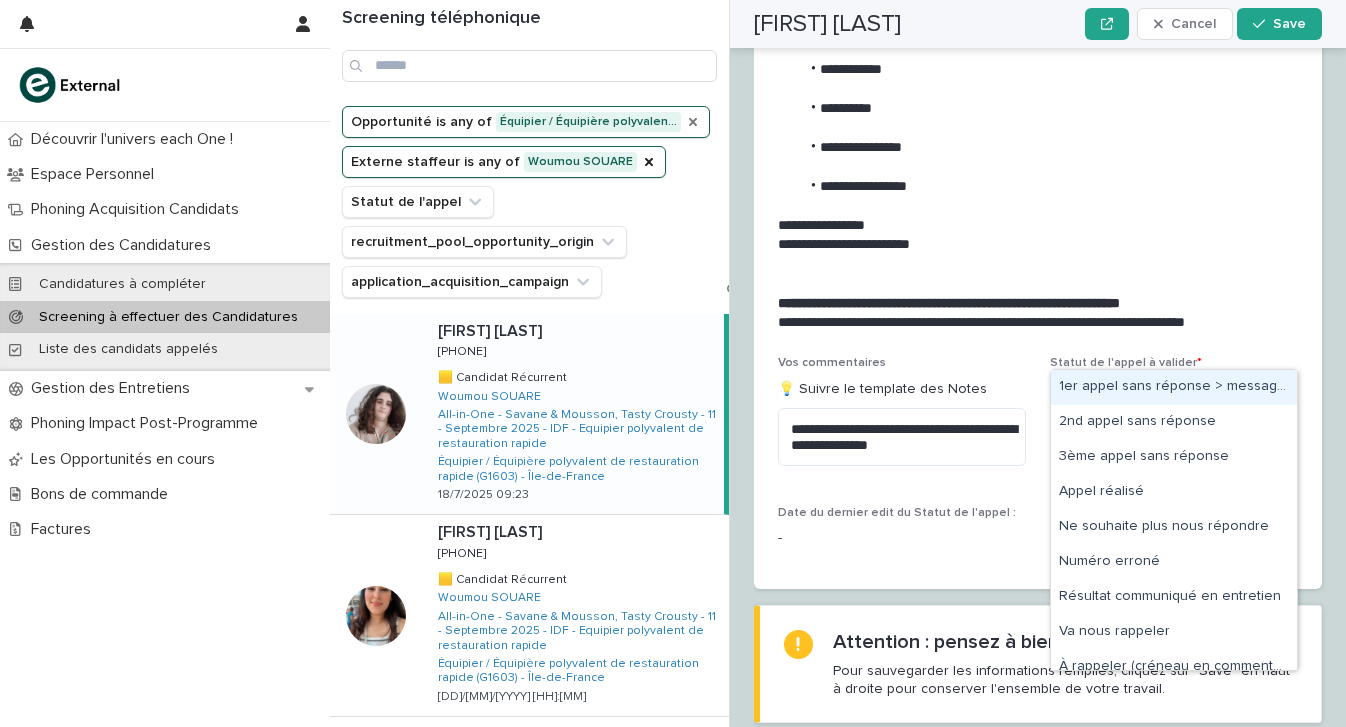 click on "1er appel sans réponse > message laissé" at bounding box center [1174, 387] 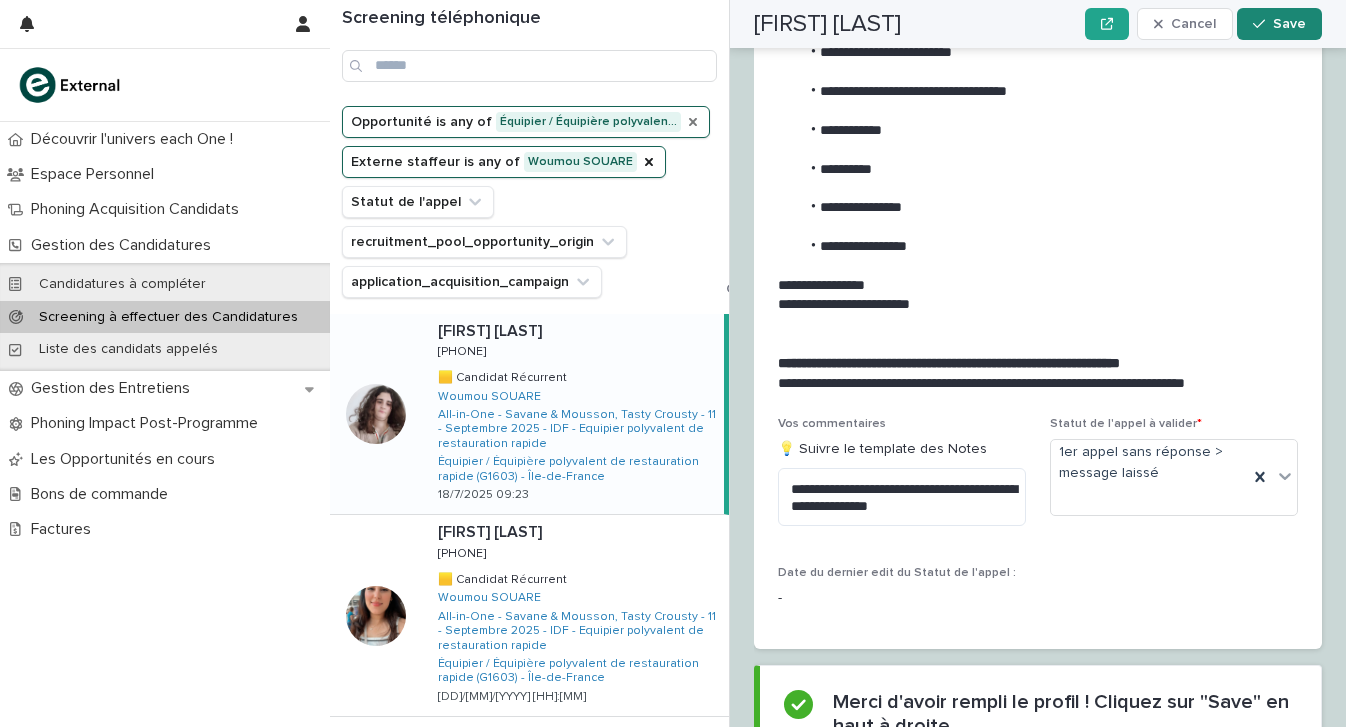 click on "Save" at bounding box center [1289, 24] 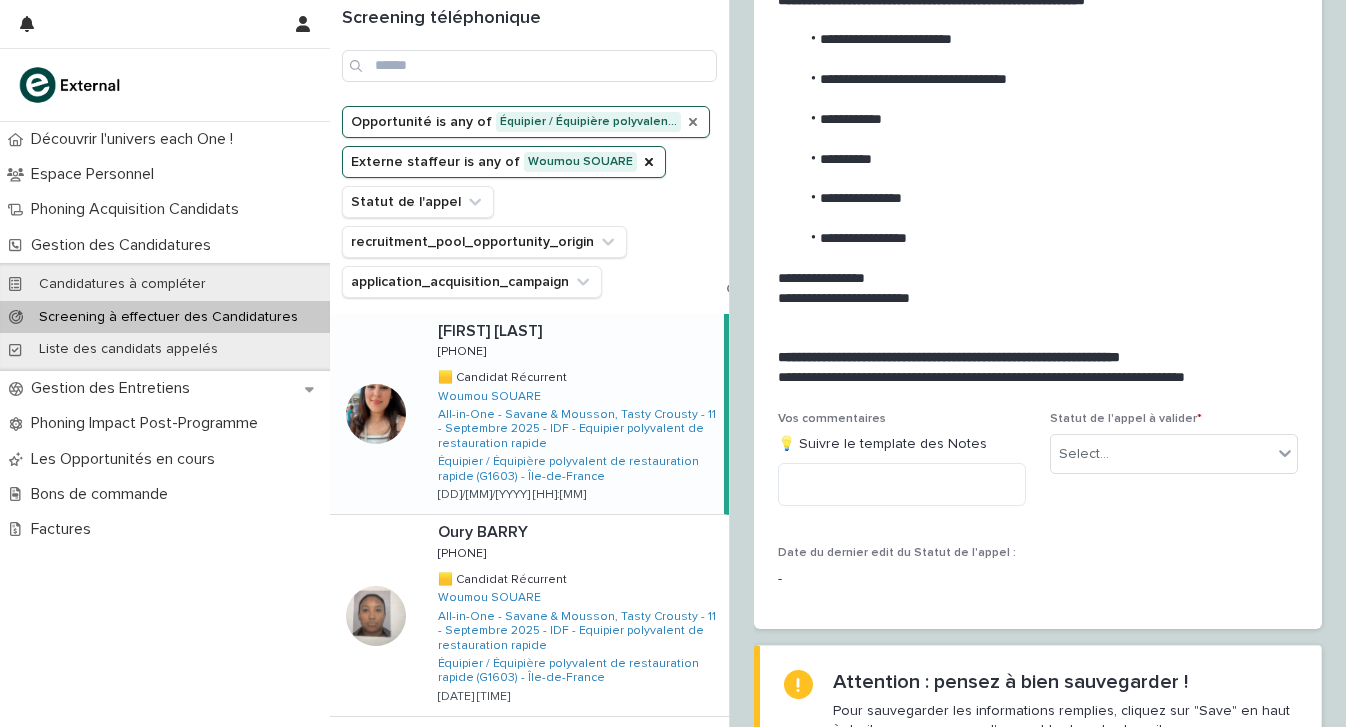 scroll, scrollTop: 2691, scrollLeft: 0, axis: vertical 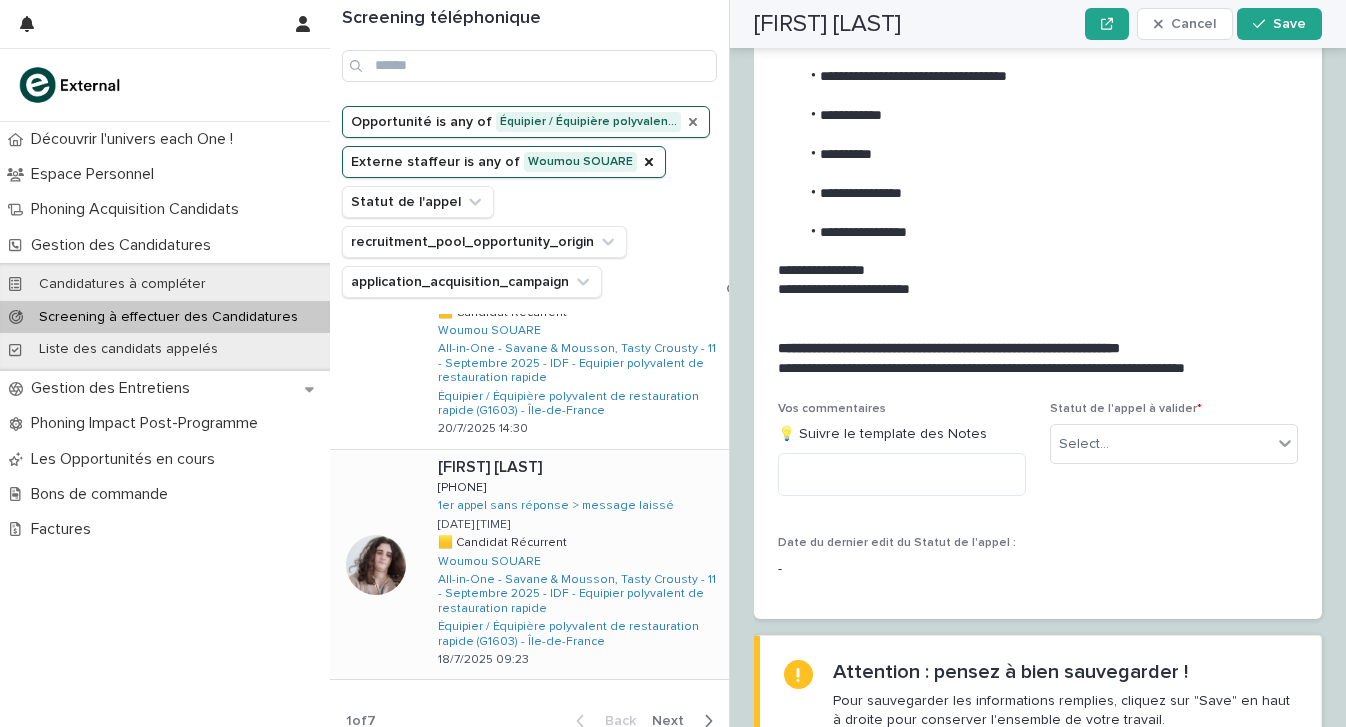 click on "[FIRST] [LAST] [FIRST] [LAST]   [PHONE] [PHONE]   [TEXT]   [DATE] [TIME] 🟨 Candidat Récurrent 🟨 Candidat Récurrent   [LAST] [LAST]   All-in-One - Savane & Mousson, Tasty Crousty - [YEAR] - IDF - Equipier polyvalent de restauration rapide   Équipier / Équipière polyvalent de restauration rapide (G1603) - Île-de-France   [DATE] [TIME]" at bounding box center [575, 565] 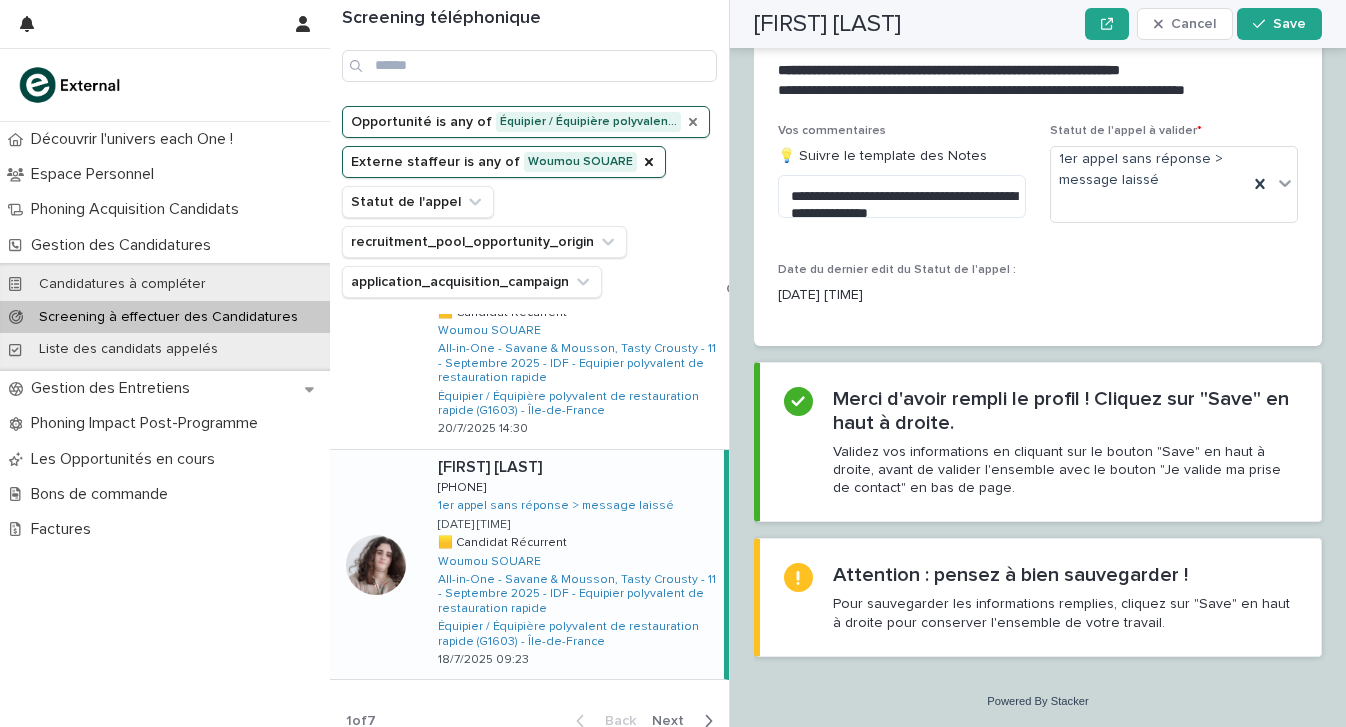 scroll, scrollTop: 2933, scrollLeft: 0, axis: vertical 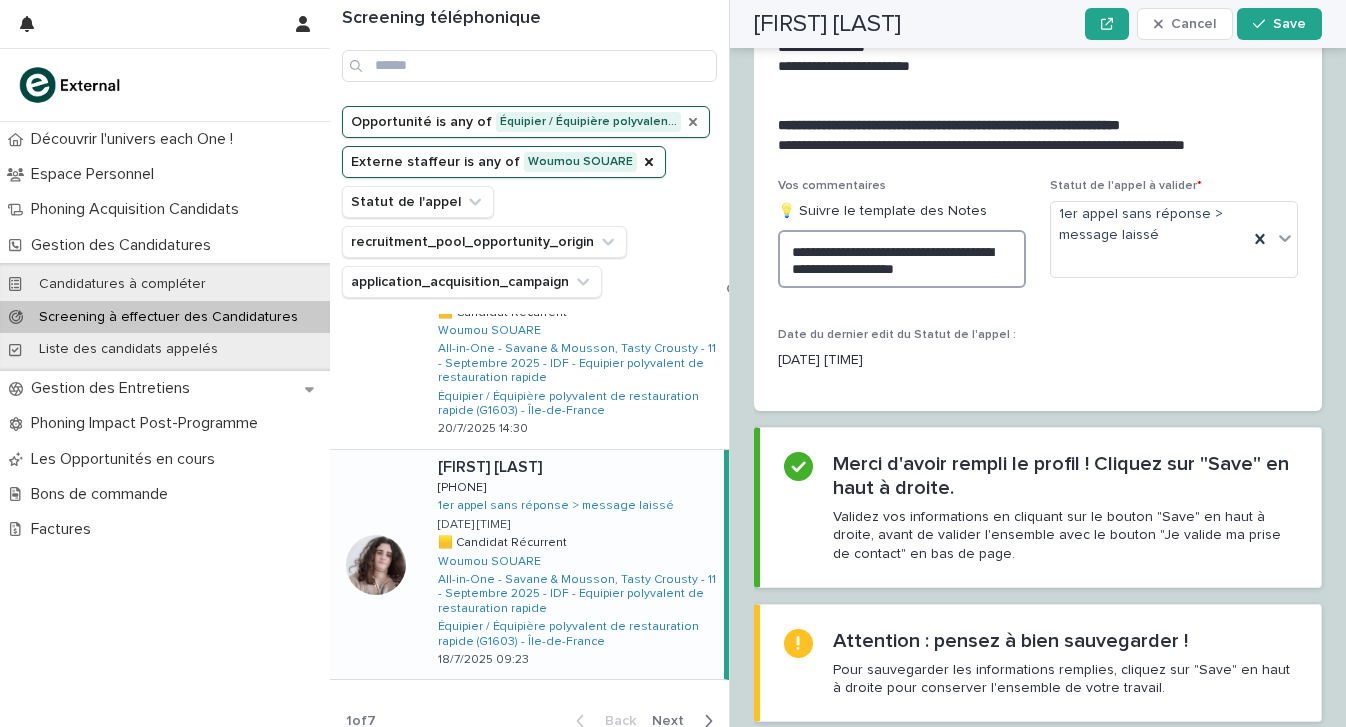 click on "**********" at bounding box center [902, 259] 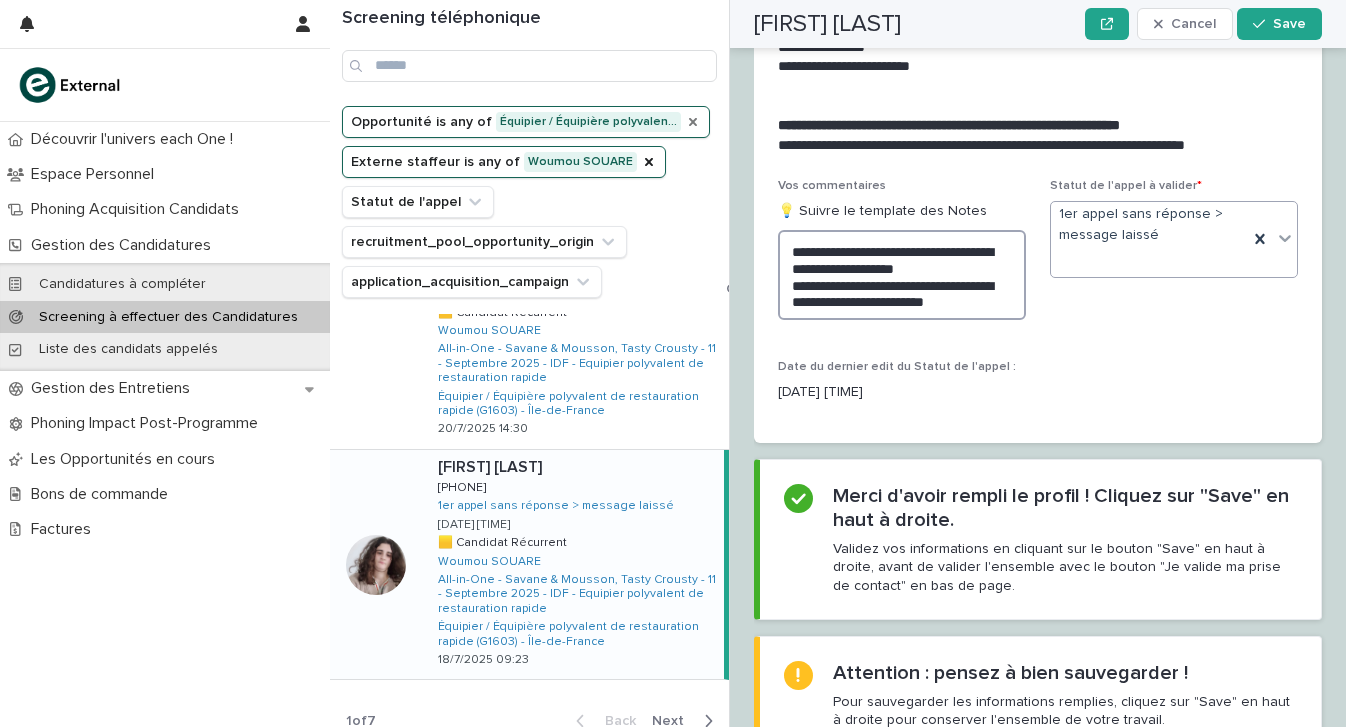 type on "**********" 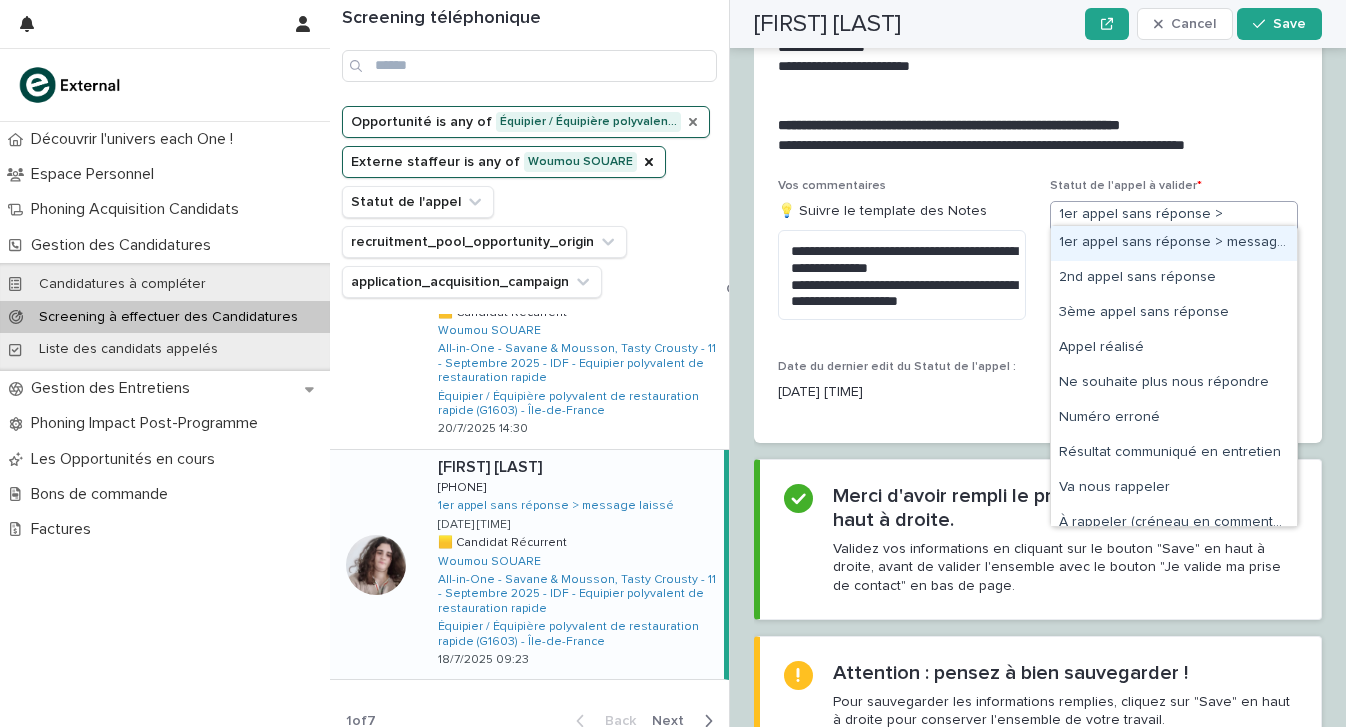 click on "1er appel sans réponse > message laissé" at bounding box center (1149, 239) 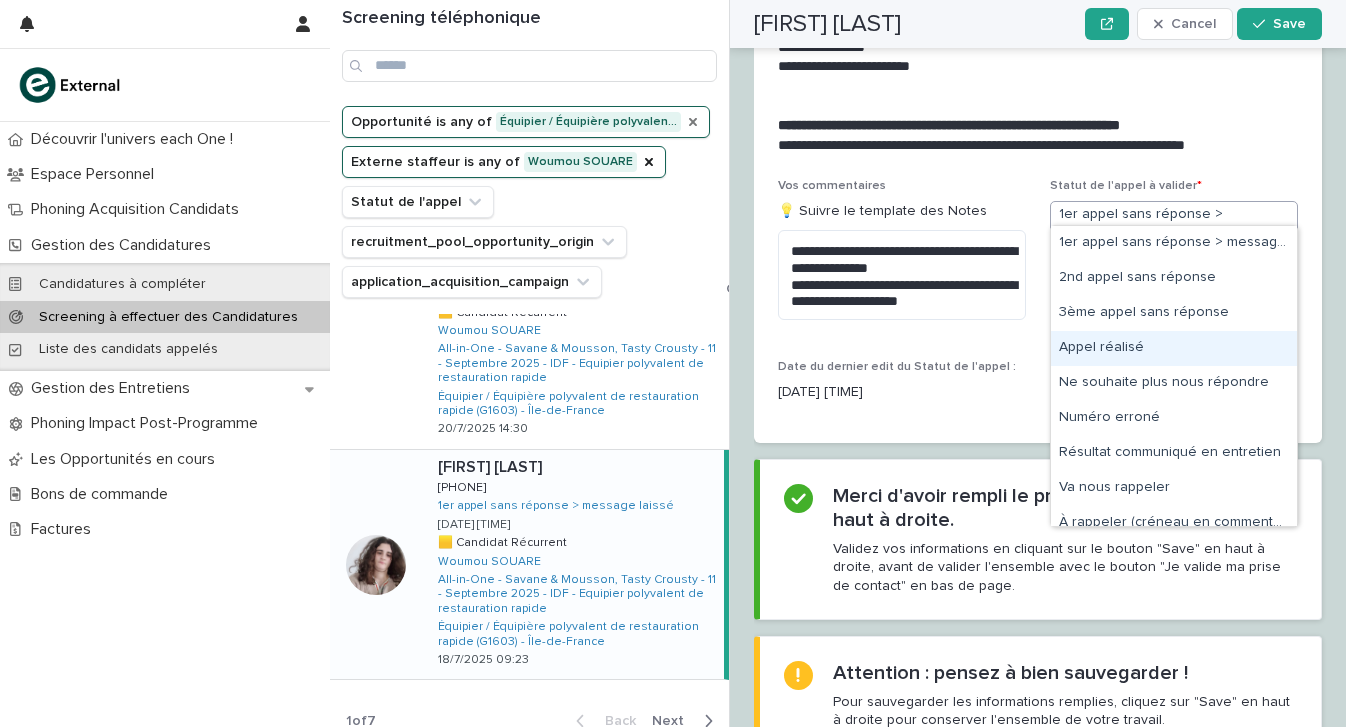 click on "Appel réalisé" at bounding box center (1174, 348) 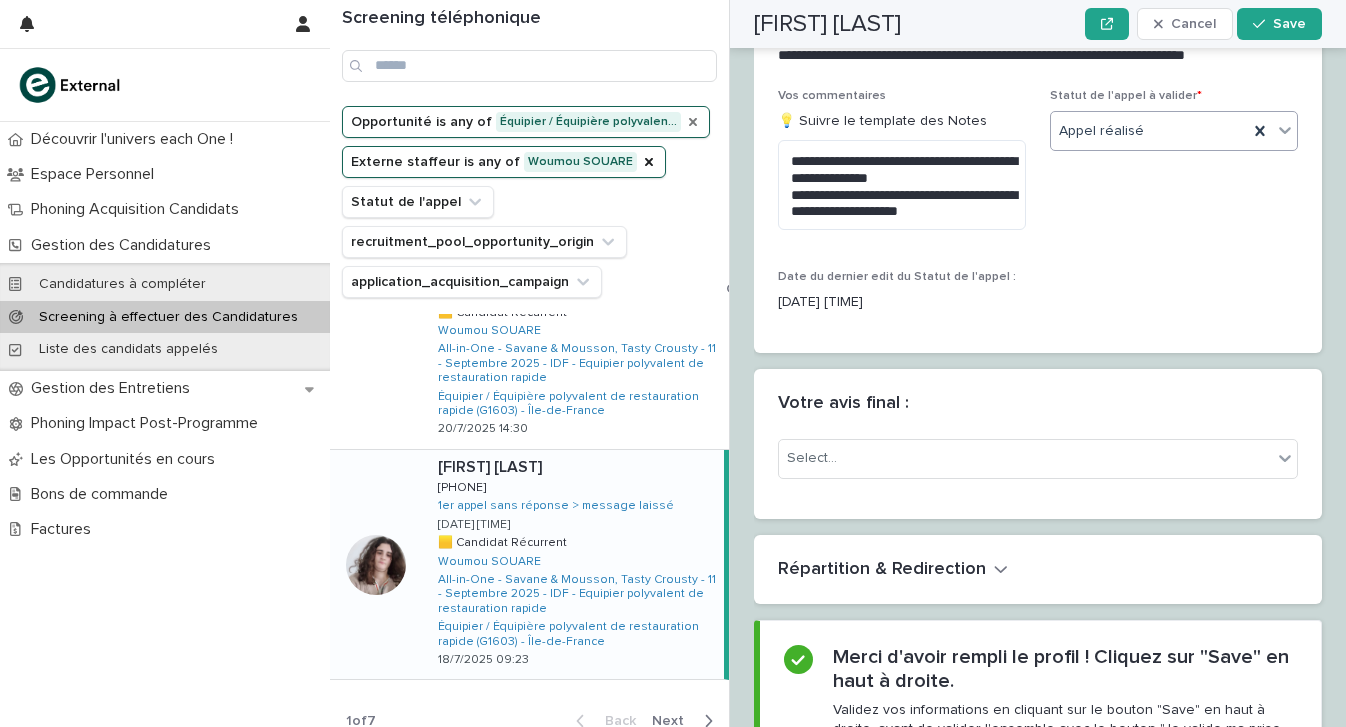 scroll, scrollTop: 3054, scrollLeft: 0, axis: vertical 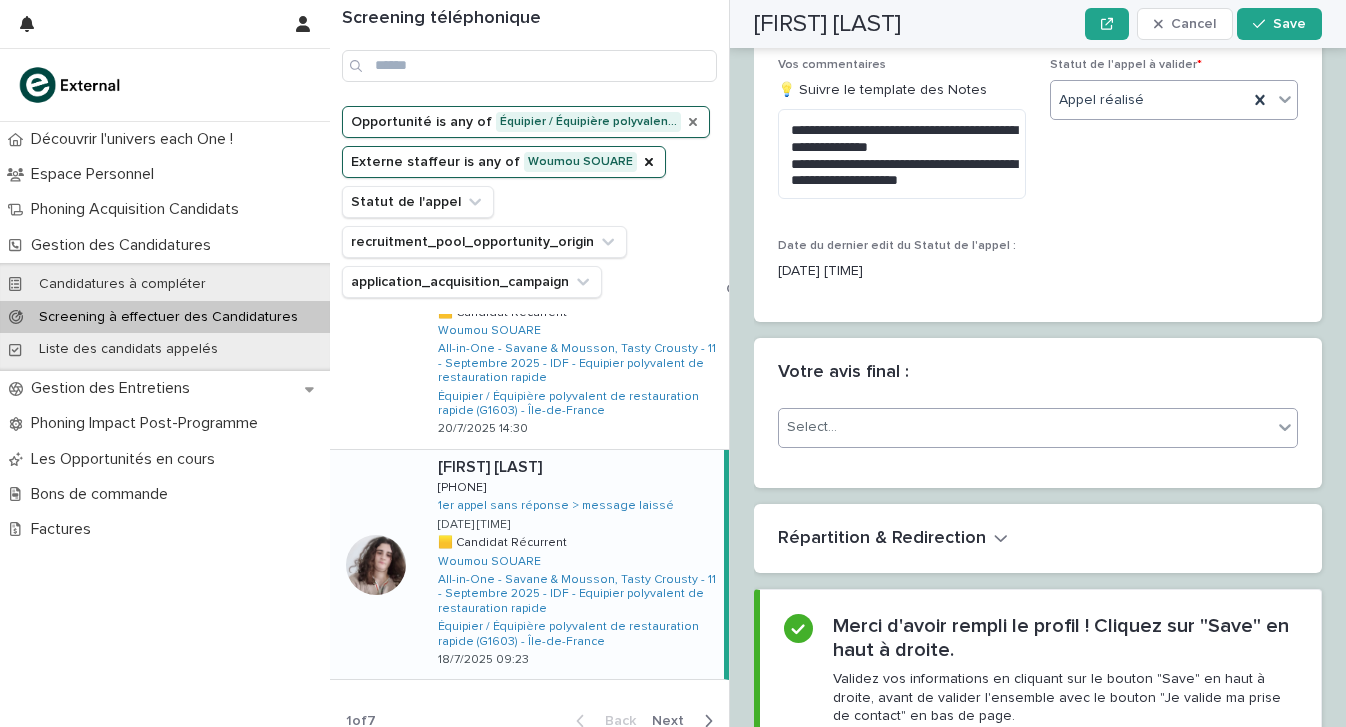 click on "Select..." at bounding box center (1025, 427) 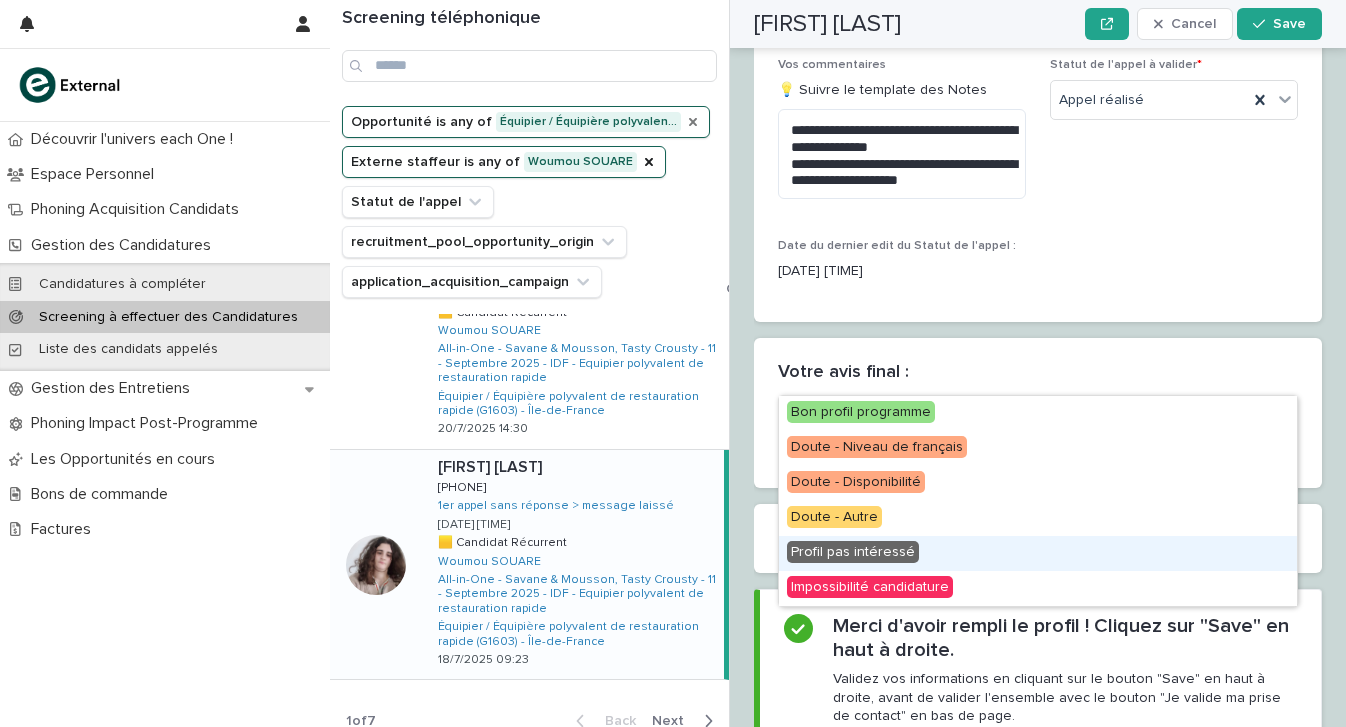 click on "Profil pas intéressé" at bounding box center [853, 552] 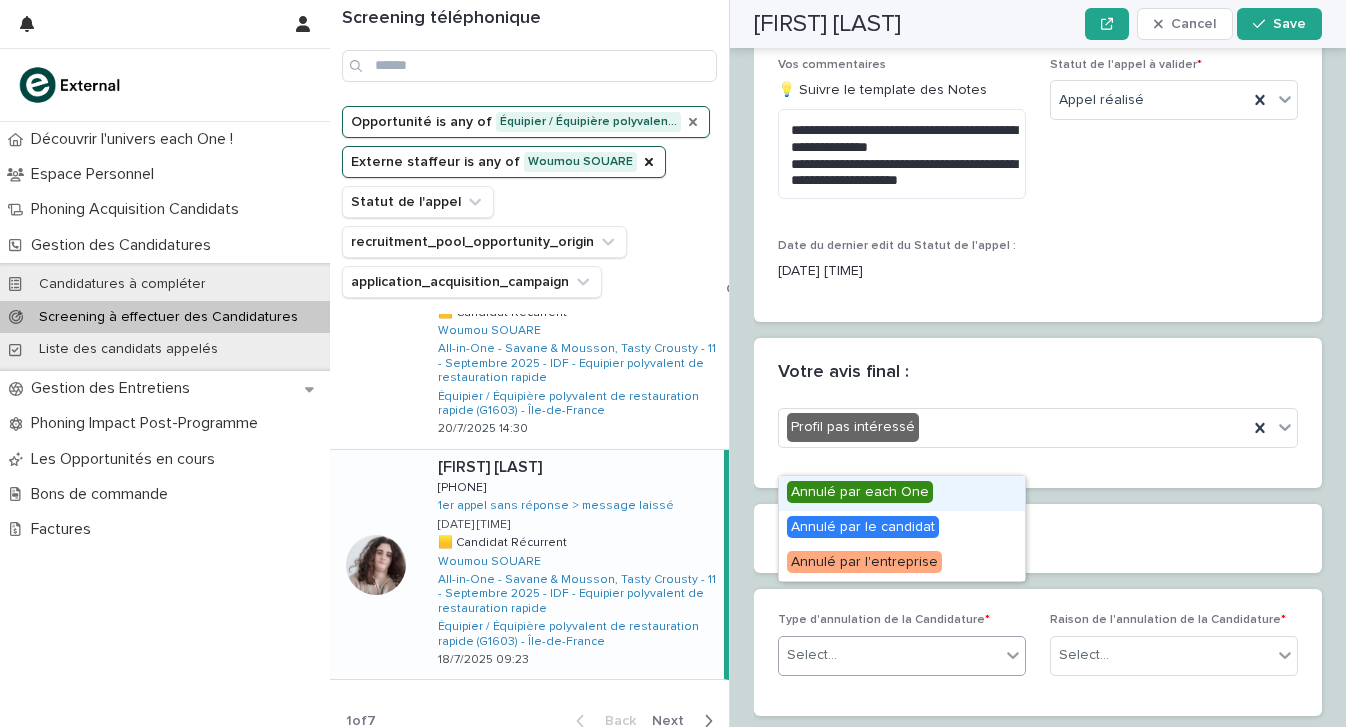 click on "Select..." at bounding box center [889, 655] 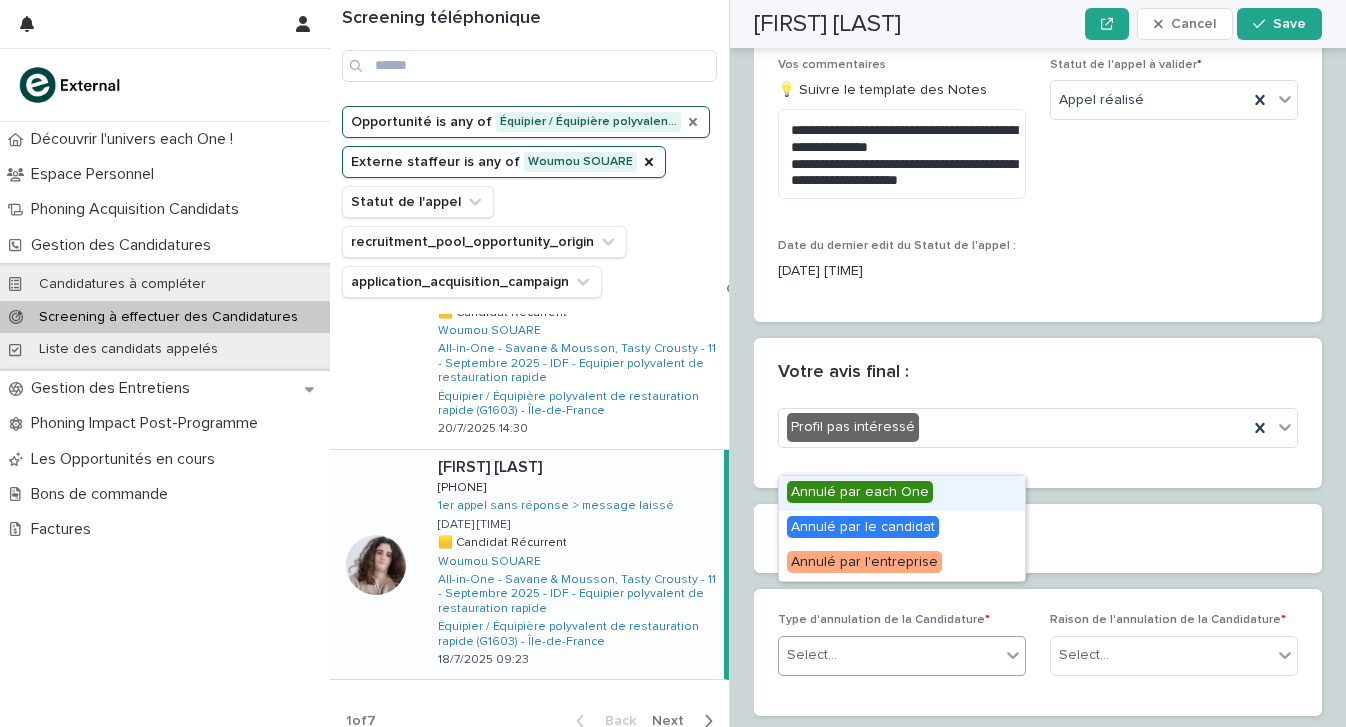 click on "Annulé par each One" at bounding box center (902, 493) 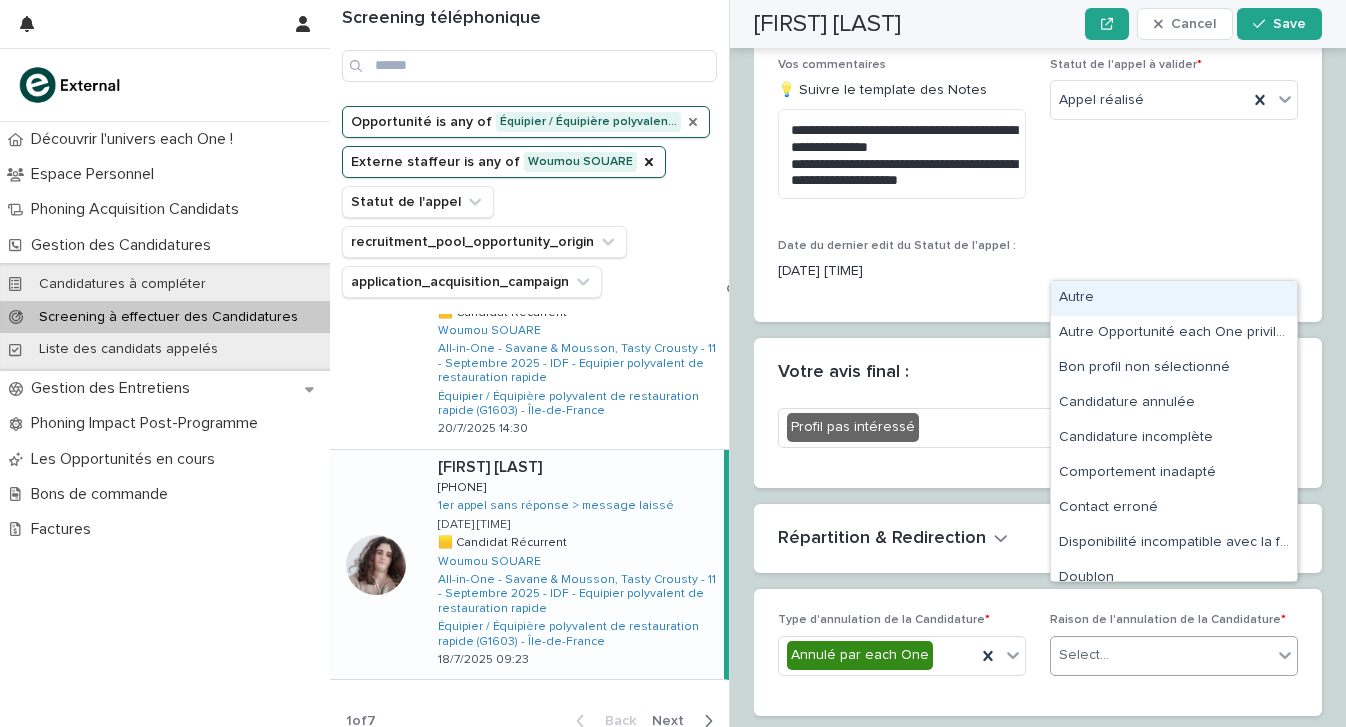 click on "Select..." at bounding box center (1161, 655) 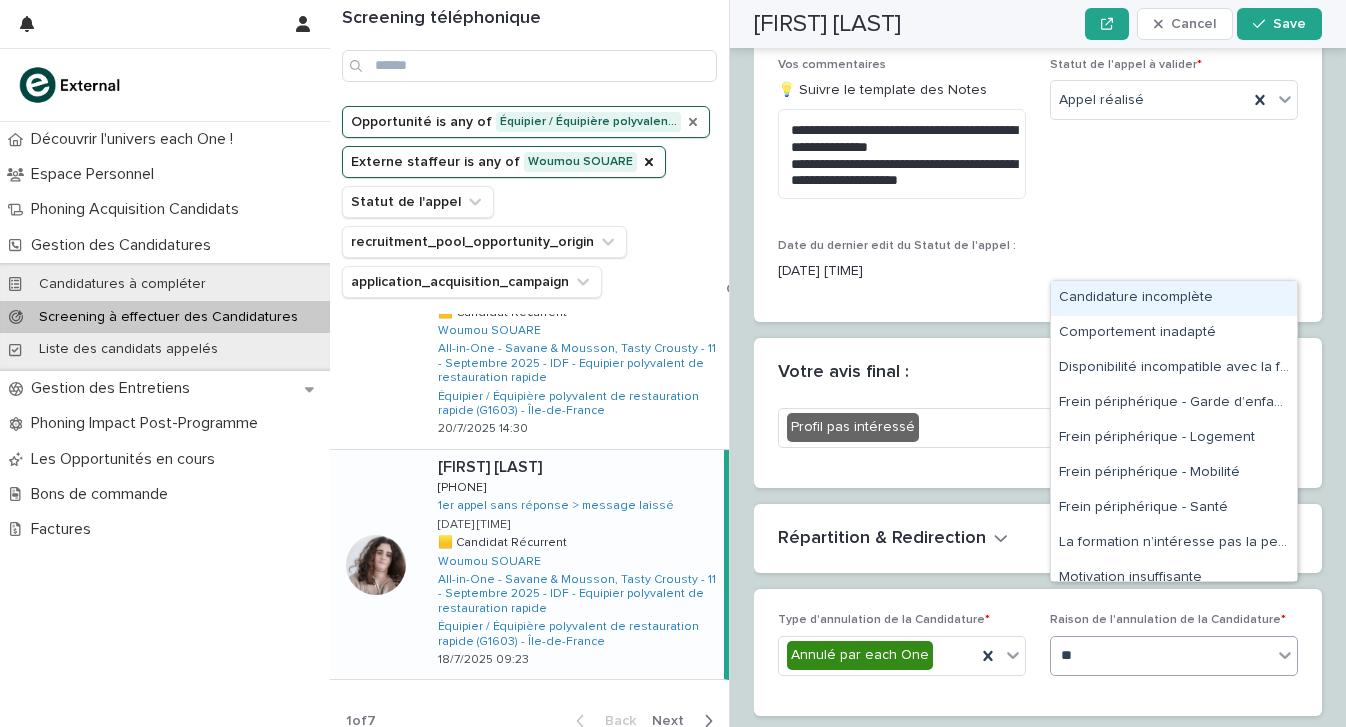 type on "***" 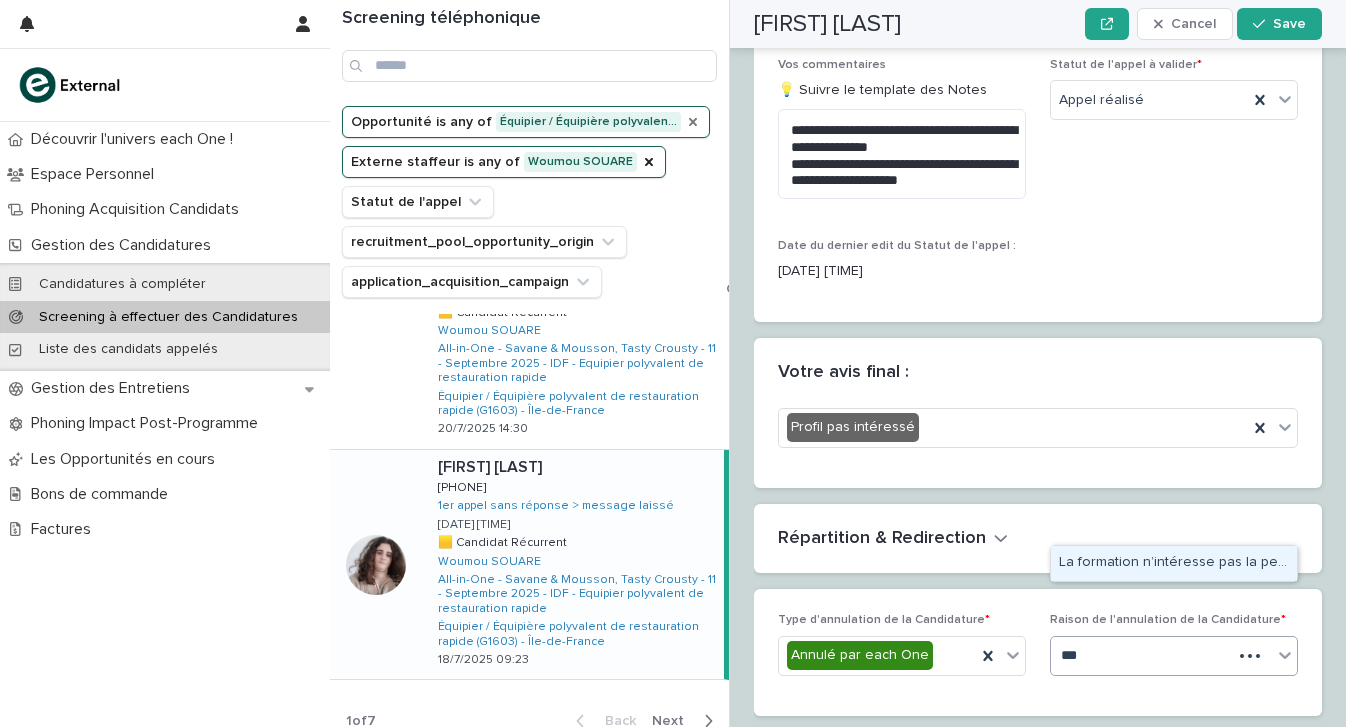 type 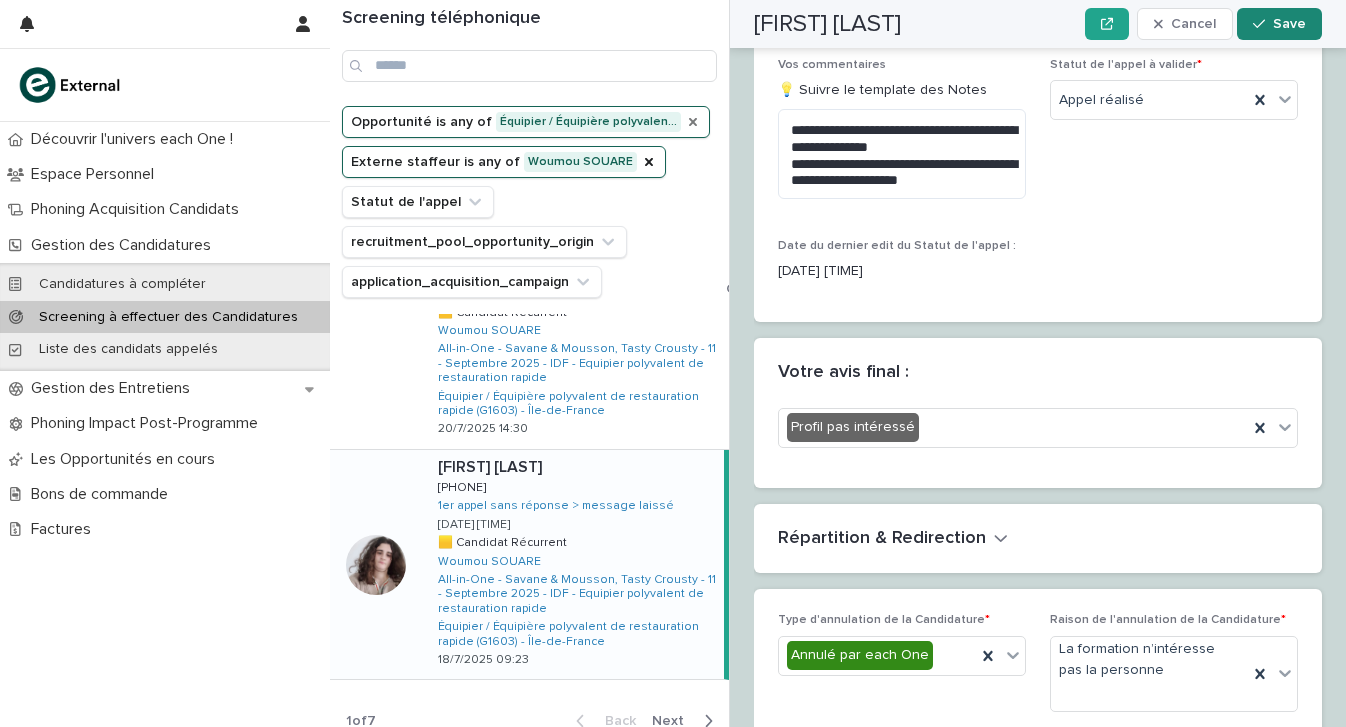click on "Save" at bounding box center (1289, 24) 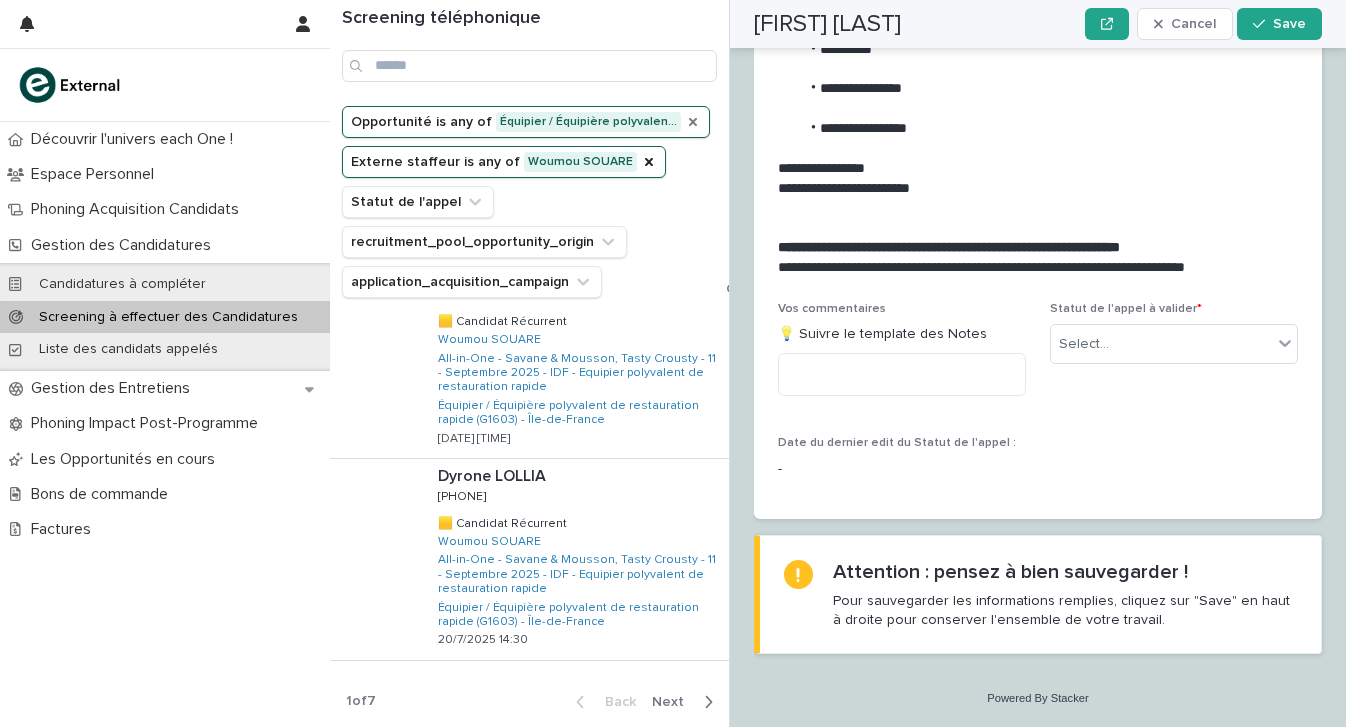 scroll, scrollTop: 2715, scrollLeft: 0, axis: vertical 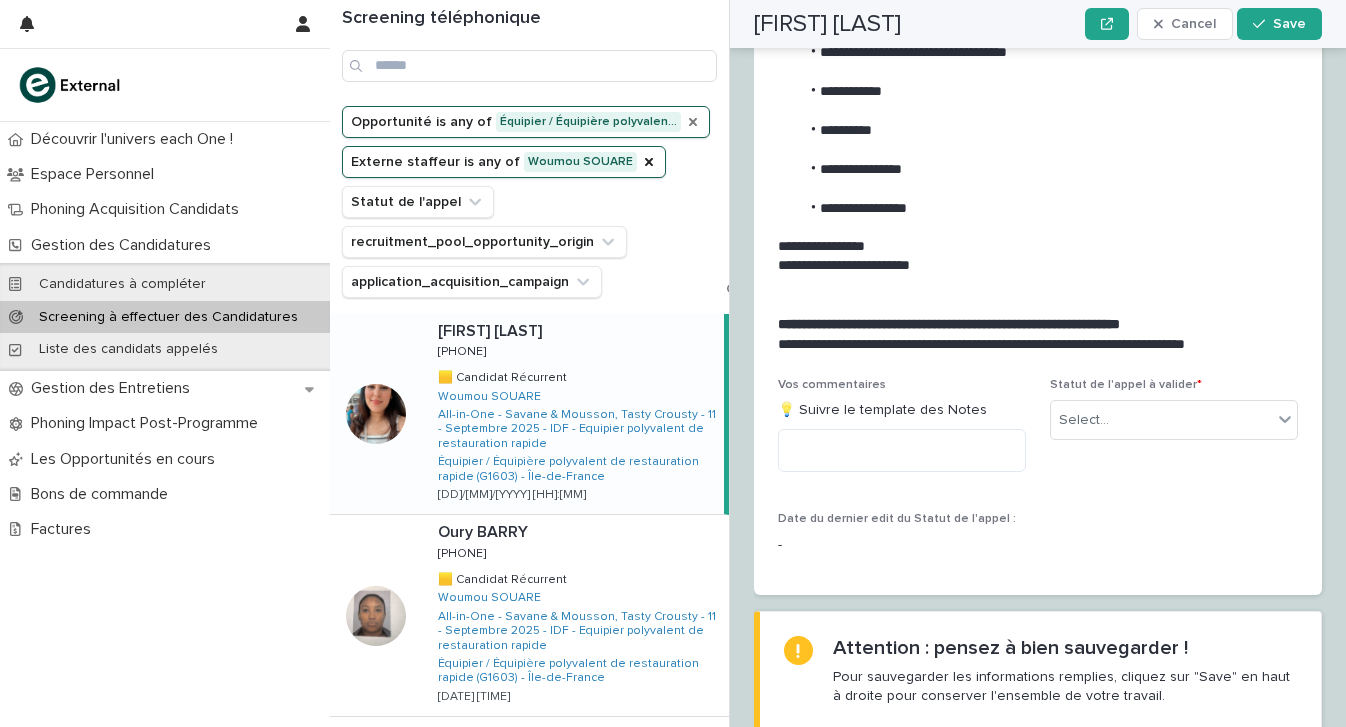 click at bounding box center [577, 331] 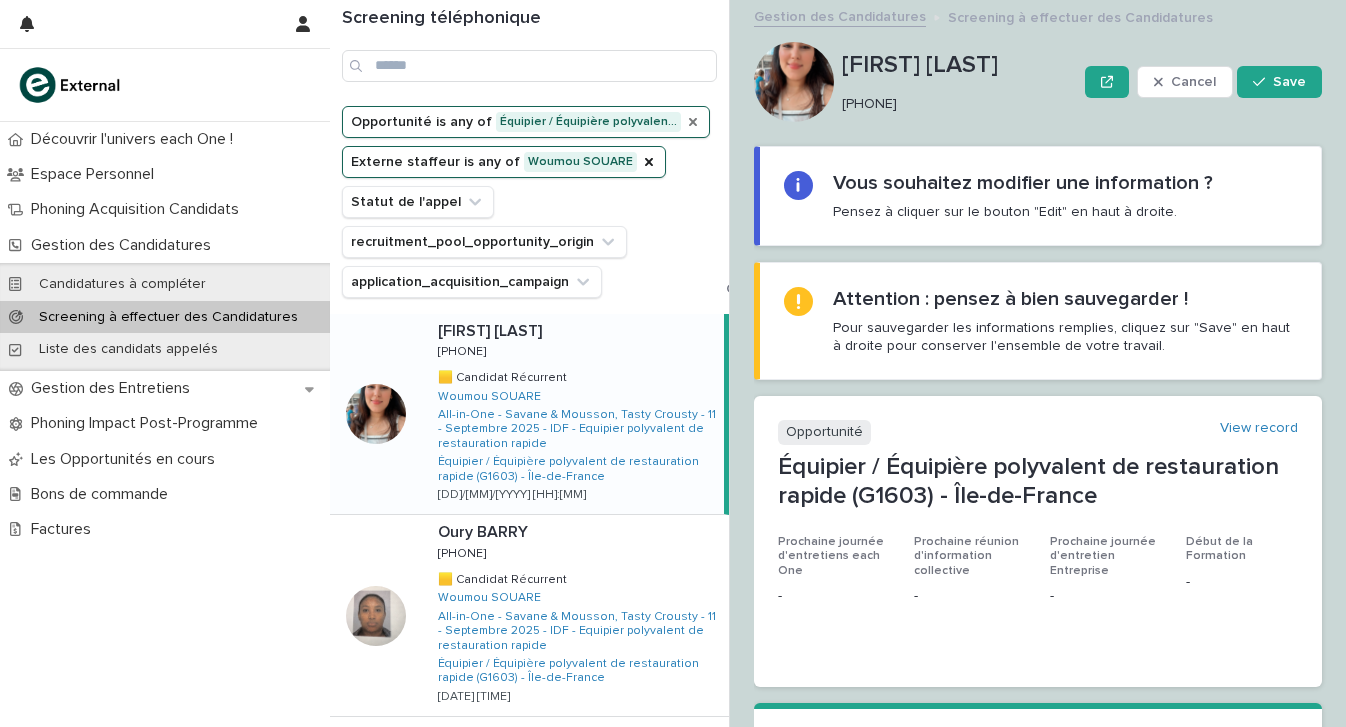 scroll, scrollTop: 0, scrollLeft: 0, axis: both 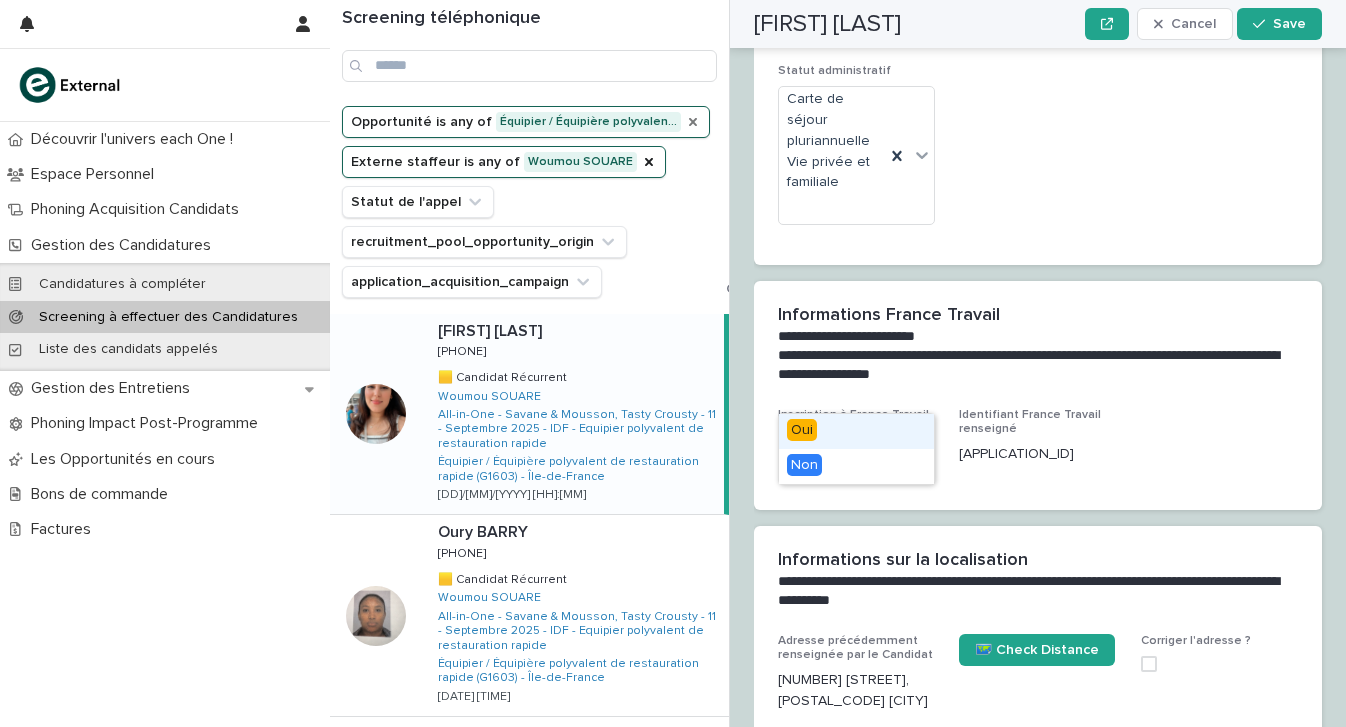 click on "Select..." at bounding box center (856, 450) 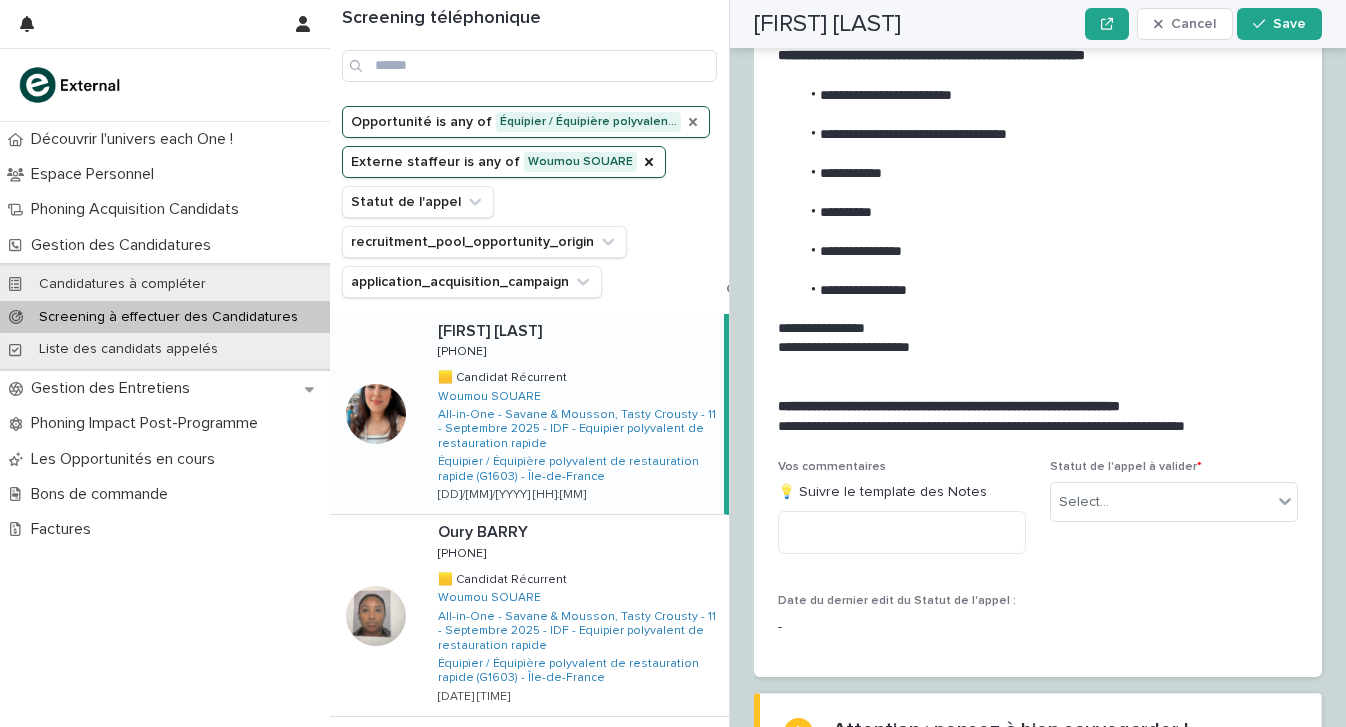 scroll, scrollTop: 1876, scrollLeft: 0, axis: vertical 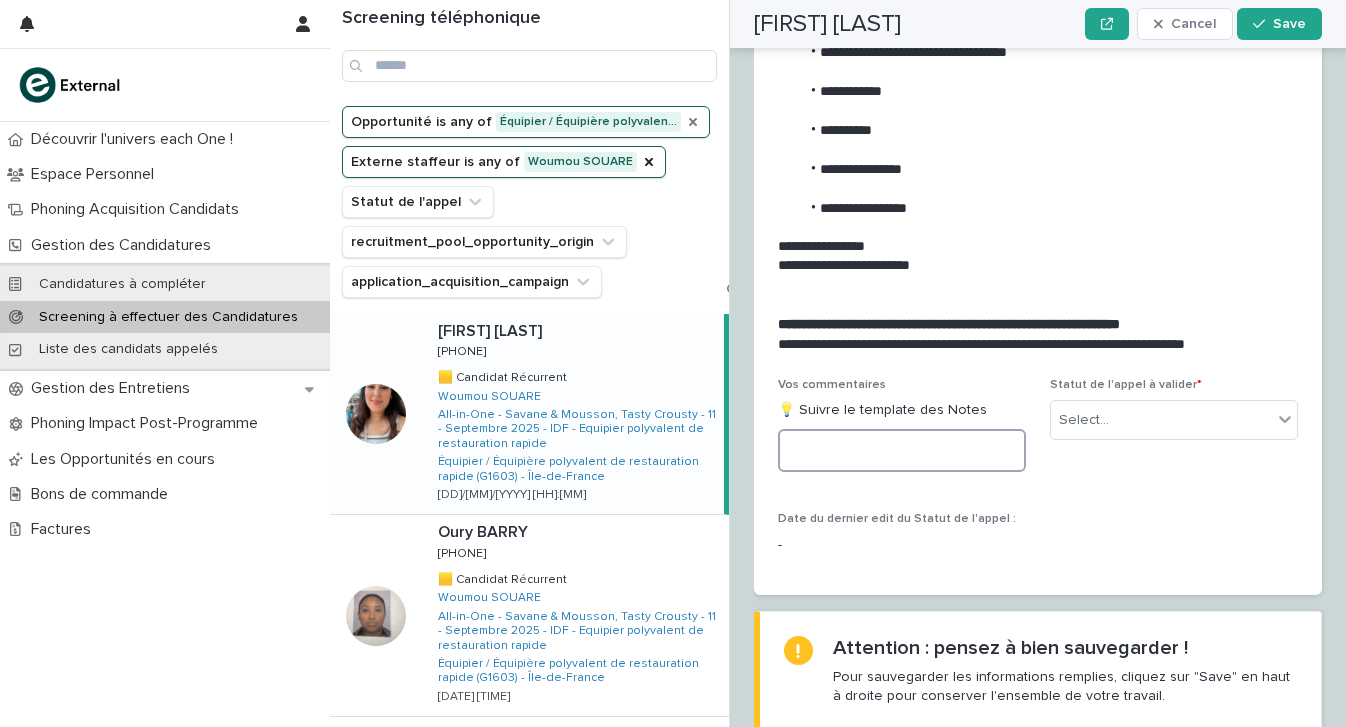 click at bounding box center (902, 450) 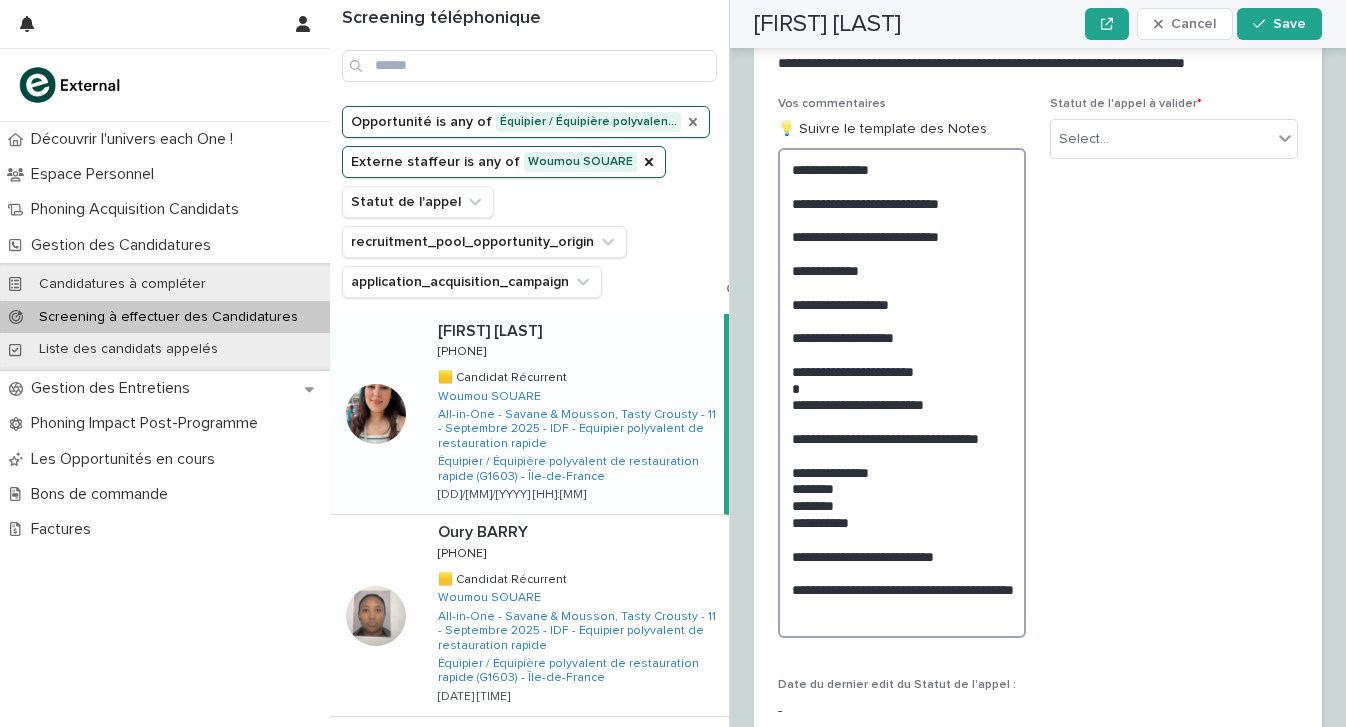 scroll, scrollTop: 3000, scrollLeft: 0, axis: vertical 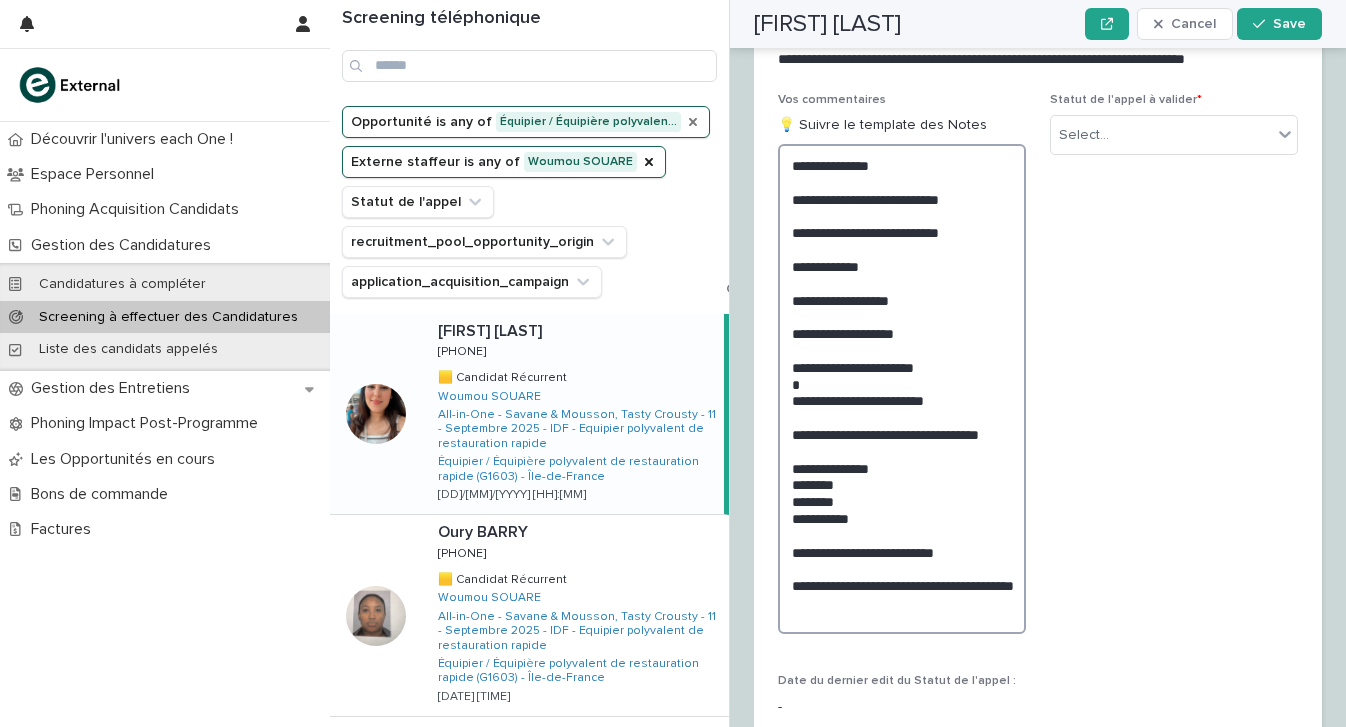 click on "**********" at bounding box center [902, 389] 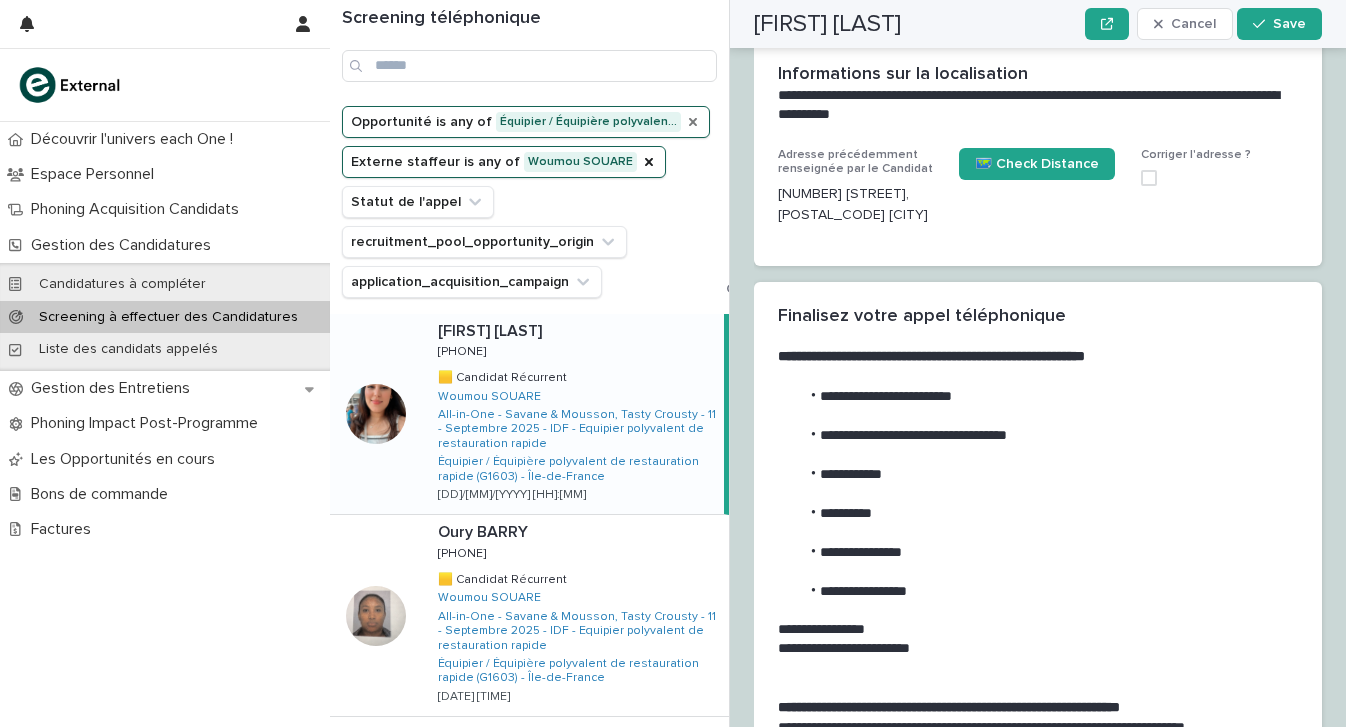 scroll, scrollTop: 2177, scrollLeft: 0, axis: vertical 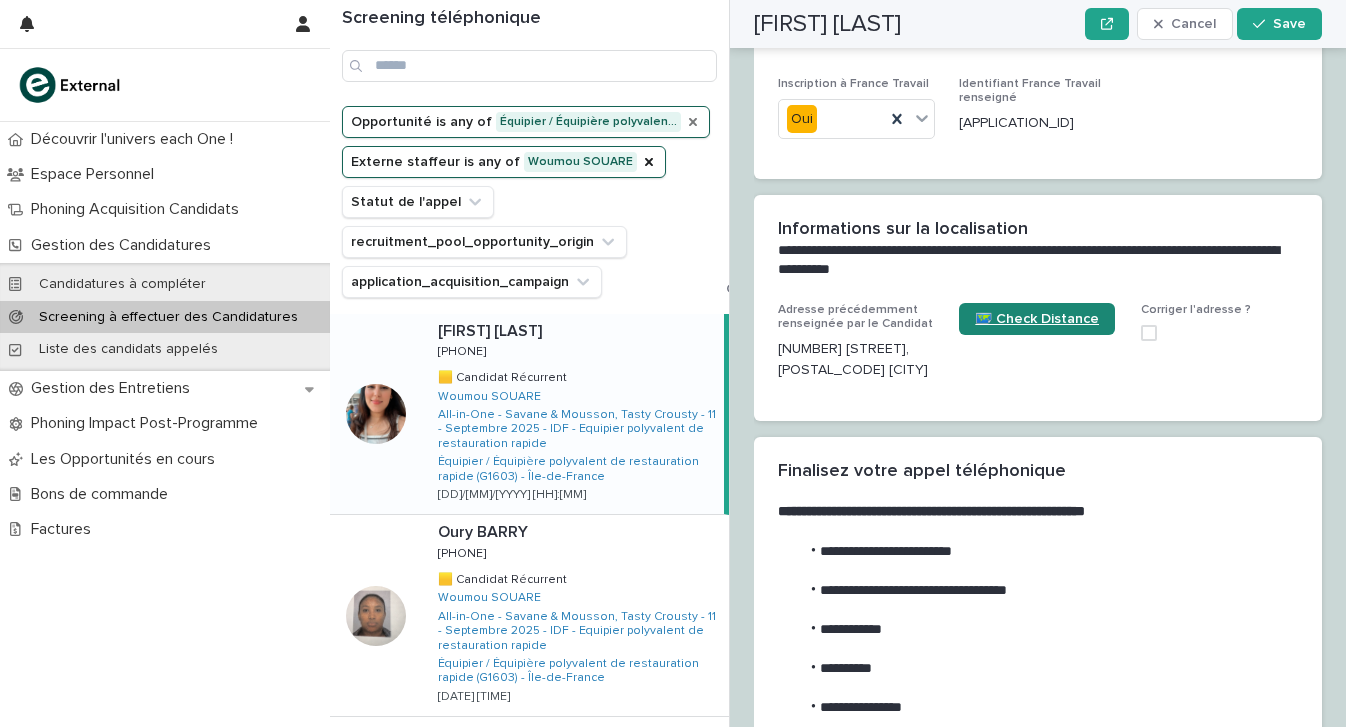 click on "🗺️ Check Distance" at bounding box center [1037, 319] 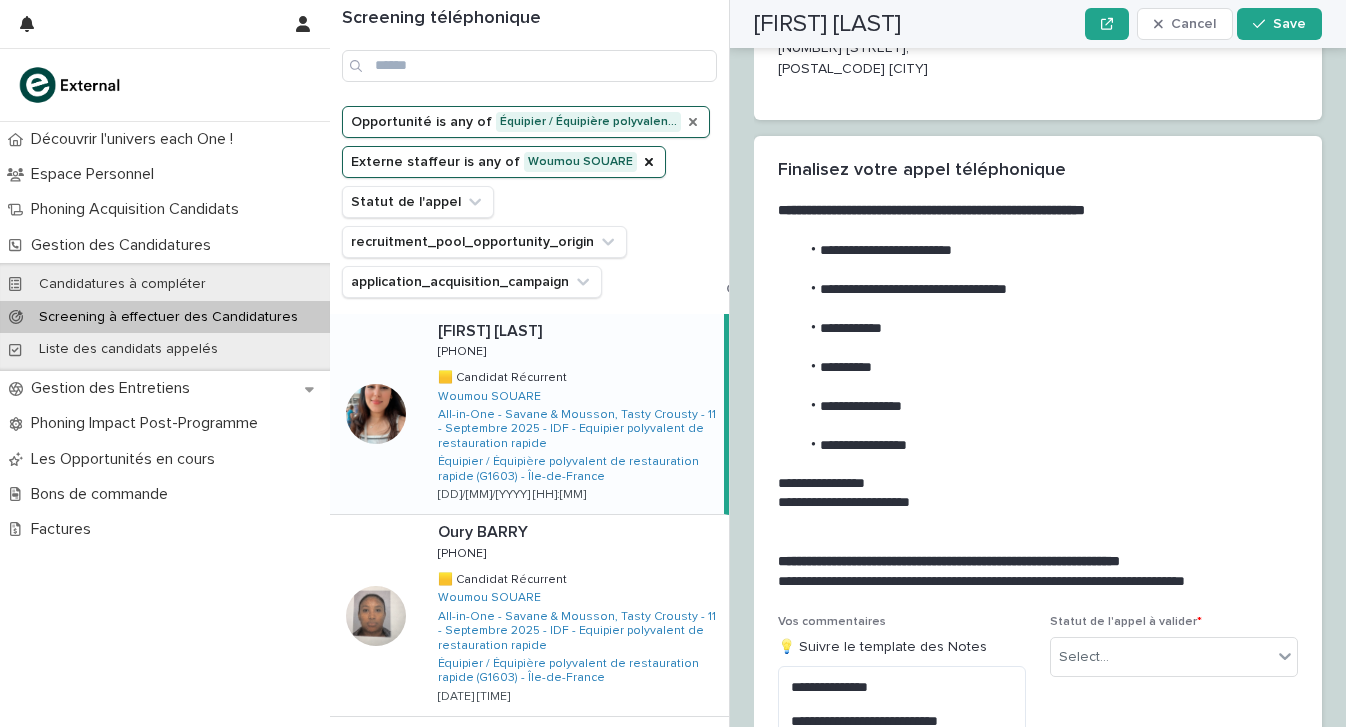scroll, scrollTop: 2659, scrollLeft: 0, axis: vertical 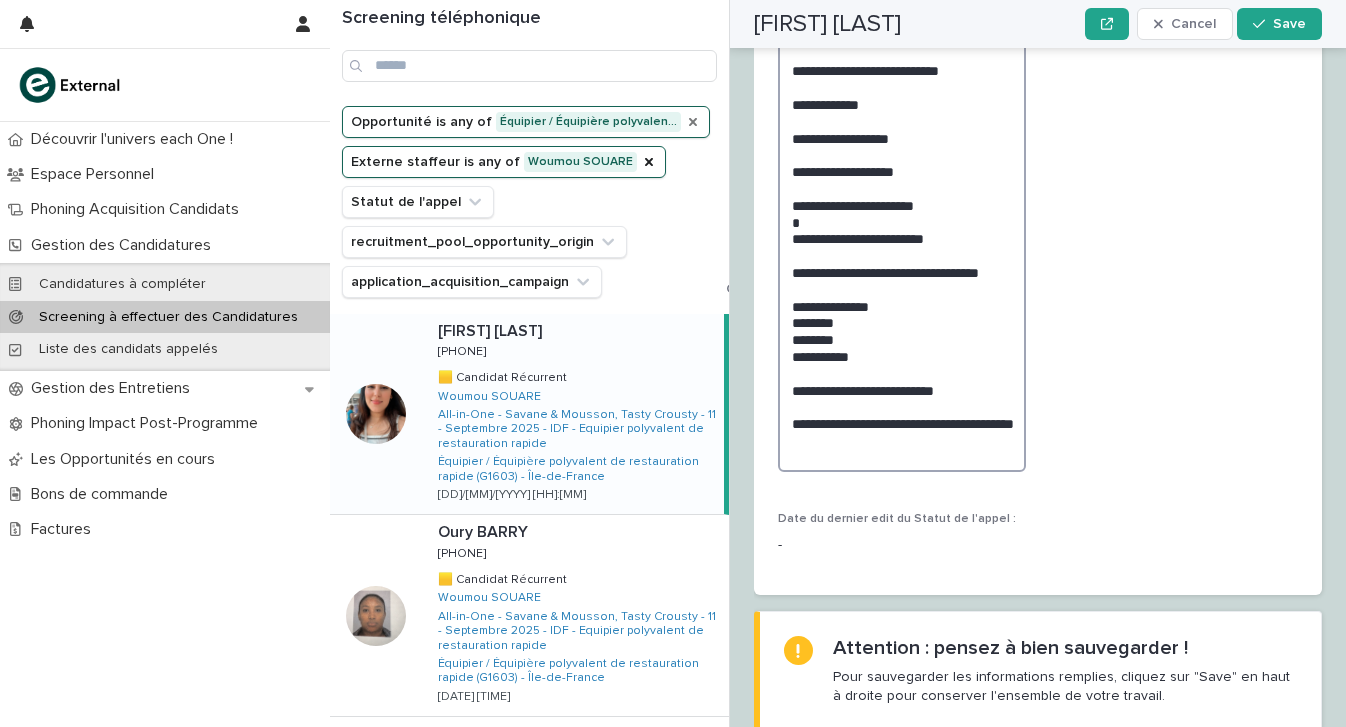 drag, startPoint x: 854, startPoint y: 433, endPoint x: 945, endPoint y: 792, distance: 370.35388 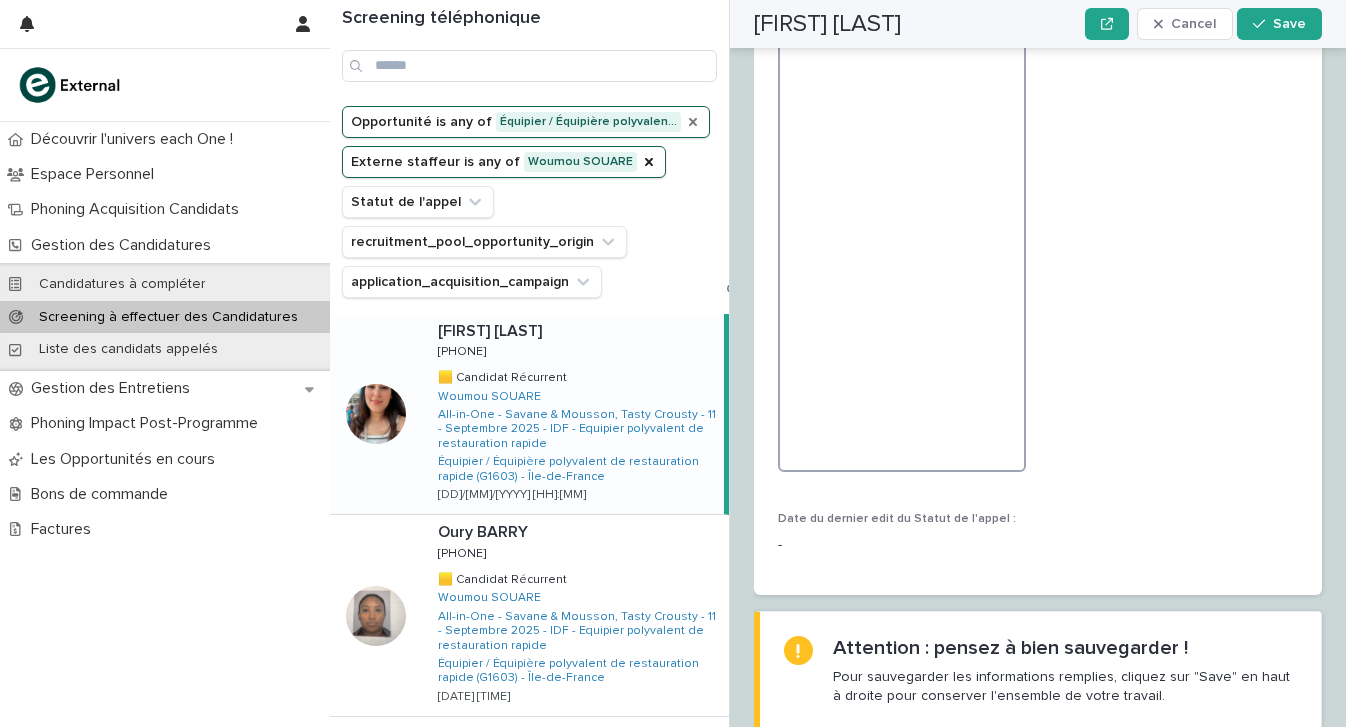 scroll, scrollTop: 0, scrollLeft: 0, axis: both 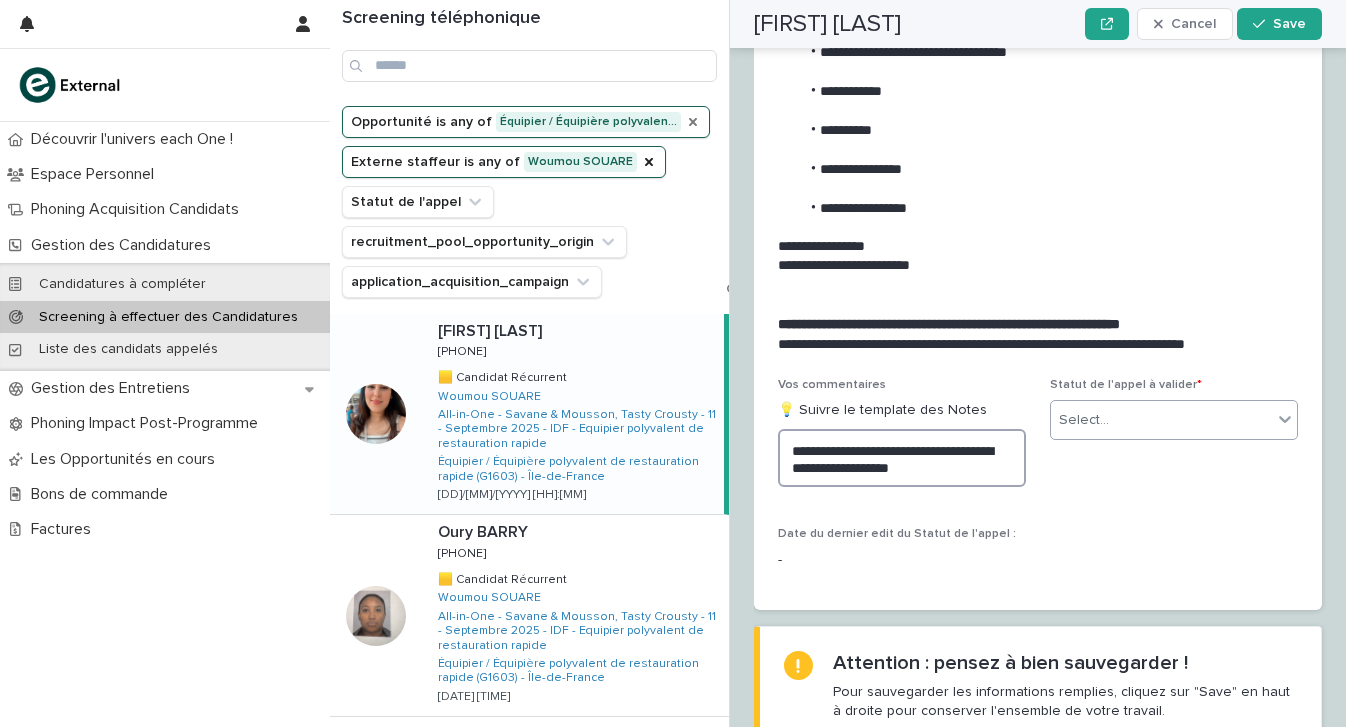 type on "**********" 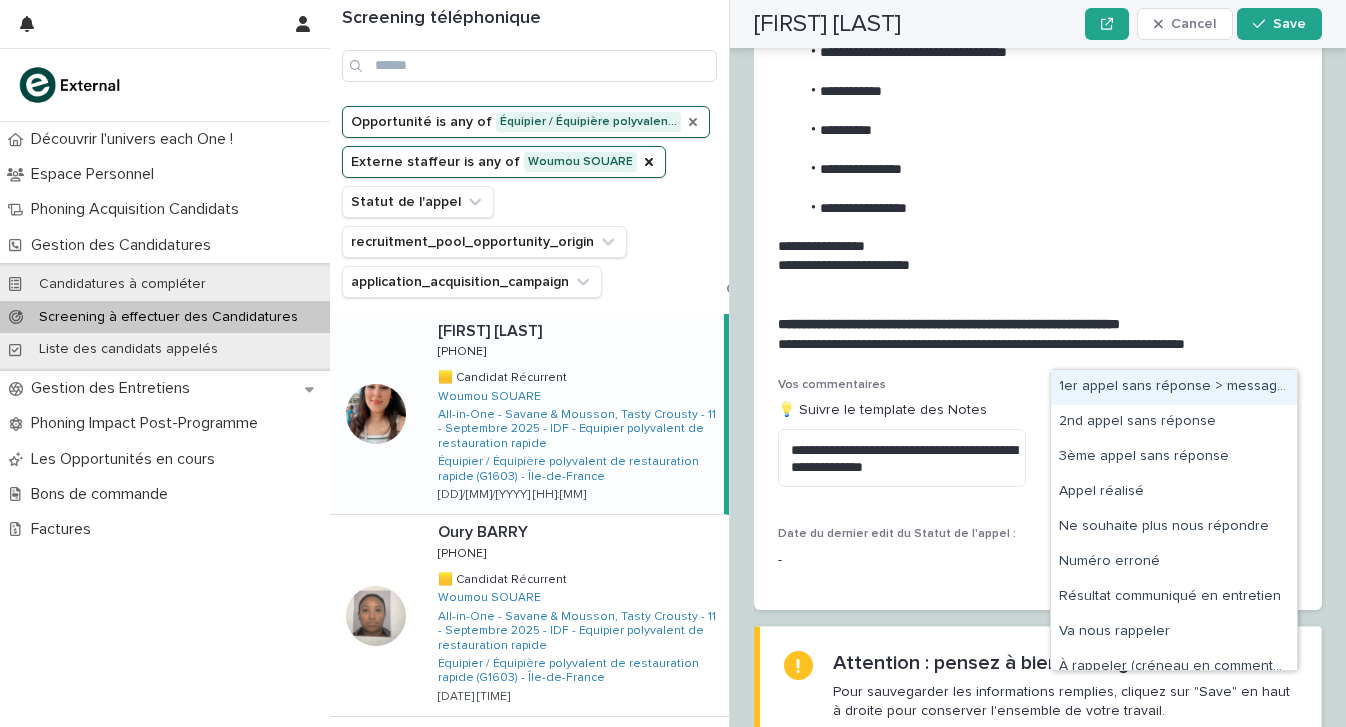 click on "Select..." at bounding box center (1161, 420) 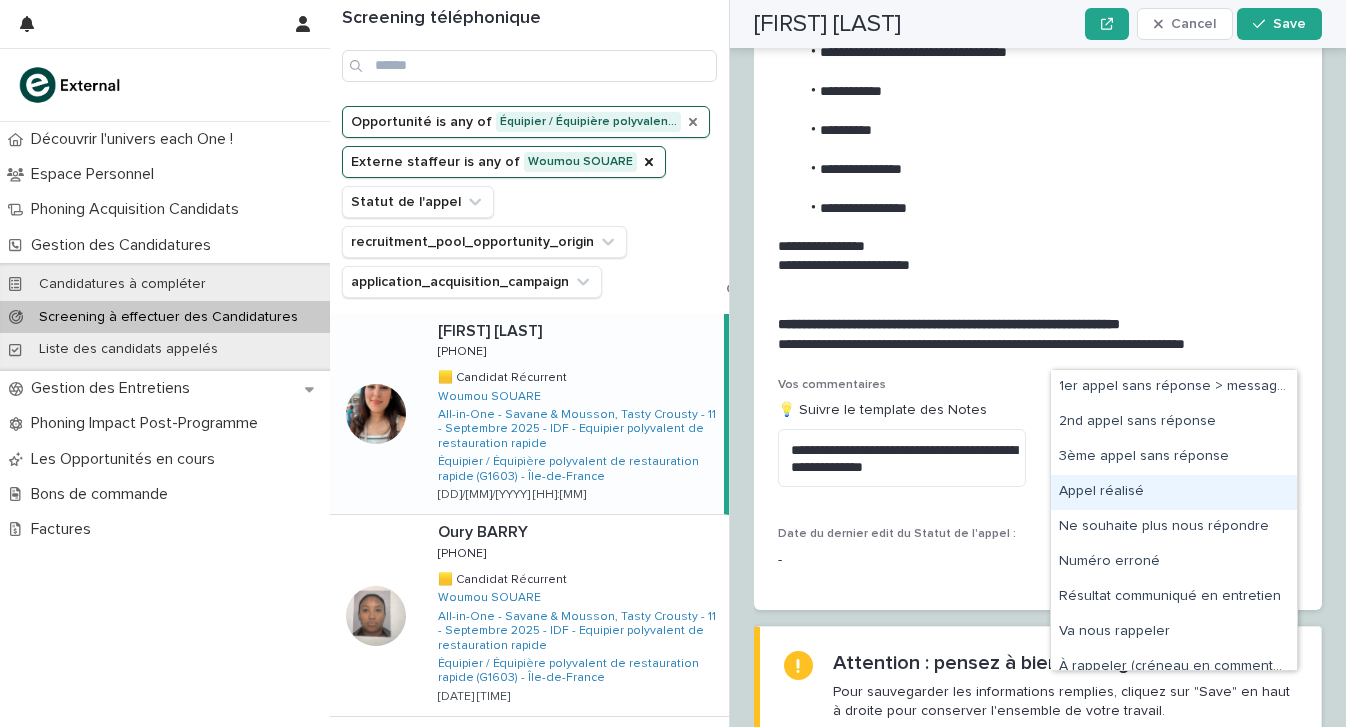 click on "Appel réalisé" at bounding box center [1174, 492] 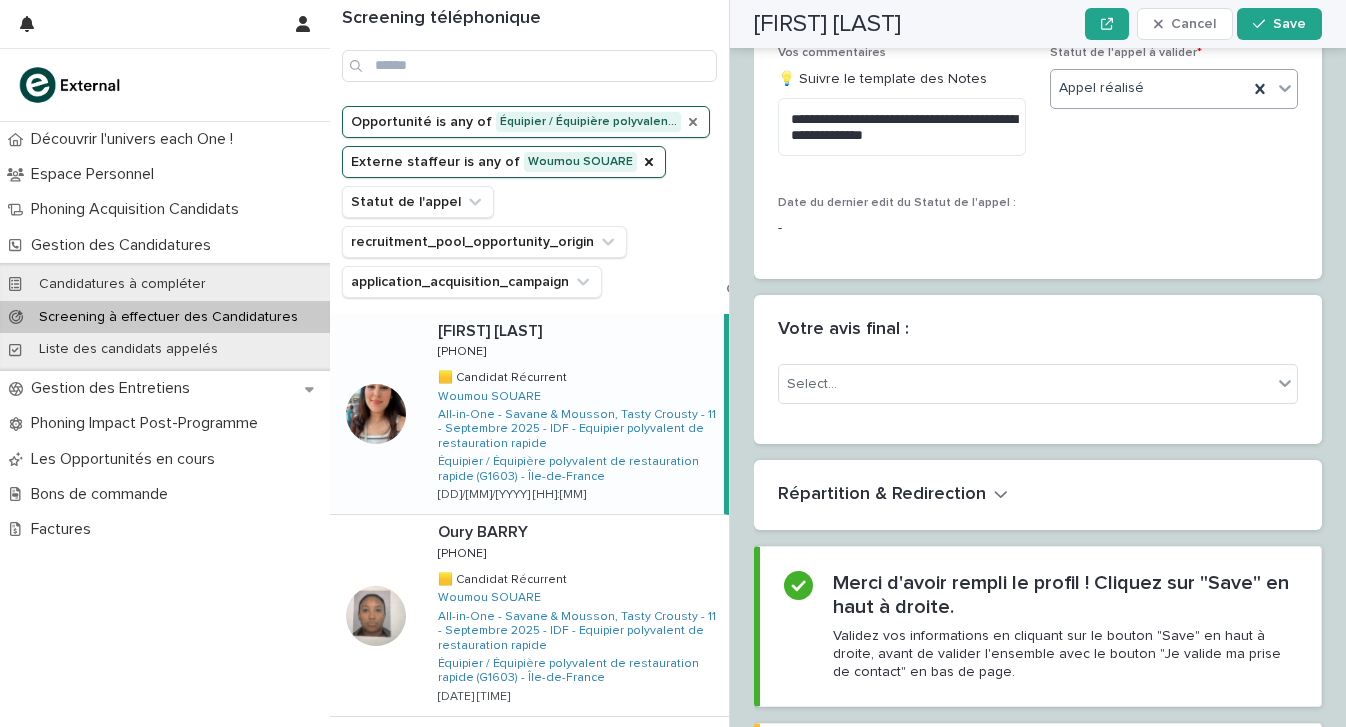 scroll, scrollTop: 3110, scrollLeft: 0, axis: vertical 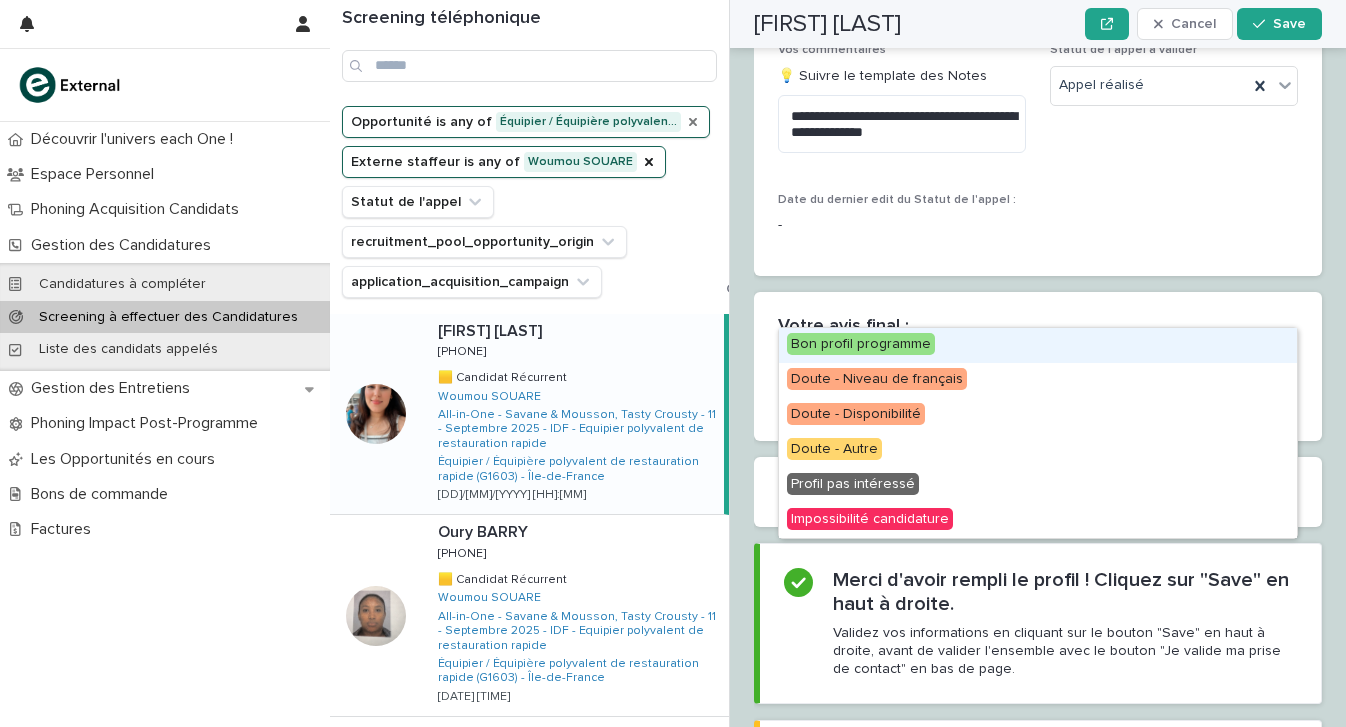 click on "option Bon profil programme focused, 1 of 6. 6 results available. Use Up and Down to choose options, press Enter to select the currently focused option, press Escape to exit the menu, press Tab to select the option and exit the menu. Select..." at bounding box center [1038, 381] 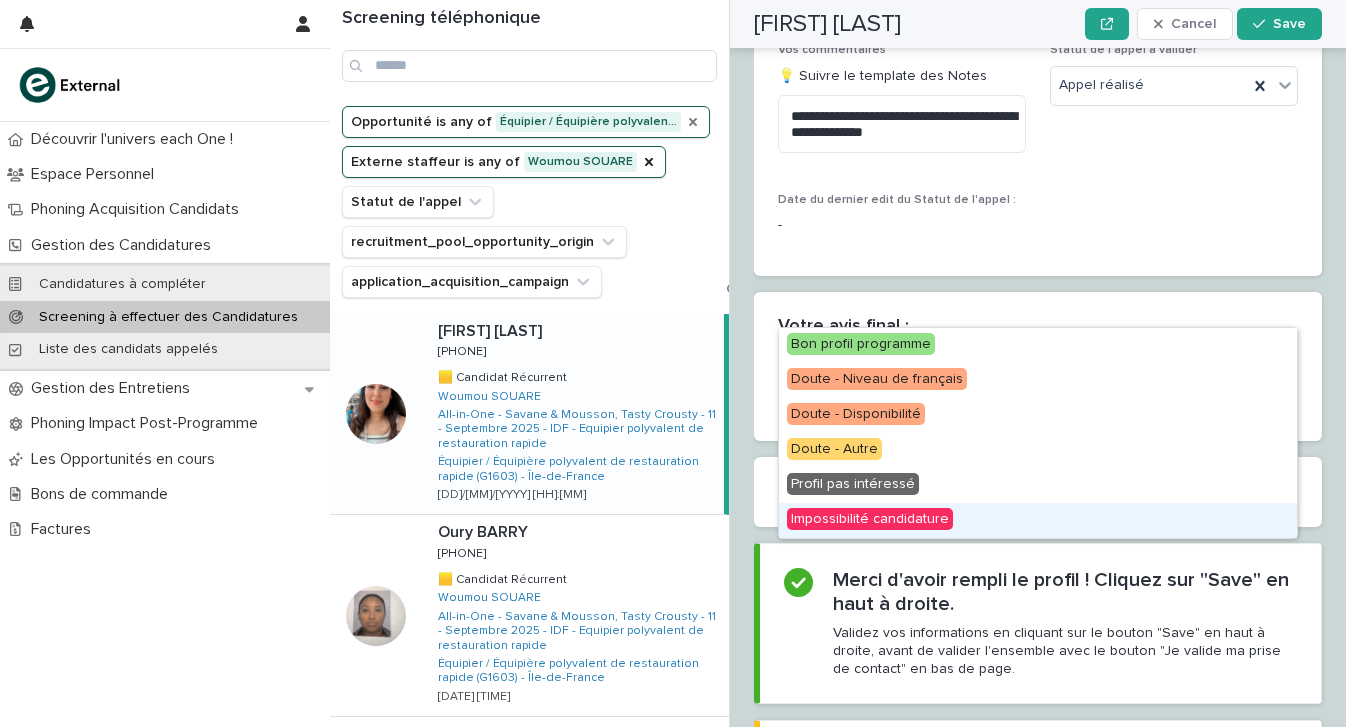 click on "Impossibilité candidature" at bounding box center (870, 519) 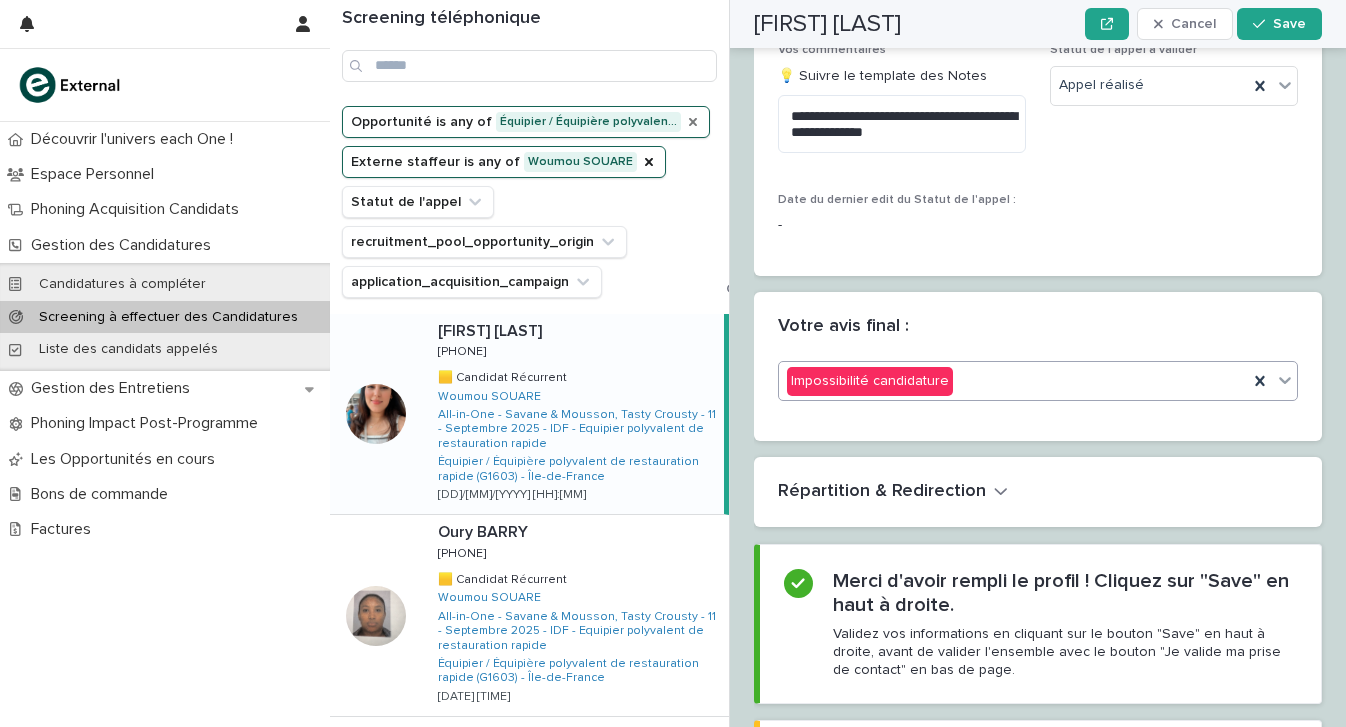 scroll, scrollTop: 3247, scrollLeft: 0, axis: vertical 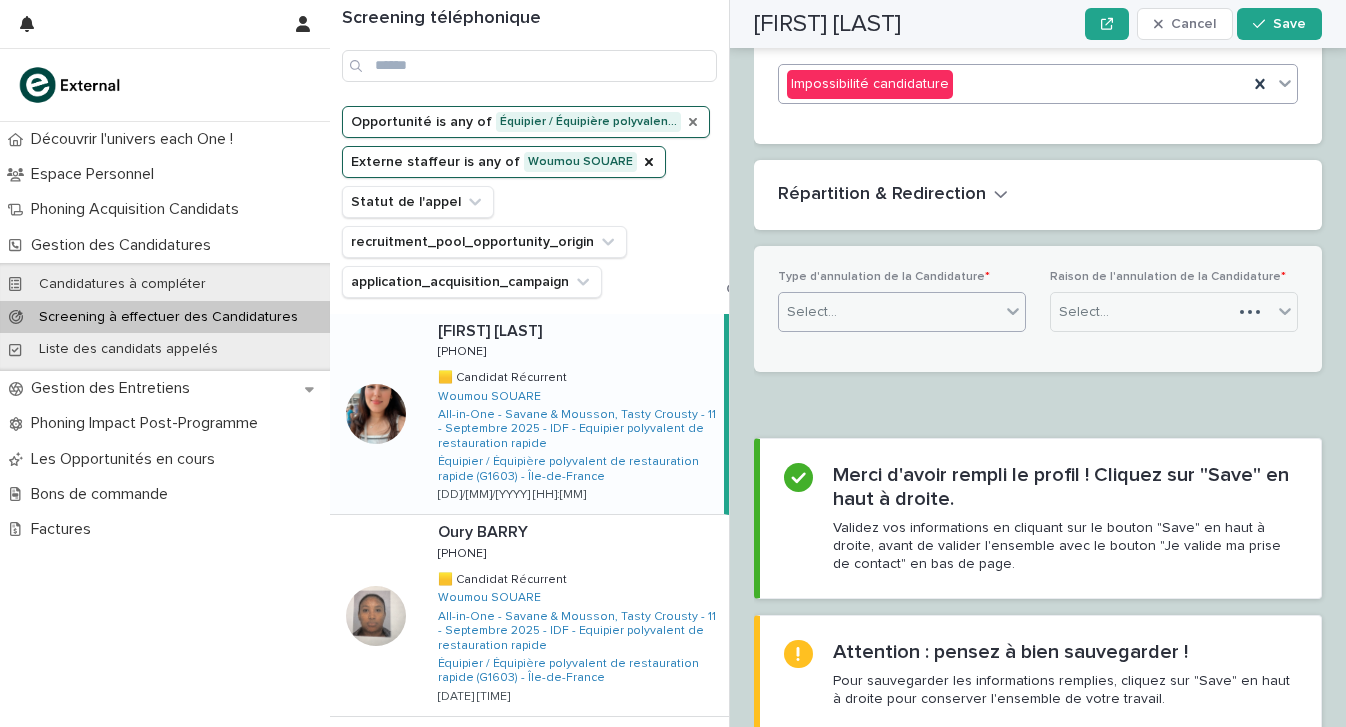 click on "Select..." at bounding box center (889, 312) 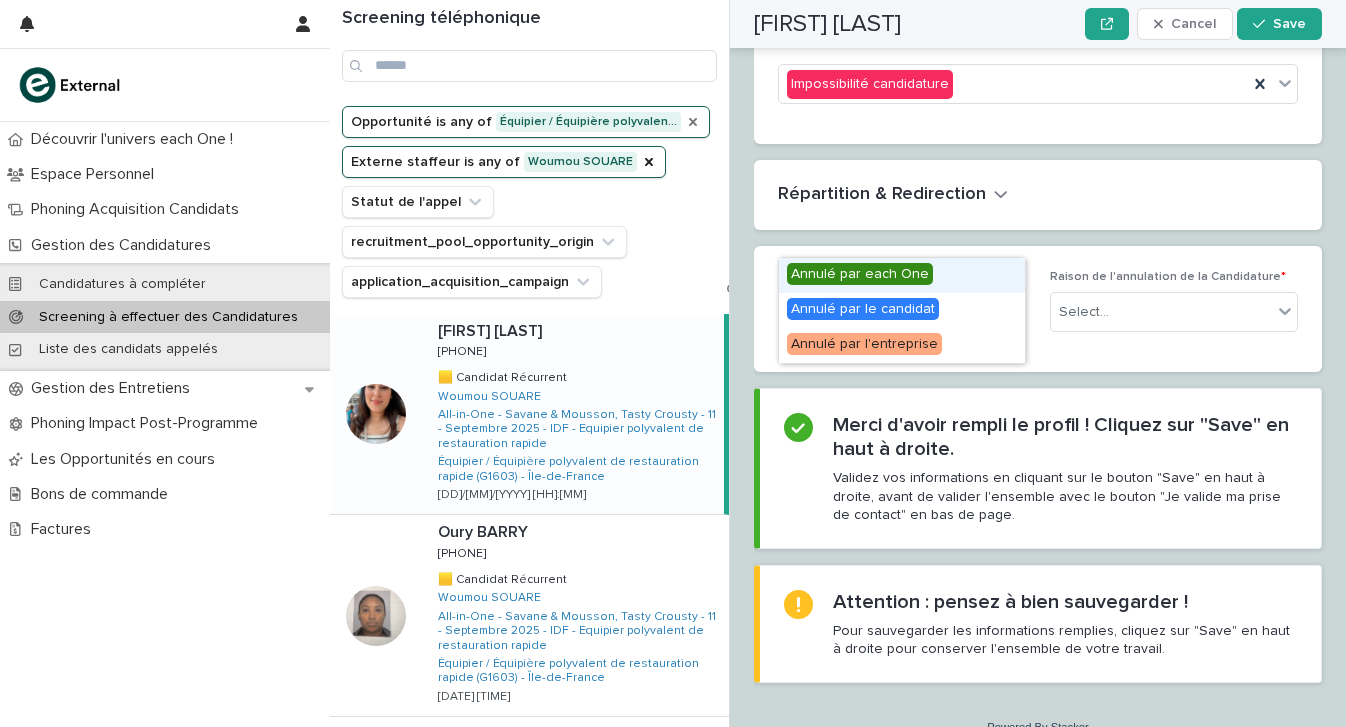 click on "Select..." at bounding box center [889, 312] 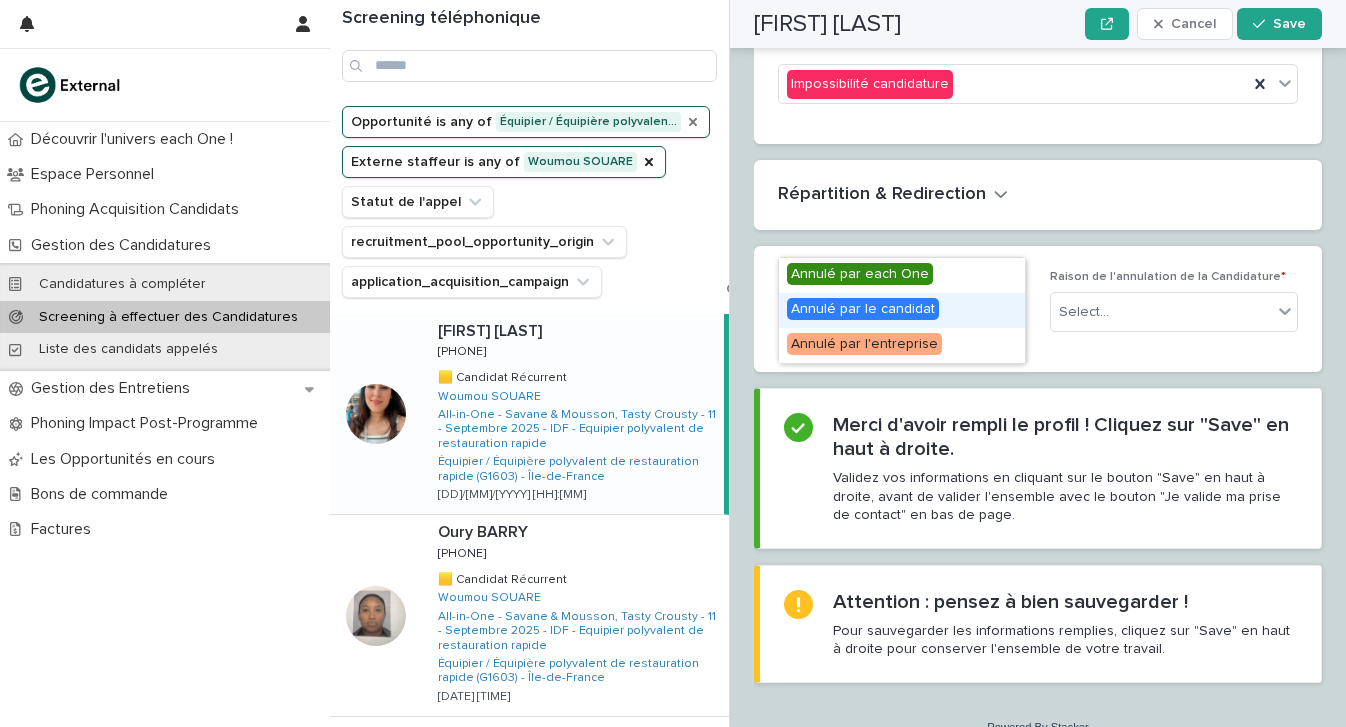 click on "Annulé par le candidat" at bounding box center (863, 309) 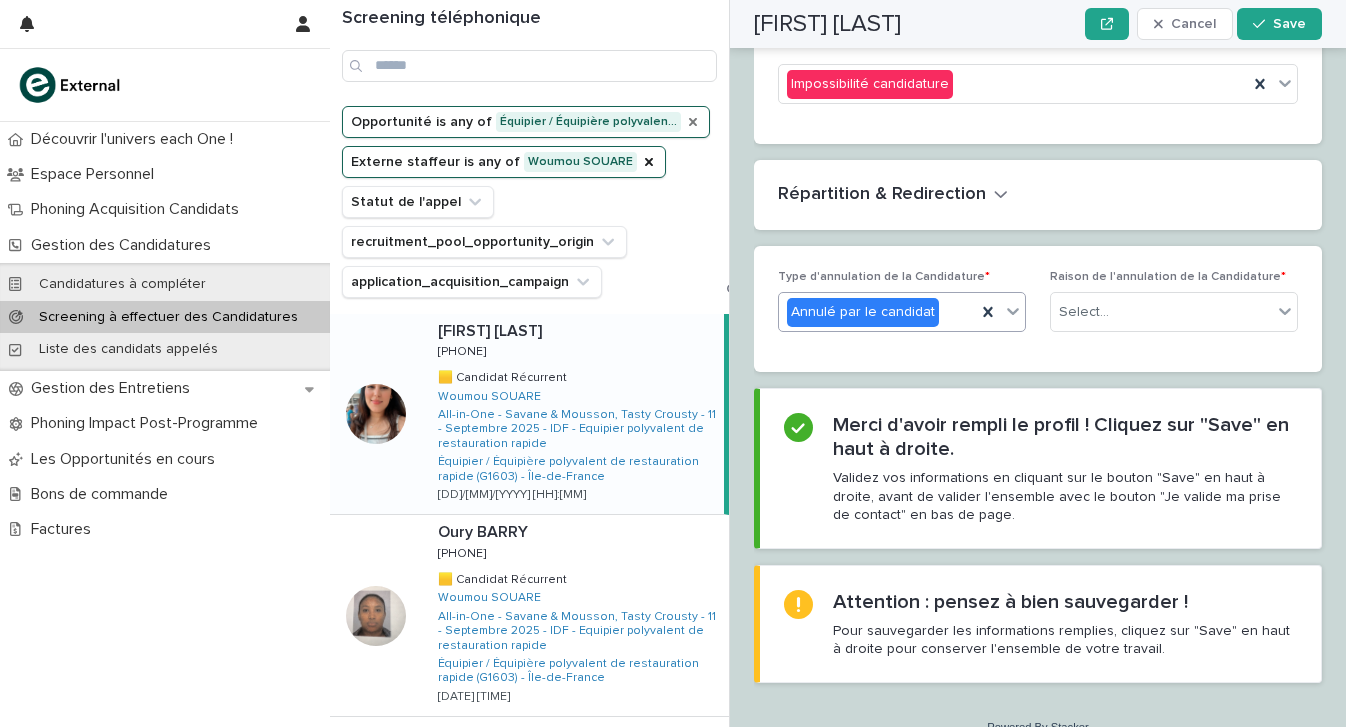 click on "Raison de l'annulation de la Candidature *" at bounding box center [1168, 277] 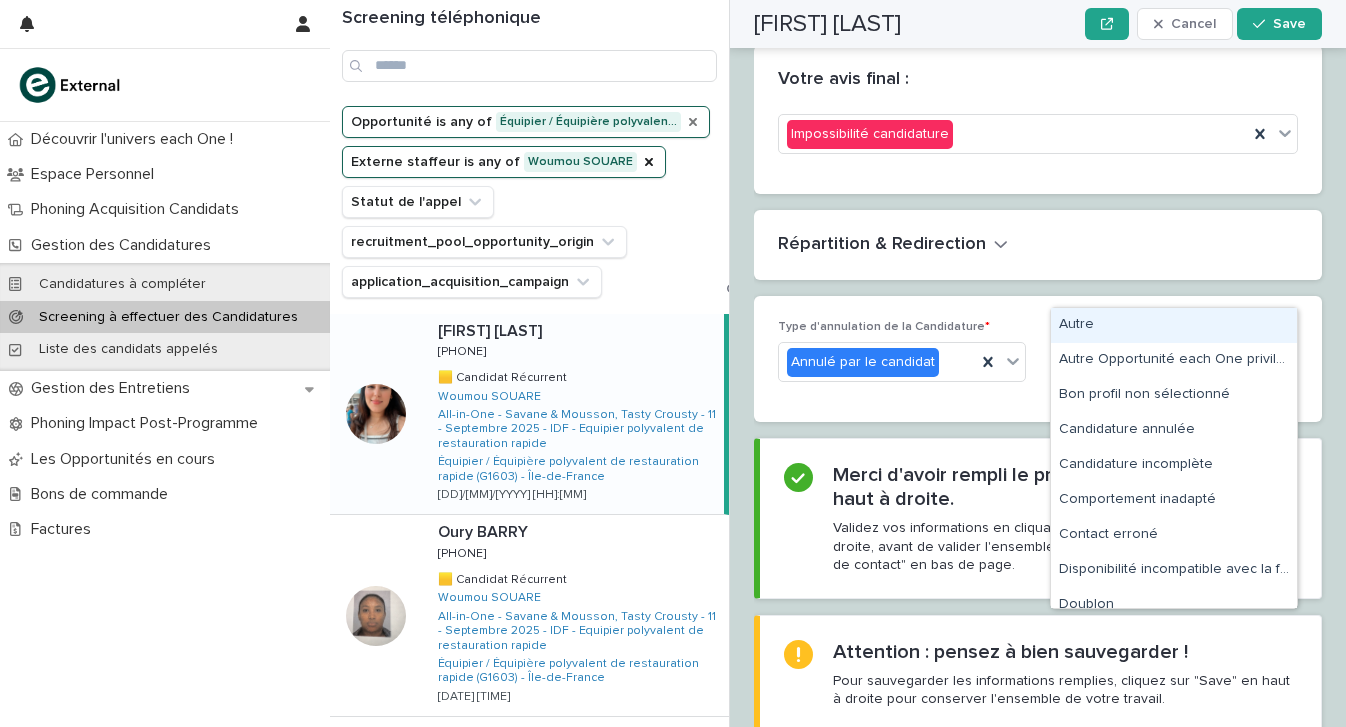 click on "Select..." at bounding box center [1161, 362] 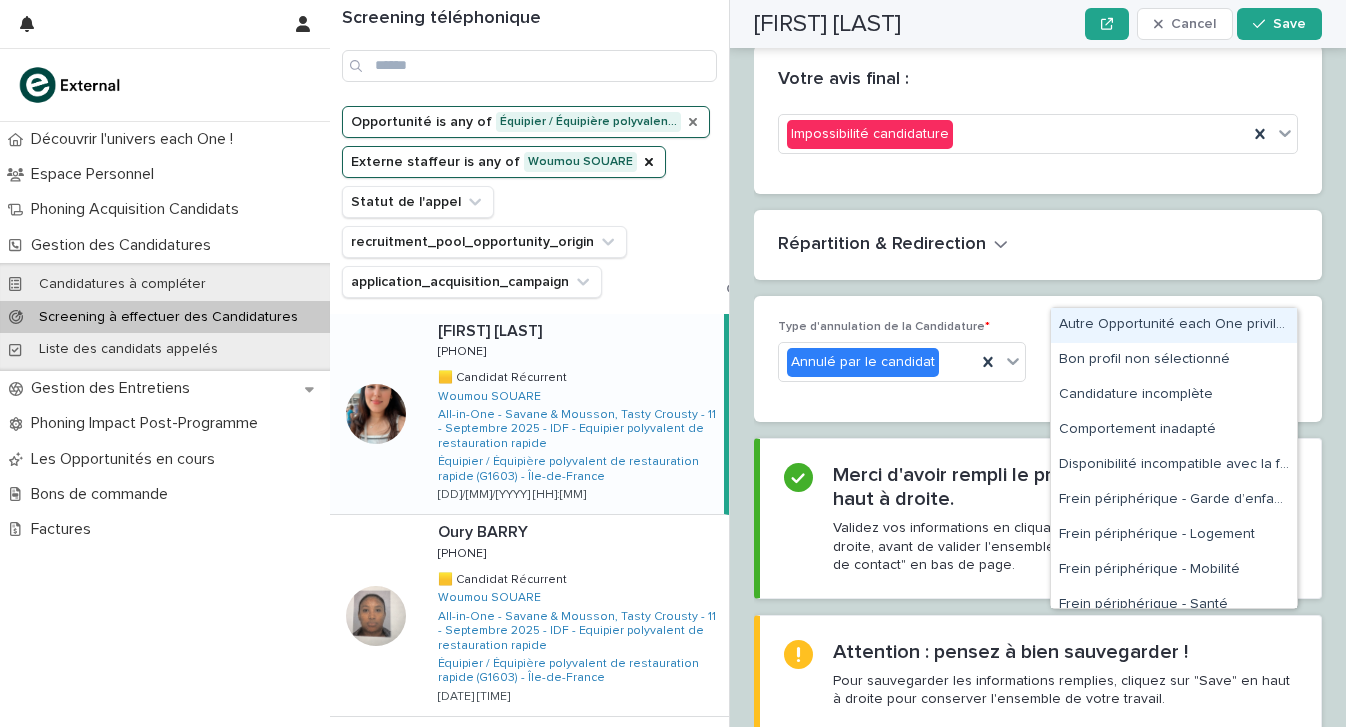 type on "**" 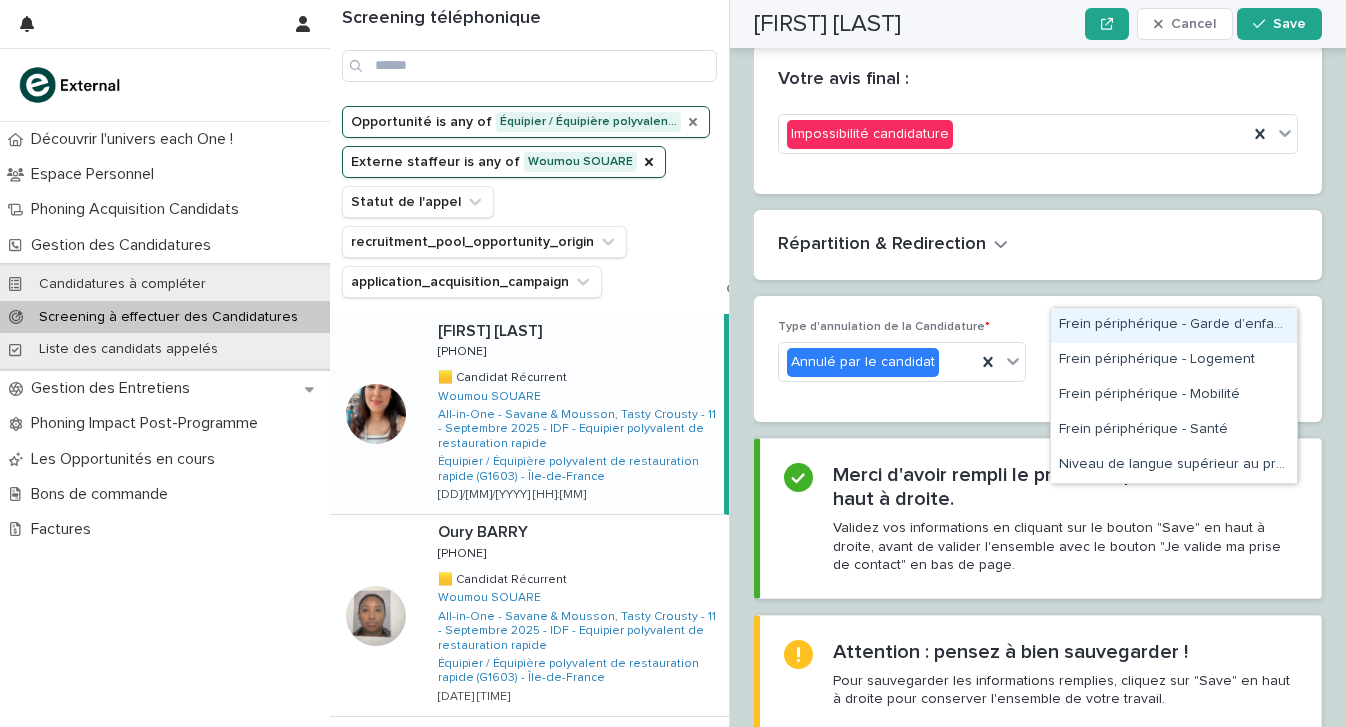 click on "Frein périphérique - Garde d’enfants" at bounding box center (1174, 325) 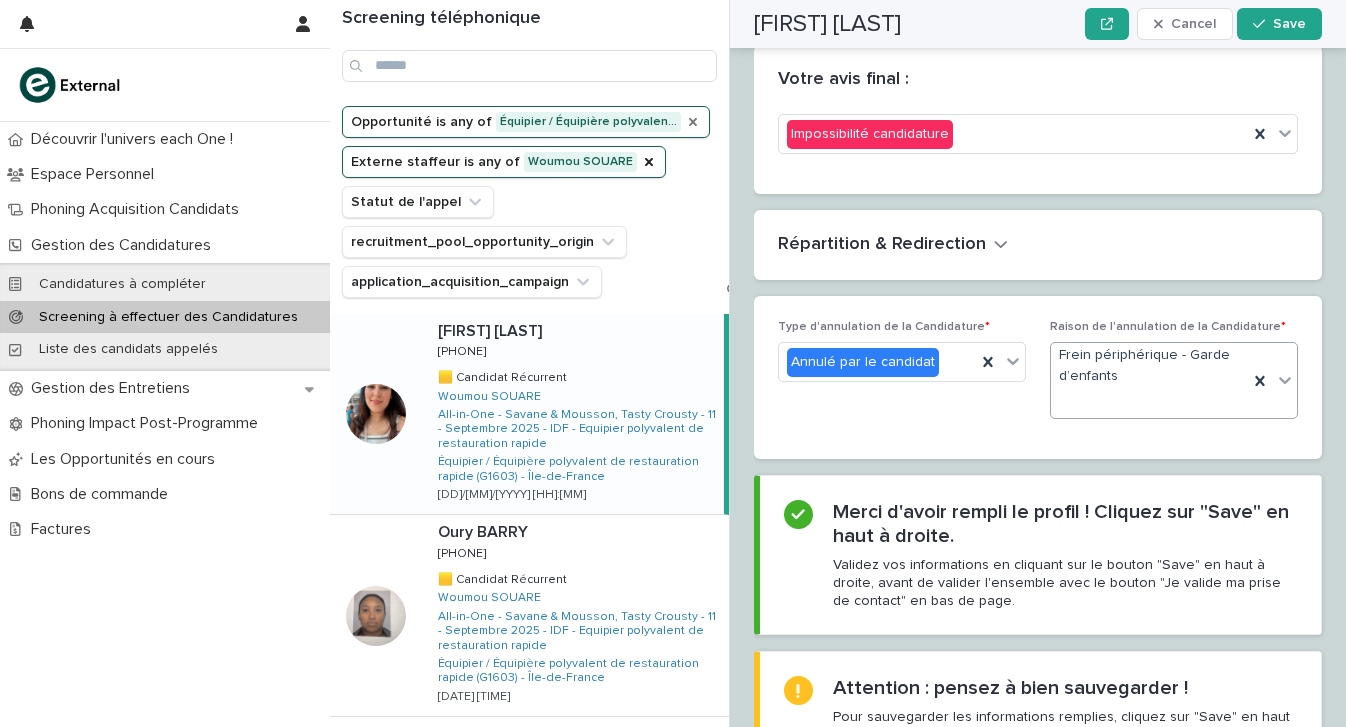 click on "Frein périphérique - Garde d’enfants" at bounding box center (1149, 366) 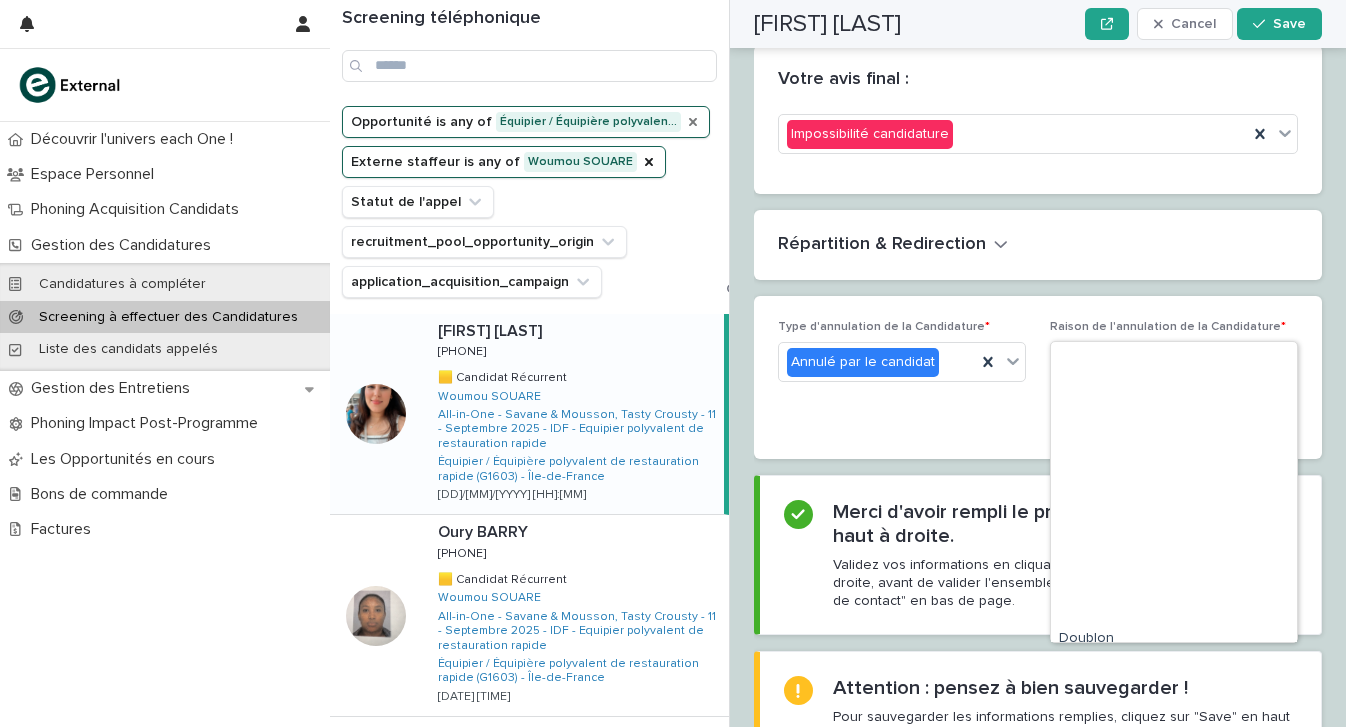 scroll, scrollTop: 0, scrollLeft: 0, axis: both 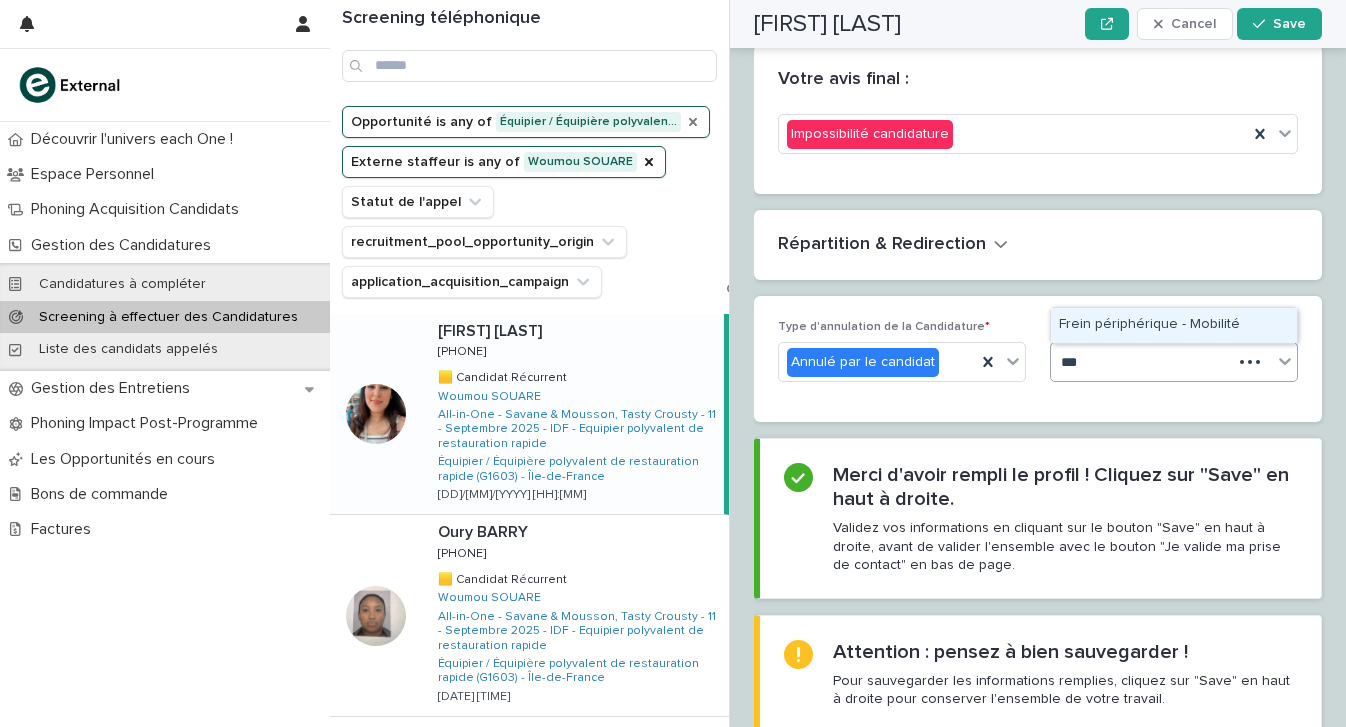 type on "****" 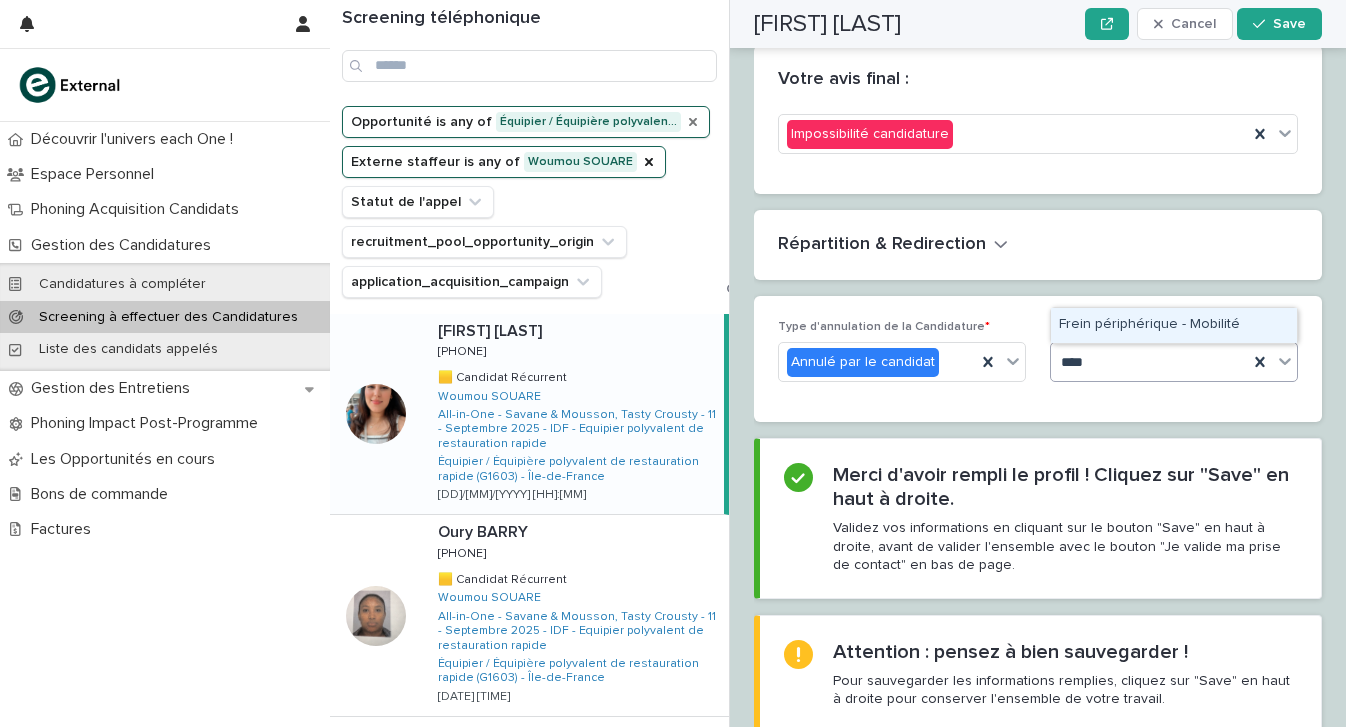 click on "Frein périphérique - Mobilité" at bounding box center [1174, 325] 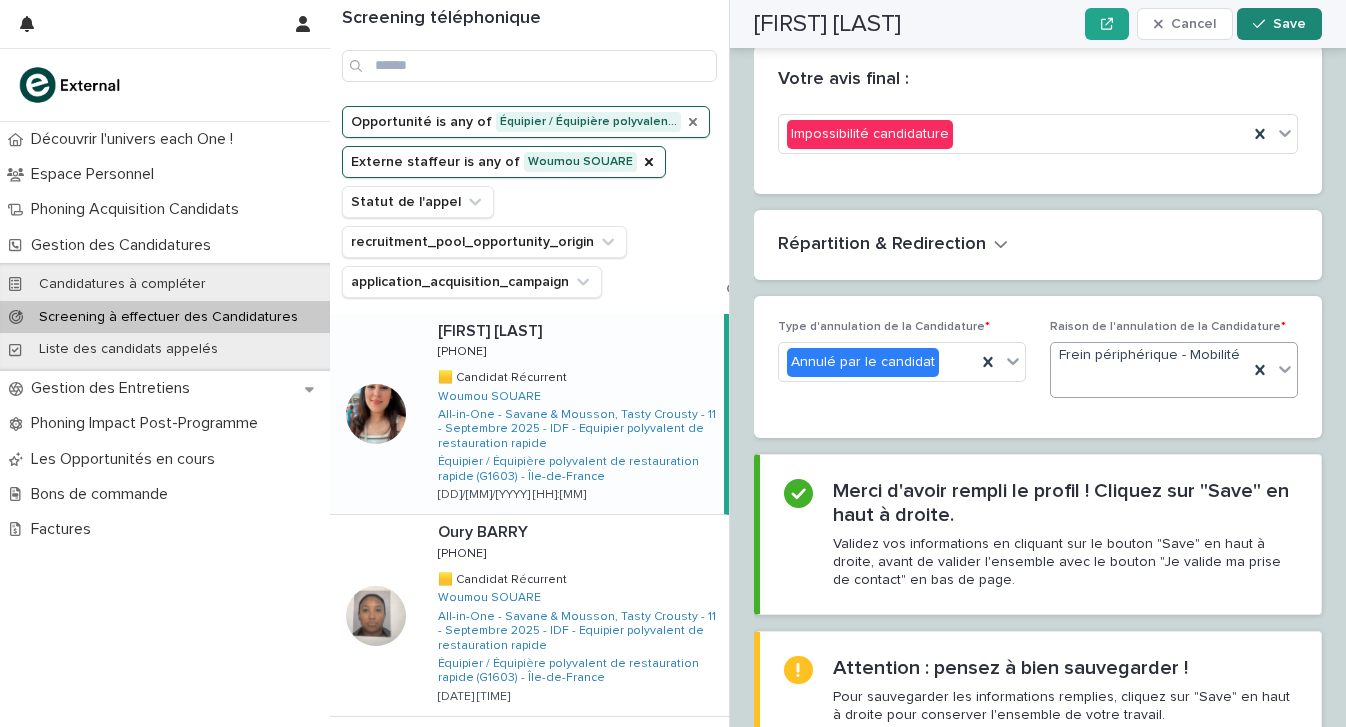 click on "Save" at bounding box center [1279, 24] 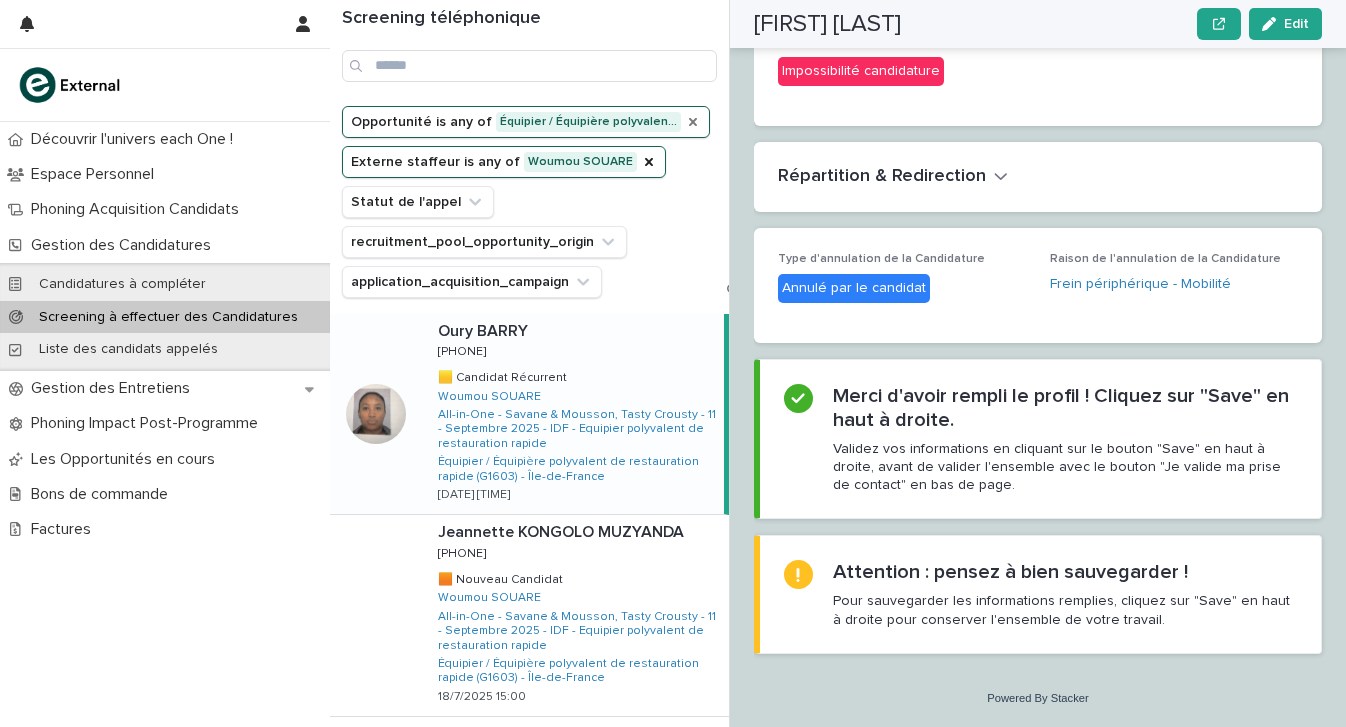 click on "[FIRST] [LAST] [FIRST] [LAST]   [PHONE] [PHONE]   🟨 Candidat Récurrent 🟨 Candidat Récurrent   [FIRST] [LAST]   All-in-One - Savane & Mousson, Tasty Crousty - 11 - Septembre 2025 - IDF - Equipier polyvalent de restauration rapide   Équipier / Équipière polyvalent de restauration rapide (G1603) - Île-de-France   [DD]/[MM]/[YYYY] [HH]:[MM]" at bounding box center (573, 414) 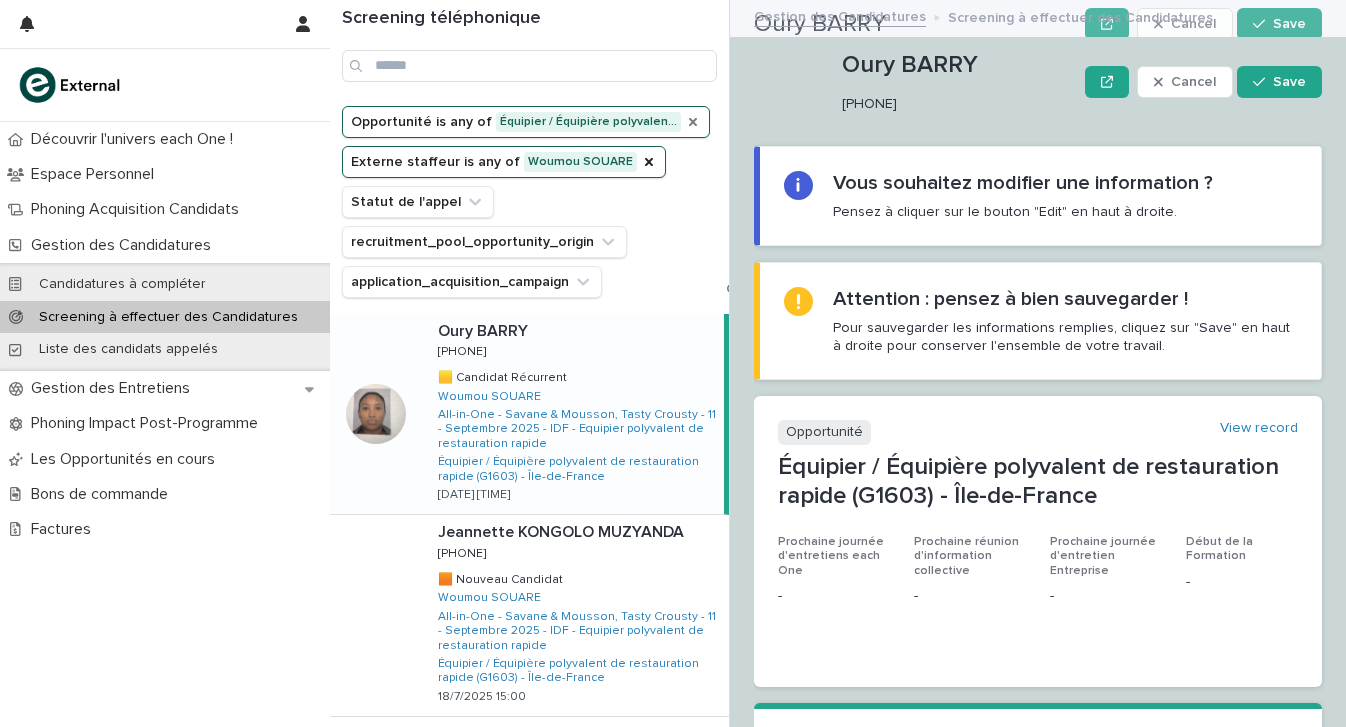 scroll, scrollTop: 0, scrollLeft: 0, axis: both 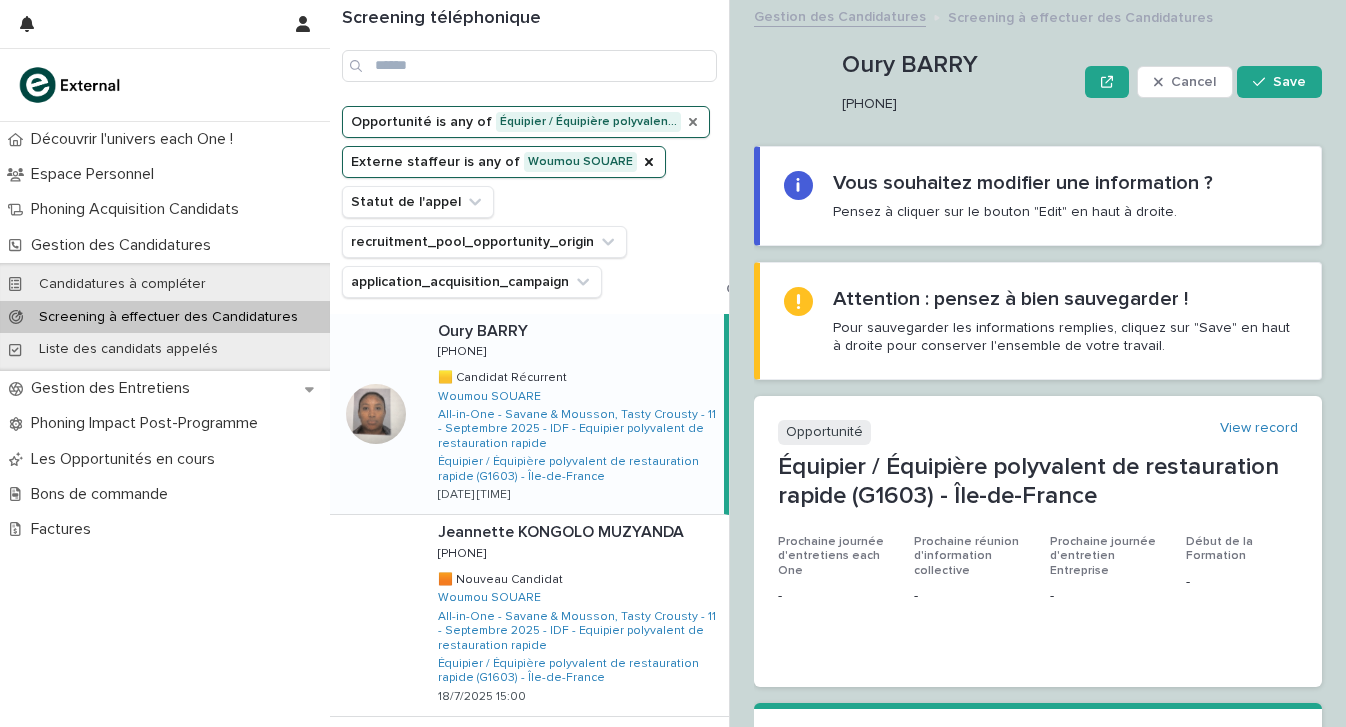 click on "[FIRST] [LAST] [PHONE]" at bounding box center [959, 82] 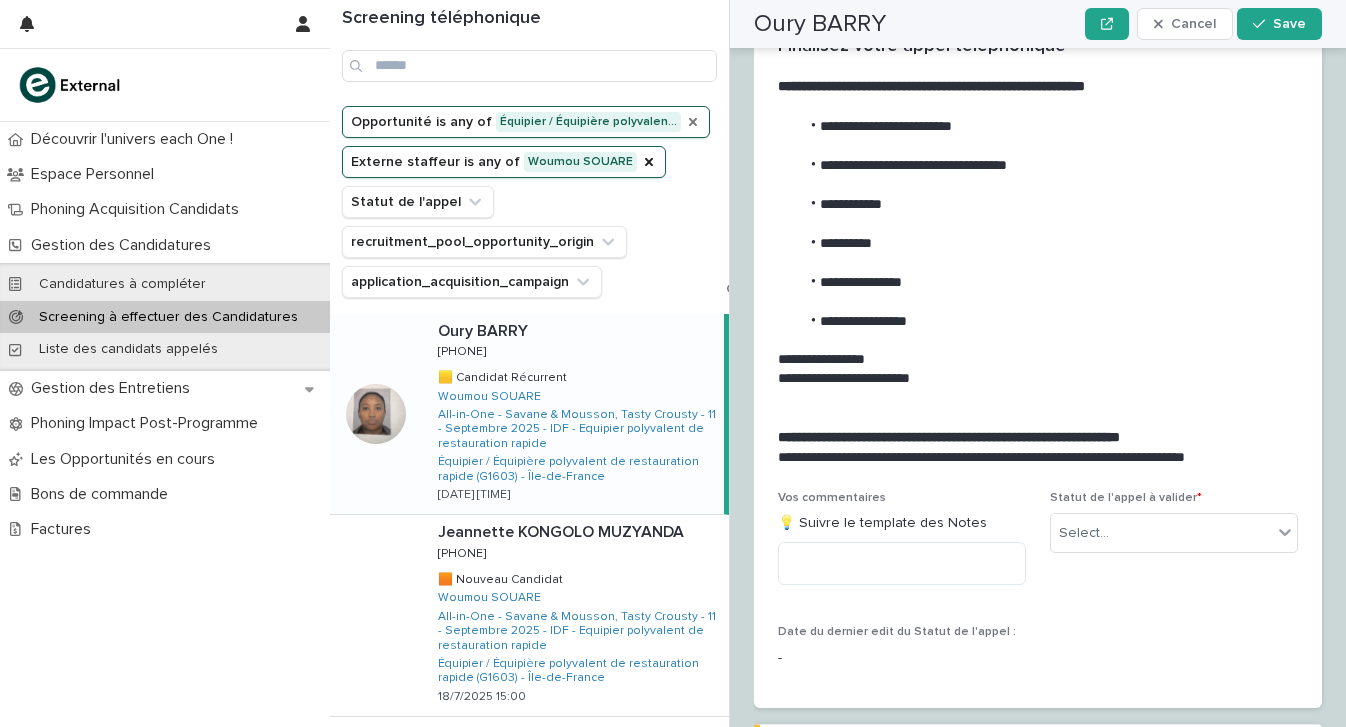 scroll, scrollTop: 2715, scrollLeft: 0, axis: vertical 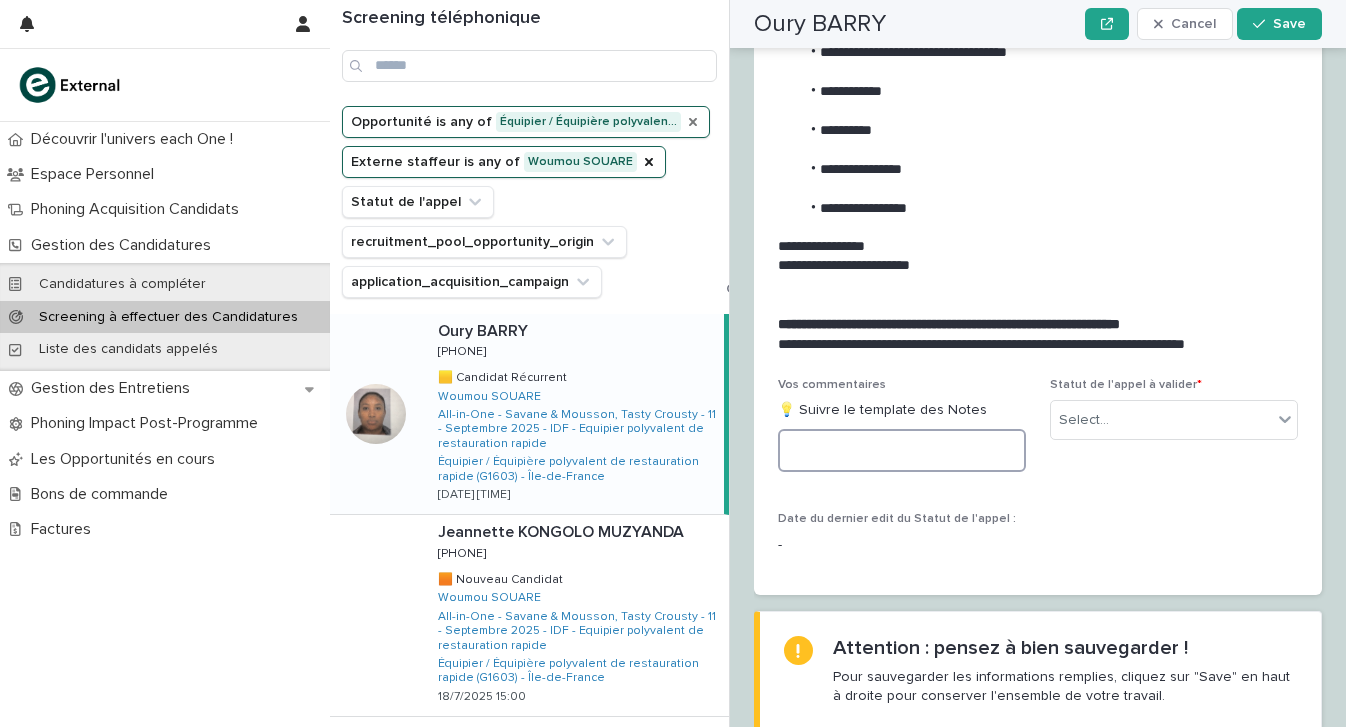 click at bounding box center (902, 450) 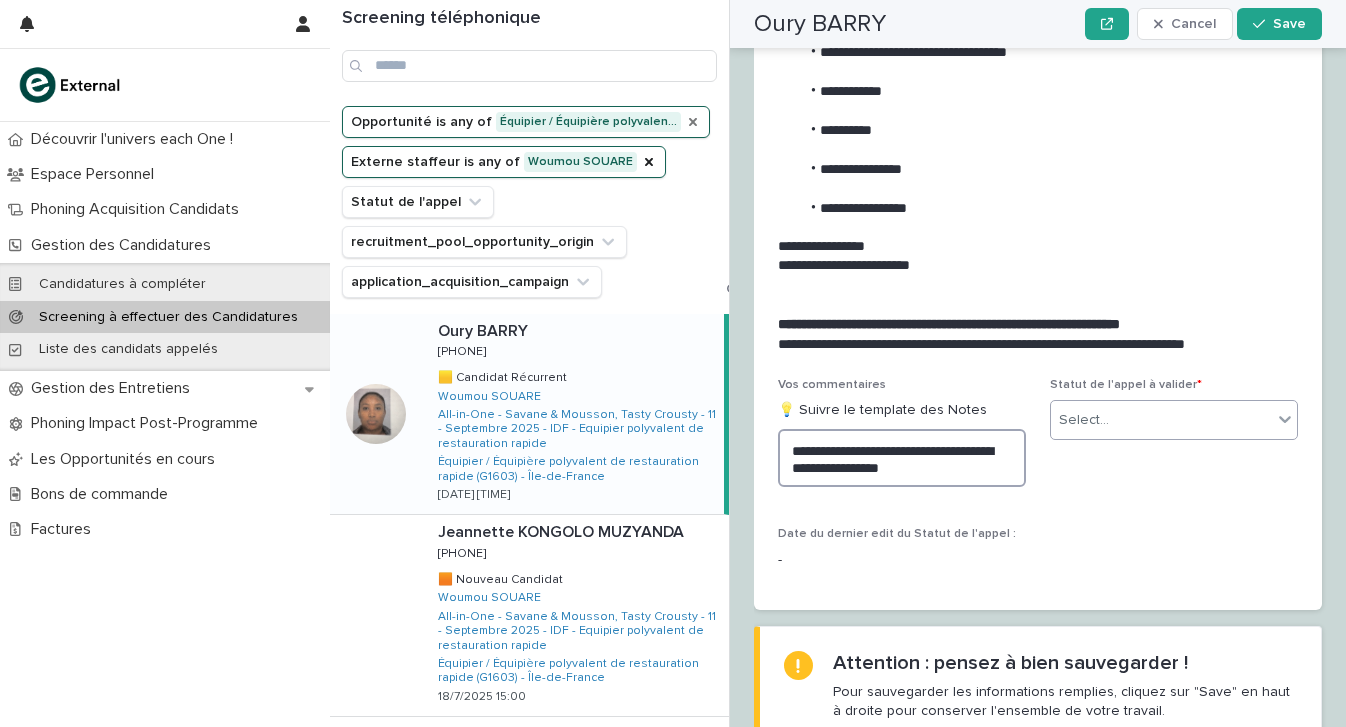 type on "**********" 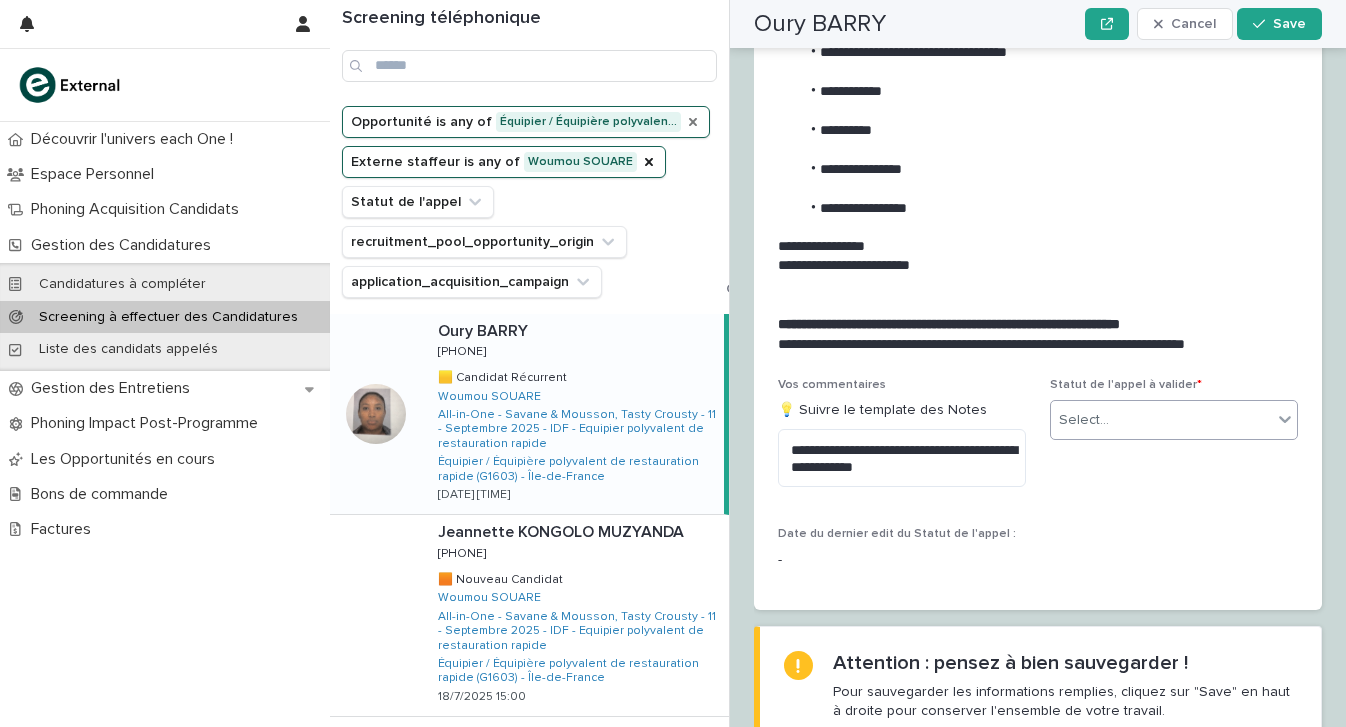 click on "Select..." at bounding box center (1161, 420) 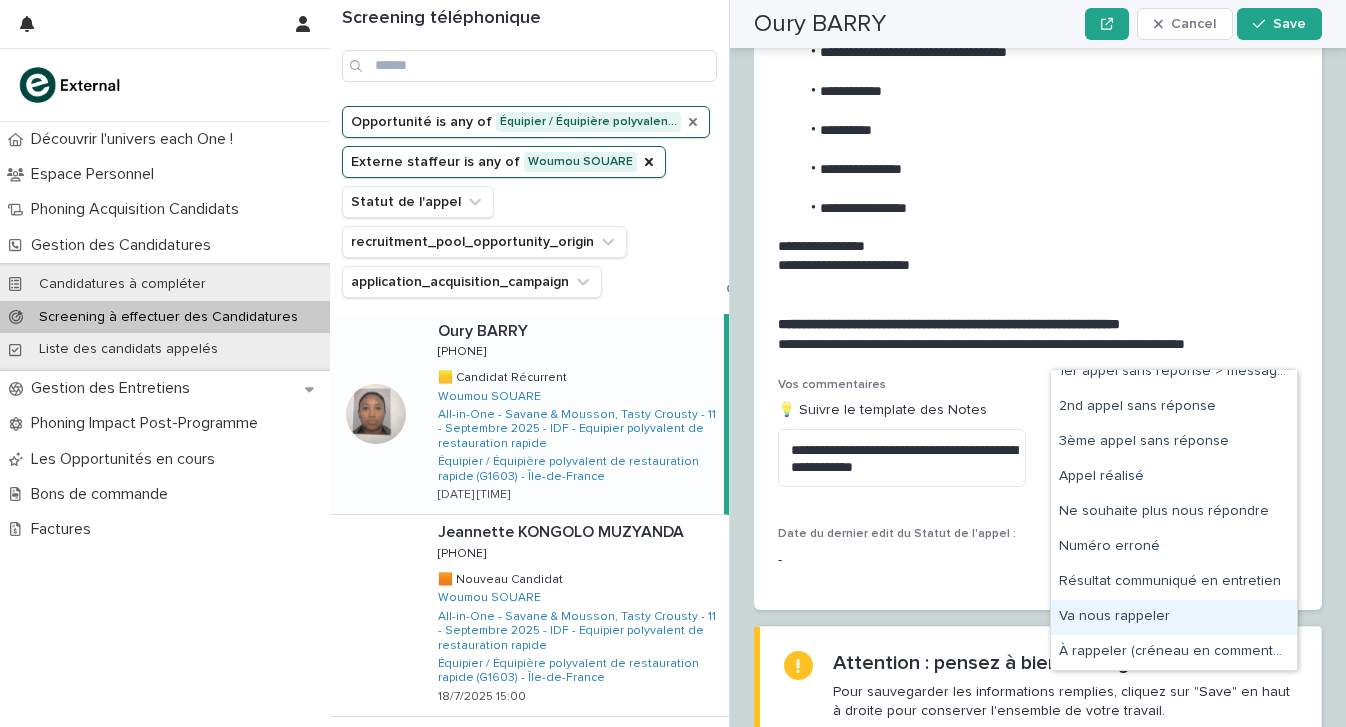 scroll, scrollTop: 15, scrollLeft: 0, axis: vertical 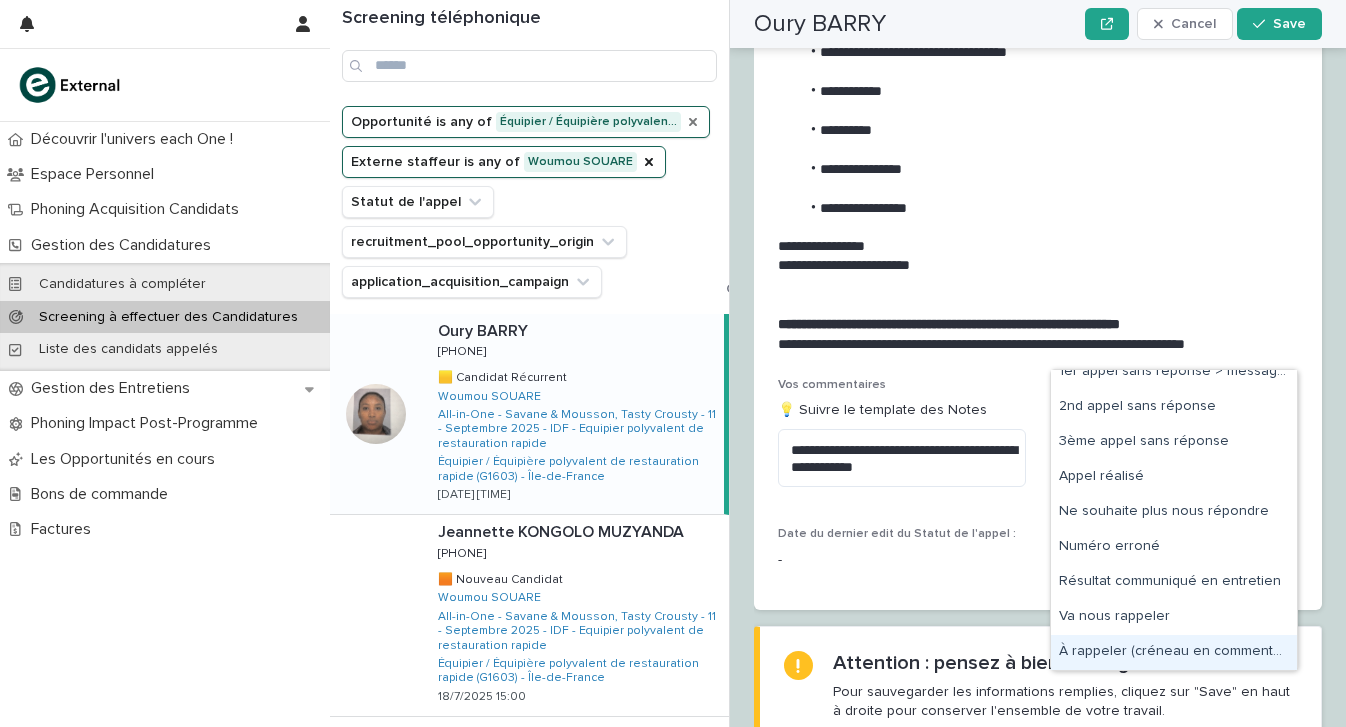 click on "À rappeler (créneau en commentaire)" at bounding box center [1174, 652] 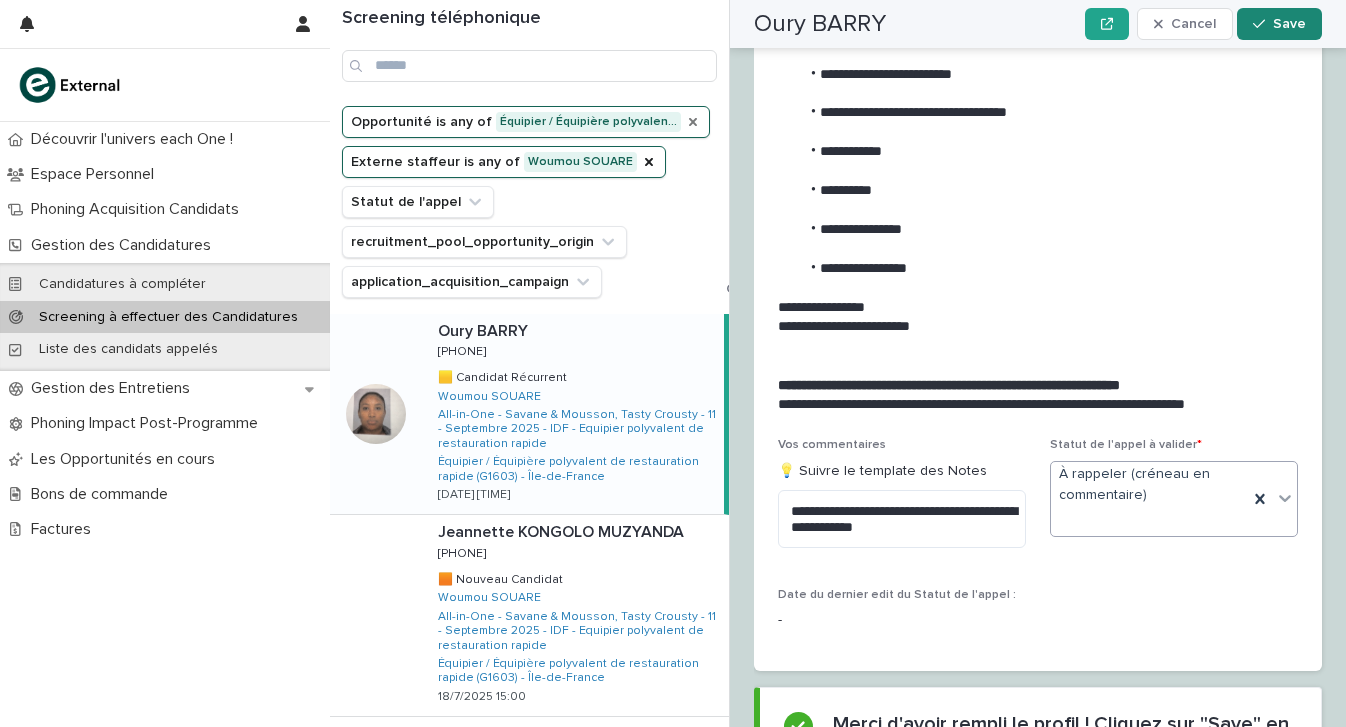 click on "Save" at bounding box center [1279, 24] 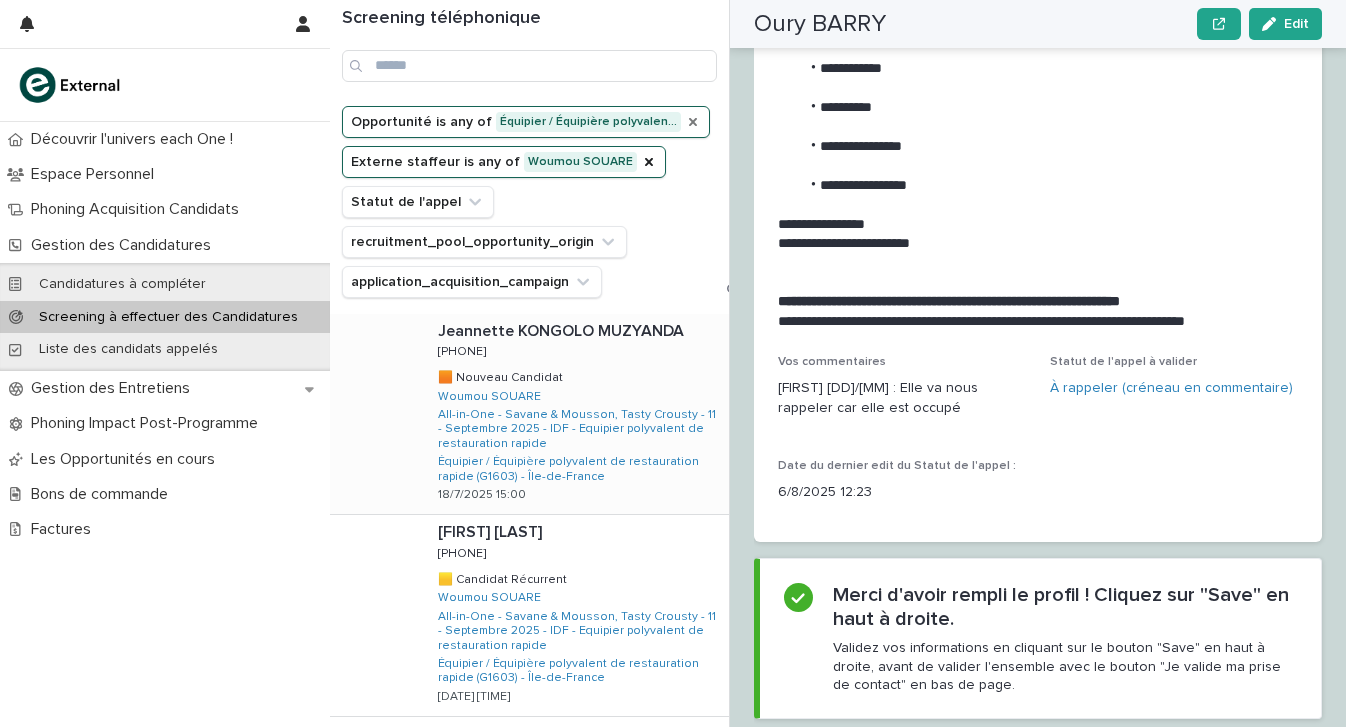 click on "[FIRST] [LAST] [FIRST] [LAST]  [PHONE] [PHONE]  🟧 Nouveau Candidat 🟧 Nouveau Candidat  Woumou SOUARE   All-in-One - Savane & Mousson, Tasty Crousty - 11 - Septembre 2025 - IDF - Equipier polyvalent de restauration rapide   Équipier / Équipière polyvalent de restauration rapide (G1603) - [STATE]   18/7/2025 15:00" at bounding box center [575, 414] 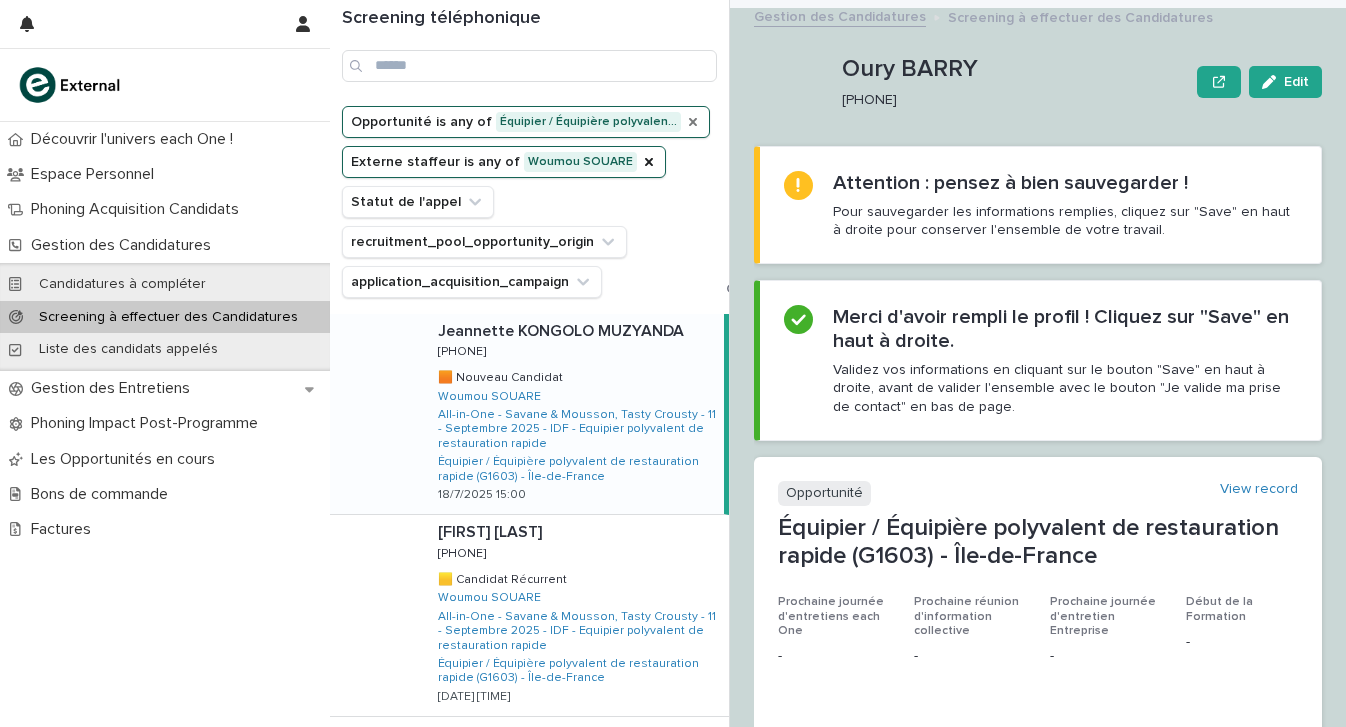 scroll, scrollTop: 0, scrollLeft: 0, axis: both 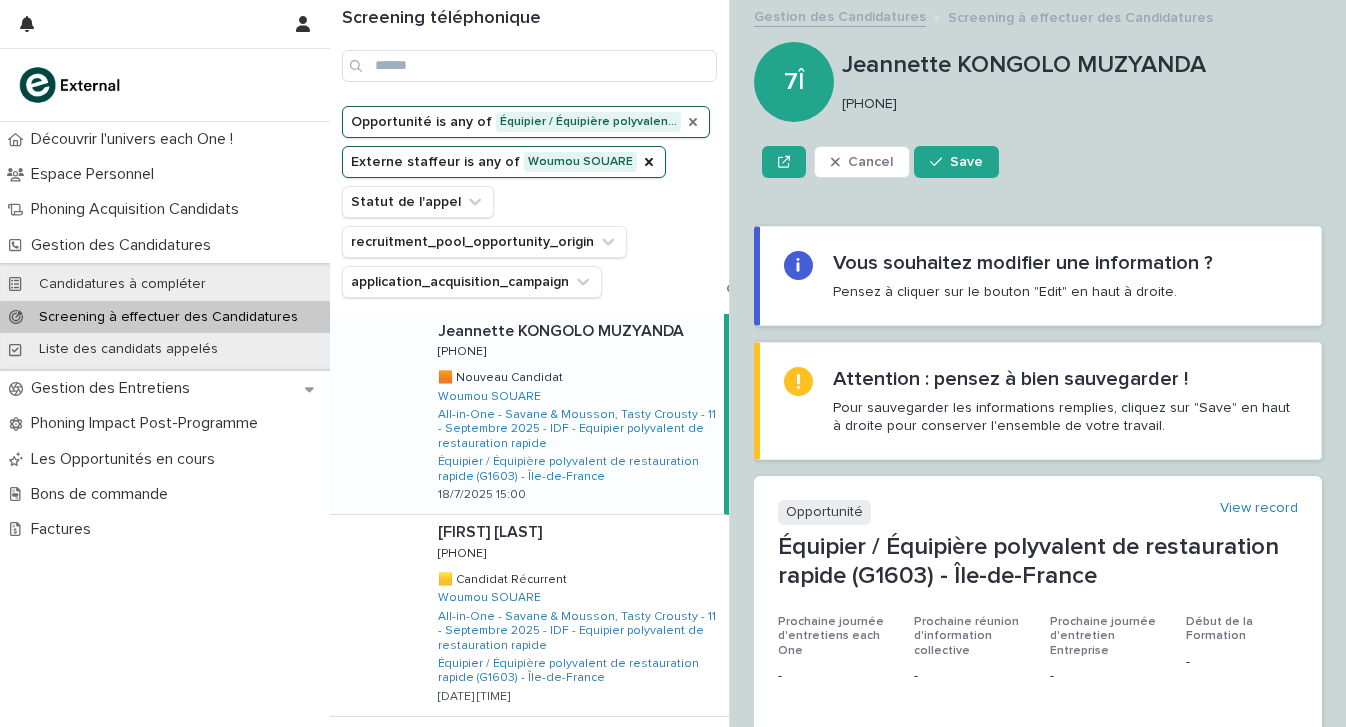 click on "[PHONE]" at bounding box center (1078, 104) 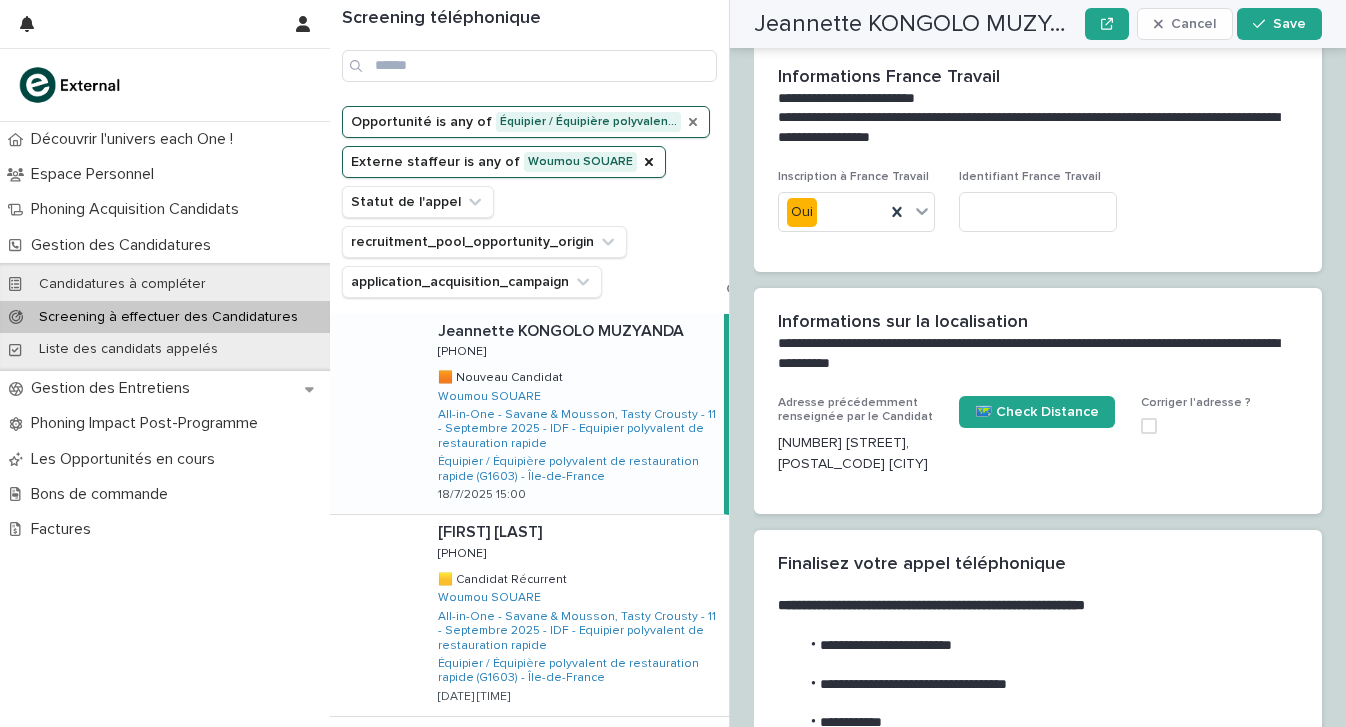 scroll, scrollTop: 2173, scrollLeft: 0, axis: vertical 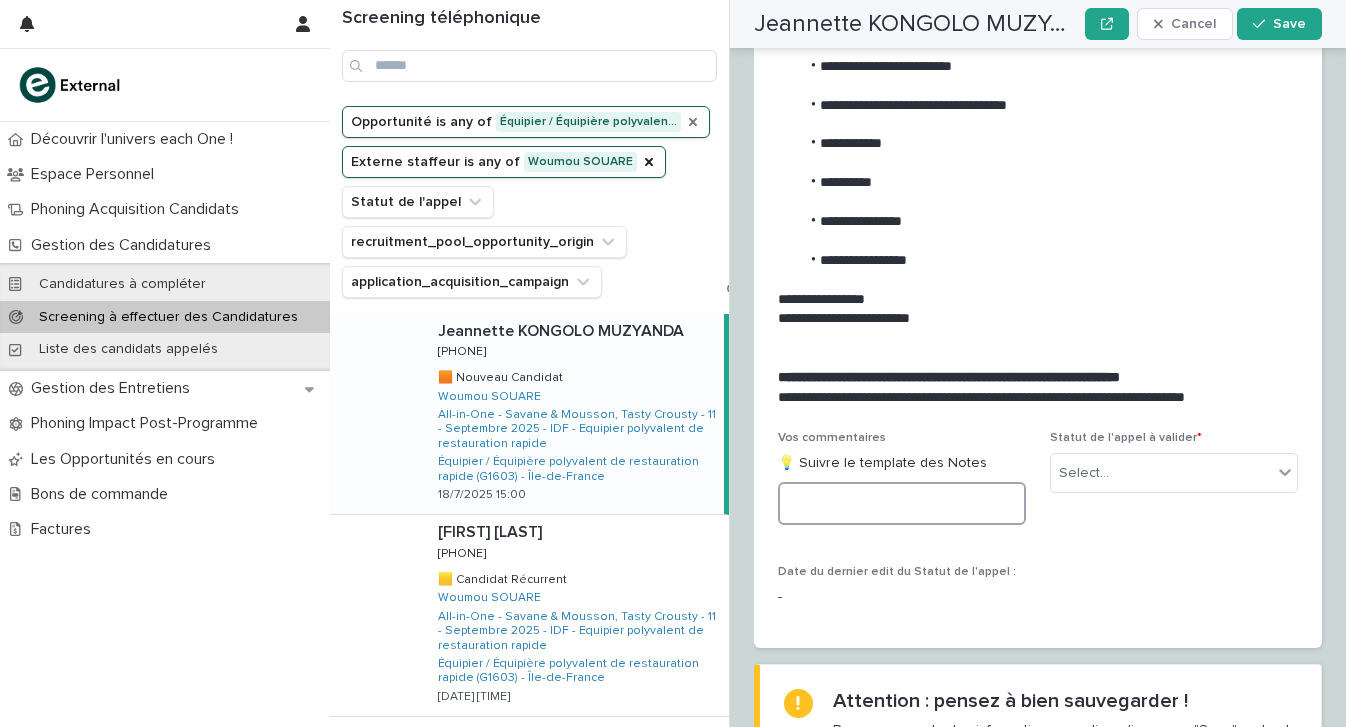 click at bounding box center [902, 503] 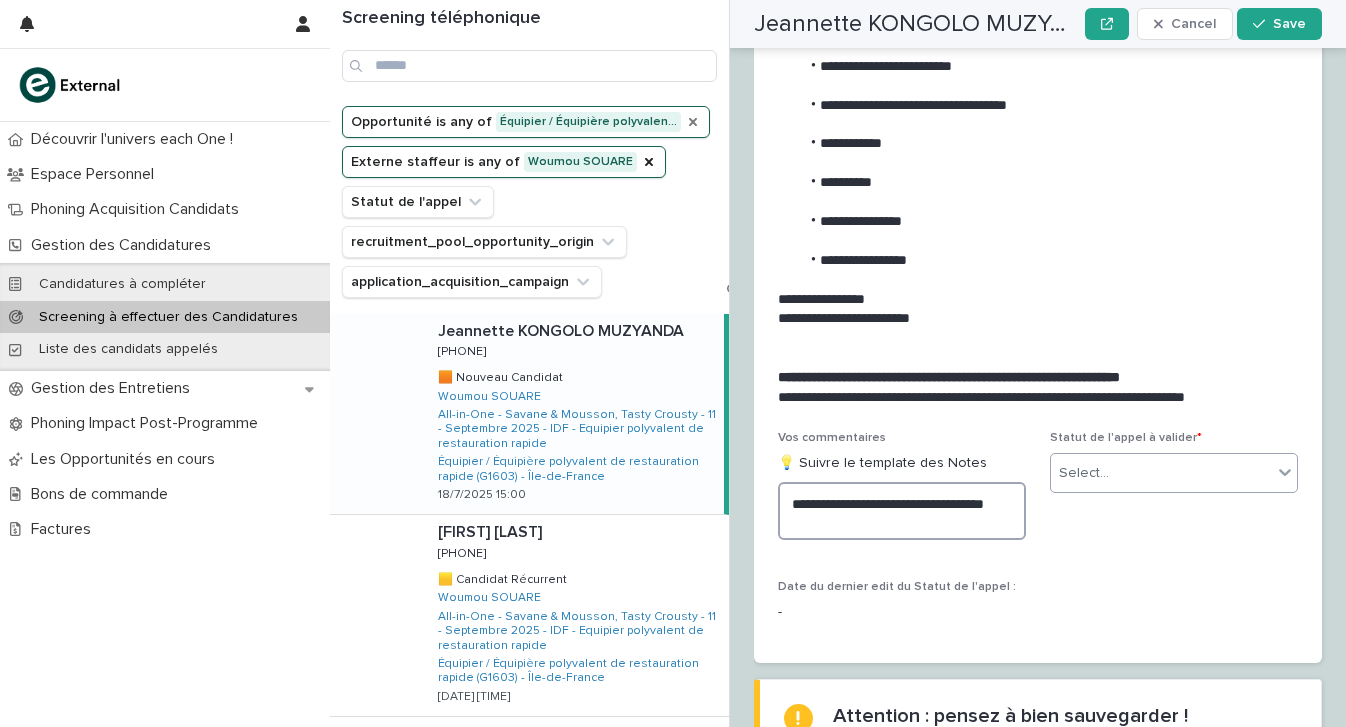 type on "**********" 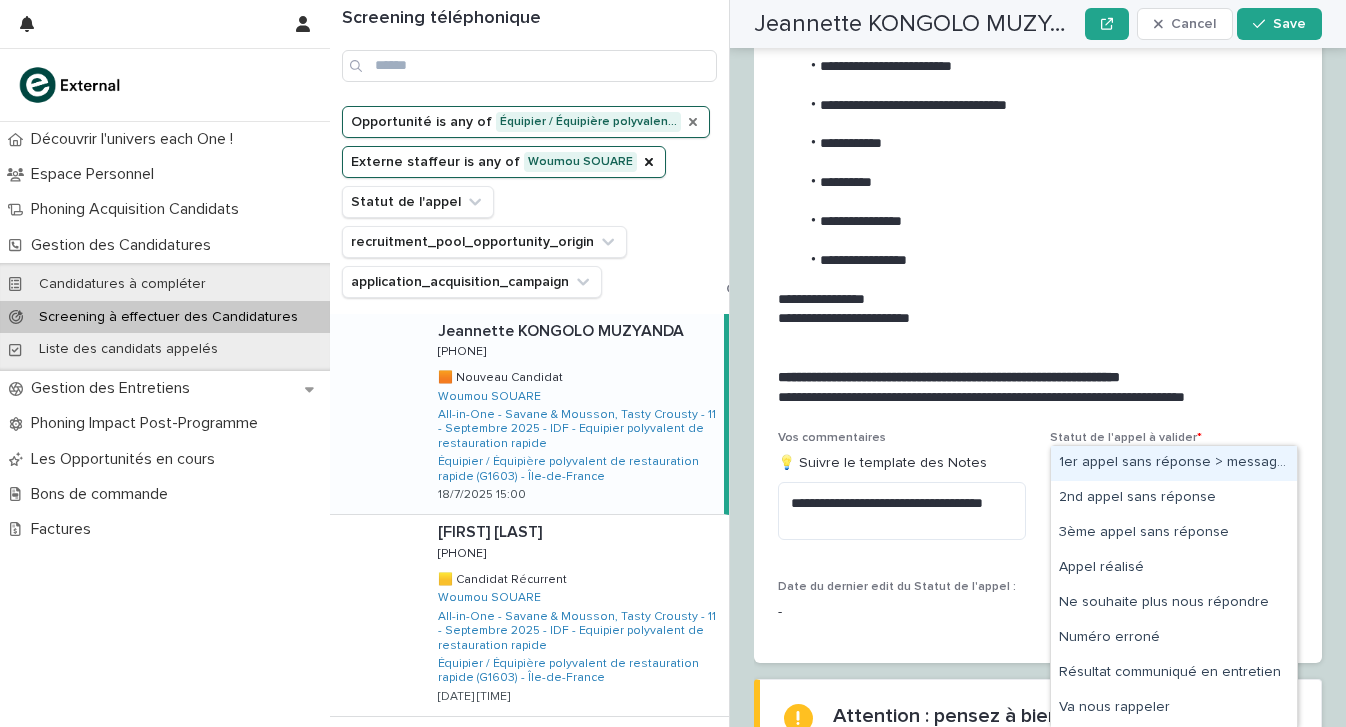 click on "Select..." at bounding box center (1084, 473) 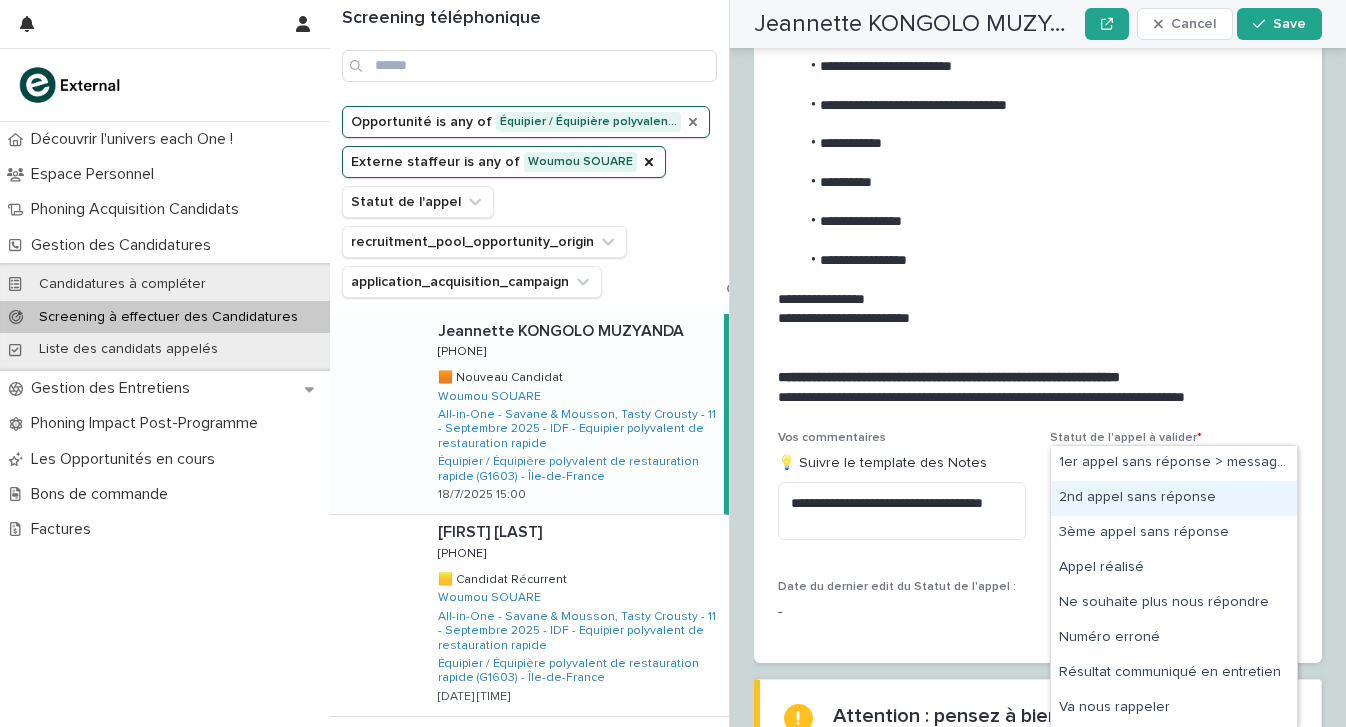 click on "2nd appel sans réponse" at bounding box center (1174, 498) 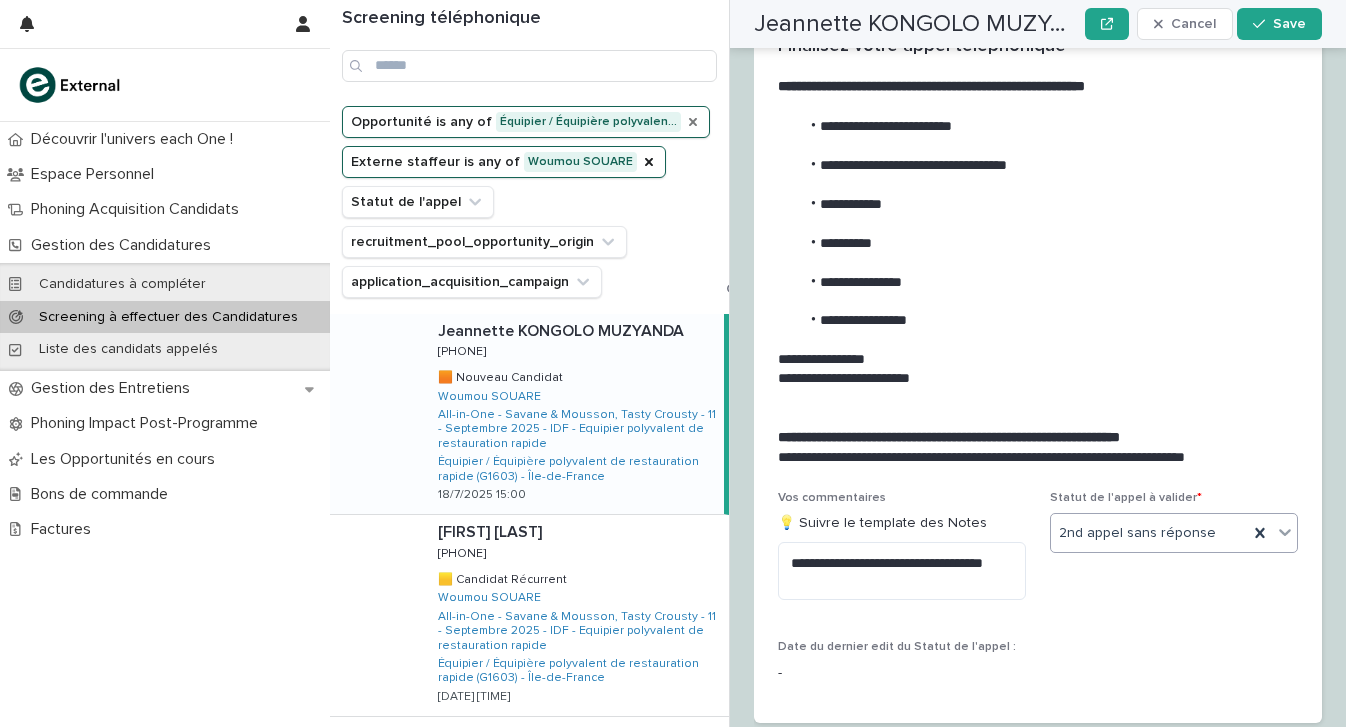 click on "**********" at bounding box center [1038, 251] 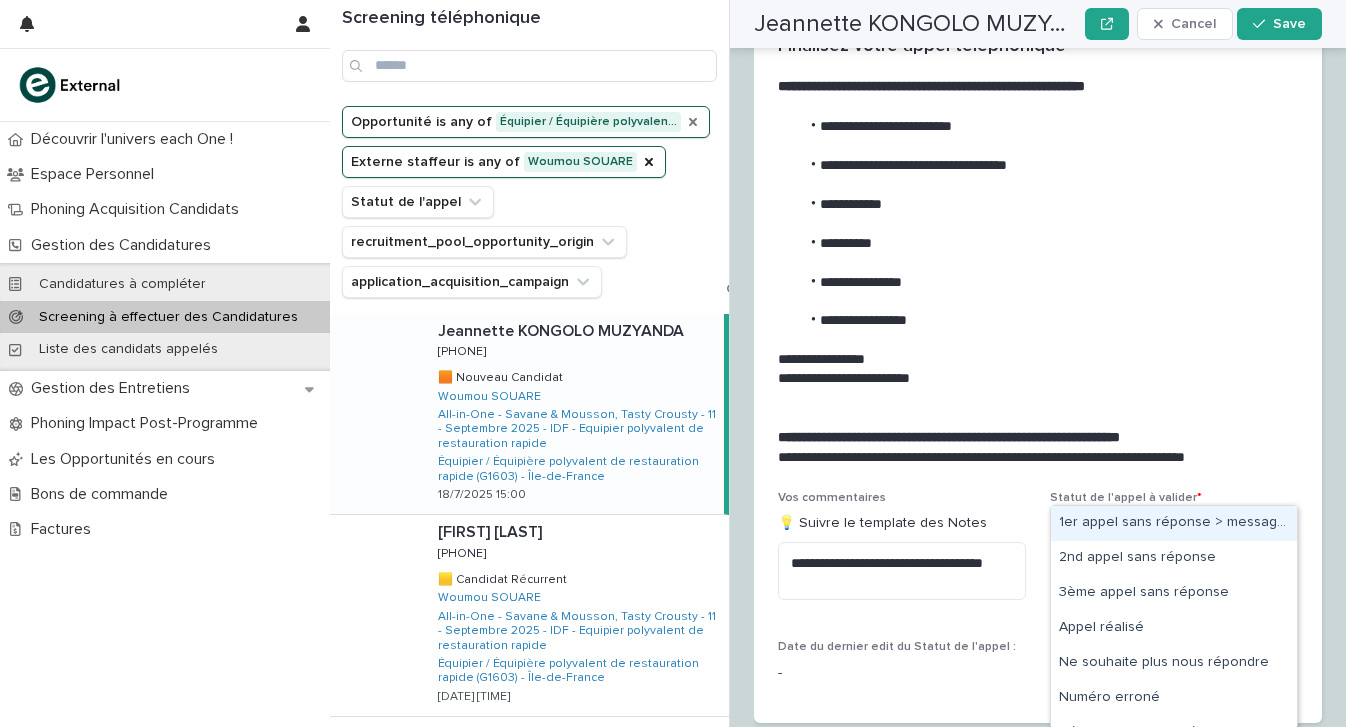 click on "2nd appel sans réponse" at bounding box center [1149, 533] 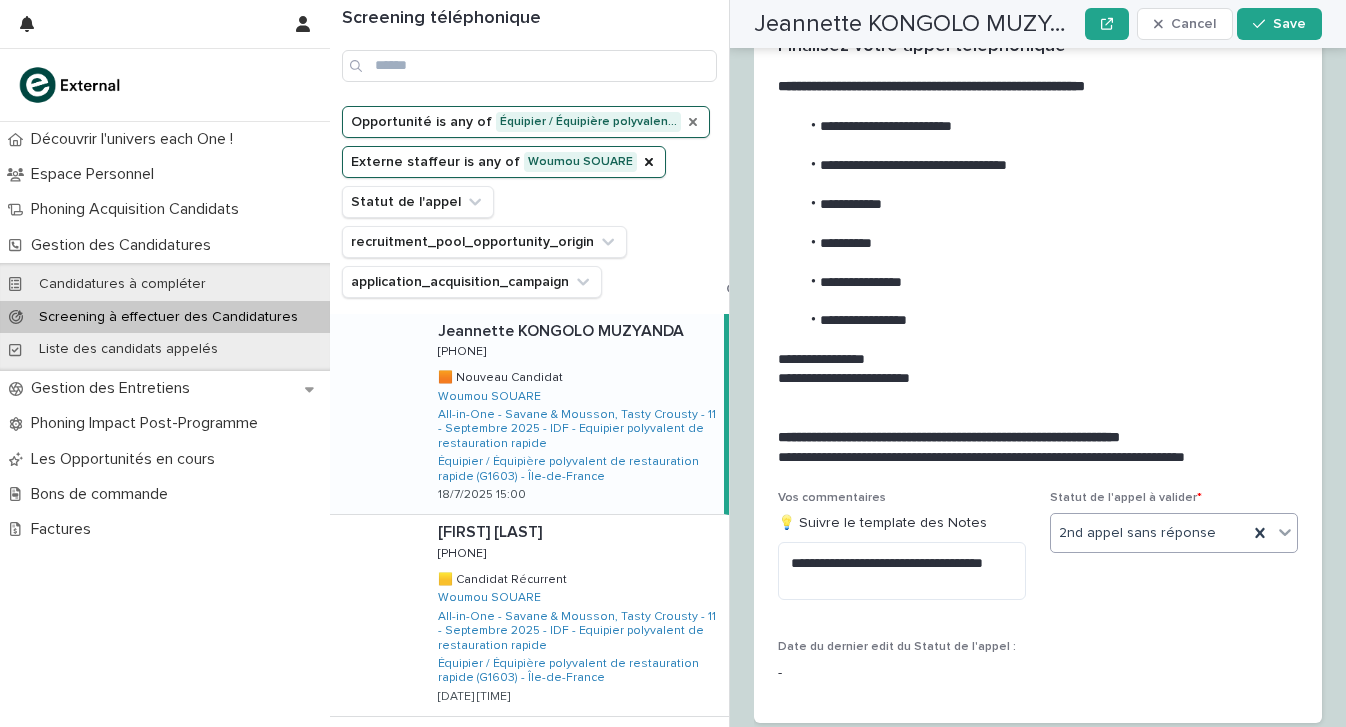 click on "2nd appel sans réponse" at bounding box center [1149, 533] 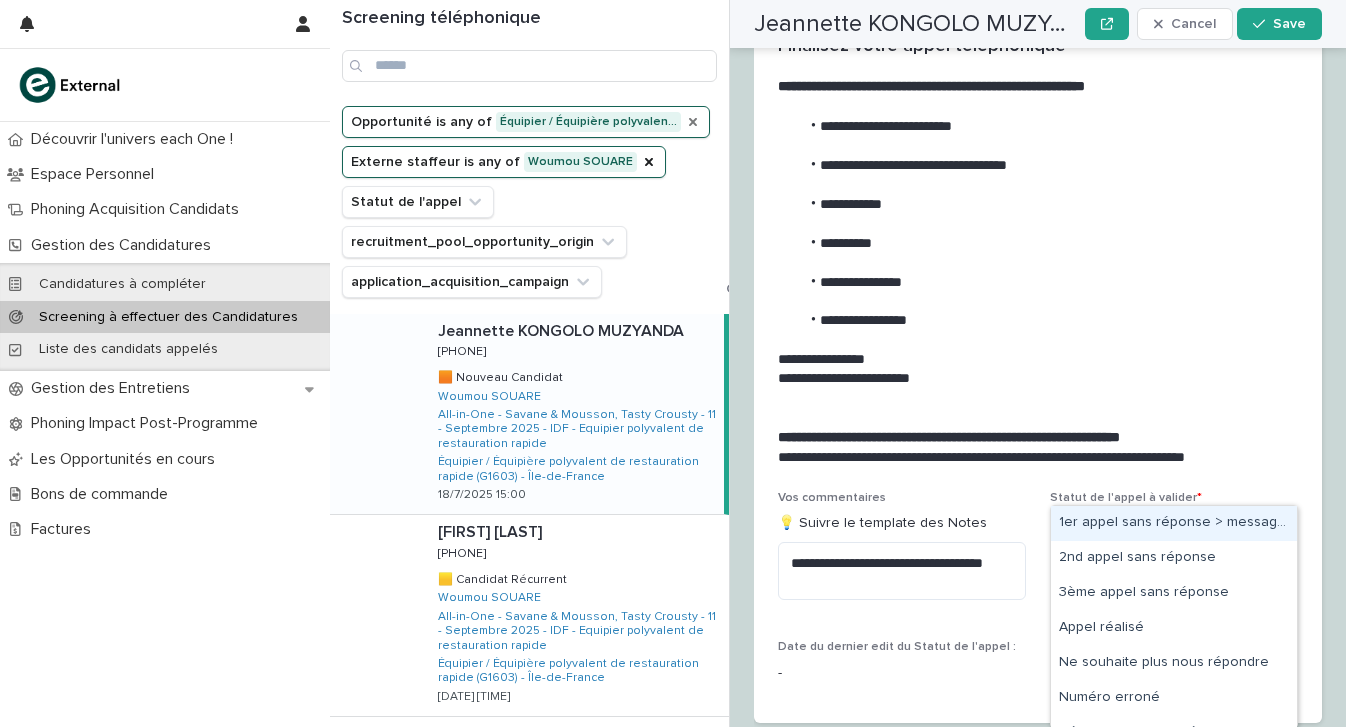 click on "2nd appel sans réponse" at bounding box center [1149, 533] 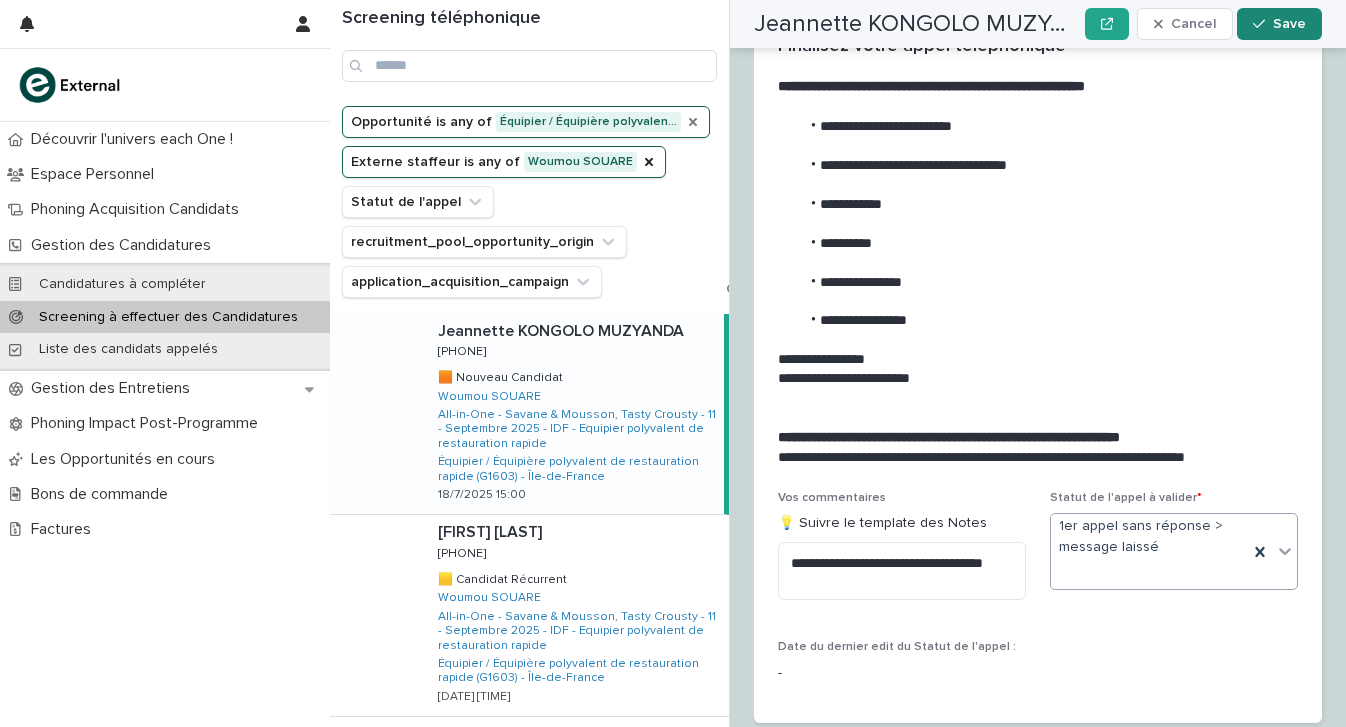 click on "Save" at bounding box center [1289, 24] 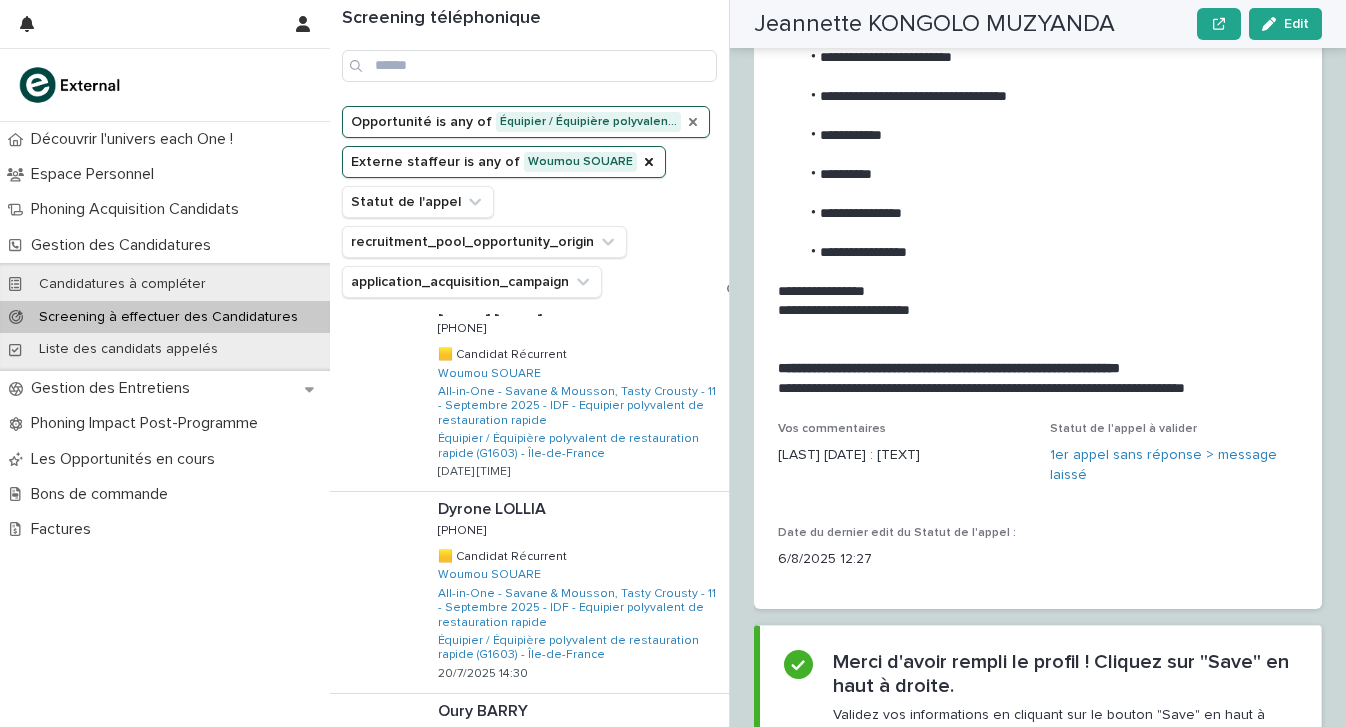 scroll, scrollTop: 0, scrollLeft: 0, axis: both 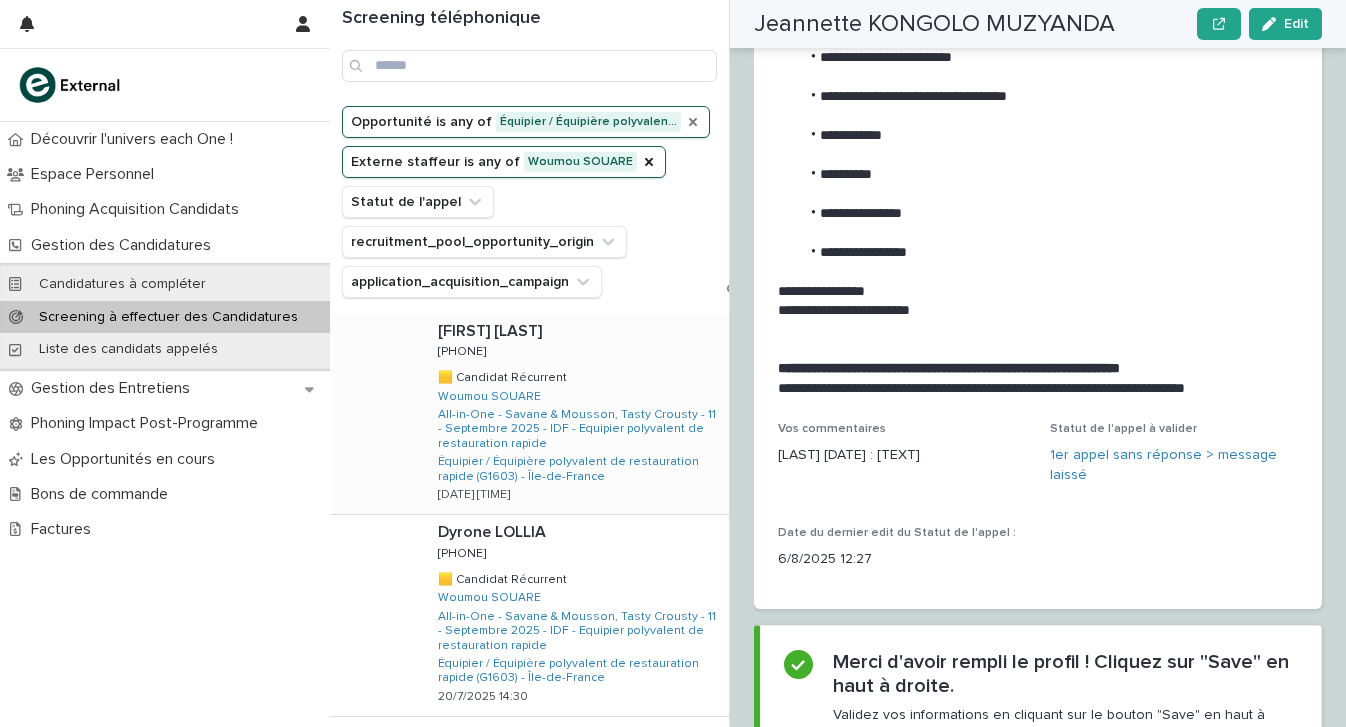 click on "[FIRST] [LAST] [FIRST] [LAST]   [PHONE] [PHONE]   🟨 Candidat Récurrent 🟨 Candidat Récurrent   [LAST] [LAST]   All-in-One - Savane & Mousson, Tasty Crousty - [YEAR] - IDF - Equipier polyvalent de restauration rapide   Équipier / Équipière polyvalent de restauration rapide (G1603) - Île-de-France   [DATE] [TIME]" at bounding box center [575, 414] 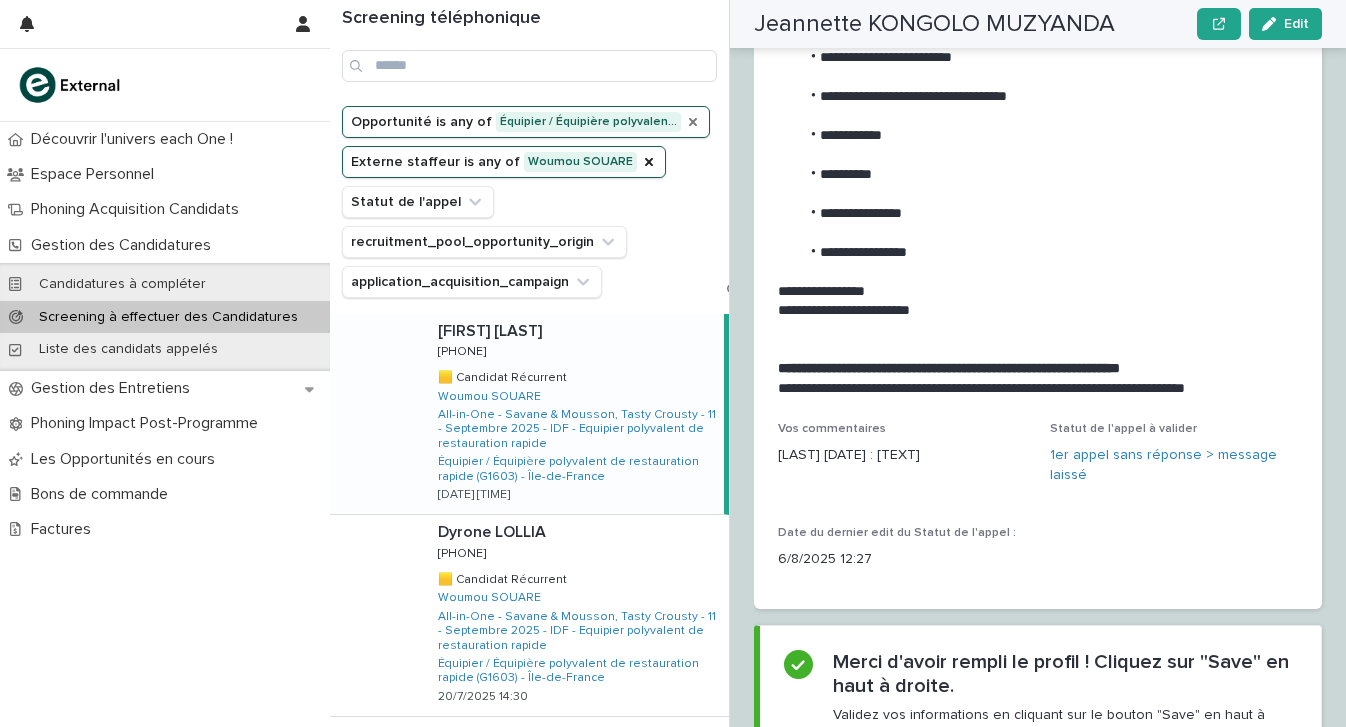 click on "[FIRST] [LAST] [FIRST] [LAST]   [PHONE] [PHONE]   🟨 Candidat Récurrent 🟨 Candidat Récurrent   [LAST] [LAST]   All-in-One - Savane & Mousson, Tasty Crousty - [YEAR] - IDF - Equipier polyvalent de restauration rapide   Équipier / Équipière polyvalent de restauration rapide (G1603) - Île-de-France   [DATE] [TIME]" at bounding box center [573, 414] 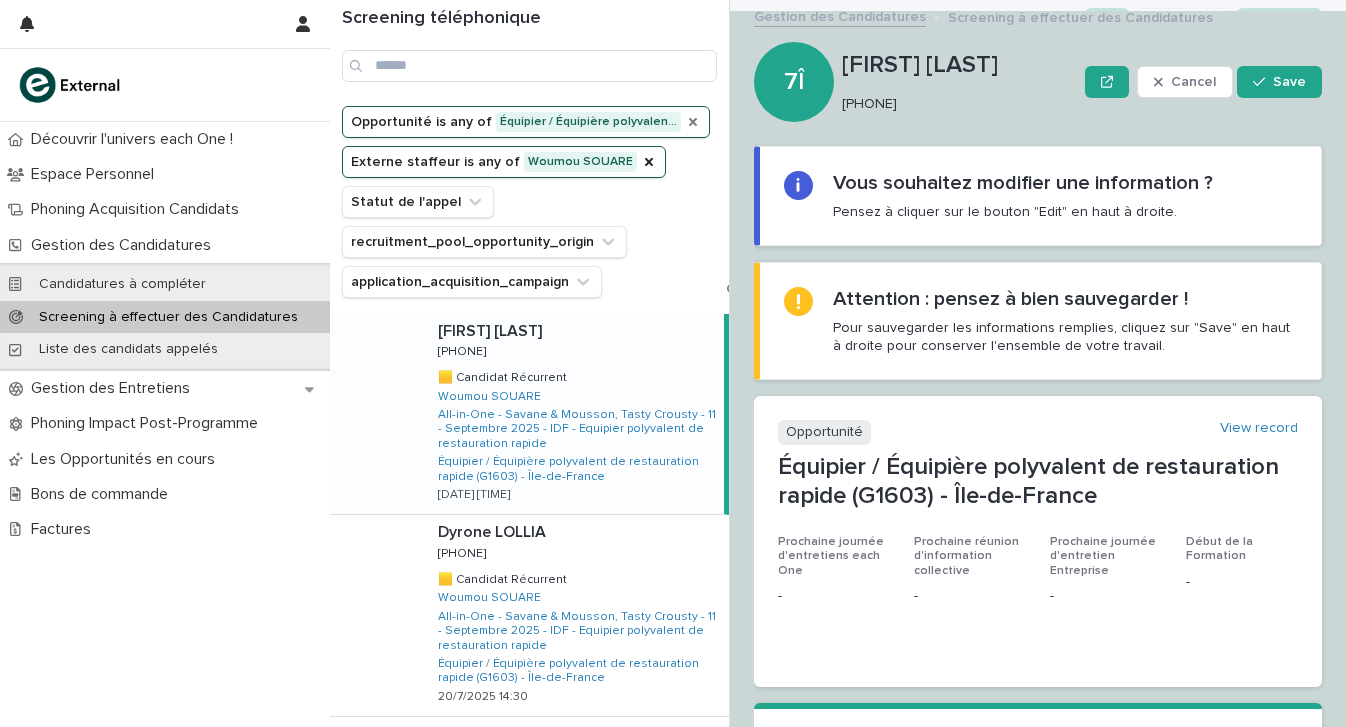 scroll, scrollTop: 0, scrollLeft: 0, axis: both 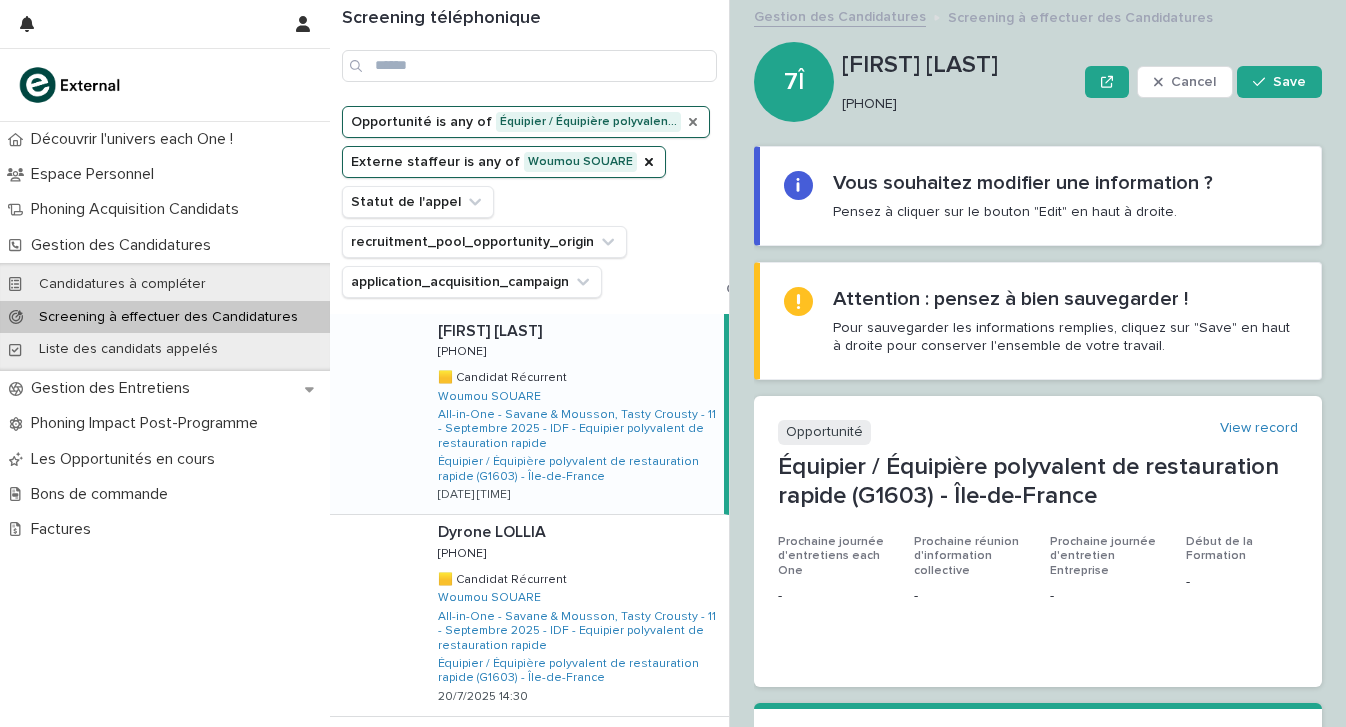 click on "[PHONE]" at bounding box center (955, 104) 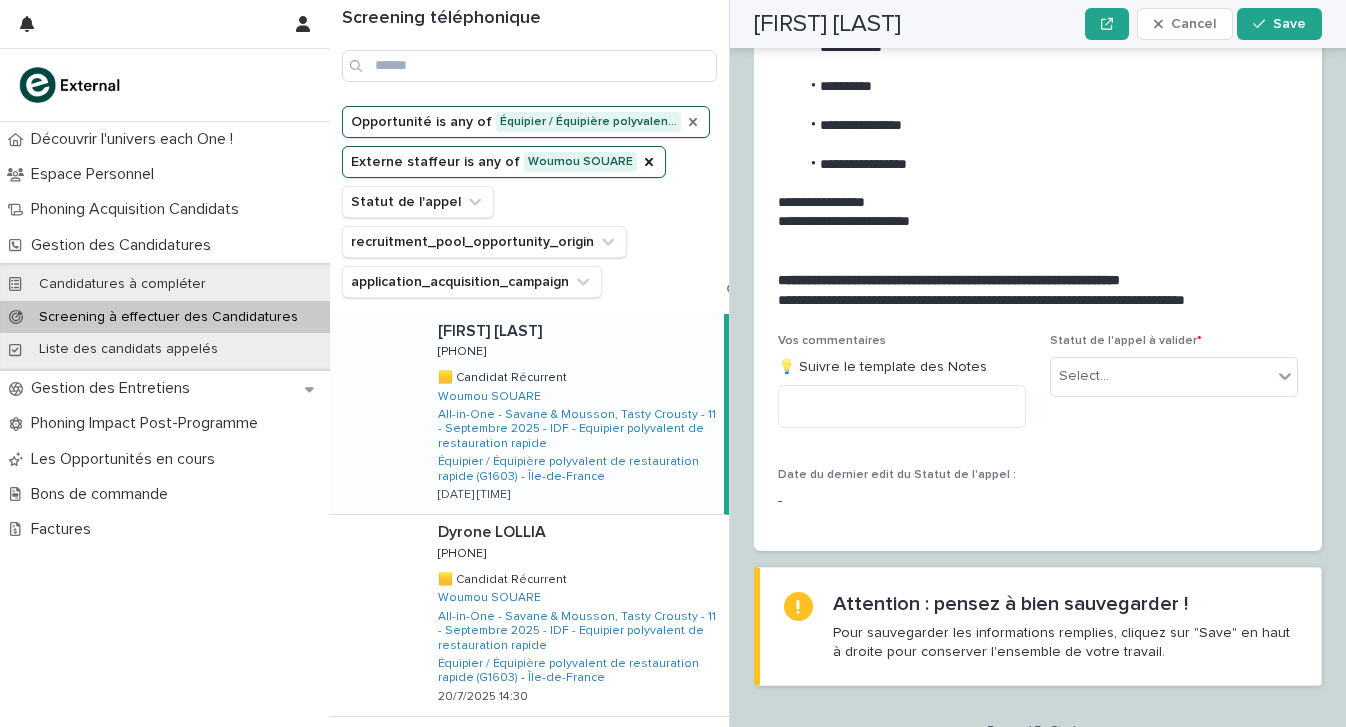scroll, scrollTop: 2229, scrollLeft: 0, axis: vertical 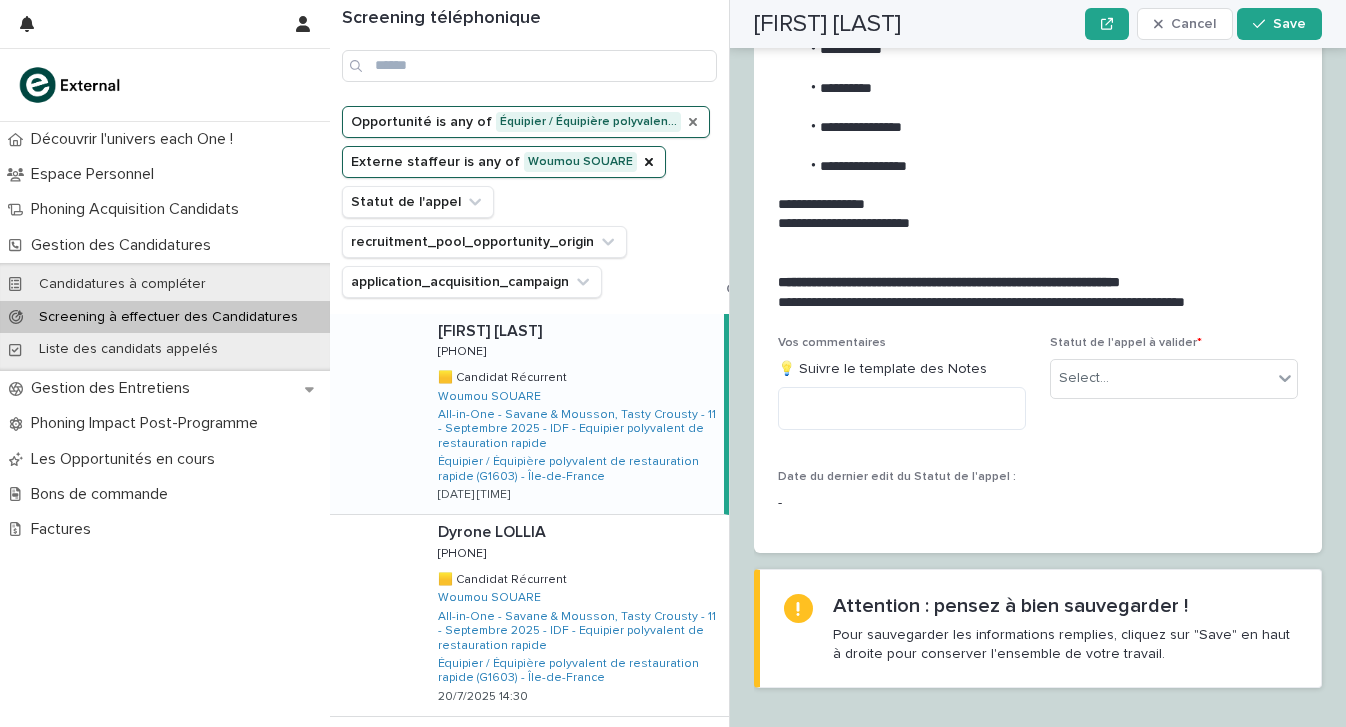click on "Vos commentaires 💡 Suivre le template des Notes" at bounding box center (902, 391) 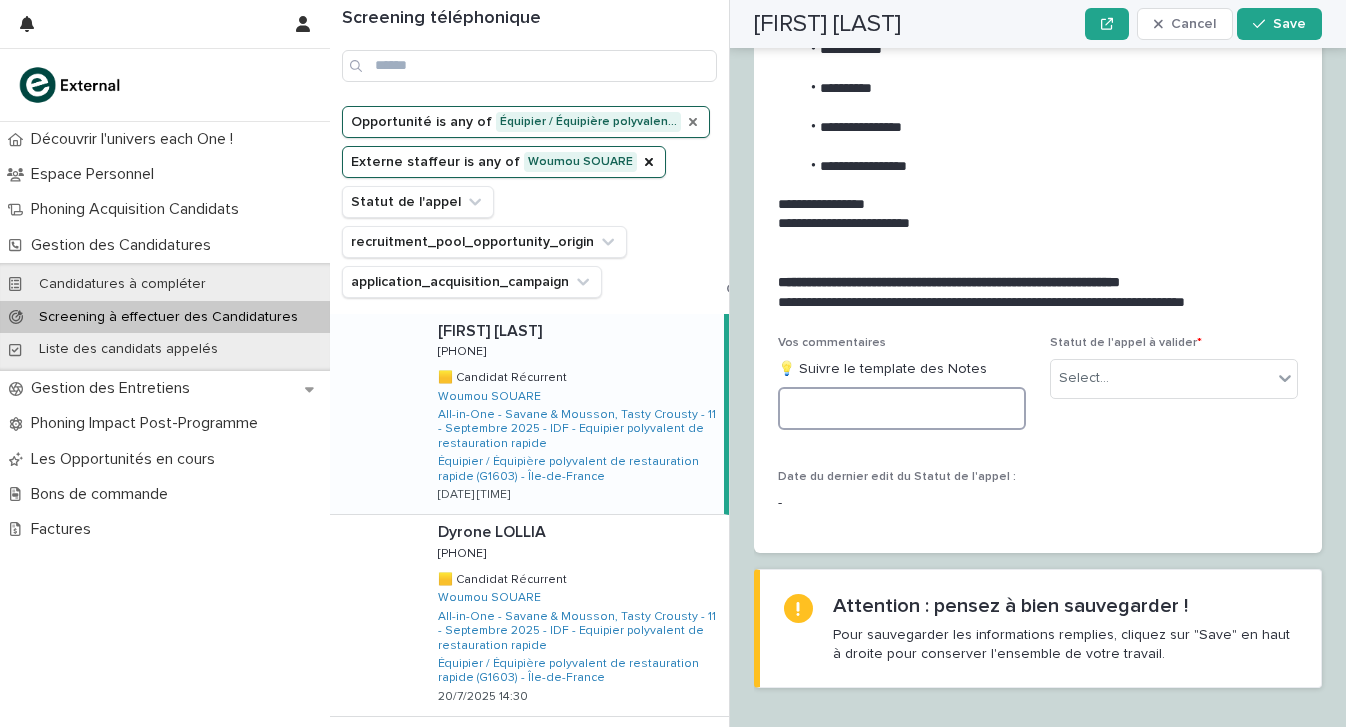 click at bounding box center [902, 408] 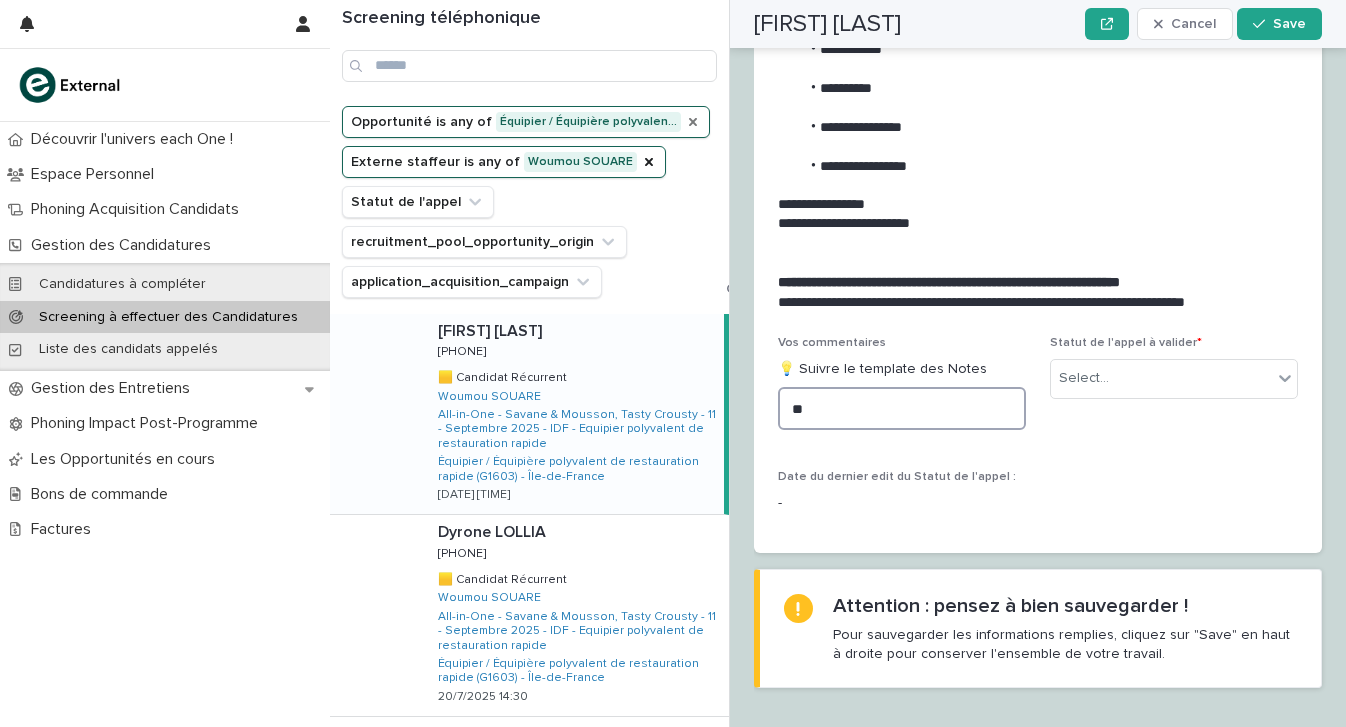 type on "*" 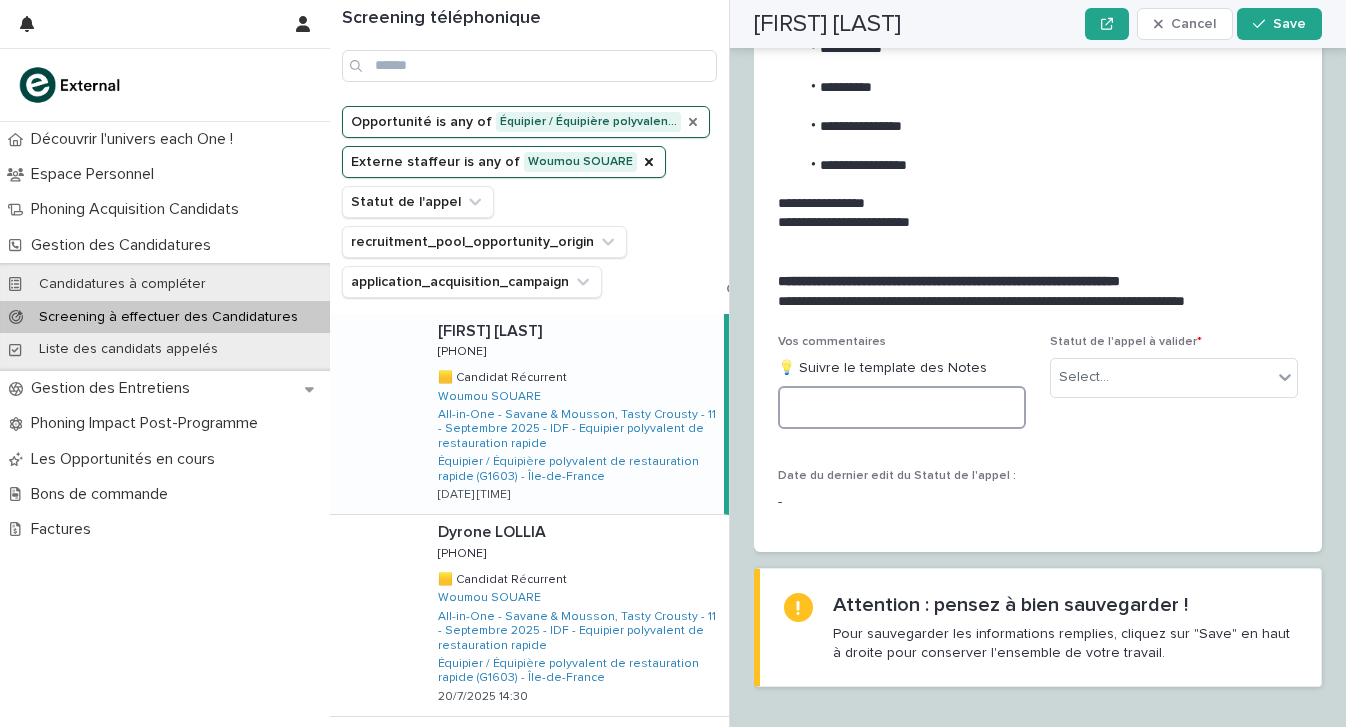 scroll, scrollTop: 2229, scrollLeft: 0, axis: vertical 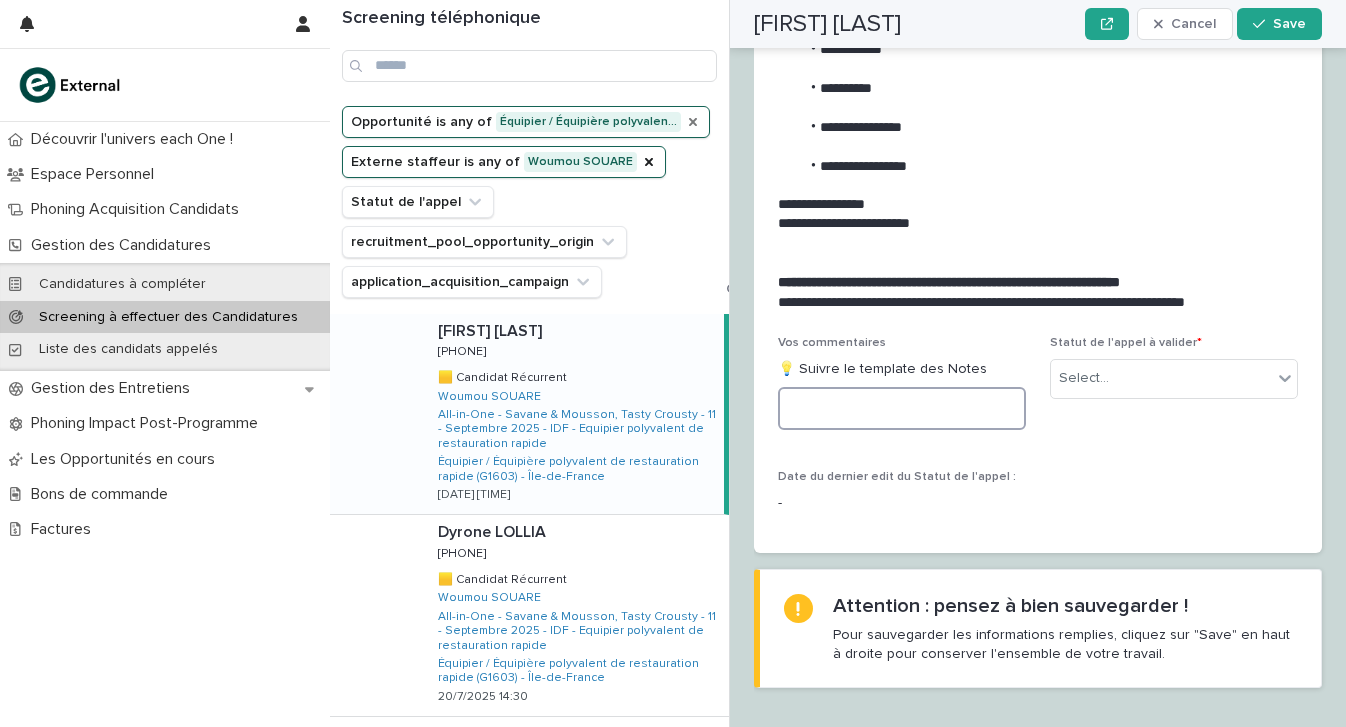 click at bounding box center (902, 408) 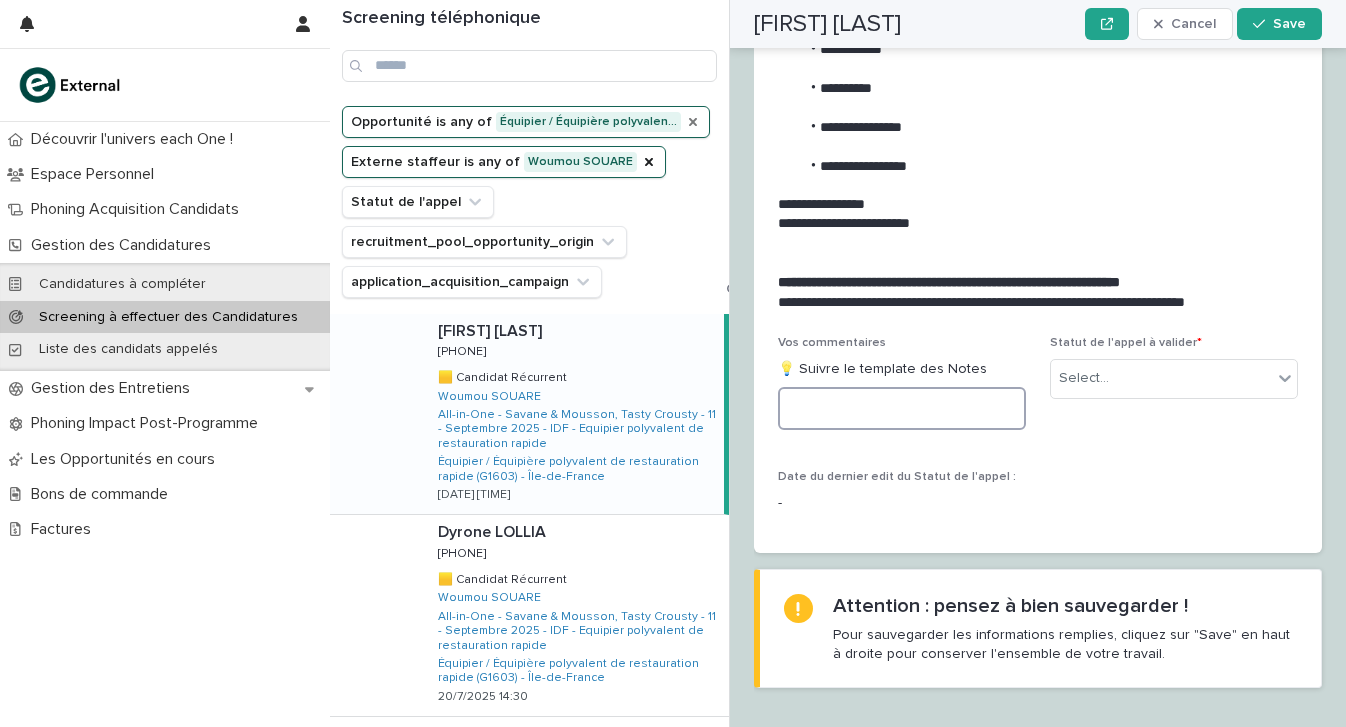 click at bounding box center [902, 408] 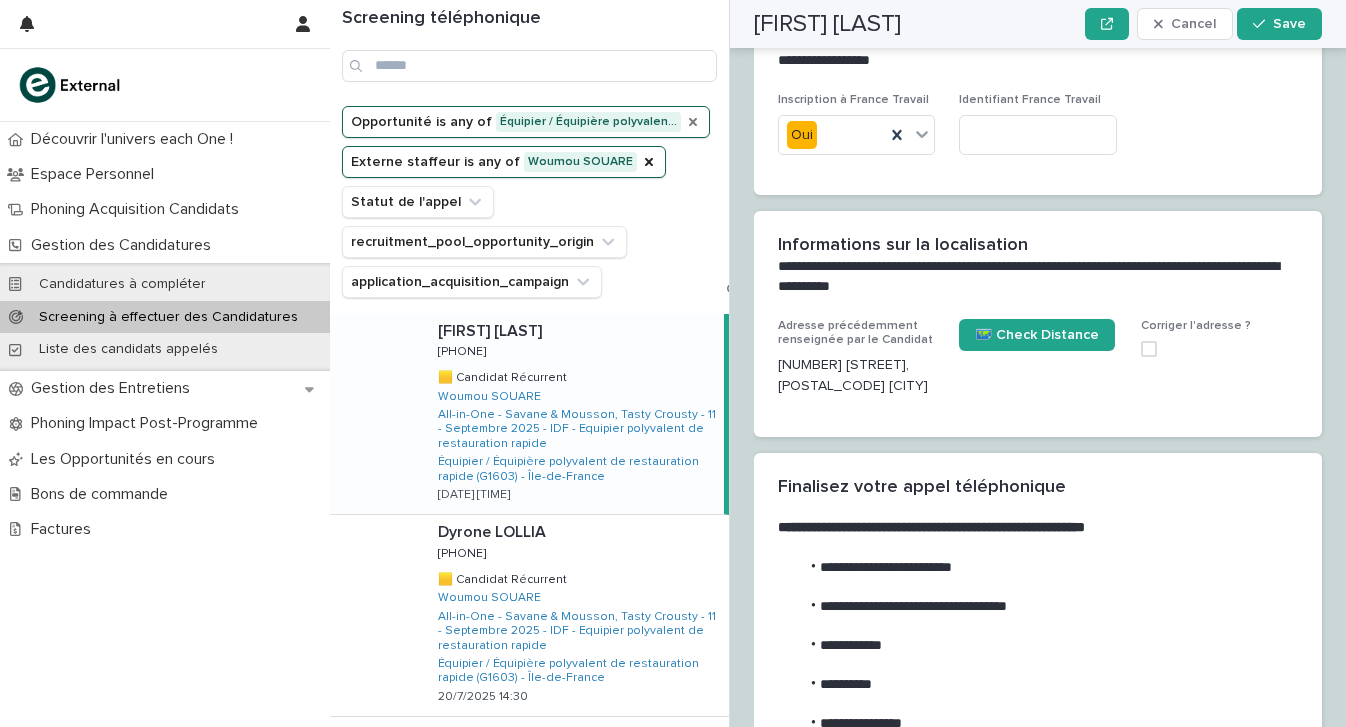 scroll, scrollTop: 1628, scrollLeft: 0, axis: vertical 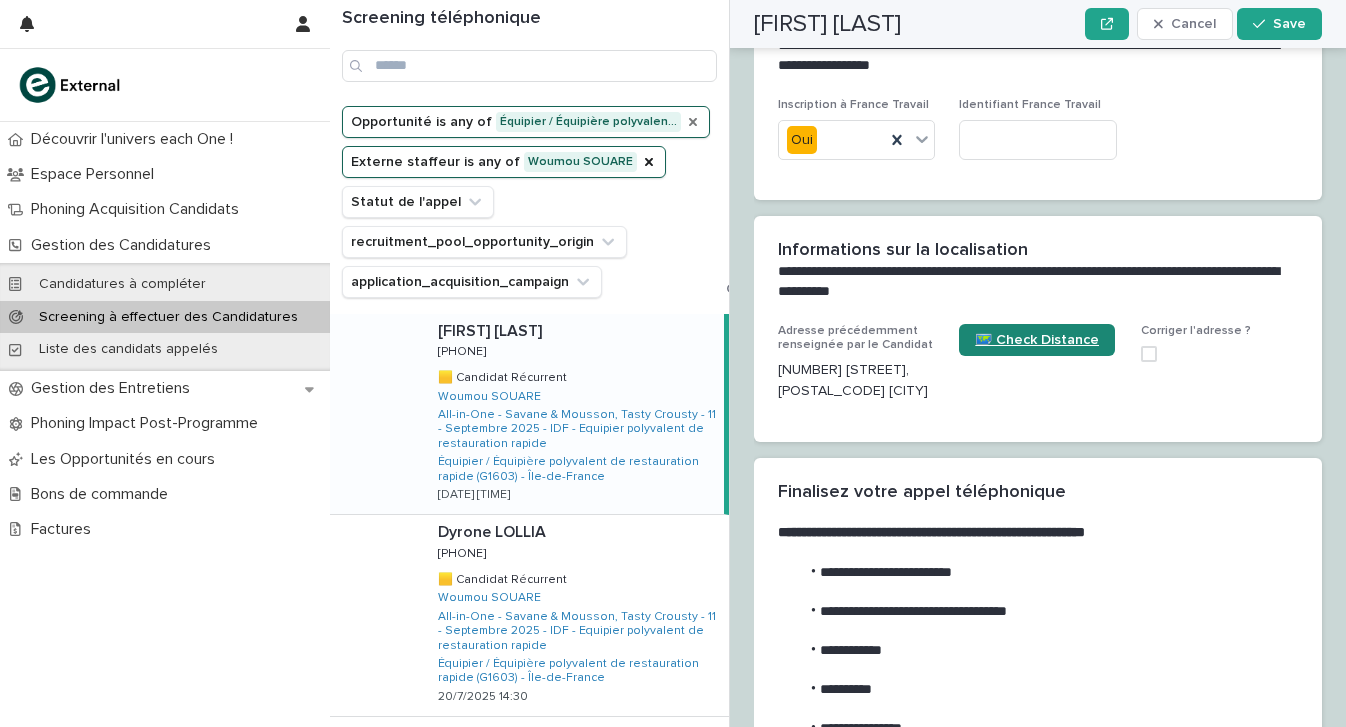 click on "🗺️ Check Distance" at bounding box center [1037, 340] 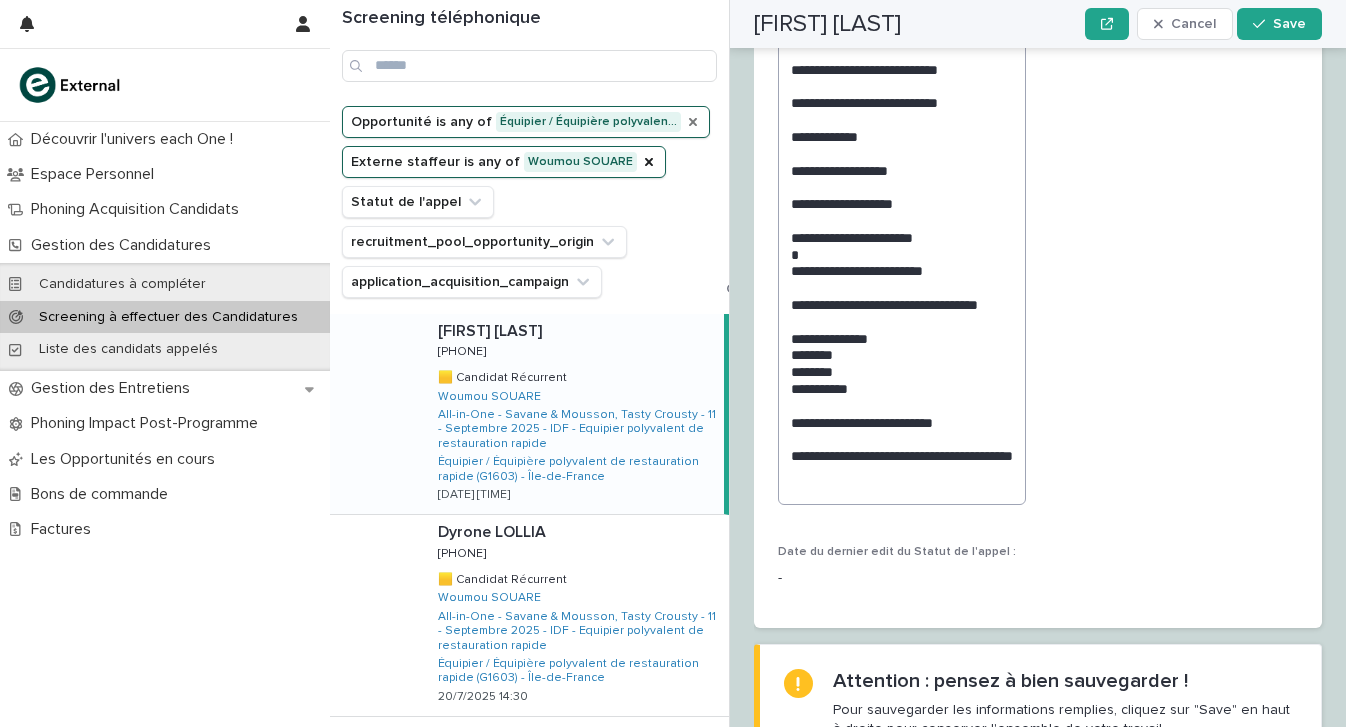 scroll, scrollTop: 2579, scrollLeft: 0, axis: vertical 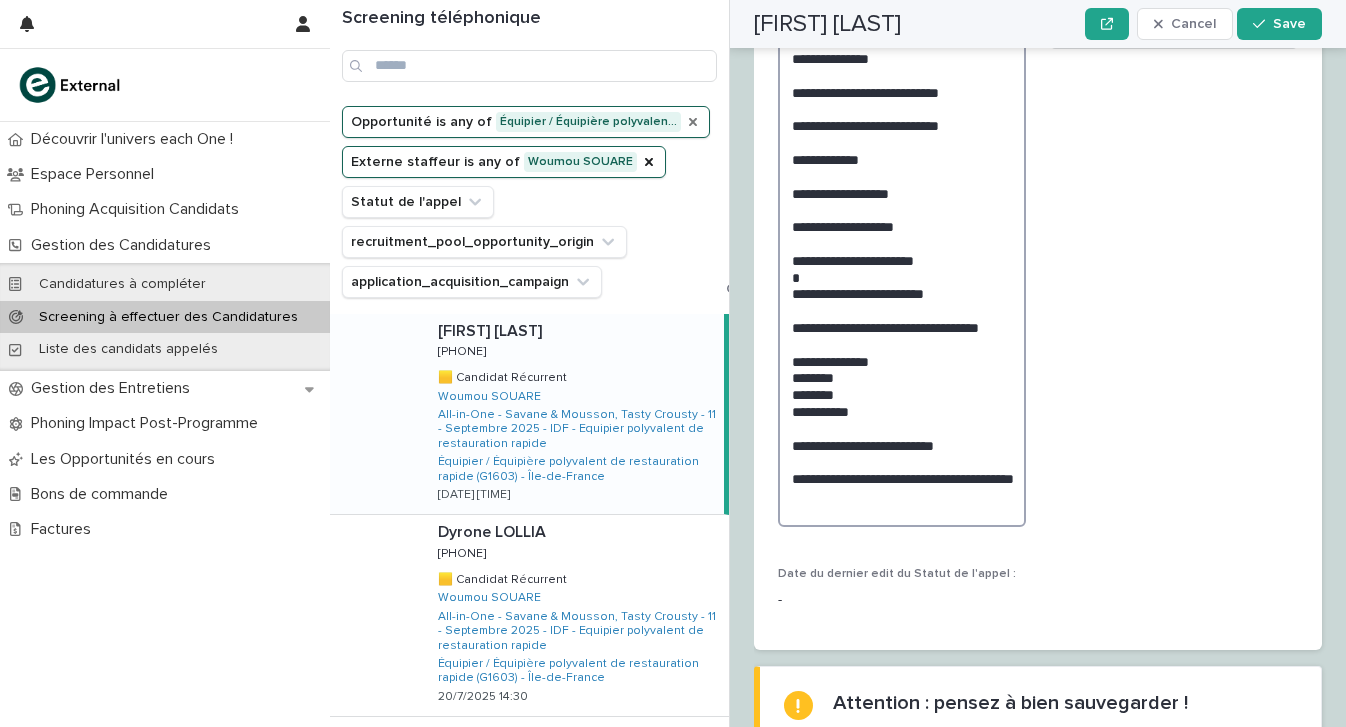 click on "**********" at bounding box center [902, 282] 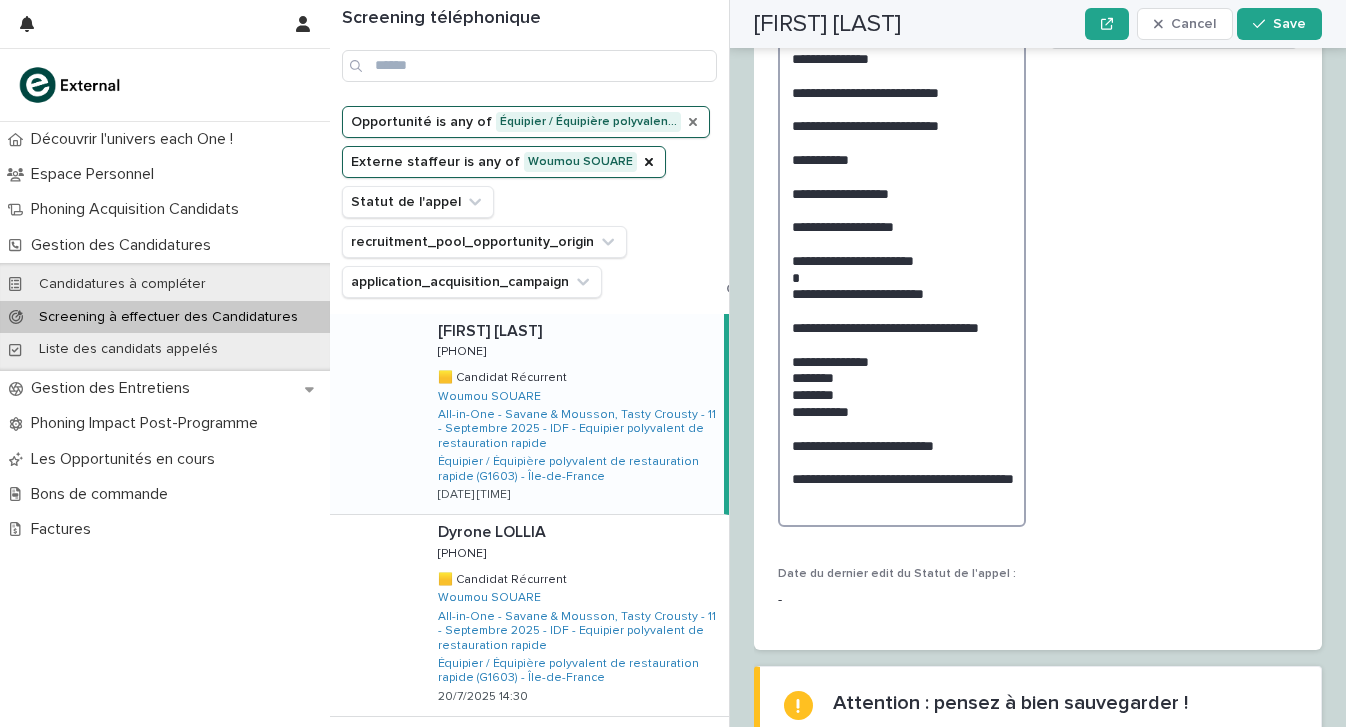 scroll, scrollTop: 2579, scrollLeft: 0, axis: vertical 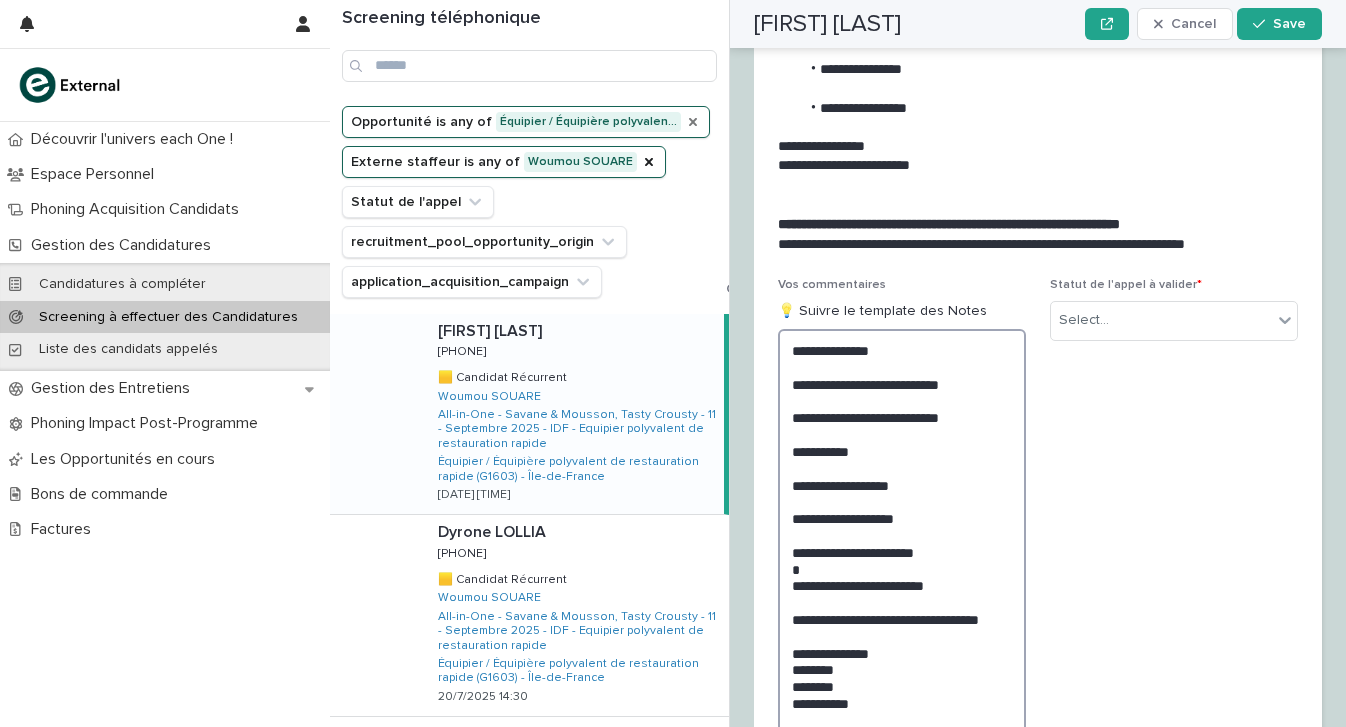 click on "**********" at bounding box center (902, 558) 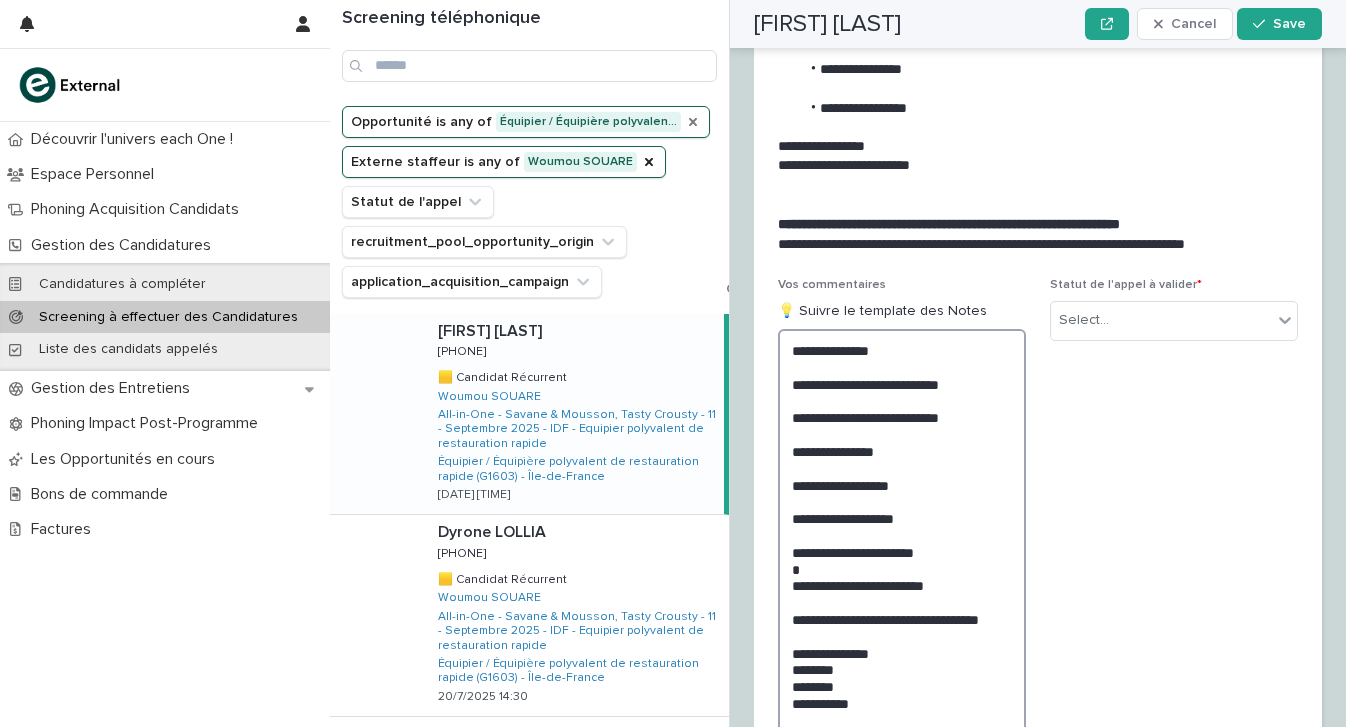 scroll, scrollTop: 2287, scrollLeft: 0, axis: vertical 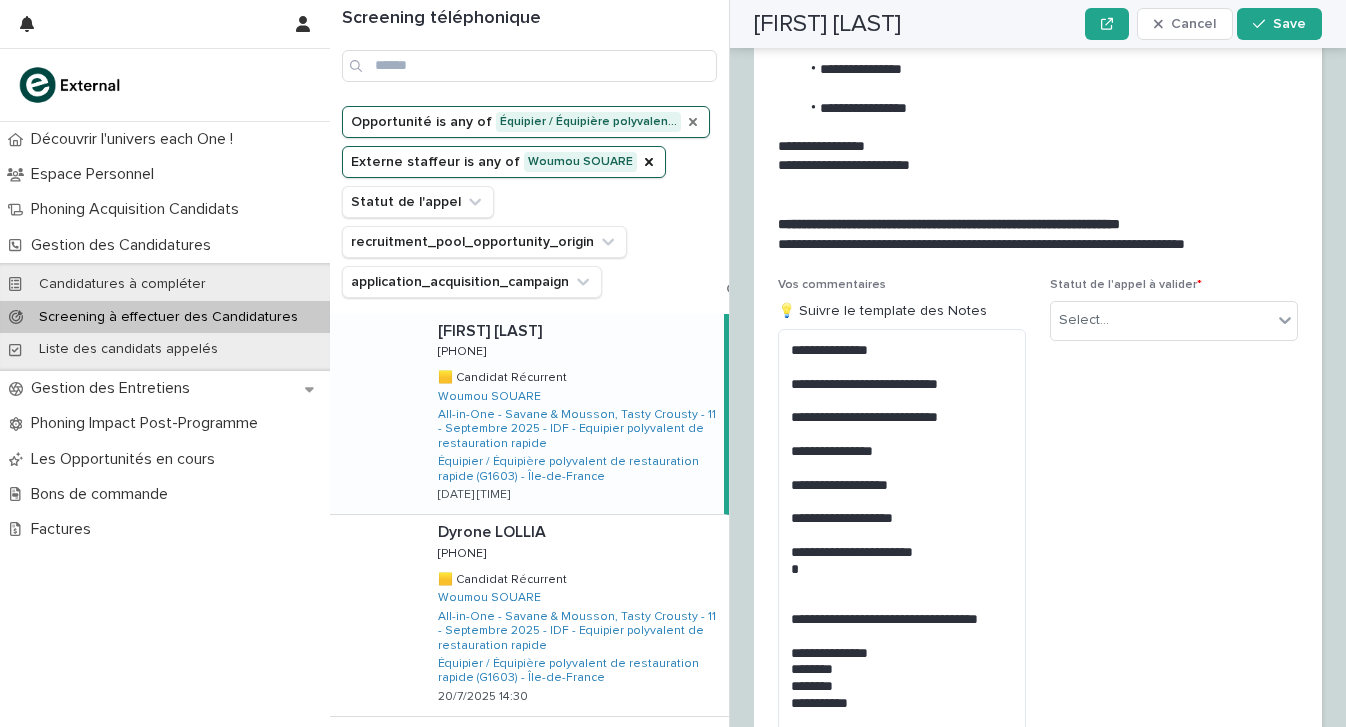 click on "**********" at bounding box center (1034, 165) 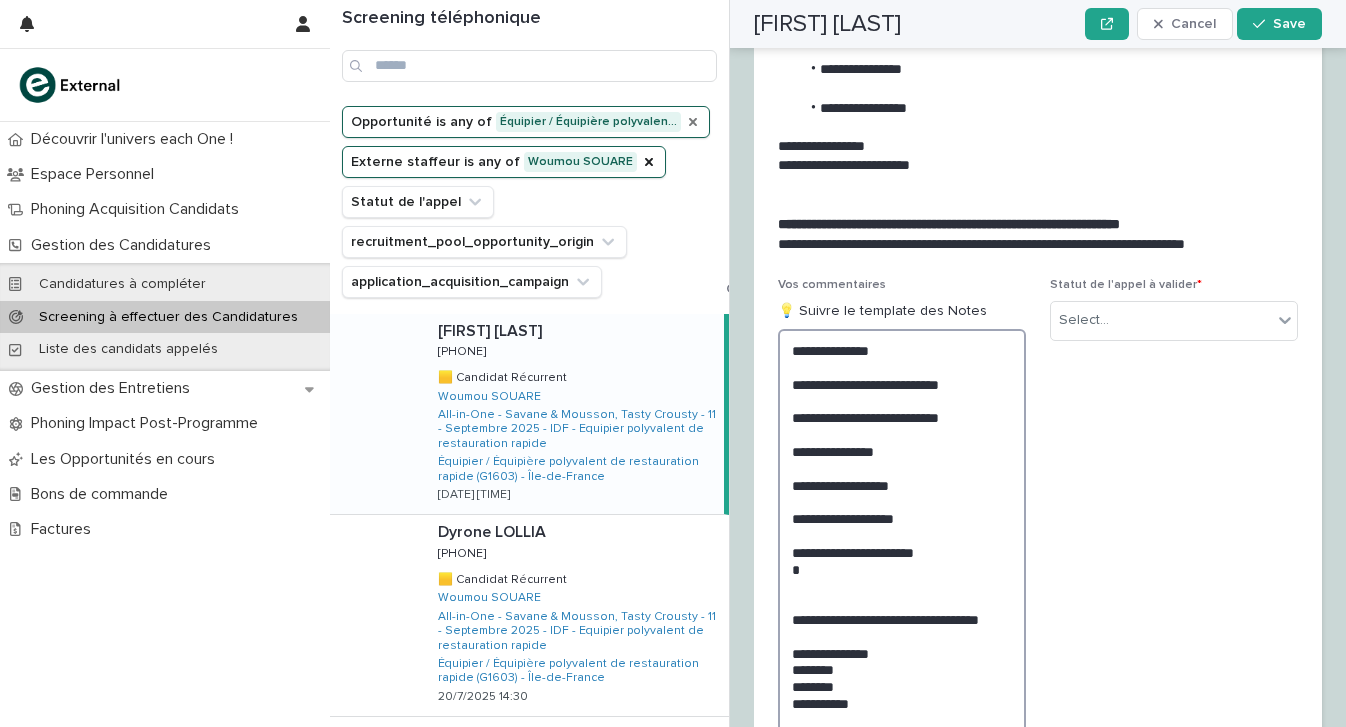click on "**********" at bounding box center (902, 558) 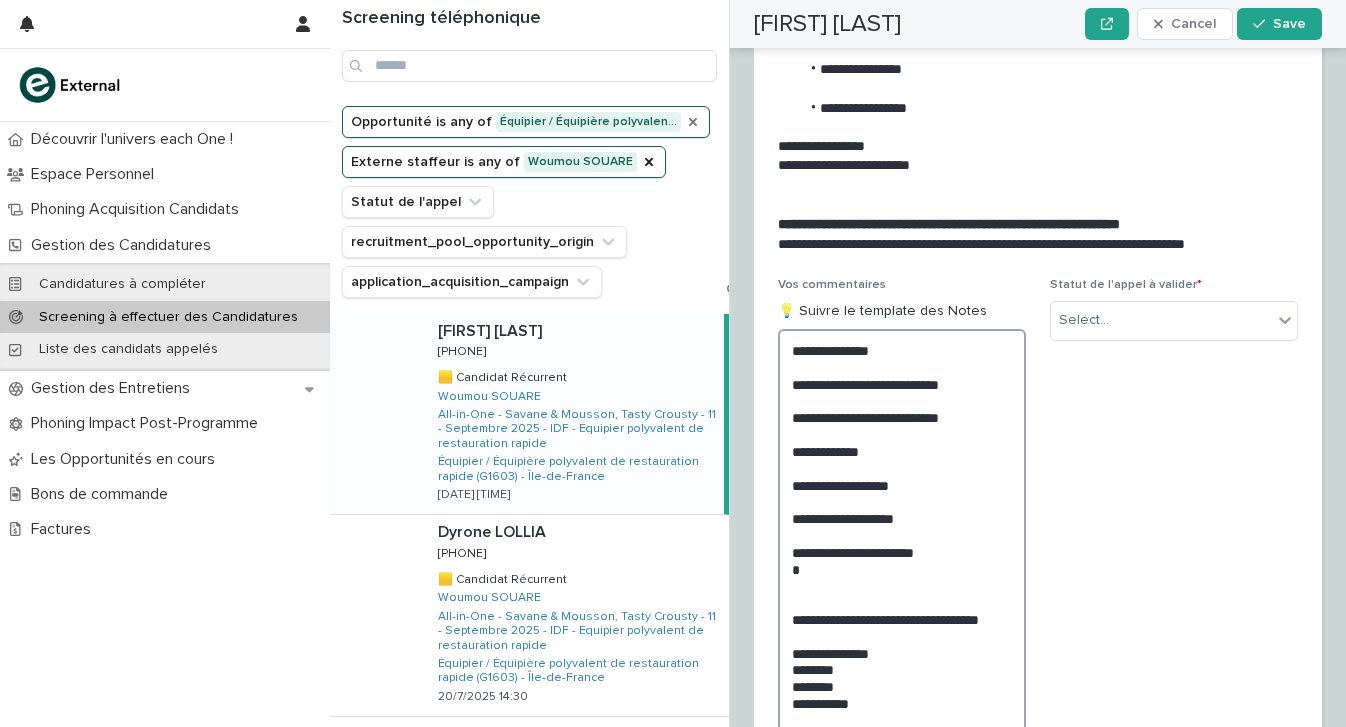 scroll, scrollTop: 2287, scrollLeft: 0, axis: vertical 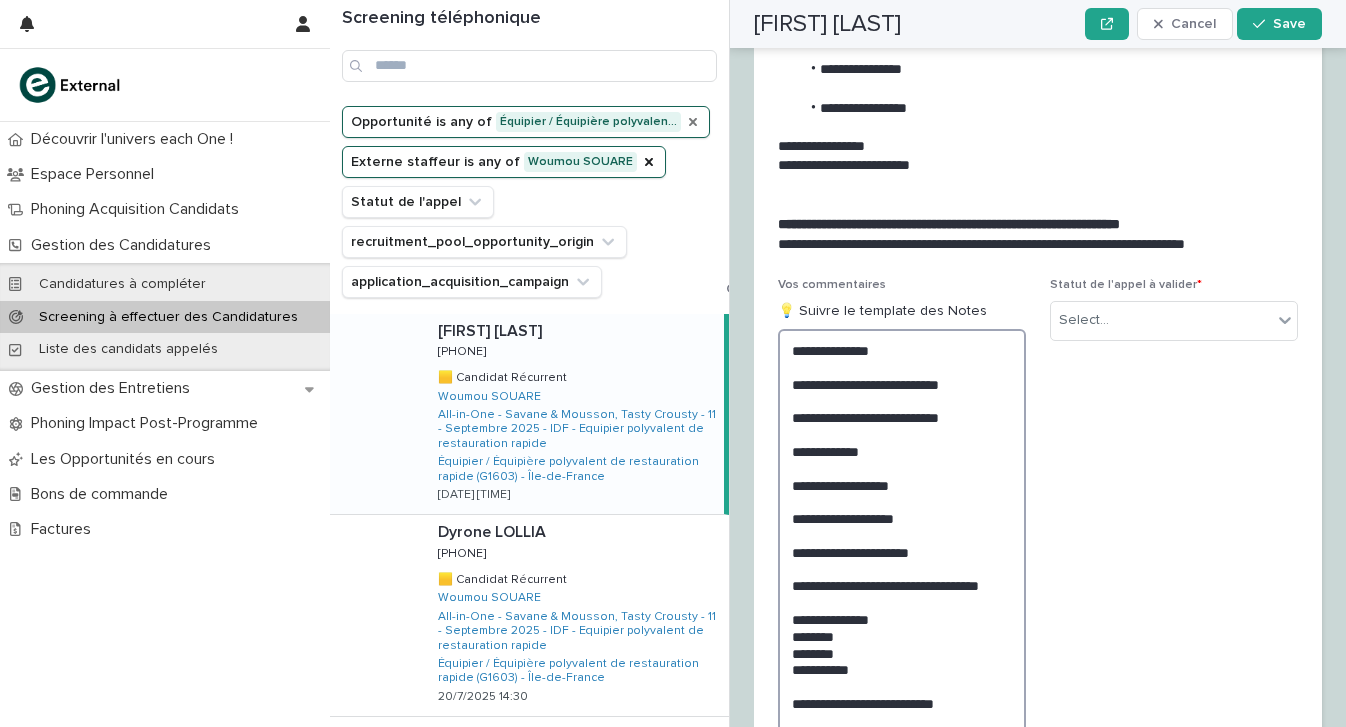 drag, startPoint x: 885, startPoint y: 641, endPoint x: 781, endPoint y: 593, distance: 114.54257 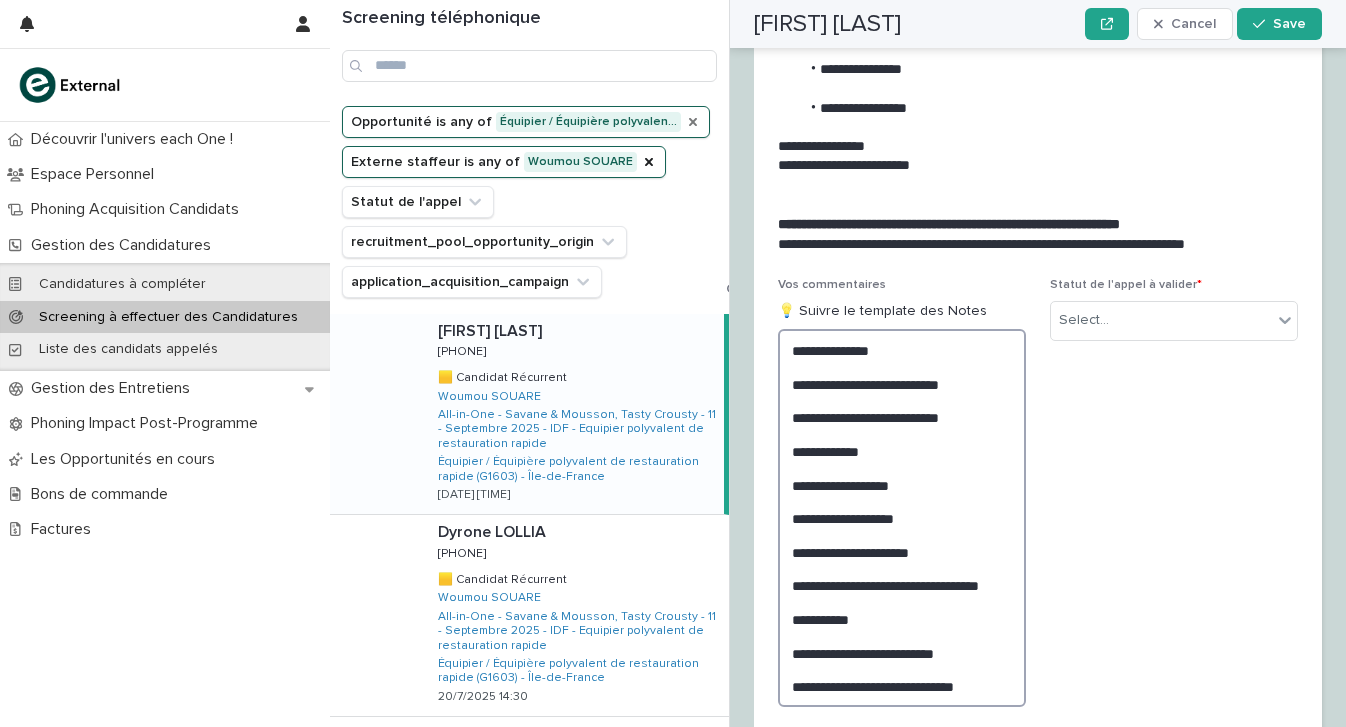 scroll, scrollTop: 2287, scrollLeft: 0, axis: vertical 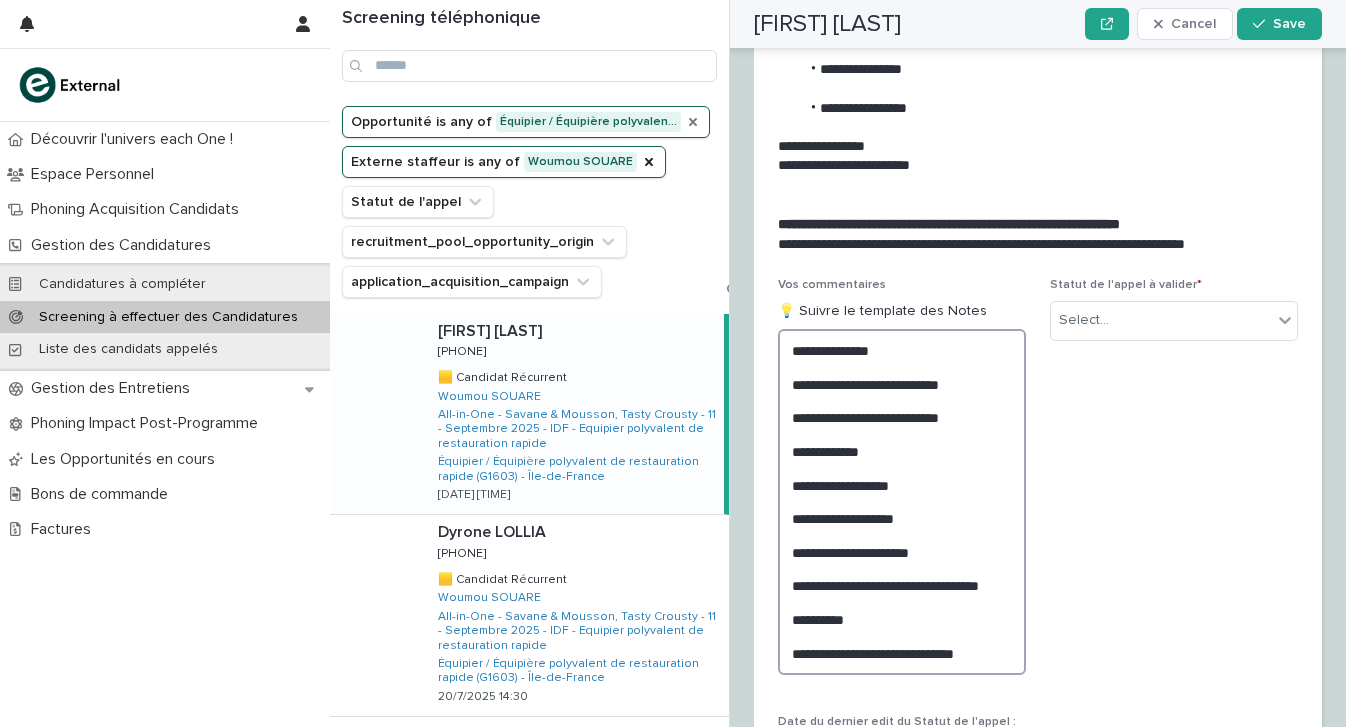 click on "**********" at bounding box center [902, 502] 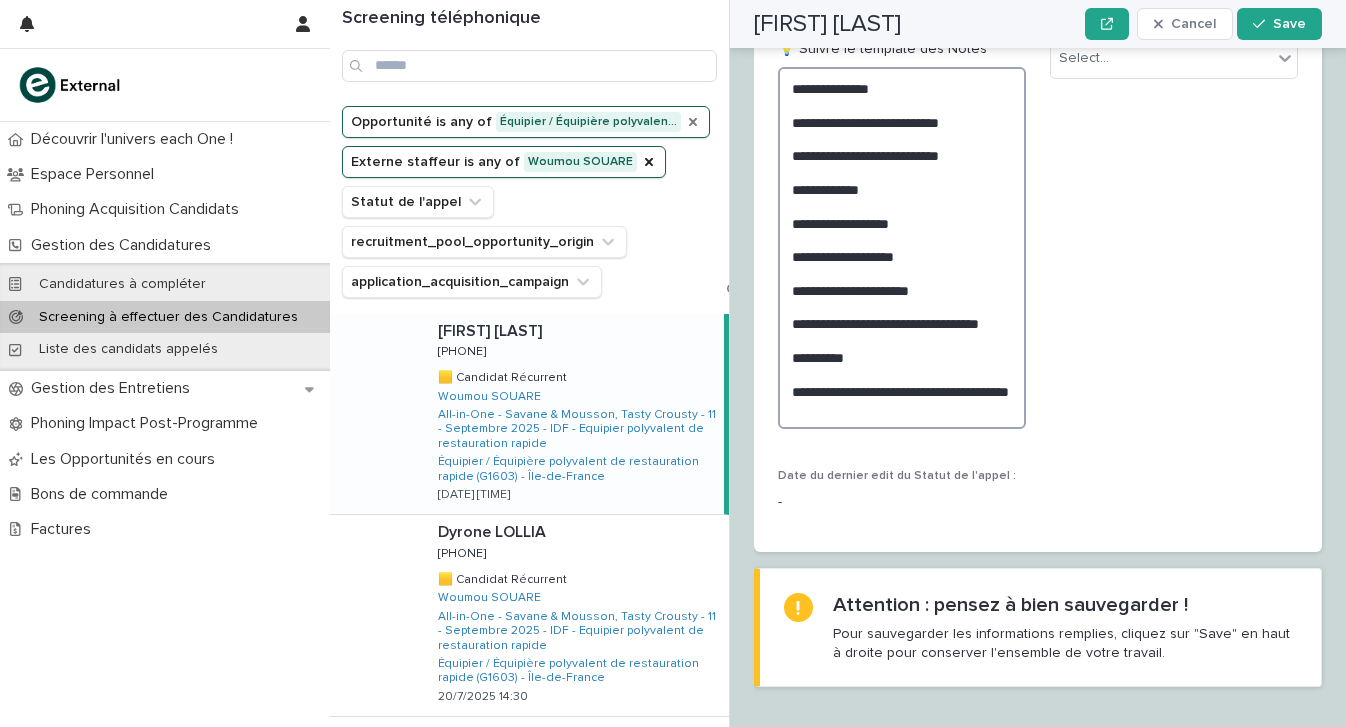 scroll, scrollTop: 2548, scrollLeft: 0, axis: vertical 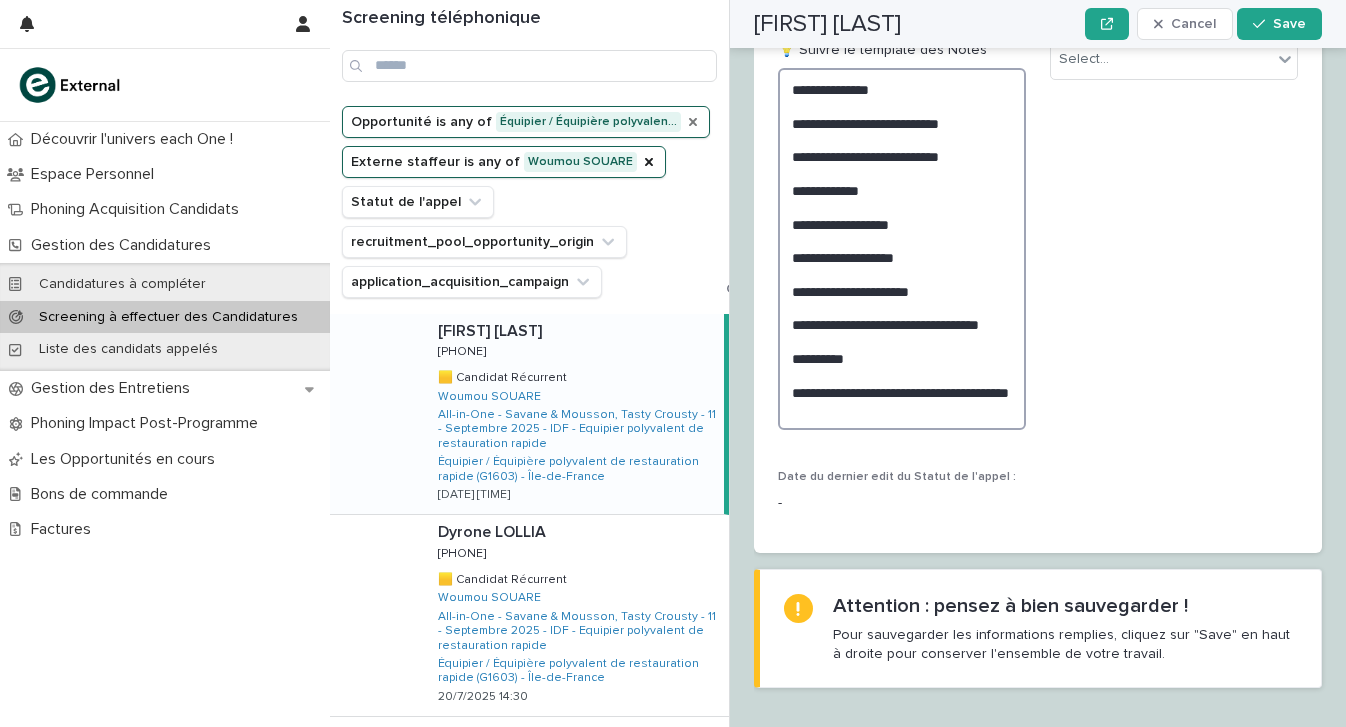 click on "**********" at bounding box center [902, 249] 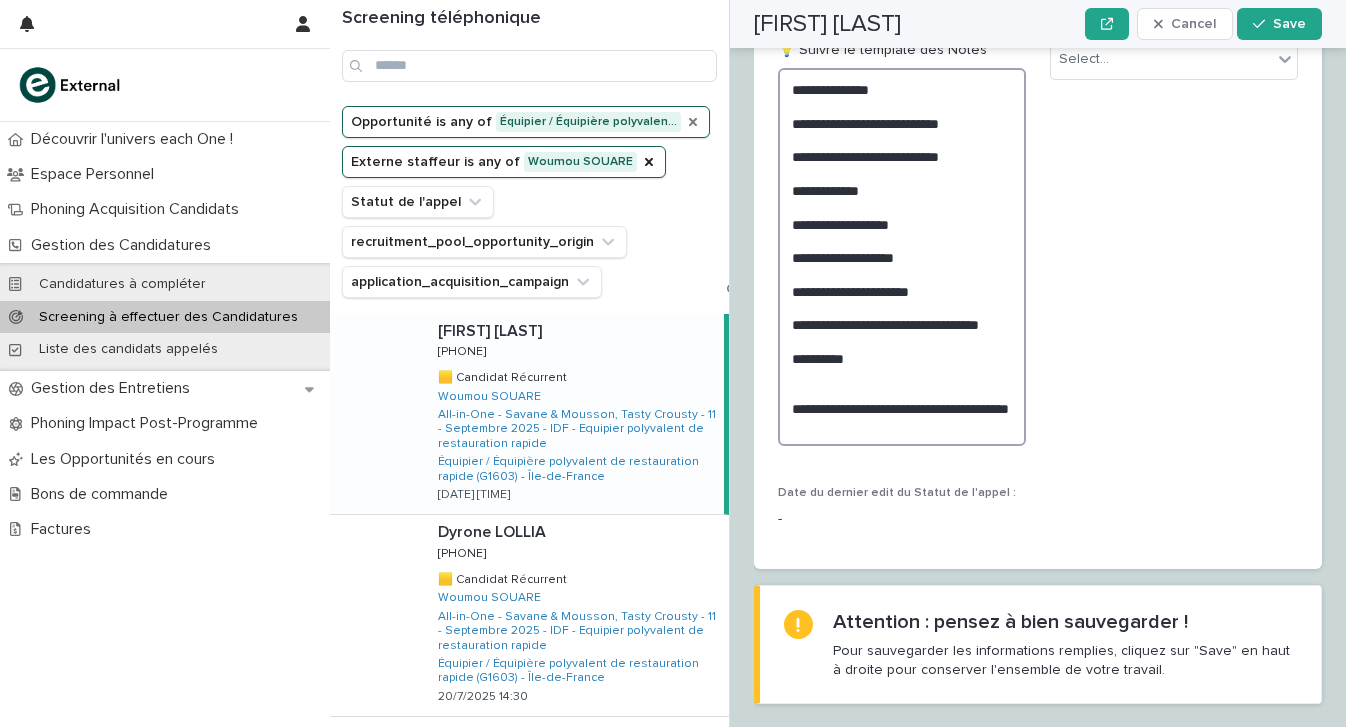 scroll, scrollTop: 2548, scrollLeft: 0, axis: vertical 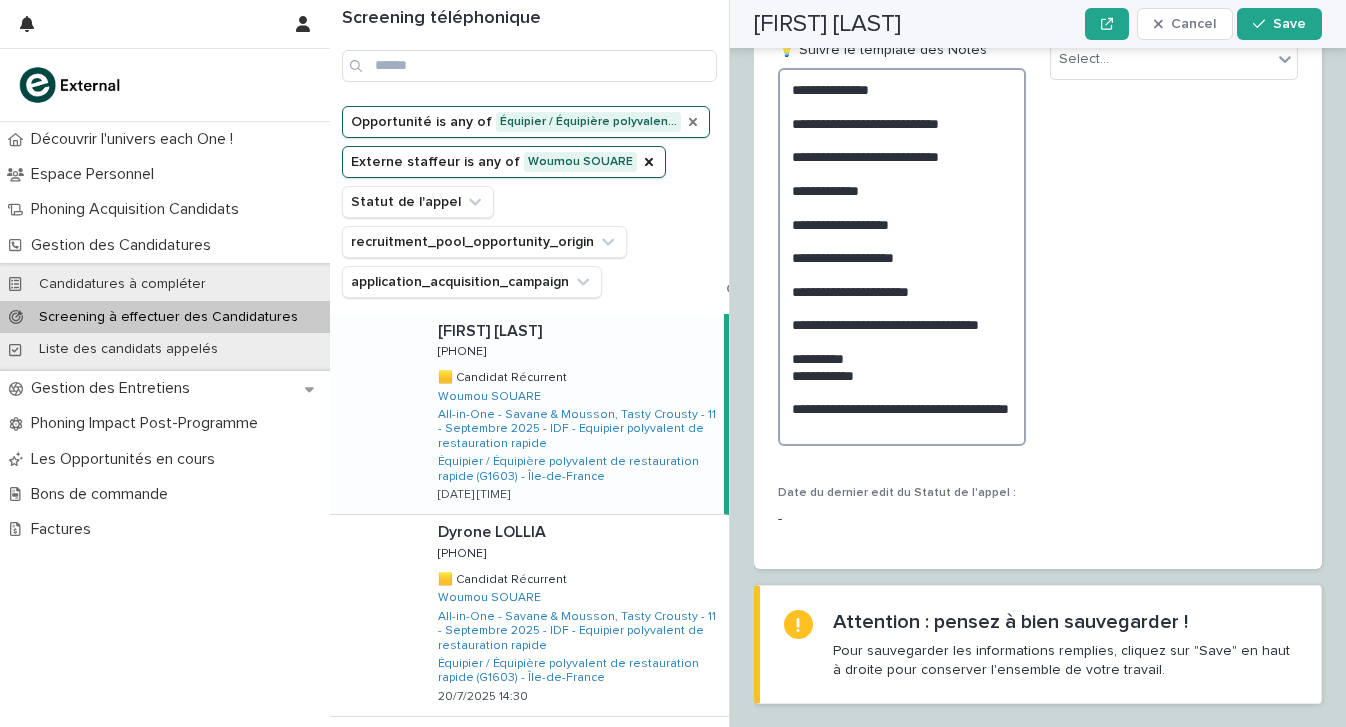 click on "**********" at bounding box center [902, 257] 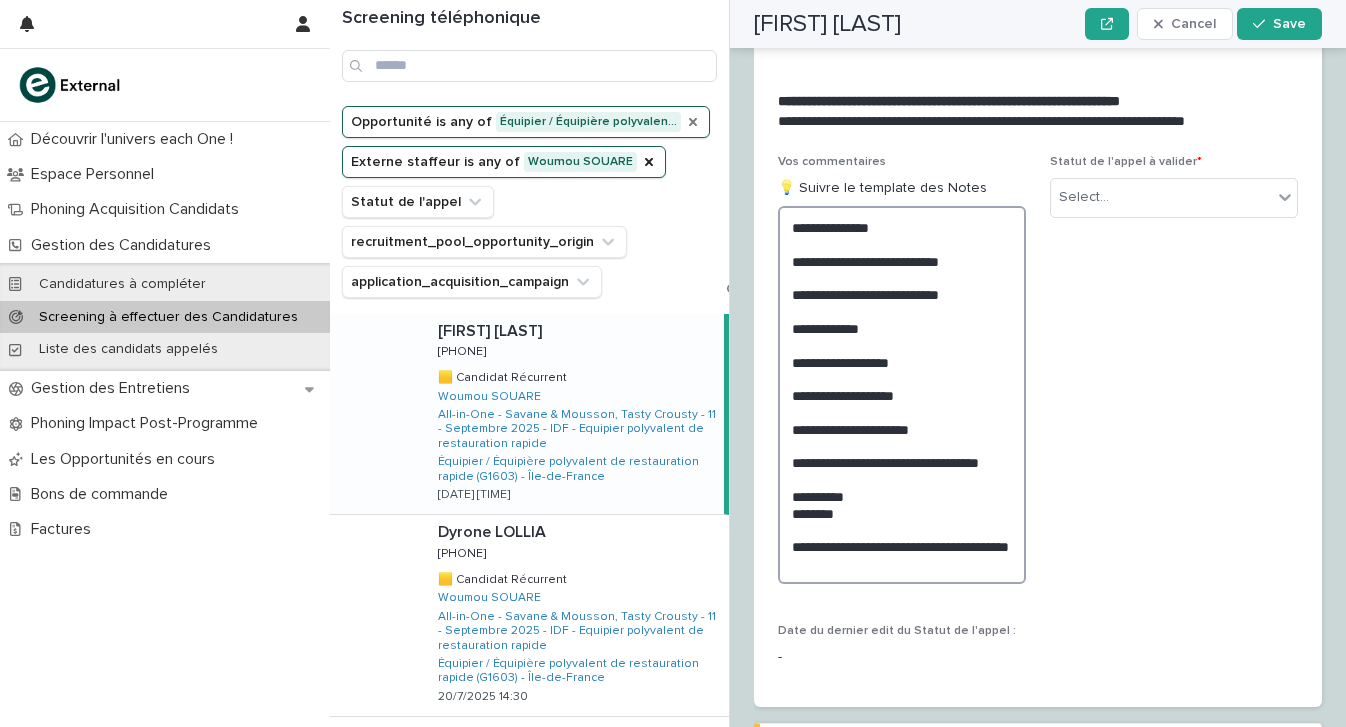 scroll, scrollTop: 2359, scrollLeft: 0, axis: vertical 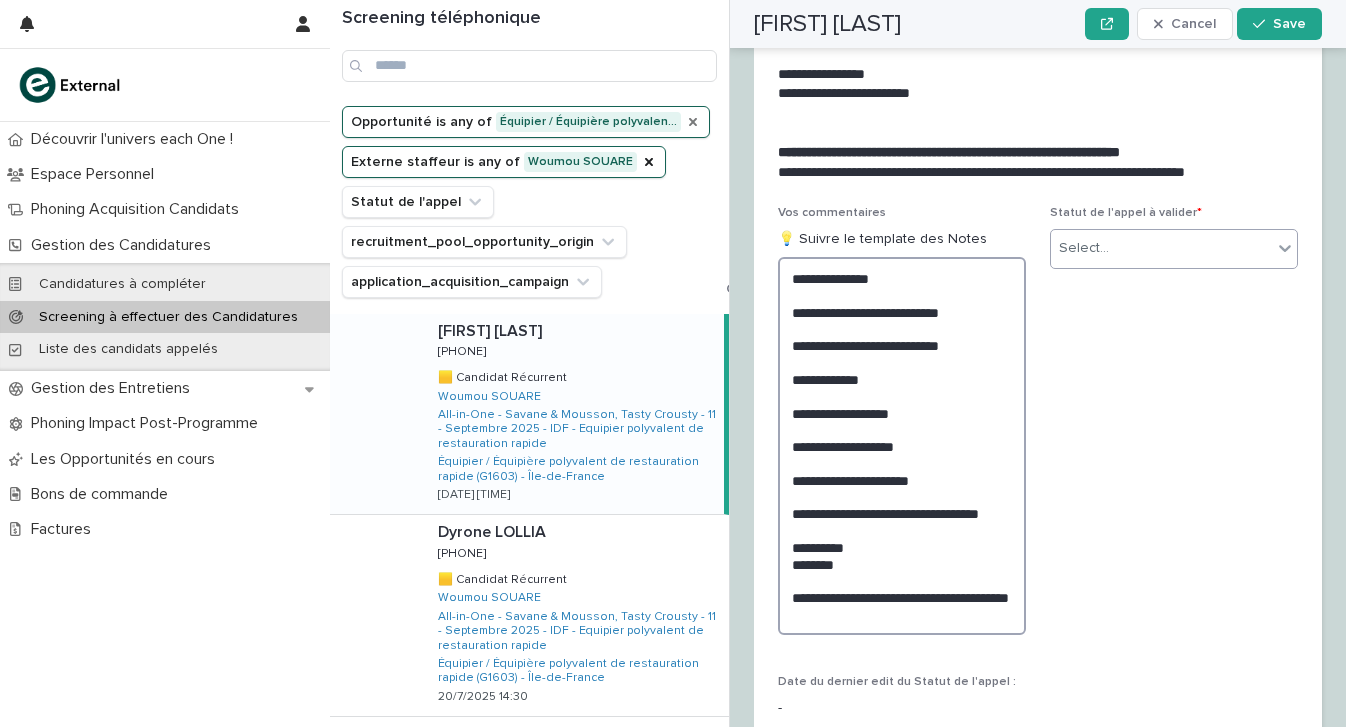 type on "**********" 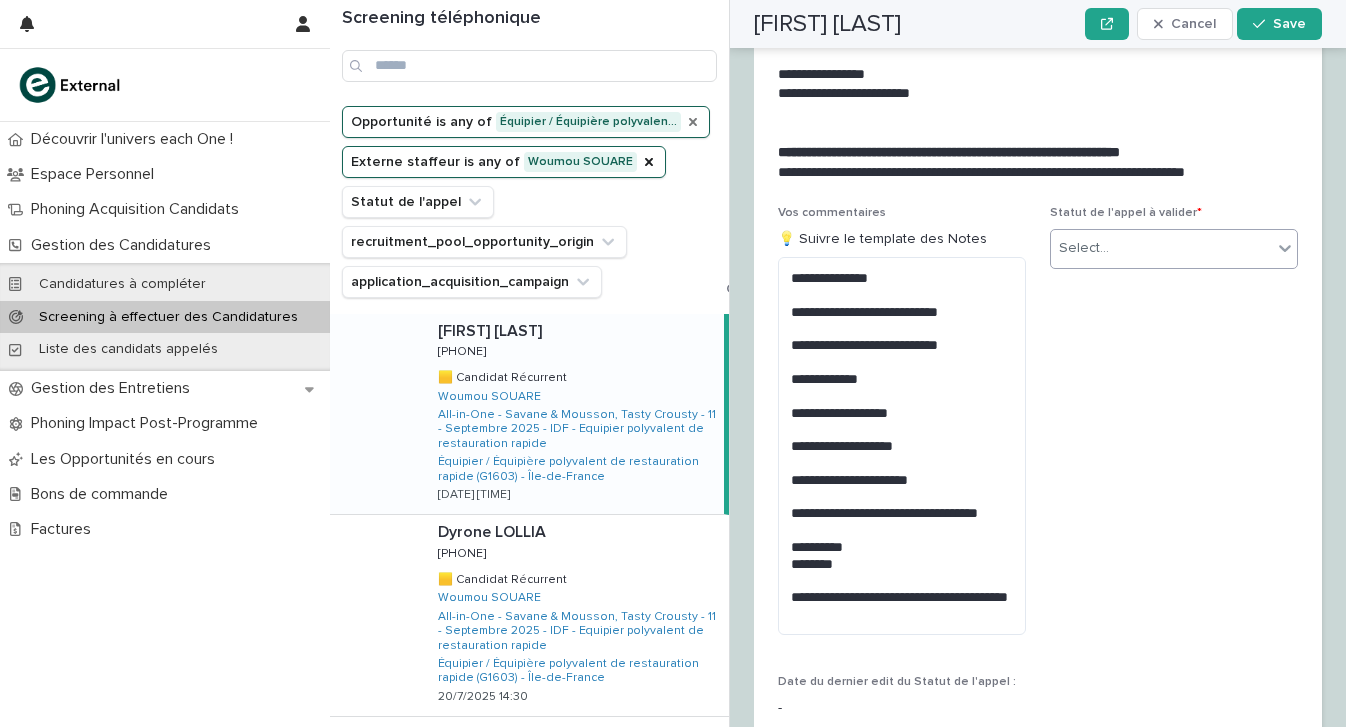click on "Select..." at bounding box center [1161, 248] 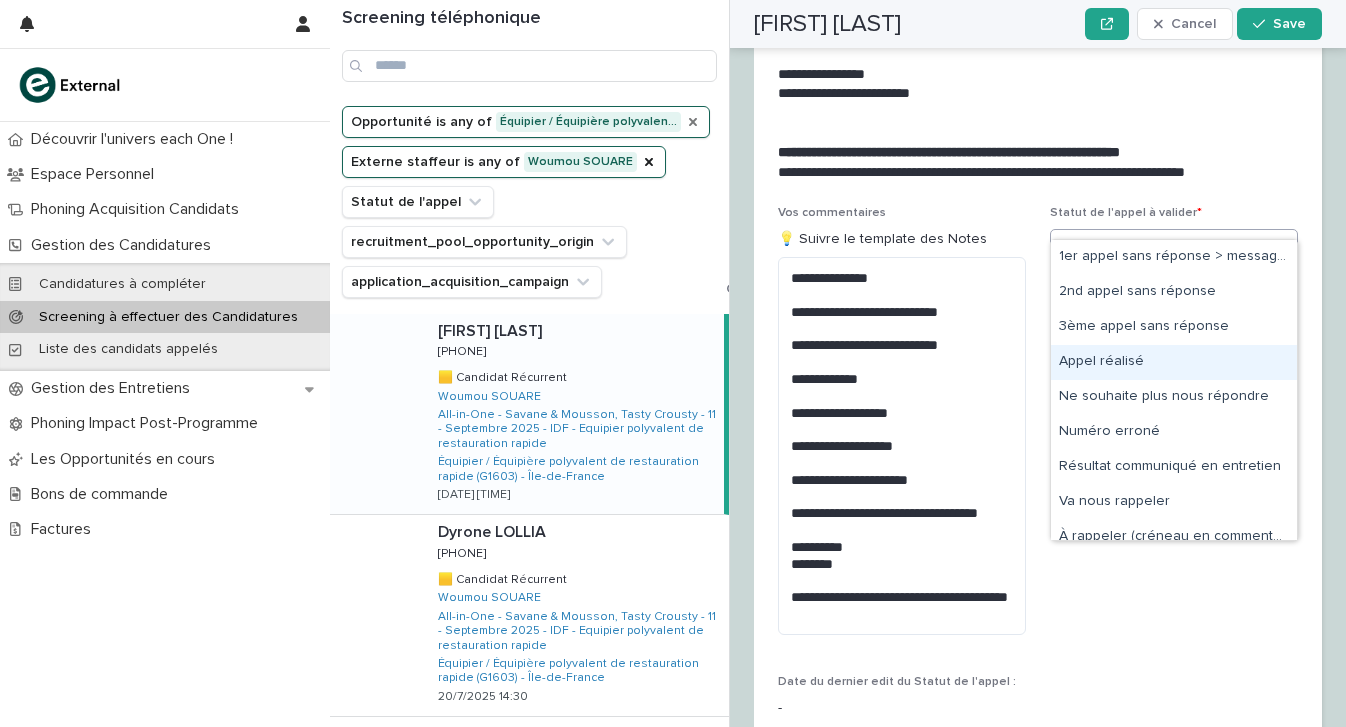 click on "Appel réalisé" at bounding box center [1174, 362] 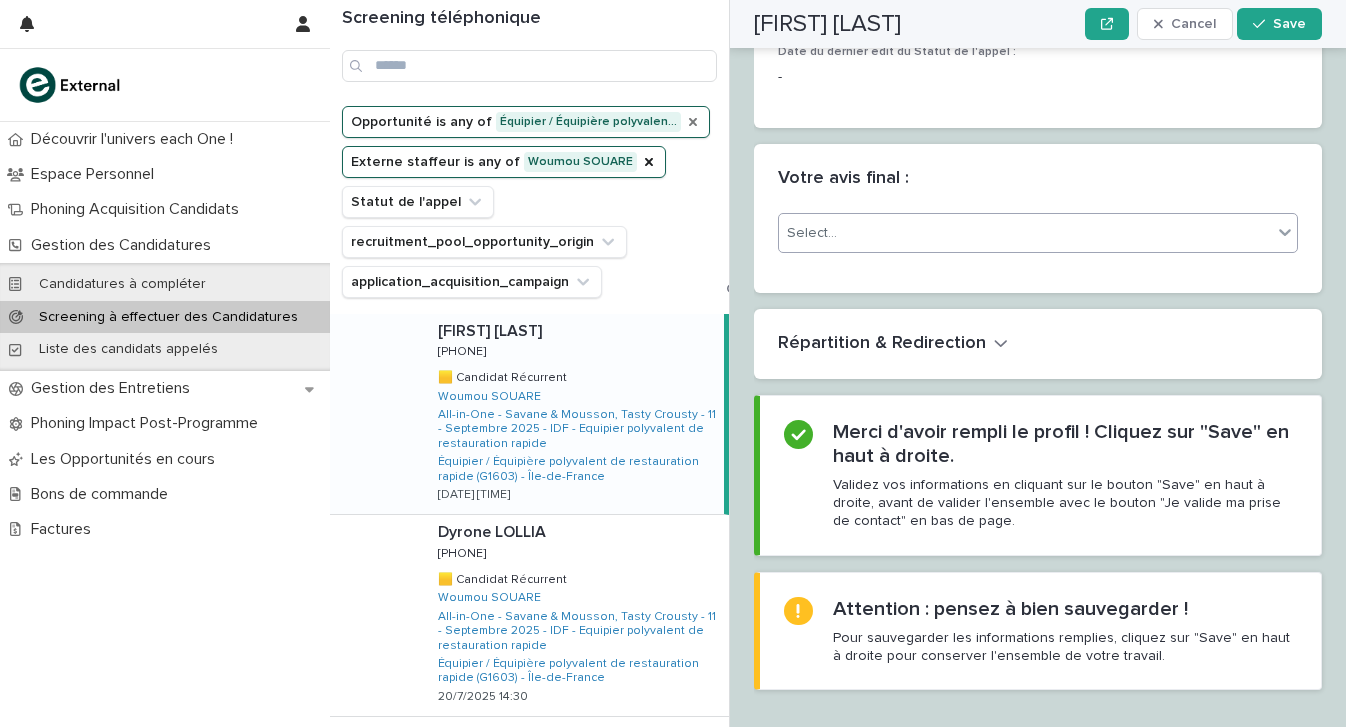 scroll, scrollTop: 3049, scrollLeft: 0, axis: vertical 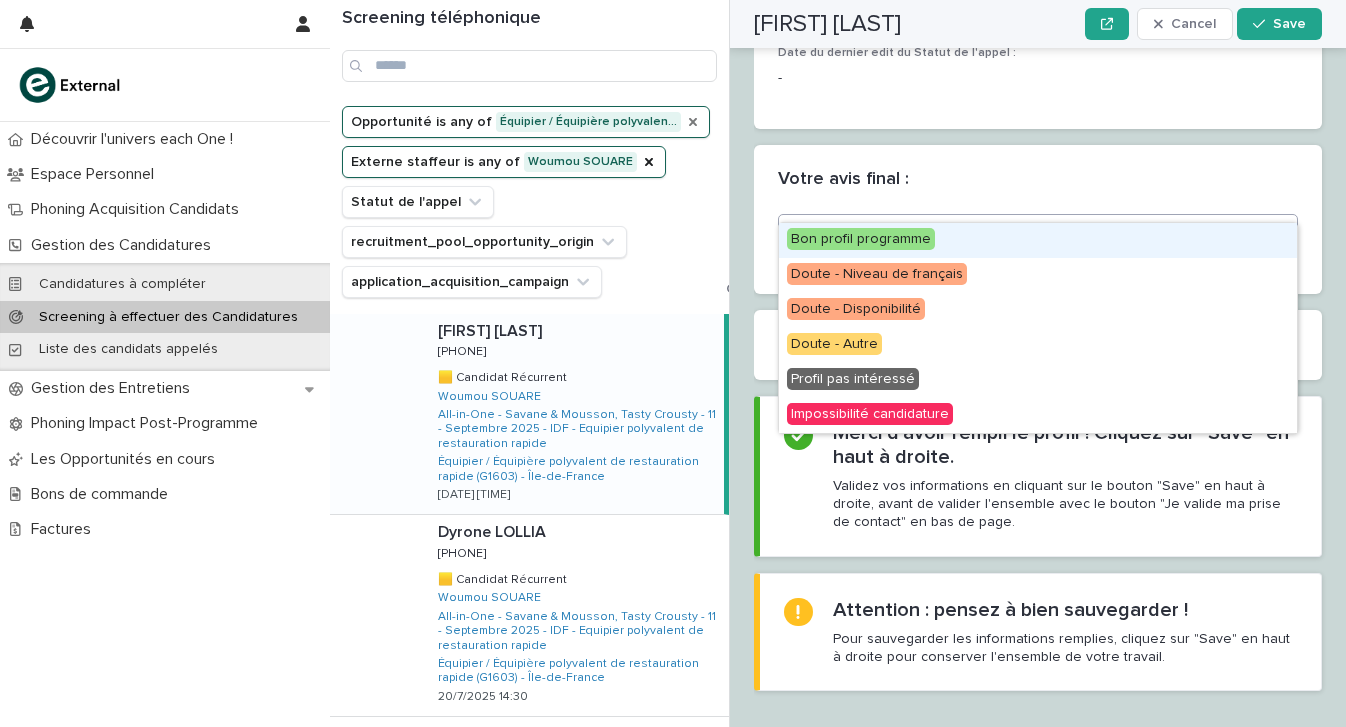 click on "option Bon profil programme focused, 1 of 6. 6 results available. Use Up and Down to choose options, press Enter to select the currently focused option, press Escape to exit the menu, press Tab to select the option and exit the menu. Select..." at bounding box center (1038, 234) 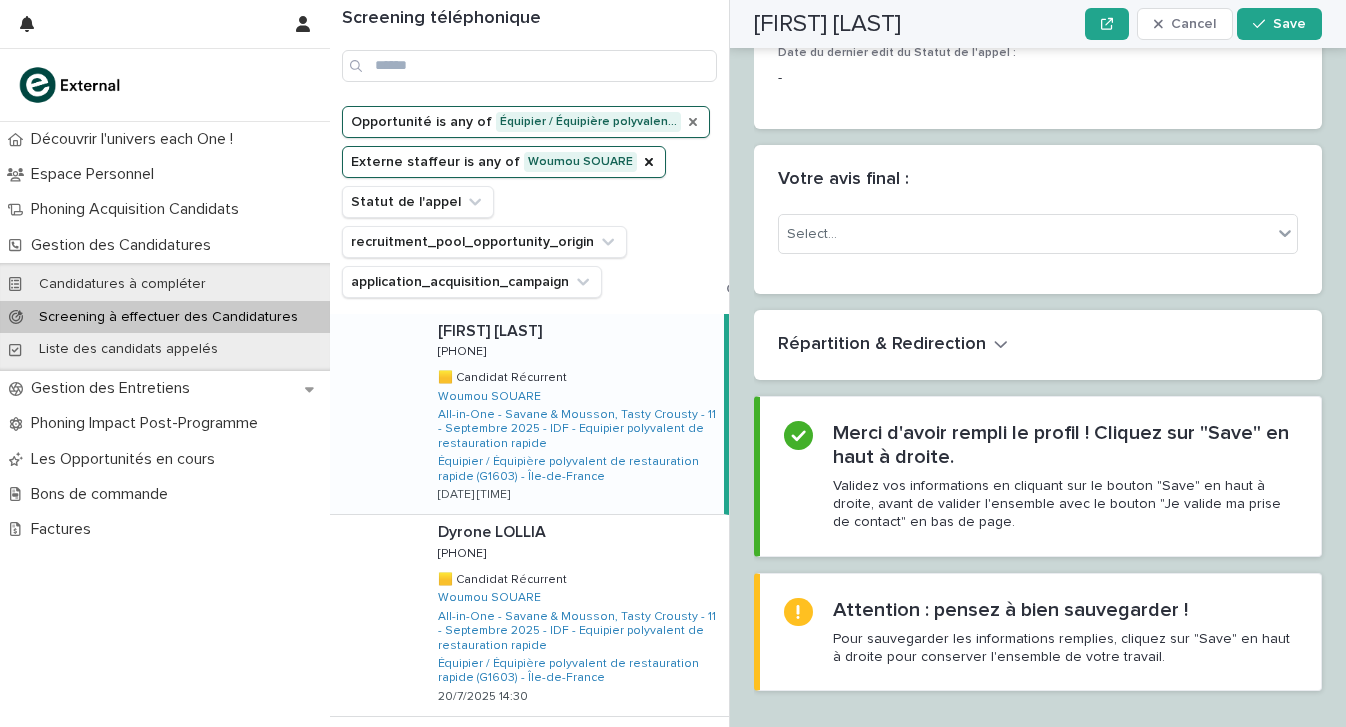 click on "Select..." at bounding box center [1038, 254] 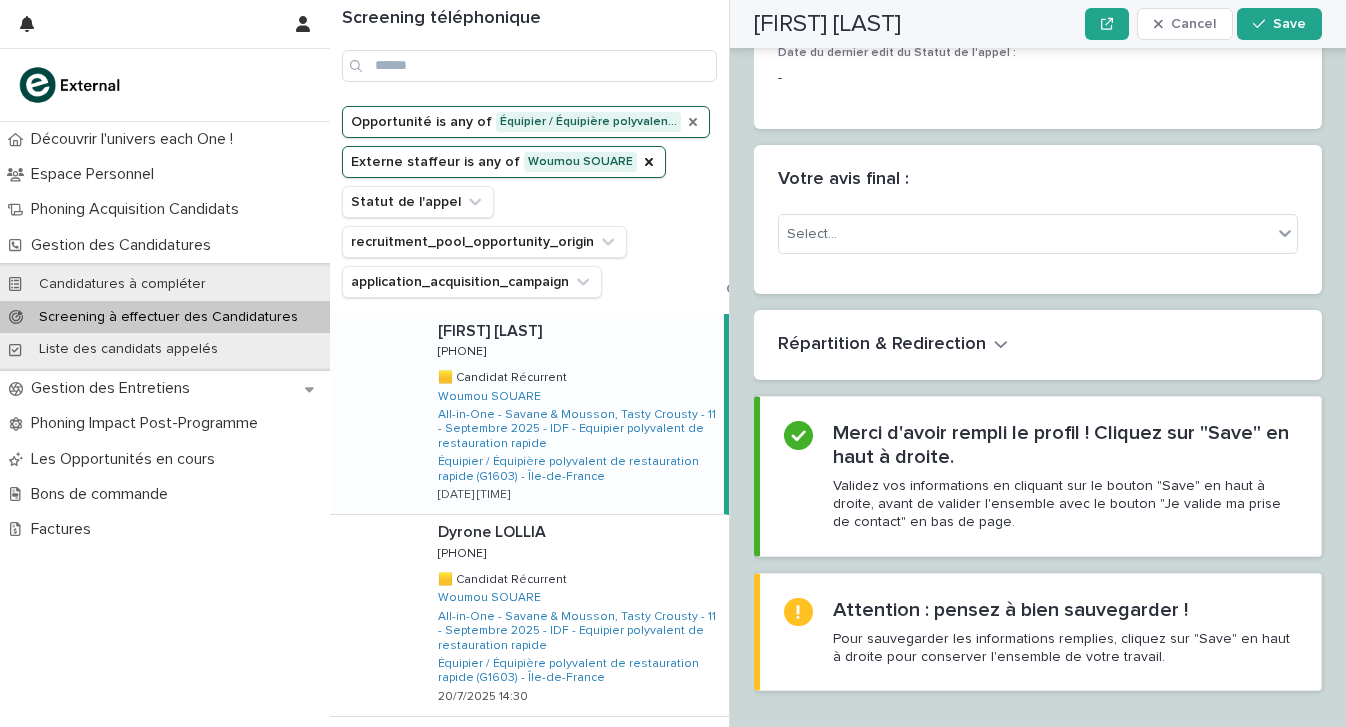 click on "Select..." at bounding box center (1038, 234) 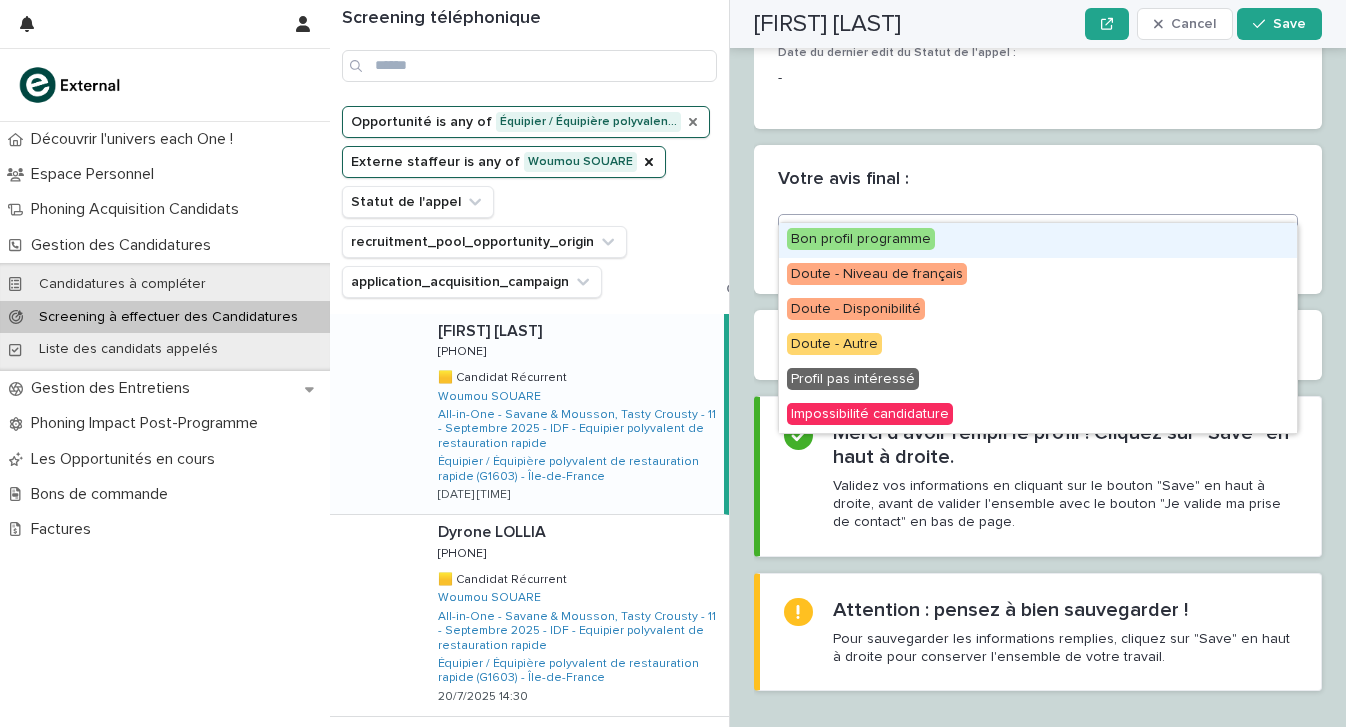 click on "Bon profil programme" at bounding box center [1038, 240] 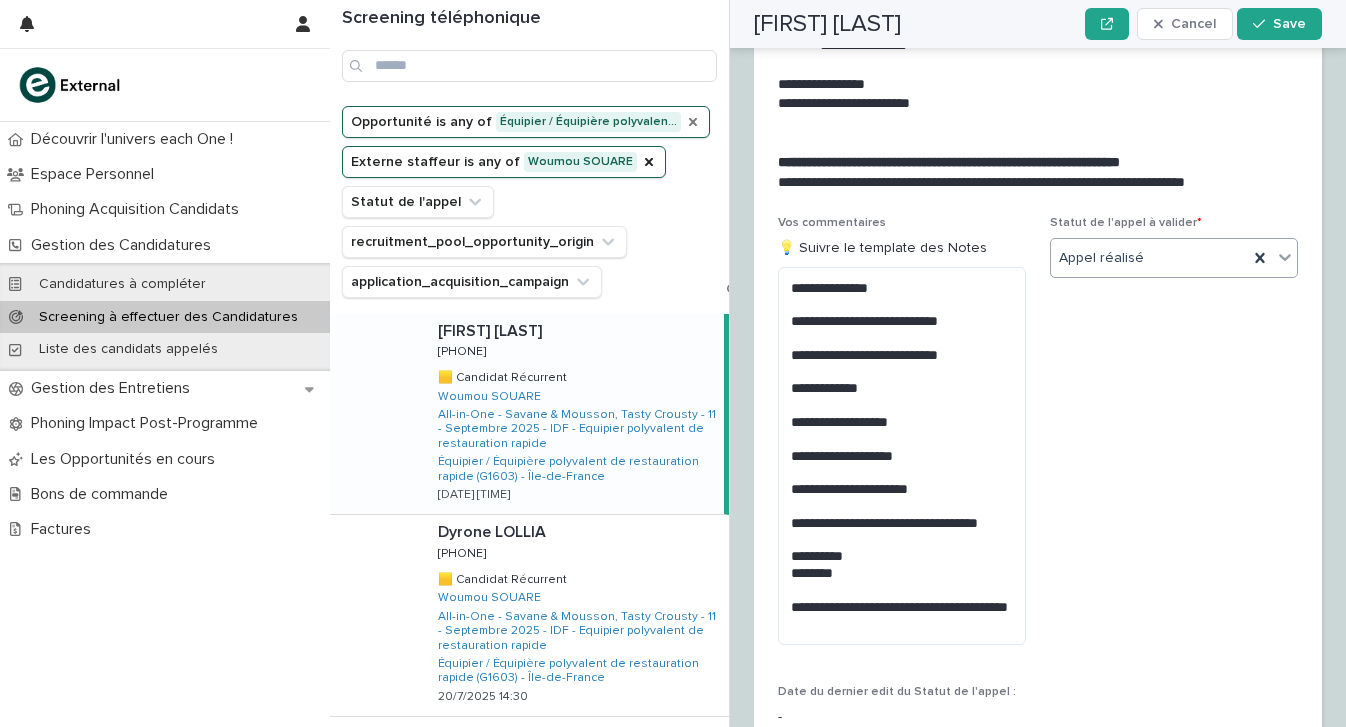 scroll, scrollTop: 2400, scrollLeft: 0, axis: vertical 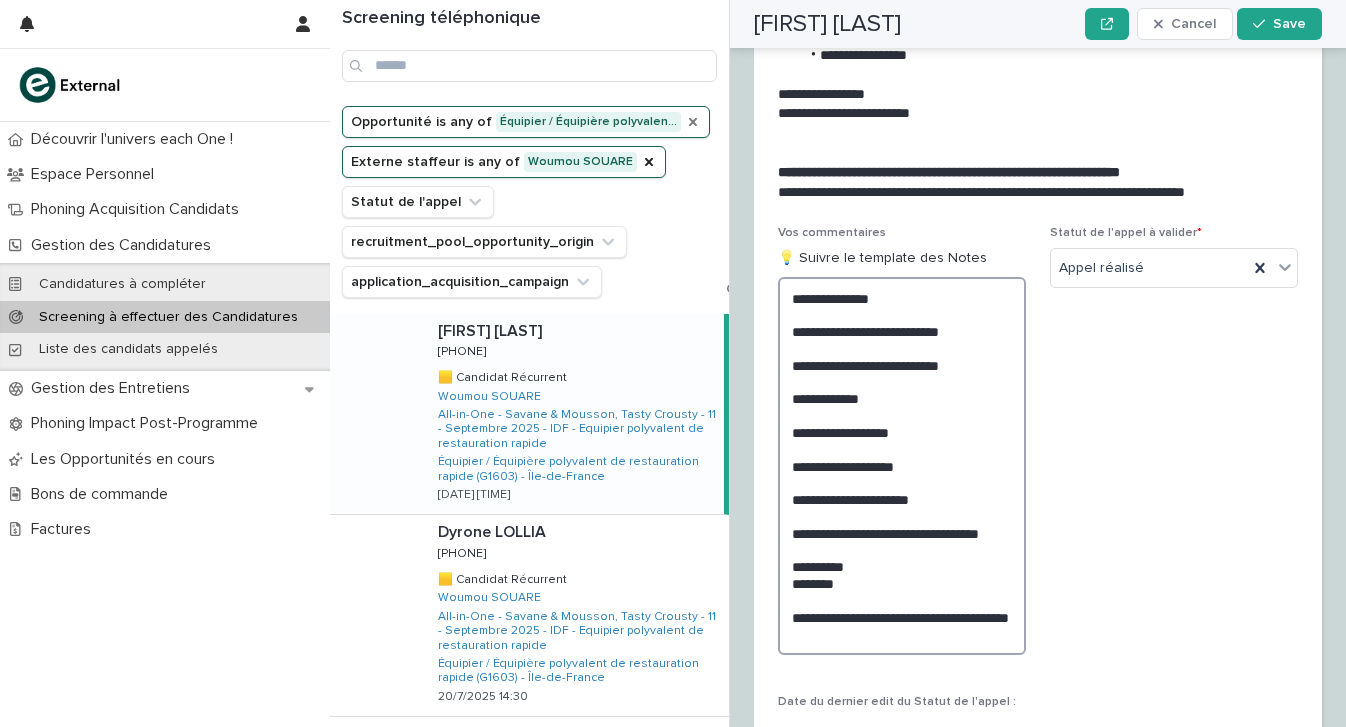click on "**********" at bounding box center [902, 466] 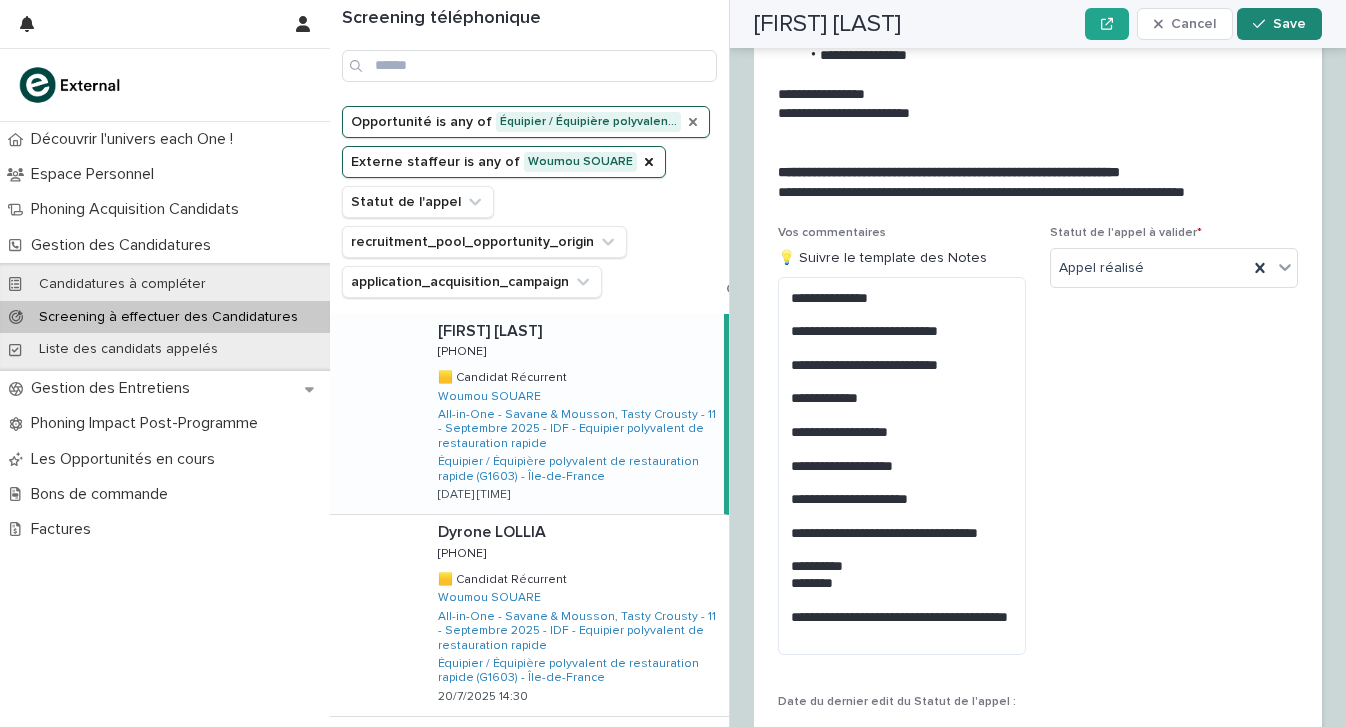 click on "Save" at bounding box center (1289, 24) 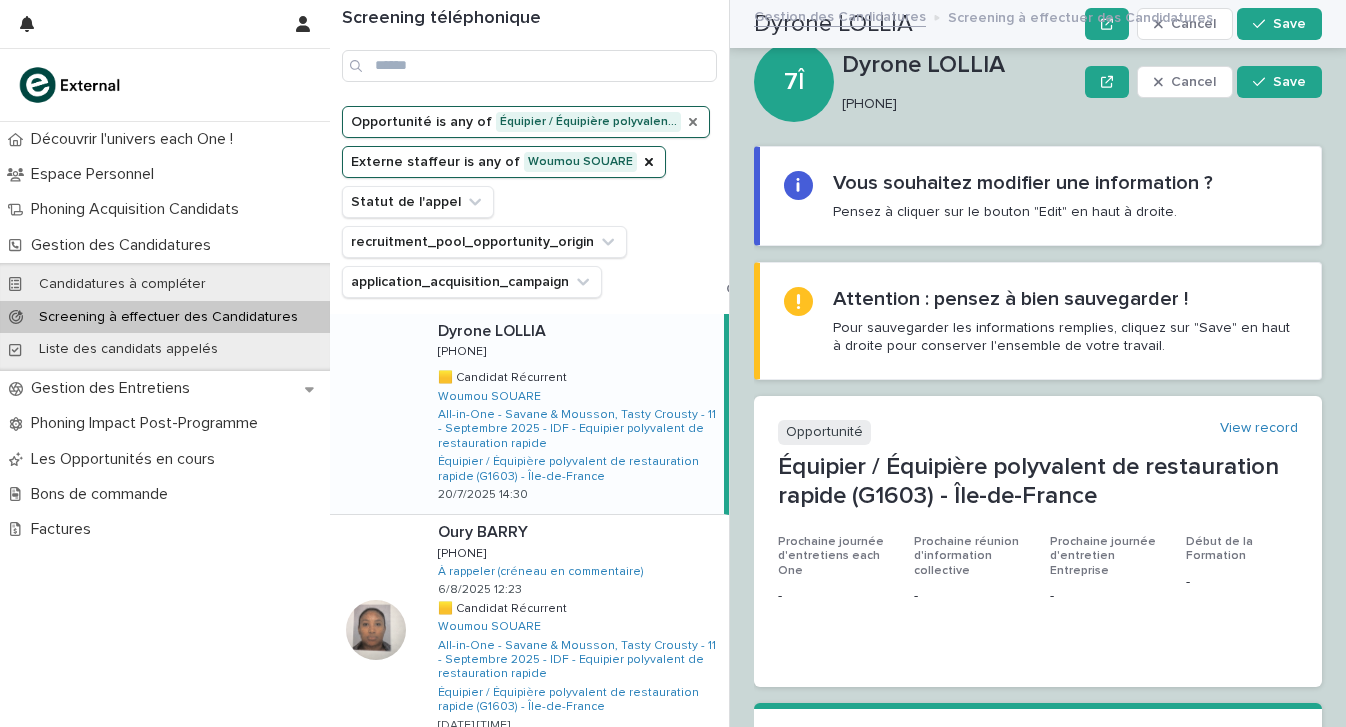scroll, scrollTop: 0, scrollLeft: 0, axis: both 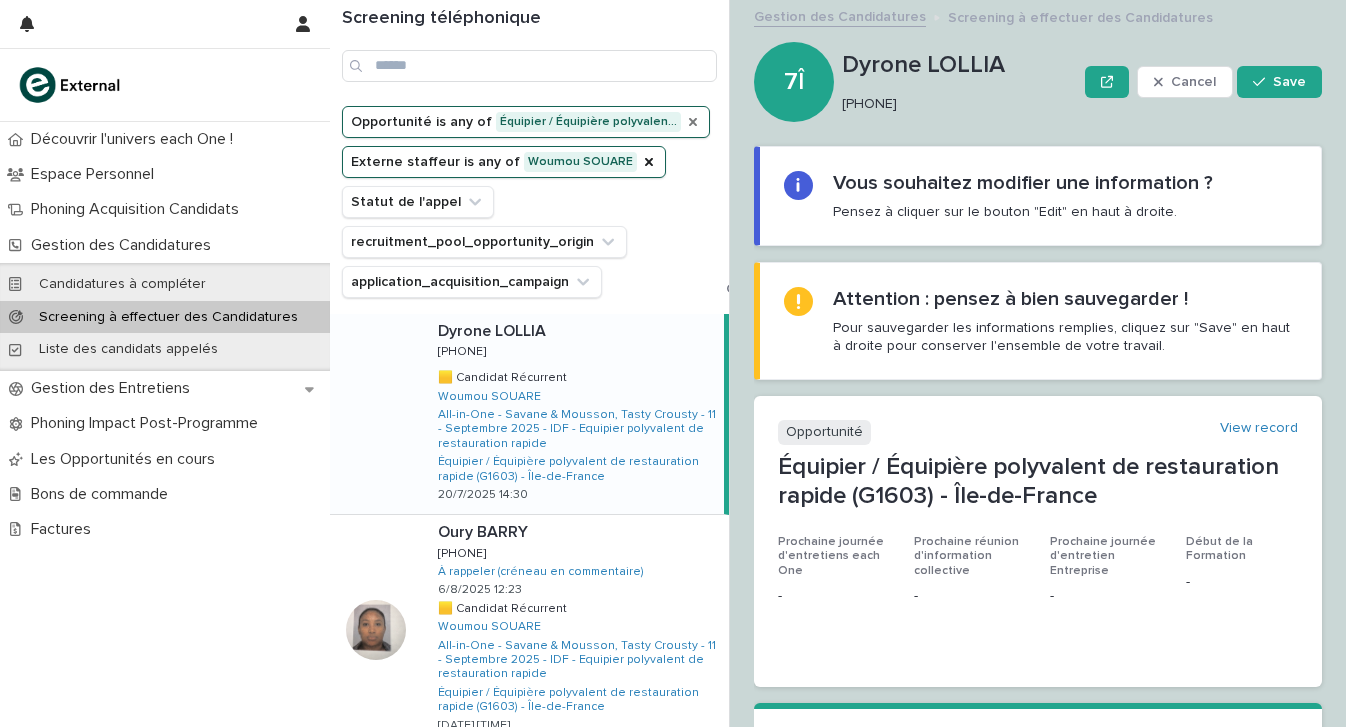 click on "[PHONE]" at bounding box center (955, 104) 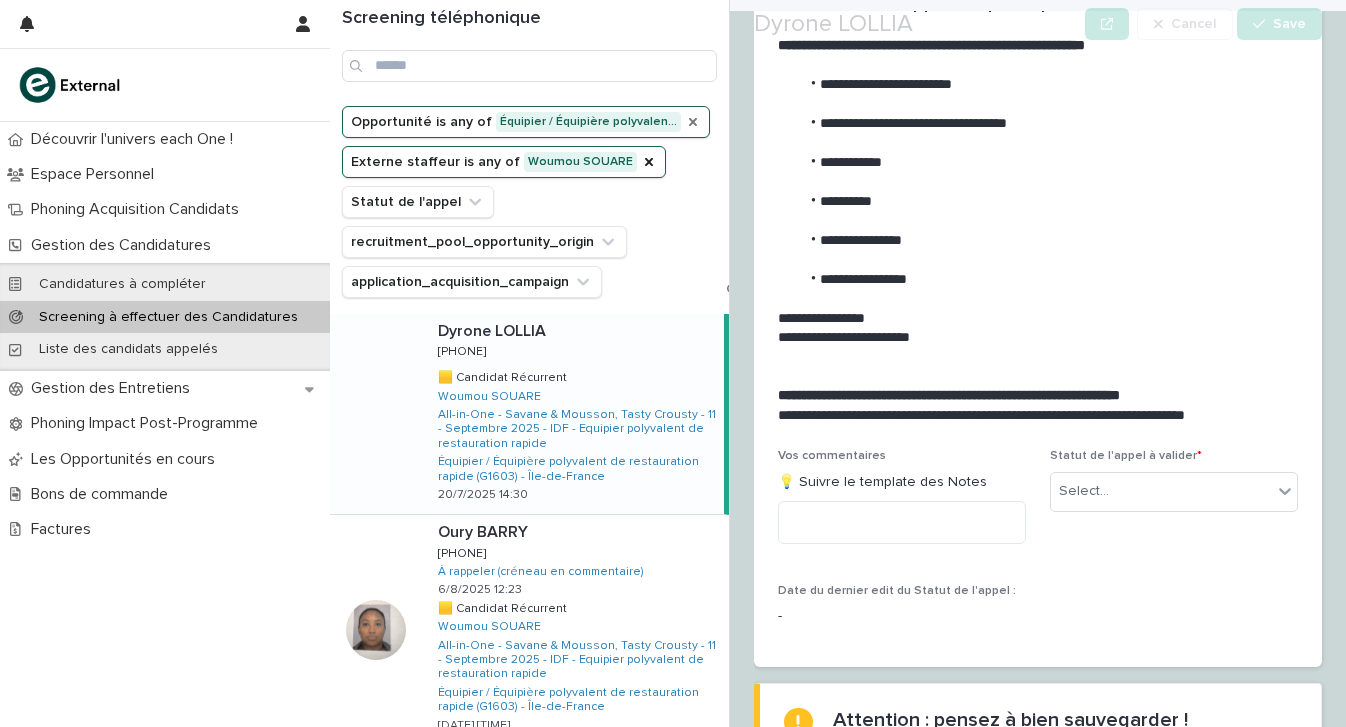 scroll, scrollTop: 2181, scrollLeft: 0, axis: vertical 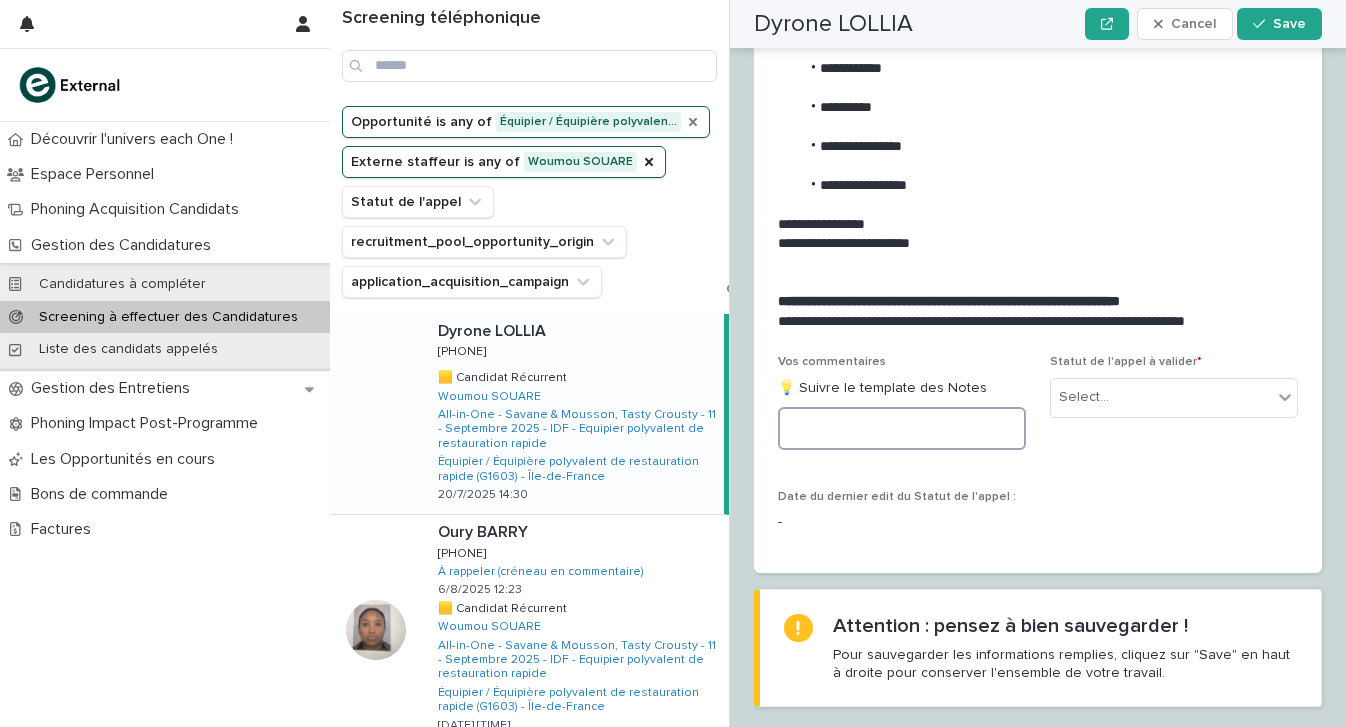 click at bounding box center (902, 428) 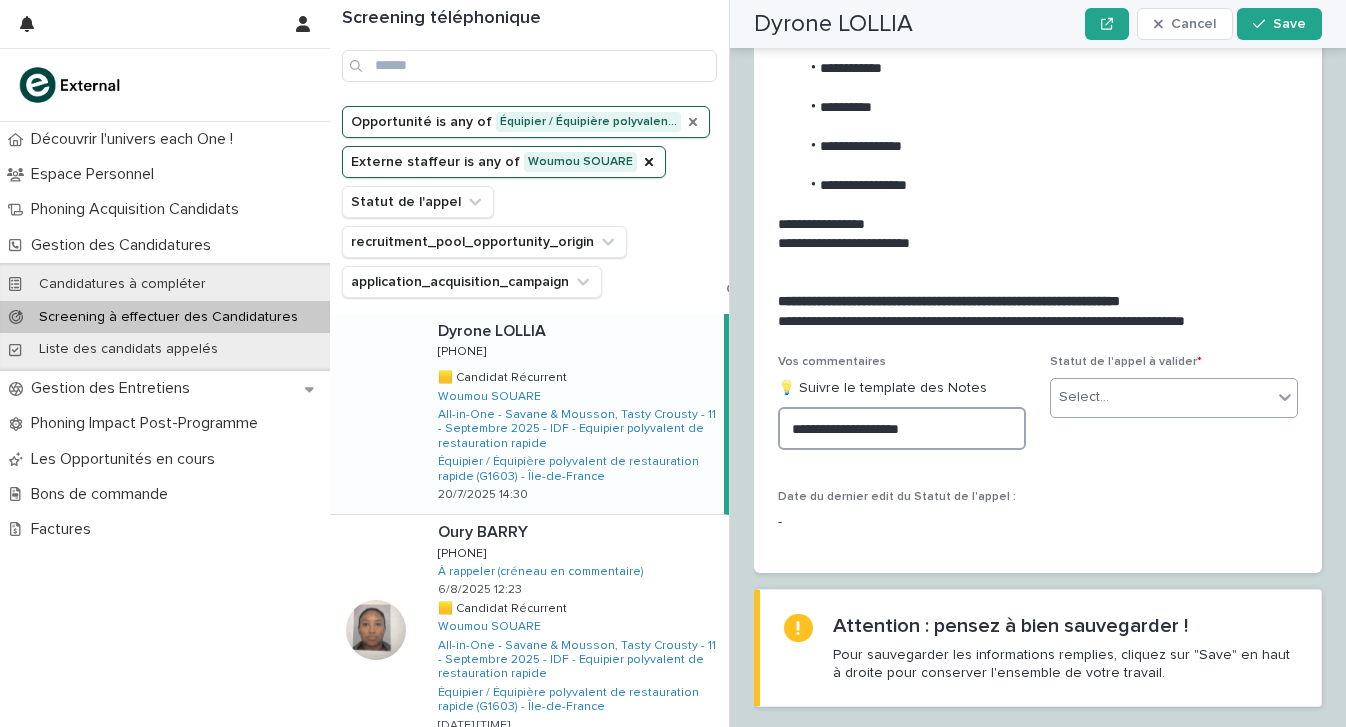 type on "**********" 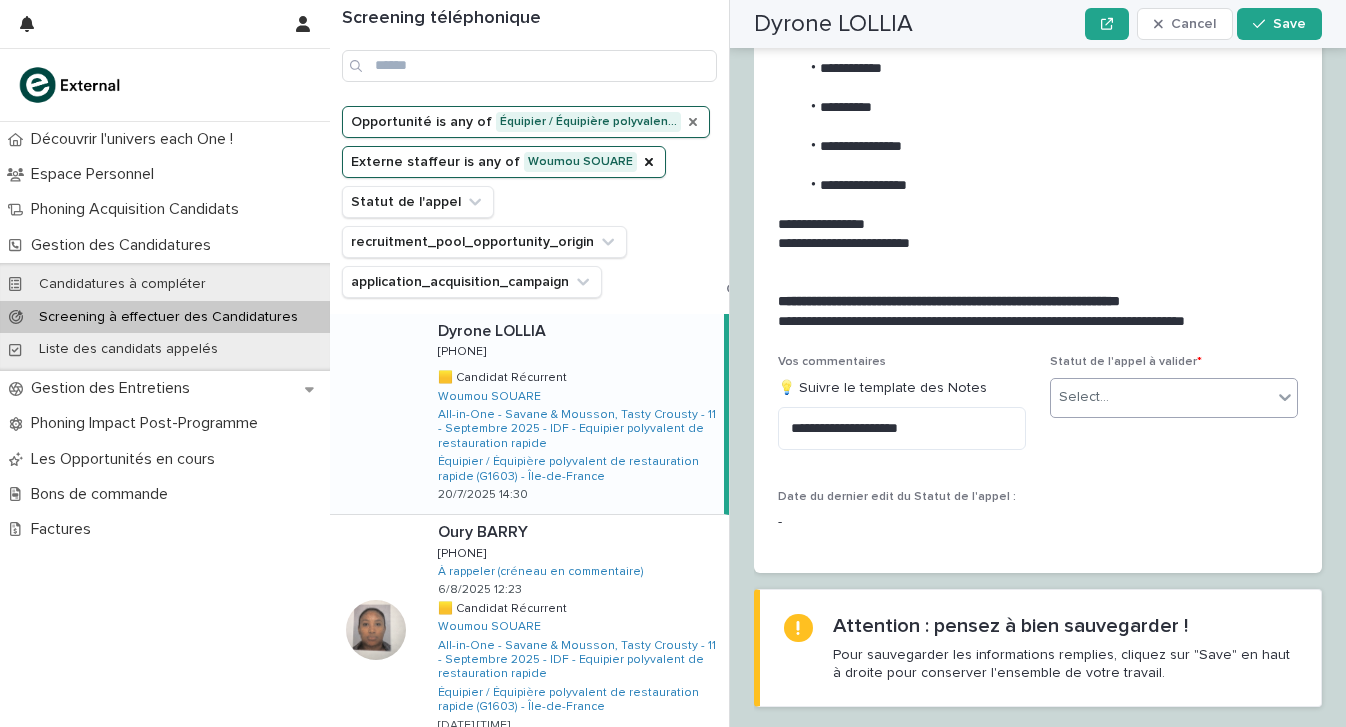 click on "Select..." at bounding box center [1161, 397] 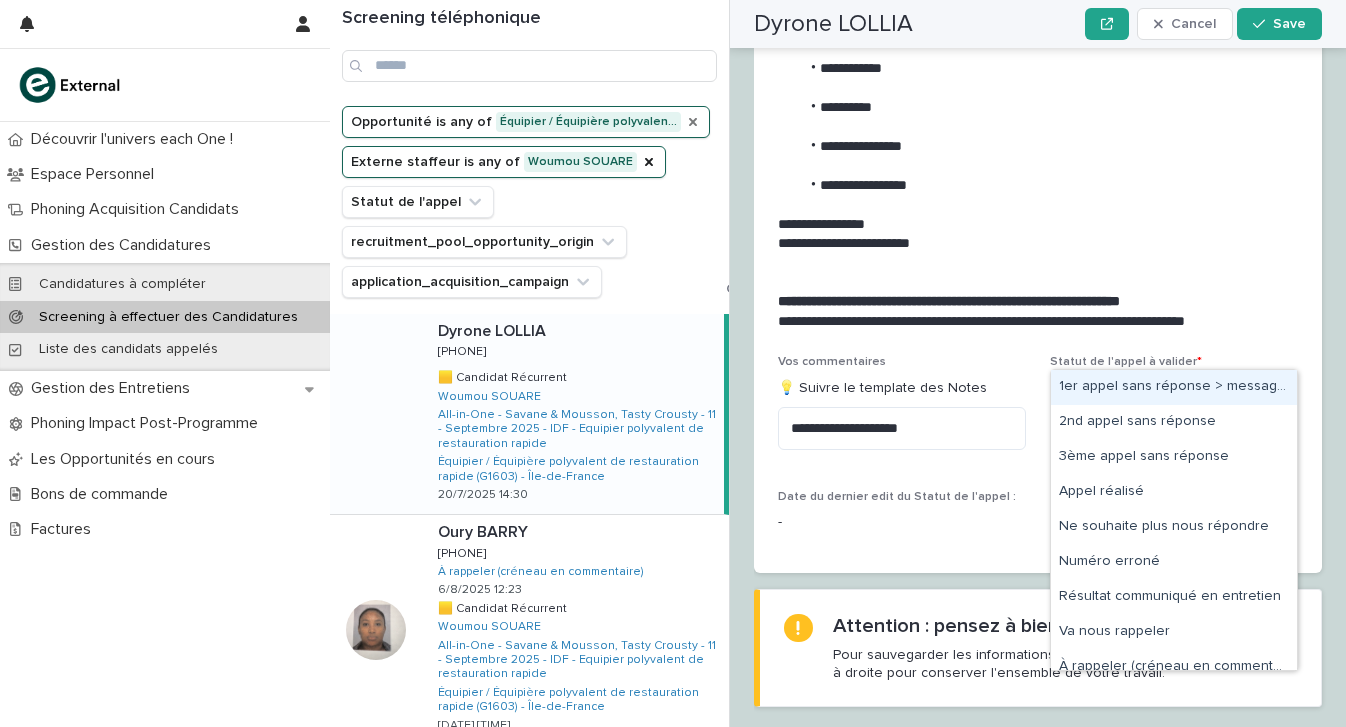 click on "1er appel sans réponse > message laissé" at bounding box center (1174, 387) 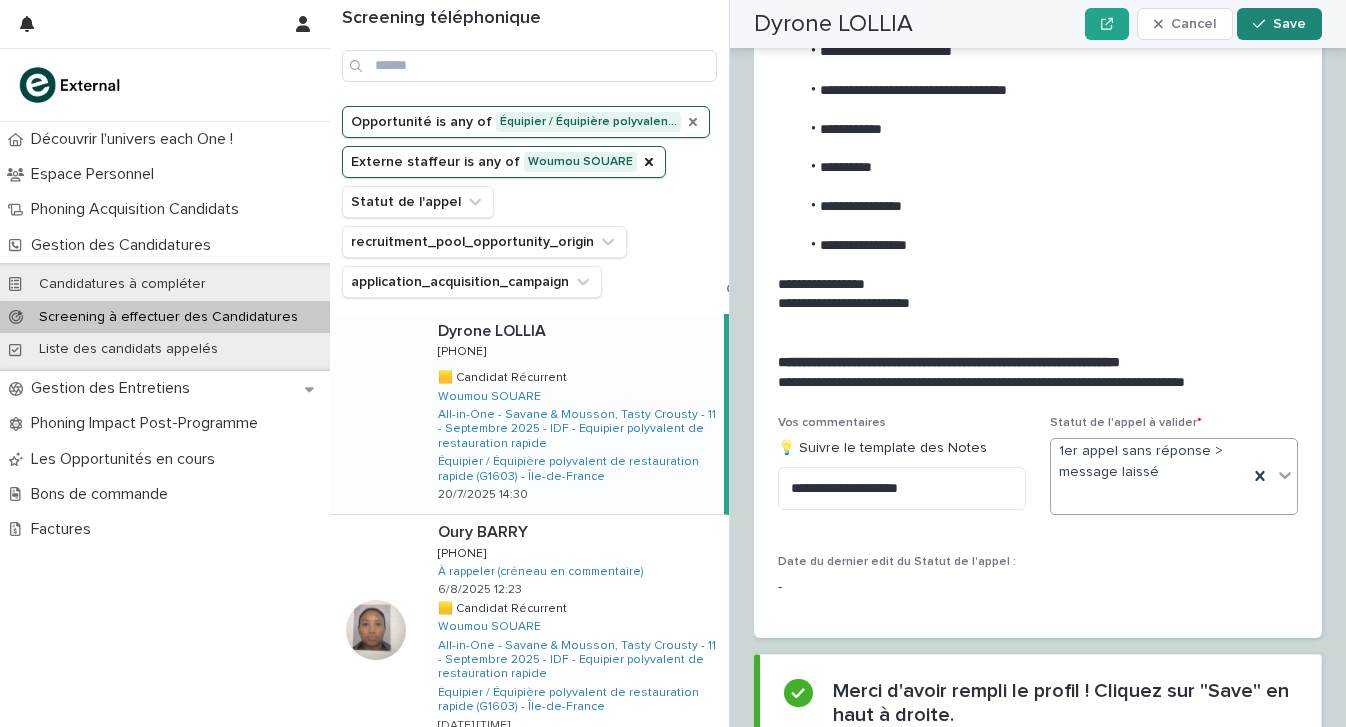 click on "Save" at bounding box center [1279, 24] 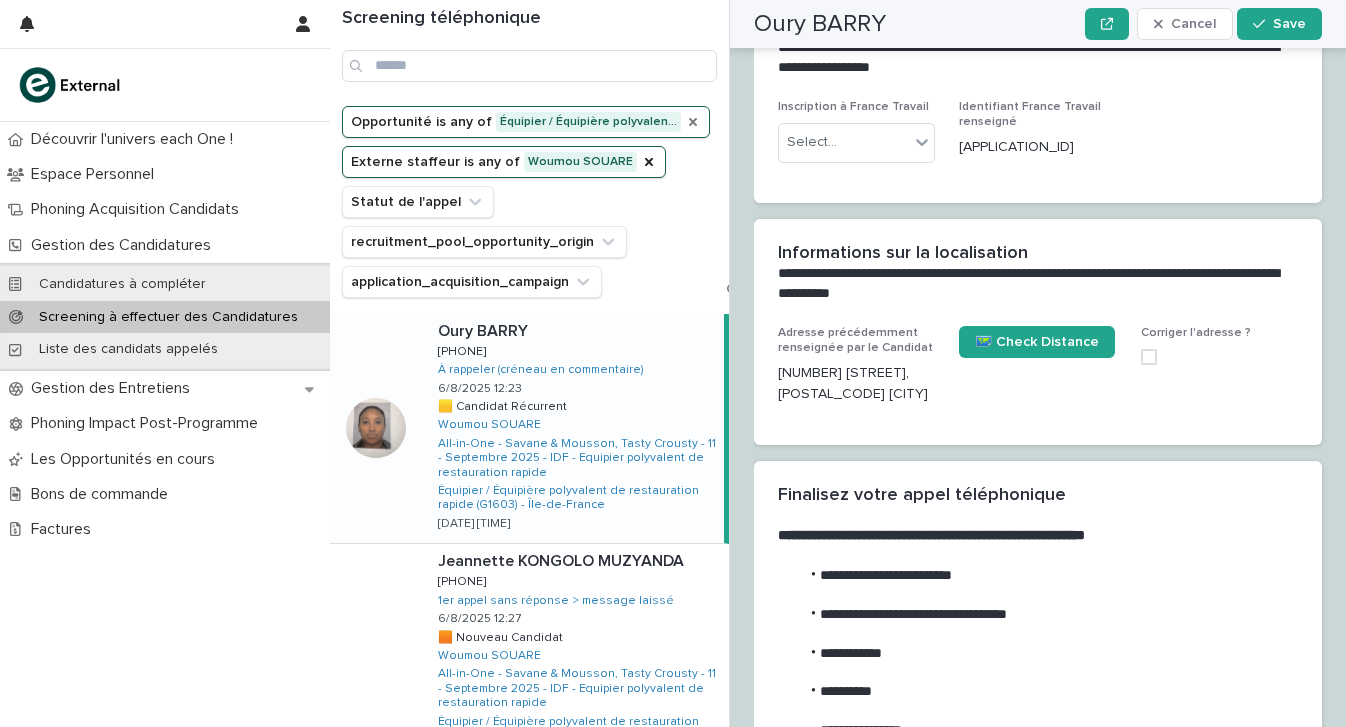 scroll, scrollTop: 0, scrollLeft: 0, axis: both 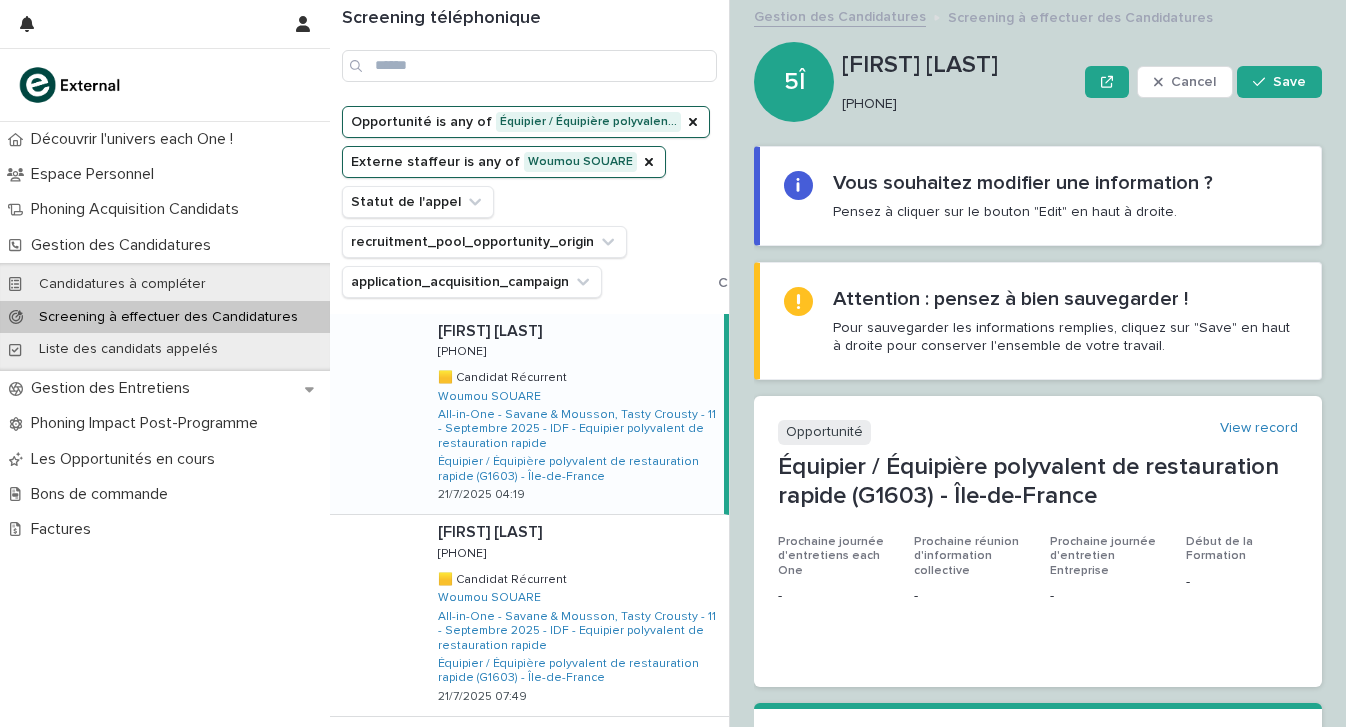 click on "Ernest BISSERETTE Ernest BISSERETTE   0603317077 0603317077   🟨 Candidat Récurrent 🟨 Candidat Récurrent   Woumou SOUARE   All-in-One - Savane & Mousson, Tasty Crousty - 11 - Septembre 2025 - IDF - Equipier polyvalent de restauration rapide   Équipier / Équipière polyvalent de restauration rapide (G1603) - Île-de-France   21/7/2025 04:19" at bounding box center (573, 414) 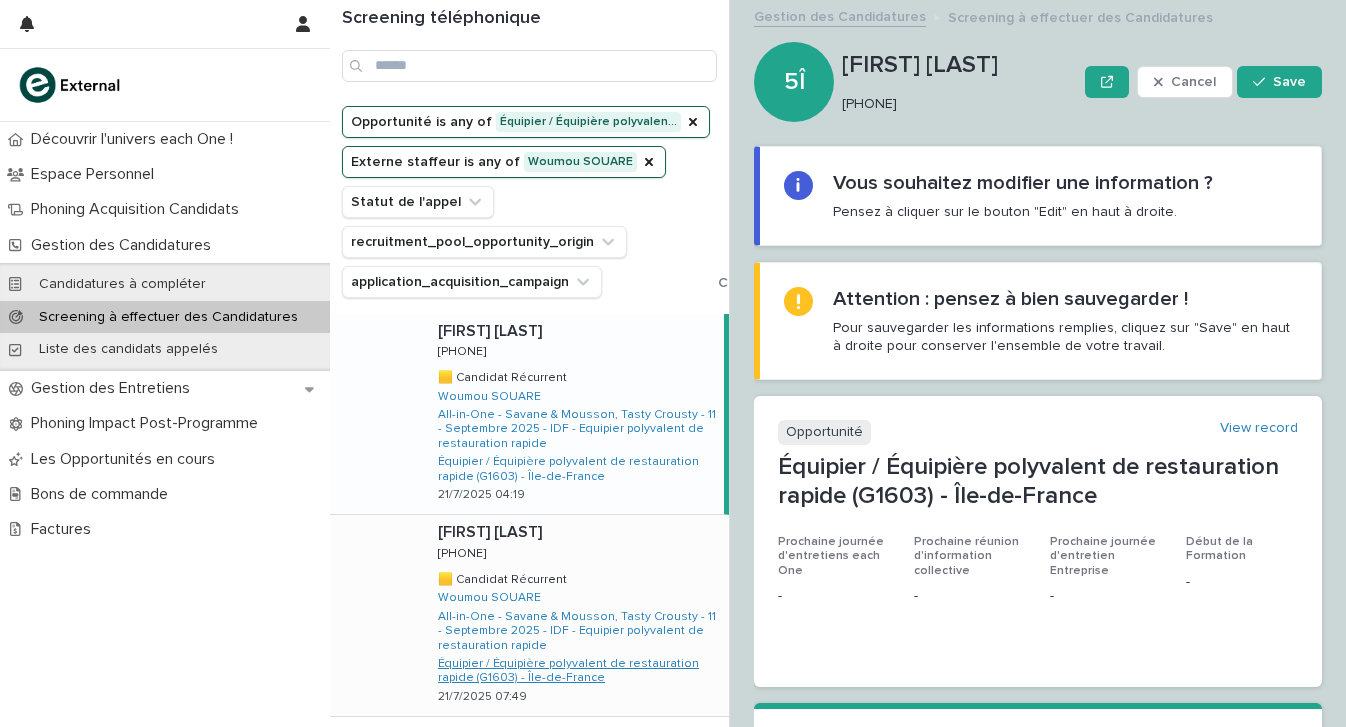 scroll, scrollTop: 0, scrollLeft: 0, axis: both 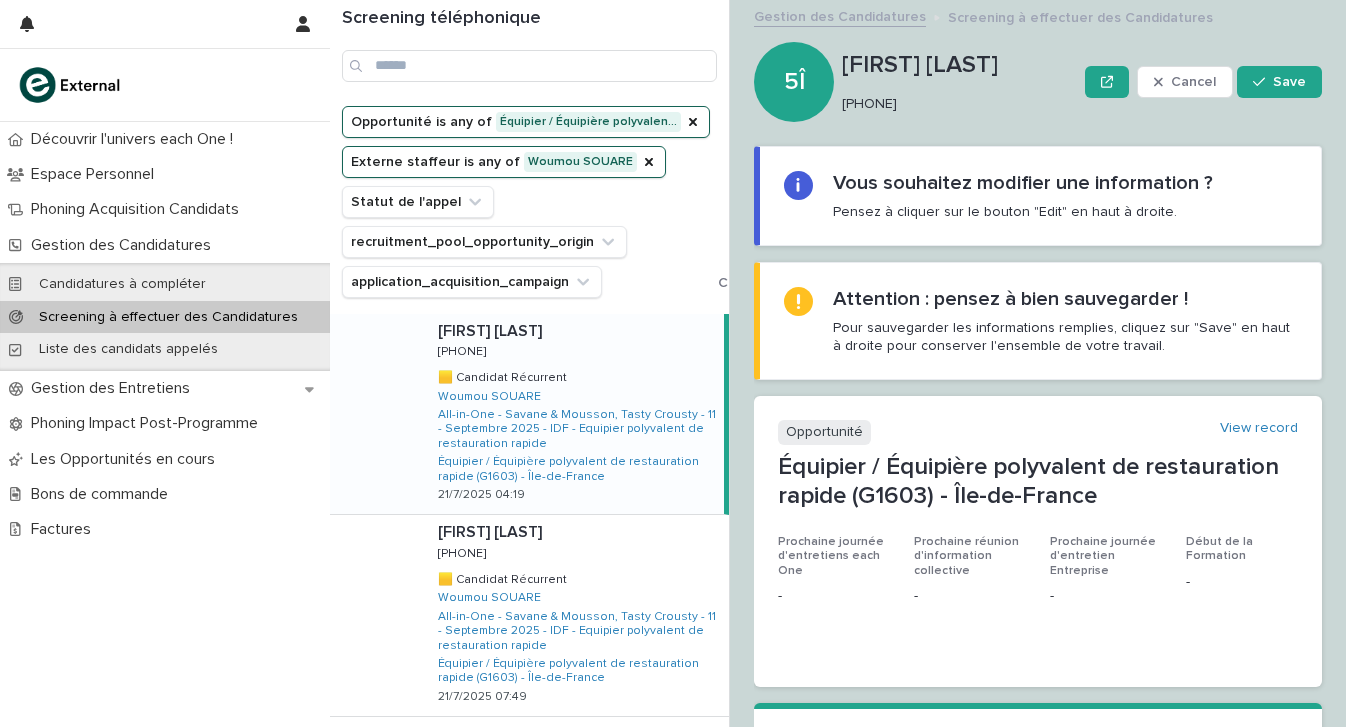 click on "0603317077" at bounding box center (955, 104) 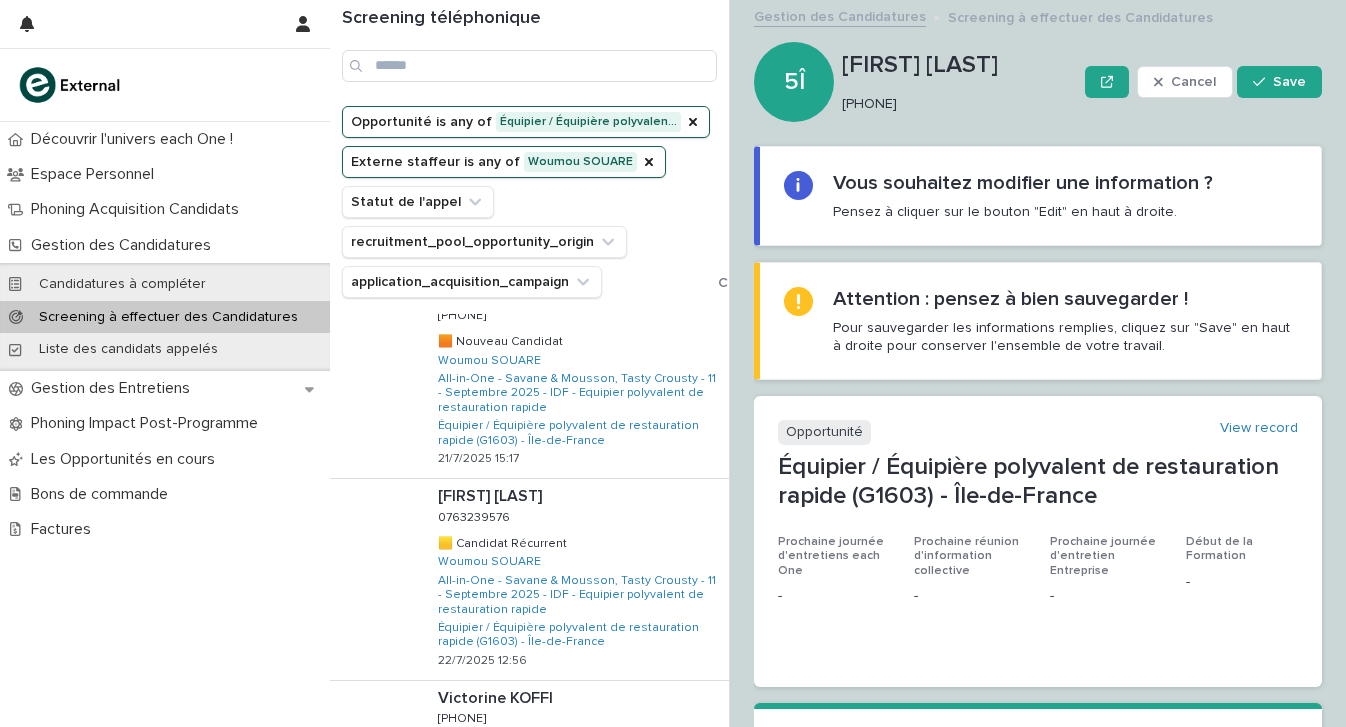scroll, scrollTop: 1458, scrollLeft: 0, axis: vertical 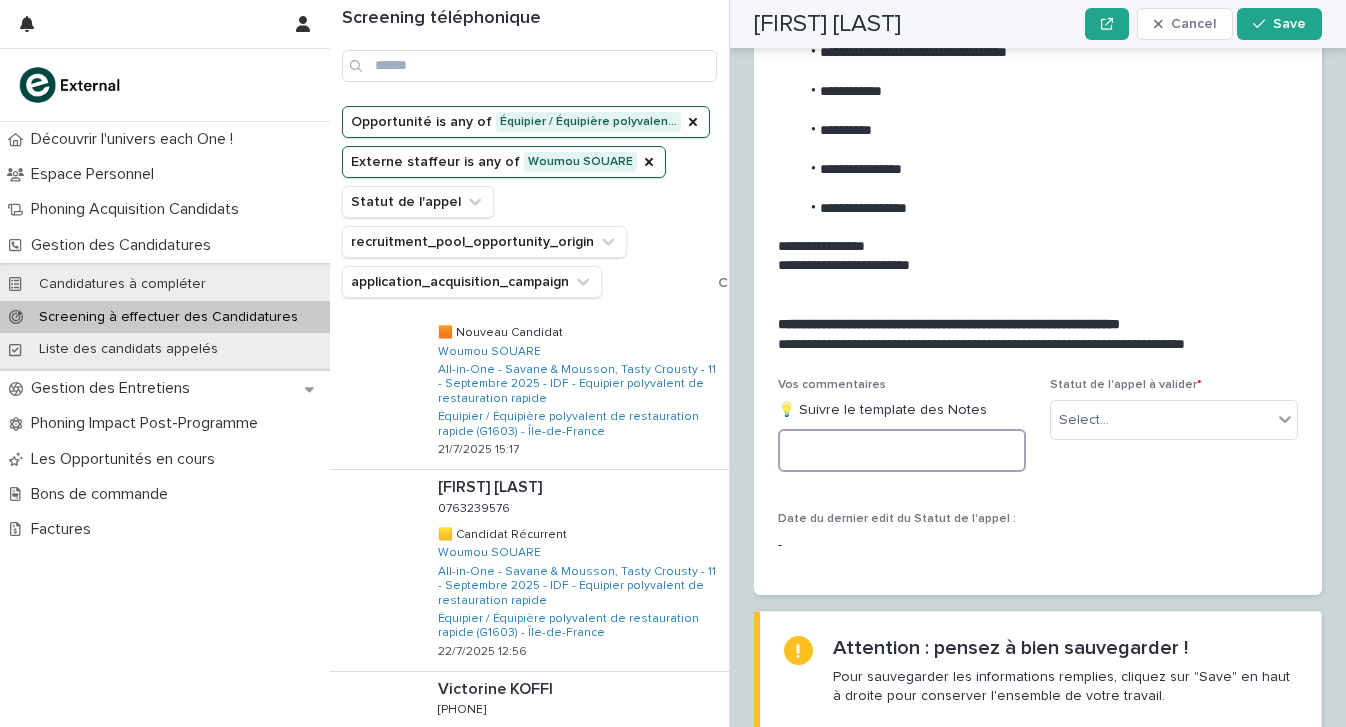click at bounding box center (902, 450) 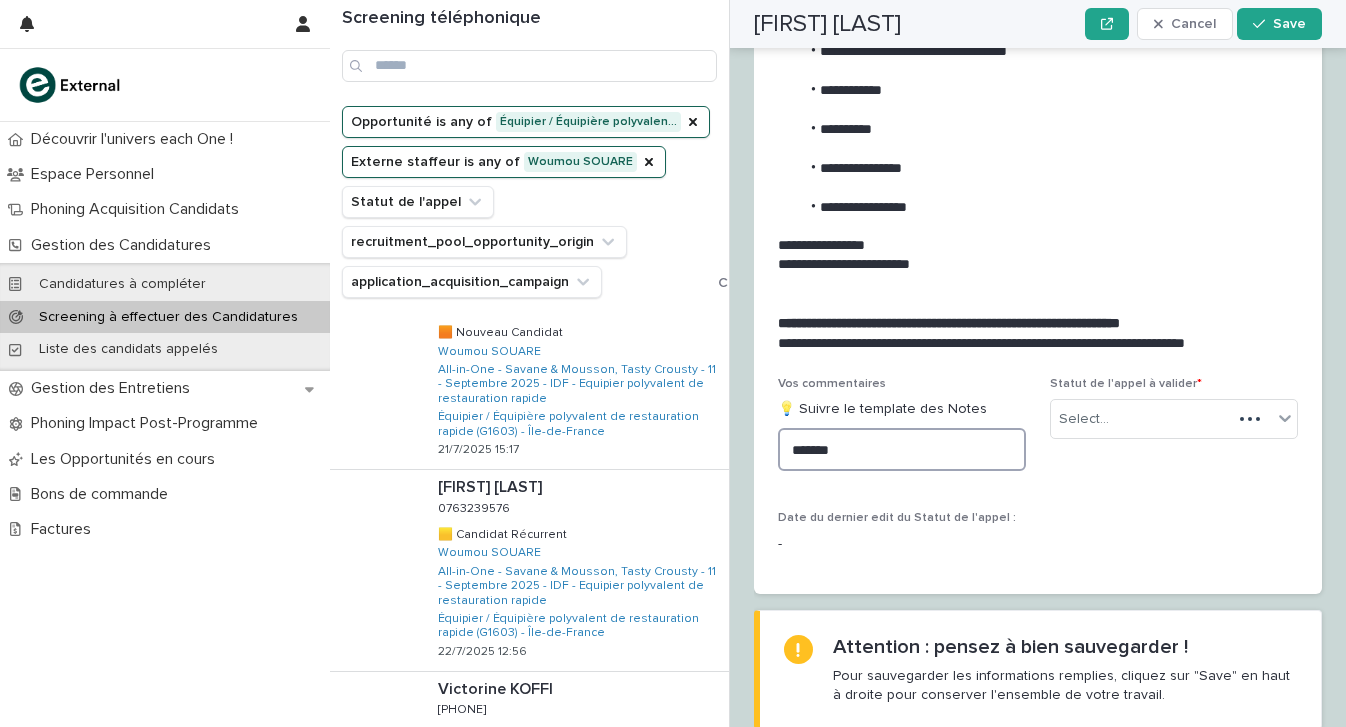 scroll, scrollTop: 2715, scrollLeft: 0, axis: vertical 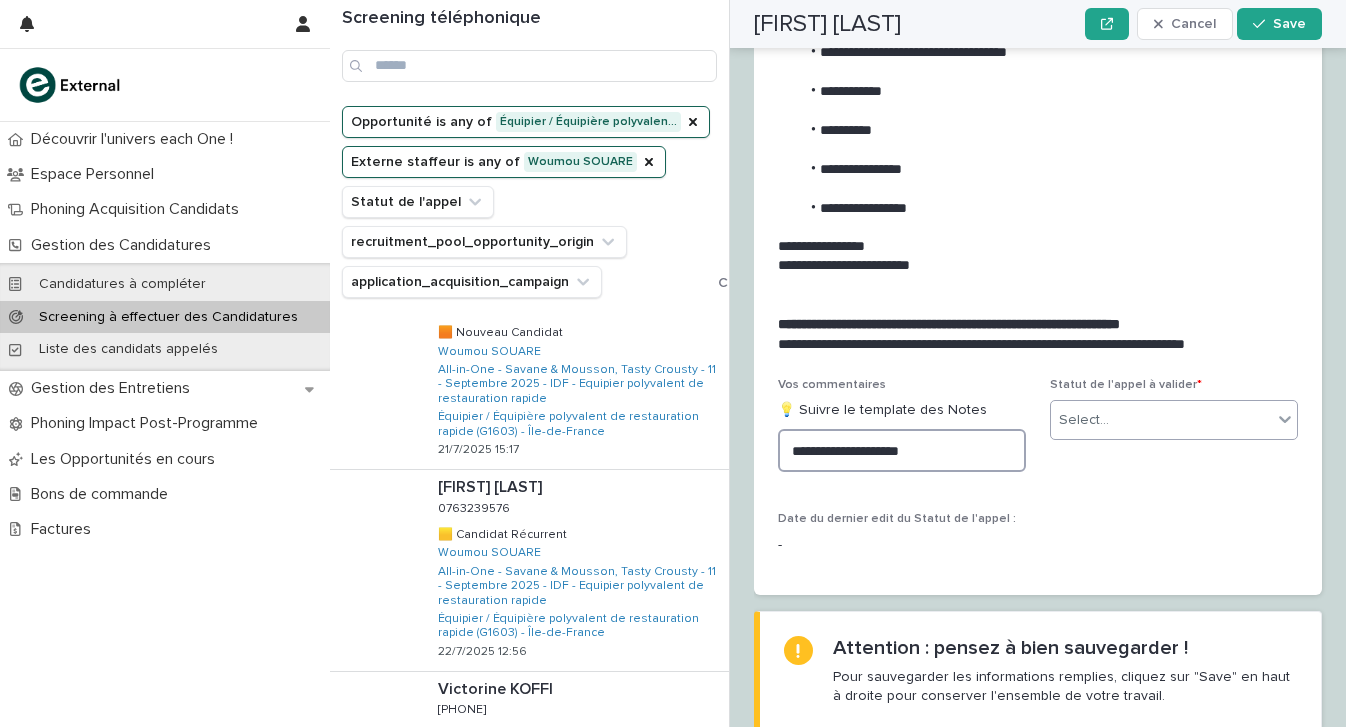 type on "**********" 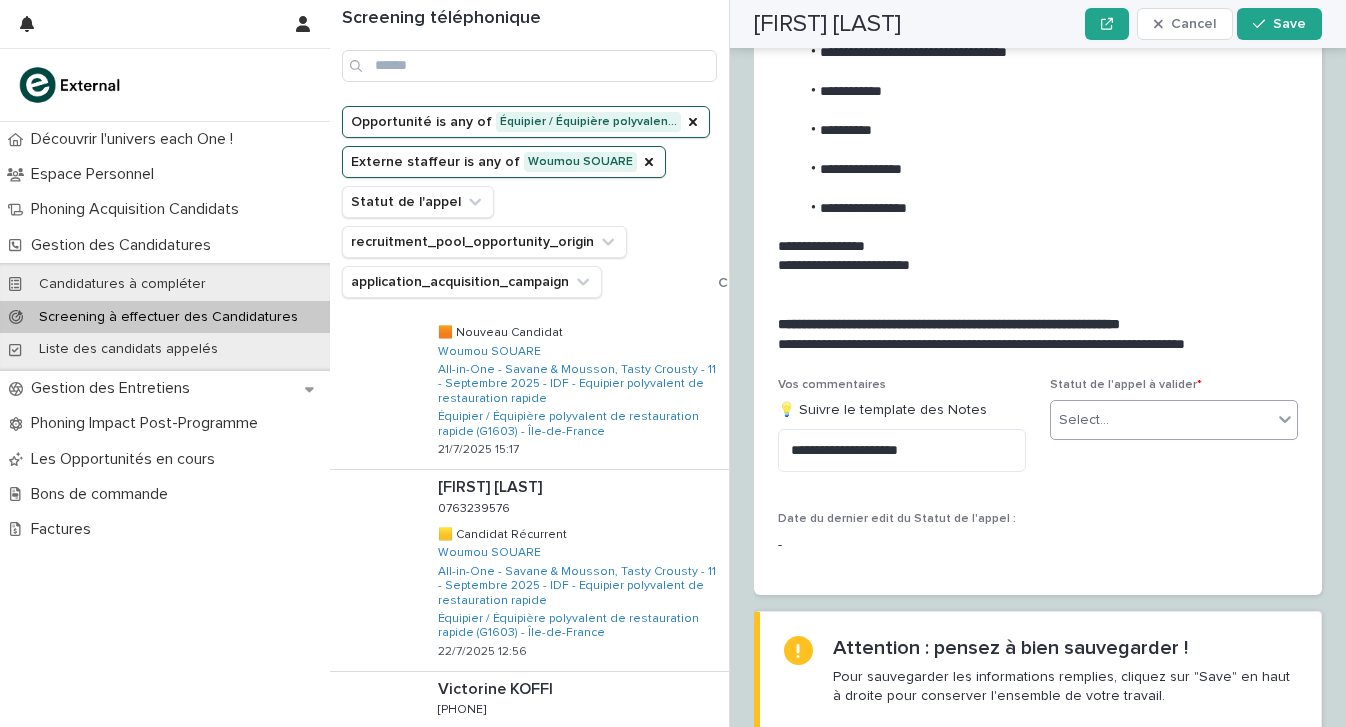 click on "Select..." at bounding box center [1161, 420] 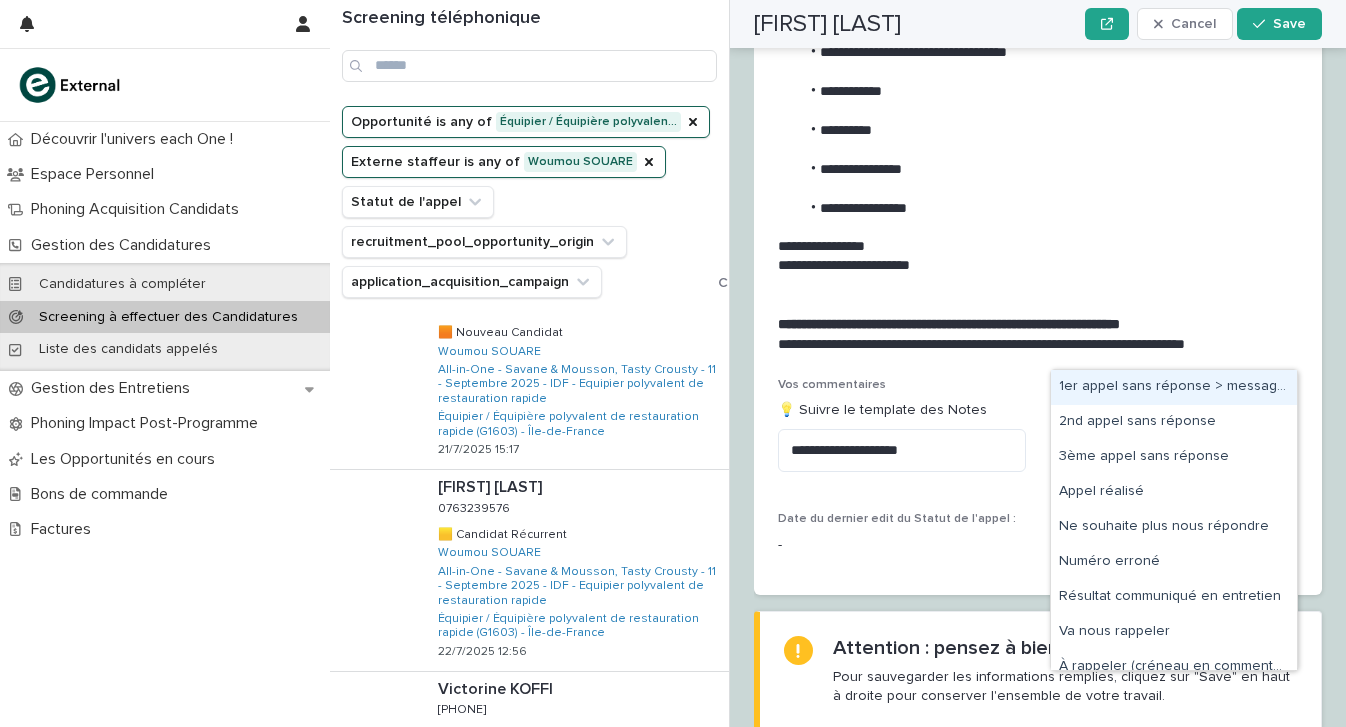 click on "1er appel sans réponse > message laissé" at bounding box center (1174, 387) 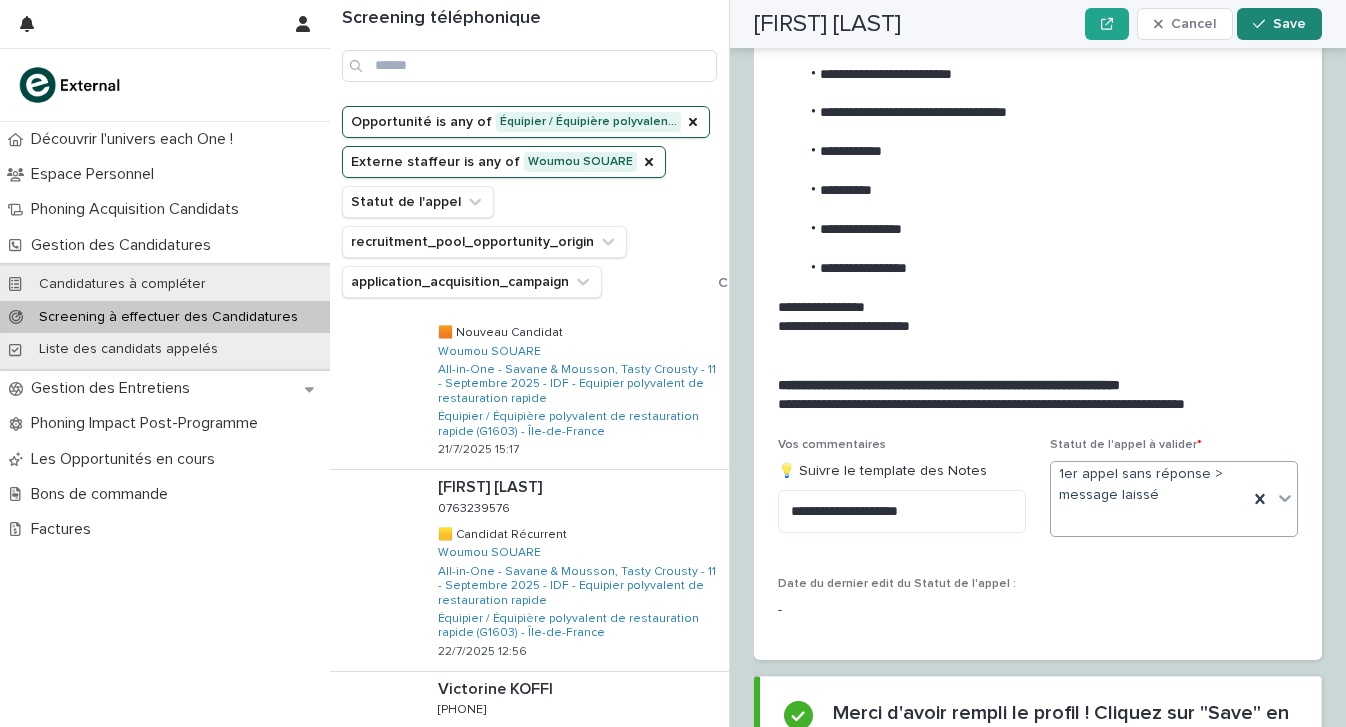 click on "Save" at bounding box center (1289, 24) 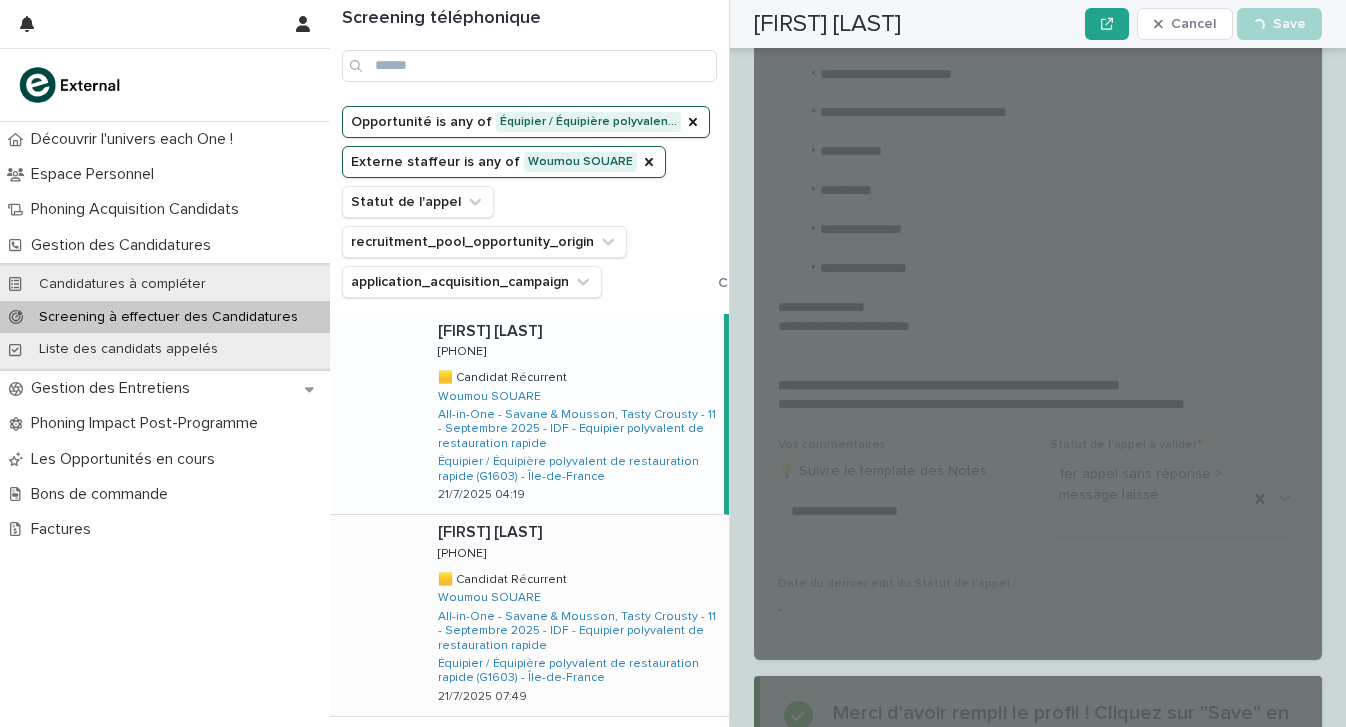 scroll, scrollTop: 0, scrollLeft: 0, axis: both 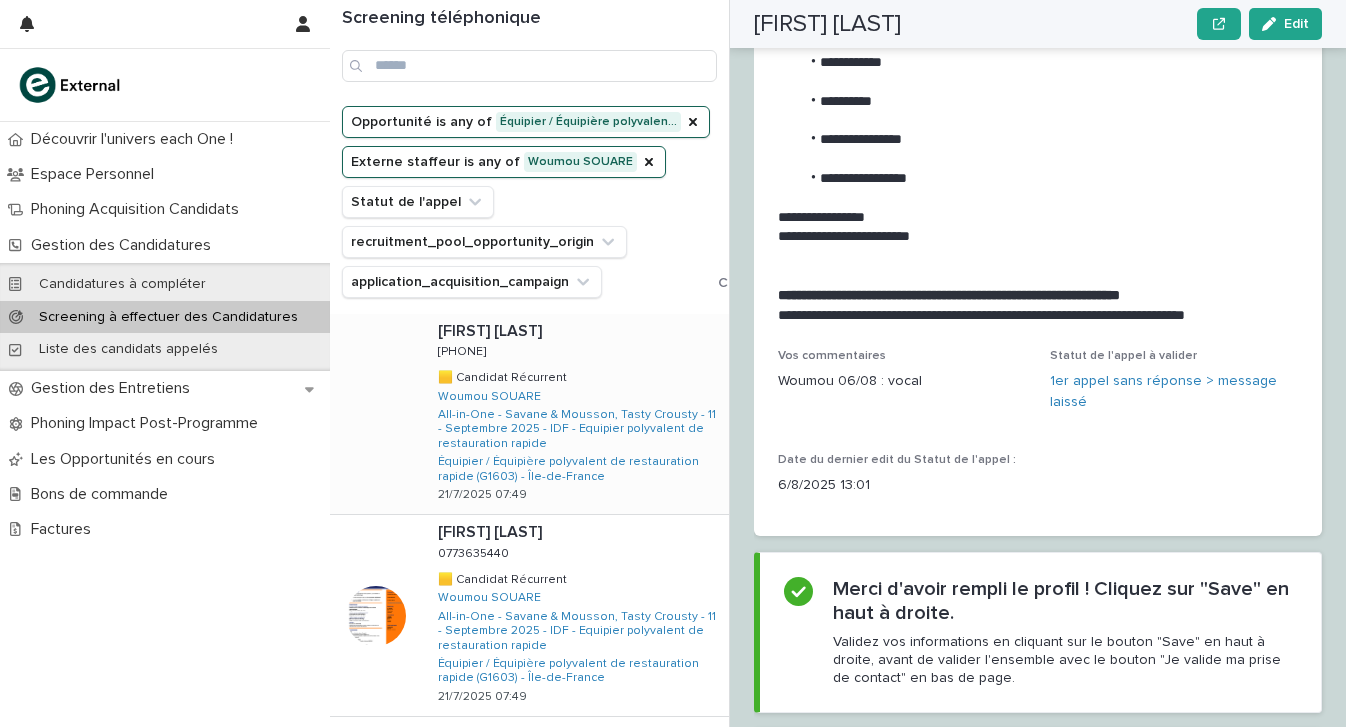click on "Yohana HAGOS Yohana HAGOS   0753576442 0753576442   🟨 Candidat Récurrent 🟨 Candidat Récurrent   Woumou SOUARE   All-in-One - Savane & Mousson, Tasty Crousty - 11 - Septembre 2025 - IDF - Equipier polyvalent de restauration rapide   Équipier / Équipière polyvalent de restauration rapide (G1603) - Île-de-France   21/7/2025 07:49" at bounding box center (575, 414) 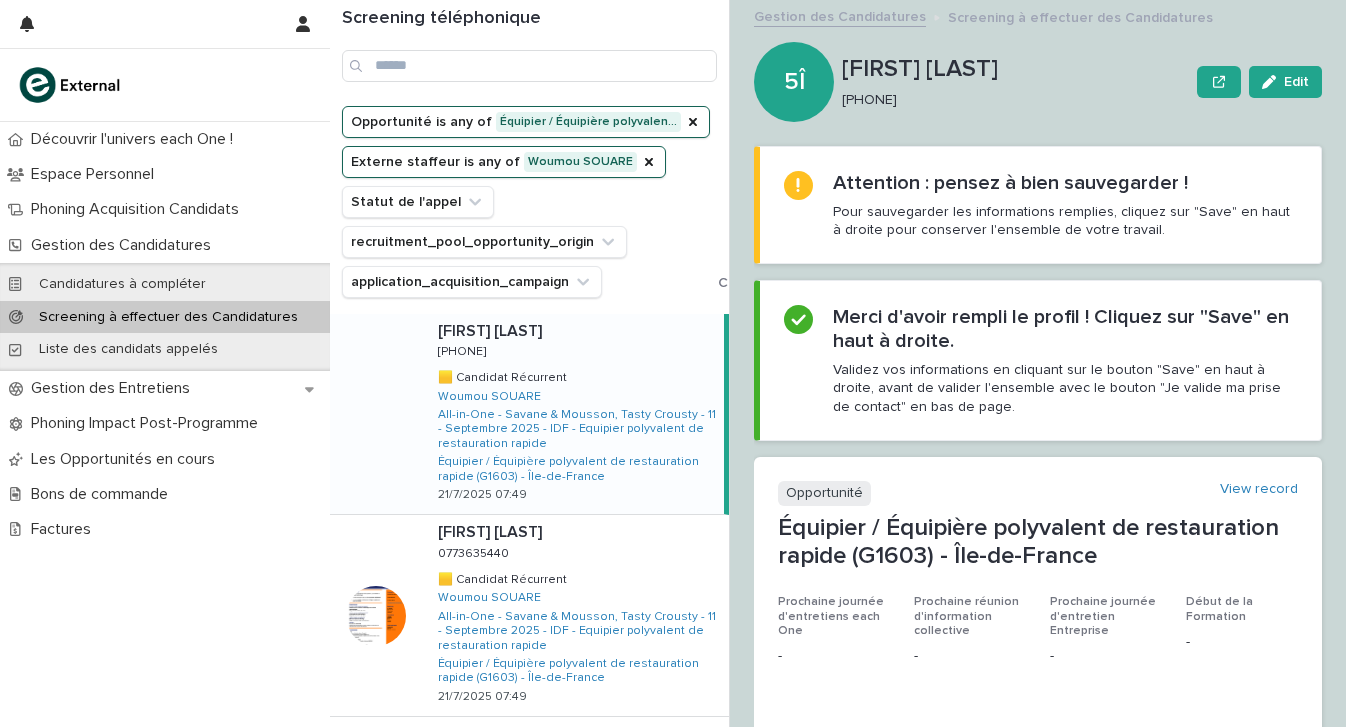 scroll, scrollTop: 0, scrollLeft: 0, axis: both 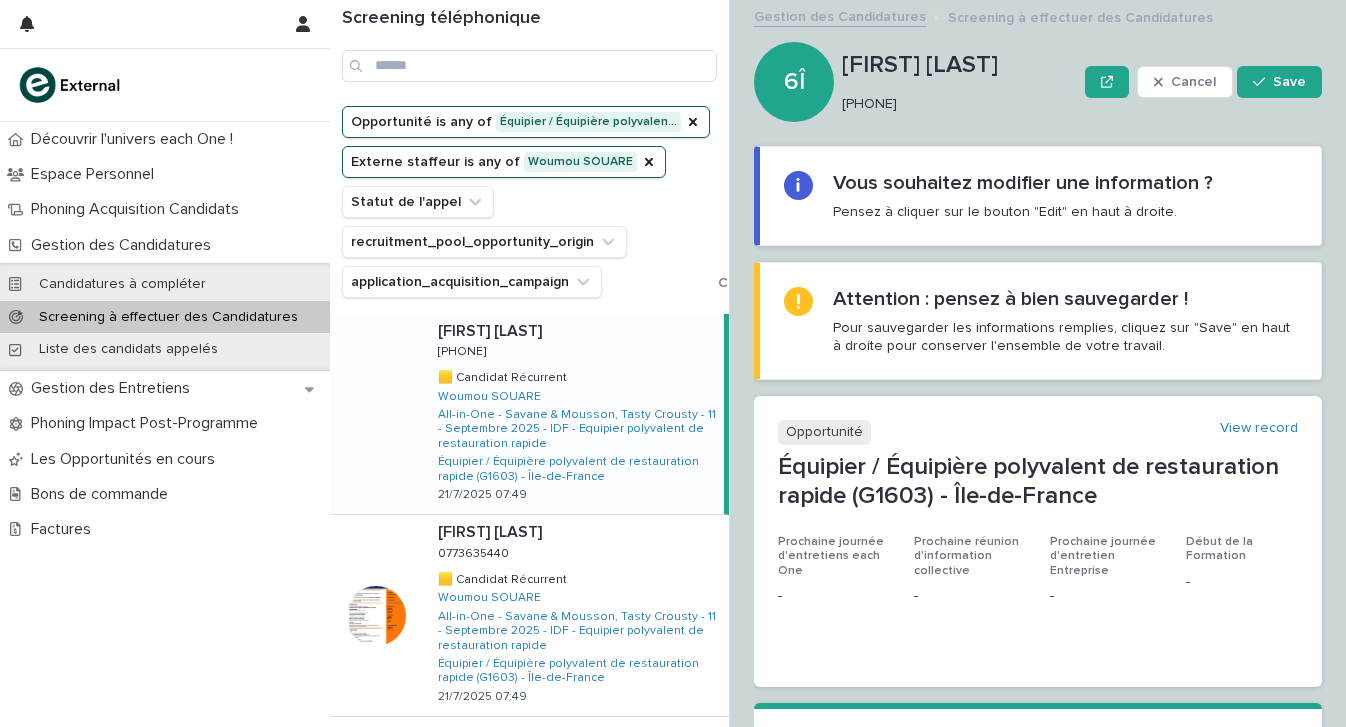 click on "0753576442" at bounding box center [955, 104] 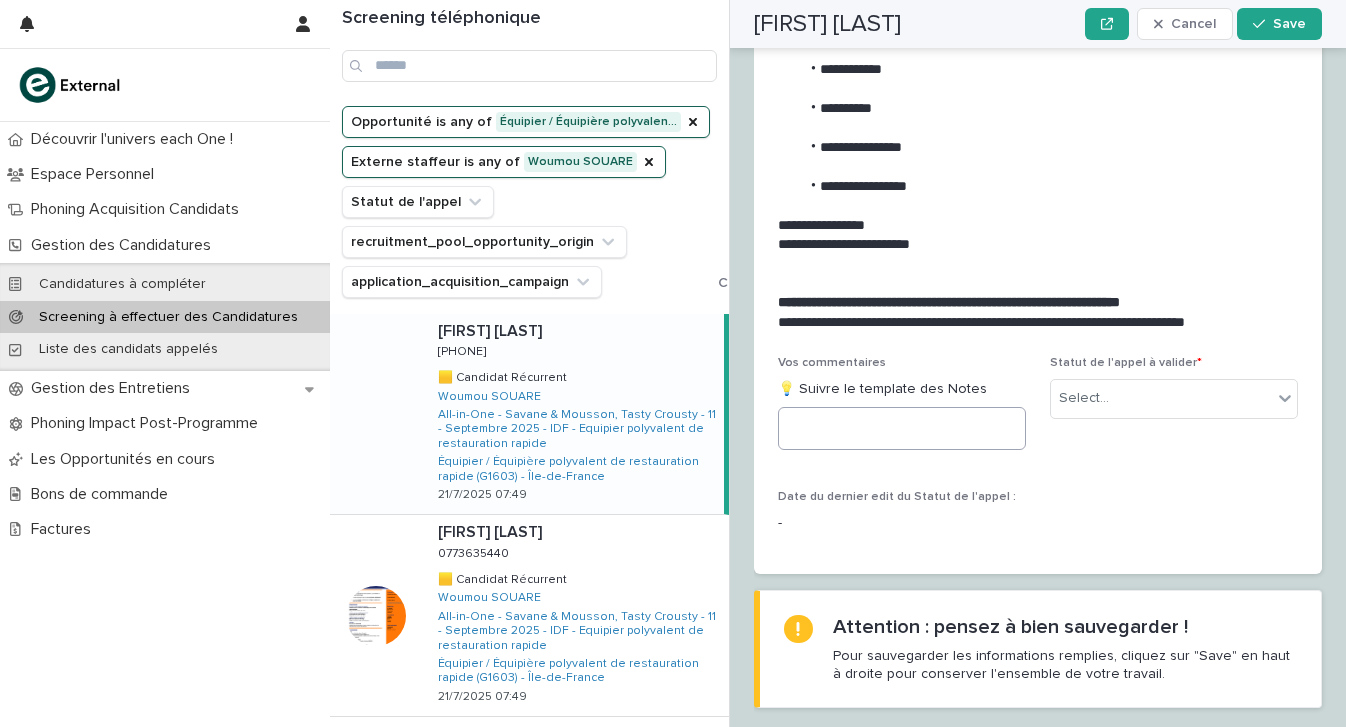scroll, scrollTop: 2707, scrollLeft: 0, axis: vertical 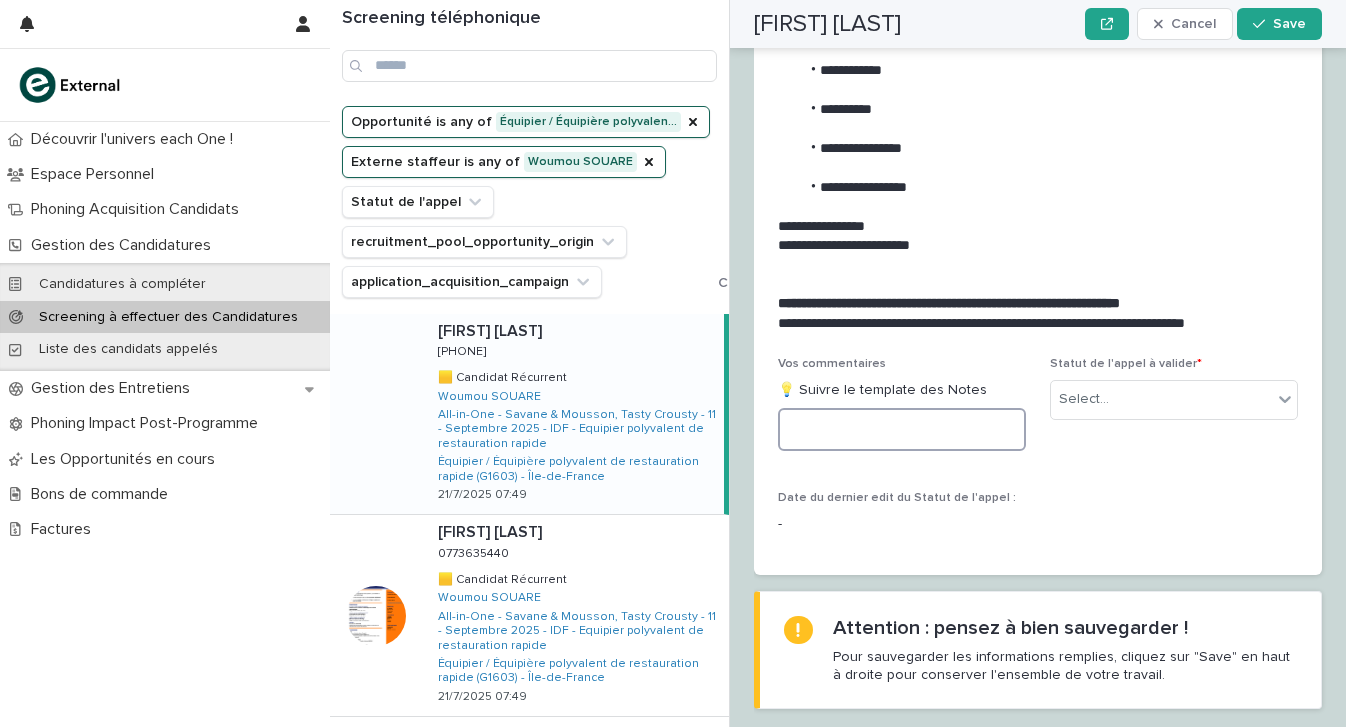 click at bounding box center [902, 429] 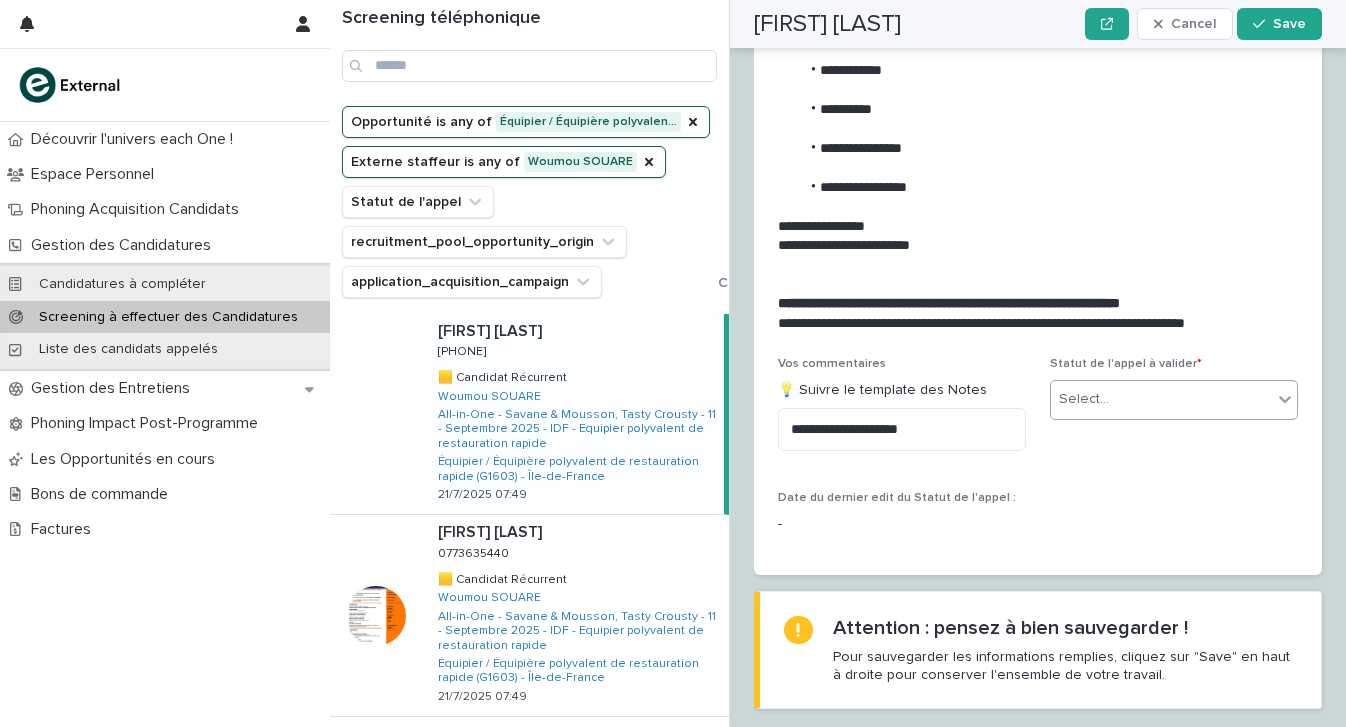 click on "Select..." at bounding box center (1084, 399) 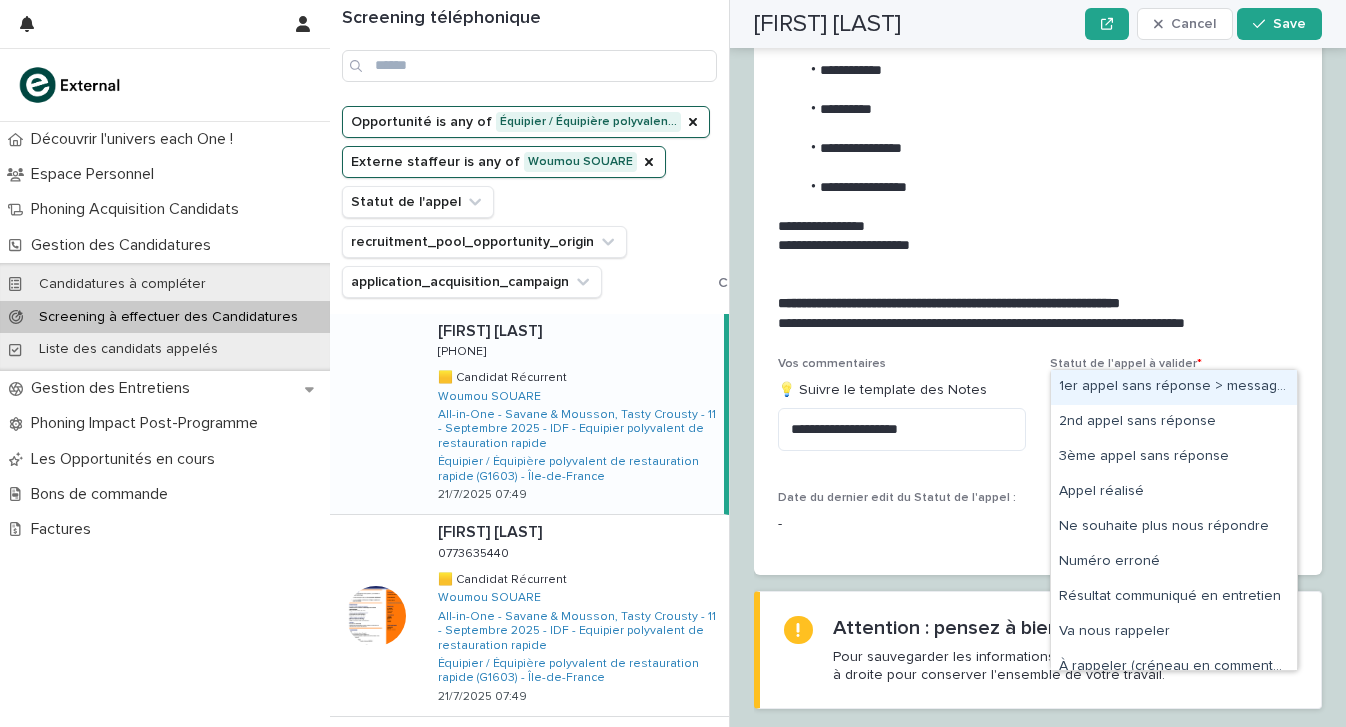 click on "1er appel sans réponse > message laissé" at bounding box center [1174, 387] 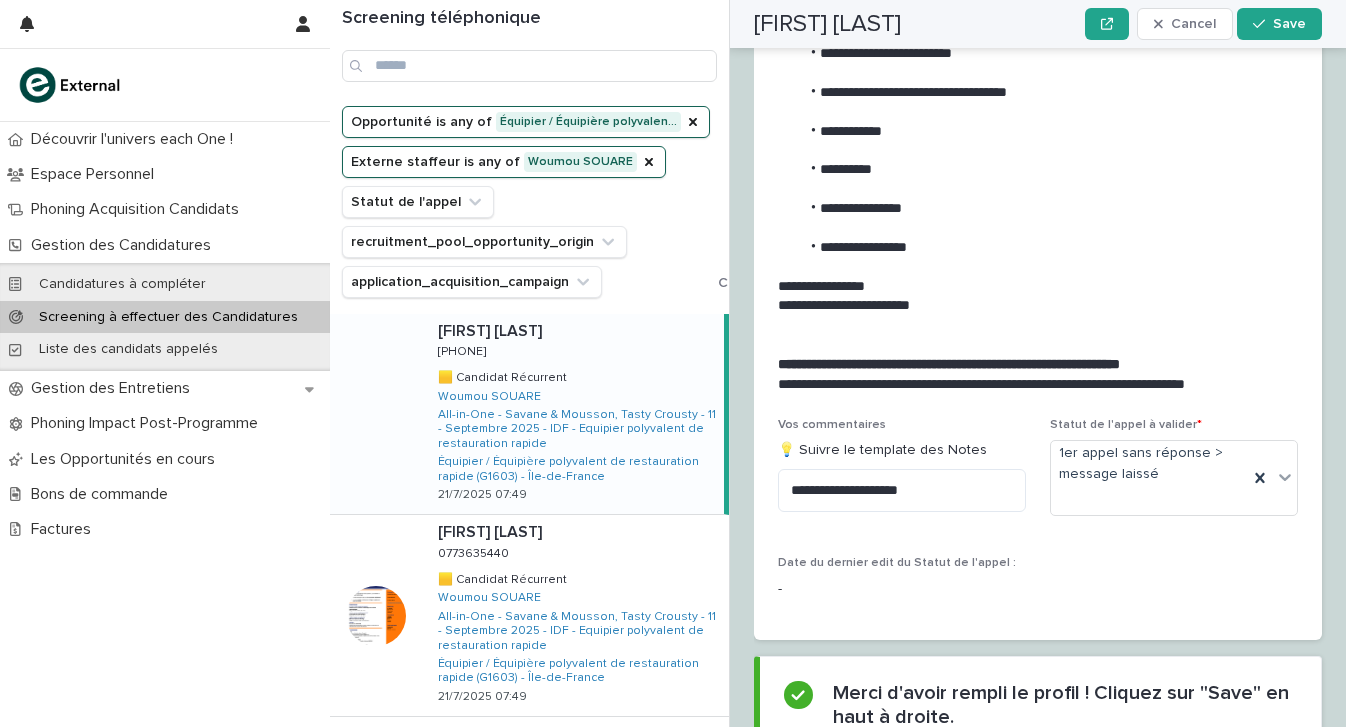 click on "Yohana HAGOS Cancel Save" at bounding box center (1038, 24) 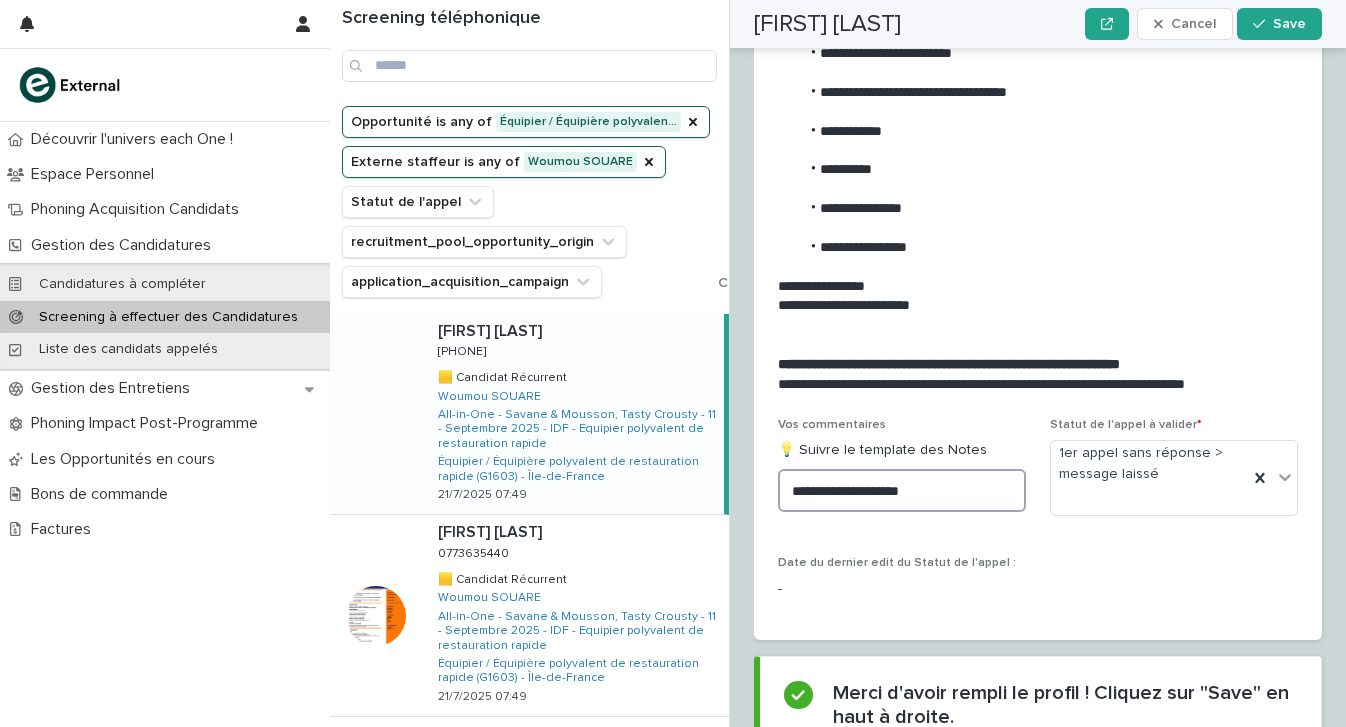 click on "**********" at bounding box center (902, 490) 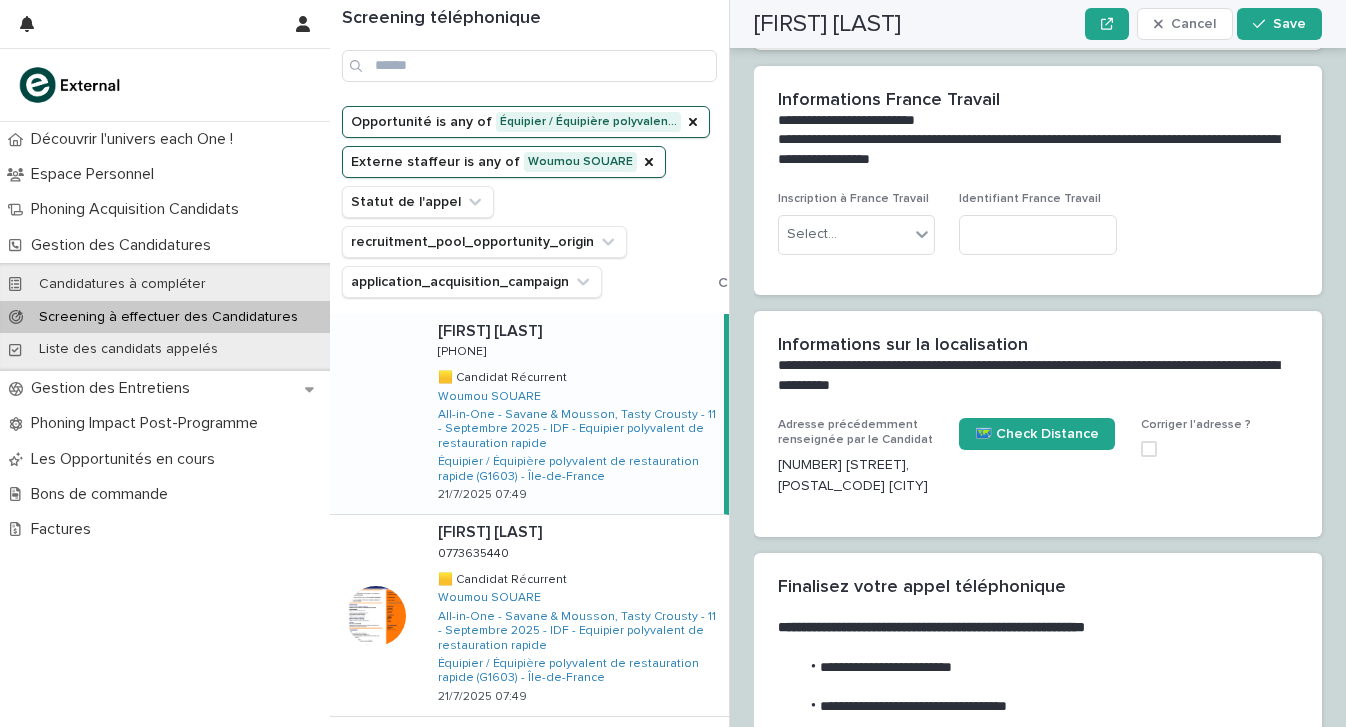 scroll, scrollTop: 2082, scrollLeft: 0, axis: vertical 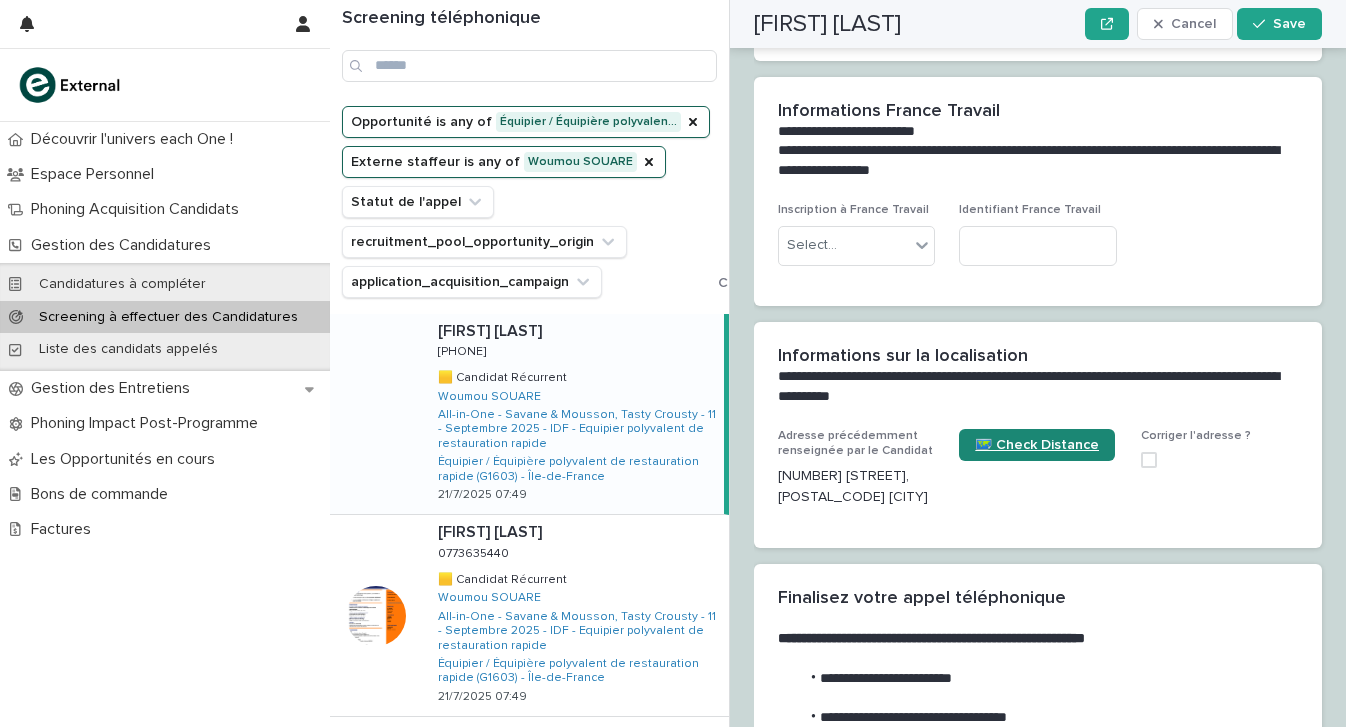 click on "🗺️ Check Distance" at bounding box center (1037, 445) 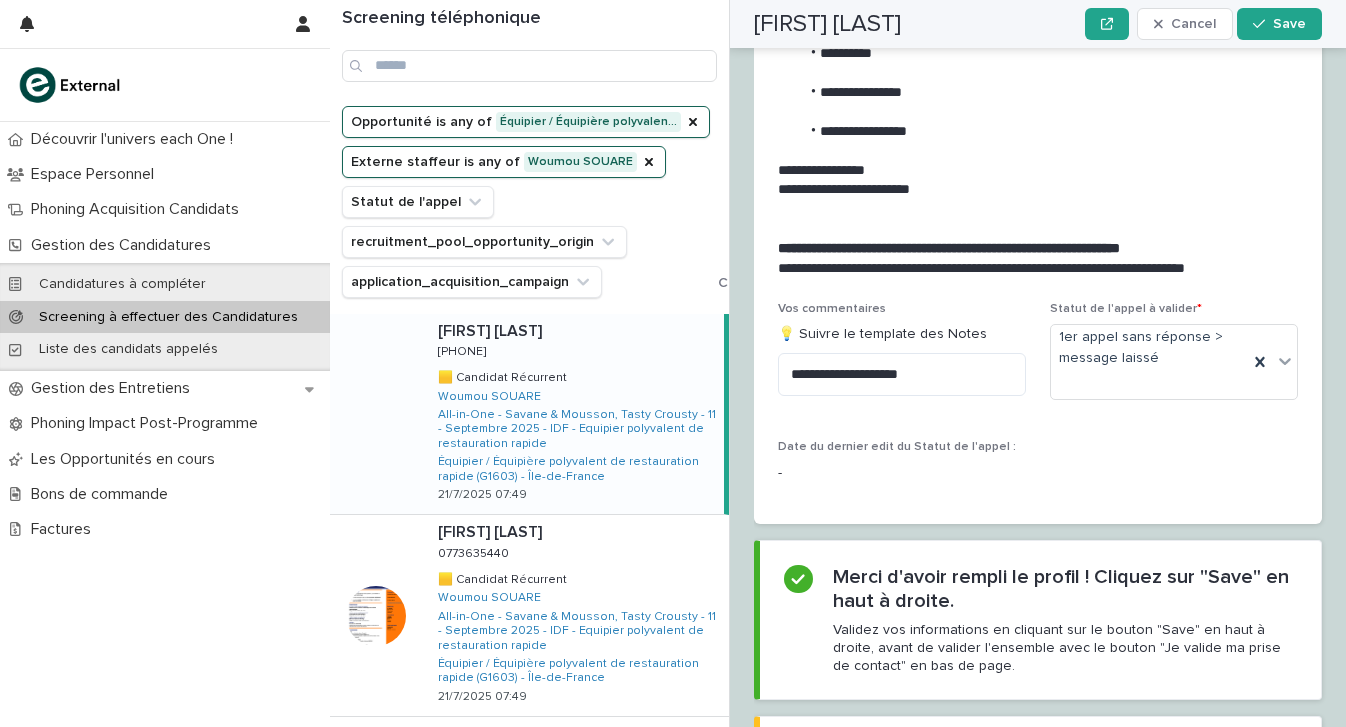 scroll, scrollTop: 2945, scrollLeft: 0, axis: vertical 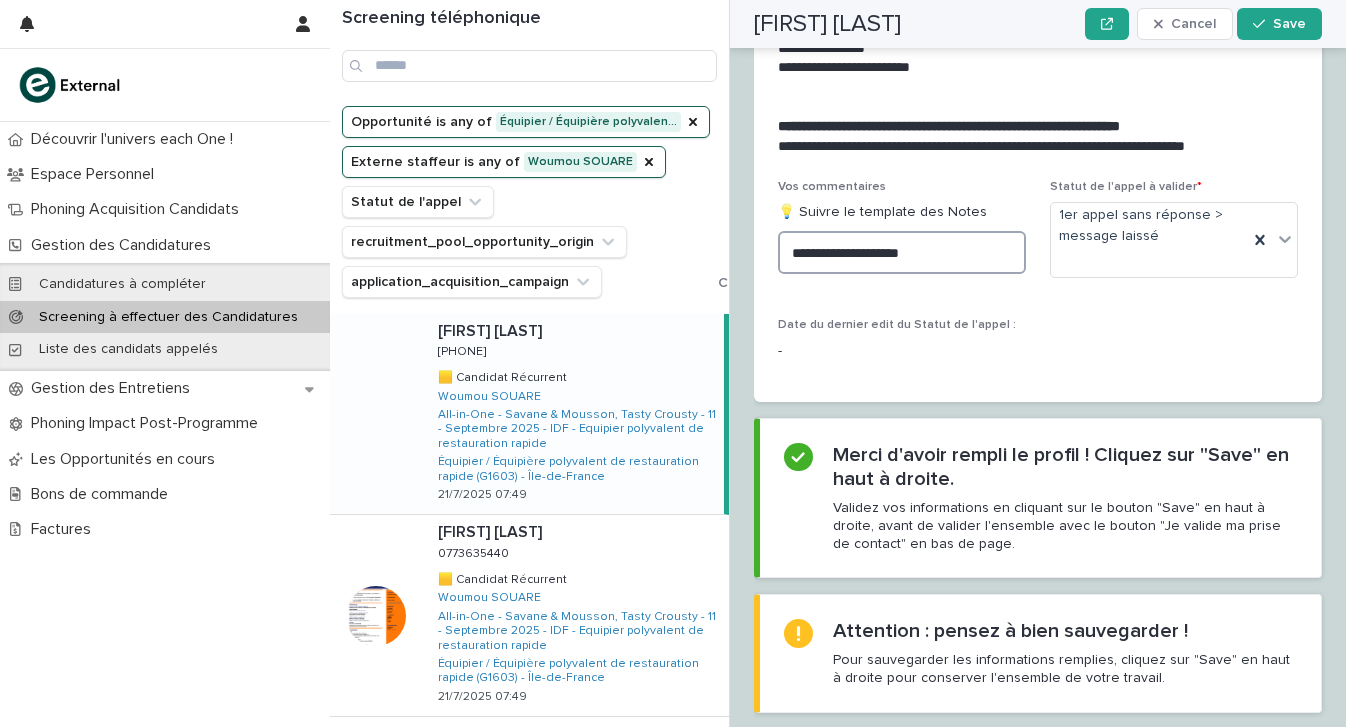 click on "**********" at bounding box center [902, 252] 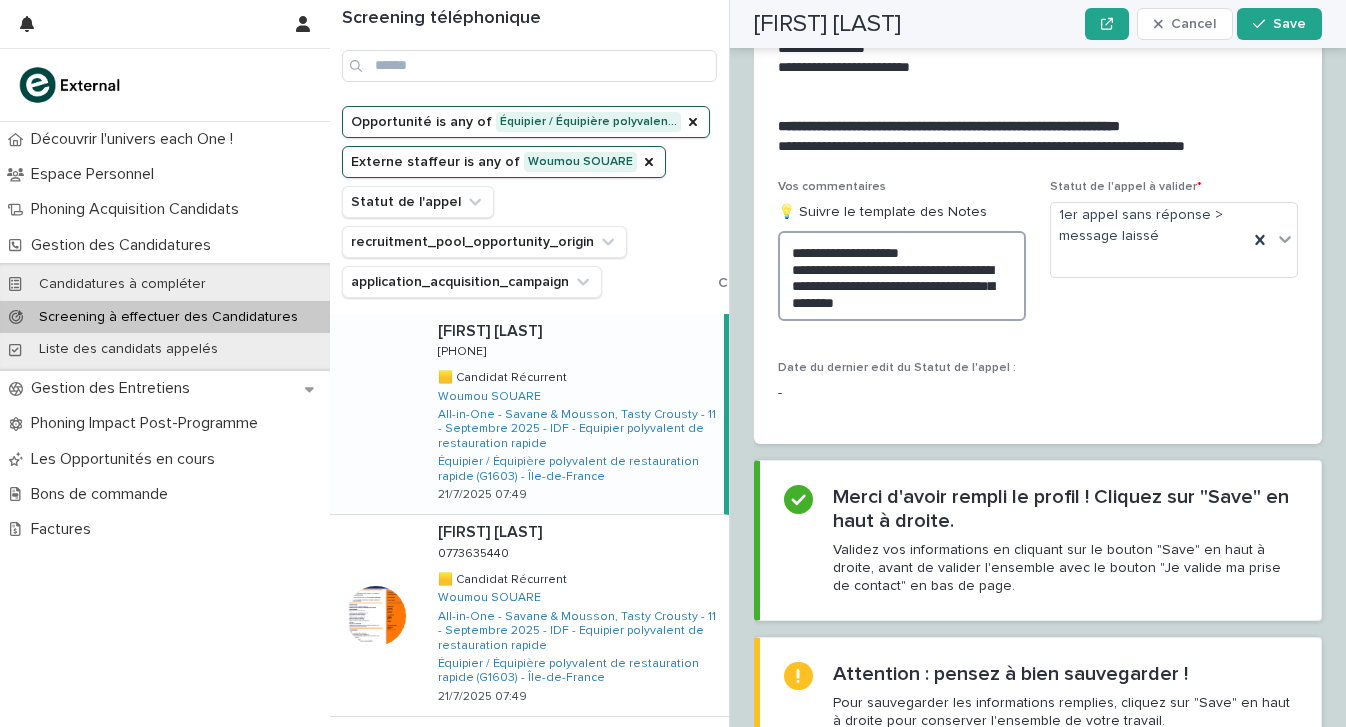 click on "**********" at bounding box center [902, 276] 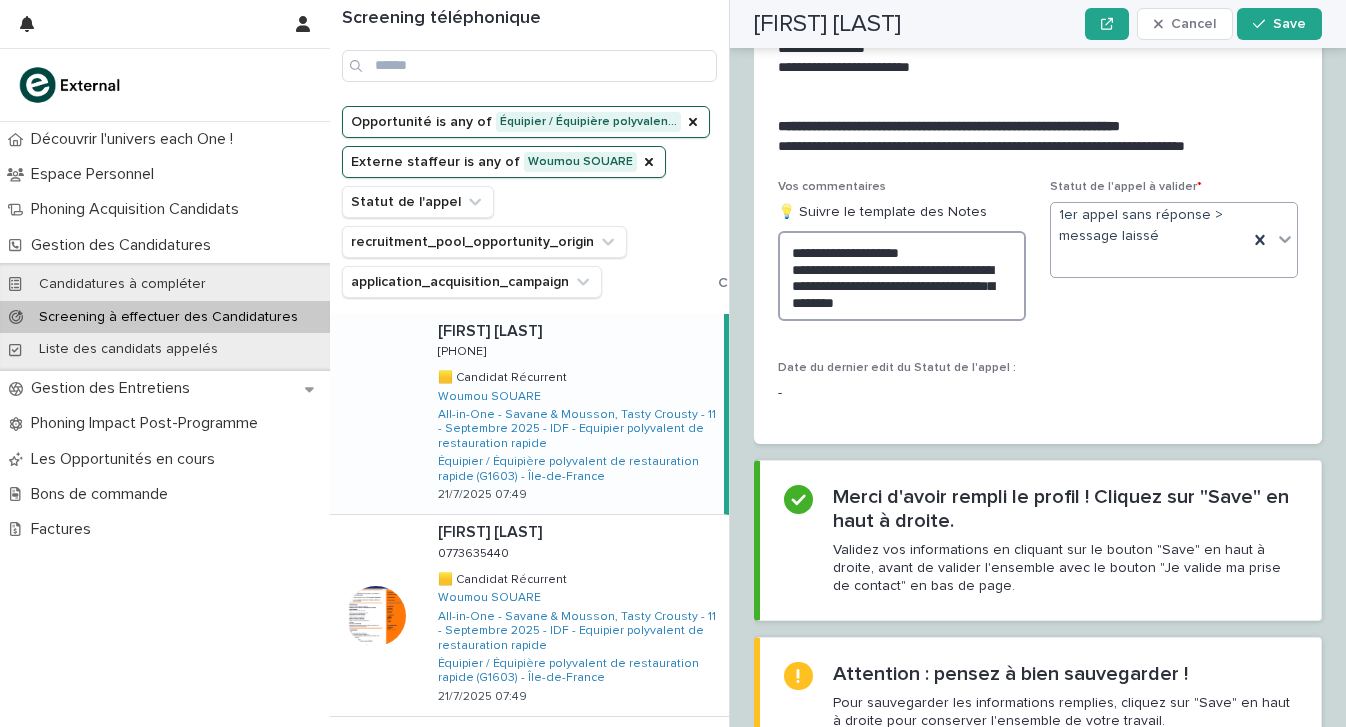 type on "**********" 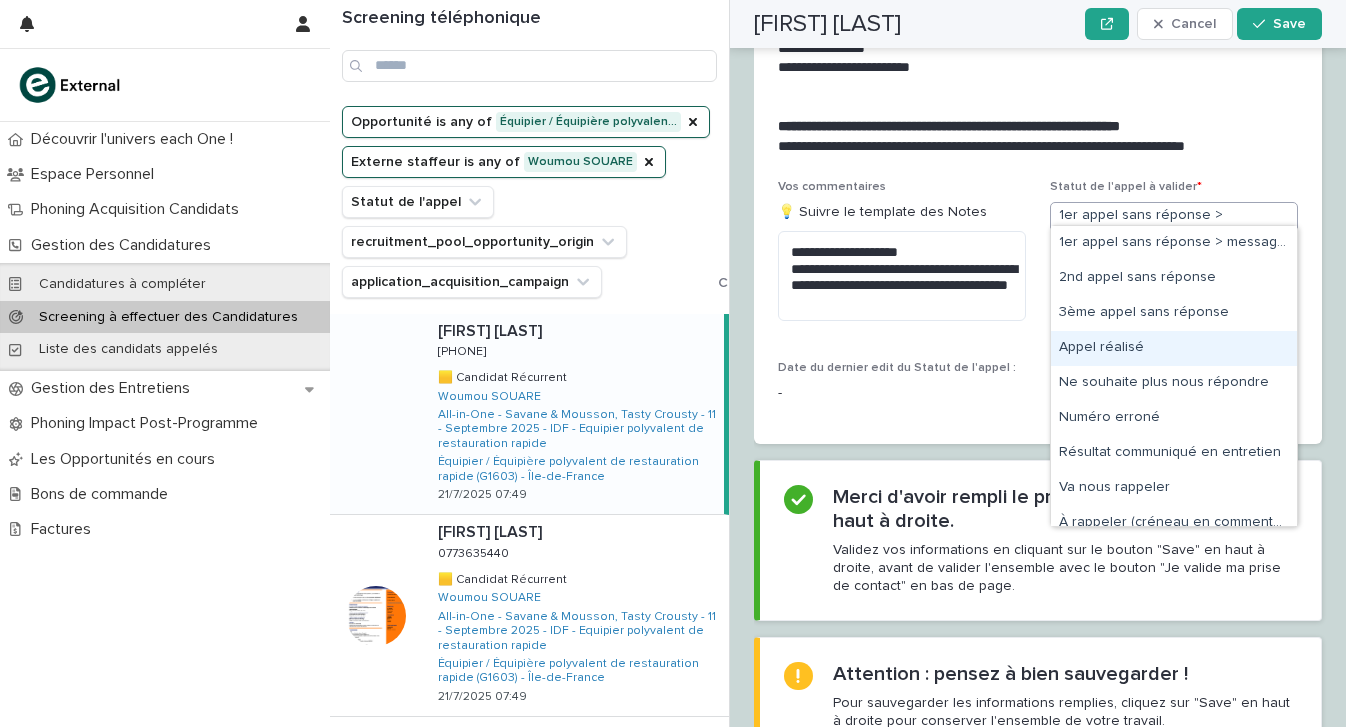 click on "Appel réalisé" at bounding box center [1174, 348] 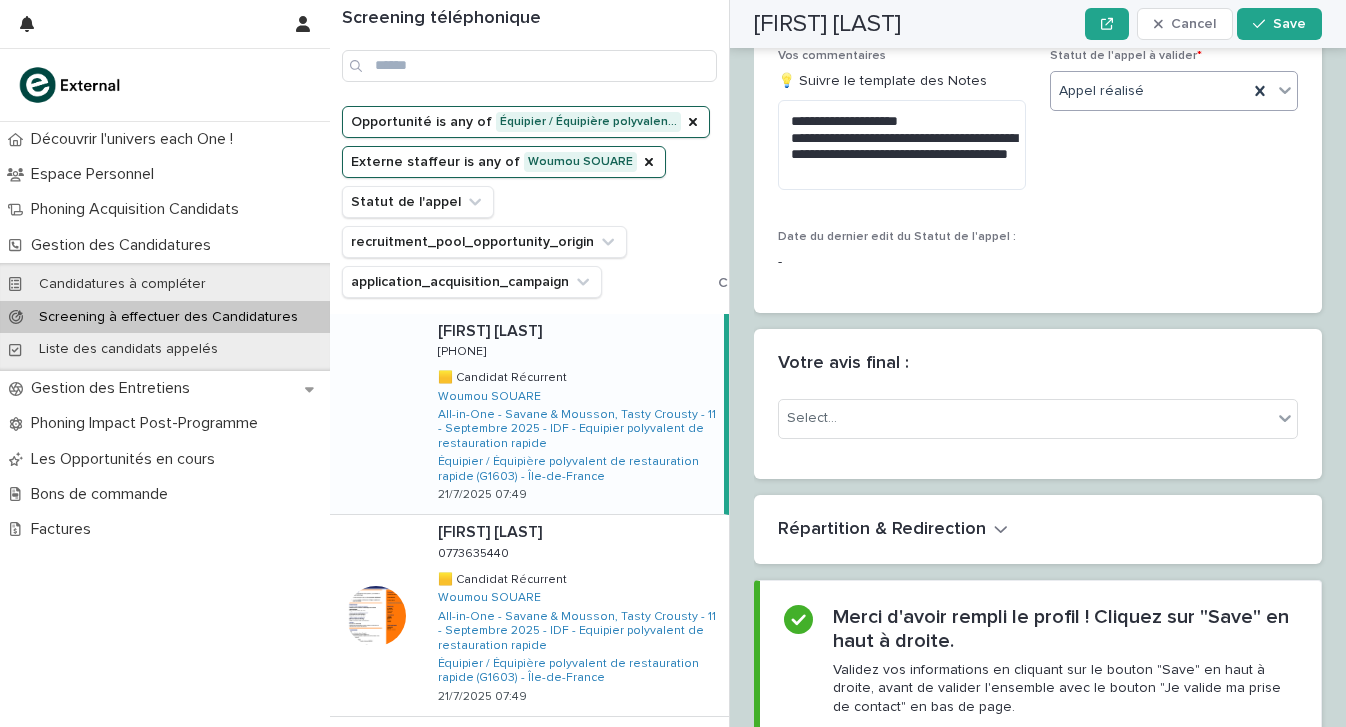 scroll, scrollTop: 3077, scrollLeft: 0, axis: vertical 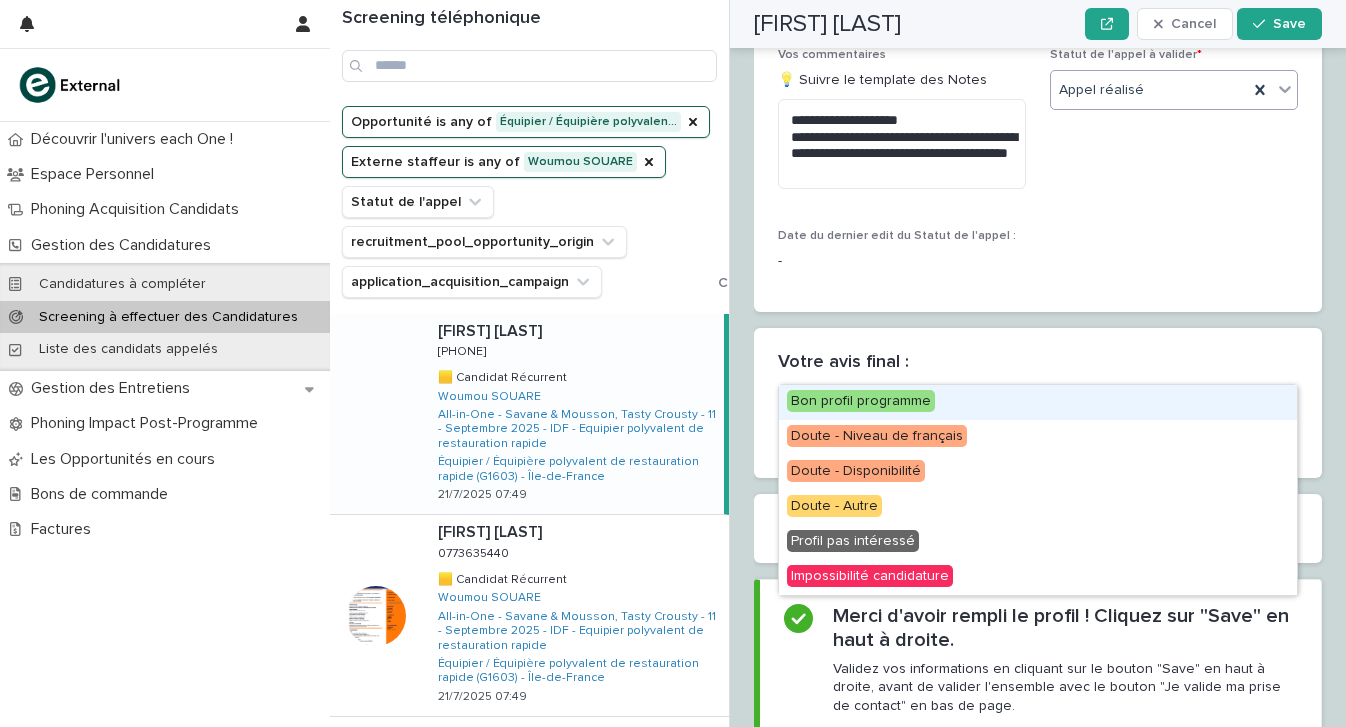 click on "Select..." at bounding box center (1025, 417) 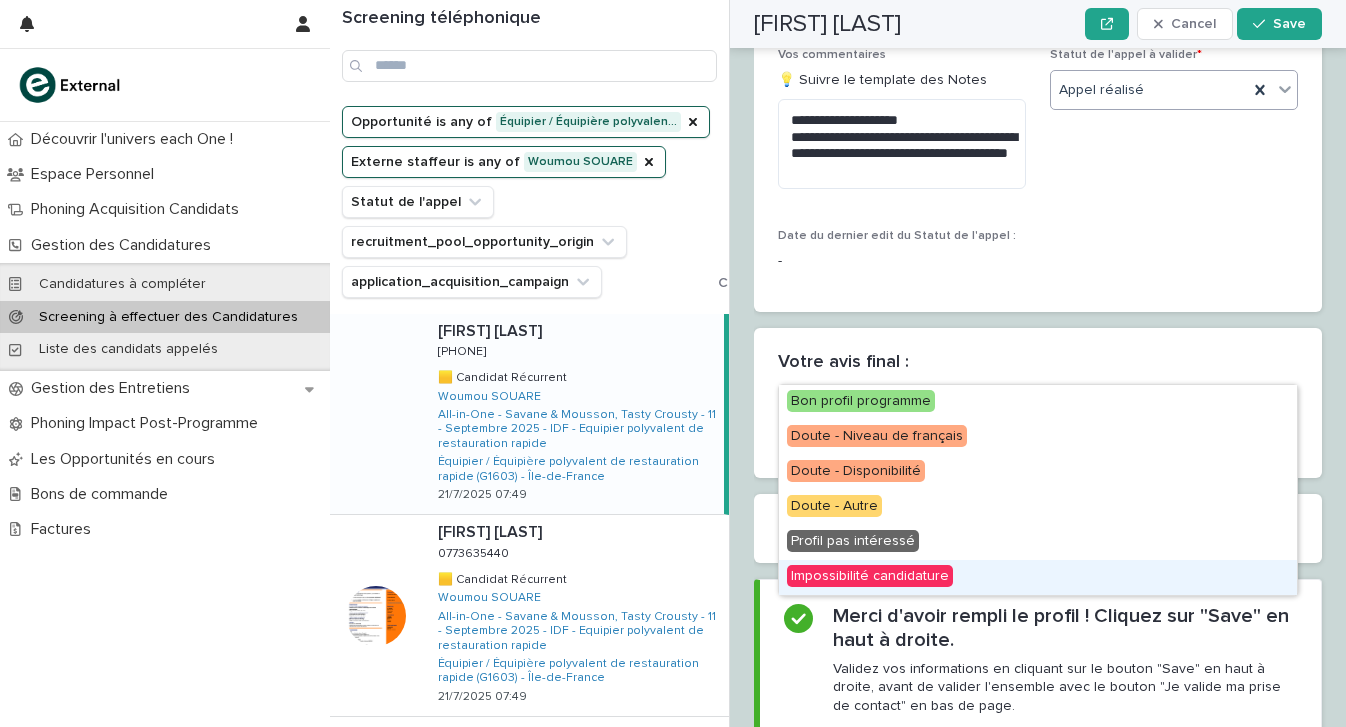 click on "Impossibilité candidature" at bounding box center [1038, 577] 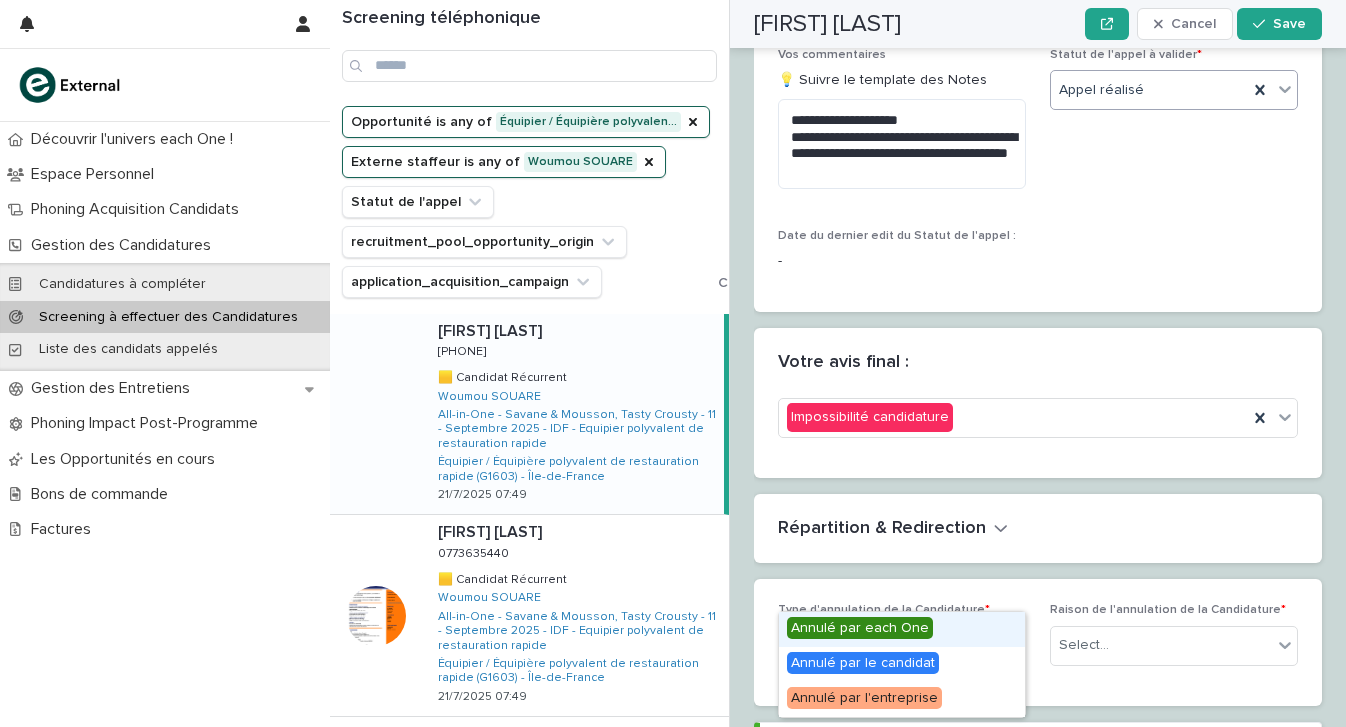 click on "Select..." at bounding box center [889, 645] 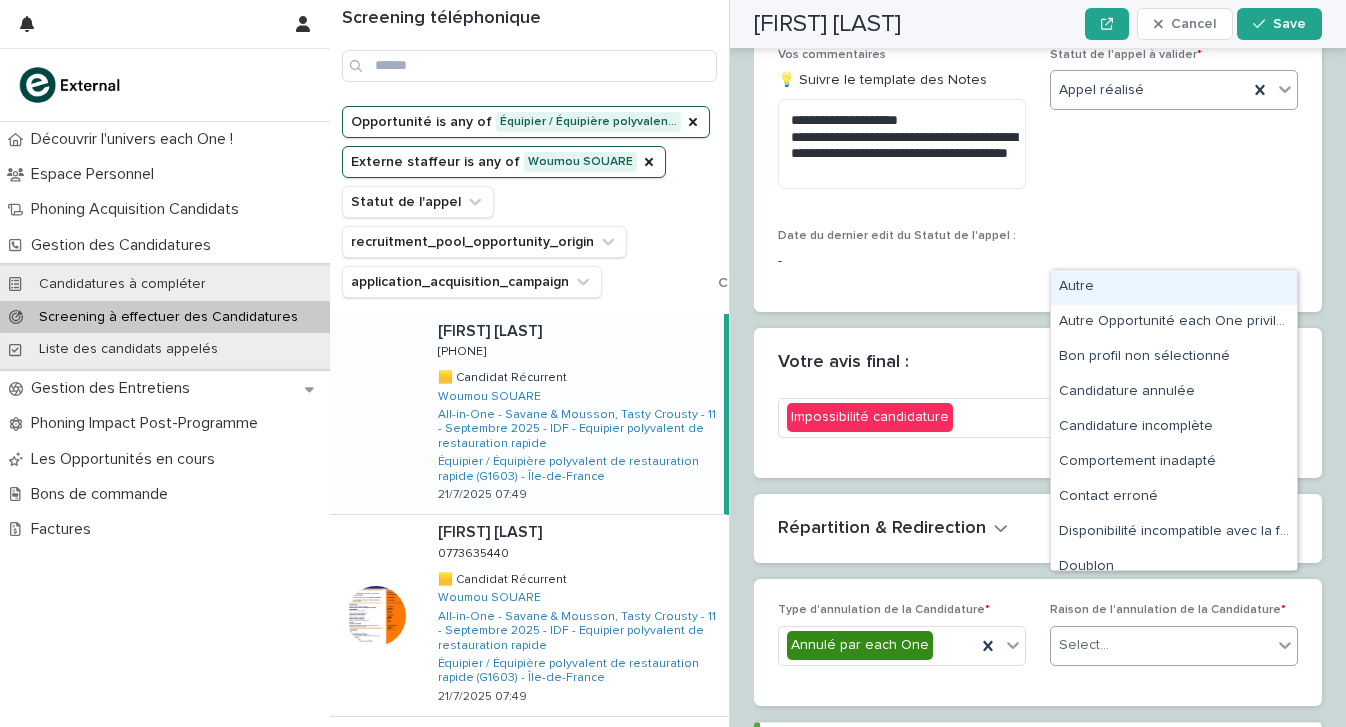 click on "Select..." at bounding box center (1161, 645) 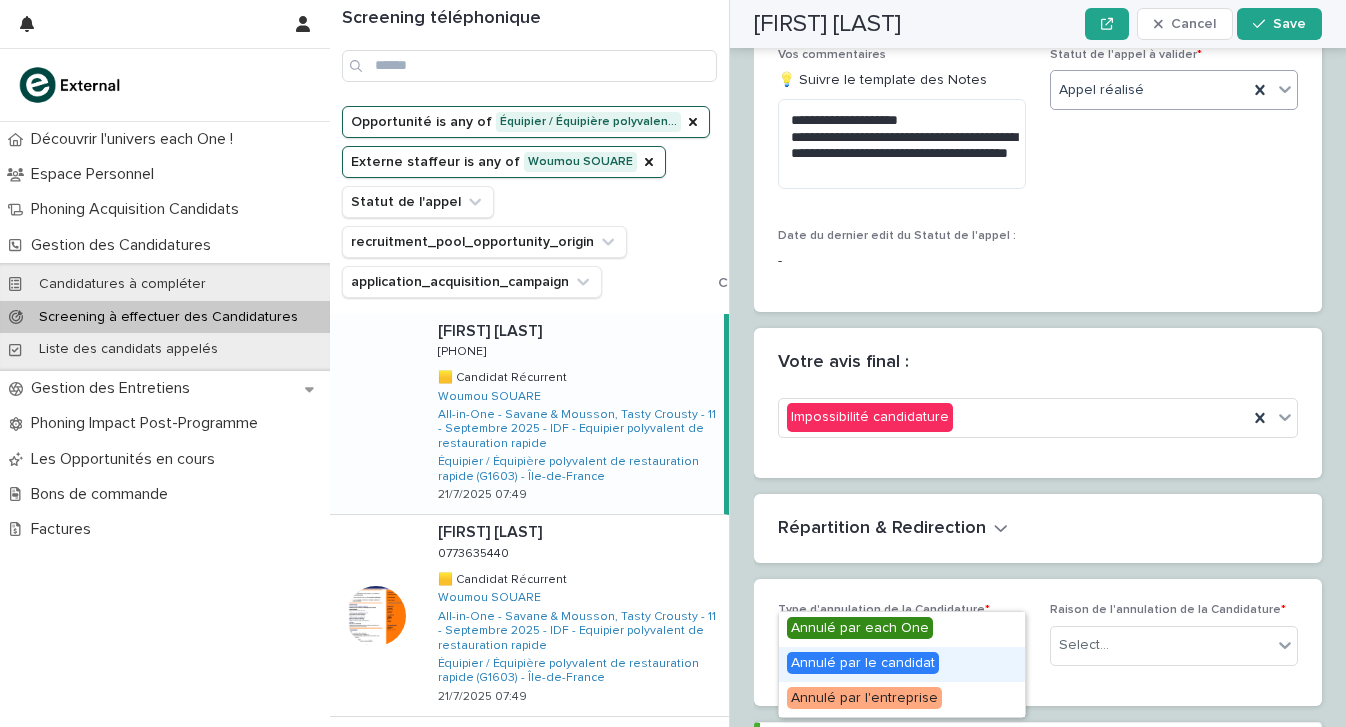 click on "Annulé par le candidat" at bounding box center (863, 663) 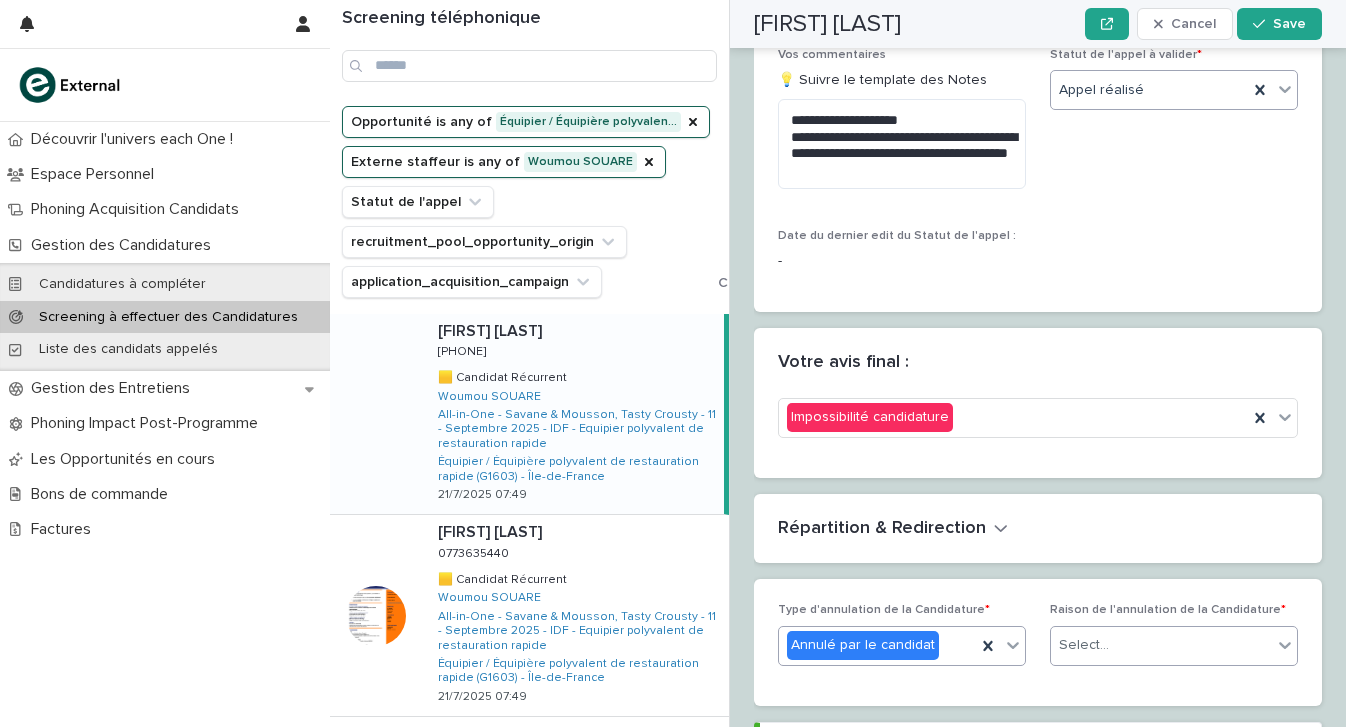 click on "Select..." at bounding box center (1161, 645) 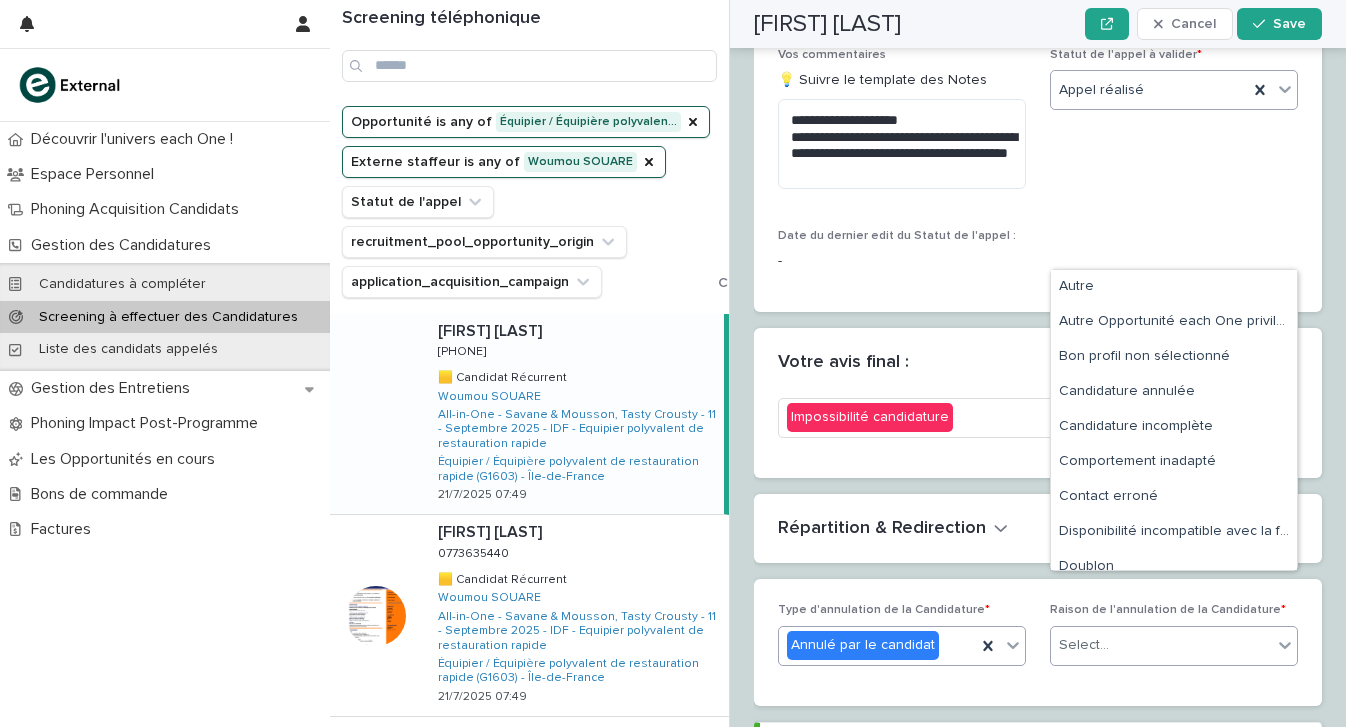 scroll, scrollTop: 0, scrollLeft: 0, axis: both 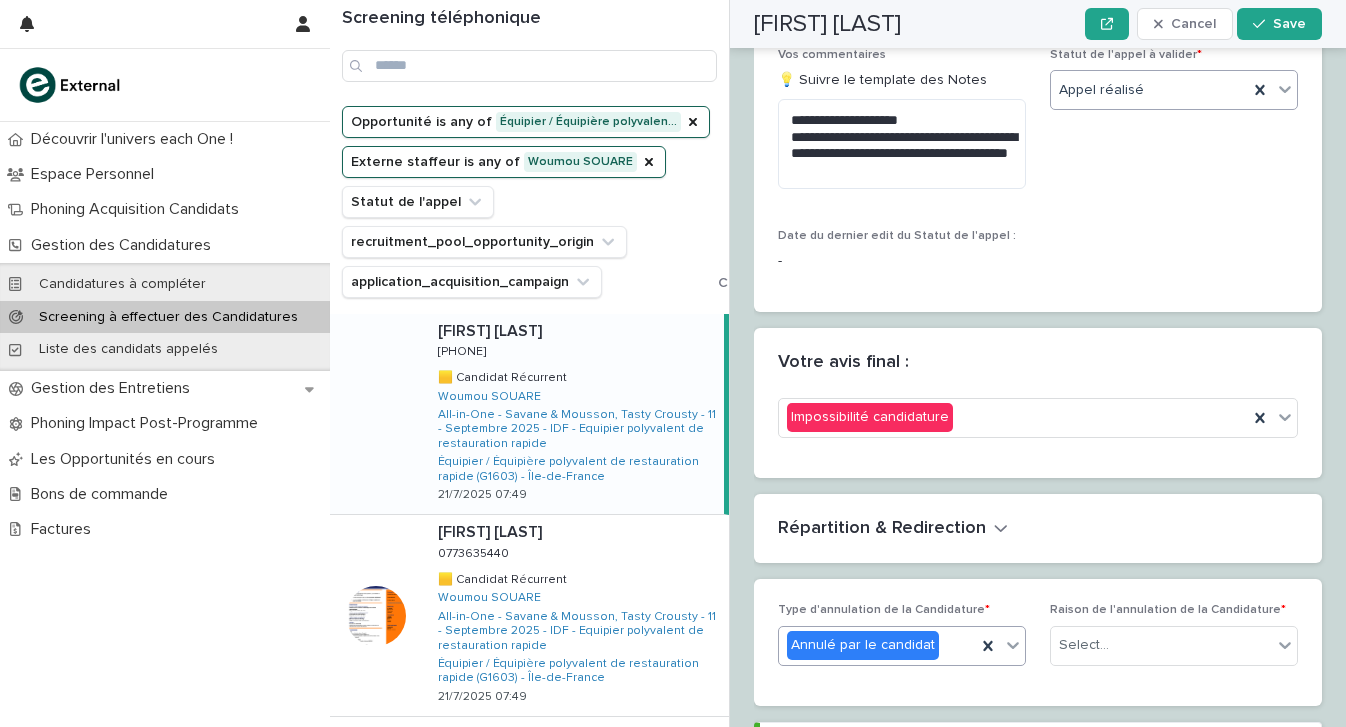 click on "**********" at bounding box center [1038, 168] 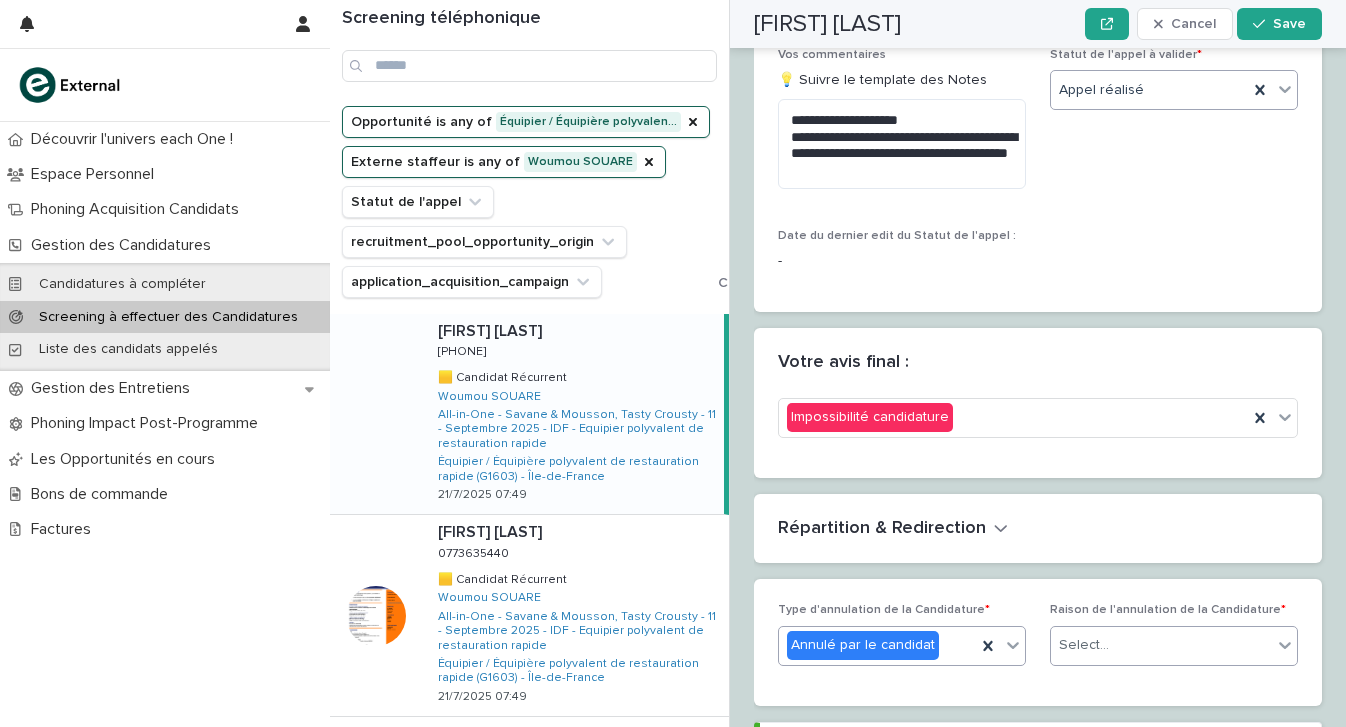 click on "Select..." at bounding box center (1161, 645) 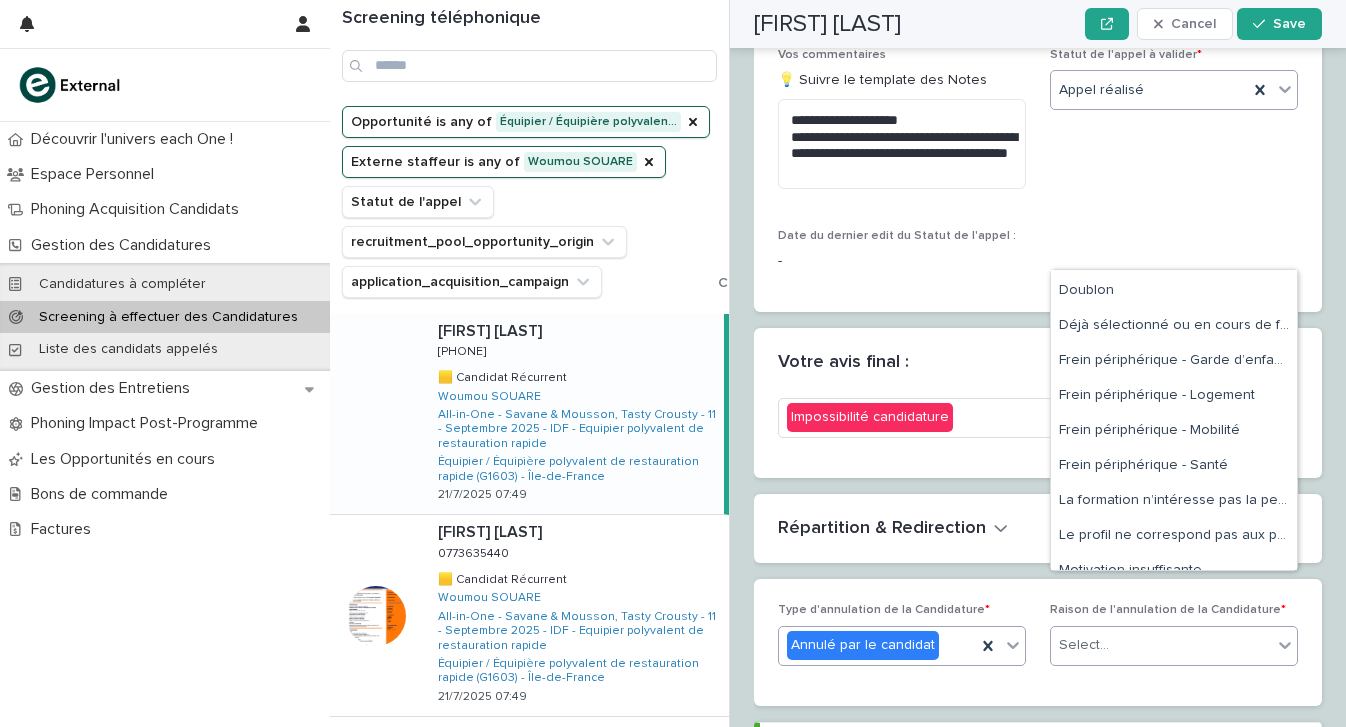 scroll, scrollTop: 278, scrollLeft: 0, axis: vertical 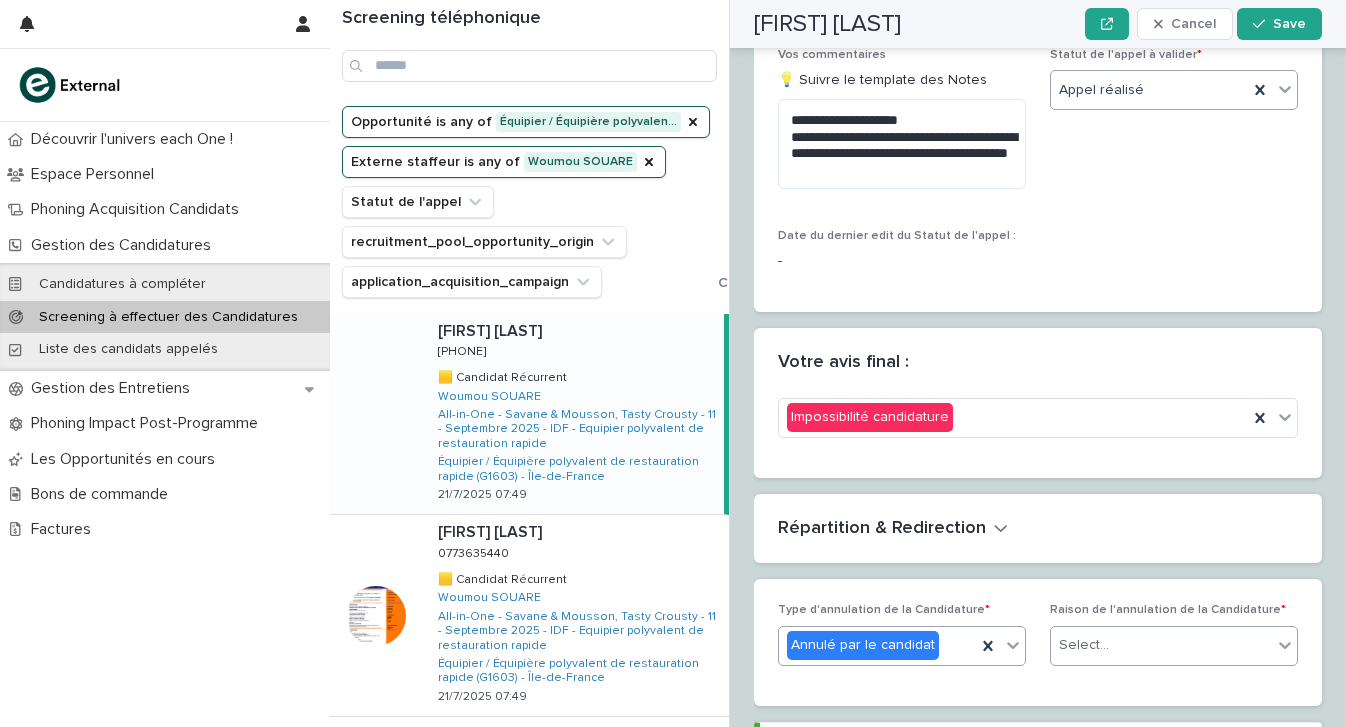 click on "Select..." at bounding box center (1161, 645) 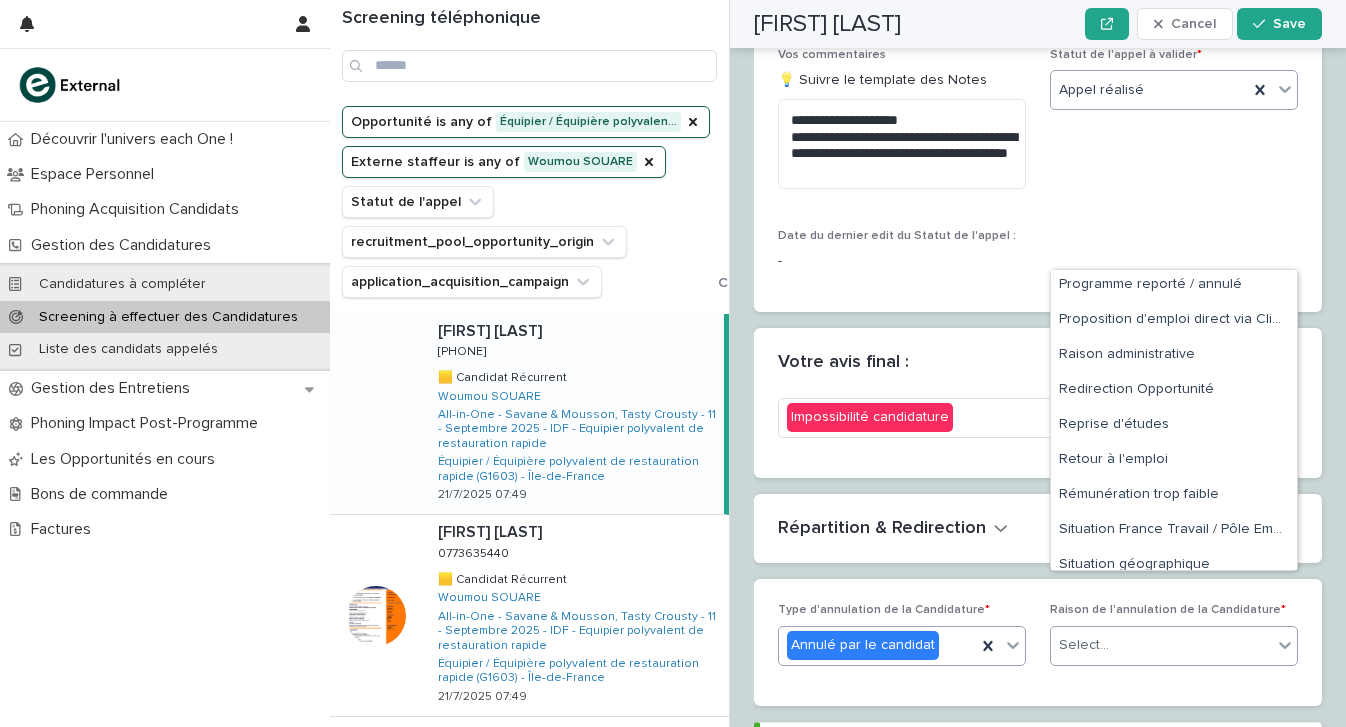 scroll, scrollTop: 949, scrollLeft: 0, axis: vertical 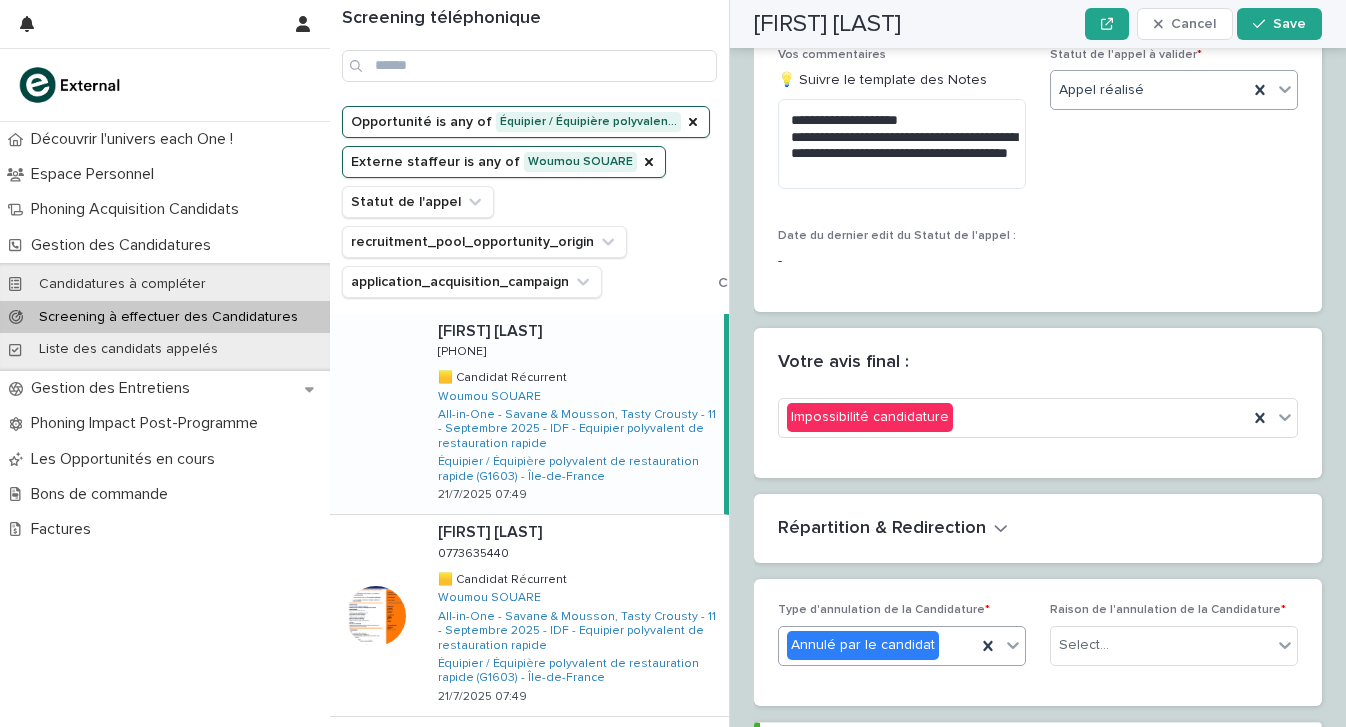 click on "**********" at bounding box center (1038, 168) 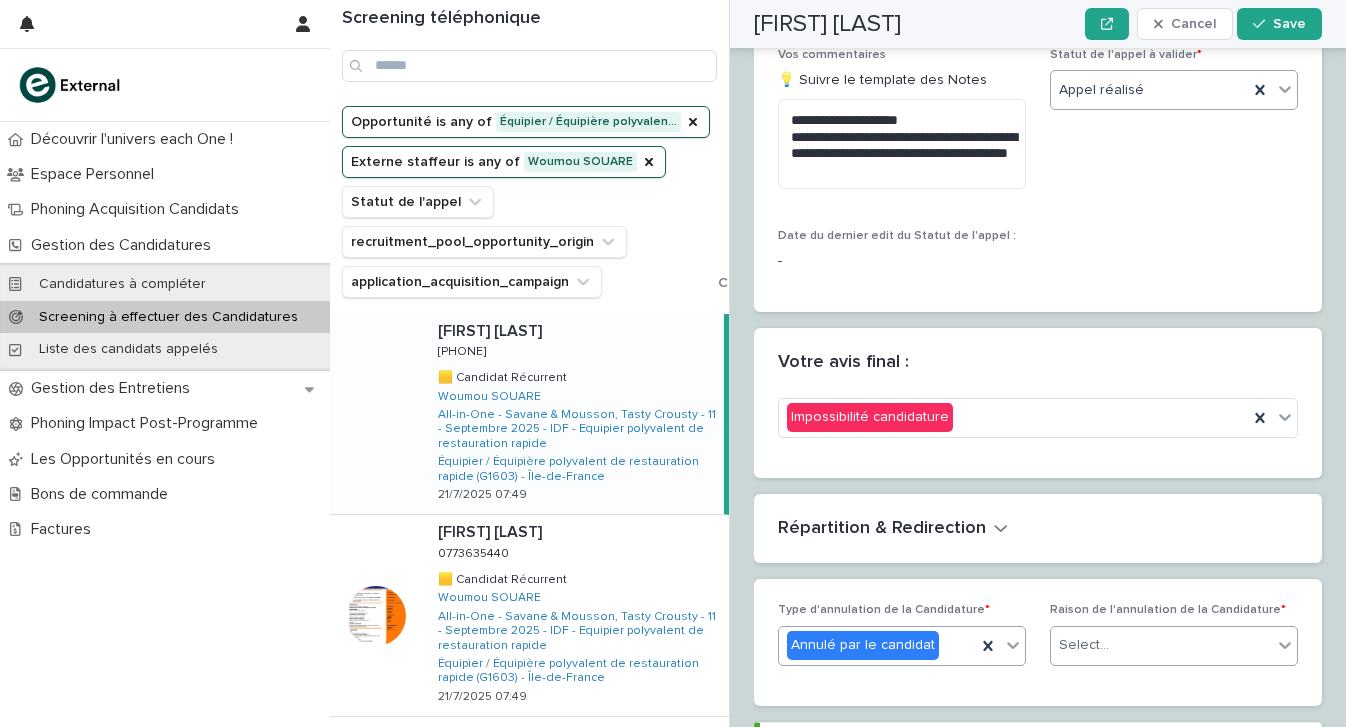 click on "Raison de l'annulation de la Candidature * Select..." at bounding box center [1174, 642] 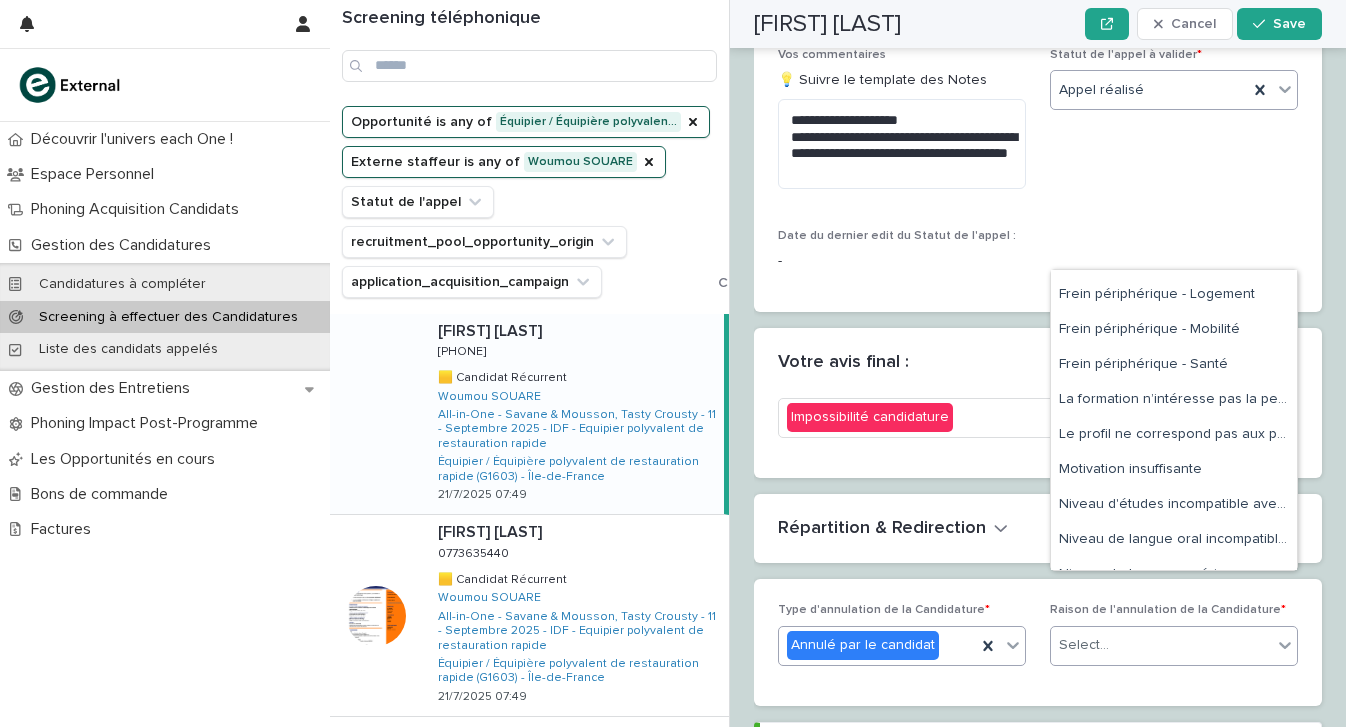 scroll, scrollTop: 367, scrollLeft: 0, axis: vertical 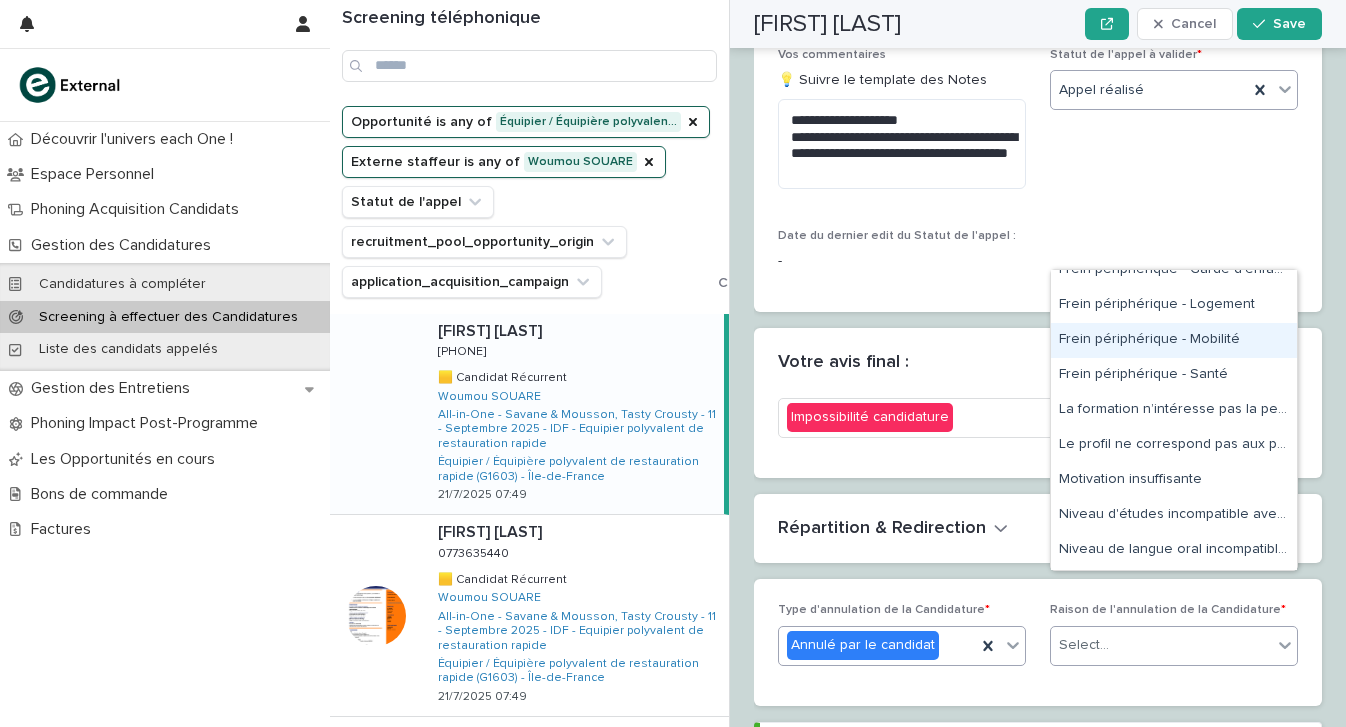 click on "Frein périphérique - Mobilité" at bounding box center (1174, 340) 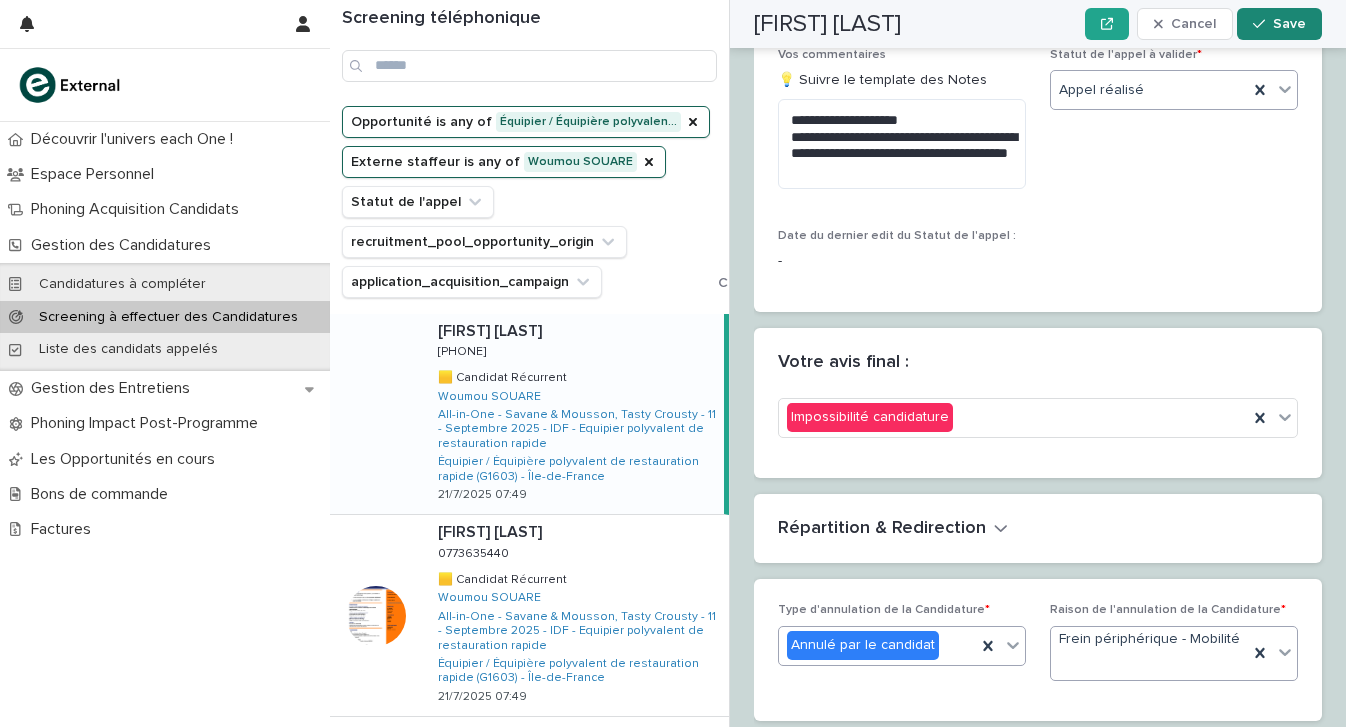 click on "Save" at bounding box center (1279, 24) 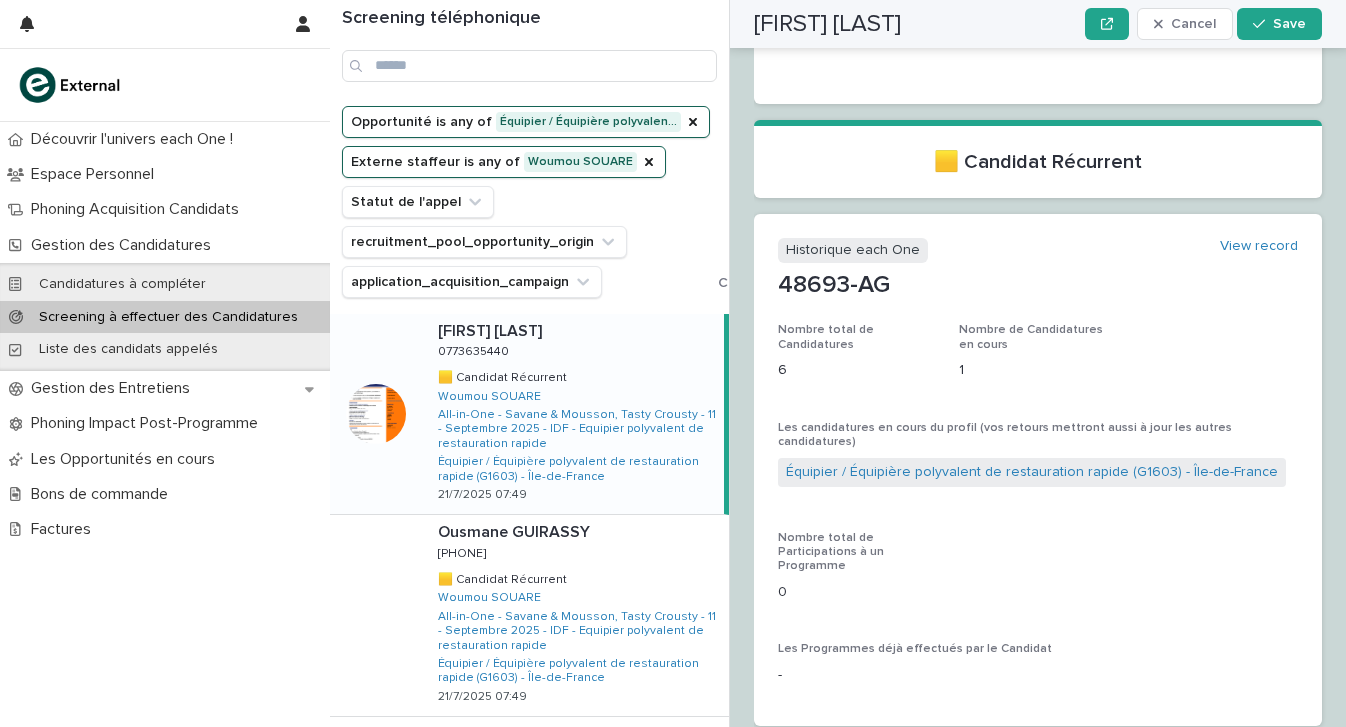 scroll, scrollTop: 0, scrollLeft: 0, axis: both 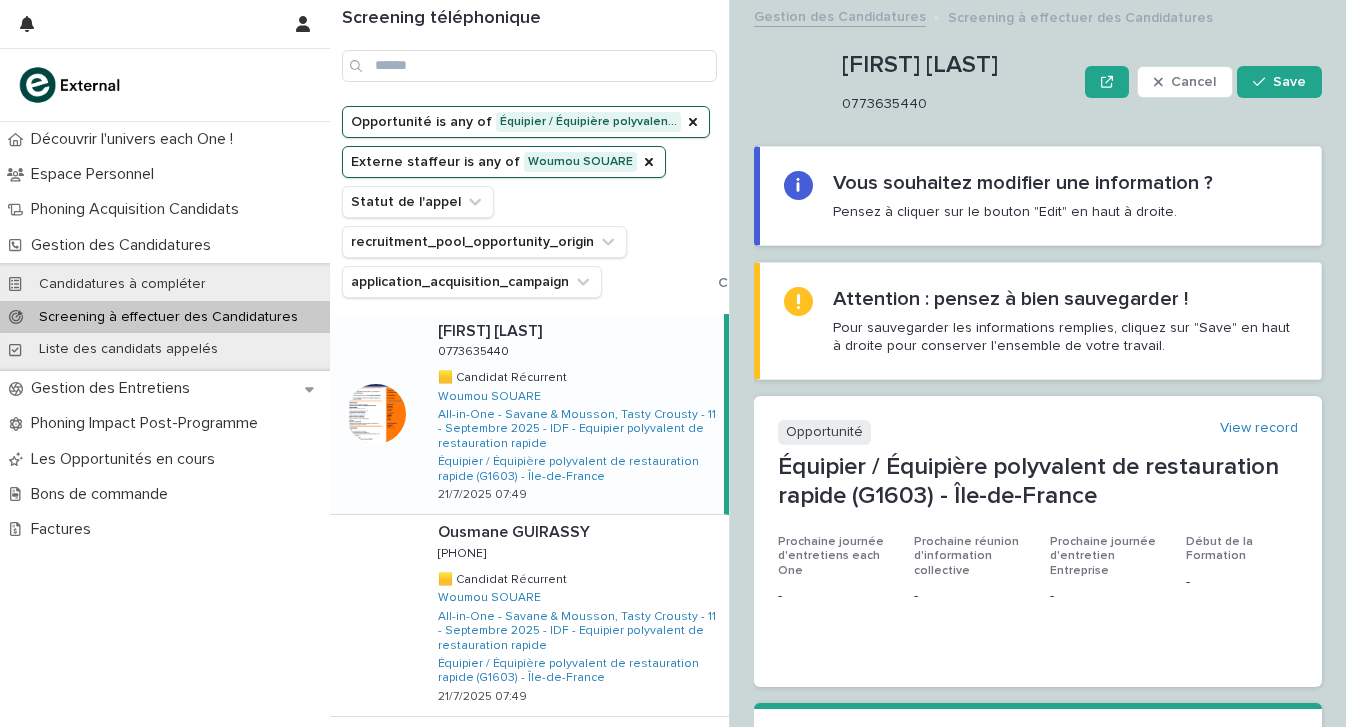 click on "Sonika SHIRZAD Sonika SHIRZAD   0773635440 0773635440   🟨 Candidat Récurrent 🟨 Candidat Récurrent   Woumou SOUARE   All-in-One - Savane & Mousson, Tasty Crousty - 11 - Septembre 2025 - IDF - Equipier polyvalent de restauration rapide   Équipier / Équipière polyvalent de restauration rapide (G1603) - Île-de-France   21/7/2025 07:49" at bounding box center [573, 414] 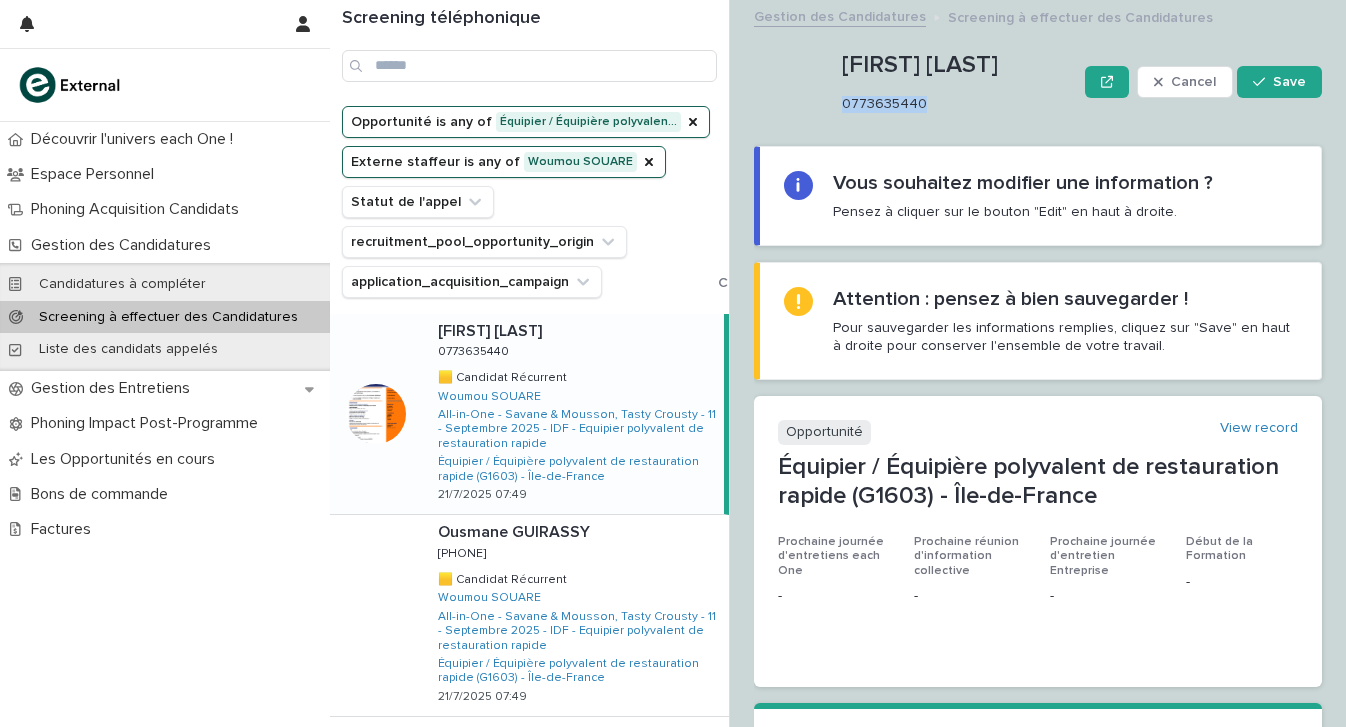 click on "[PHONE]" at bounding box center [955, 104] 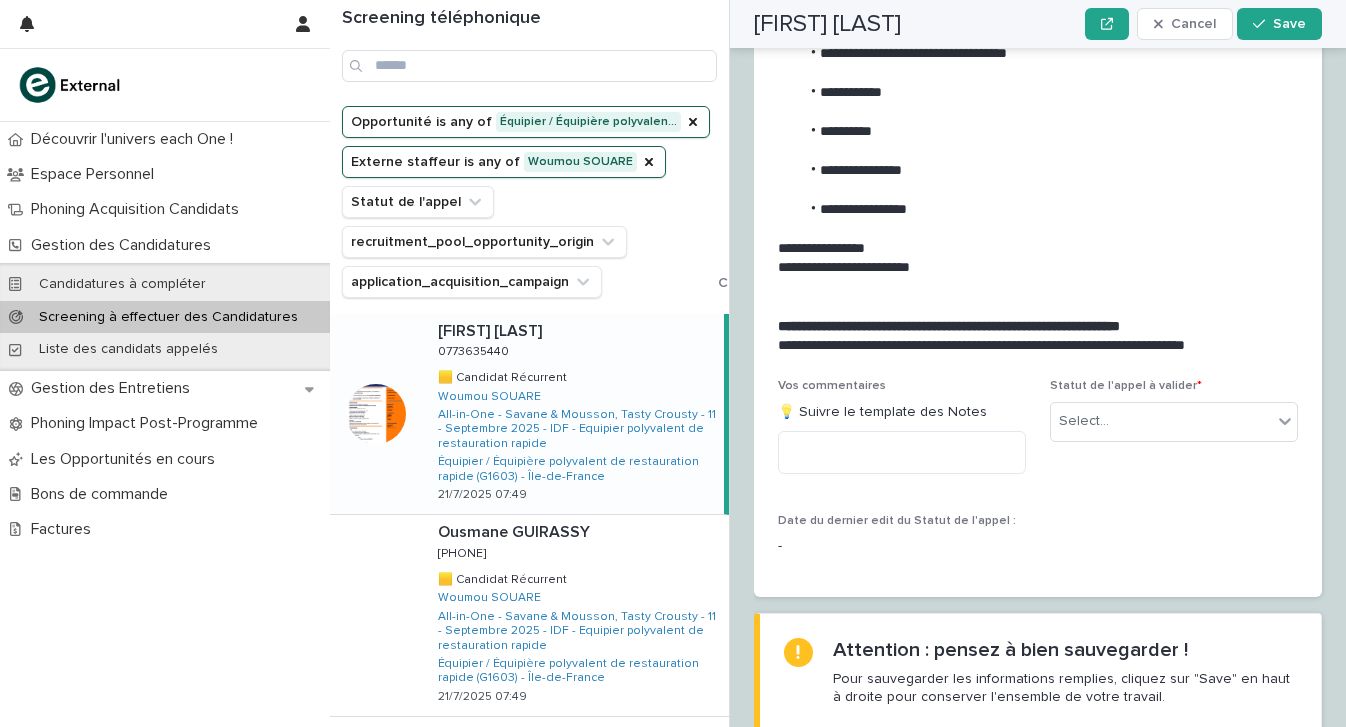 scroll, scrollTop: 2775, scrollLeft: 0, axis: vertical 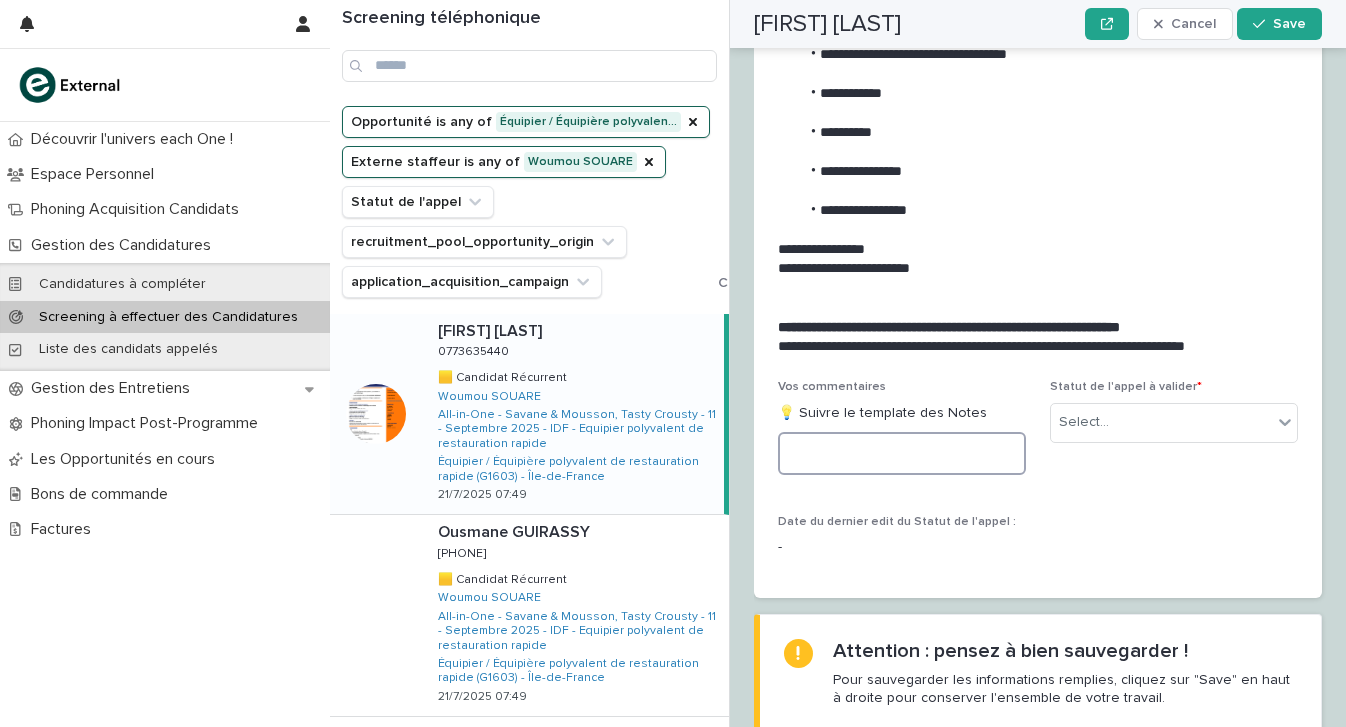 click at bounding box center [902, 453] 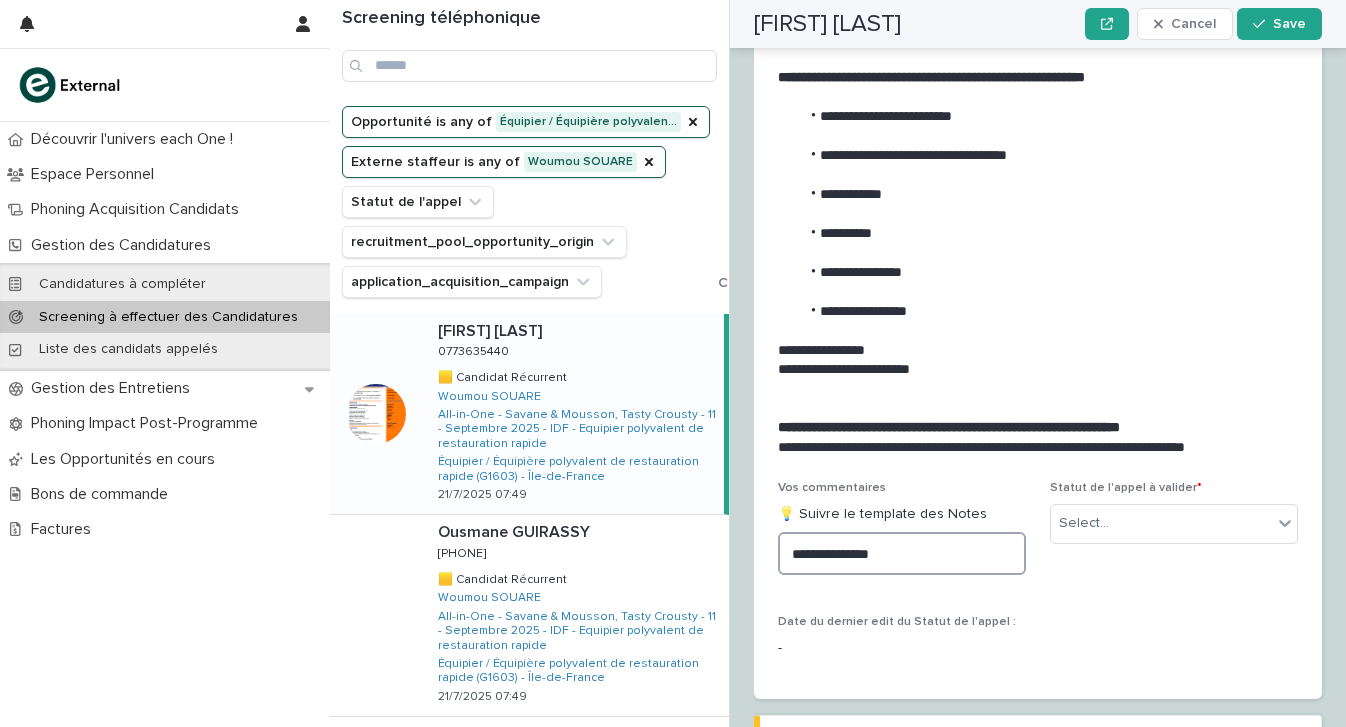 drag, startPoint x: 923, startPoint y: 478, endPoint x: 702, endPoint y: 485, distance: 221.11082 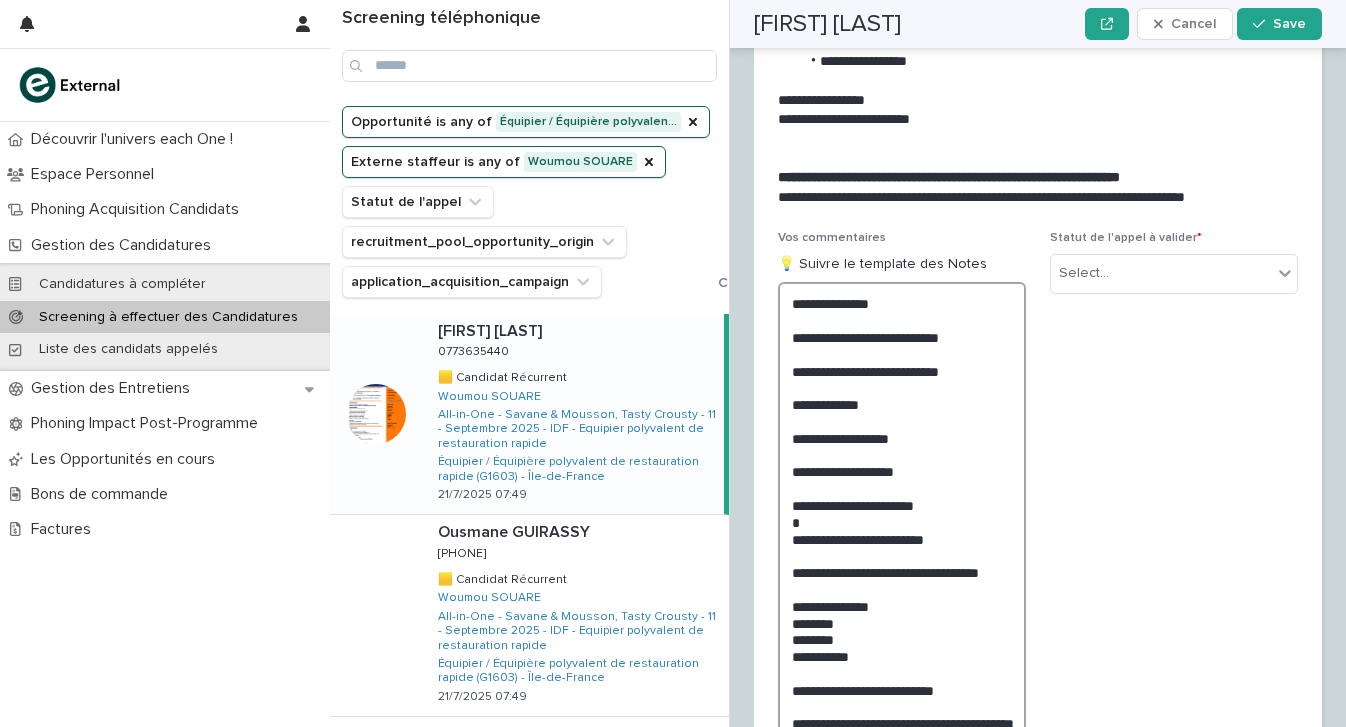 scroll, scrollTop: 2969, scrollLeft: 0, axis: vertical 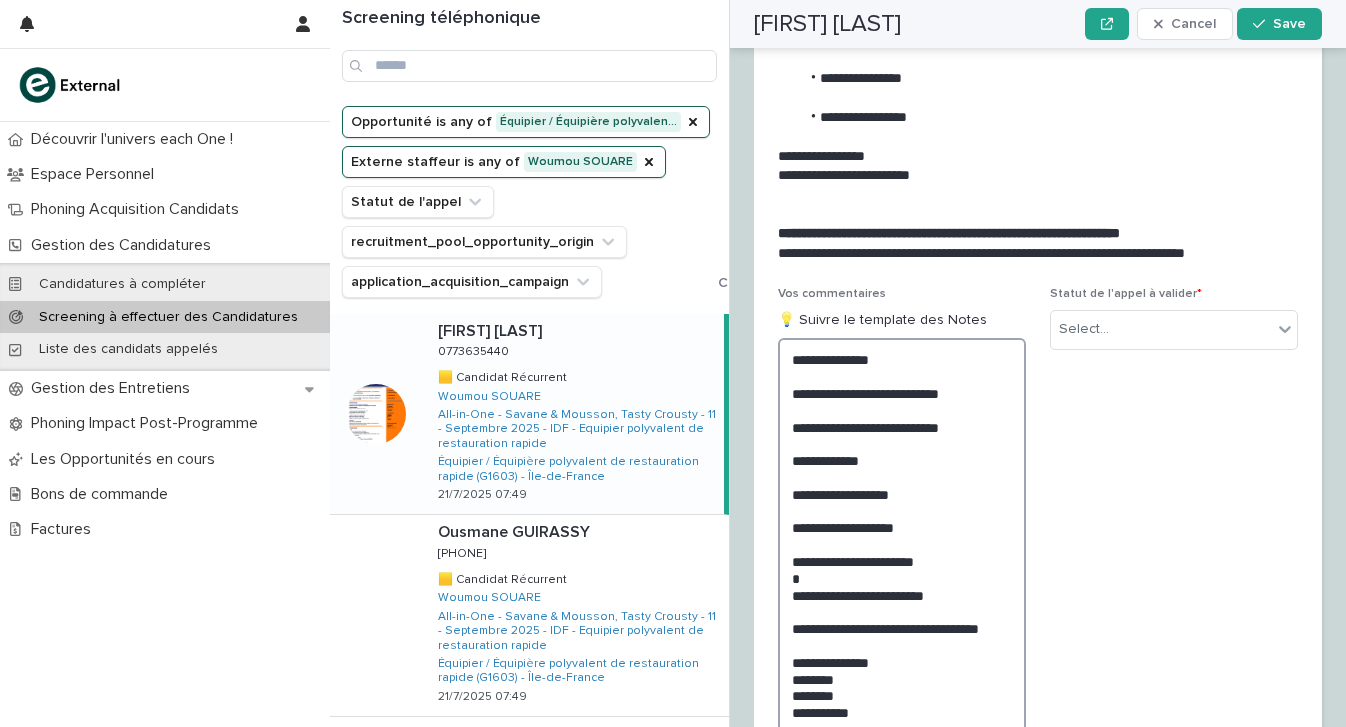drag, startPoint x: 906, startPoint y: 284, endPoint x: 858, endPoint y: 284, distance: 48 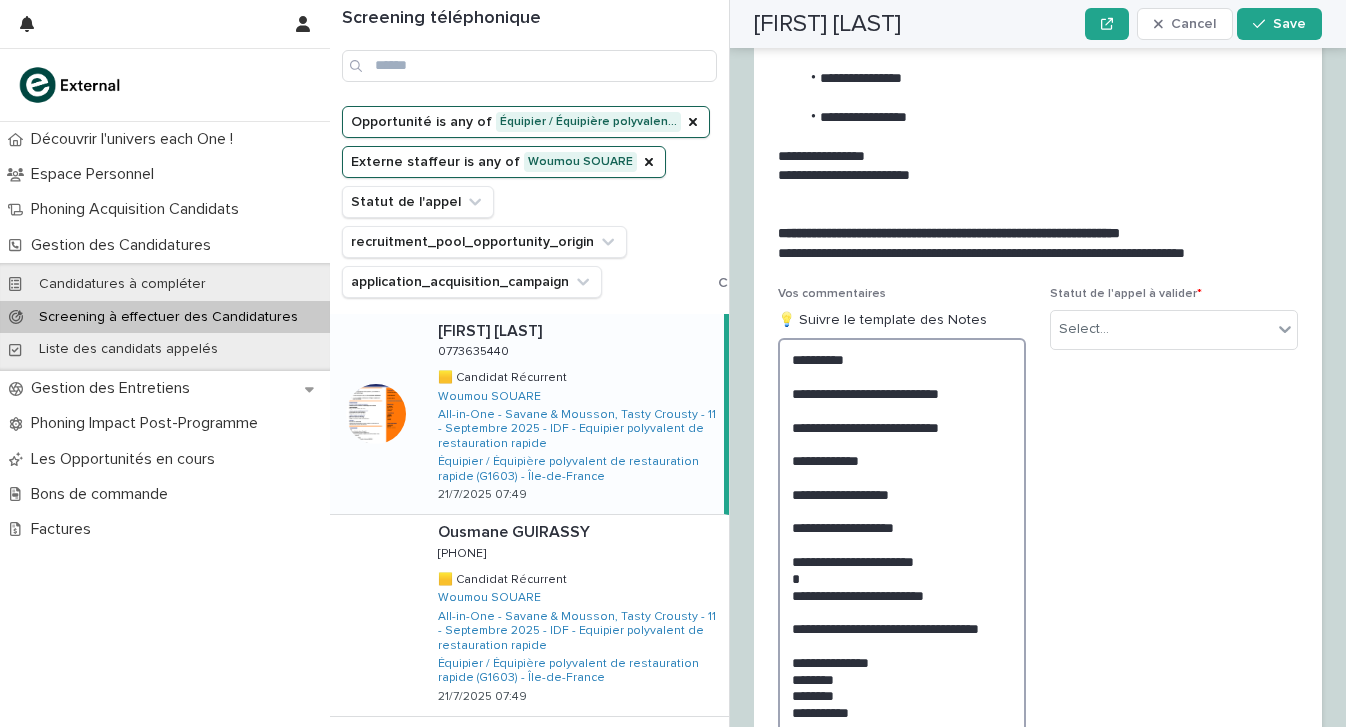 scroll, scrollTop: 2969, scrollLeft: 0, axis: vertical 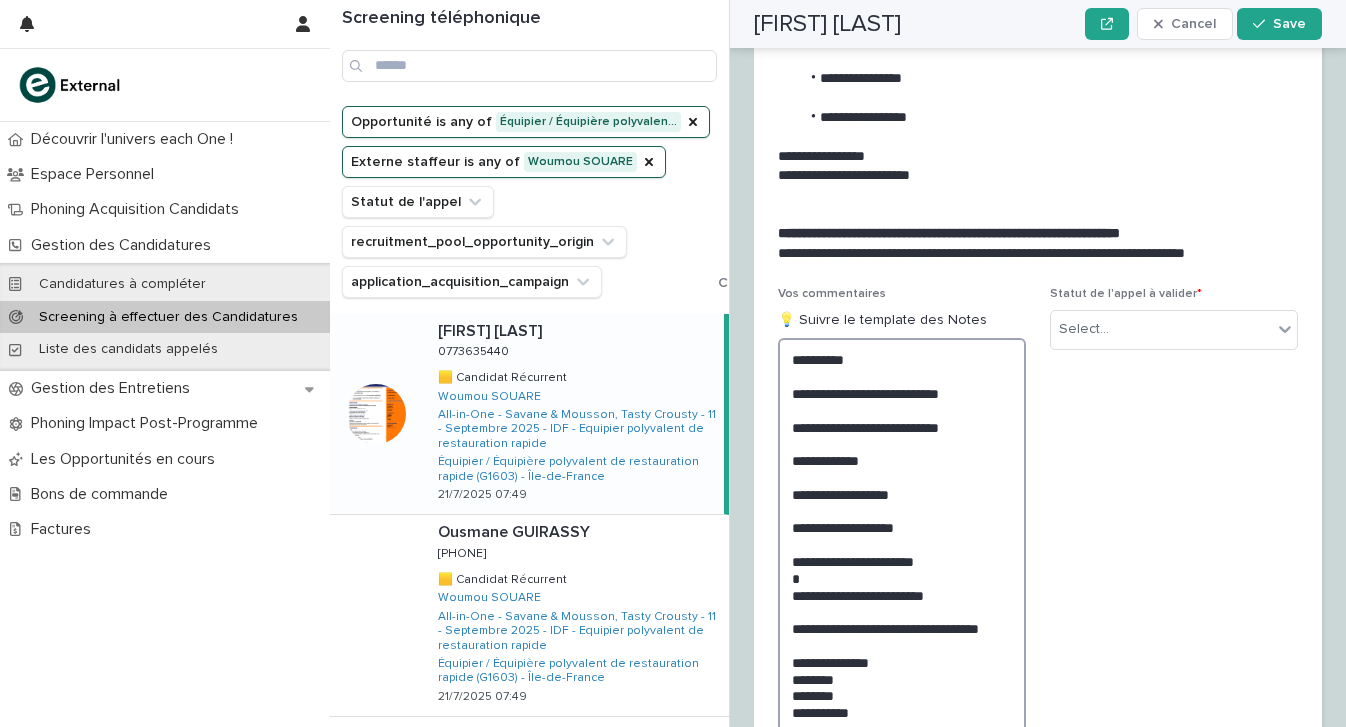click on "**********" at bounding box center (902, 583) 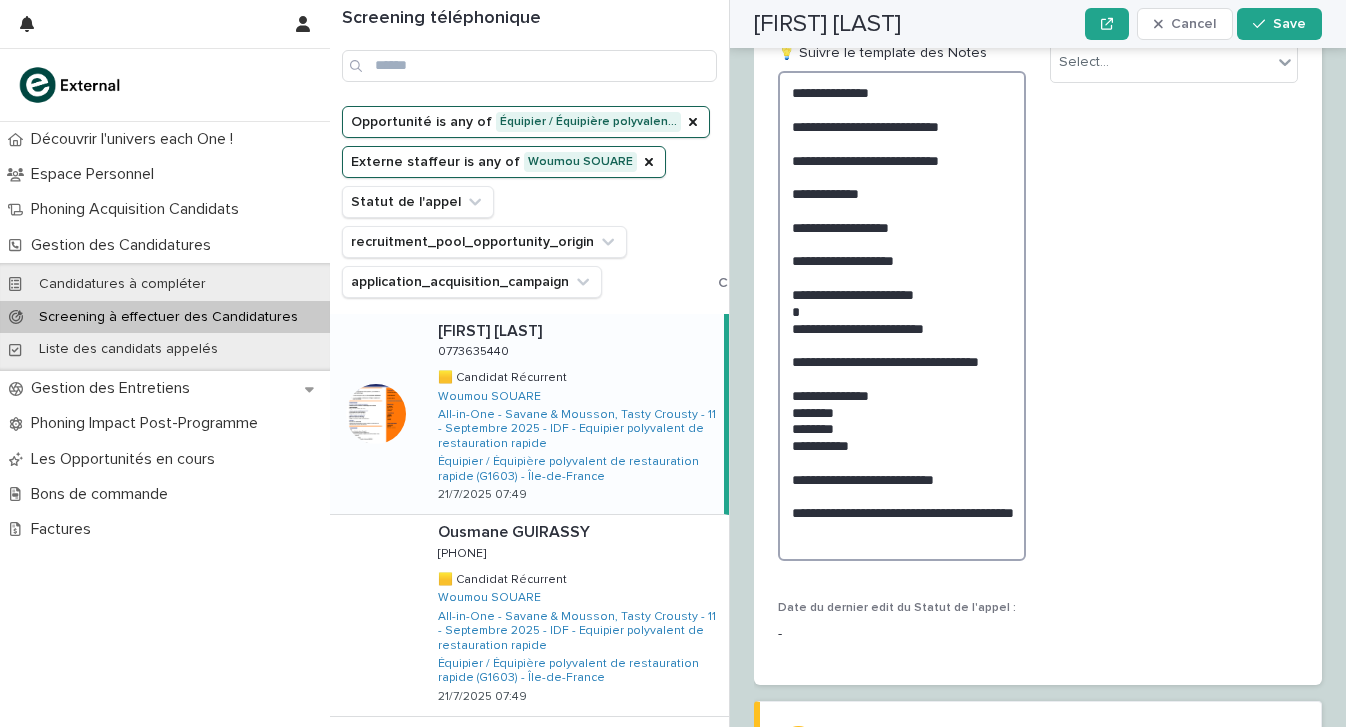 scroll, scrollTop: 3267, scrollLeft: 0, axis: vertical 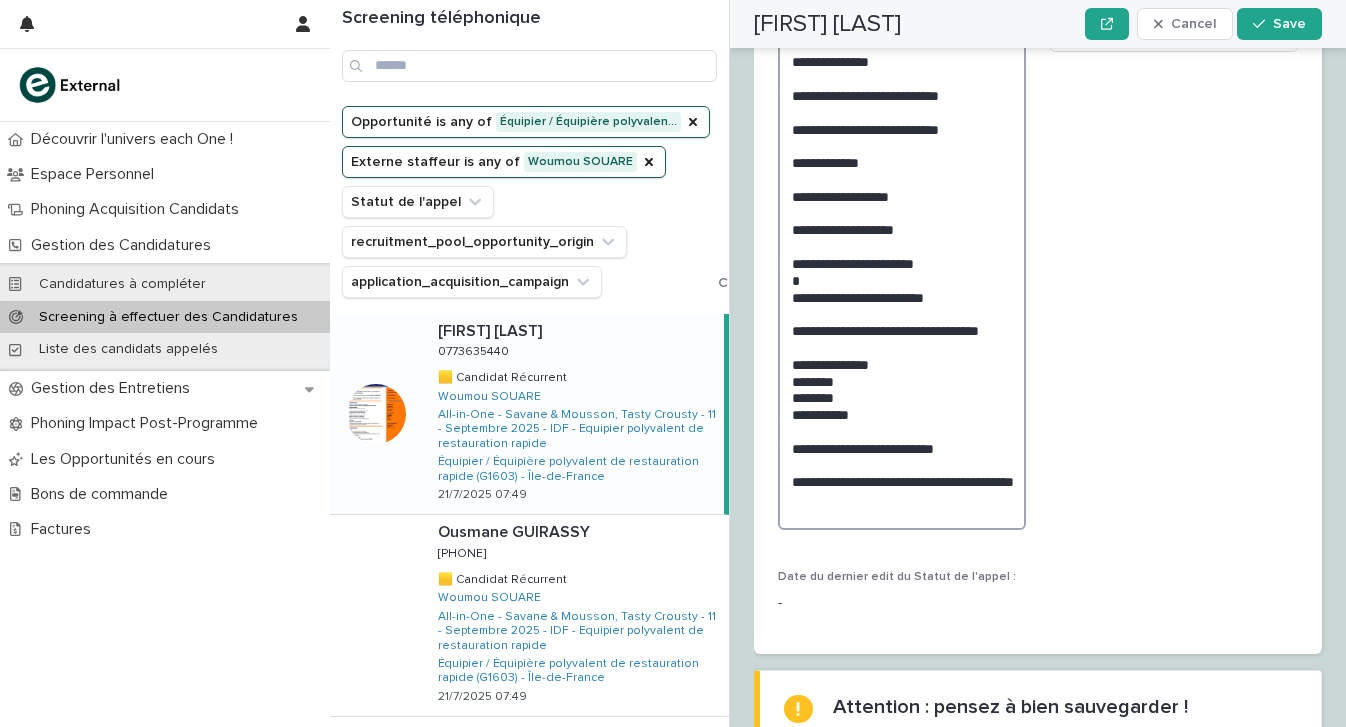 drag, startPoint x: 970, startPoint y: 371, endPoint x: 789, endPoint y: 362, distance: 181.22362 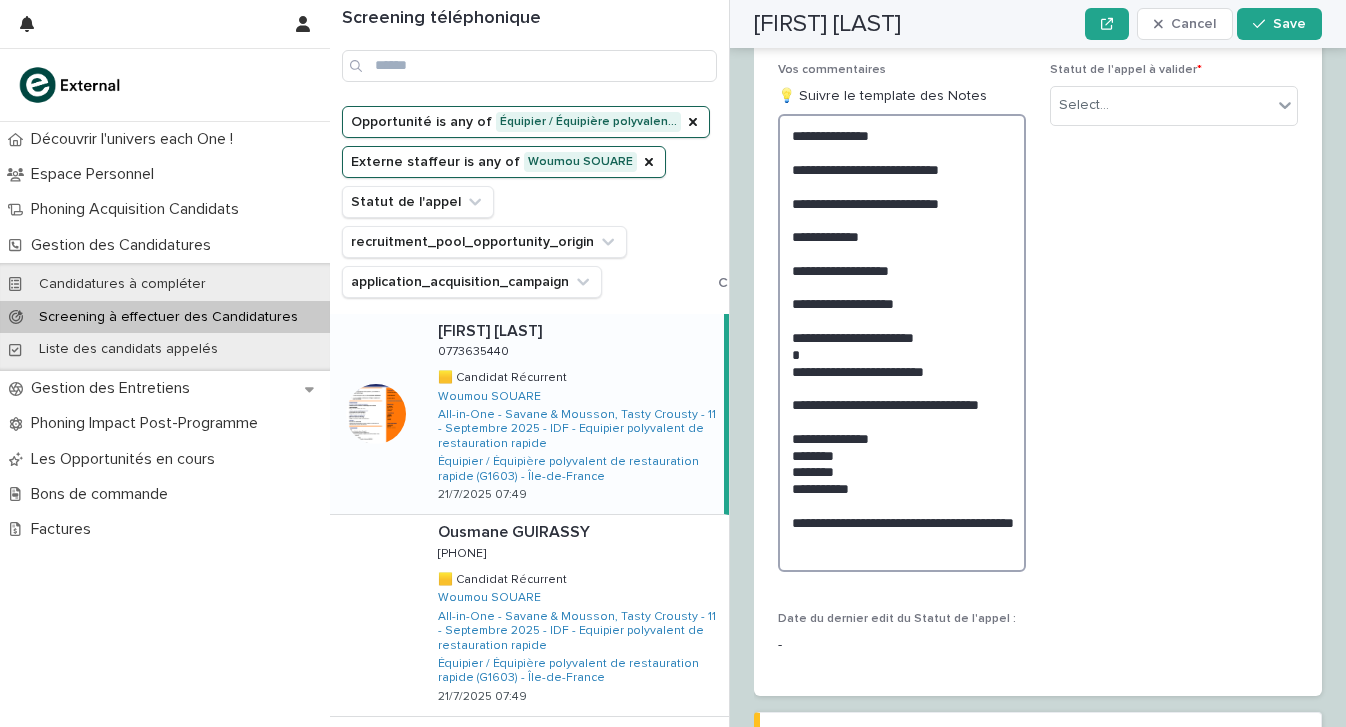 scroll, scrollTop: 3151, scrollLeft: 0, axis: vertical 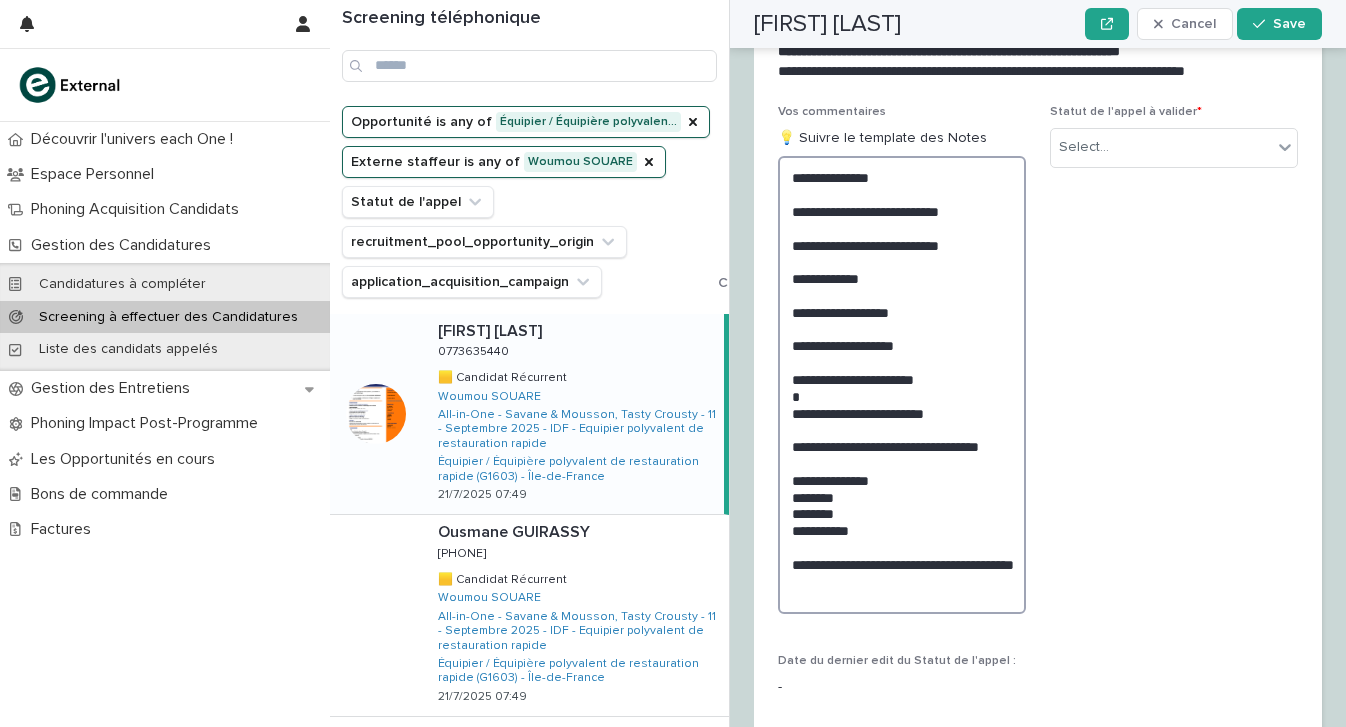 drag, startPoint x: 962, startPoint y: 330, endPoint x: 705, endPoint y: 327, distance: 257.01752 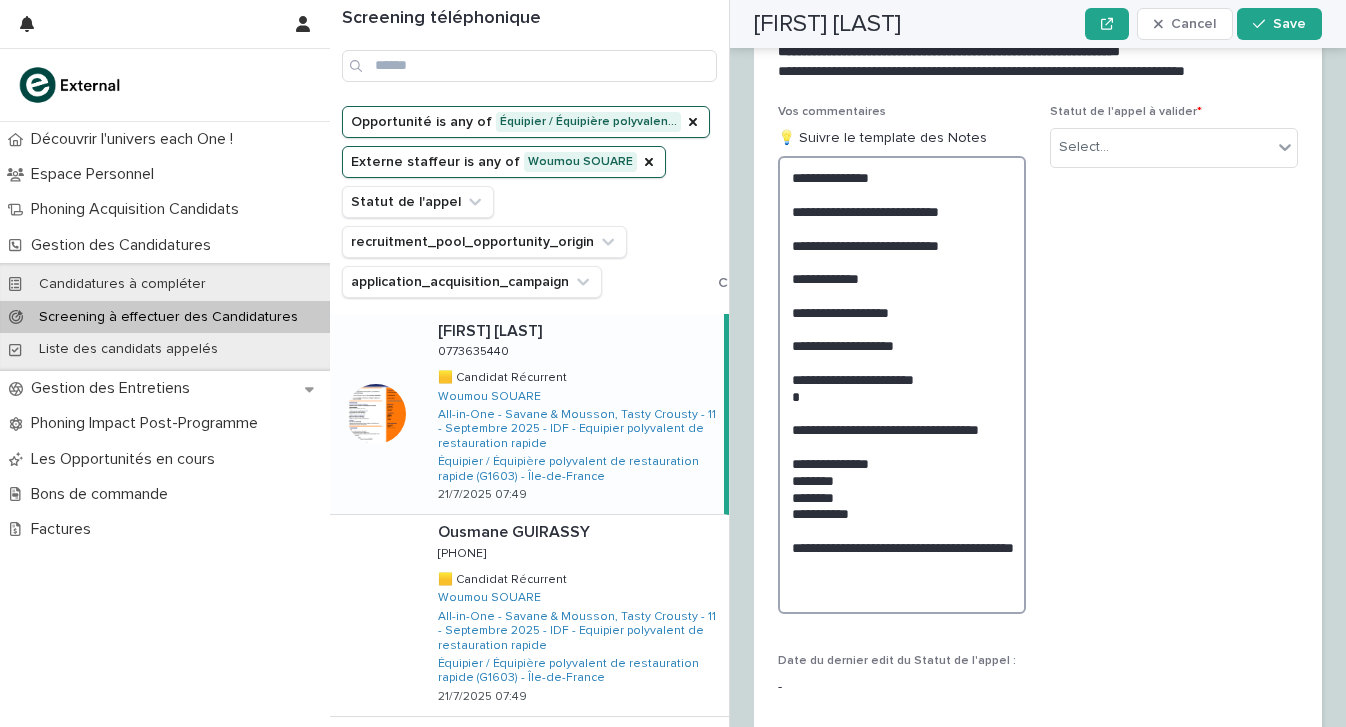scroll, scrollTop: 3151, scrollLeft: 0, axis: vertical 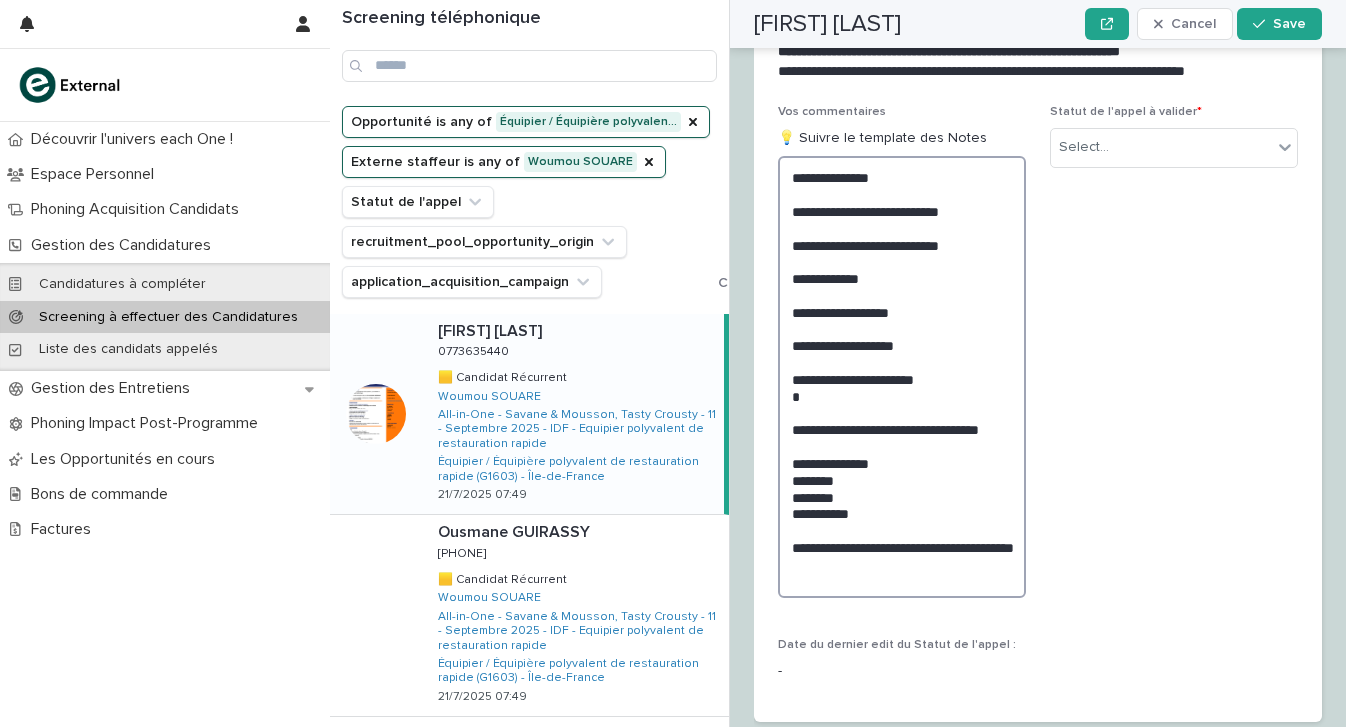 click on "**********" at bounding box center (902, 377) 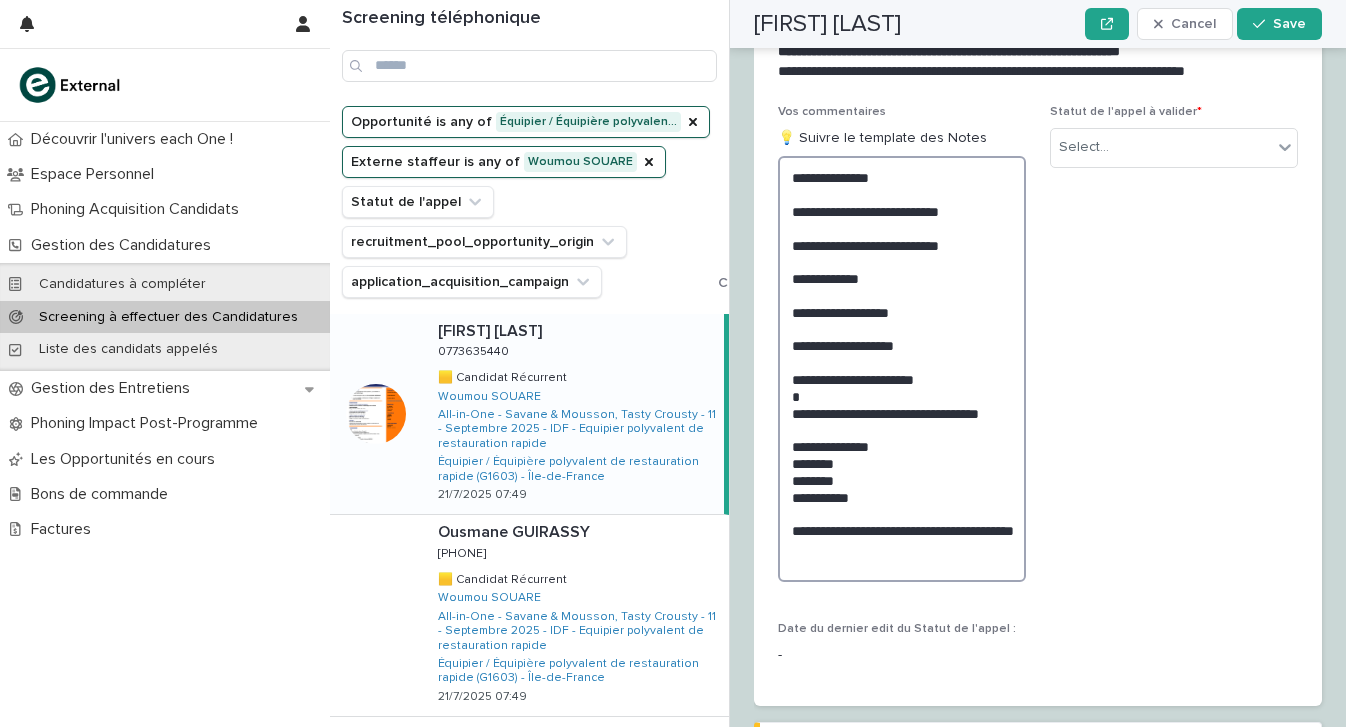 scroll, scrollTop: 3151, scrollLeft: 0, axis: vertical 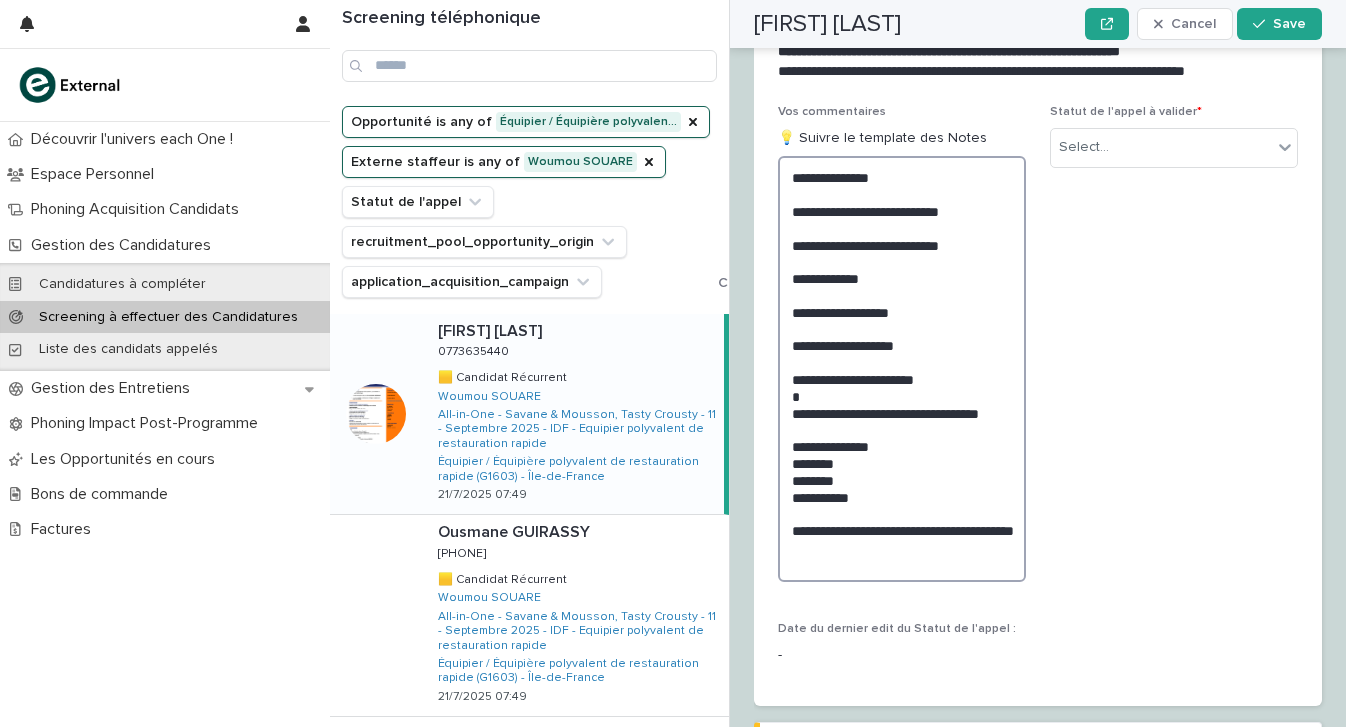 click on "**********" at bounding box center (902, 369) 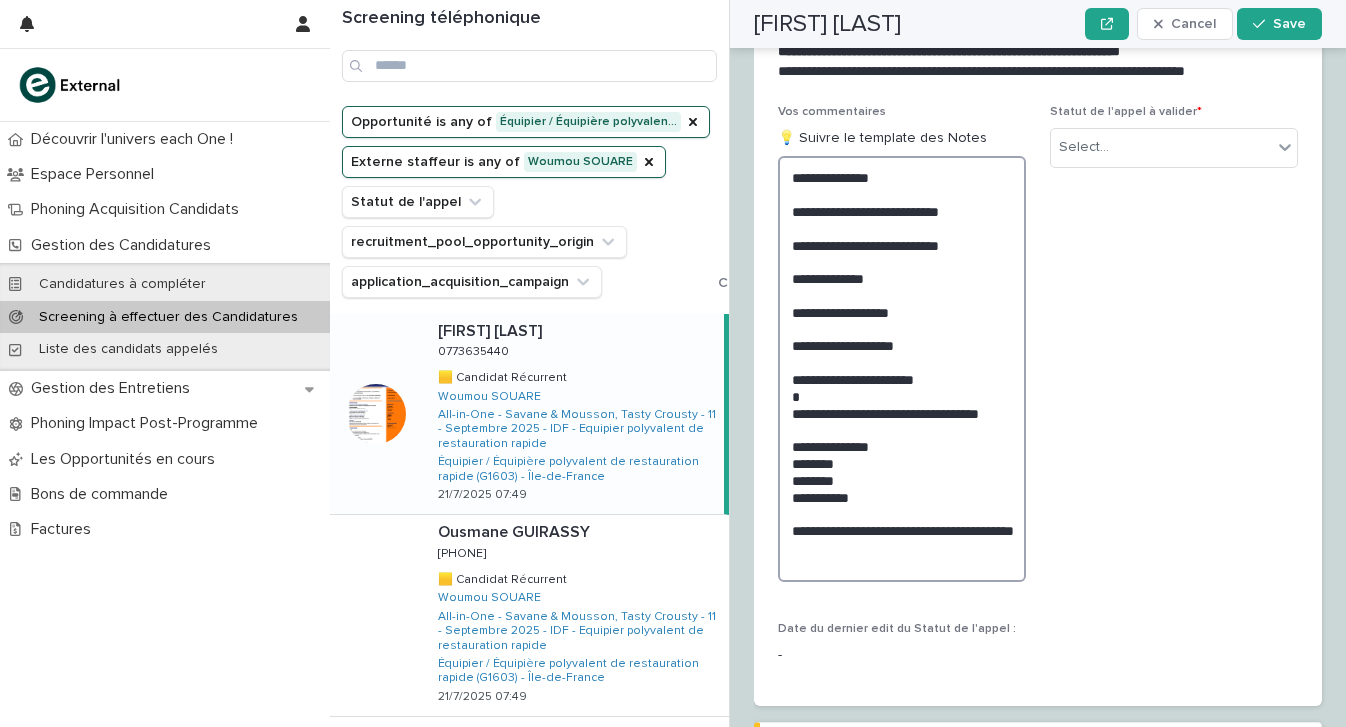 scroll, scrollTop: 3151, scrollLeft: 0, axis: vertical 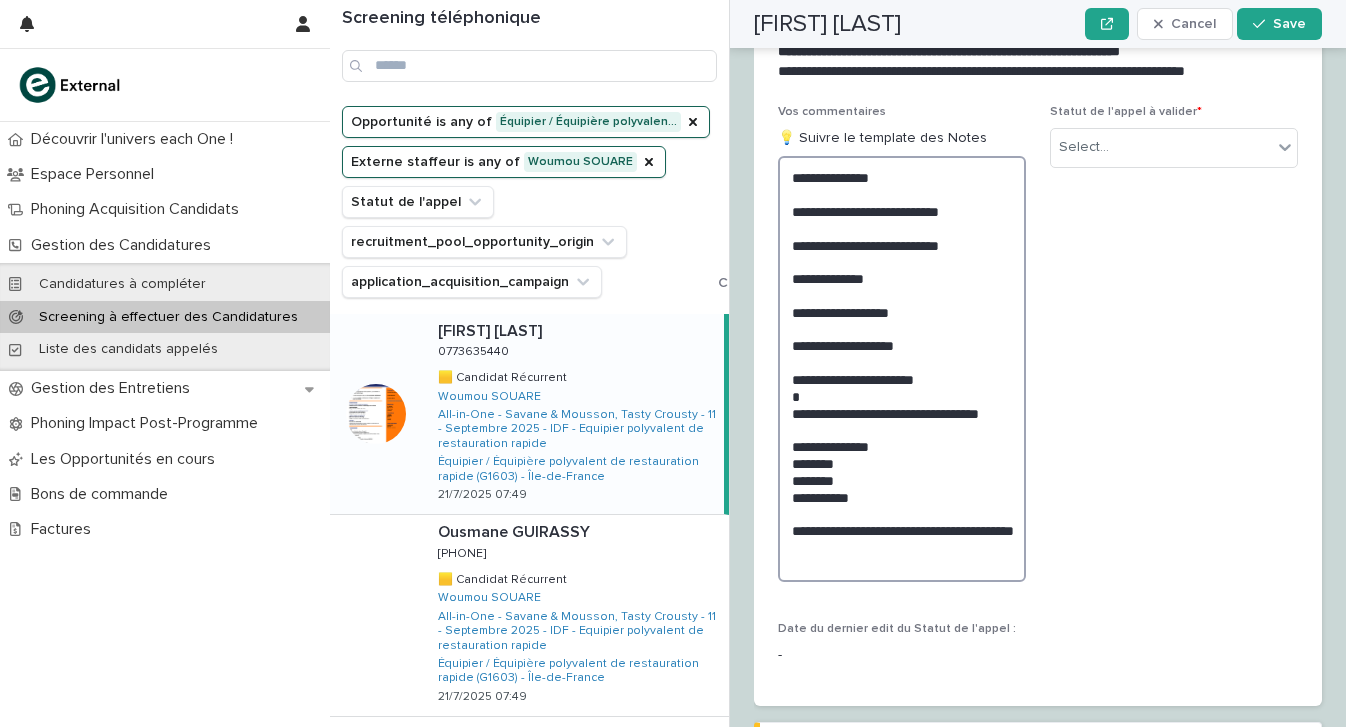 click on "**********" at bounding box center [902, 369] 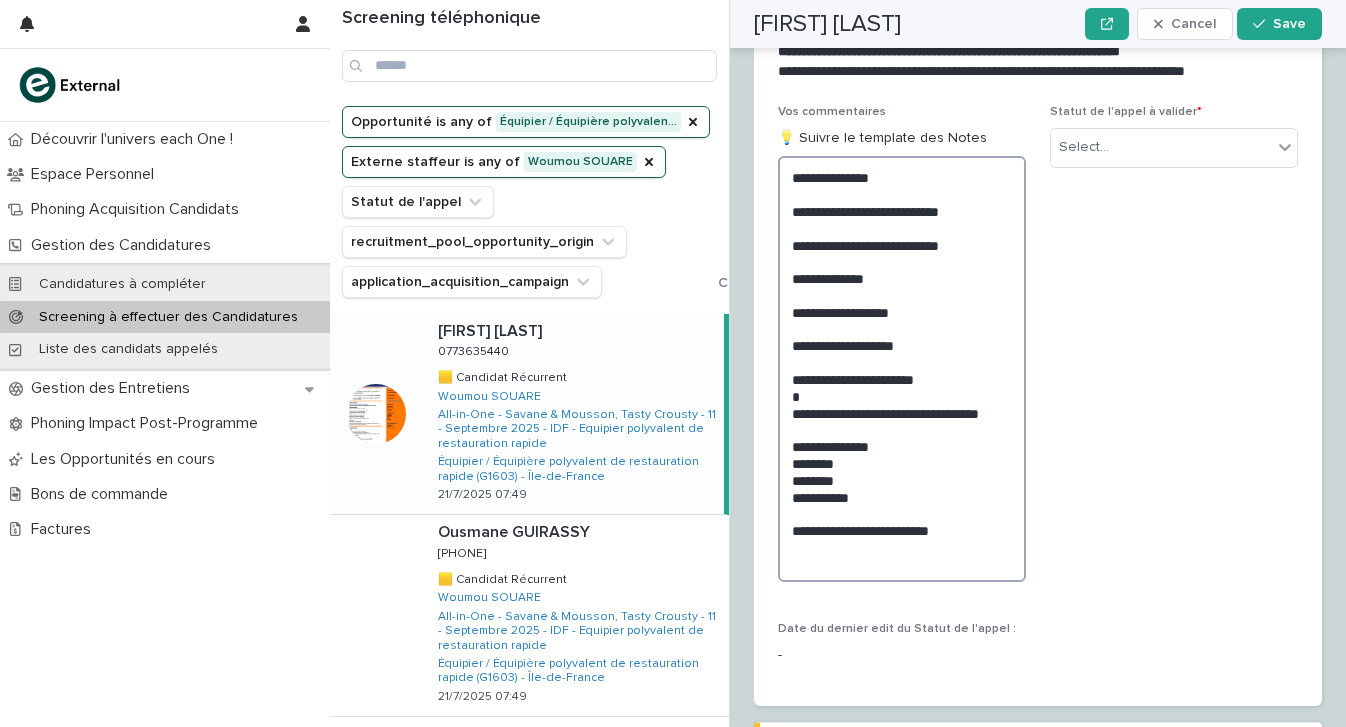 scroll, scrollTop: 0, scrollLeft: 0, axis: both 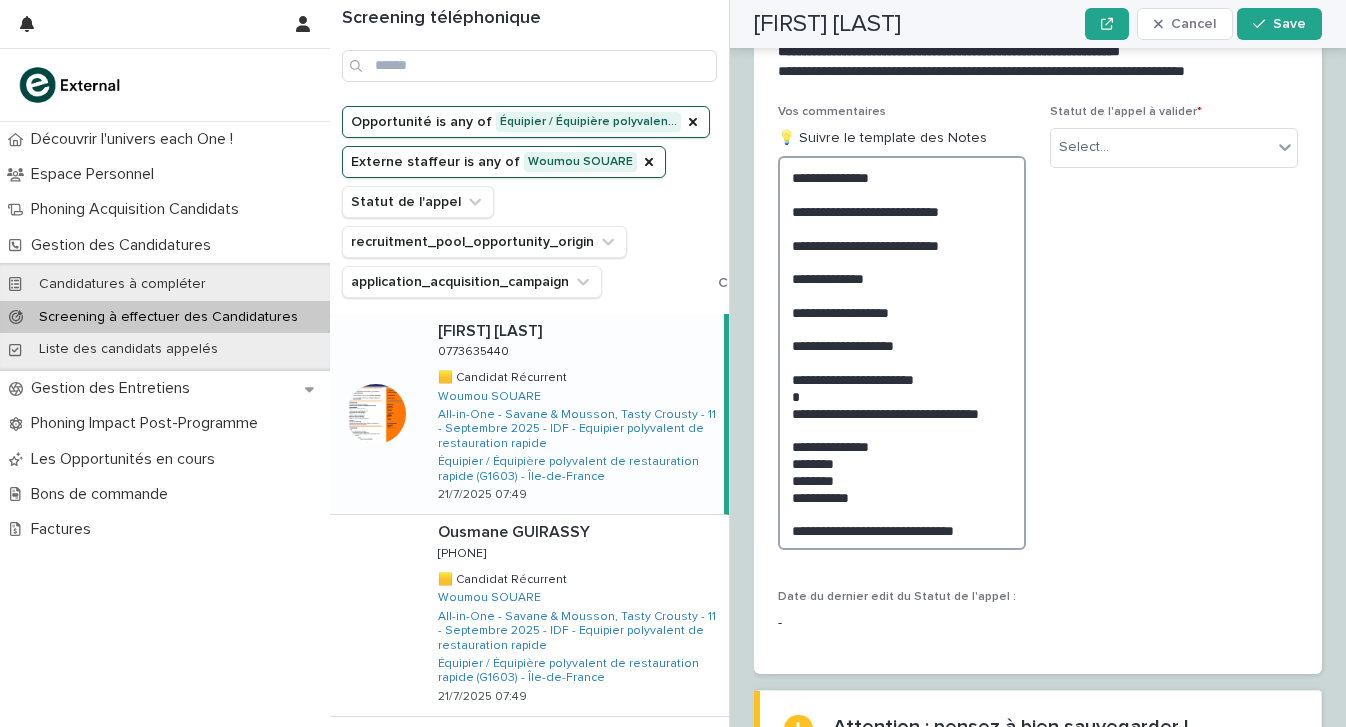 click on "**********" at bounding box center [902, 353] 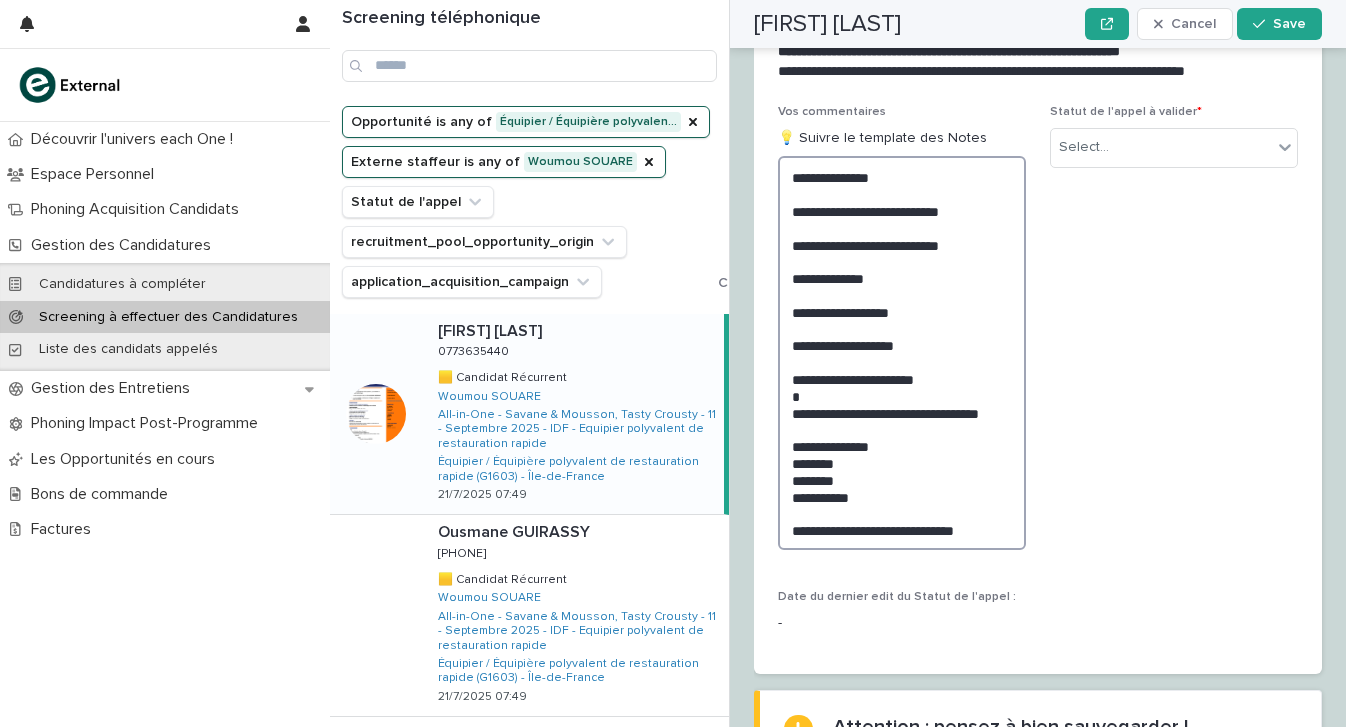 scroll, scrollTop: 3151, scrollLeft: 0, axis: vertical 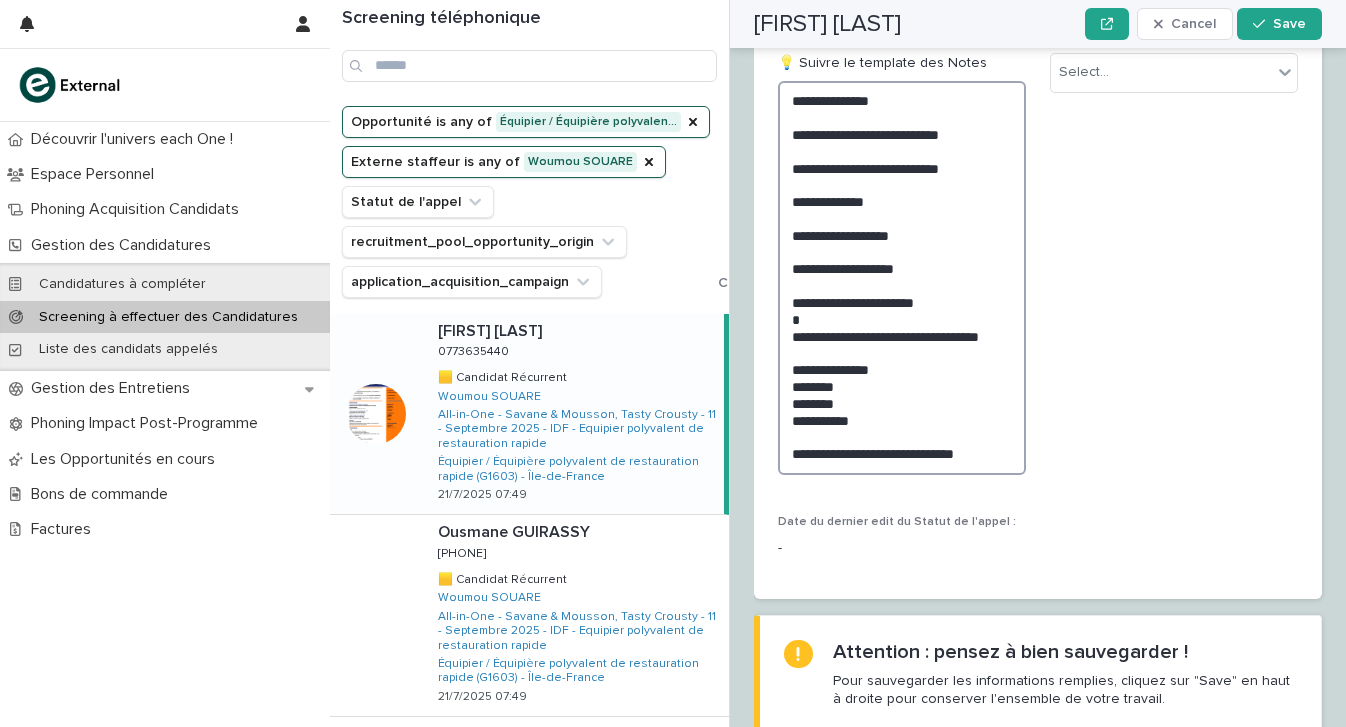 drag, startPoint x: 915, startPoint y: 103, endPoint x: 896, endPoint y: 793, distance: 690.26154 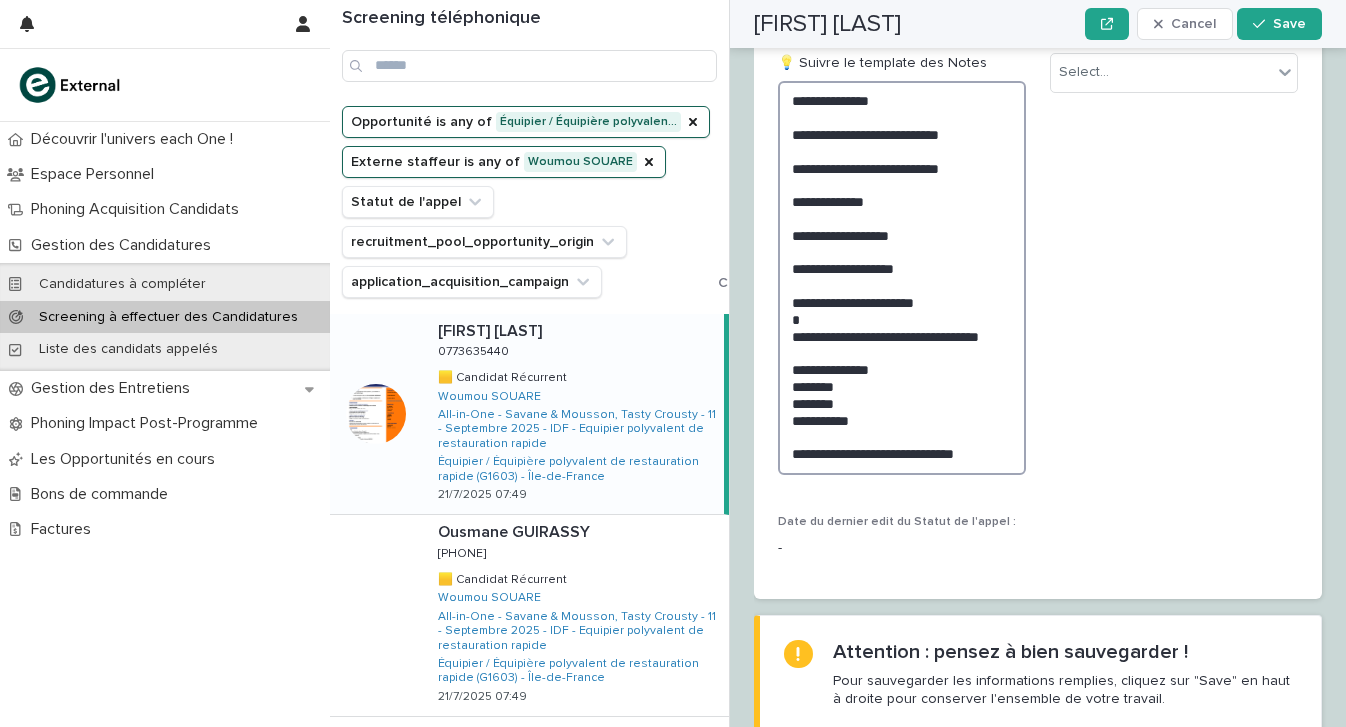 click on "Découvrir l'univers each One ! Espace Personnel Phoning Acquisition Candidats Gestion des Candidatures Candidatures à compléter Screening à effectuer des Candidatures Liste des candidats appelés Gestion des Entretiens Phoning Impact Post-Programme Les Opportunités en cours Bons de commande Factures Gestion des Candidatures Screening à effectuer des Candidatures Loading... Saving… Loading... Saving… Screening téléphonique     Opportunité is any of Équipier / Équipière polyvalen… Externe staffeur is any of Woumou SOUARE Statut de l'appel recruitment_pool_opportunity_origin application_acquisition_campaign Clear all filters Sonika SHIRZAD Sonika SHIRZAD   0773635440 0773635440   🟨 Candidat Récurrent 🟨 Candidat Récurrent   Woumou SOUARE   All-in-One - Savane & Mousson, Tasty Crousty - 11 - Septembre 2025 - IDF - Equipier polyvalent de restauration rapide   Équipier / Équipière polyvalent de restauration rapide (G1603) - Île-de-France   21/7/2025 07:49 Ousmane GUIRASSY" at bounding box center [673, 363] 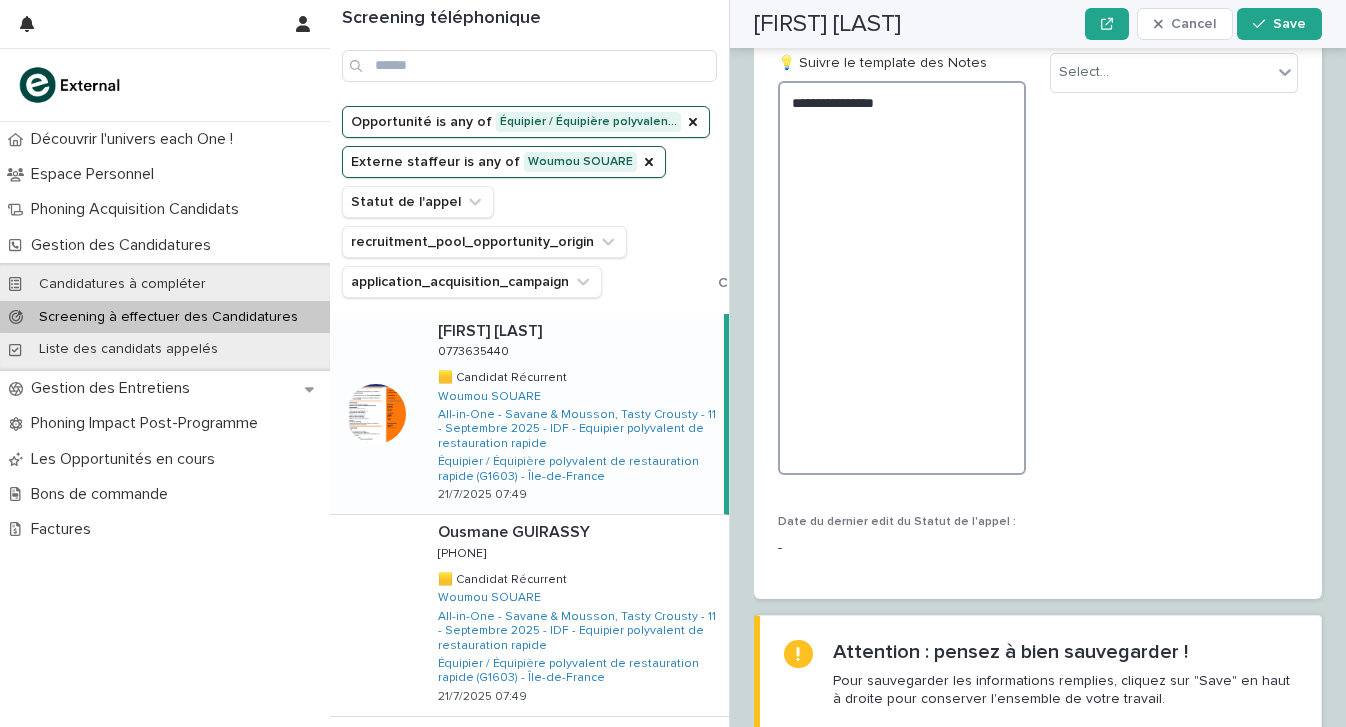scroll, scrollTop: 0, scrollLeft: 0, axis: both 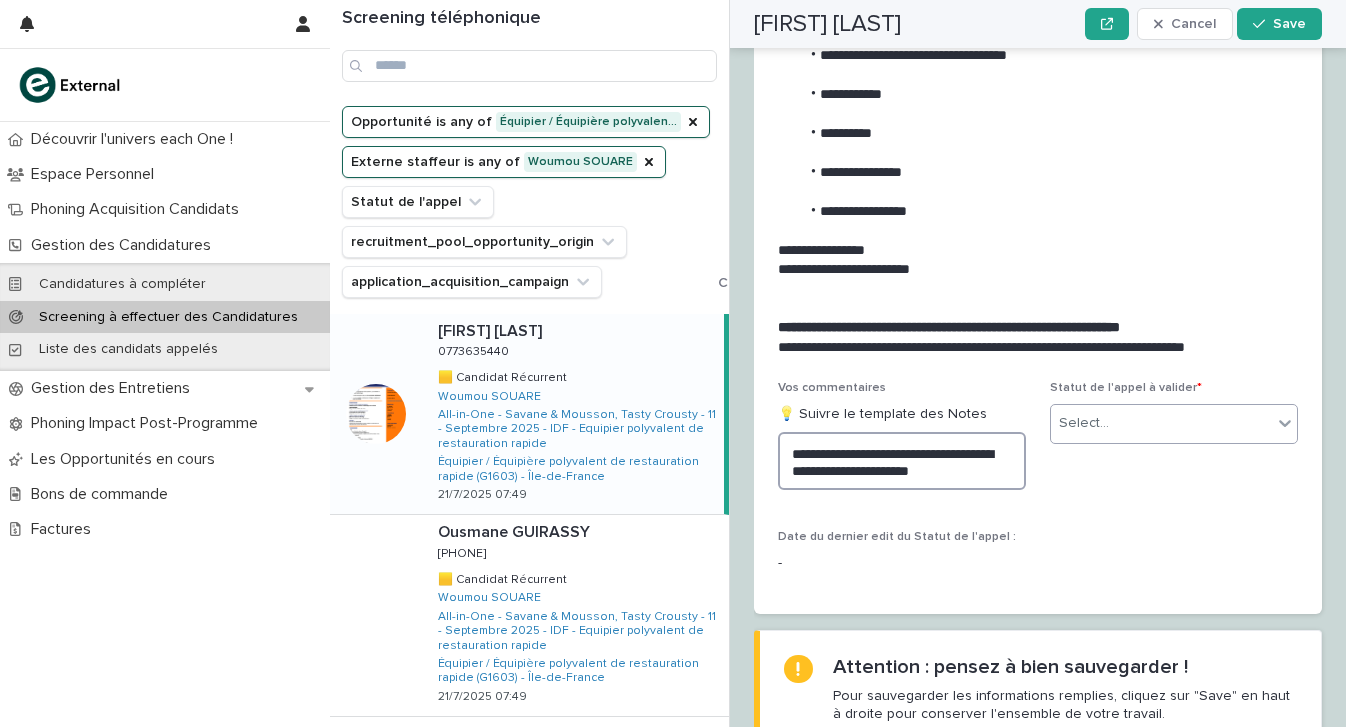 type on "**********" 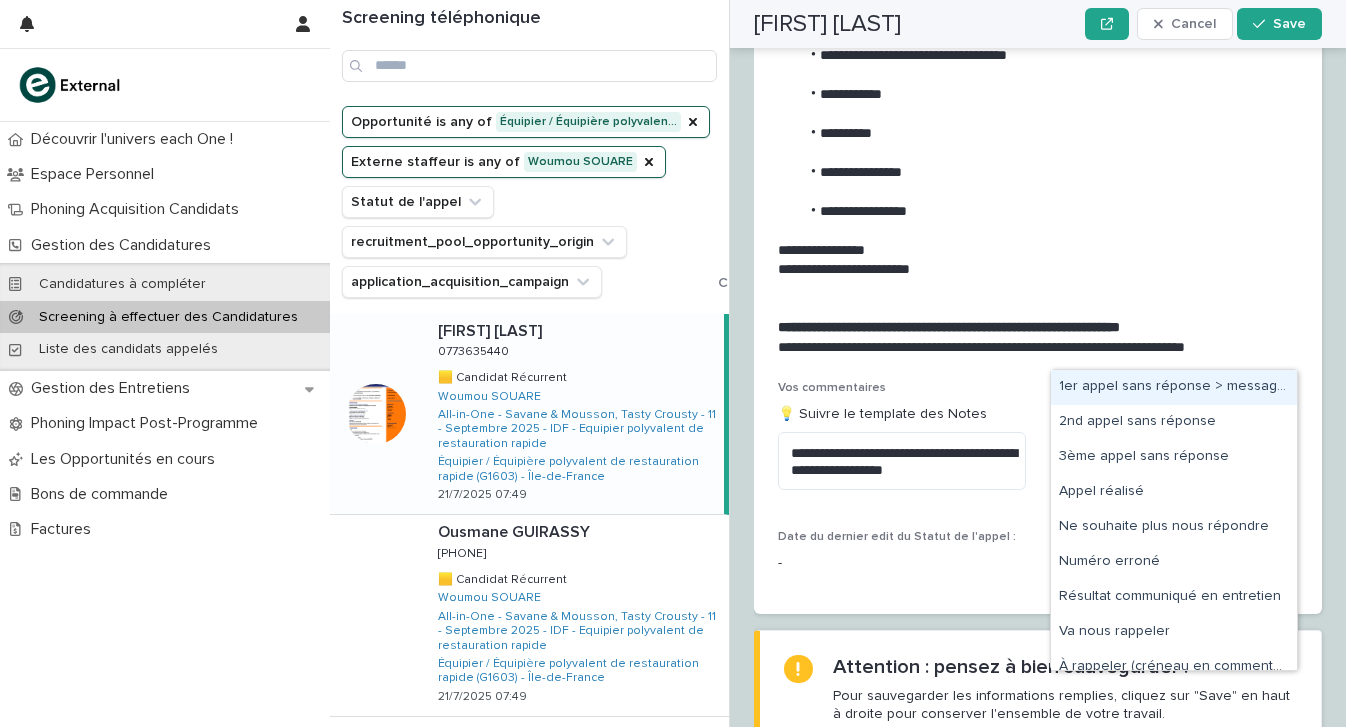 drag, startPoint x: 1156, startPoint y: 349, endPoint x: 1156, endPoint y: 400, distance: 51 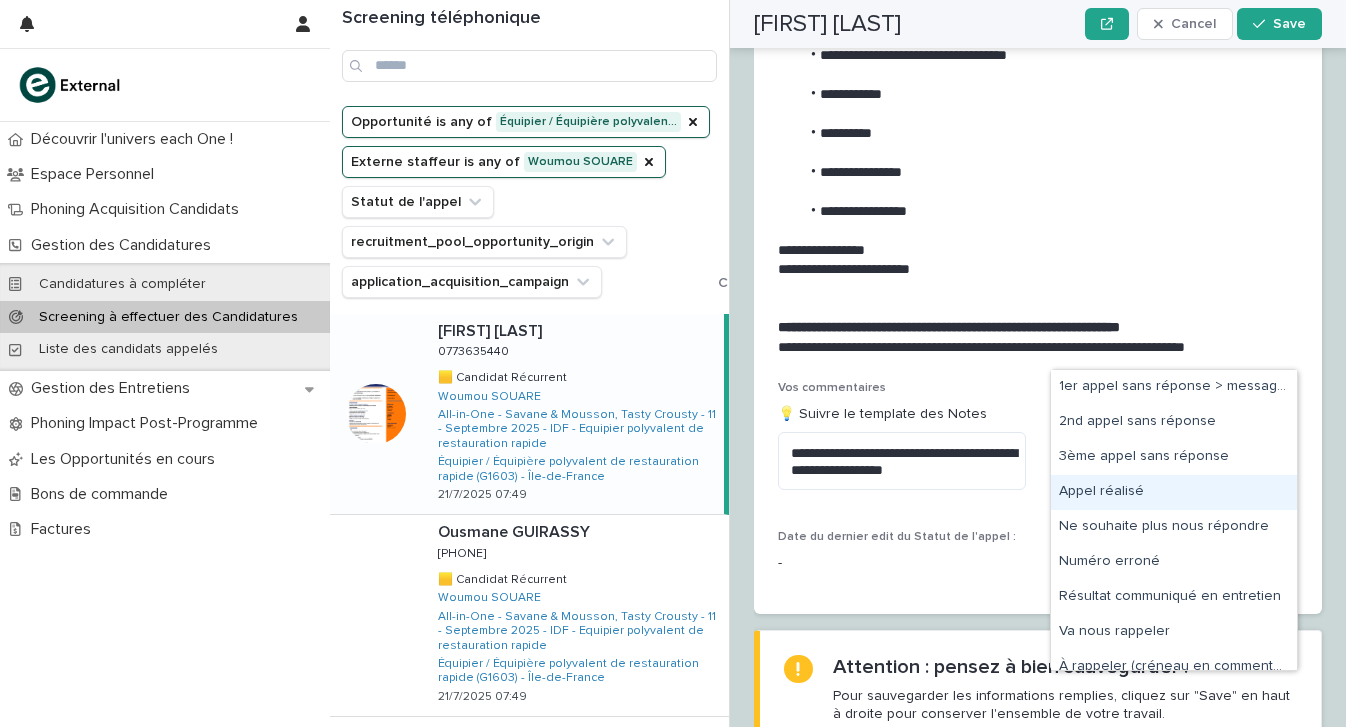 click on "Appel réalisé" at bounding box center (1174, 492) 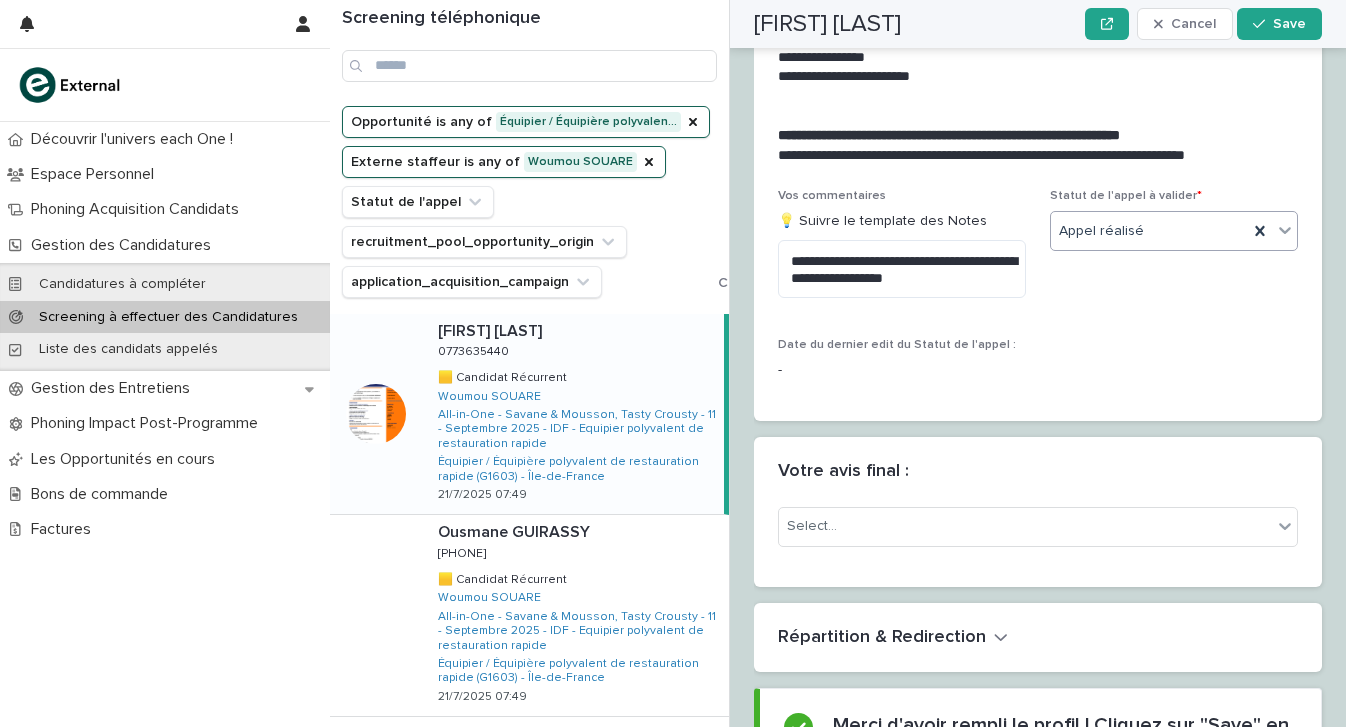 scroll, scrollTop: 3200, scrollLeft: 0, axis: vertical 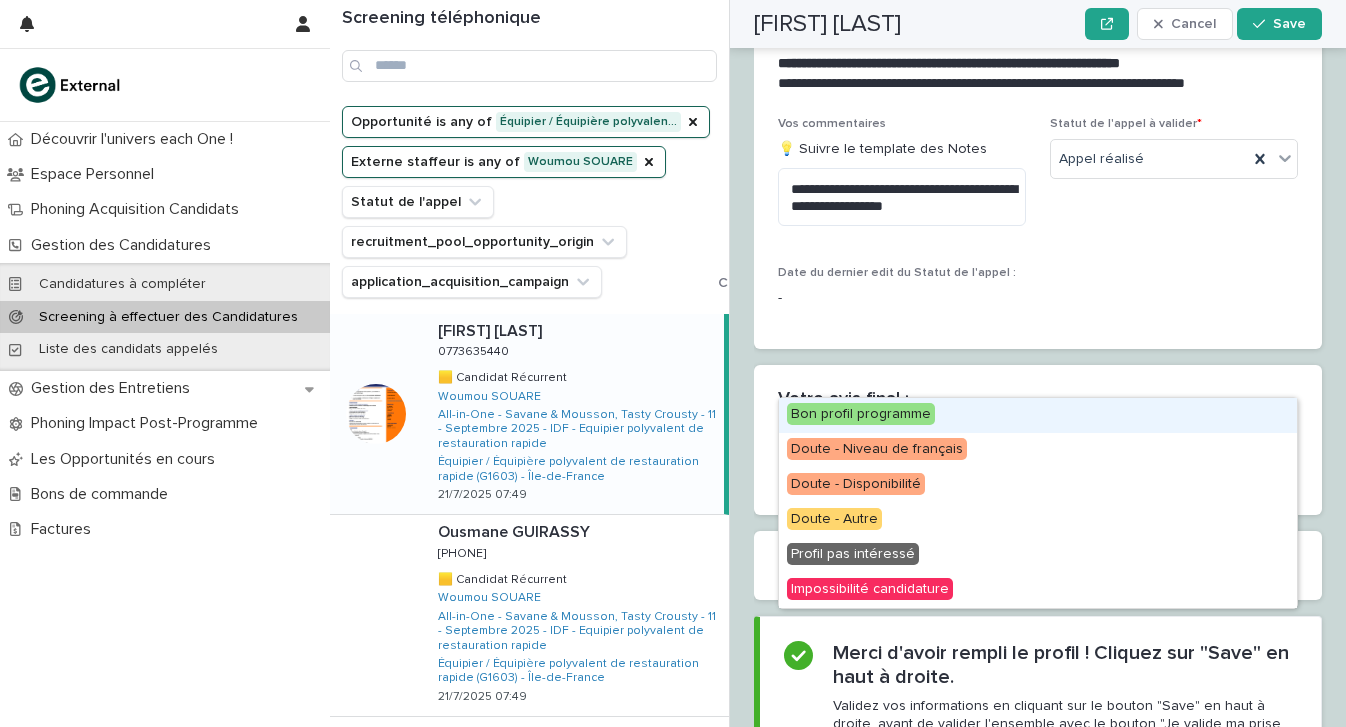 click on "Select..." at bounding box center (1025, 454) 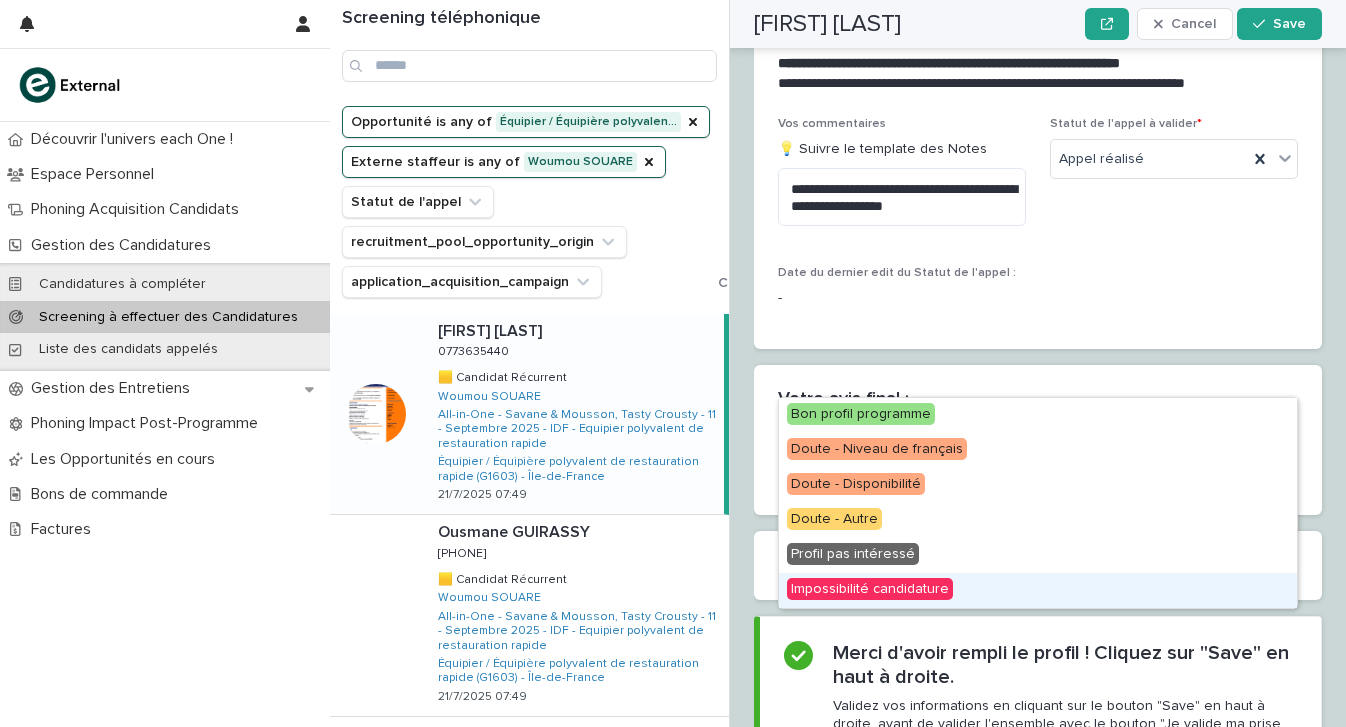 click on "Impossibilité candidature" at bounding box center (870, 589) 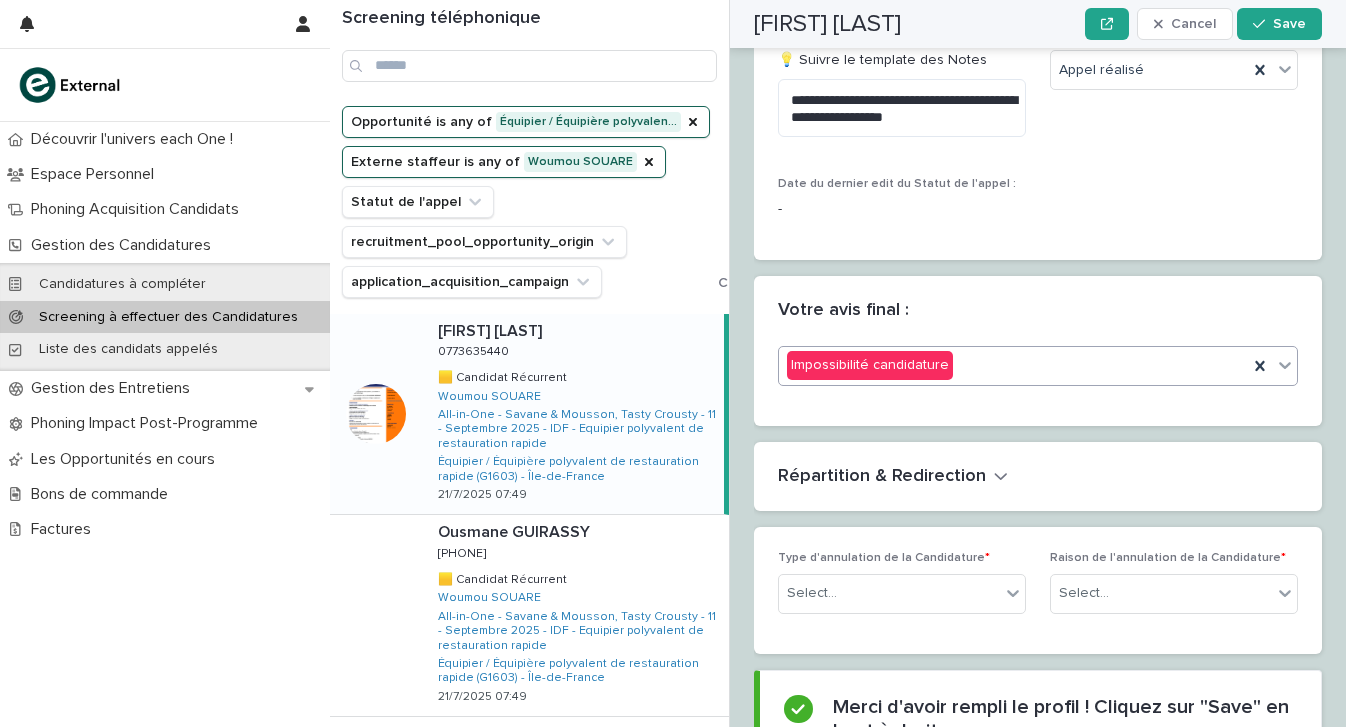scroll, scrollTop: 3290, scrollLeft: 0, axis: vertical 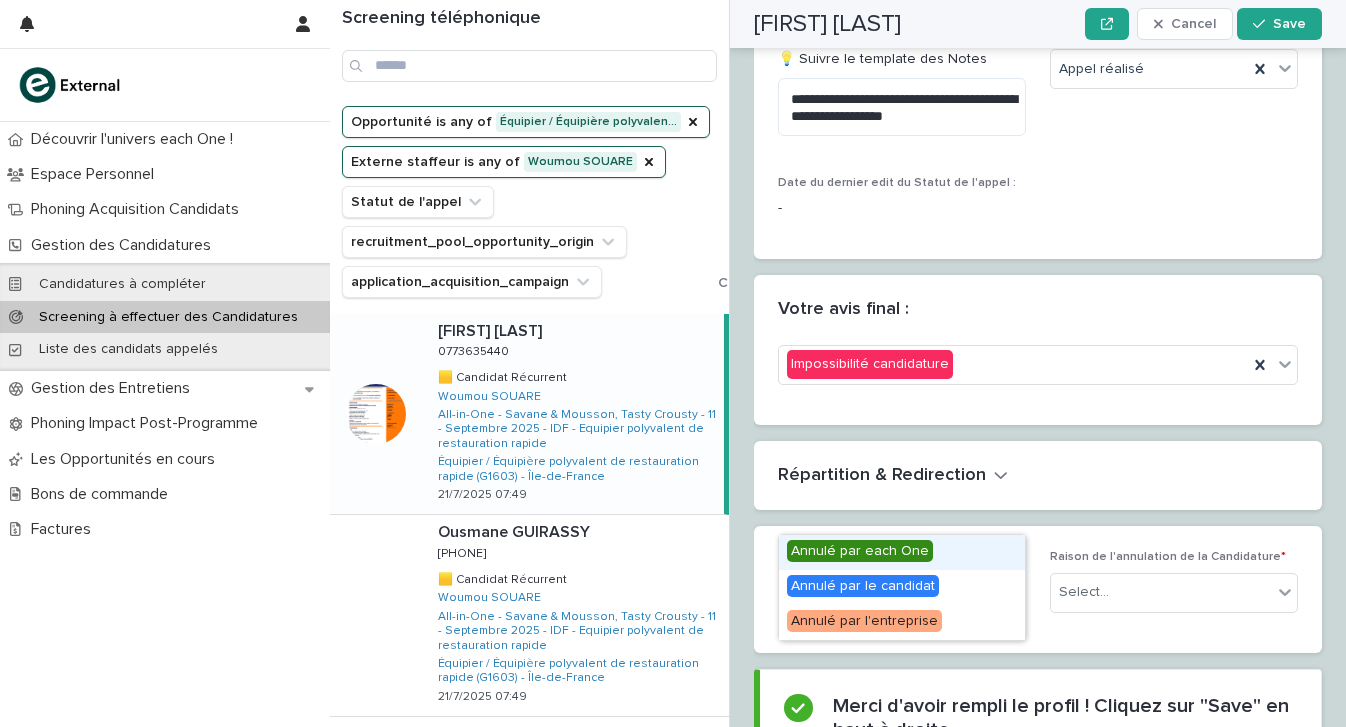 click on "Select..." at bounding box center (889, 592) 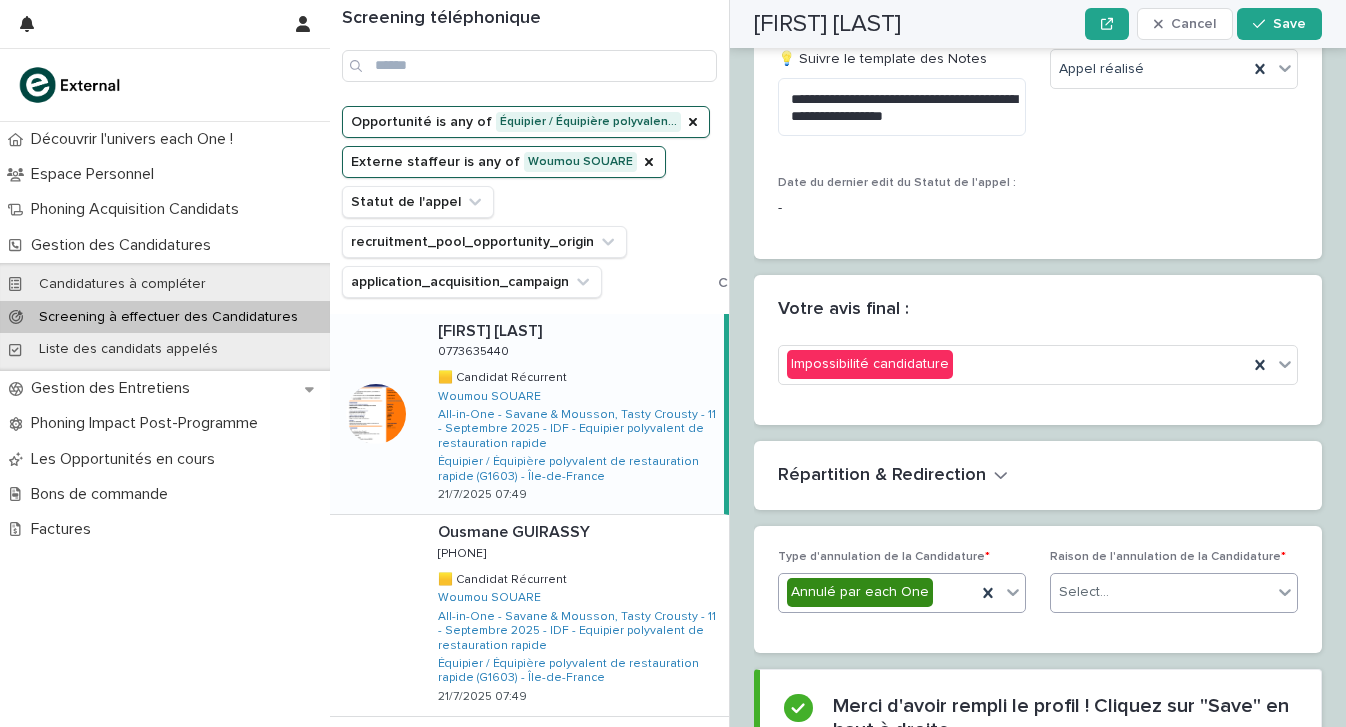 click on "Select..." at bounding box center [1161, 592] 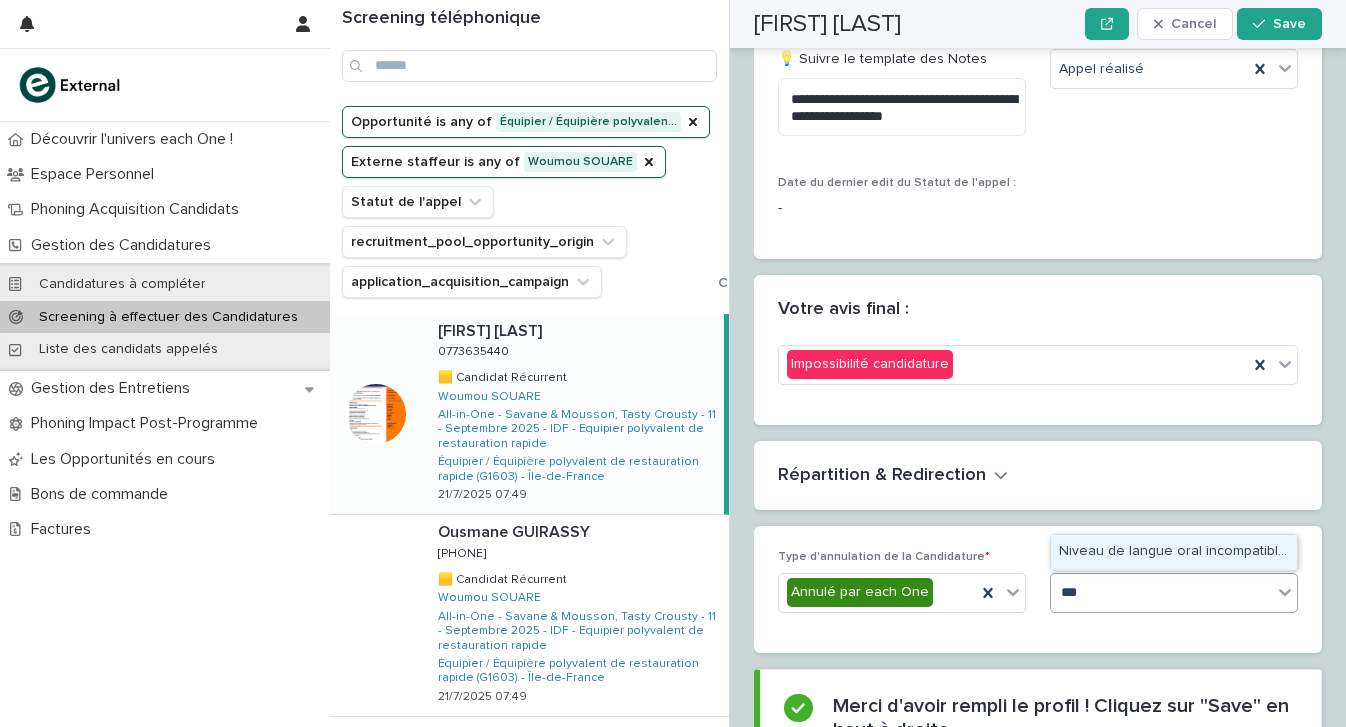 type on "****" 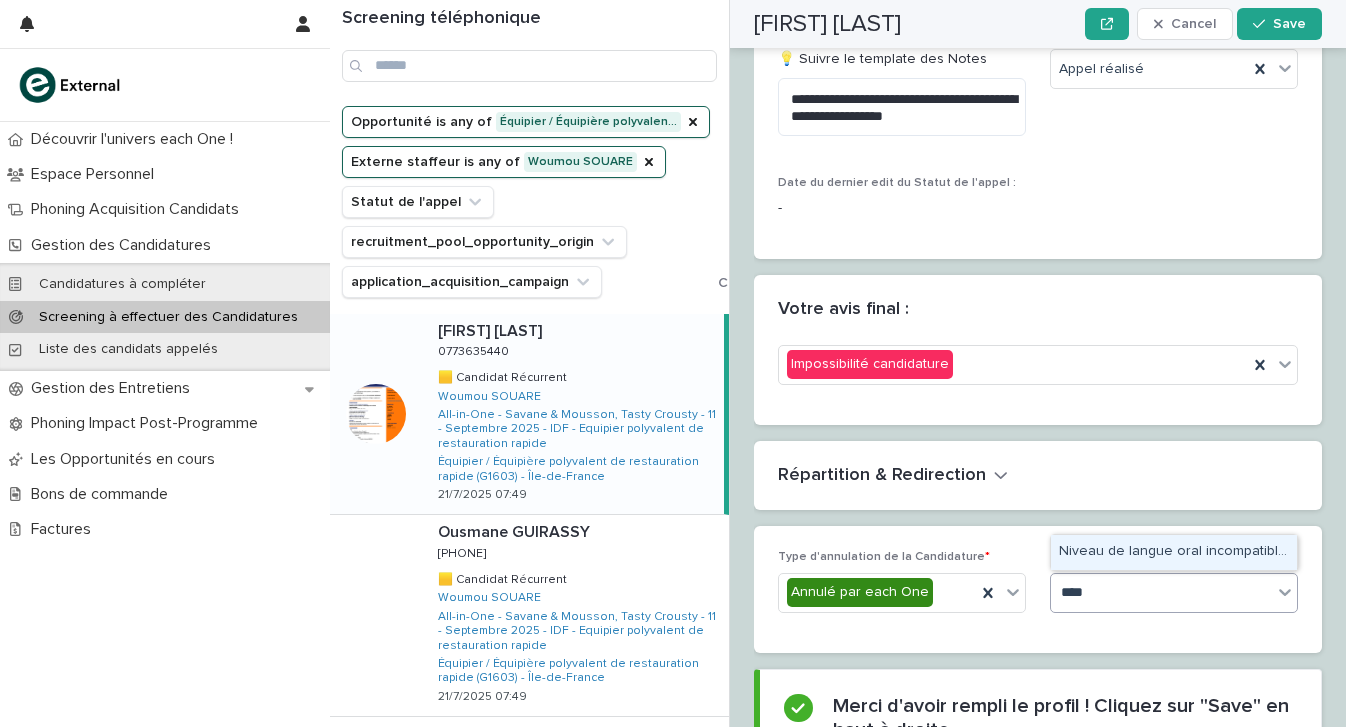 click on "Niveau de langue oral incompatible avec la formation" at bounding box center [1174, 552] 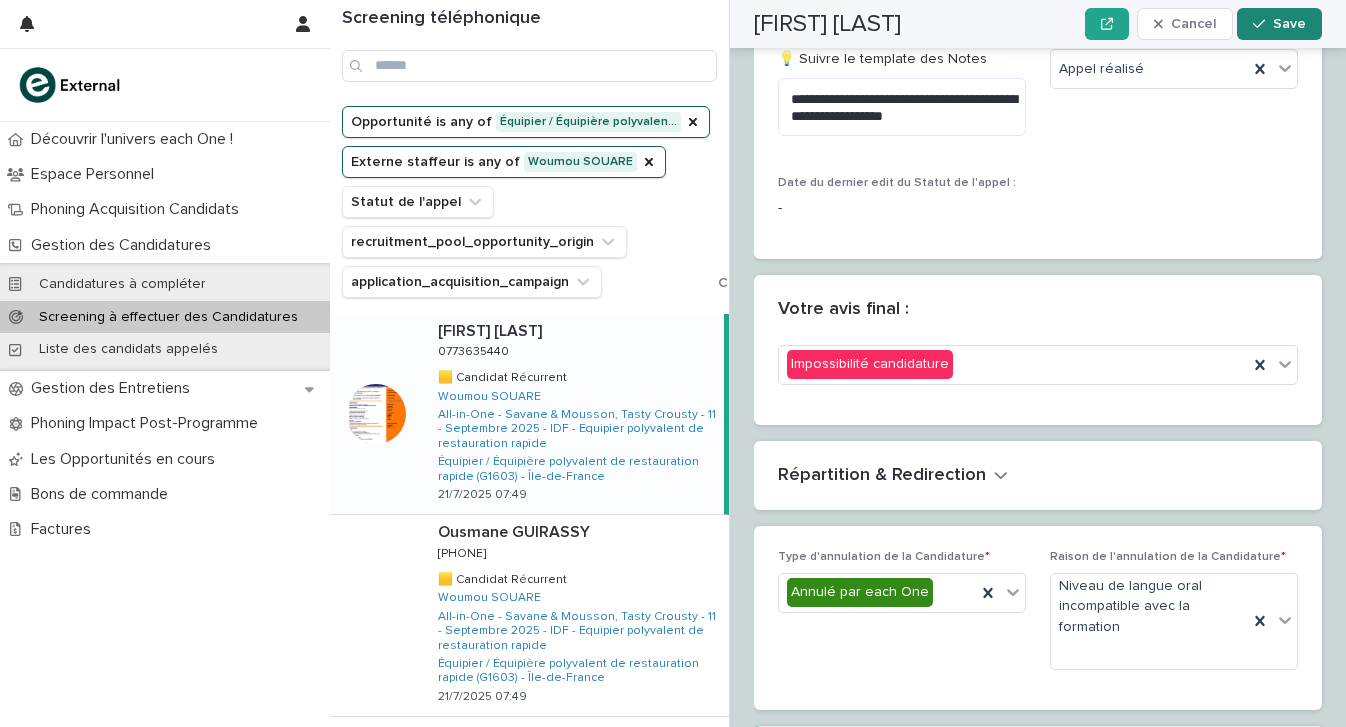 click on "Save" at bounding box center (1289, 24) 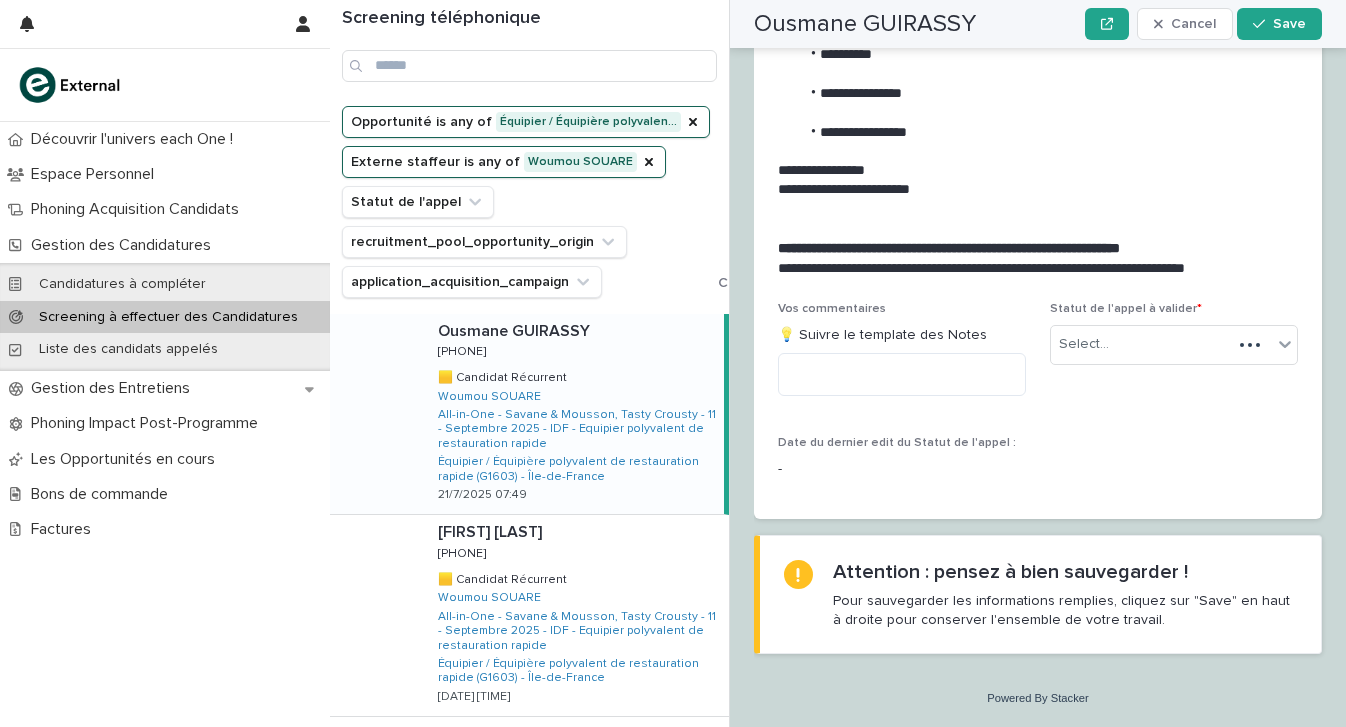 scroll, scrollTop: 2189, scrollLeft: 0, axis: vertical 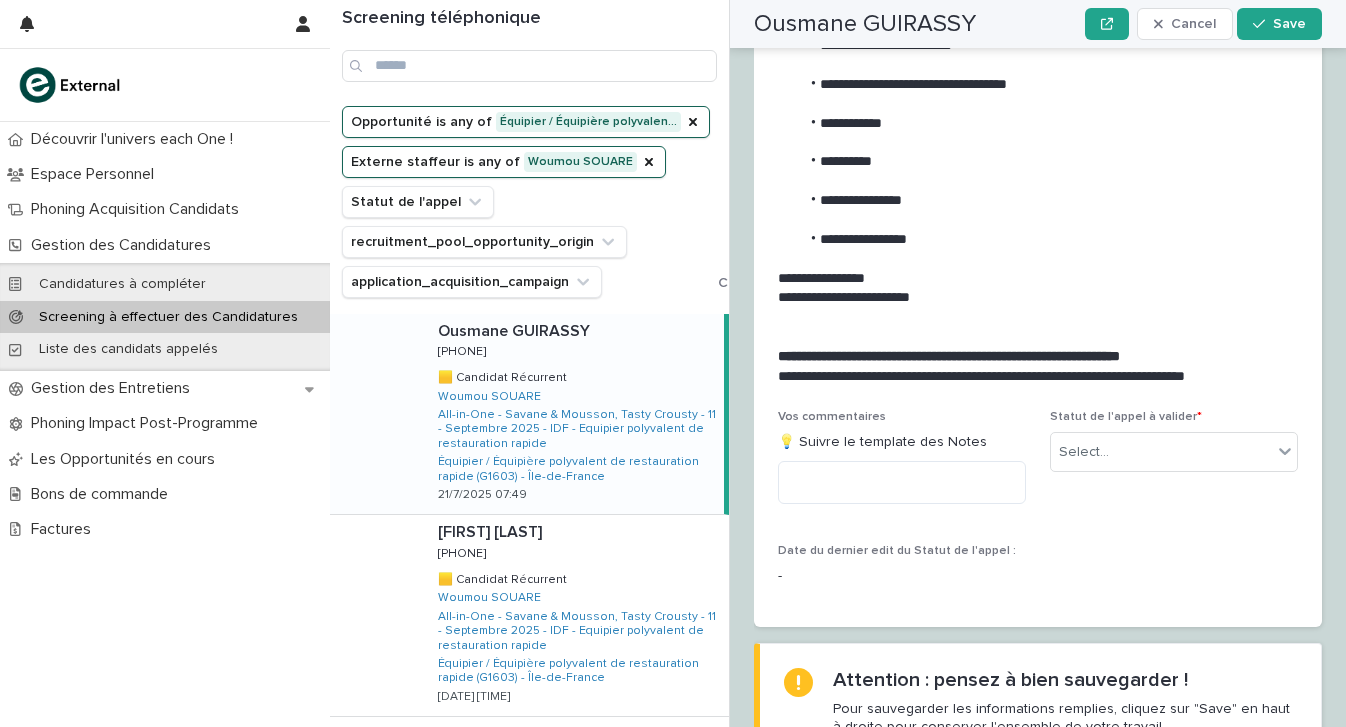 click on "Ousmane GUIRASSY Ousmane GUIRASSY   0646858205 0646858205   🟨 Candidat Récurrent 🟨 Candidat Récurrent   Woumou SOUARE   All-in-One - Savane & Mousson, Tasty Crousty - 11 - Septembre 2025 - IDF - Equipier polyvalent de restauration rapide   Équipier / Équipière polyvalent de restauration rapide (G1603) - Île-de-France   21/7/2025 07:49" at bounding box center (573, 414) 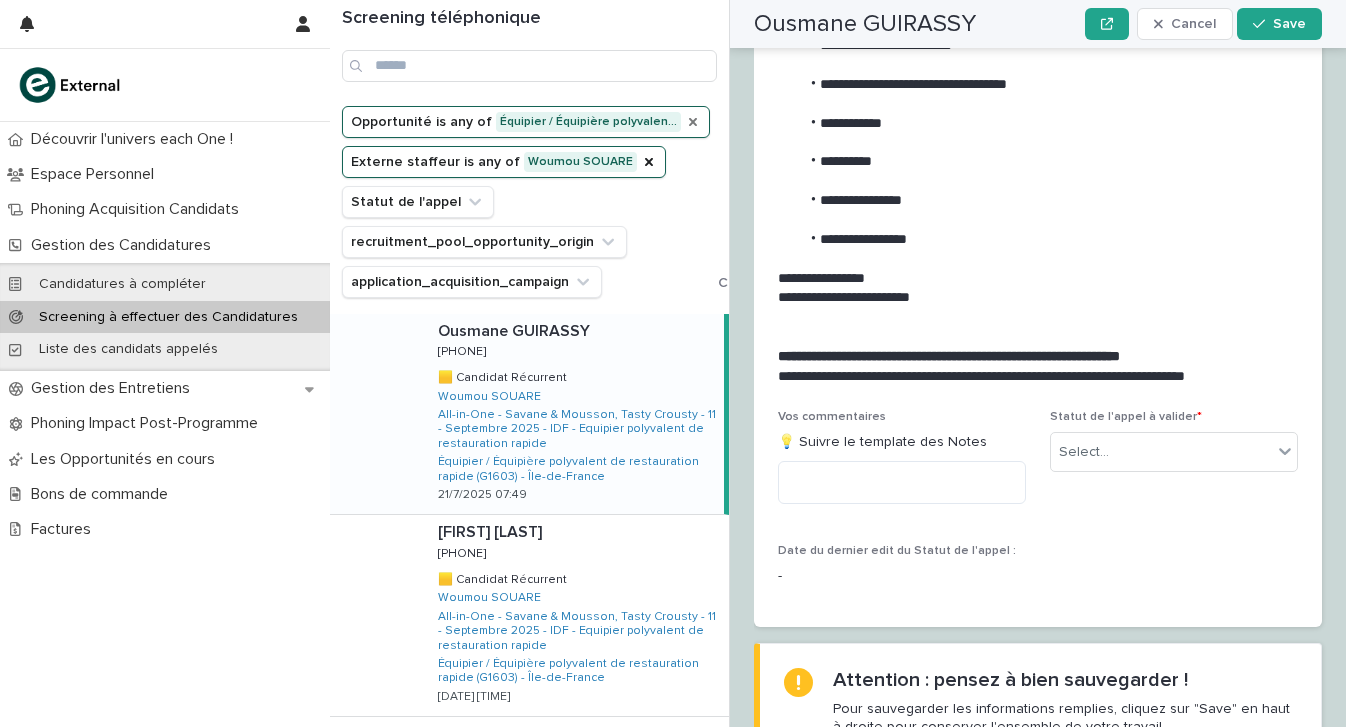 click 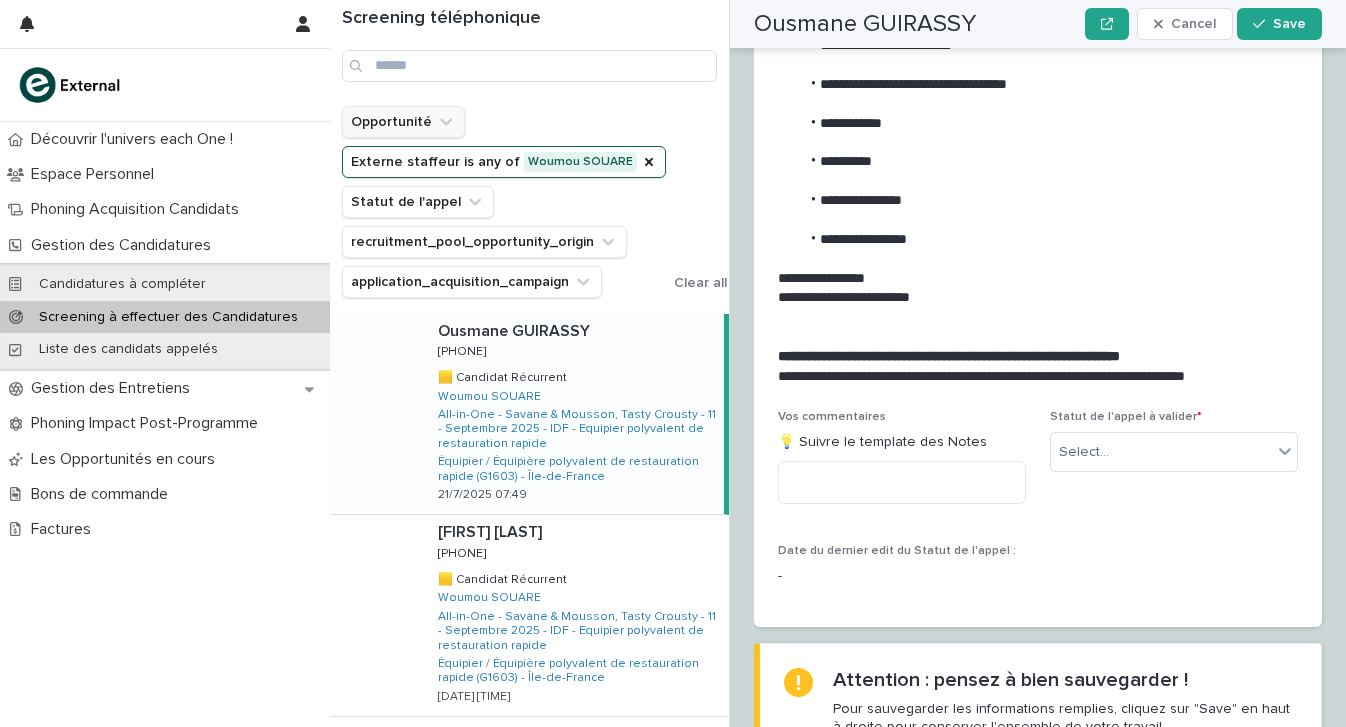 click on "Opportunité" at bounding box center (403, 122) 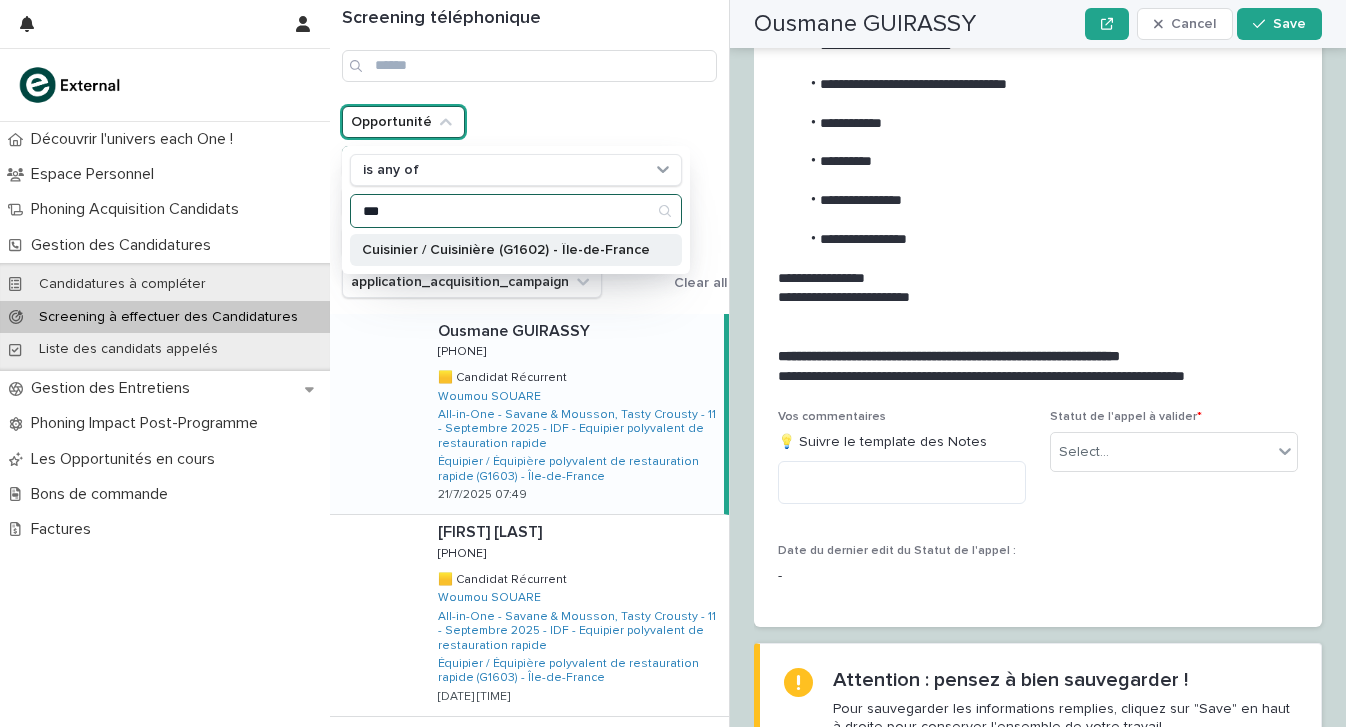 type on "***" 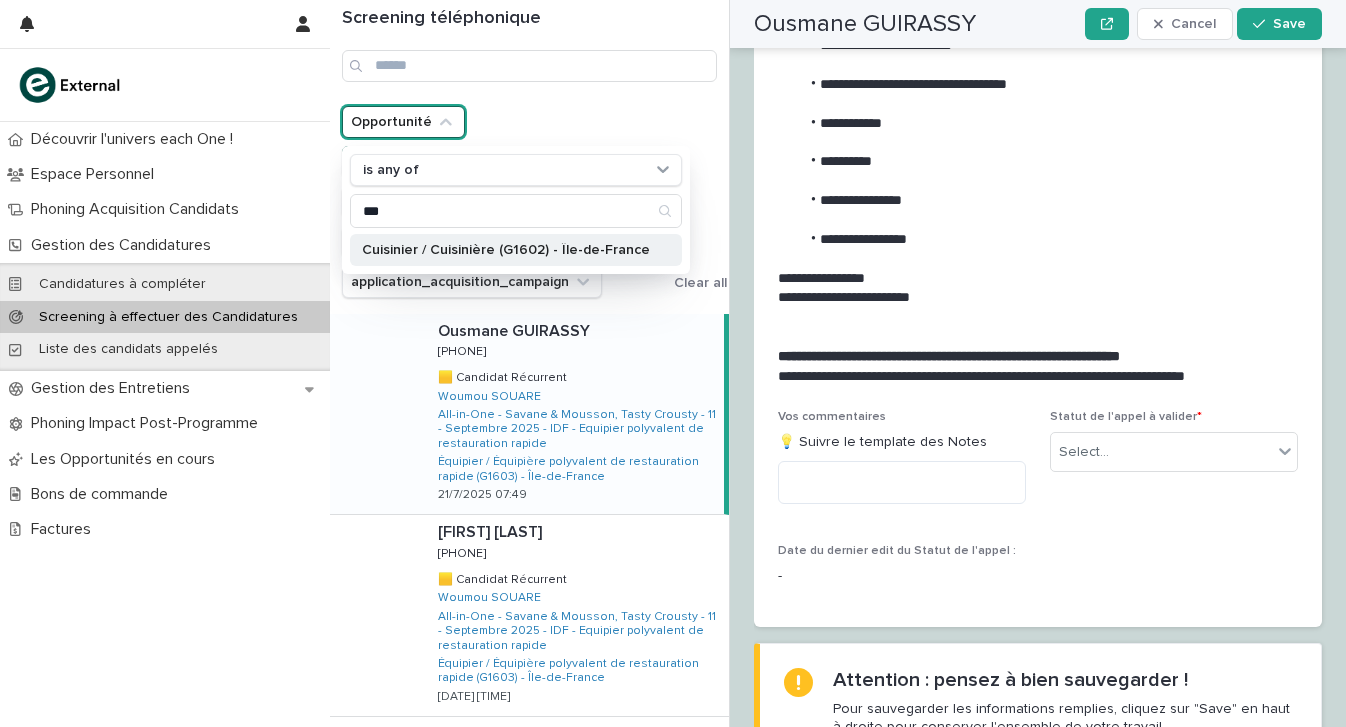 click on "Cuisinier / Cuisinière (G1602) - Île-de-France" at bounding box center (506, 250) 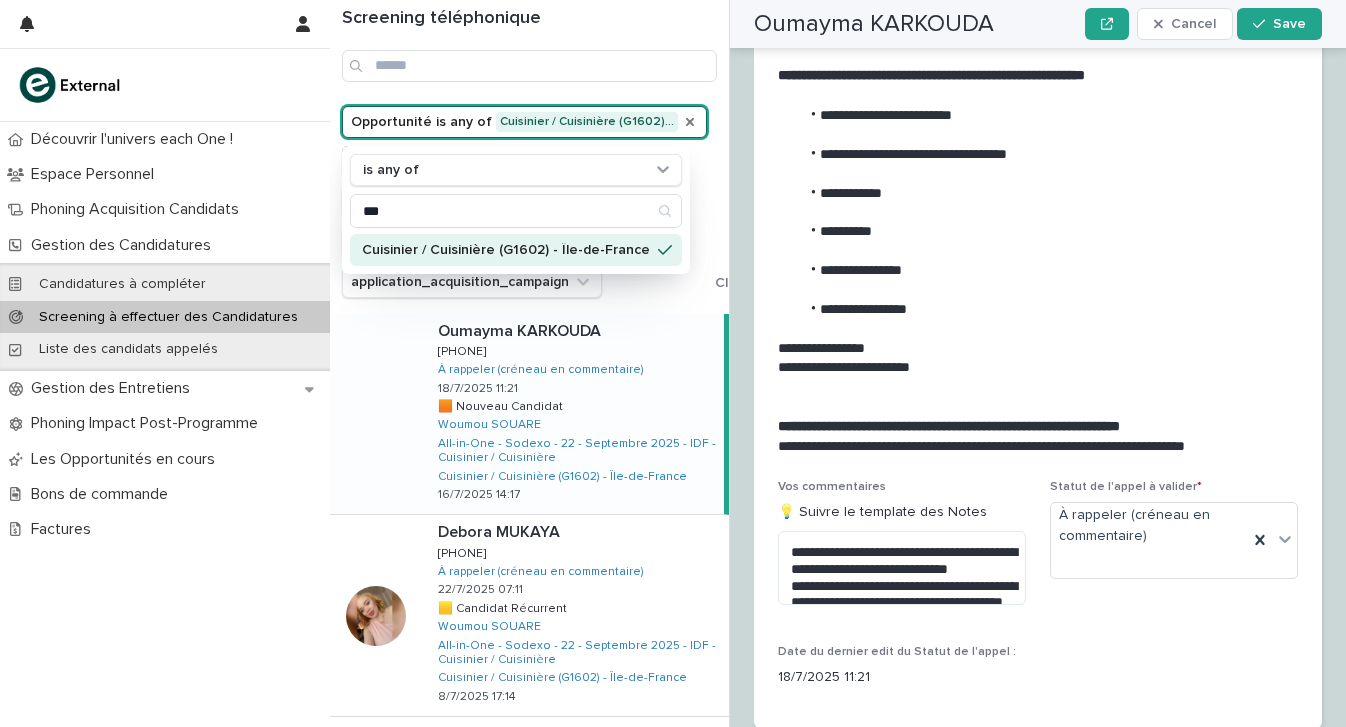 scroll, scrollTop: 0, scrollLeft: 0, axis: both 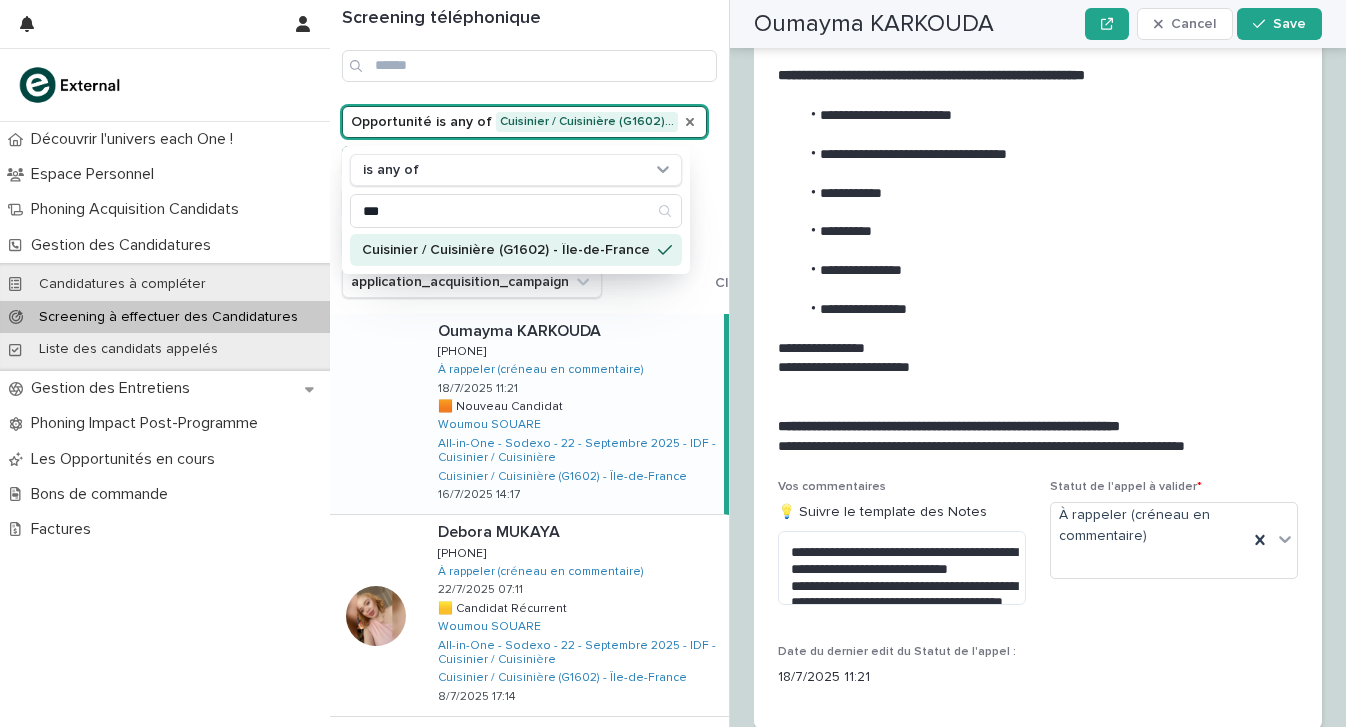 click on "Screening téléphonique" at bounding box center [529, 45] 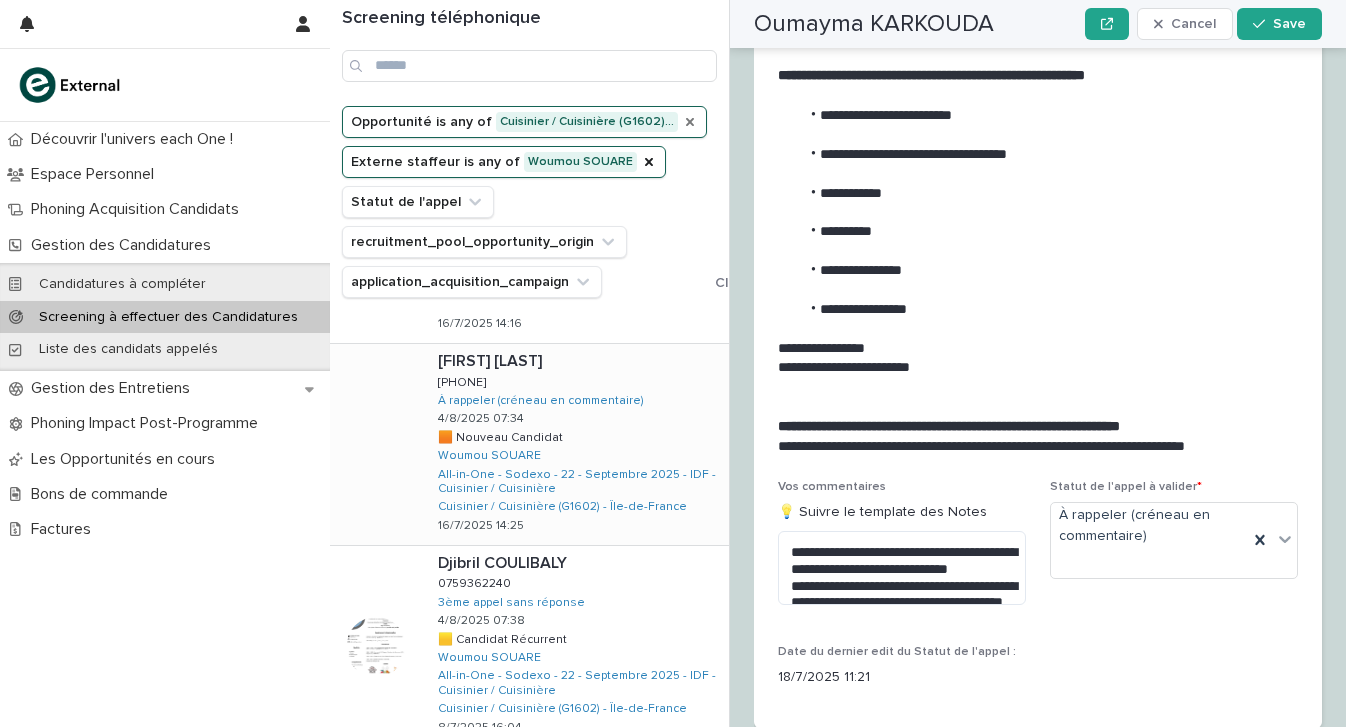 scroll, scrollTop: 1586, scrollLeft: 0, axis: vertical 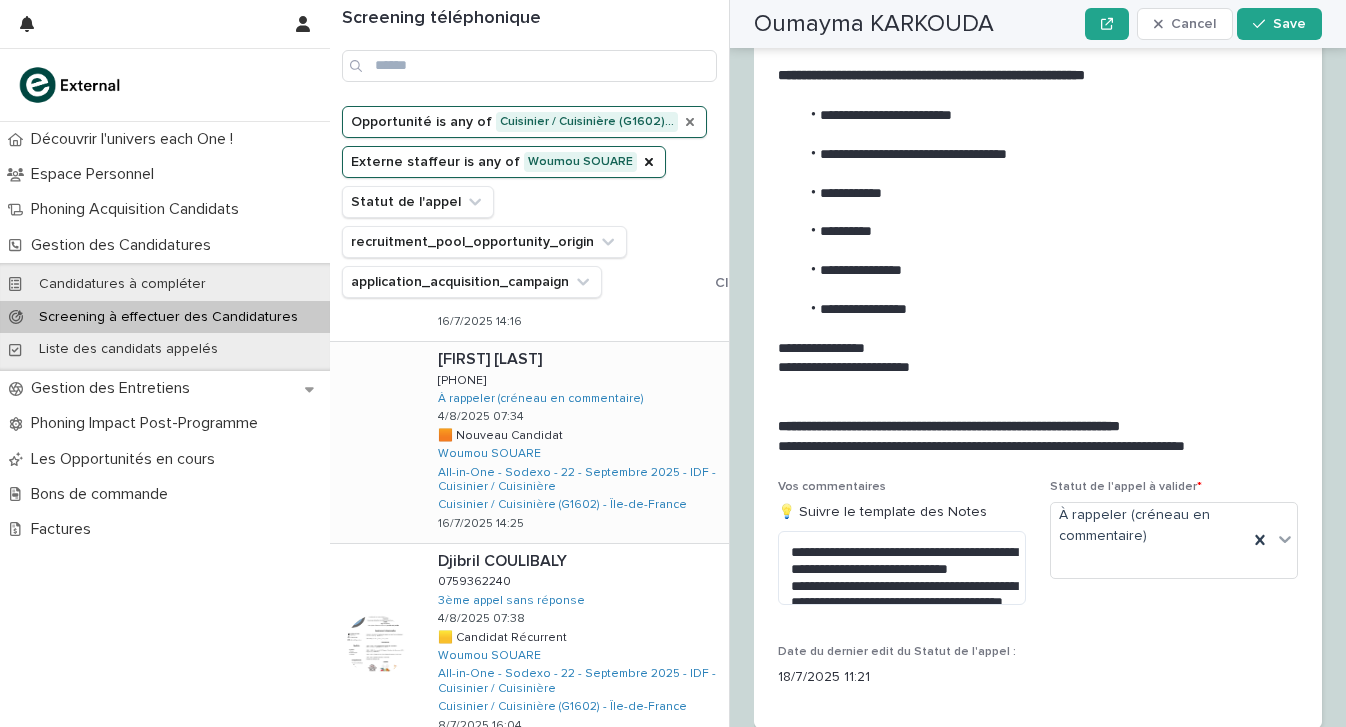 click on "Amina THIAM Amina THIAM   0665416719 0665416719   À rappeler (créneau en commentaire)   4/8/2025 07:34 🟧 Nouveau Candidat 🟧 Nouveau Candidat   Woumou SOUARE   All-in-One - Sodexo - 22 - Septembre 2025 - IDF - Cuisinier / Cuisinière   Cuisinier / Cuisinière (G1602) - Île-de-France   16/7/2025 14:25" at bounding box center (575, 442) 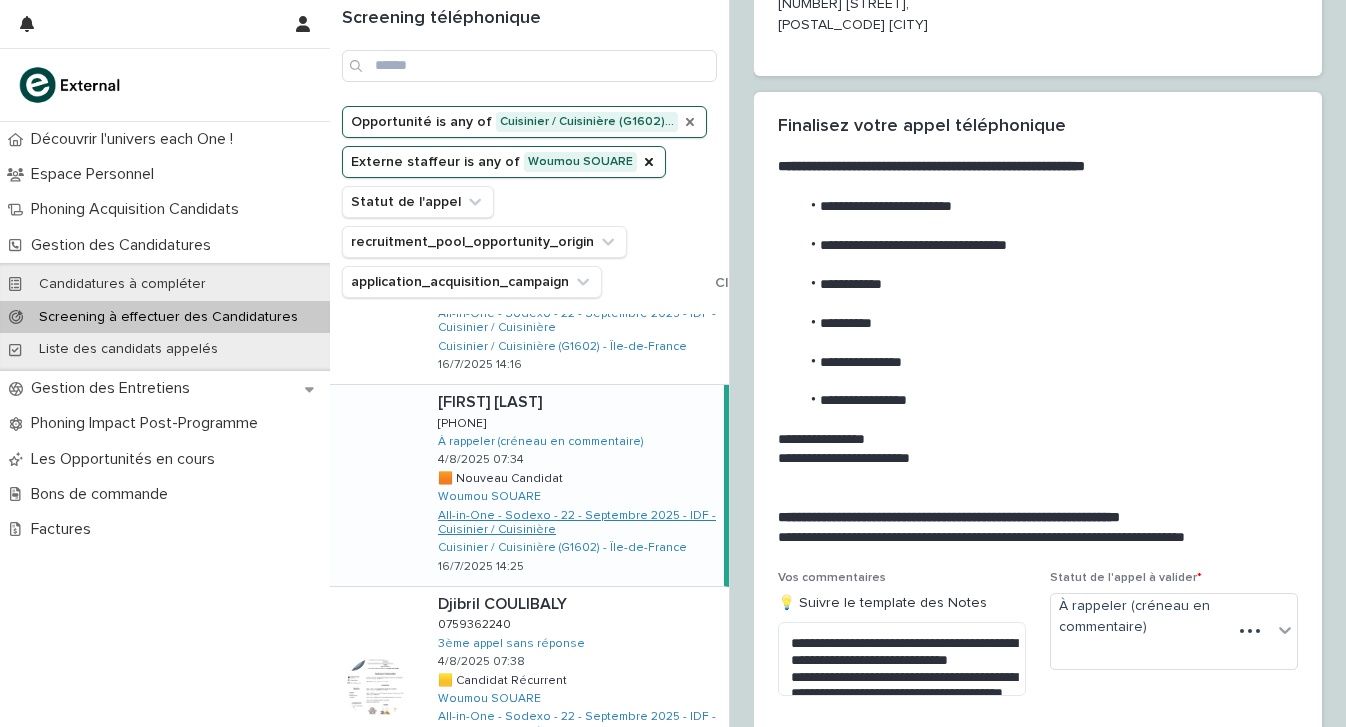 scroll, scrollTop: 1547, scrollLeft: 0, axis: vertical 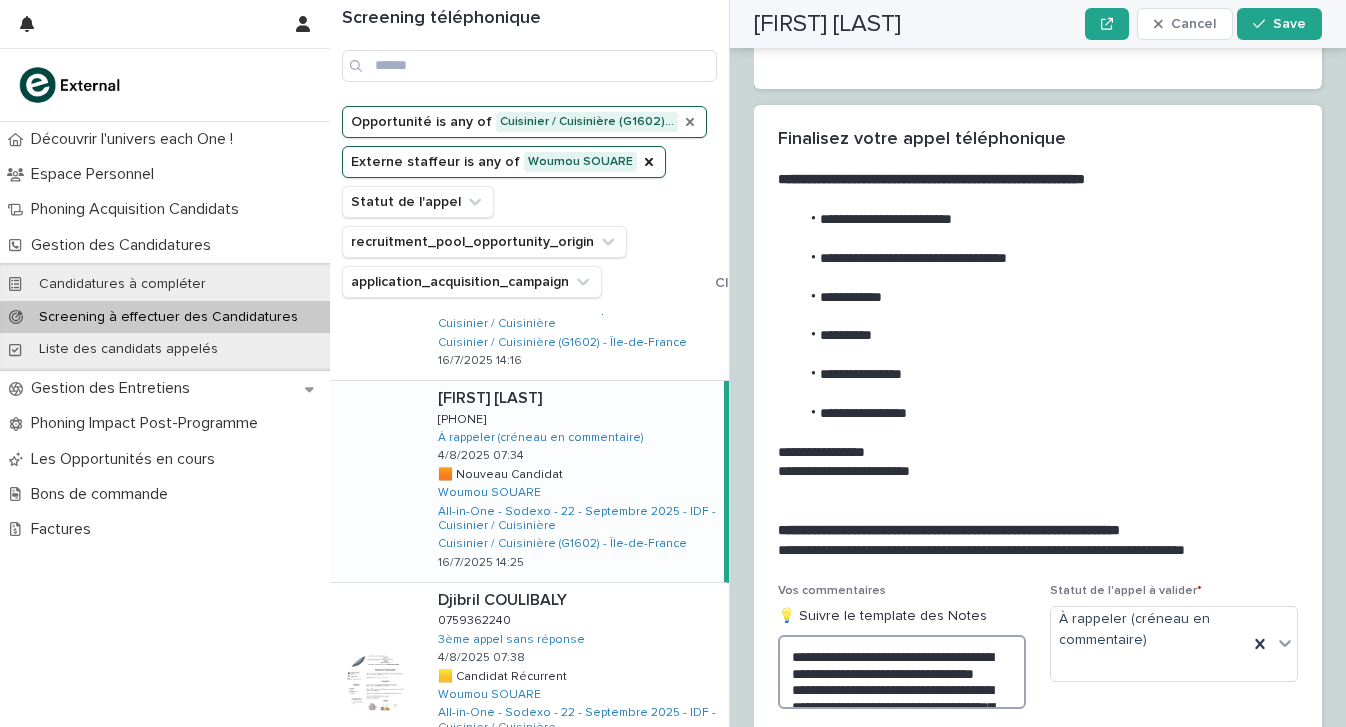 click on "**********" at bounding box center (902, 672) 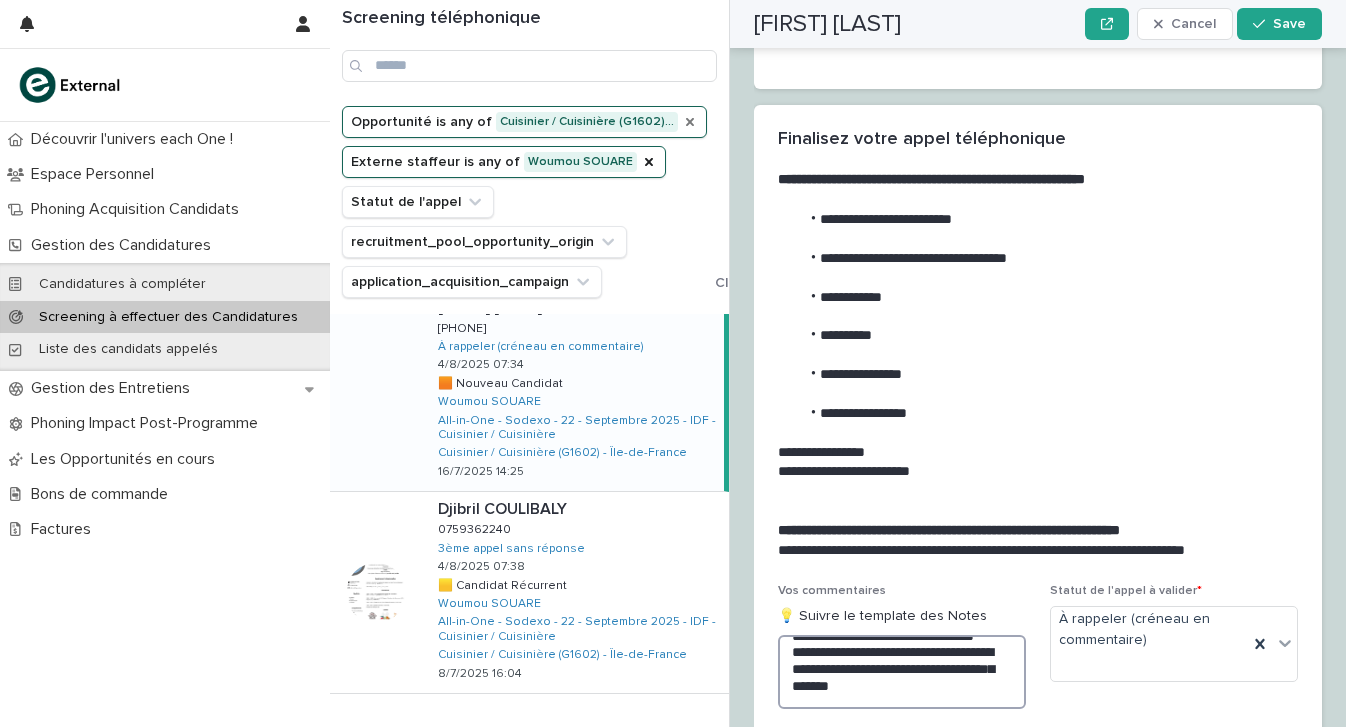 scroll, scrollTop: 1637, scrollLeft: 0, axis: vertical 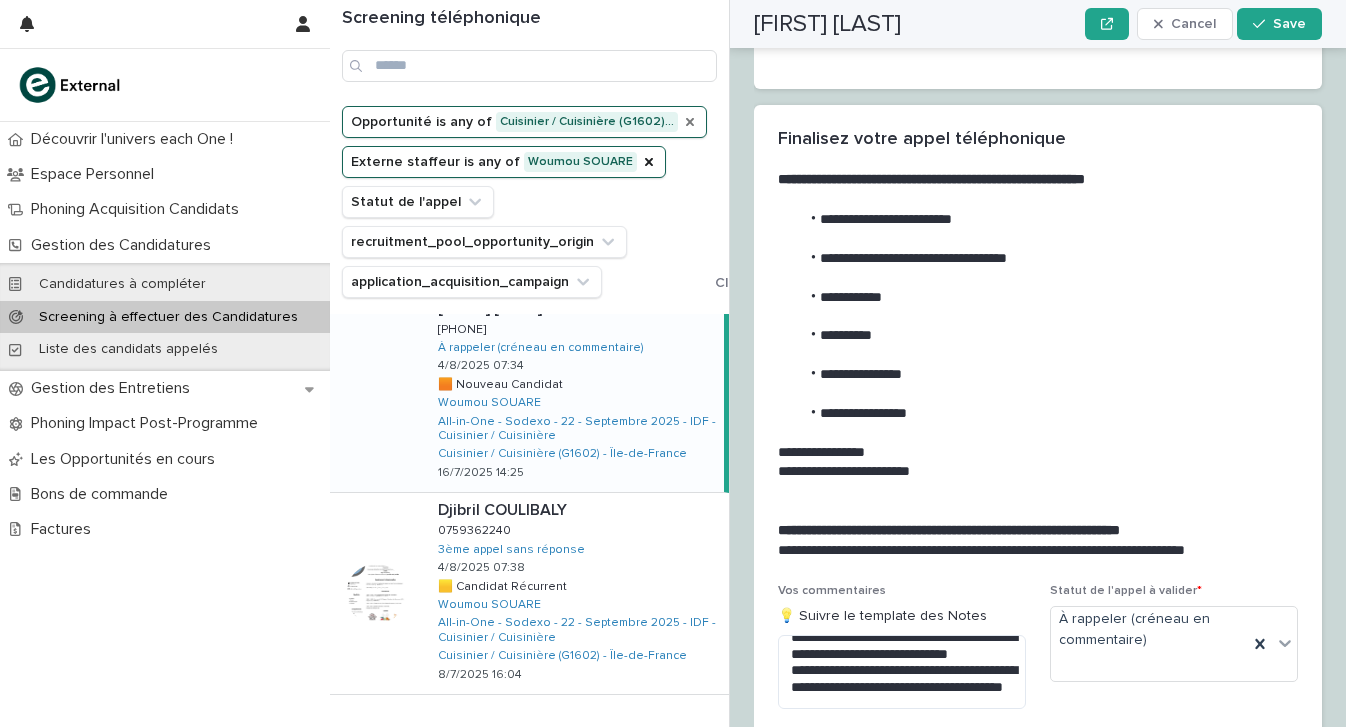 click on "Next" at bounding box center [674, 736] 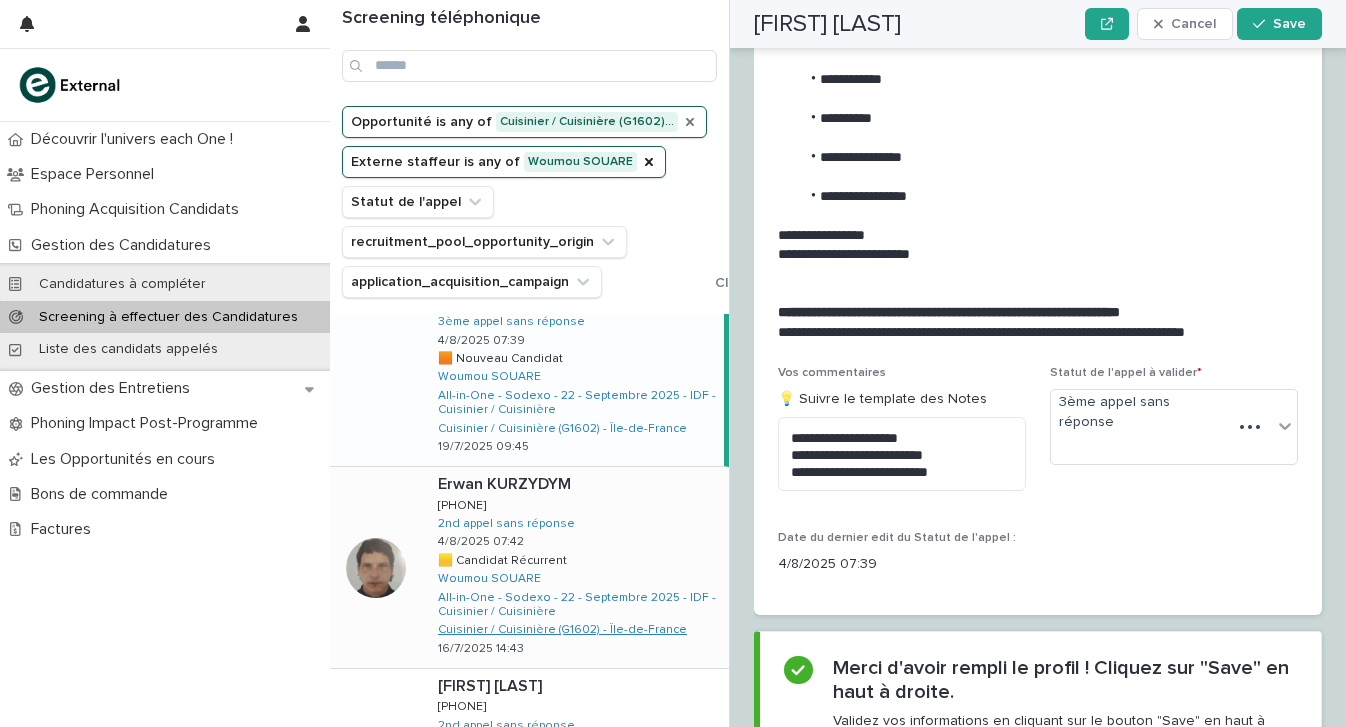 scroll, scrollTop: 49, scrollLeft: 0, axis: vertical 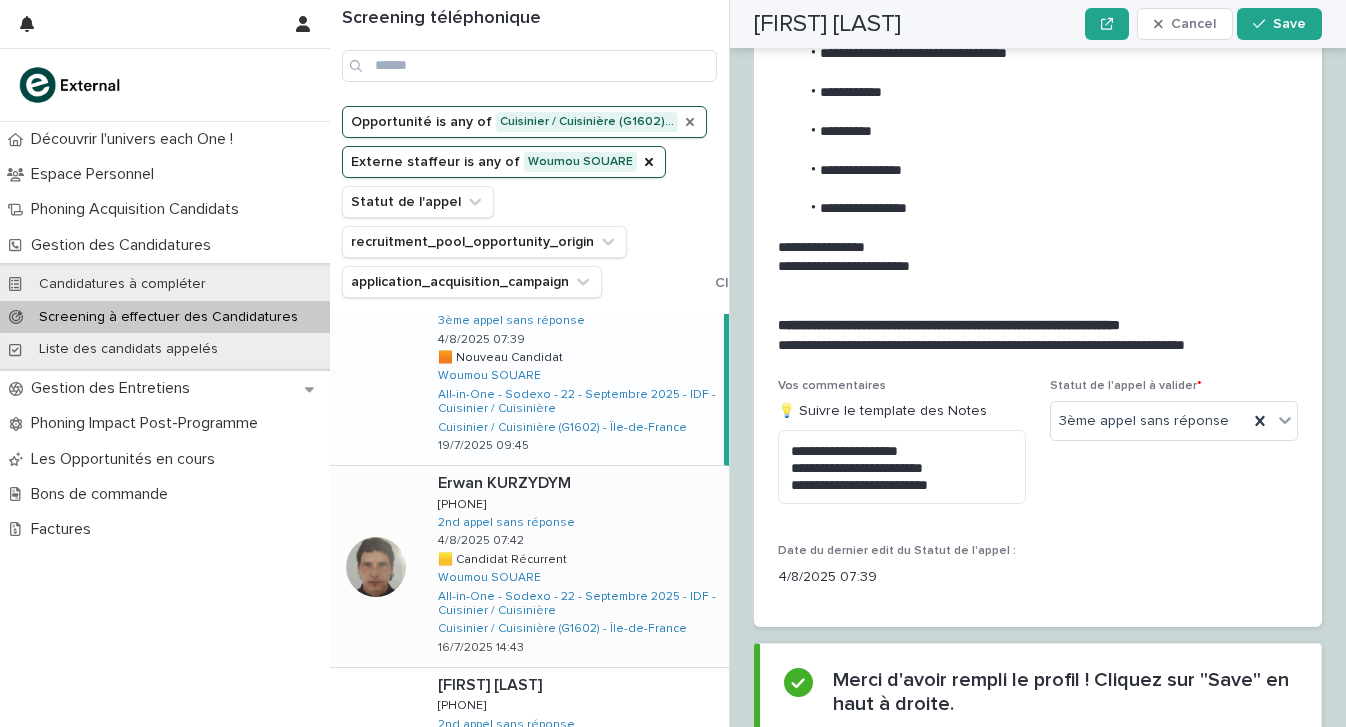 click on "Erwan KURZYDYM Erwan KURZYDYM   0780068155 0780068155   2nd appel sans réponse   4/8/2025 07:42 🟨 Candidat Récurrent 🟨 Candidat Récurrent   Woumou SOUARE   All-in-One - Sodexo - 22 - Septembre 2025 - IDF - Cuisinier / Cuisinière   Cuisinier / Cuisinière (G1602) - Île-de-France   16/7/2025 14:43" at bounding box center (575, 566) 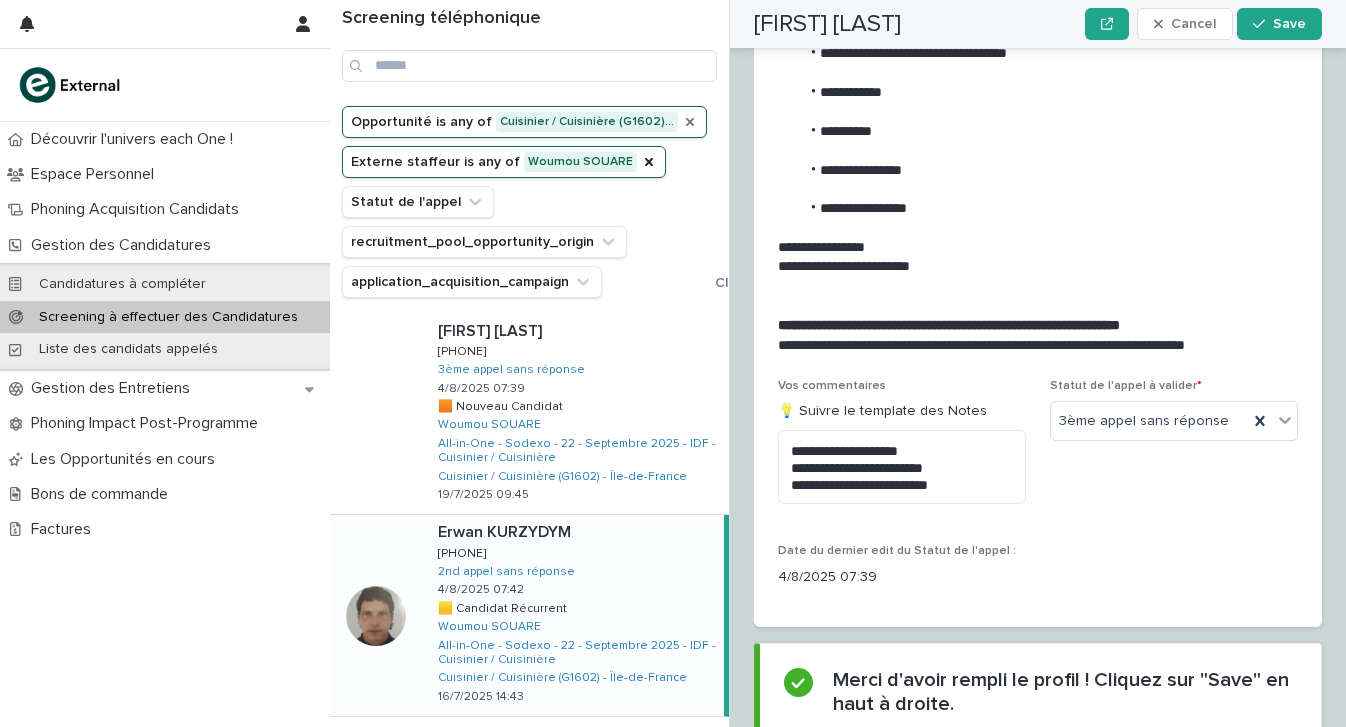scroll, scrollTop: 0, scrollLeft: 0, axis: both 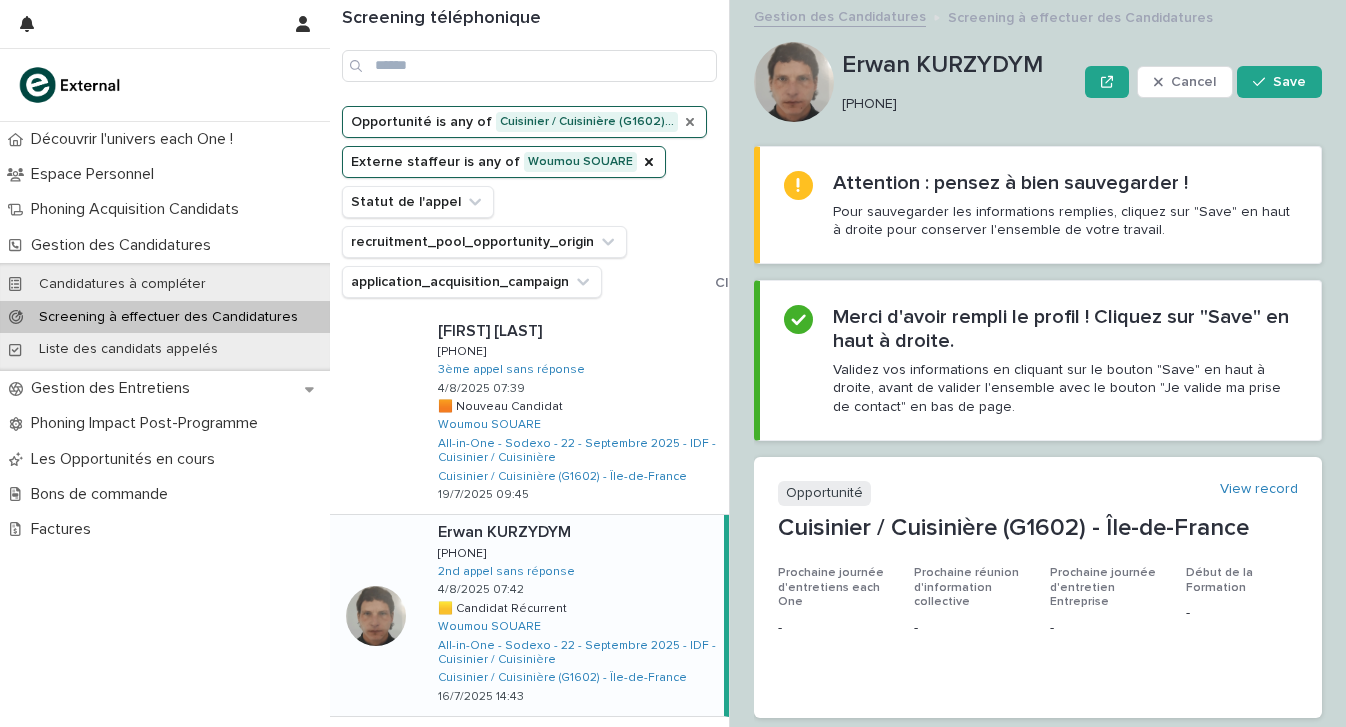 click on "Erwan KURZYDYM 0780068155" at bounding box center (959, 82) 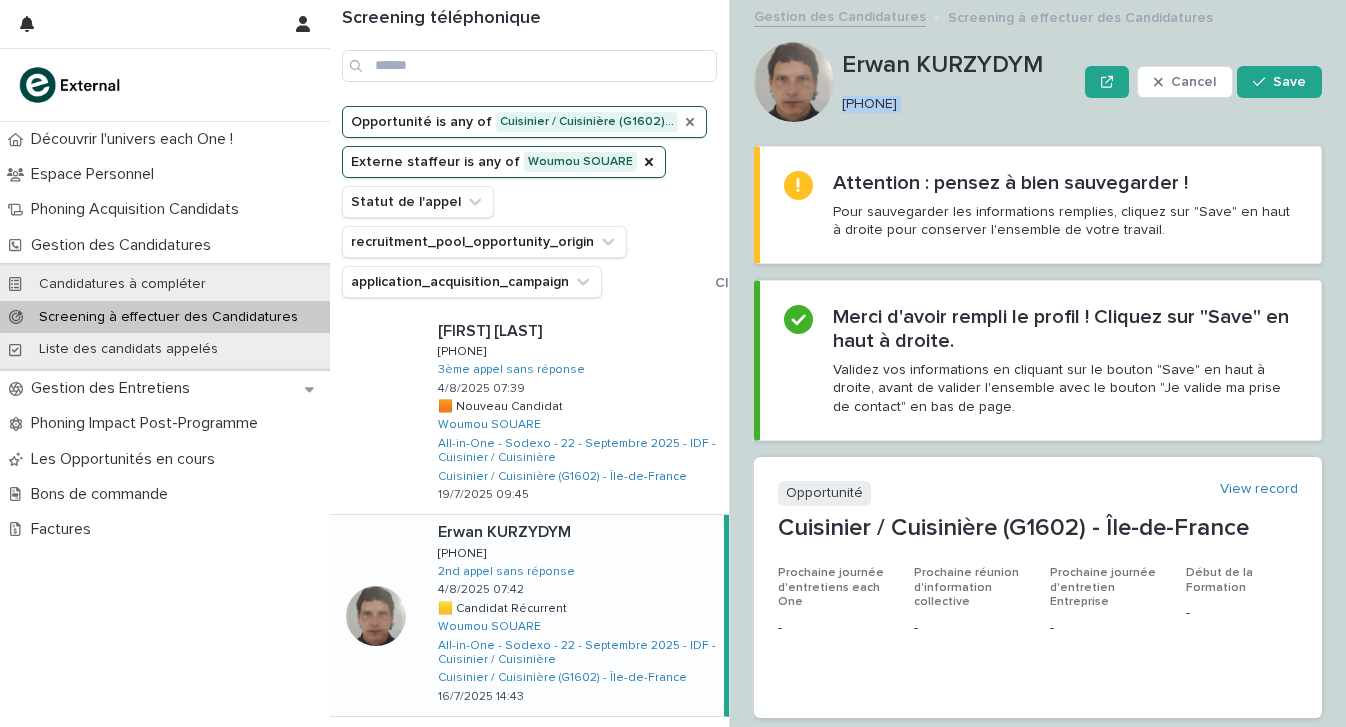 click on "0780068155" at bounding box center [955, 104] 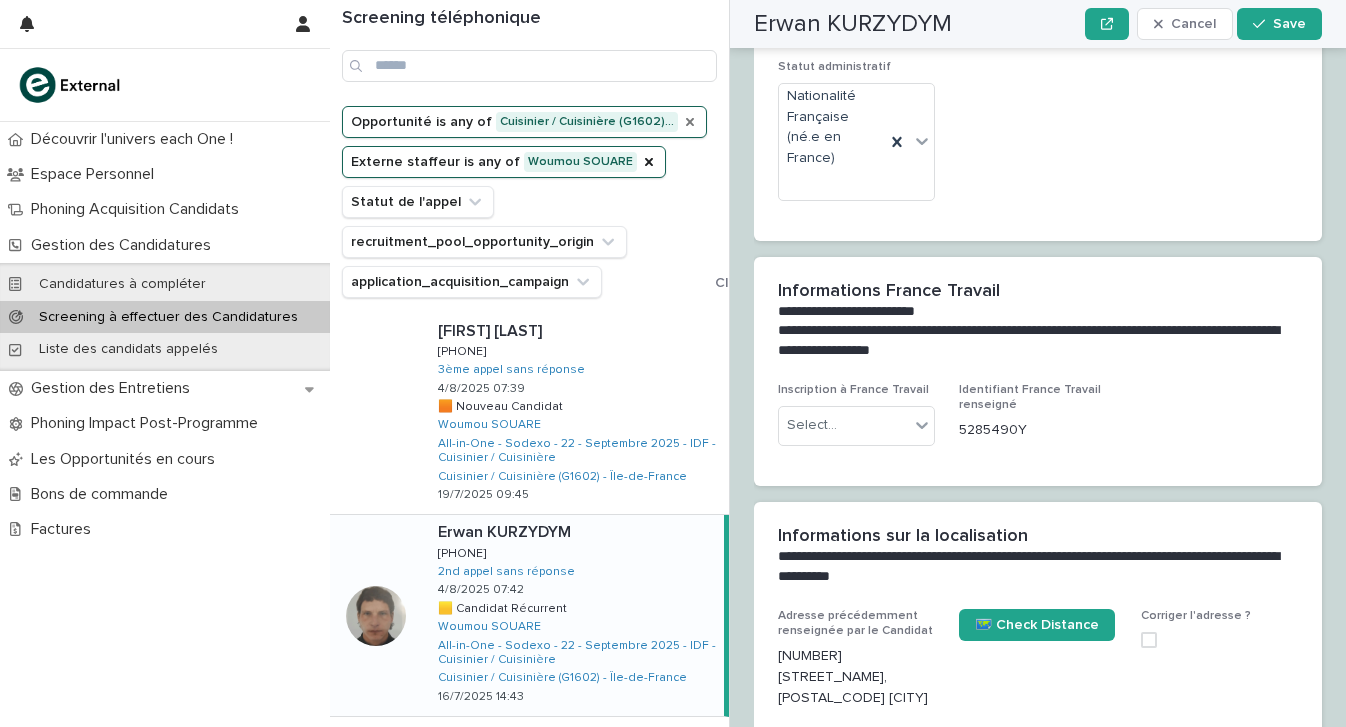 scroll, scrollTop: 2450, scrollLeft: 0, axis: vertical 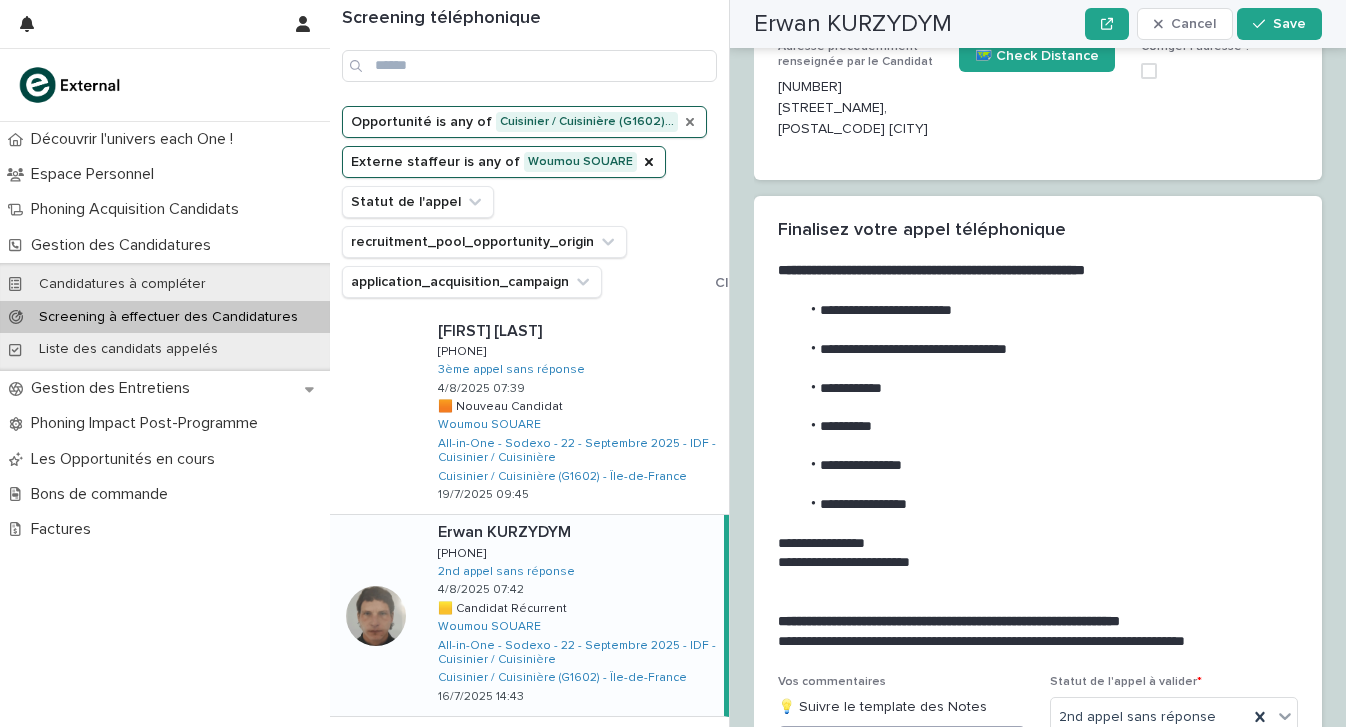 click on "**********" at bounding box center (902, 755) 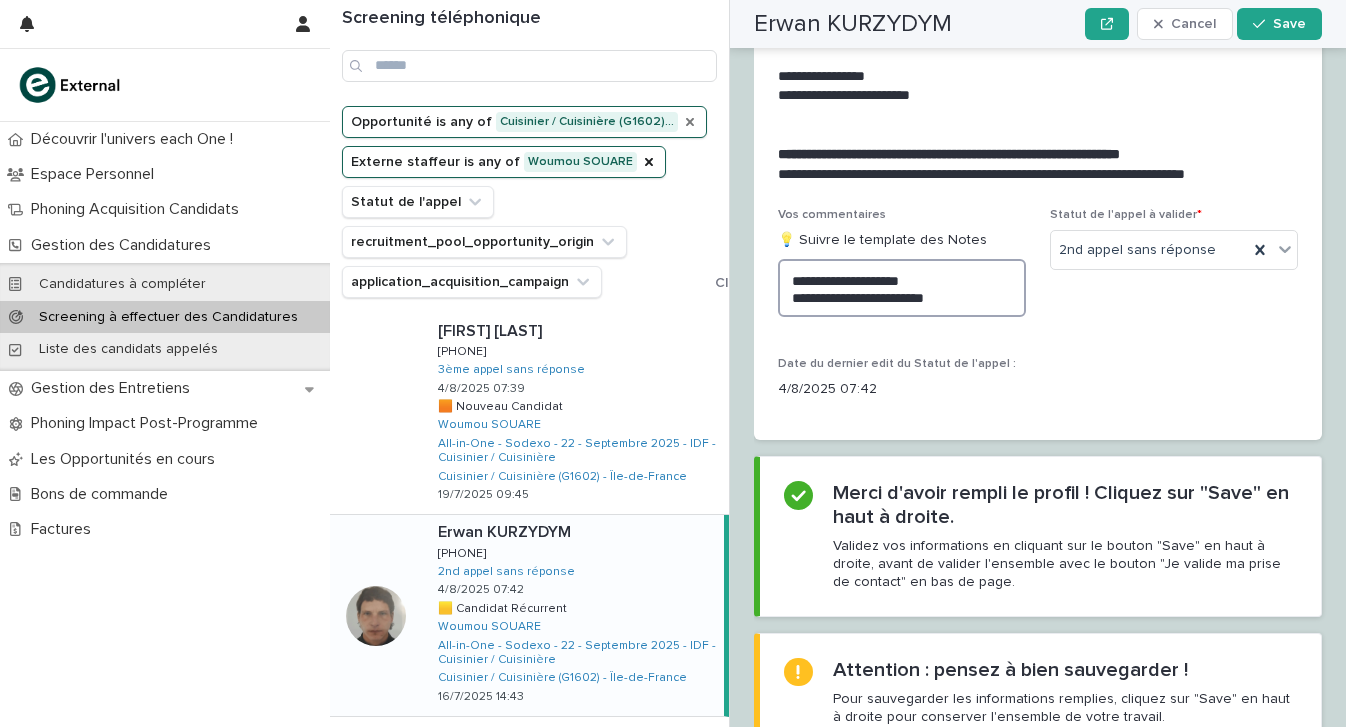 click on "**********" at bounding box center [902, 288] 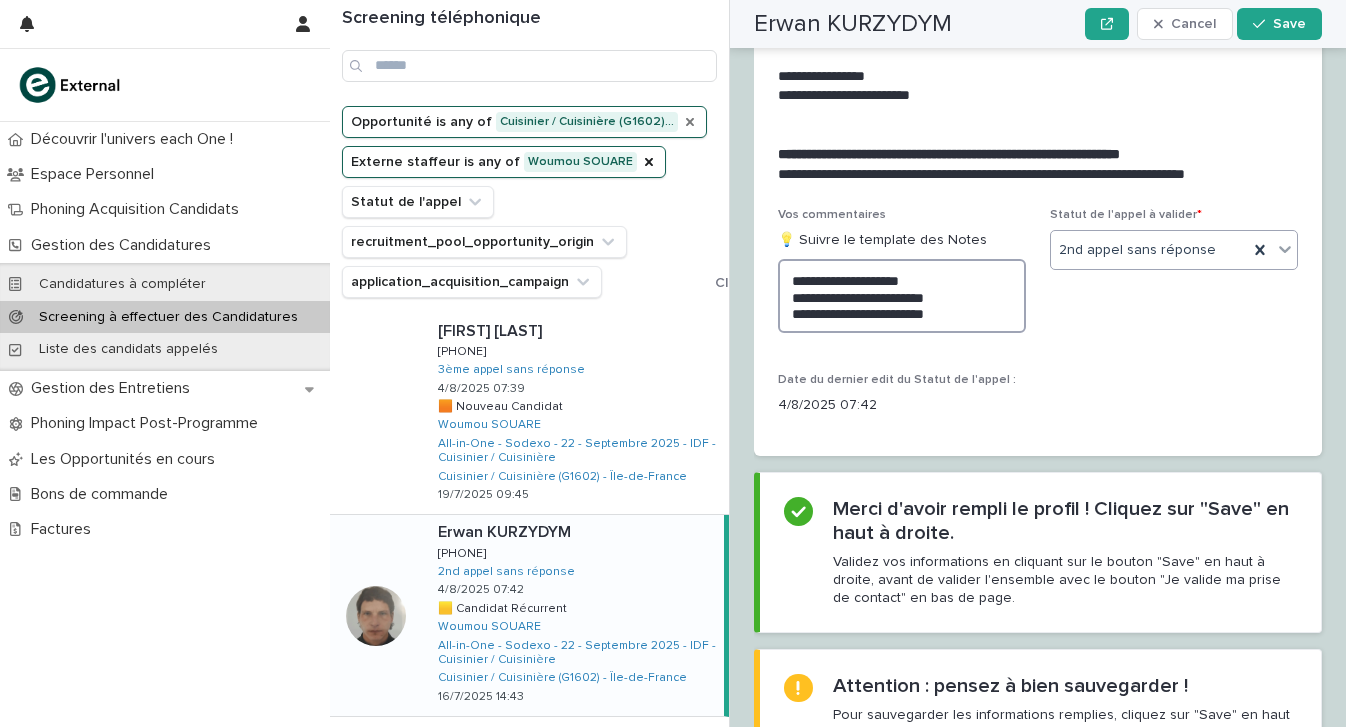 scroll, scrollTop: 2917, scrollLeft: 0, axis: vertical 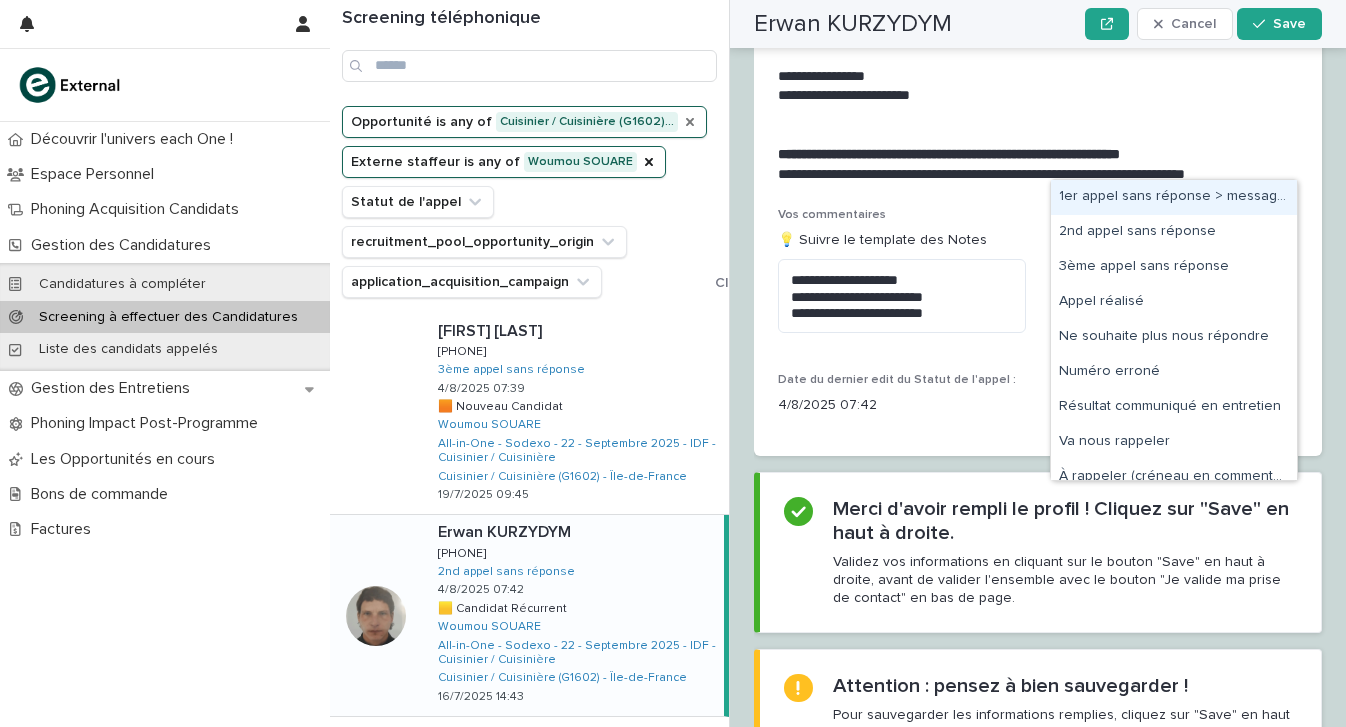 drag, startPoint x: 1165, startPoint y: 144, endPoint x: 1165, endPoint y: 181, distance: 37 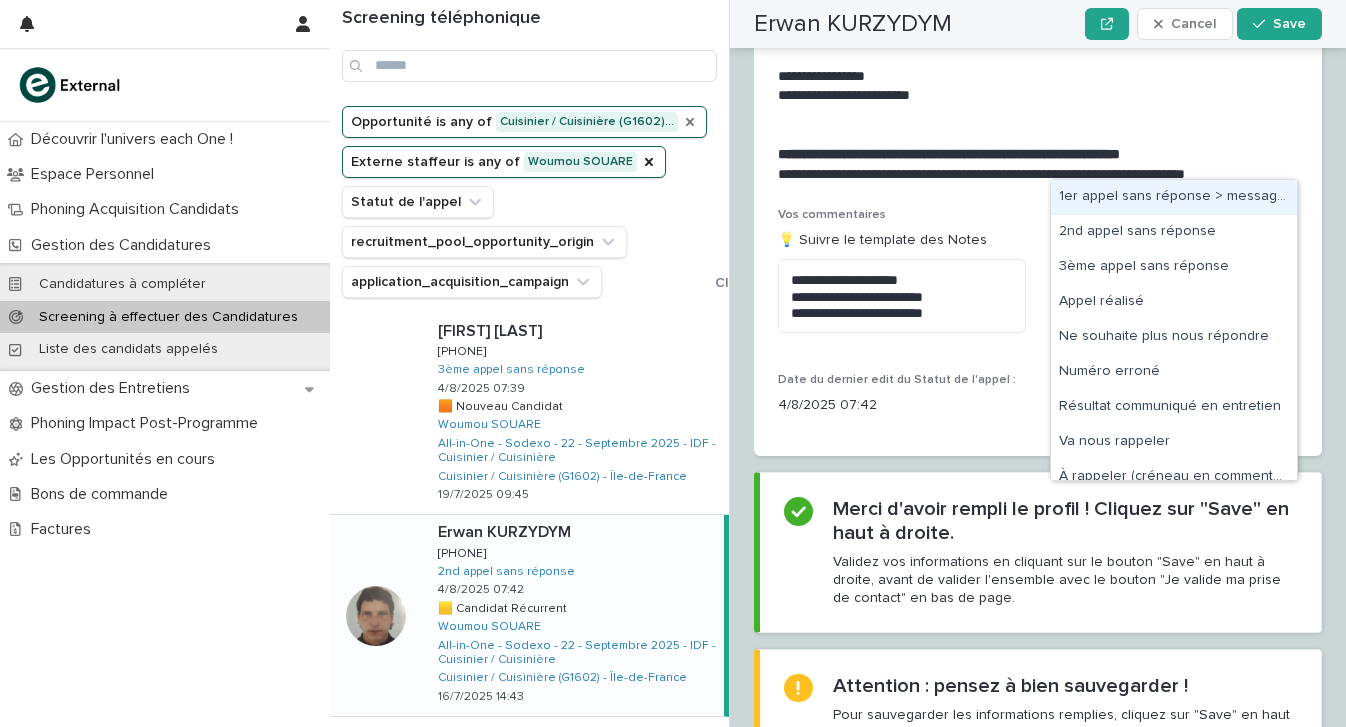 click on "2nd appel sans réponse" at bounding box center (1149, 250) 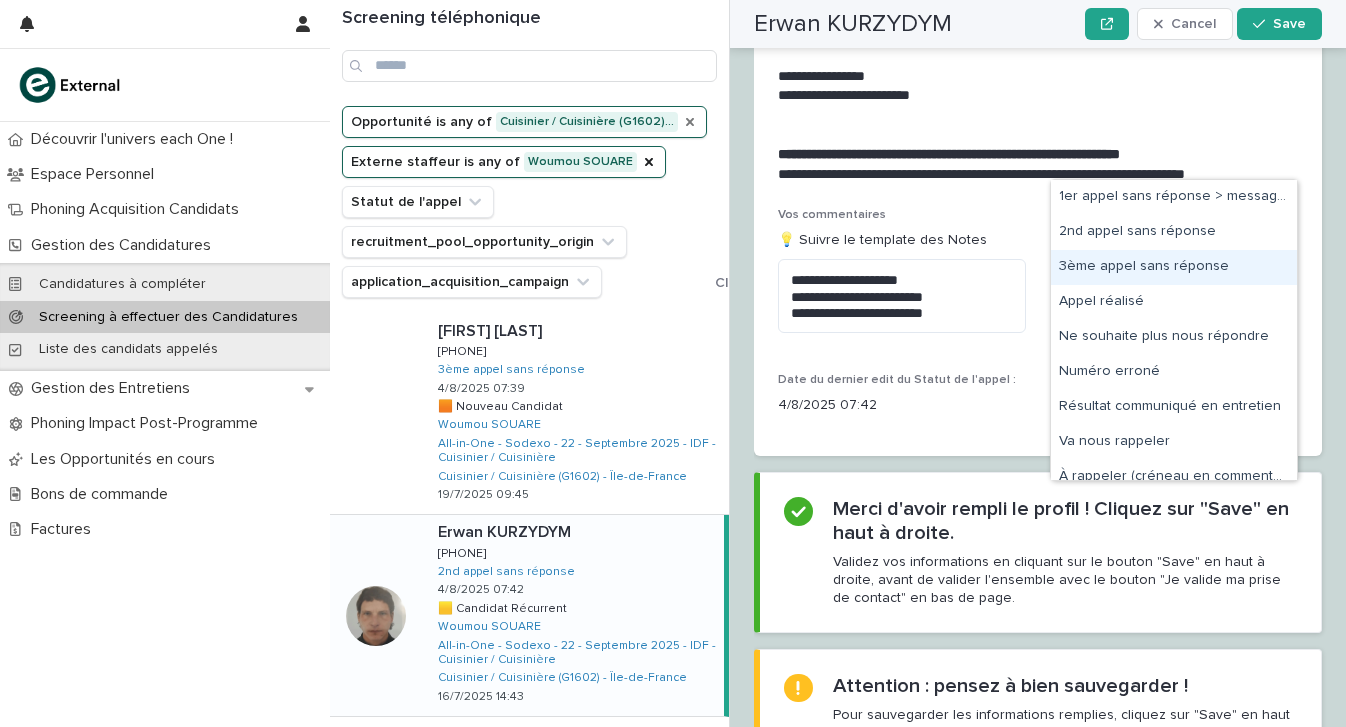 click on "3ème appel sans réponse" at bounding box center [1174, 267] 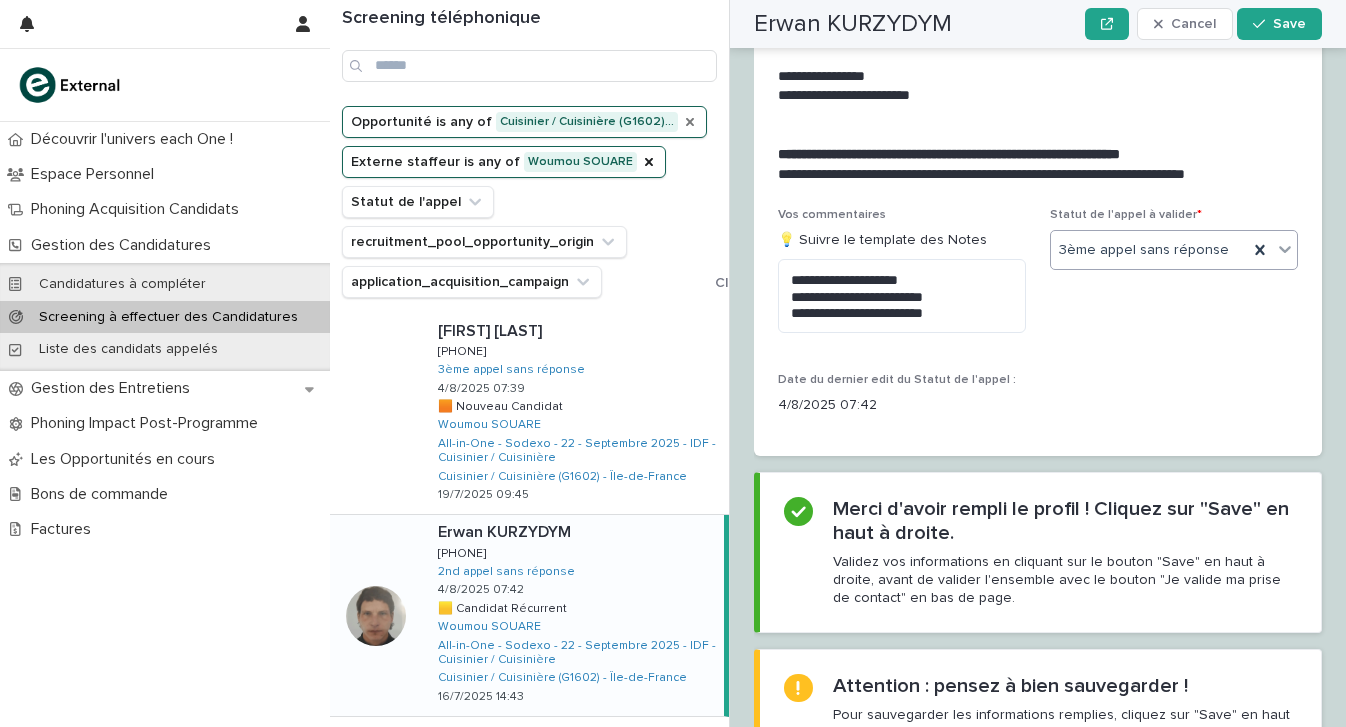 scroll, scrollTop: 2917, scrollLeft: 0, axis: vertical 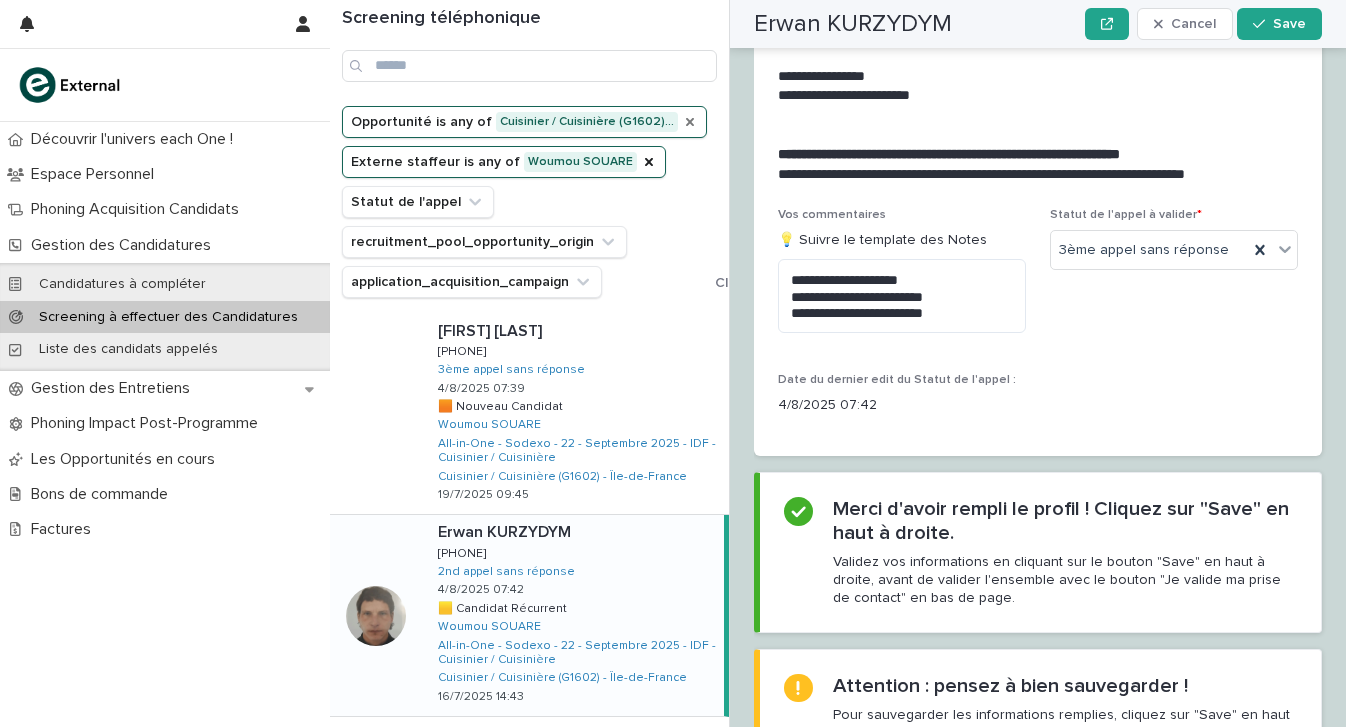 click on "Erwan KURZYDYM Cancel Save" at bounding box center [1038, 24] 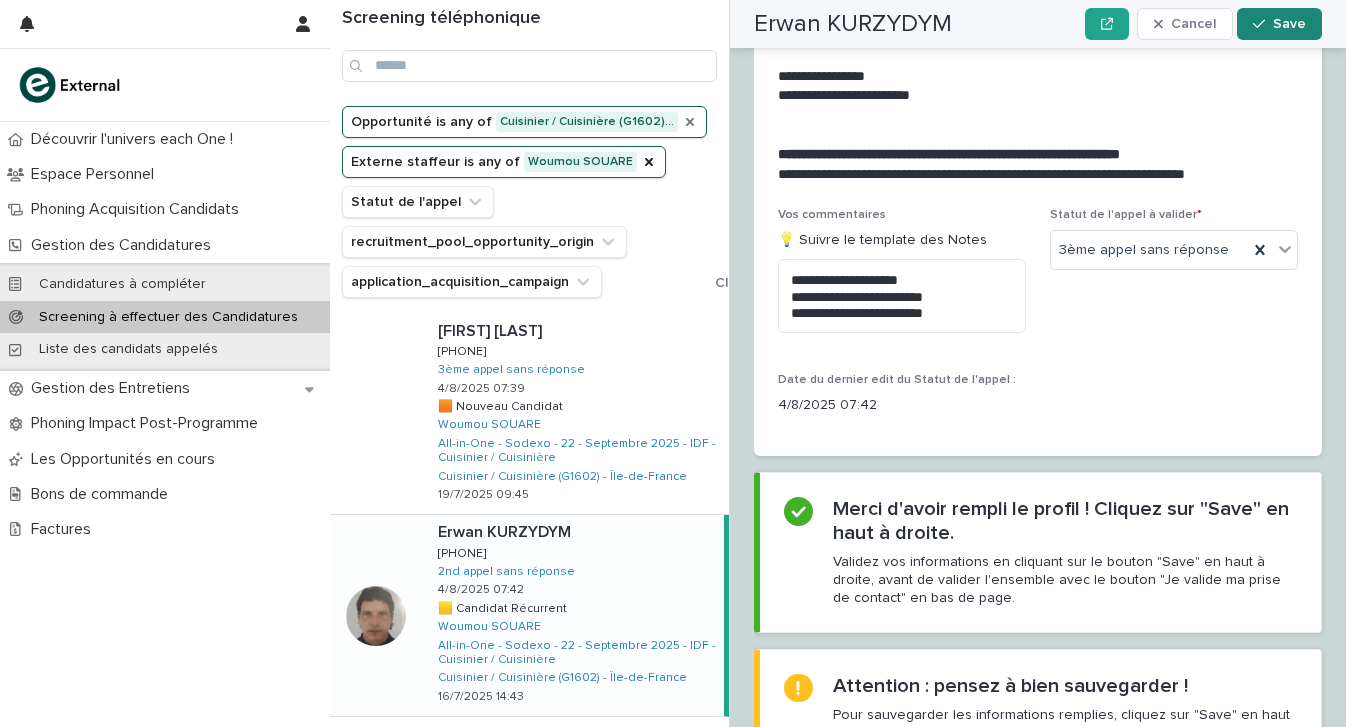 click at bounding box center (1263, 24) 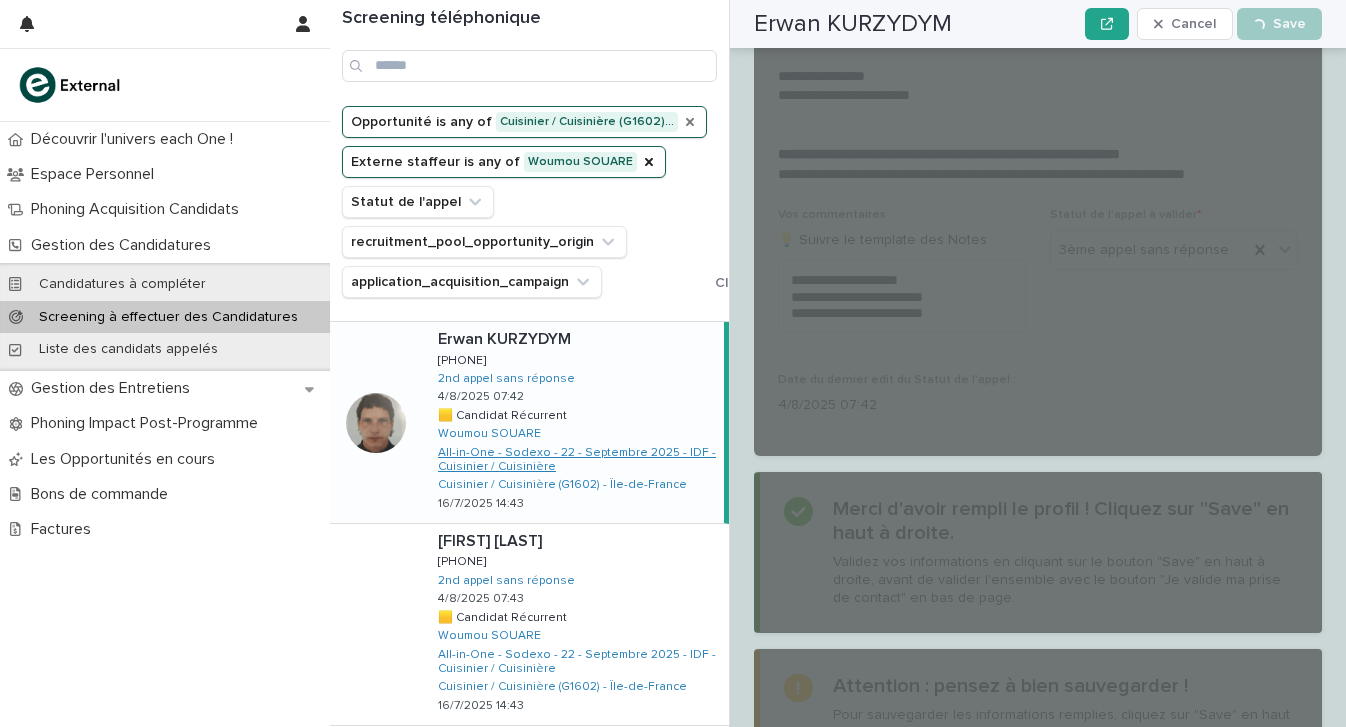 scroll, scrollTop: 204, scrollLeft: 0, axis: vertical 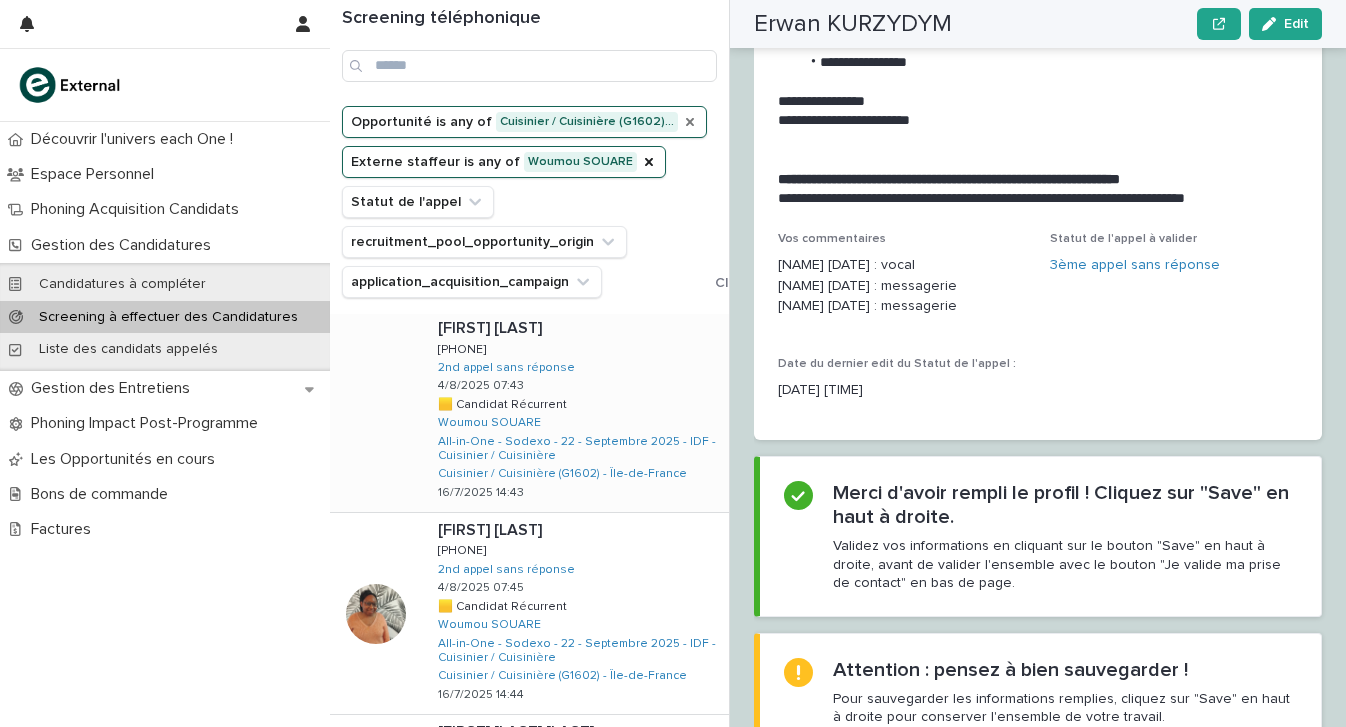 click on "Idoya TATI Idoya TATI   0744134489 0744134489   2nd appel sans réponse   4/8/2025 07:43 🟨 Candidat Récurrent 🟨 Candidat Récurrent   Woumou SOUARE   All-in-One - Sodexo - 22 - Septembre 2025 - IDF - Cuisinier / Cuisinière   Cuisinier / Cuisinière (G1602) - Île-de-France   16/7/2025 14:43" at bounding box center (575, 411) 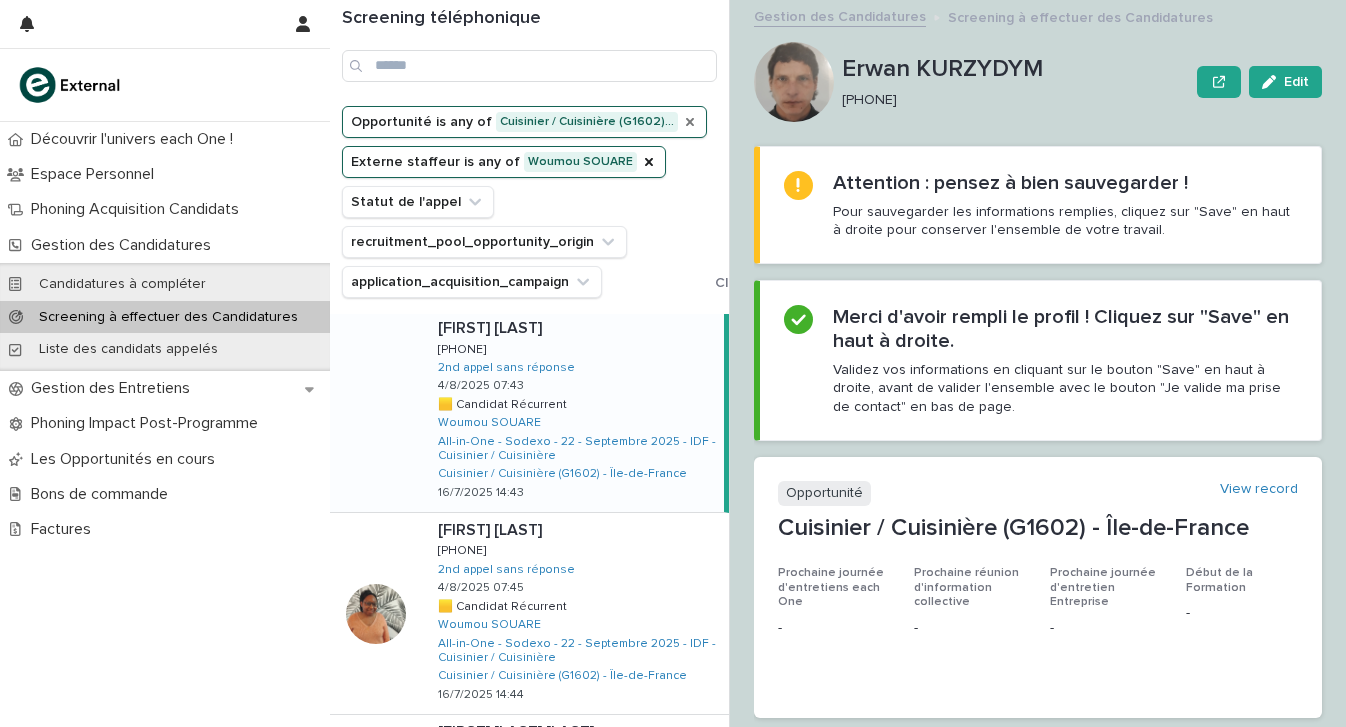 scroll, scrollTop: 0, scrollLeft: 0, axis: both 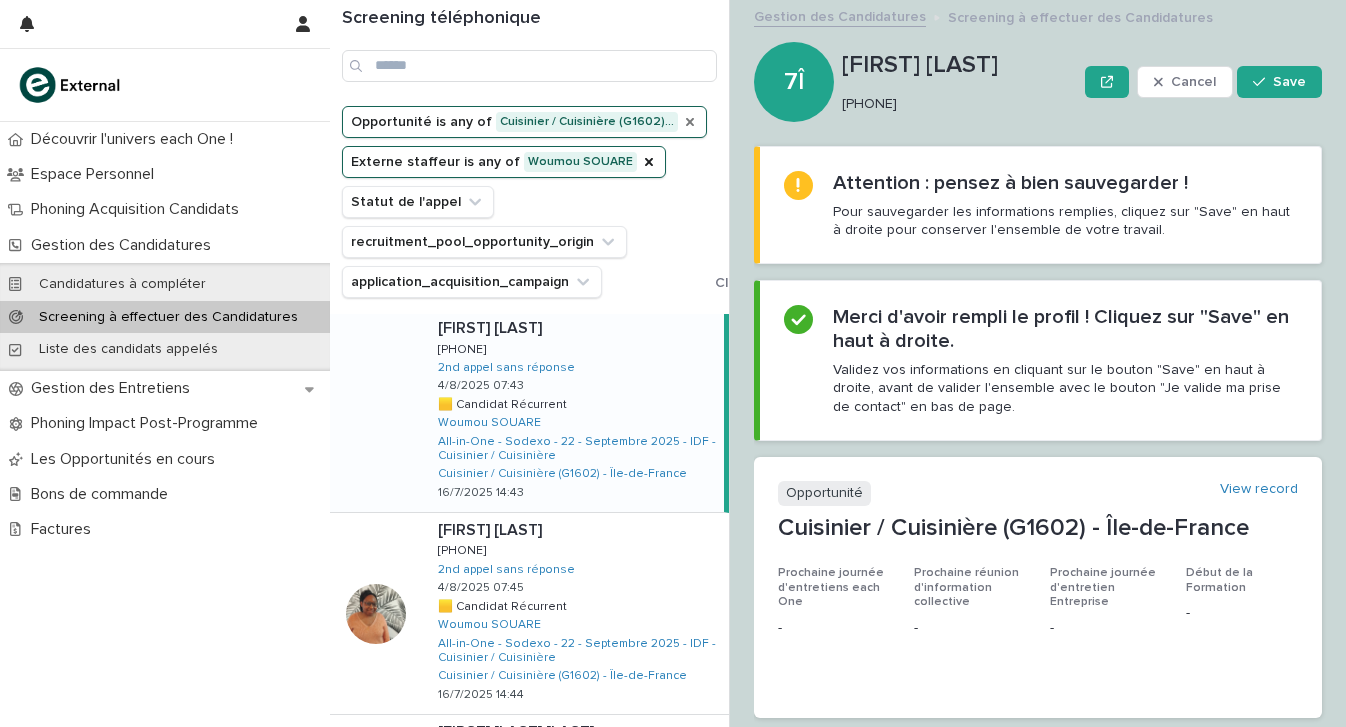 click on "0744134489" at bounding box center [955, 104] 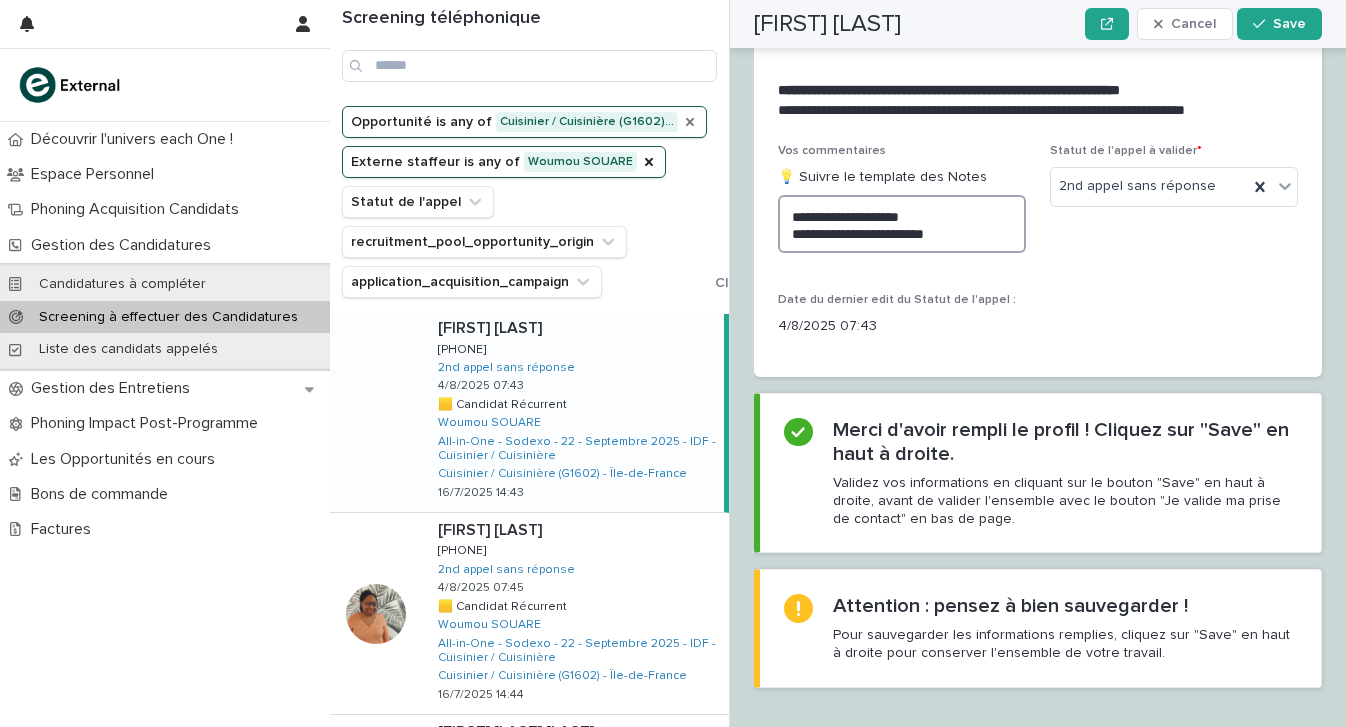 click on "**********" at bounding box center (902, 224) 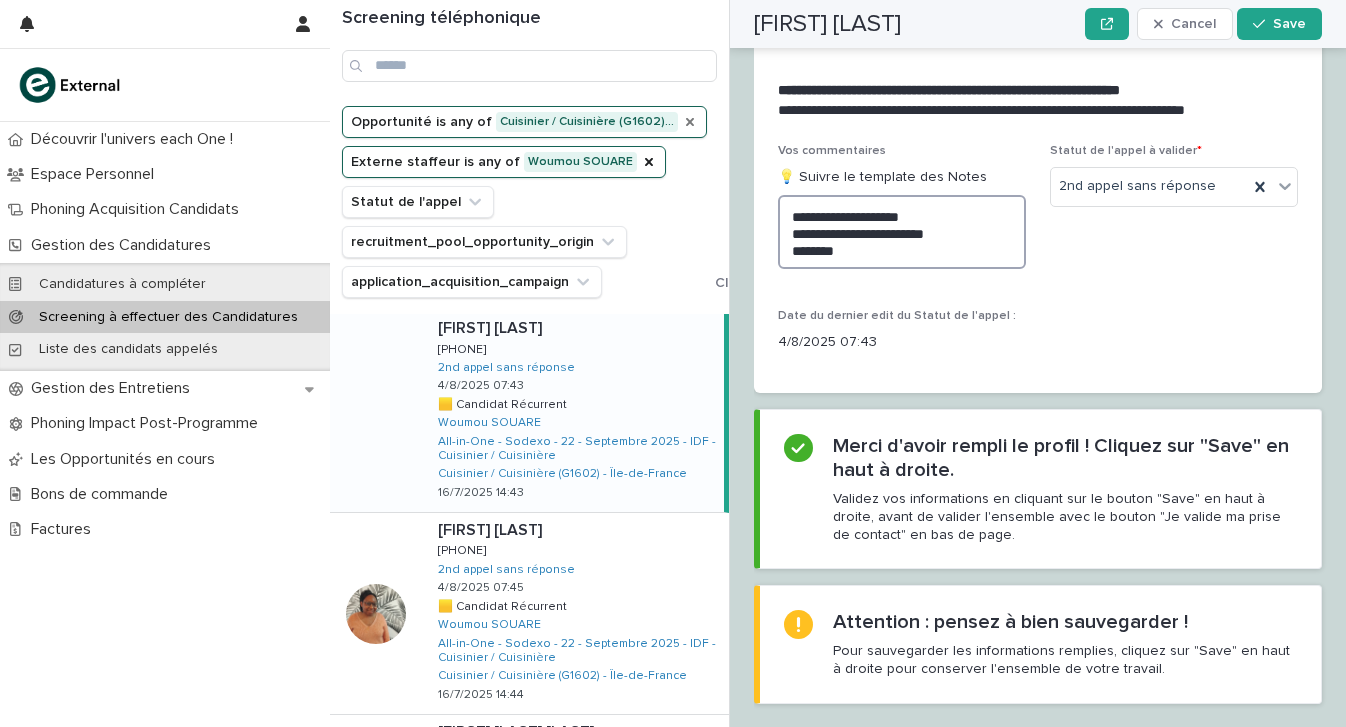 scroll, scrollTop: 2403, scrollLeft: 0, axis: vertical 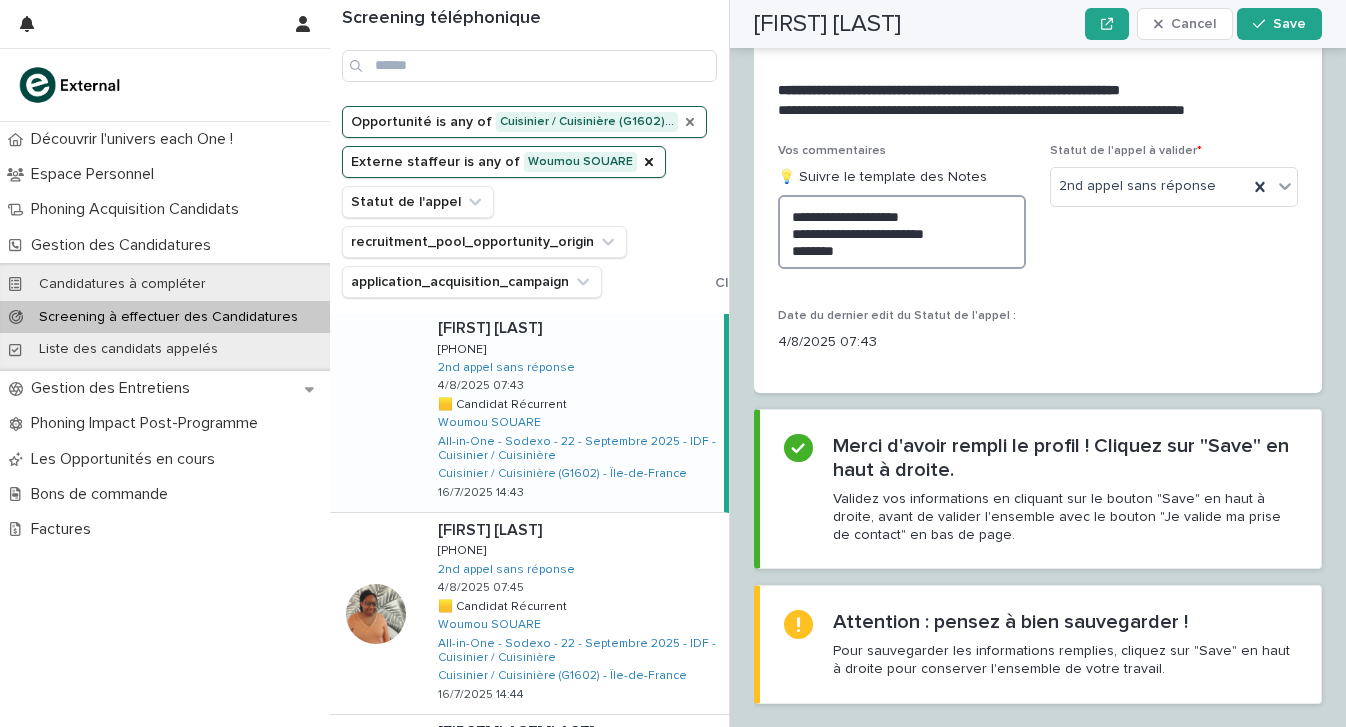 click on "**********" at bounding box center (902, 232) 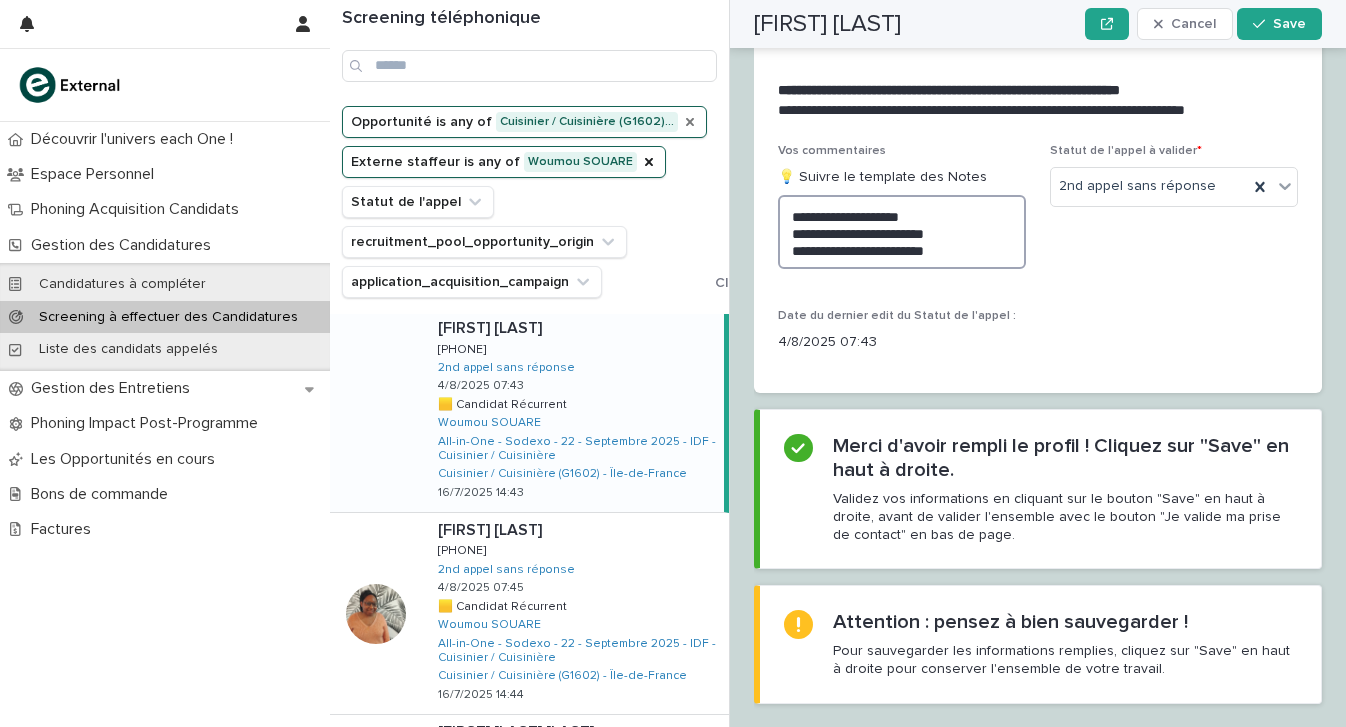 scroll, scrollTop: 2403, scrollLeft: 0, axis: vertical 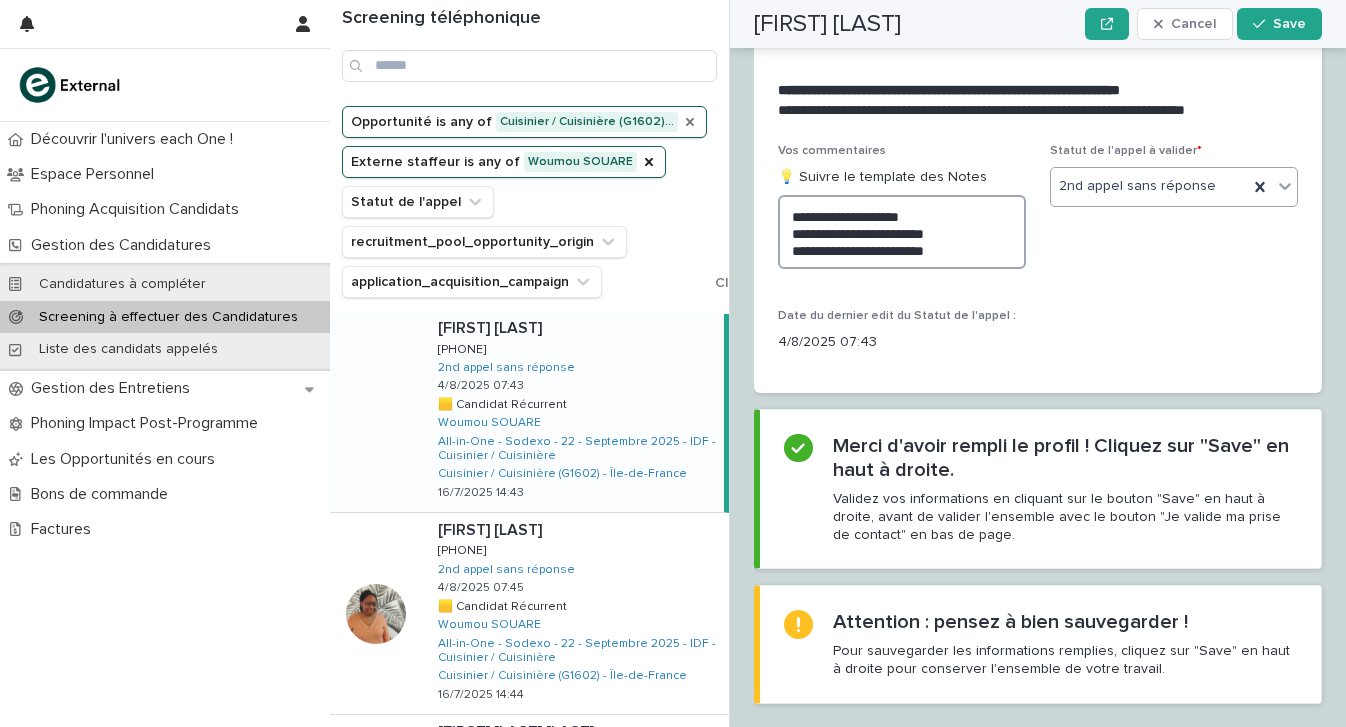 type on "**********" 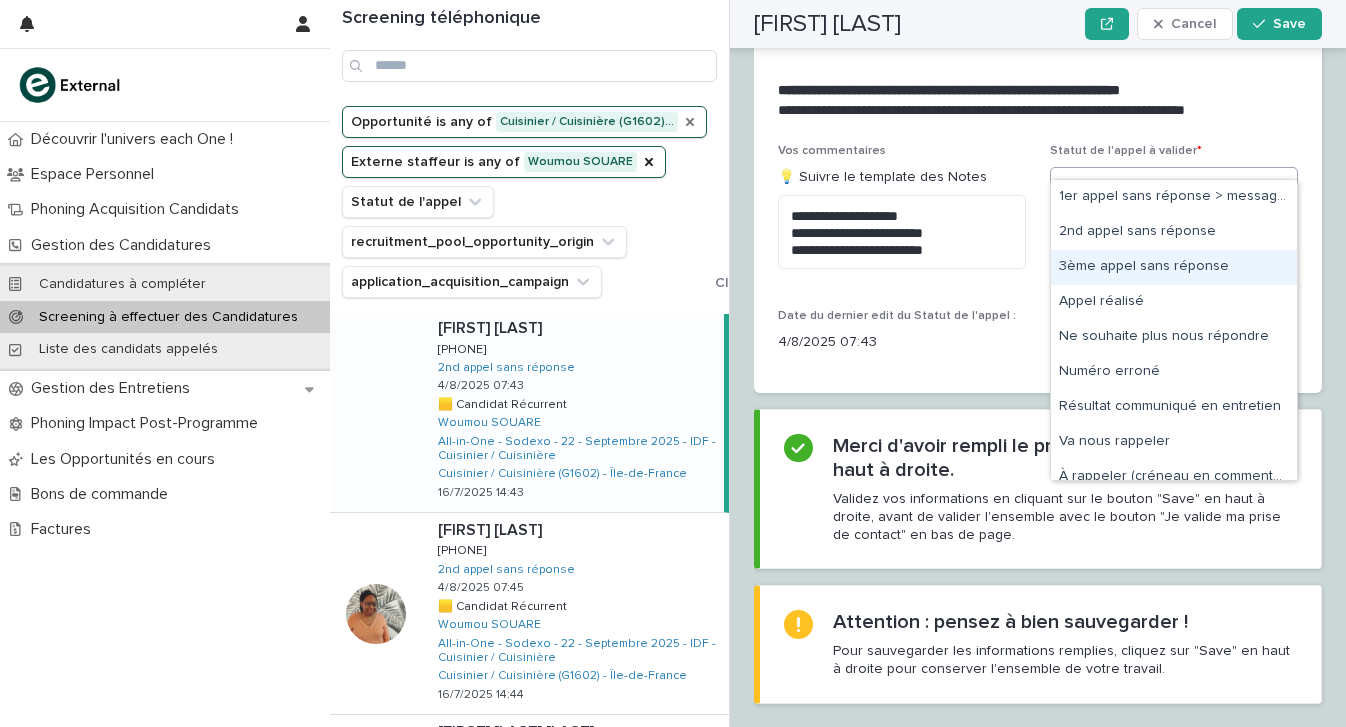 click on "3ème appel sans réponse" at bounding box center (1174, 267) 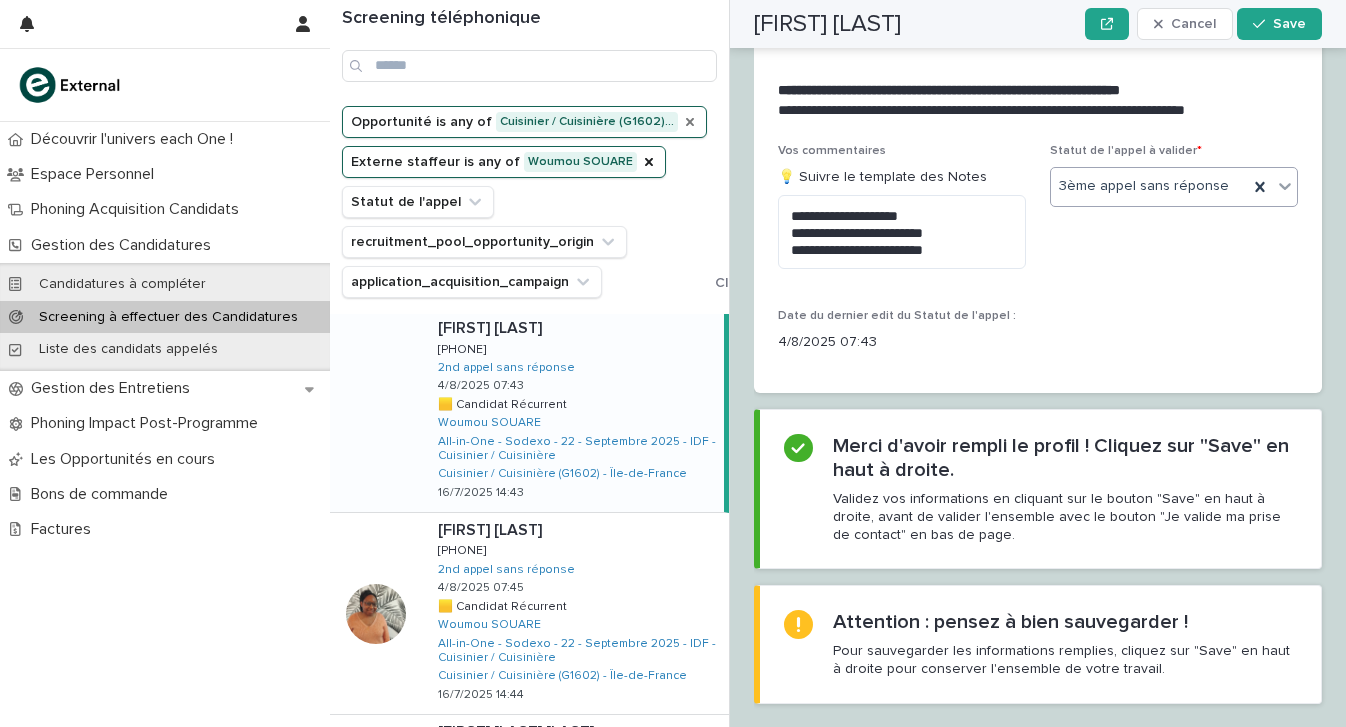 scroll, scrollTop: 2403, scrollLeft: 0, axis: vertical 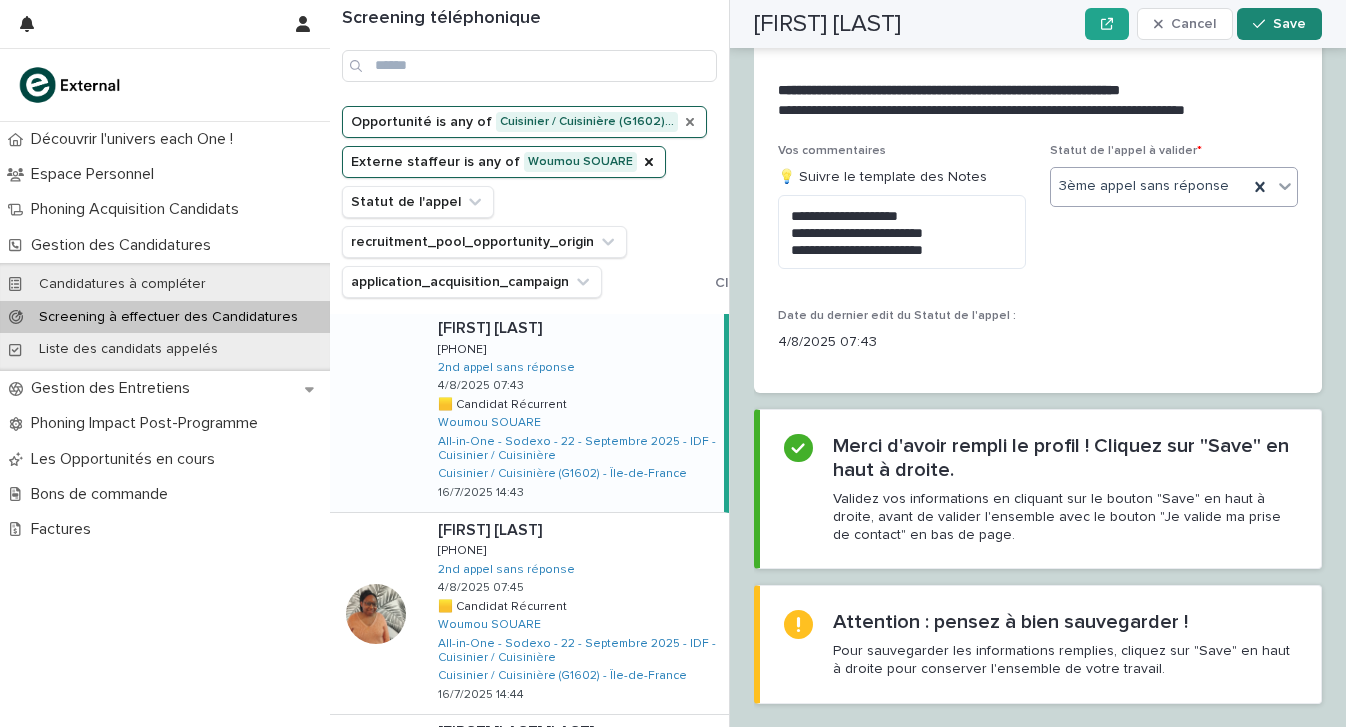 click on "Save" at bounding box center [1279, 24] 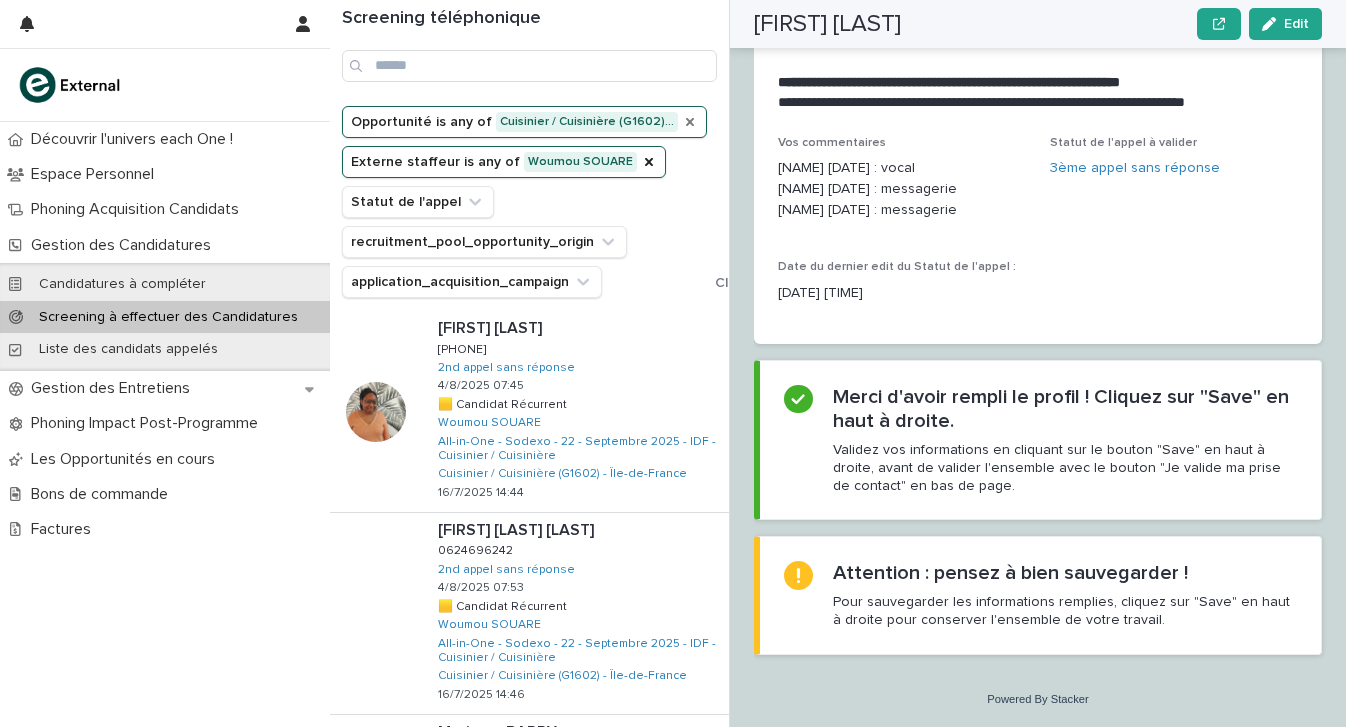 scroll, scrollTop: 2281, scrollLeft: 0, axis: vertical 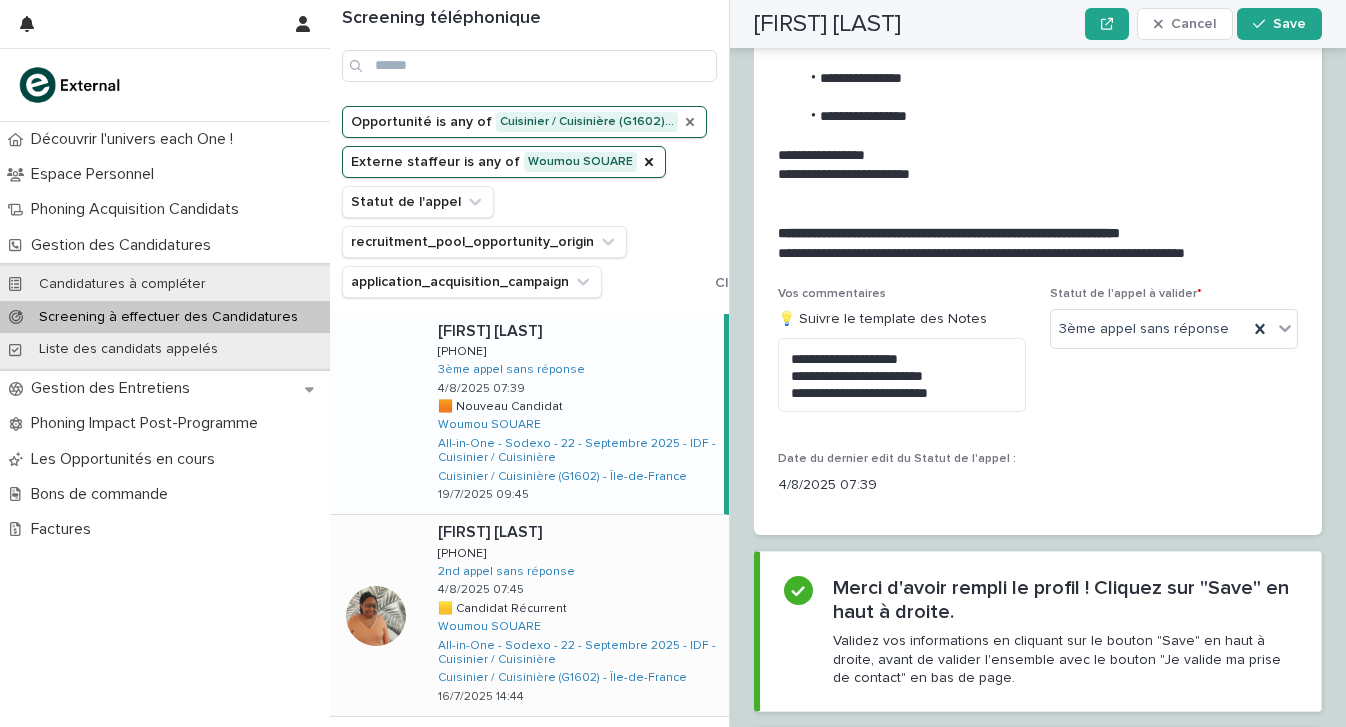 click on "Leslie FRONTON Leslie FRONTON   0661600225 0661600225   2nd appel sans réponse   4/8/2025 07:45 🟨 Candidat Récurrent 🟨 Candidat Récurrent   Woumou SOUARE   All-in-One - Sodexo - 22 - Septembre 2025 - IDF - Cuisinier / Cuisinière   Cuisinier / Cuisinière (G1602) - Île-de-France   16/7/2025 14:44" at bounding box center [575, 615] 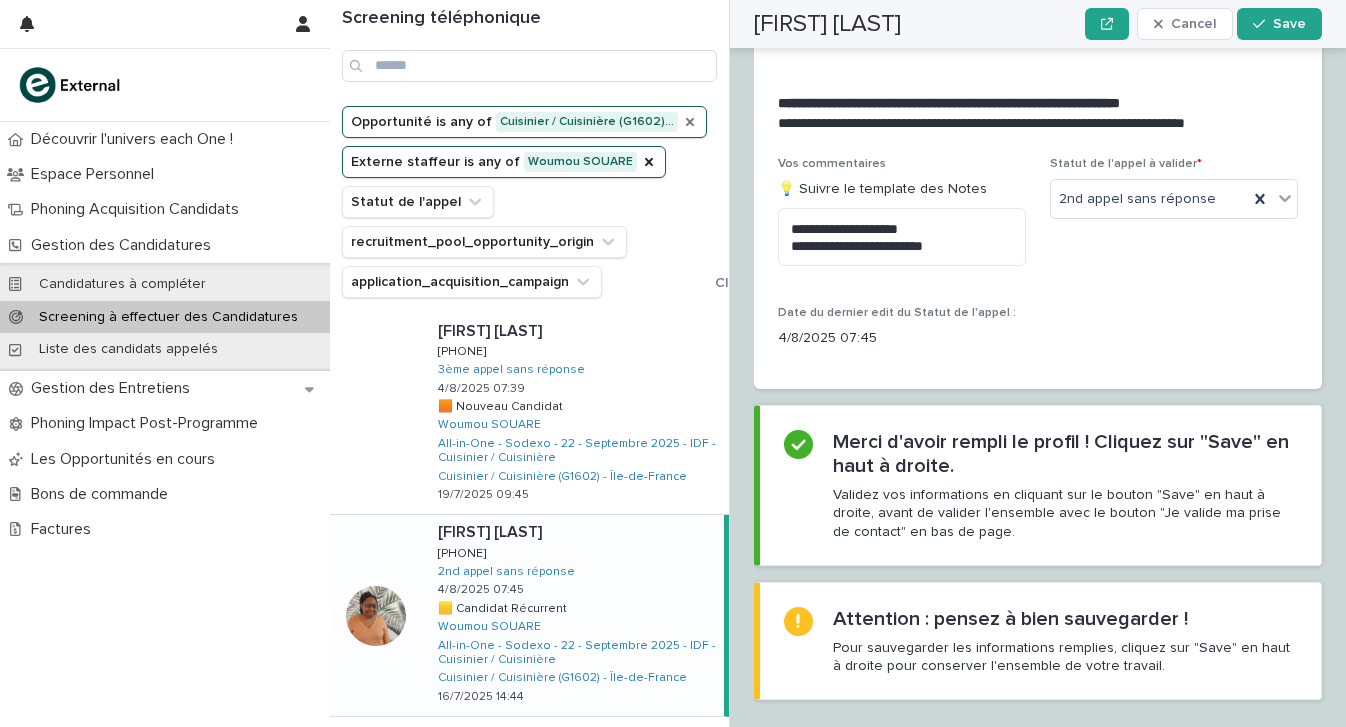 scroll, scrollTop: 2897, scrollLeft: 0, axis: vertical 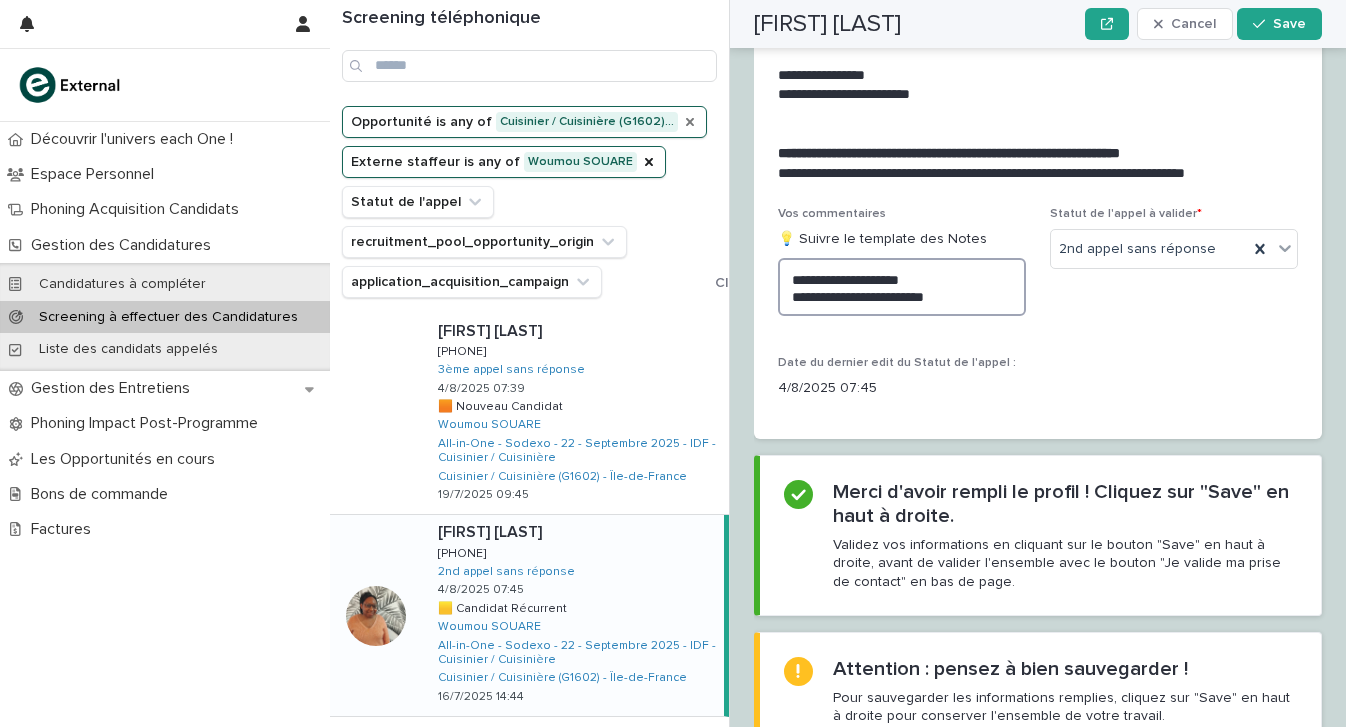 click on "**********" at bounding box center [902, 287] 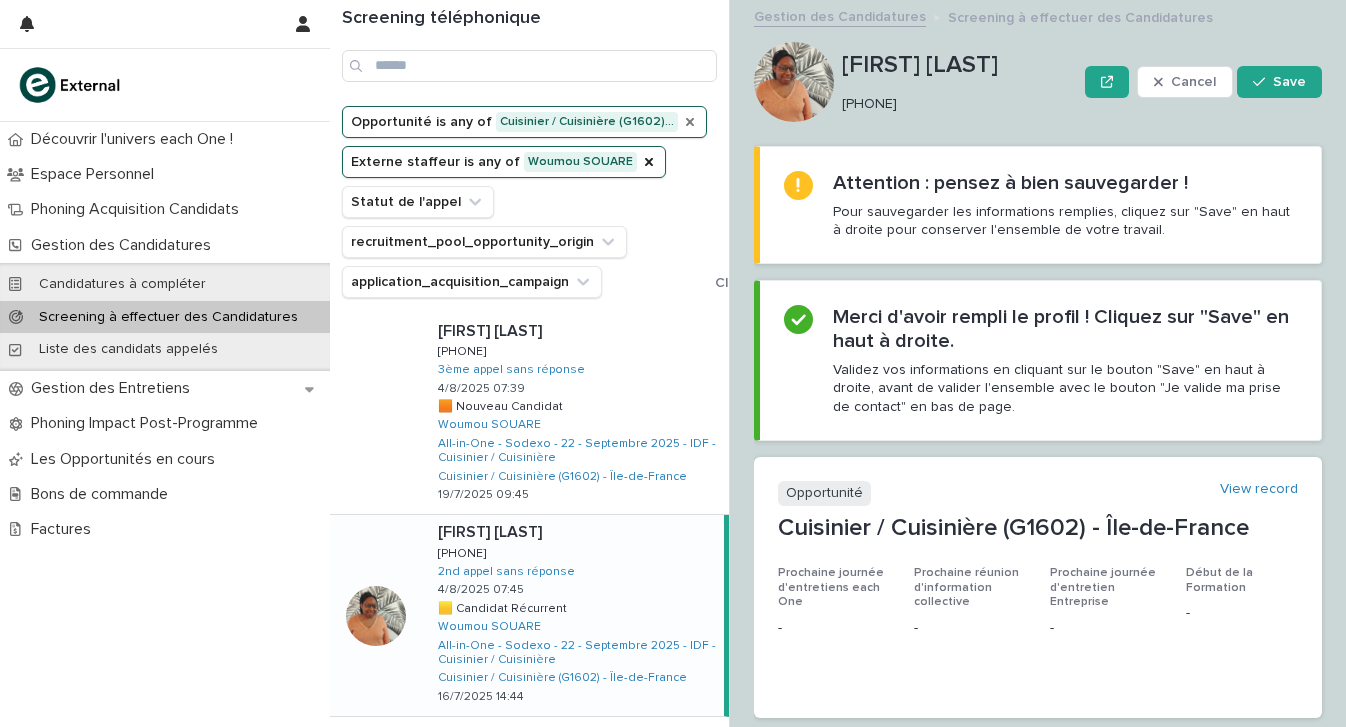 scroll, scrollTop: 0, scrollLeft: 0, axis: both 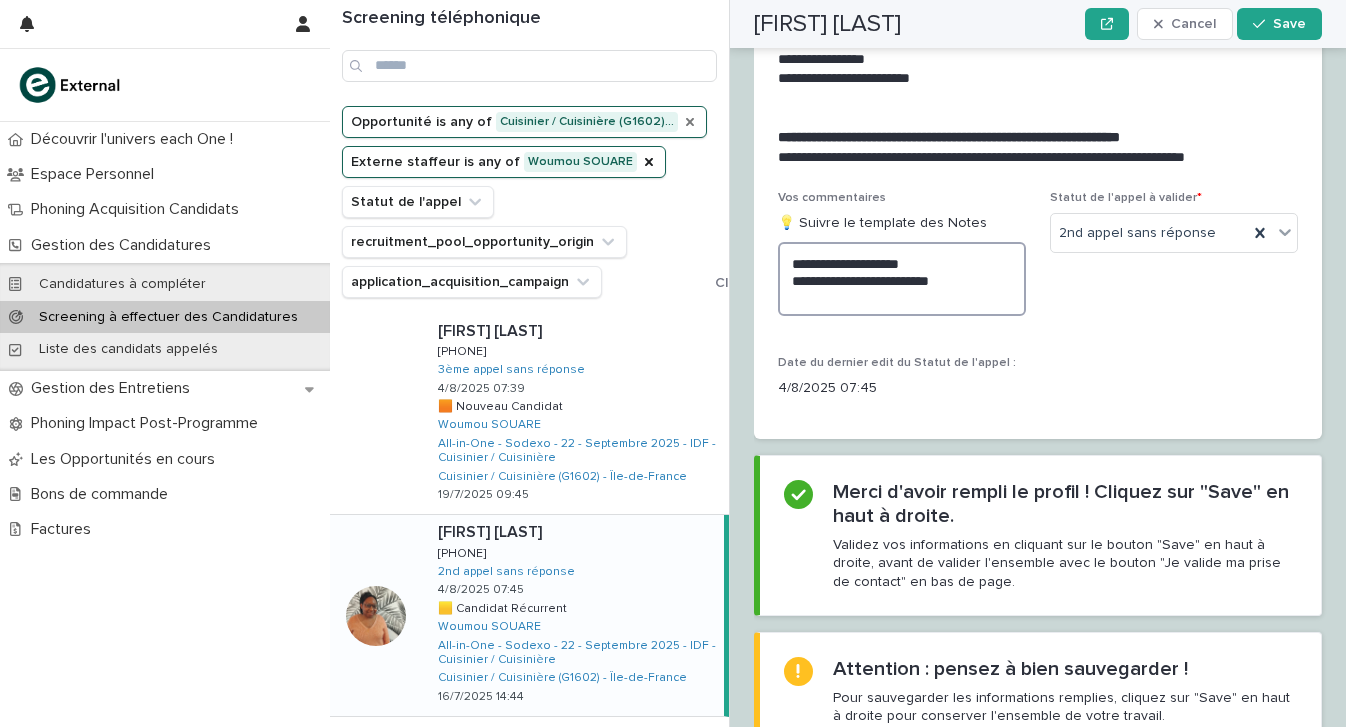 click on "**********" at bounding box center (902, 279) 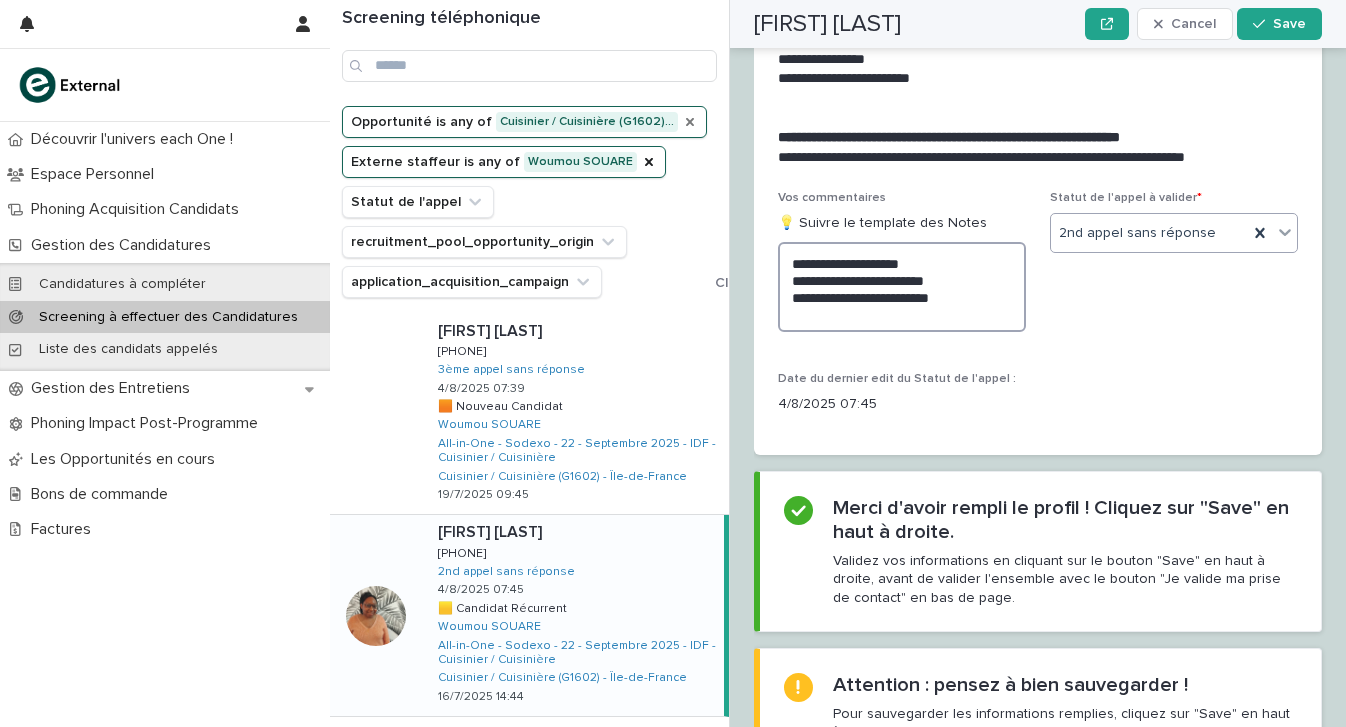scroll, scrollTop: 2913, scrollLeft: 0, axis: vertical 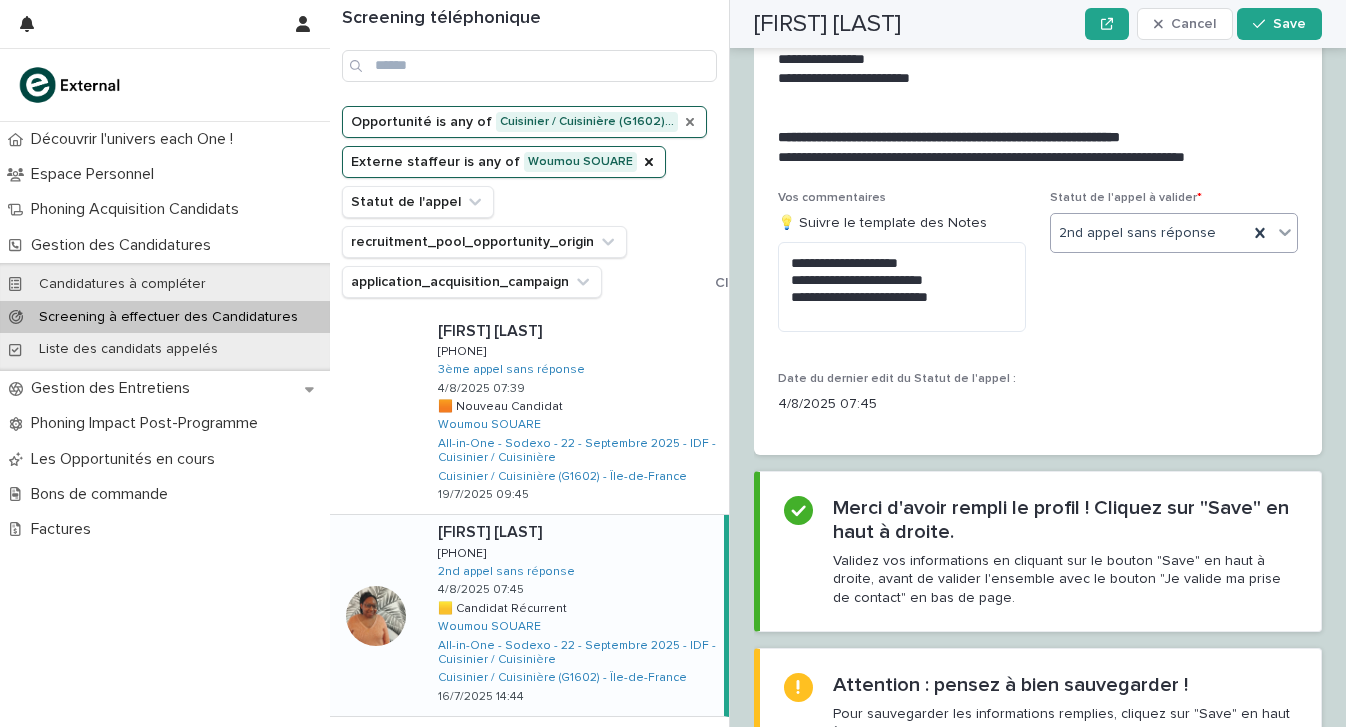 click on "2nd appel sans réponse" at bounding box center (1149, 233) 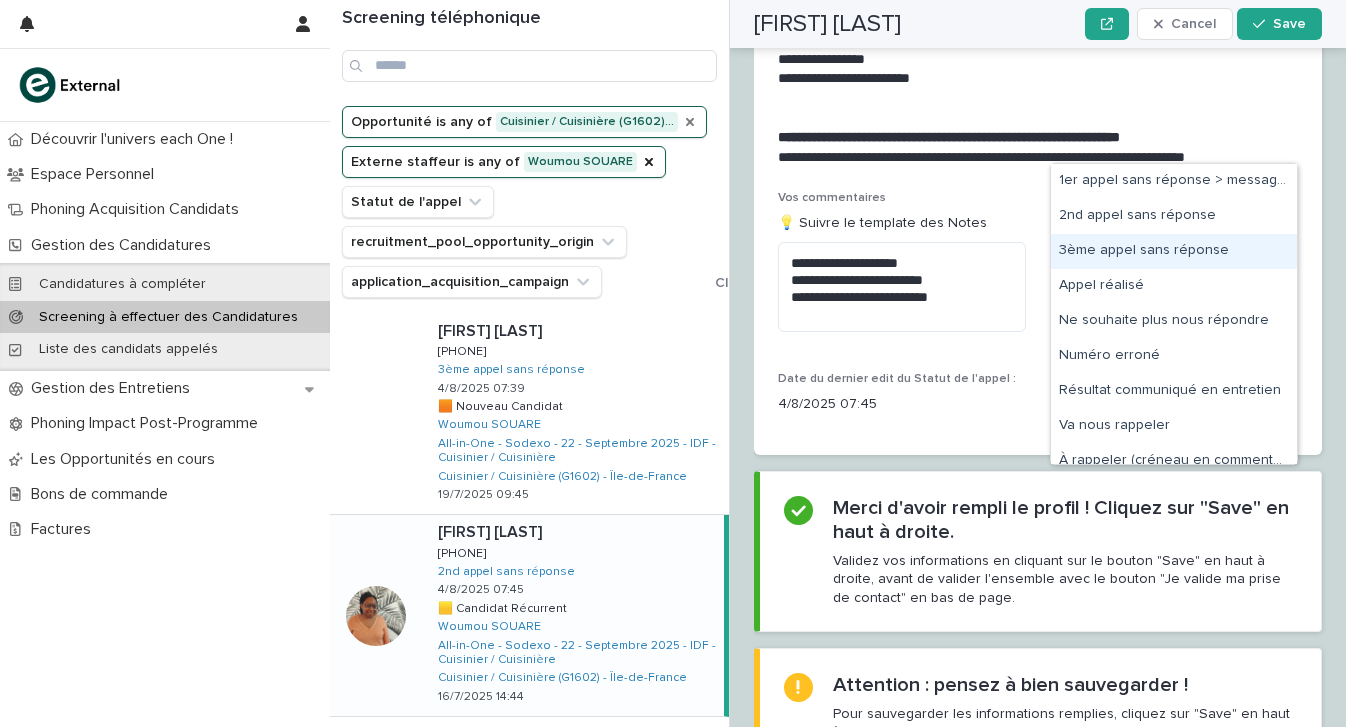 drag, startPoint x: 1143, startPoint y: 230, endPoint x: 1144, endPoint y: 253, distance: 23.021729 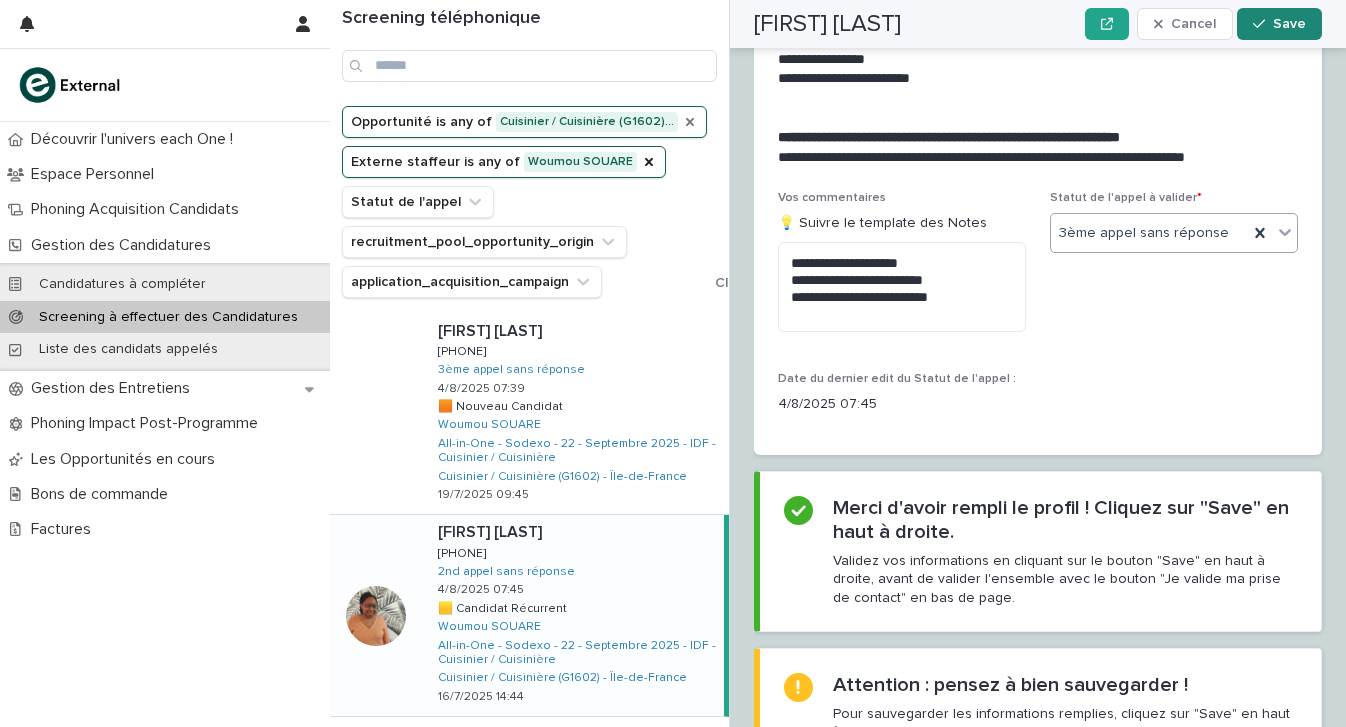 click on "Save" at bounding box center (1289, 24) 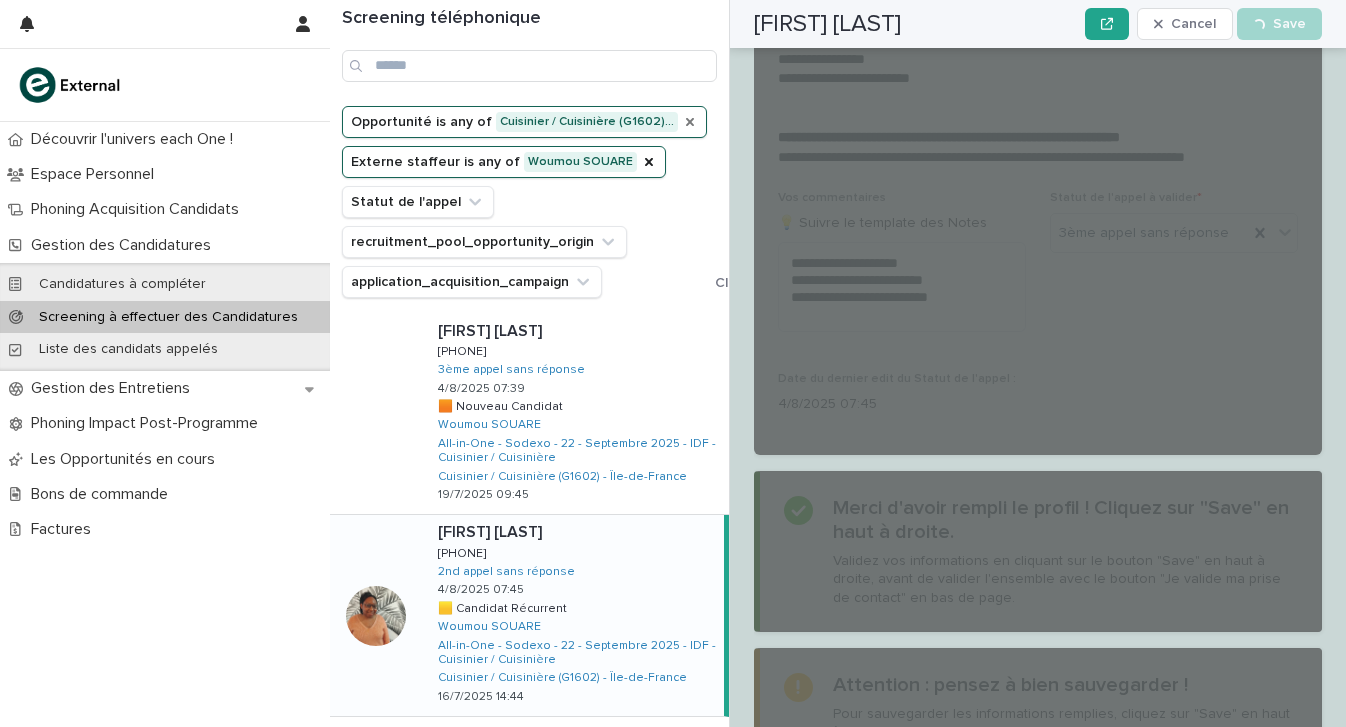 scroll, scrollTop: 2913, scrollLeft: 0, axis: vertical 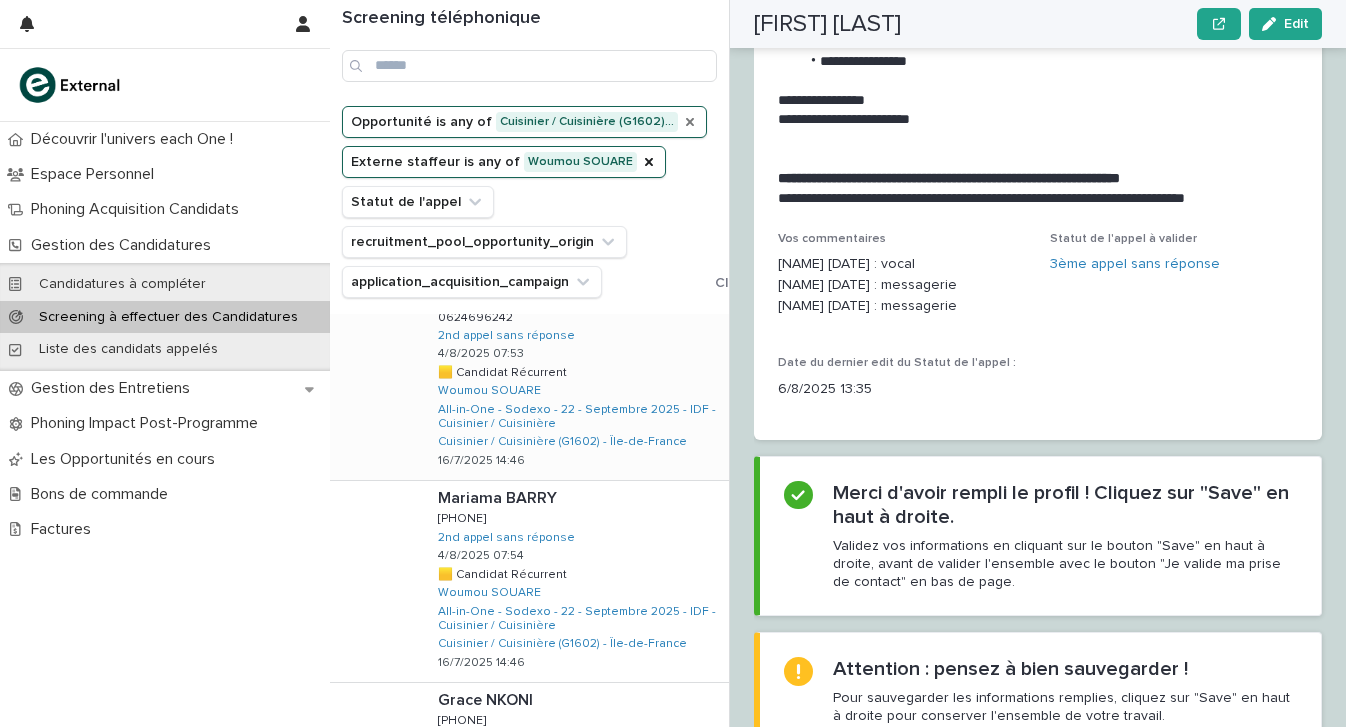 click on "Claudine romain CYRILLE Claudine romain CYRILLE   0624696242 0624696242   2nd appel sans réponse   4/8/2025 07:53 🟨 Candidat Récurrent 🟨 Candidat Récurrent   Woumou SOUARE   All-in-One - Sodexo - 22 - Septembre 2025 - IDF - Cuisinier / Cuisinière   Cuisinier / Cuisinière (G1602) - Île-de-France   16/7/2025 14:46" at bounding box center (575, 379) 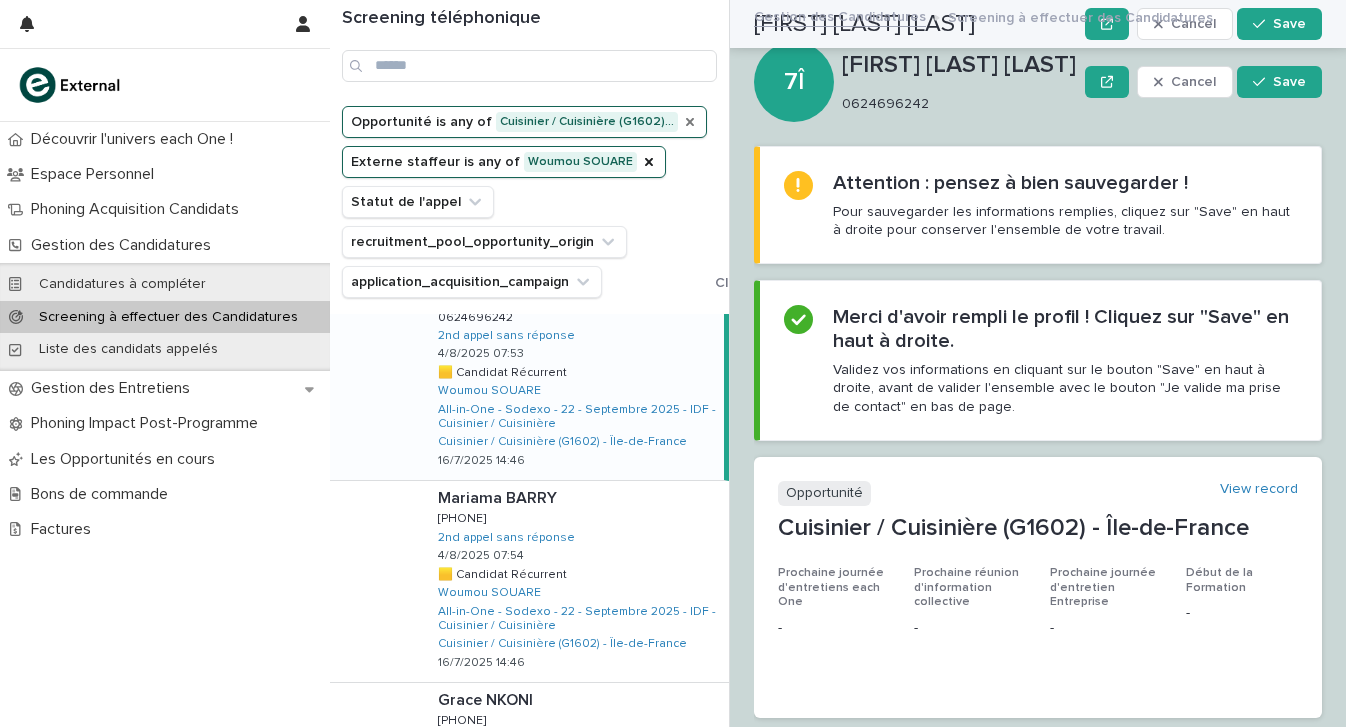 scroll, scrollTop: 0, scrollLeft: 0, axis: both 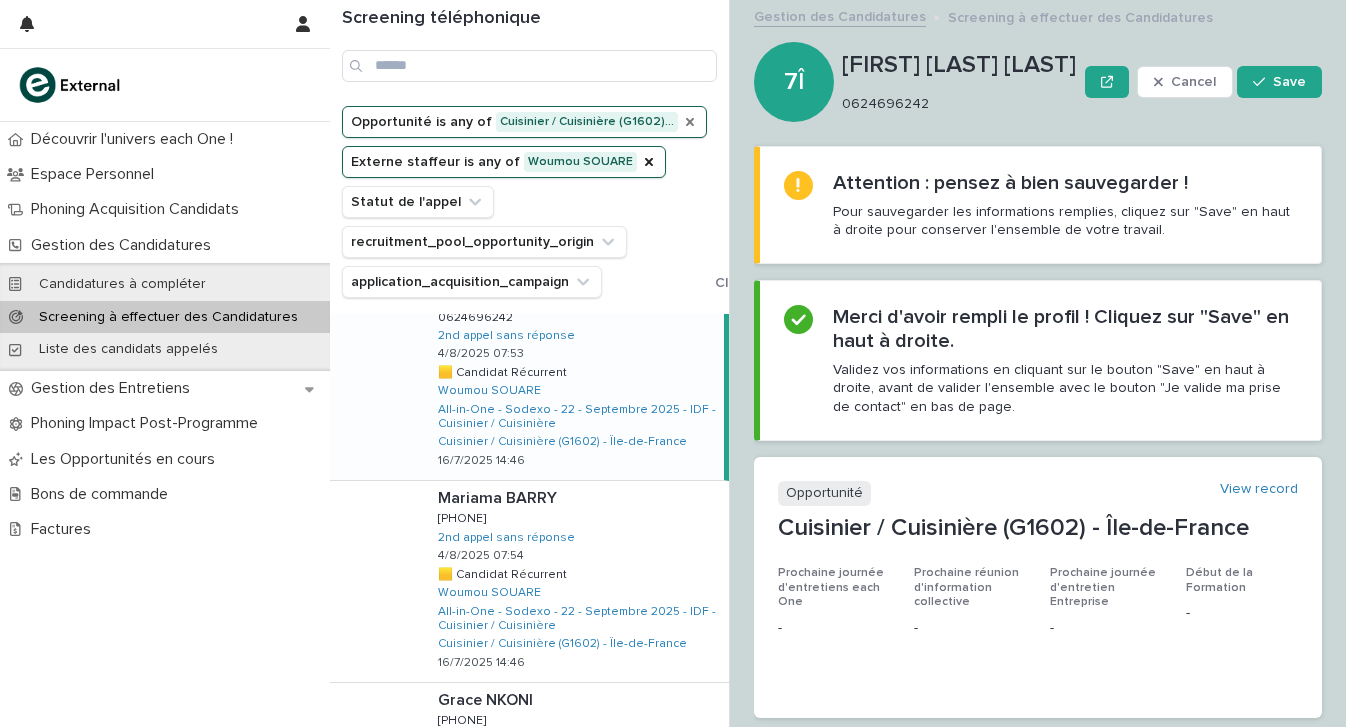 click on "0624696242" at bounding box center [955, 104] 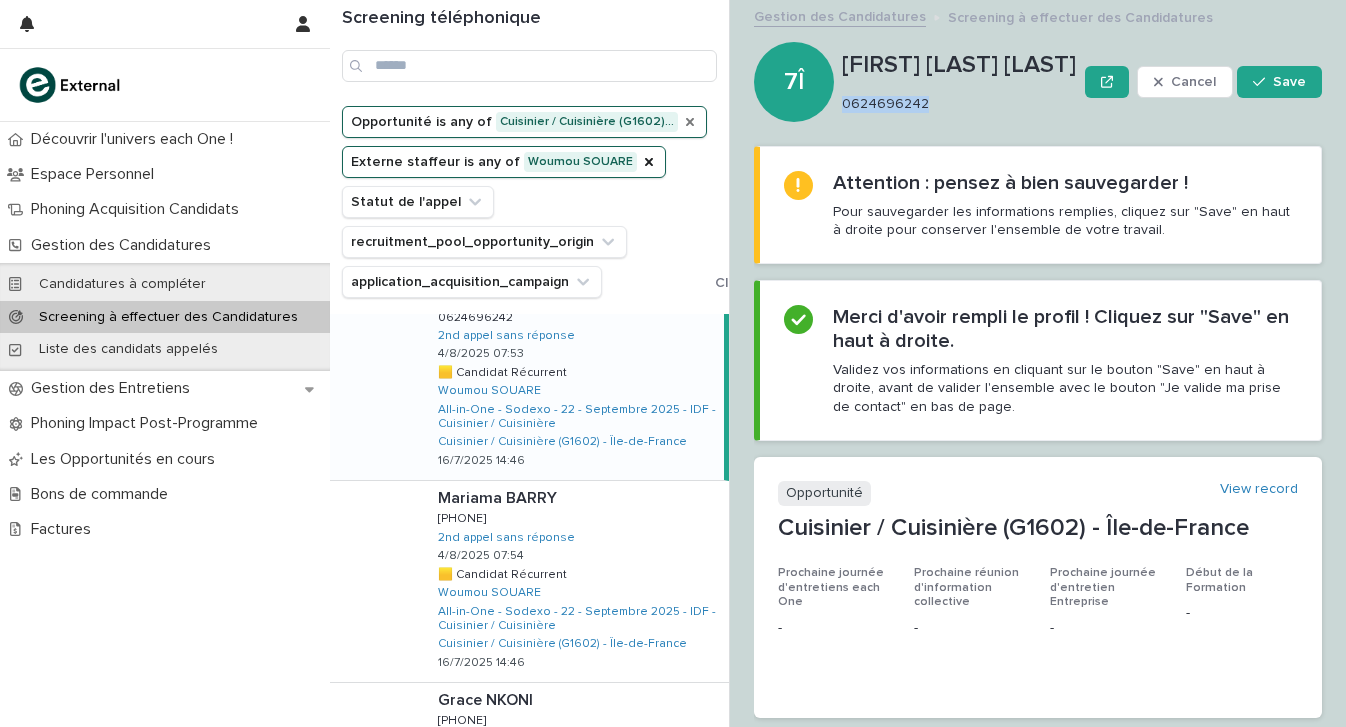 click on "0624696242" at bounding box center [955, 104] 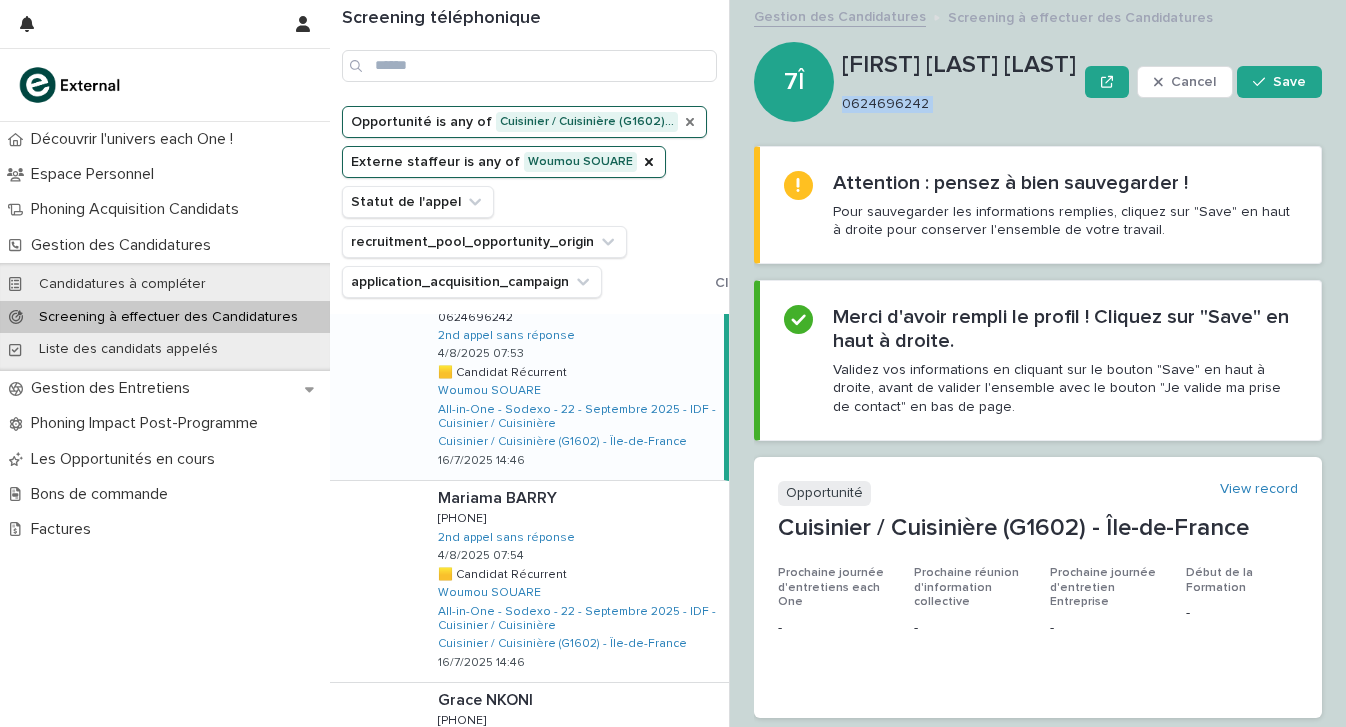 click on "0624696242" at bounding box center (955, 104) 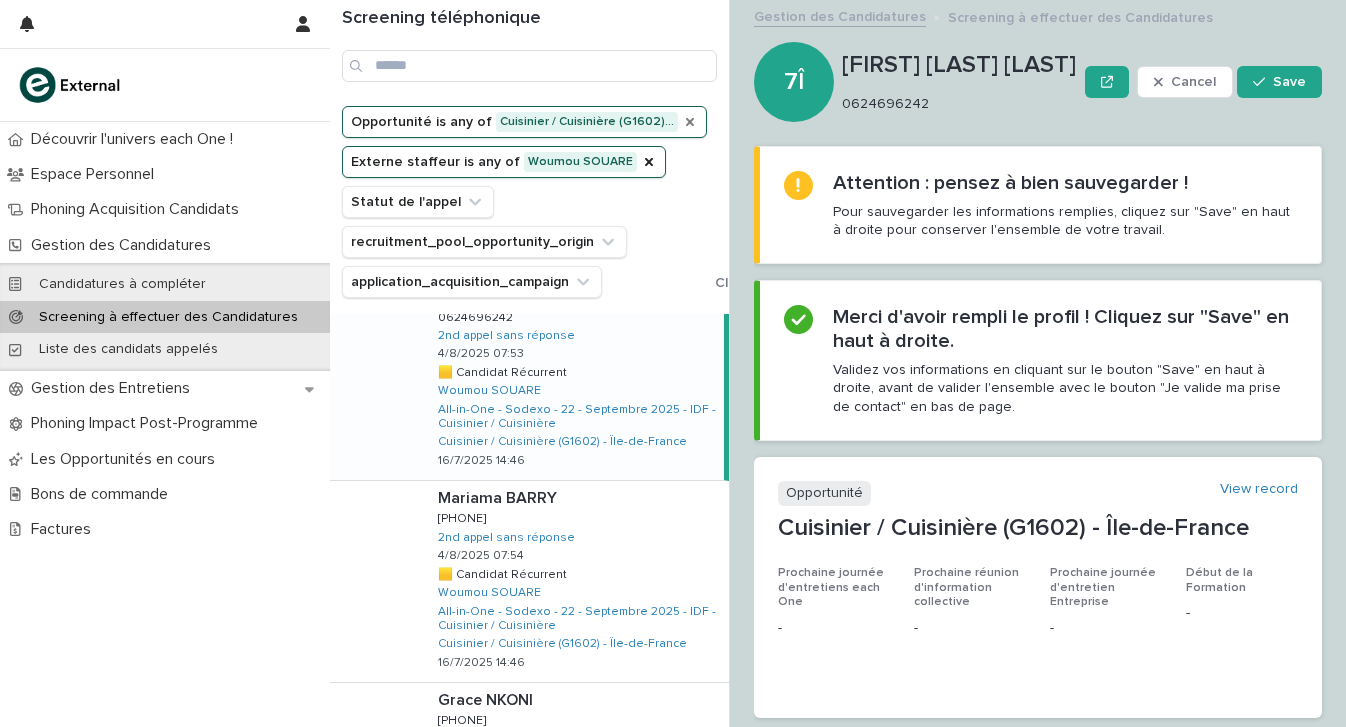click on "0624696242" at bounding box center (955, 104) 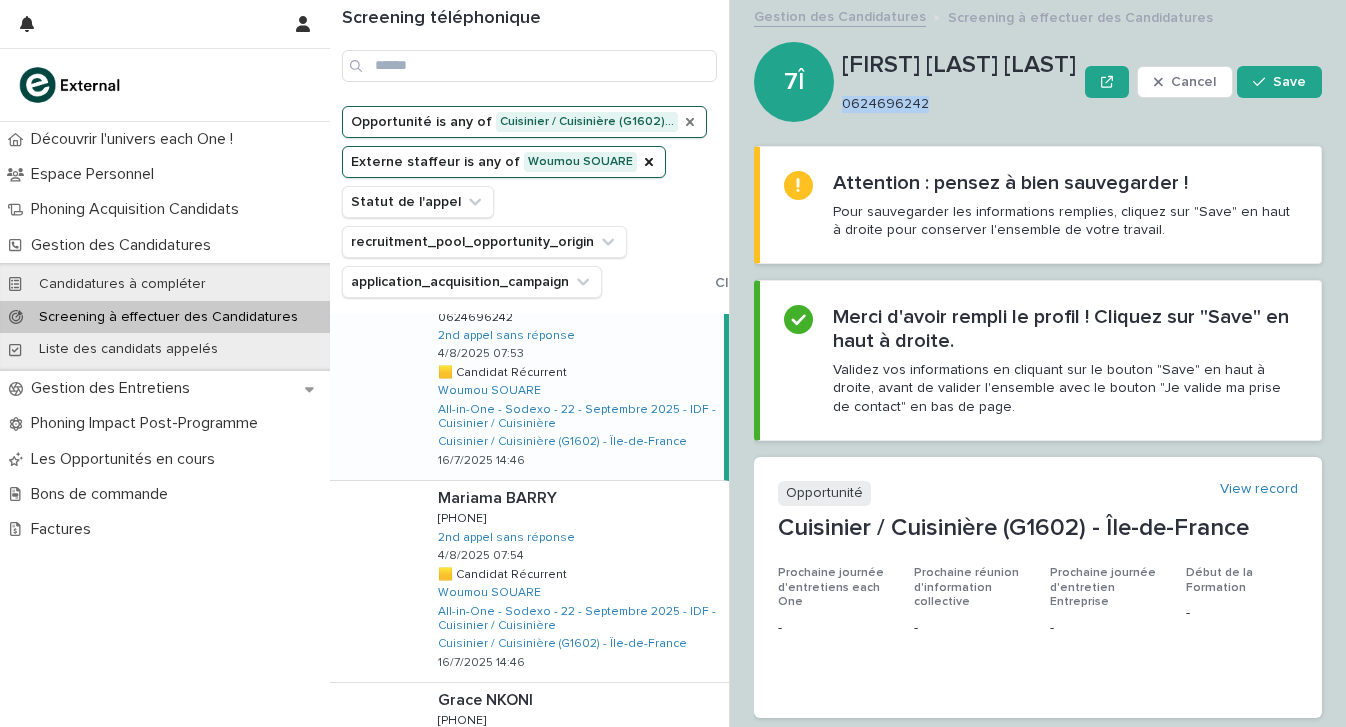 click on "0624696242" at bounding box center (955, 104) 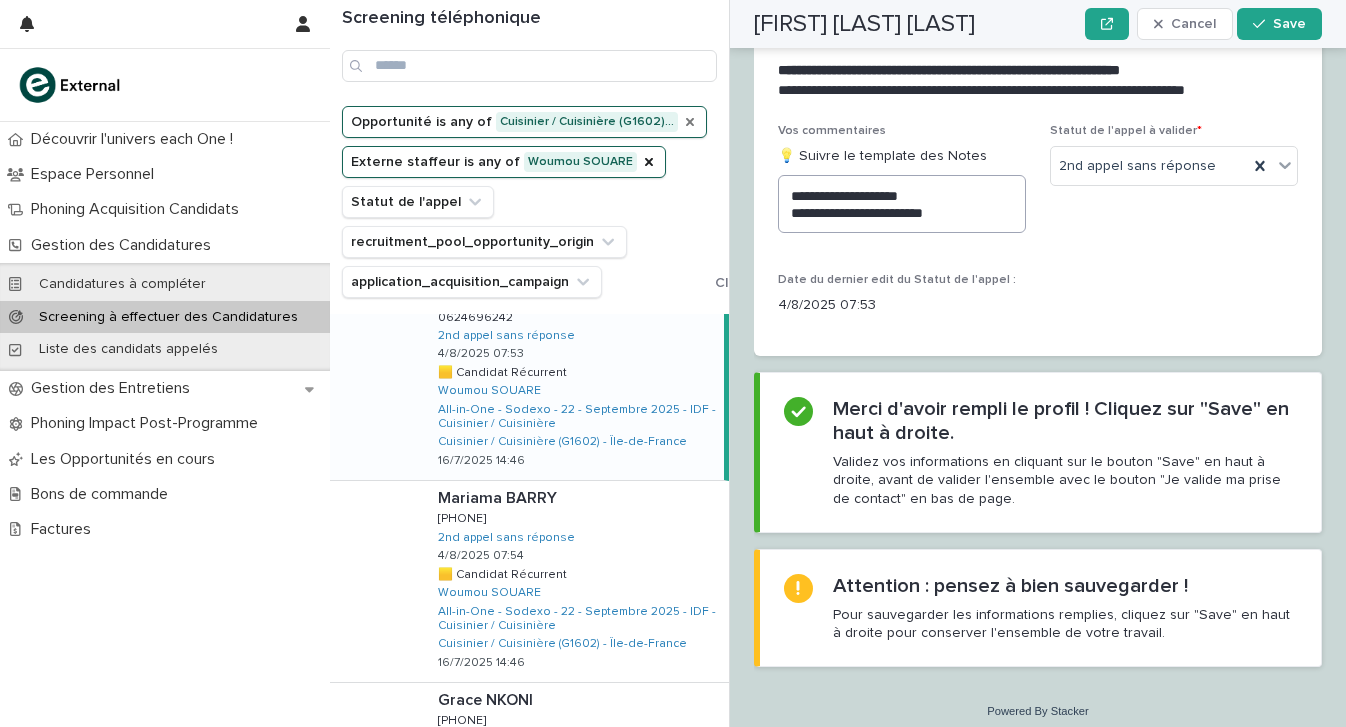 scroll, scrollTop: 2463, scrollLeft: 0, axis: vertical 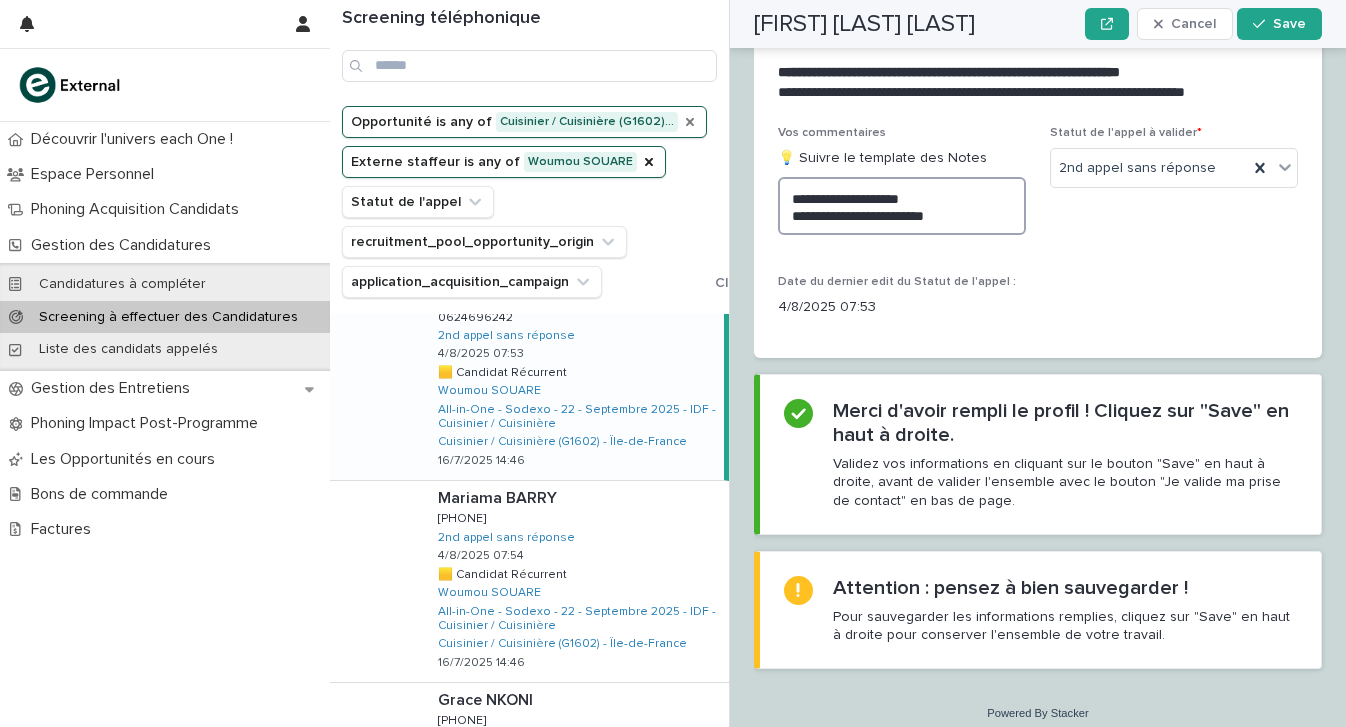 click on "**********" at bounding box center (902, 206) 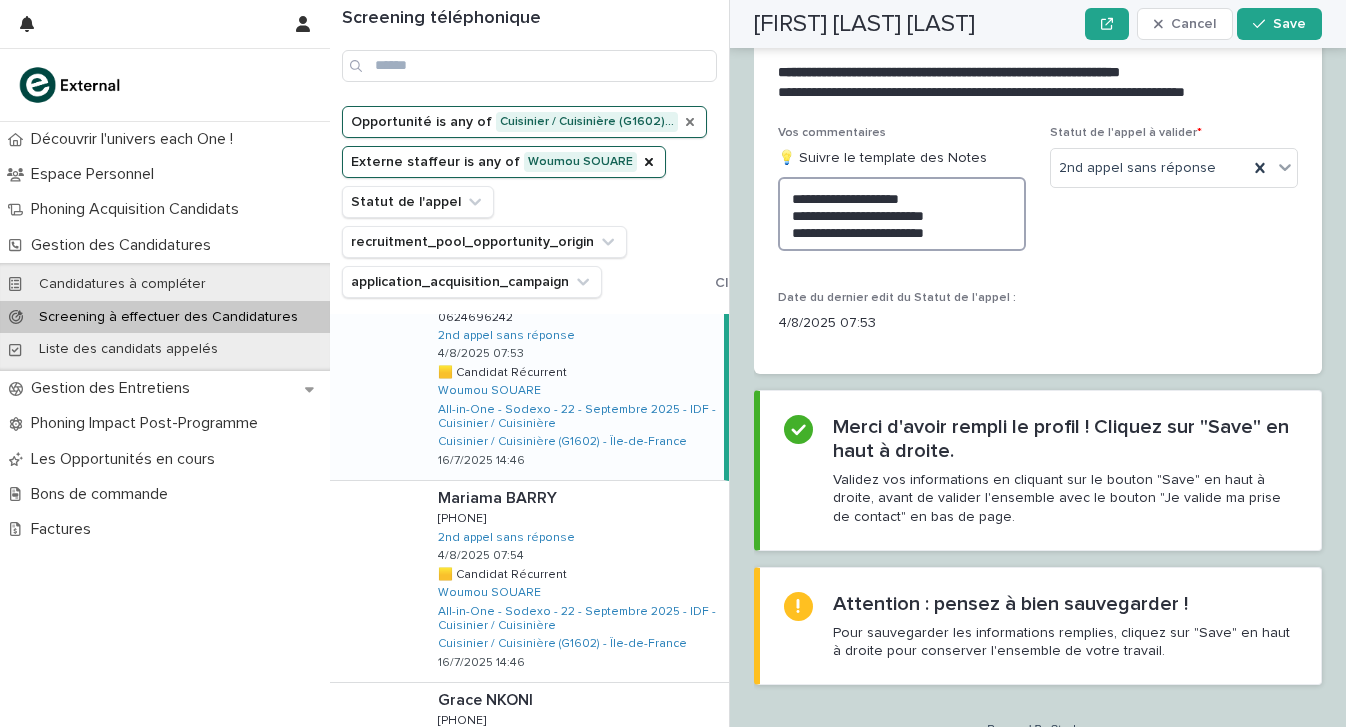 scroll, scrollTop: 2463, scrollLeft: 0, axis: vertical 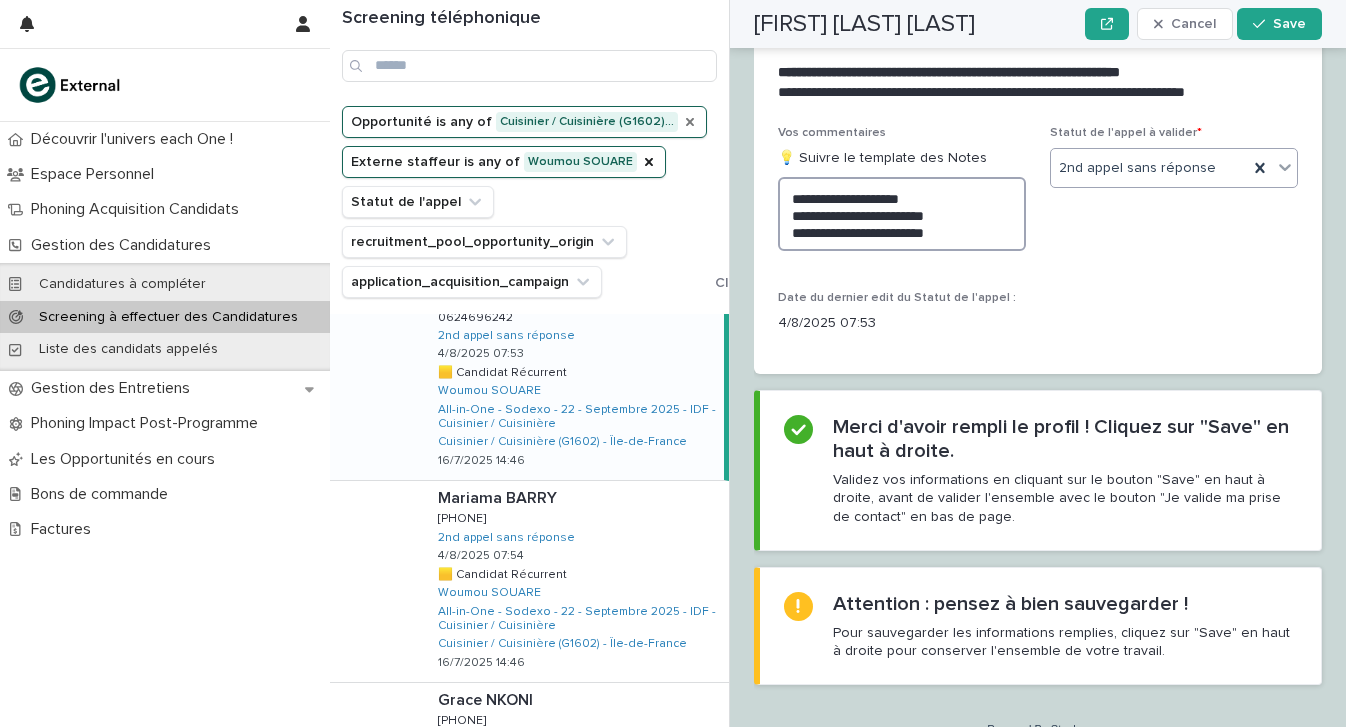 type on "**********" 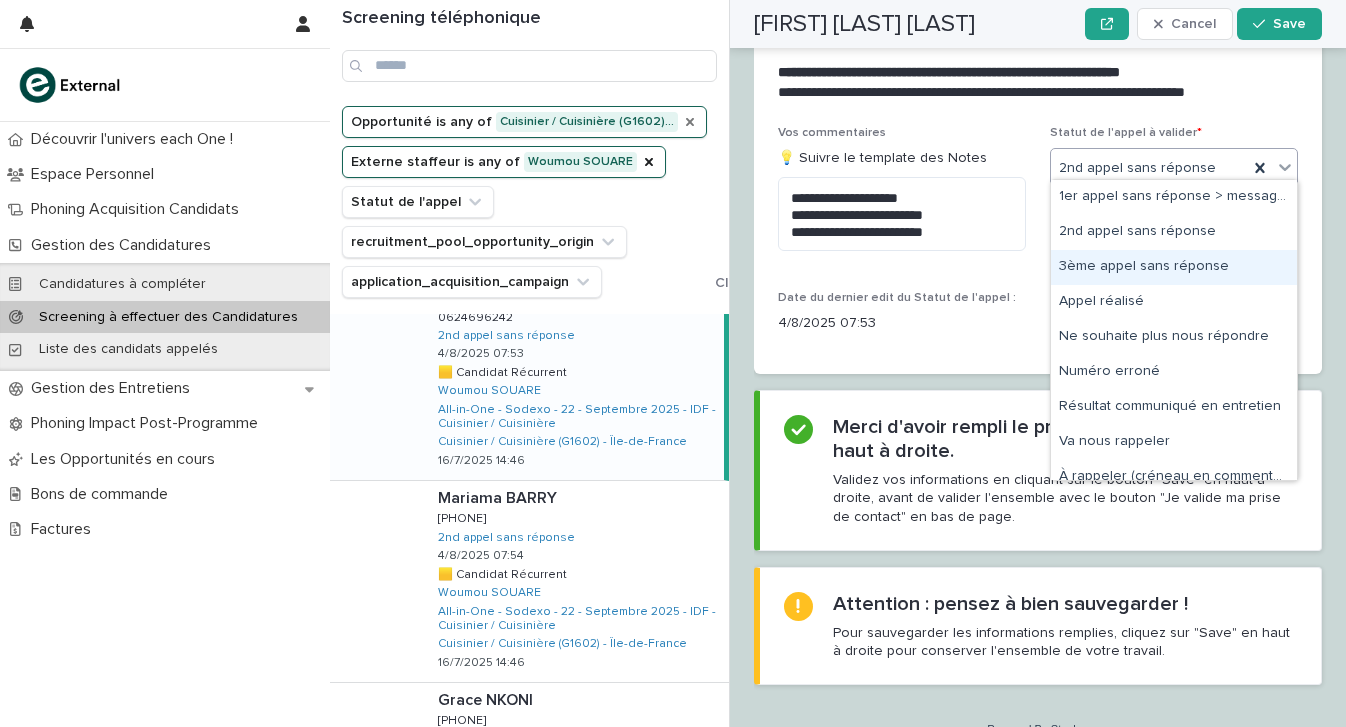 click on "3ème appel sans réponse" at bounding box center (1174, 267) 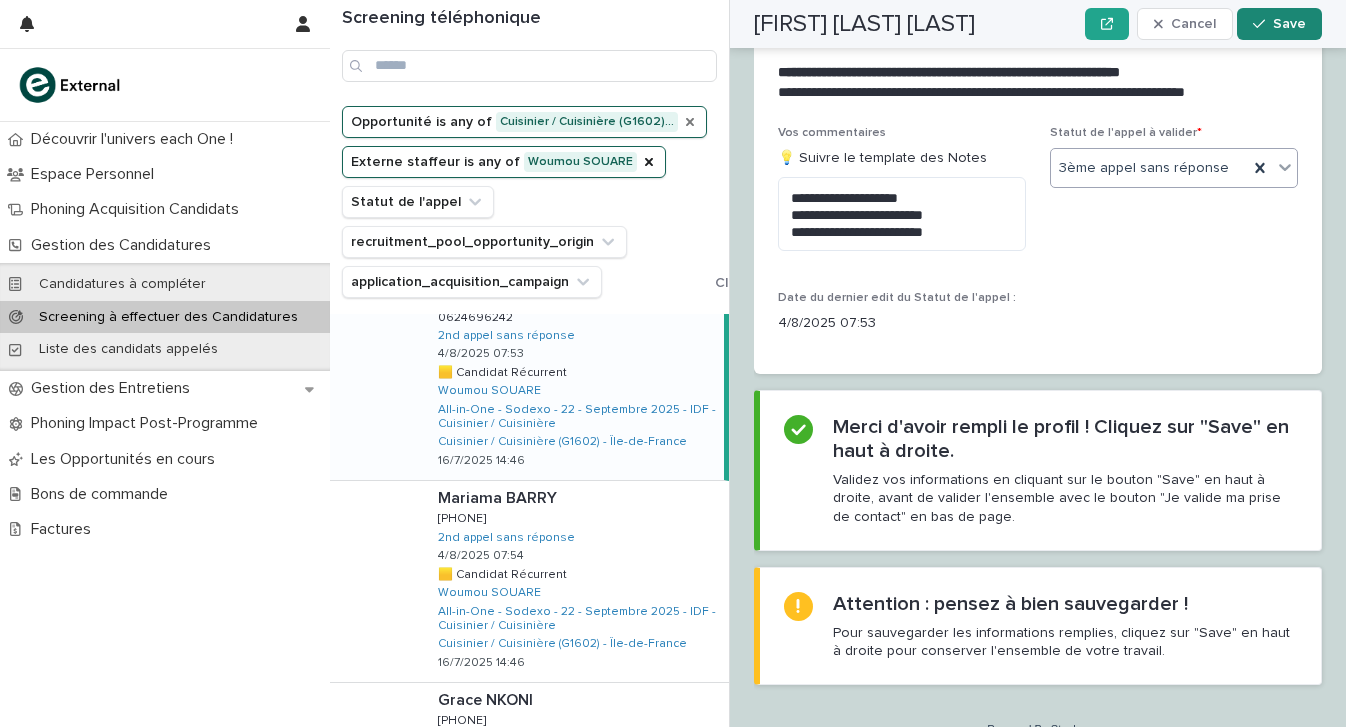 click on "Save" at bounding box center (1279, 24) 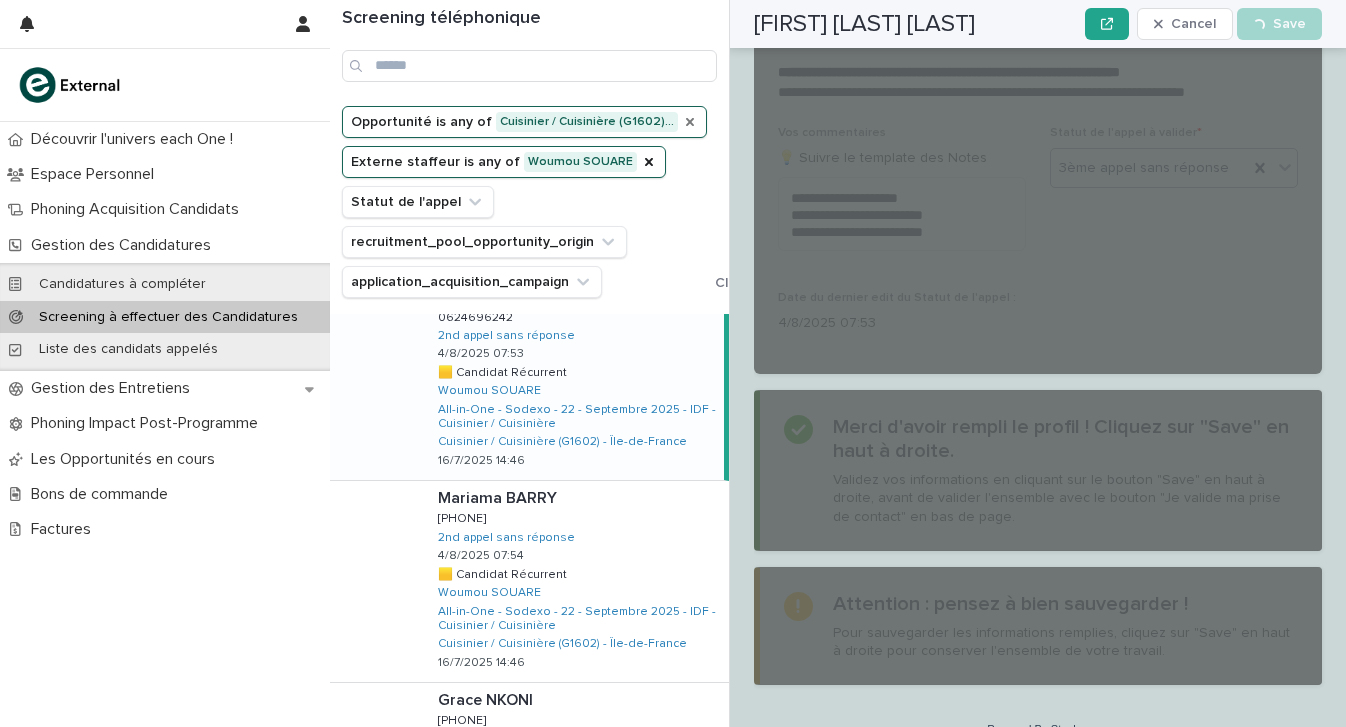 scroll, scrollTop: 2463, scrollLeft: 0, axis: vertical 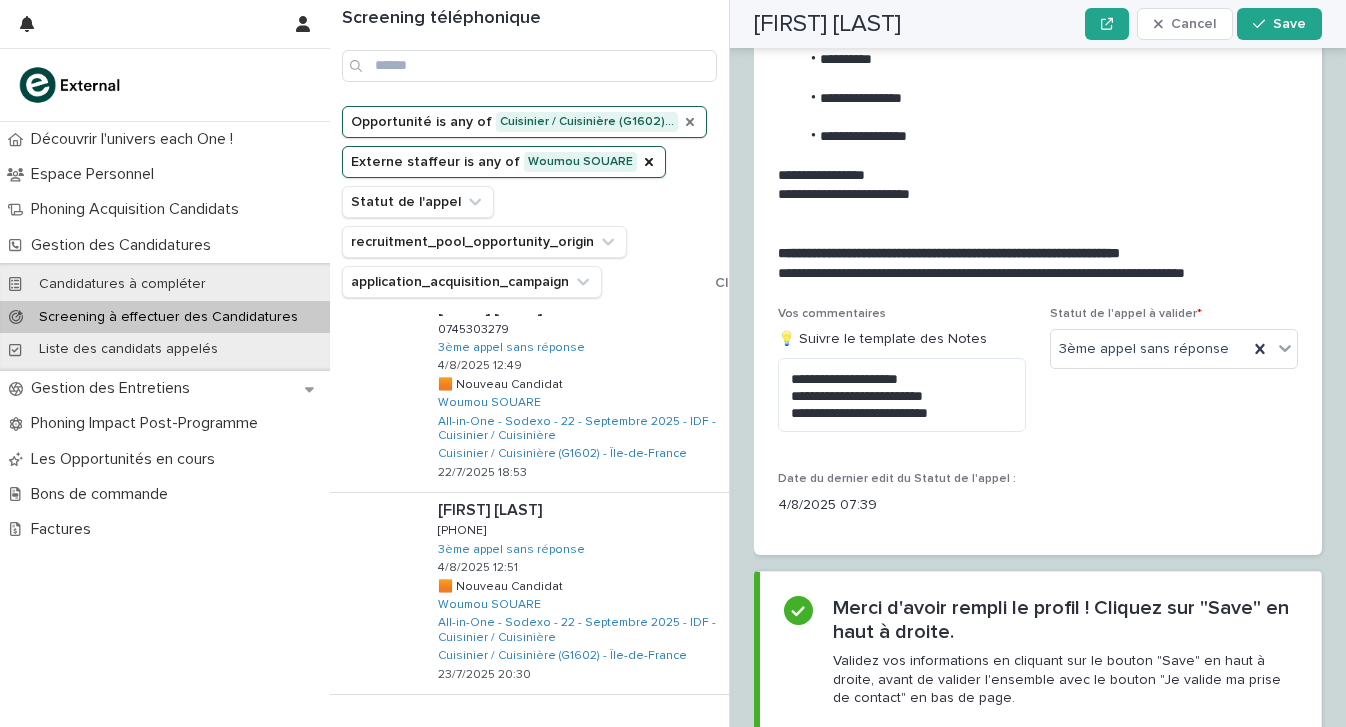 click on "Next" at bounding box center (674, 736) 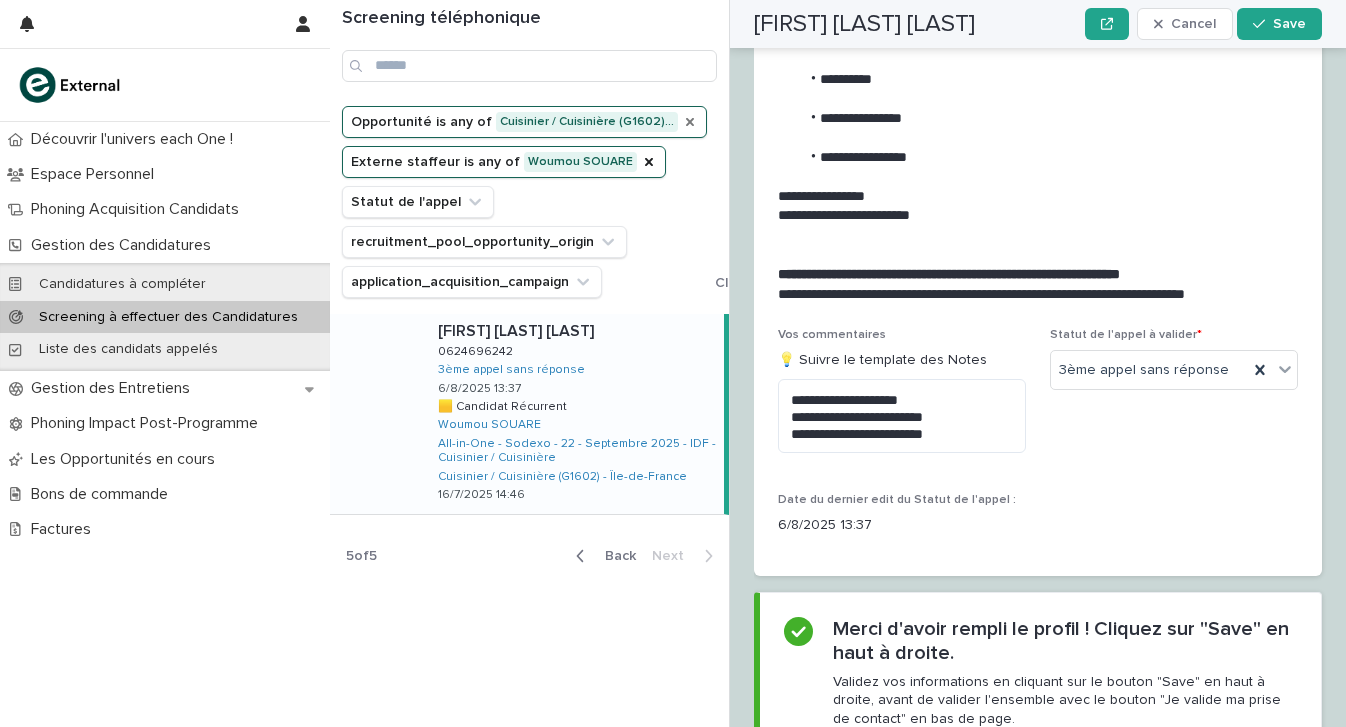 scroll, scrollTop: 0, scrollLeft: 0, axis: both 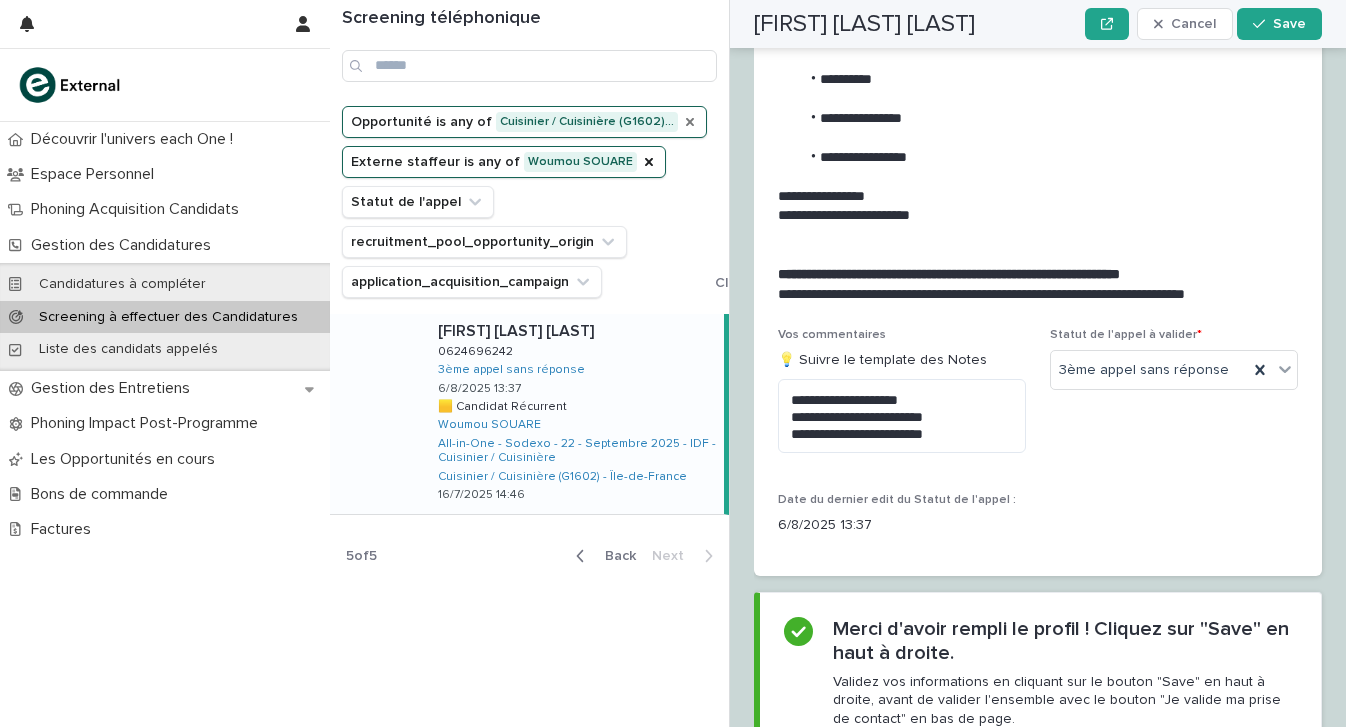 click on "Back" at bounding box center (602, 556) 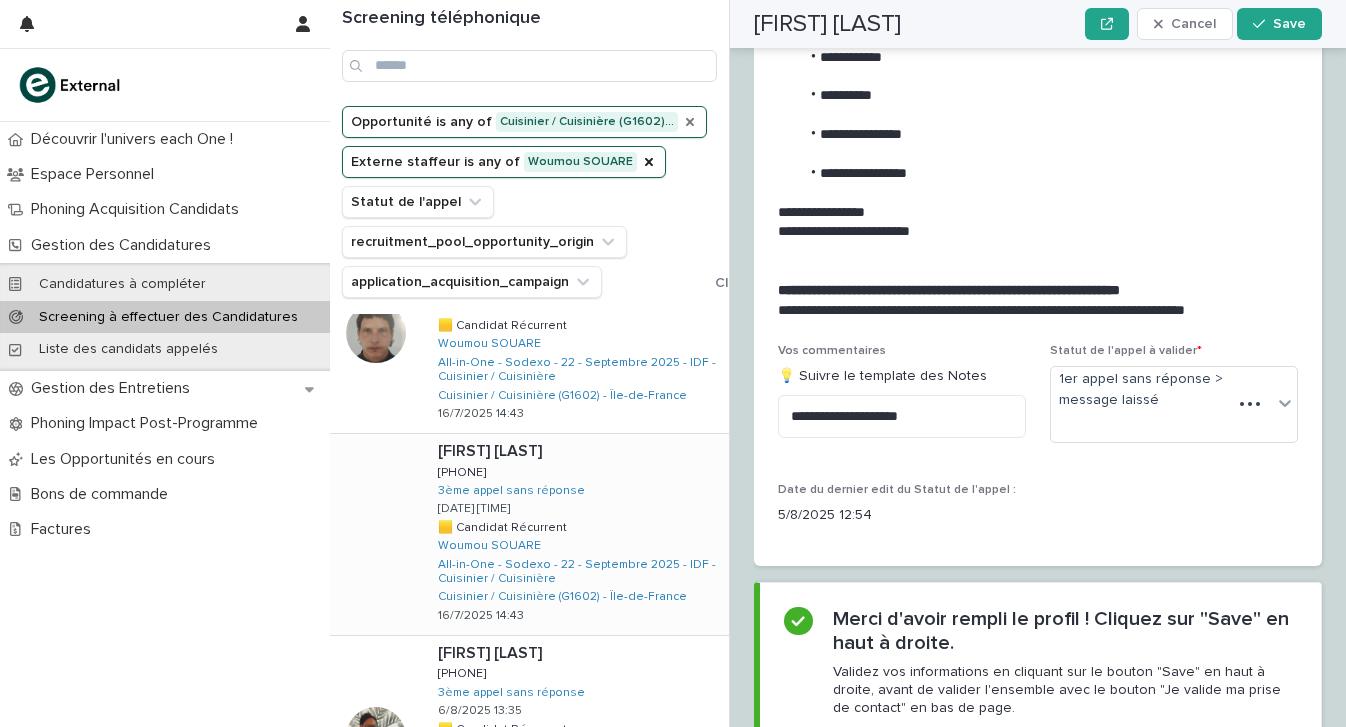 scroll, scrollTop: 1476, scrollLeft: 0, axis: vertical 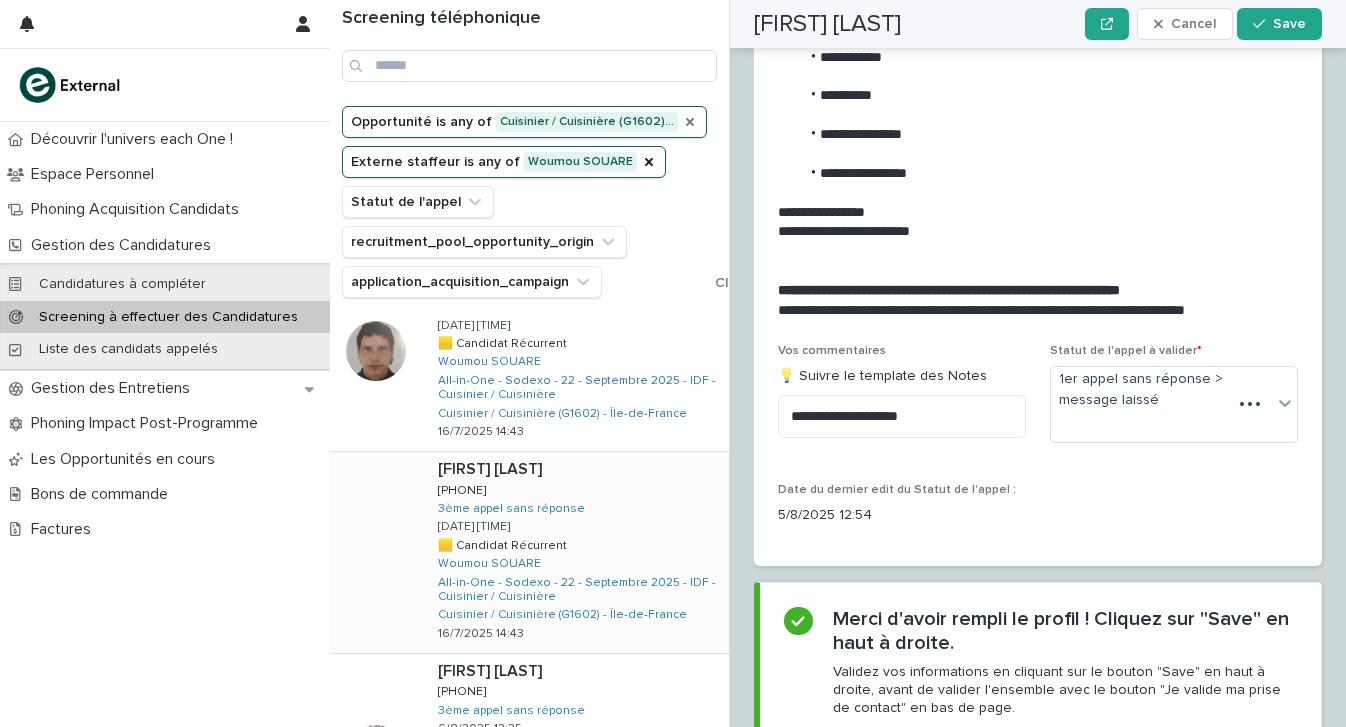 click on "Idoya TATI Idoya TATI   0744134489 0744134489   3ème appel sans réponse   6/8/2025 13:33 🟨 Candidat Récurrent 🟨 Candidat Récurrent   Woumou SOUARE   All-in-One - Sodexo - 22 - Septembre 2025 - IDF - Cuisinier / Cuisinière   Cuisinier / Cuisinière (G1602) - Île-de-France   16/7/2025 14:43" at bounding box center (575, 552) 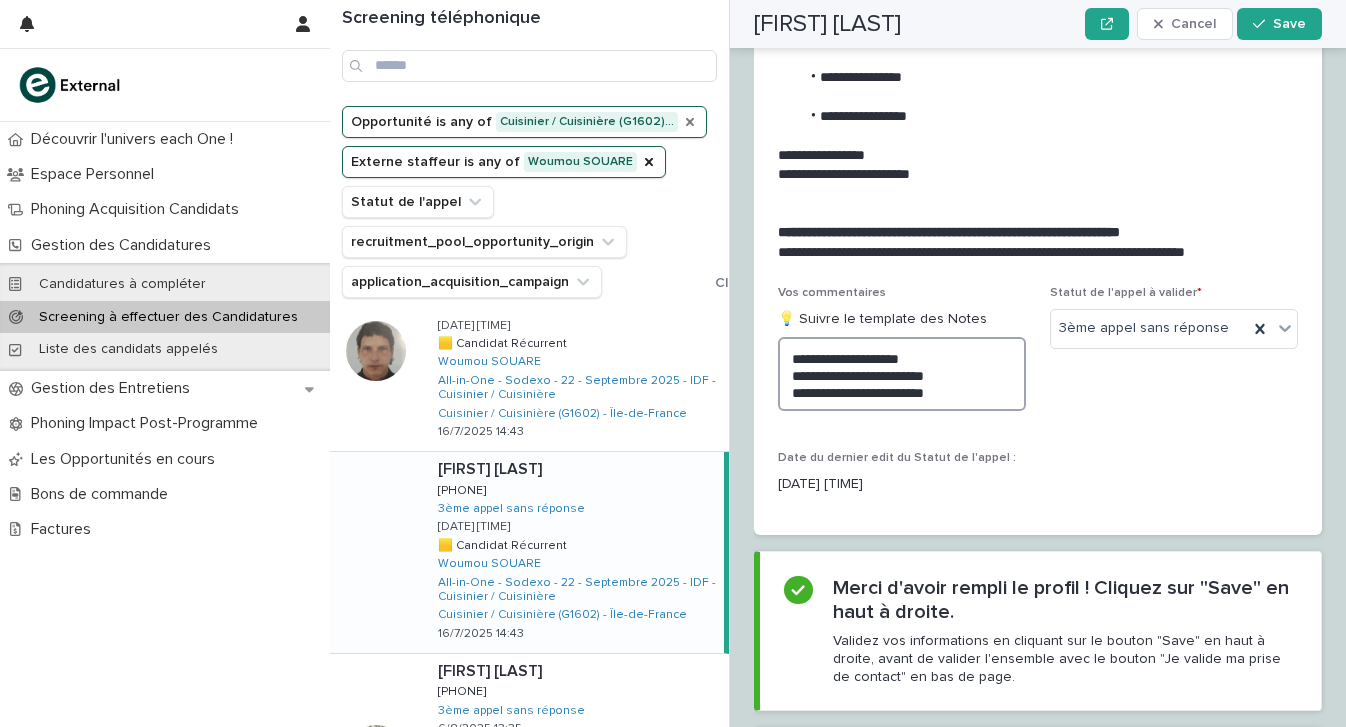 click on "**********" at bounding box center (902, 374) 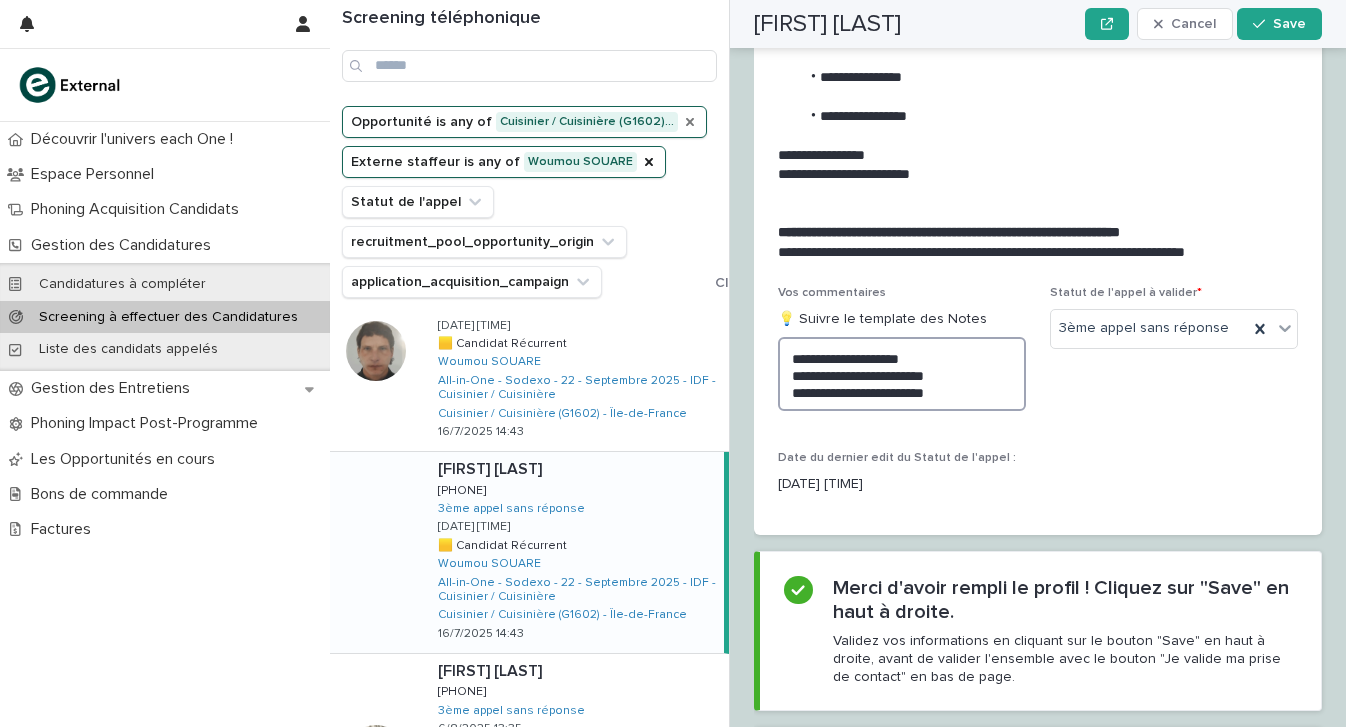 drag, startPoint x: 983, startPoint y: 364, endPoint x: 903, endPoint y: 362, distance: 80.024994 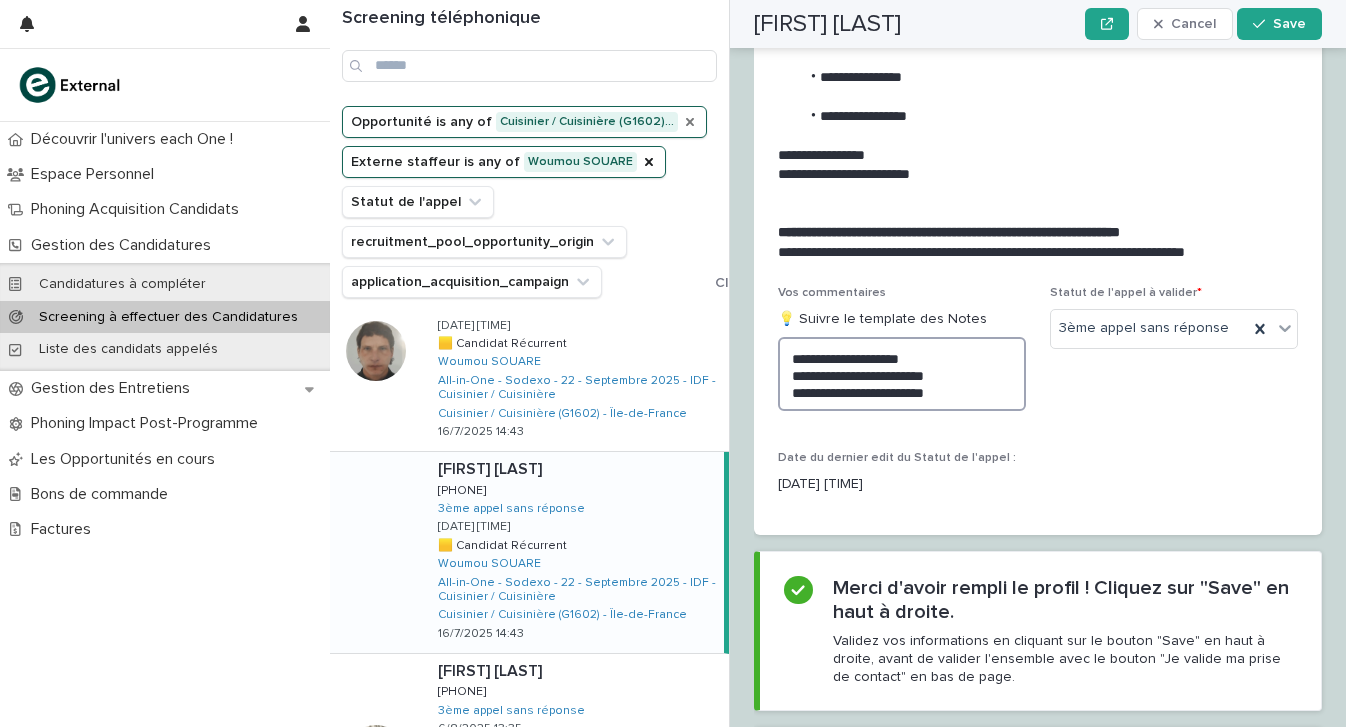 click on "**********" at bounding box center [902, 374] 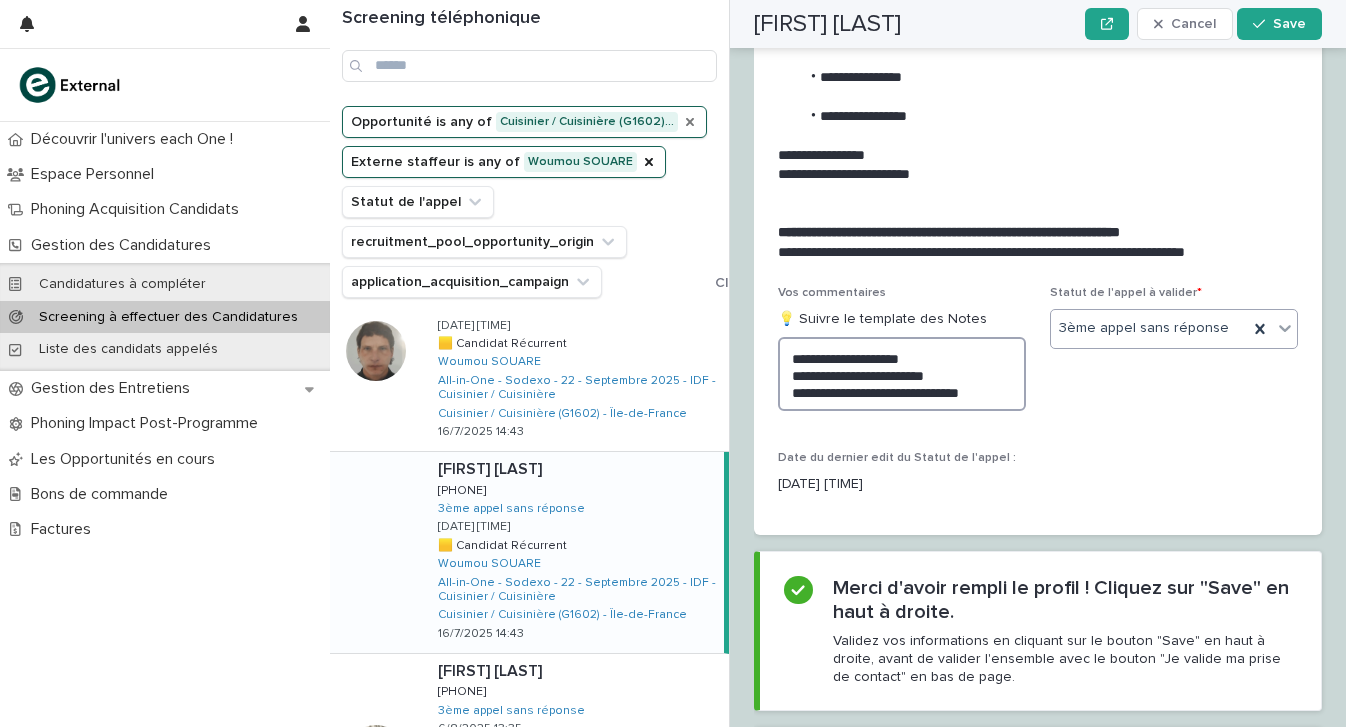 type on "**********" 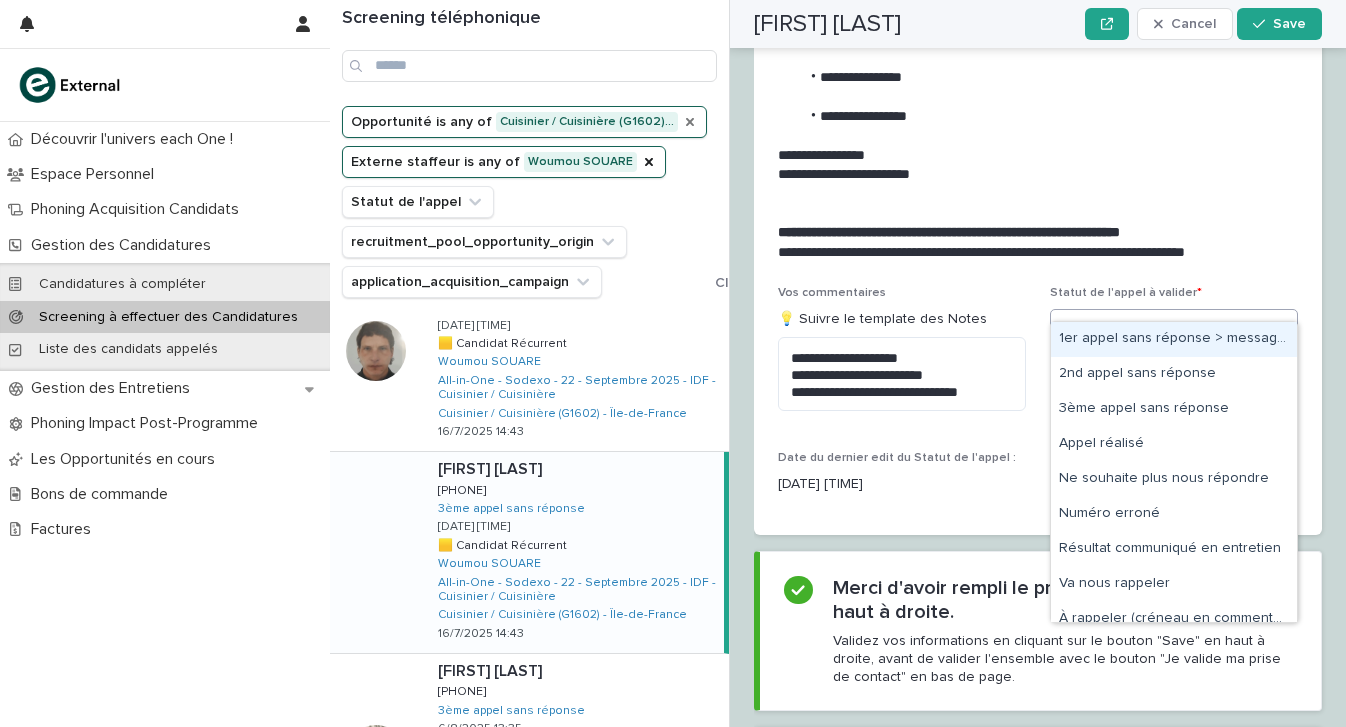 click on "3ème appel sans réponse" at bounding box center [1149, 328] 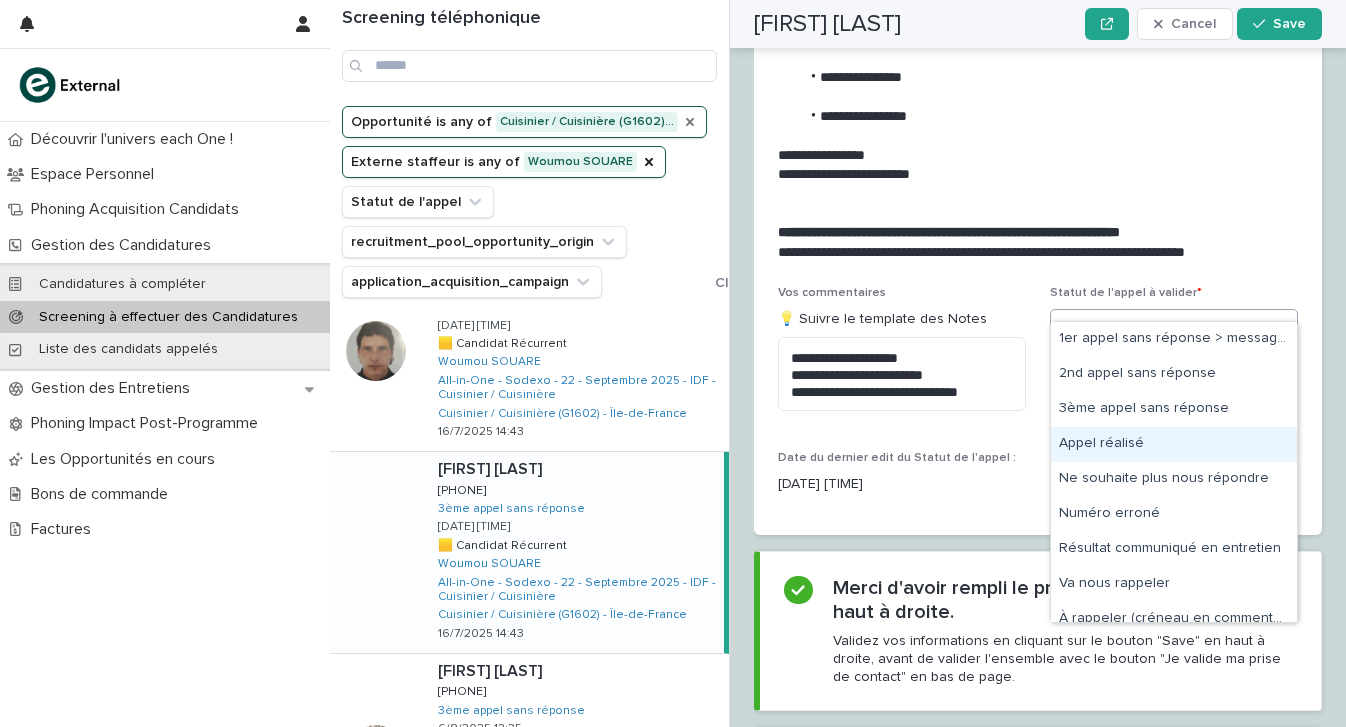 click on "Appel réalisé" at bounding box center (1174, 444) 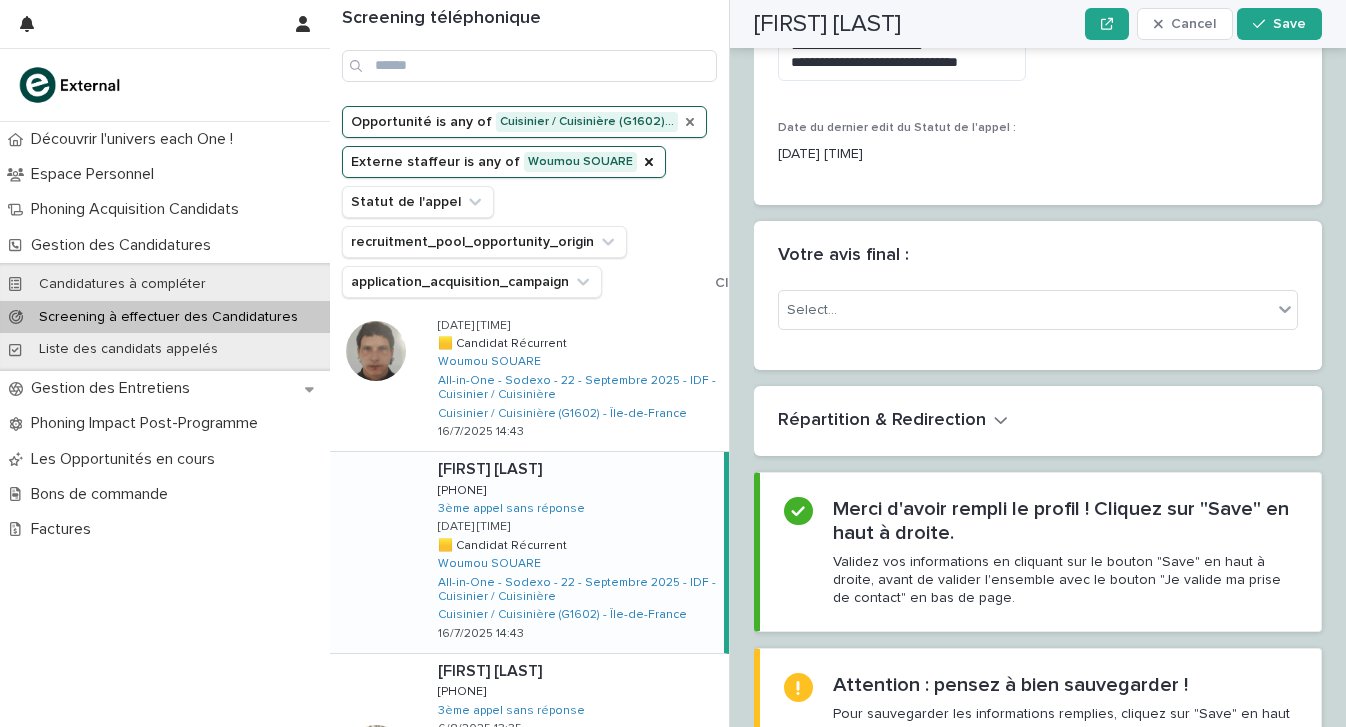 scroll, scrollTop: 2630, scrollLeft: 0, axis: vertical 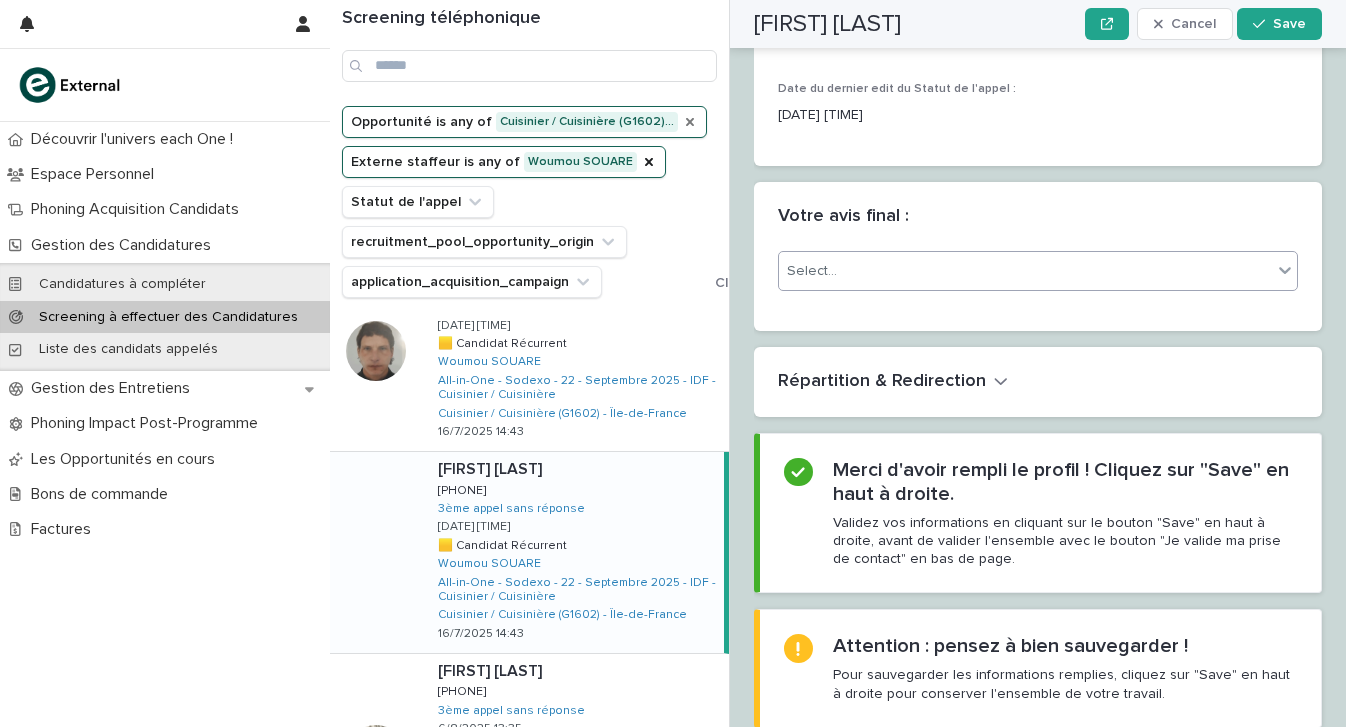 click on "Select..." at bounding box center (1025, 271) 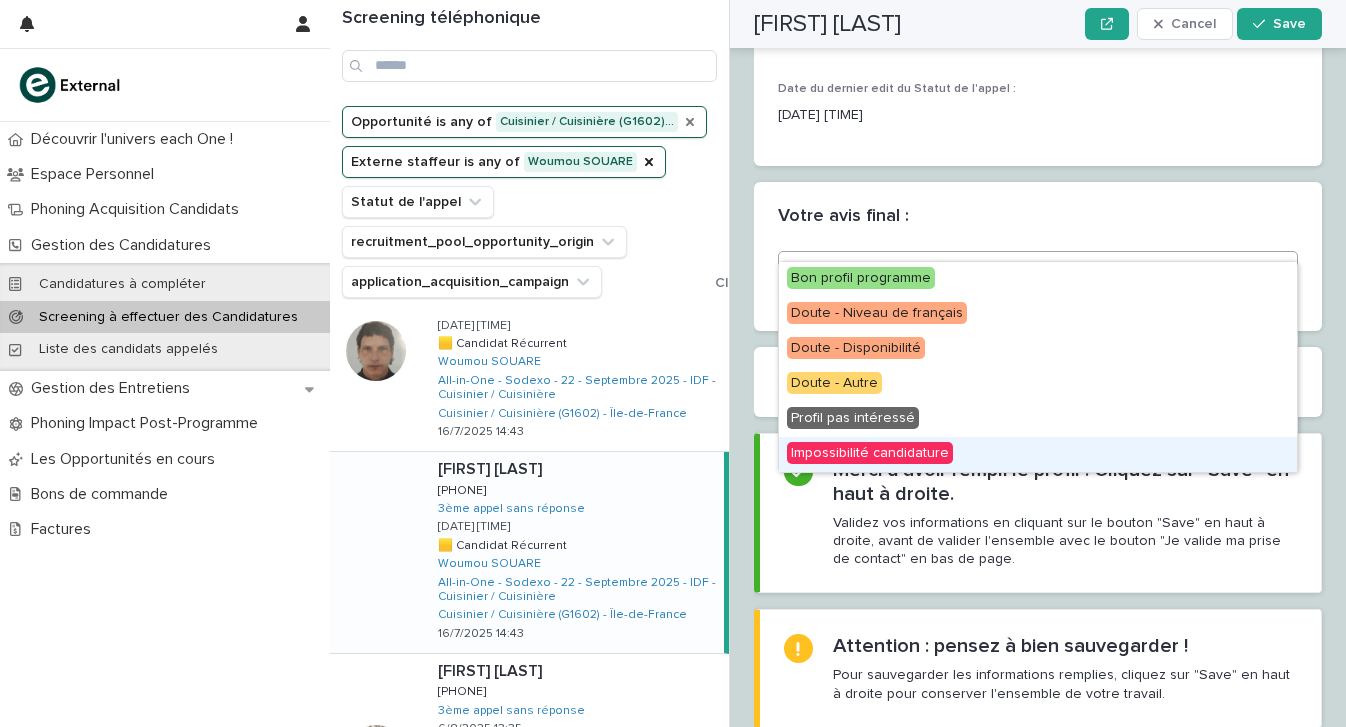 click on "Impossibilité candidature" at bounding box center (870, 453) 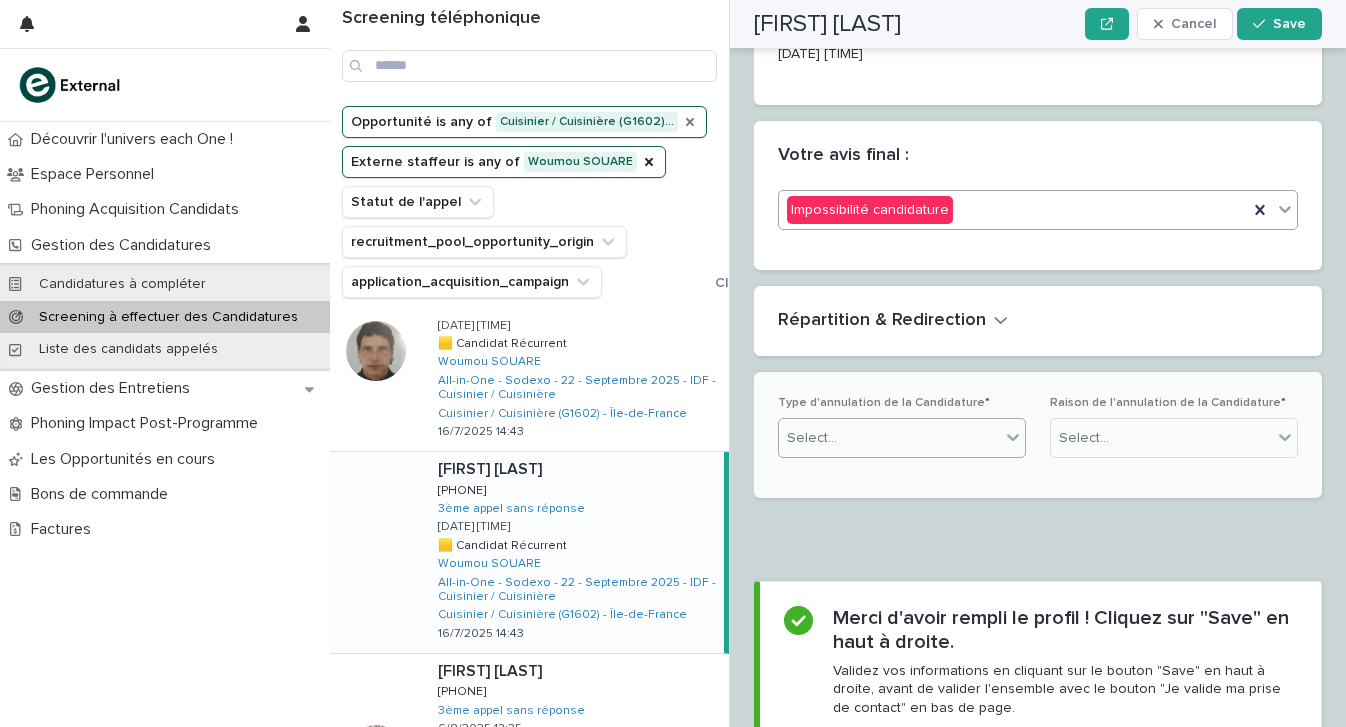 scroll, scrollTop: 2692, scrollLeft: 0, axis: vertical 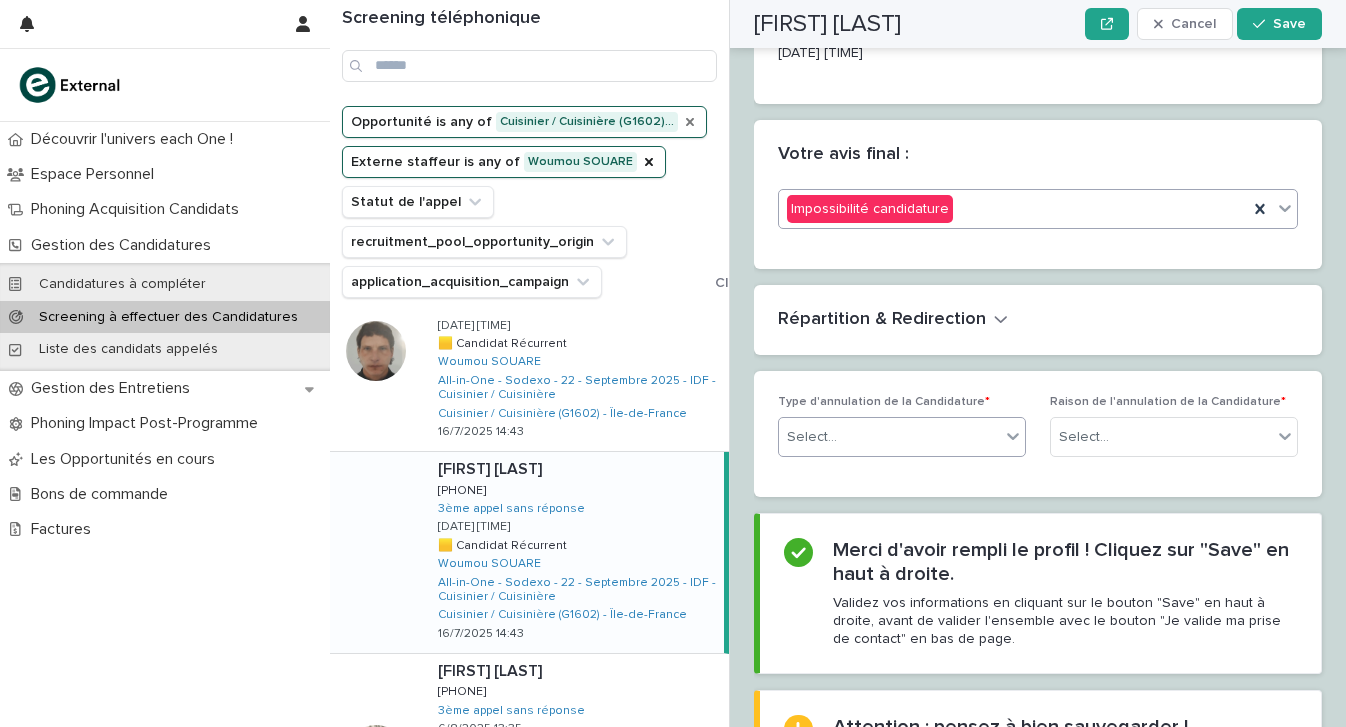 drag, startPoint x: 905, startPoint y: 396, endPoint x: 928, endPoint y: 404, distance: 24.351591 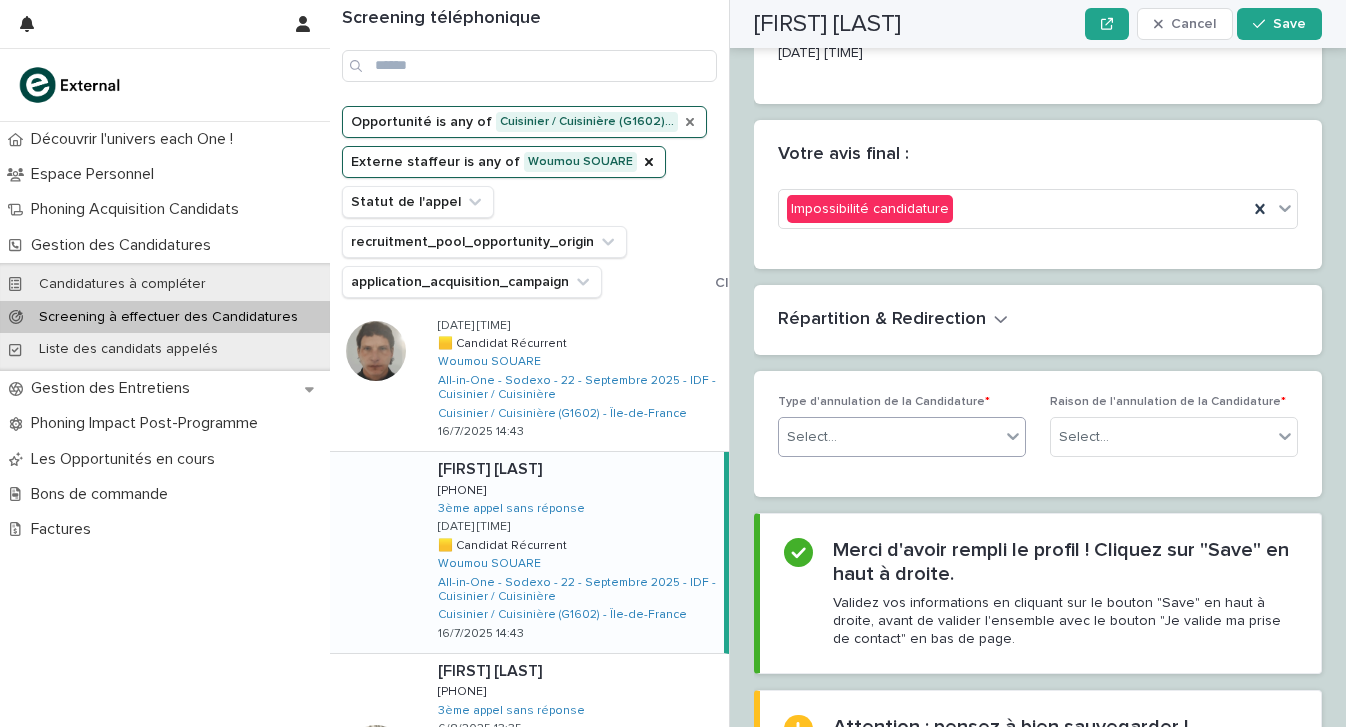 click on "Select..." at bounding box center [889, 437] 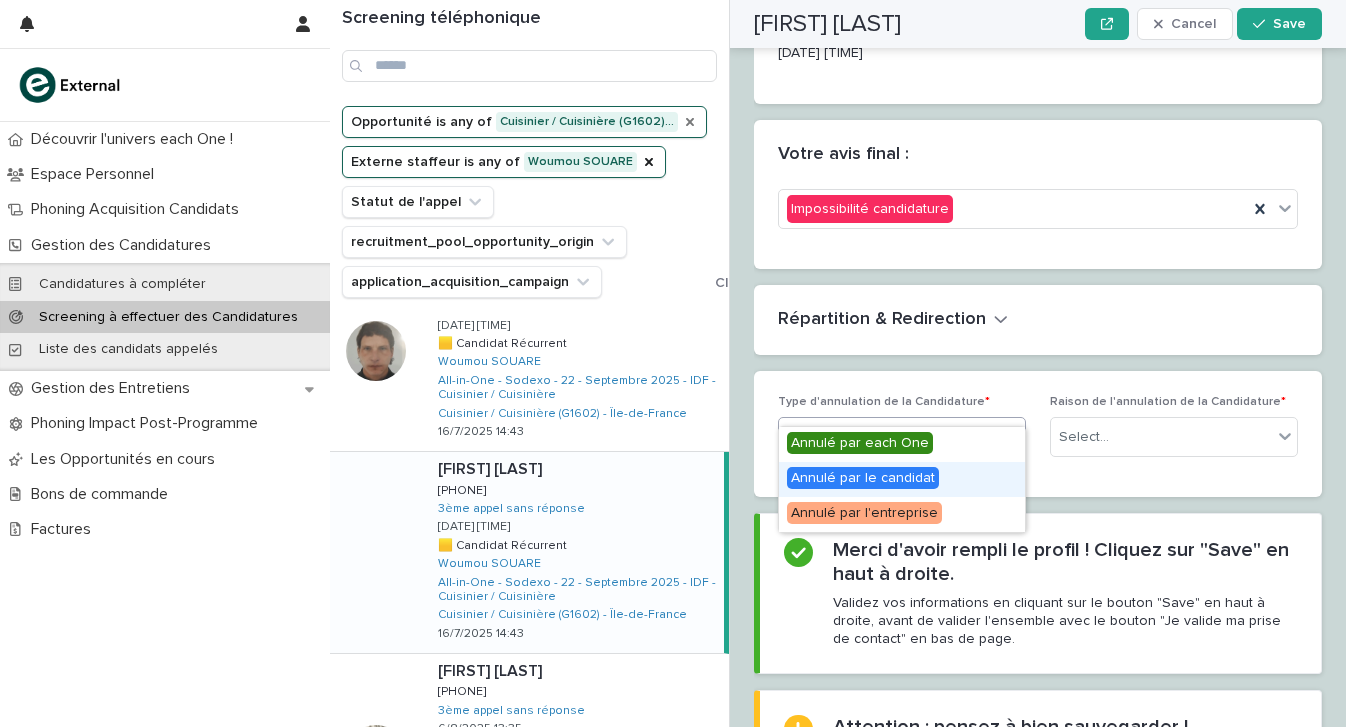 click on "Annulé par le candidat" at bounding box center (863, 478) 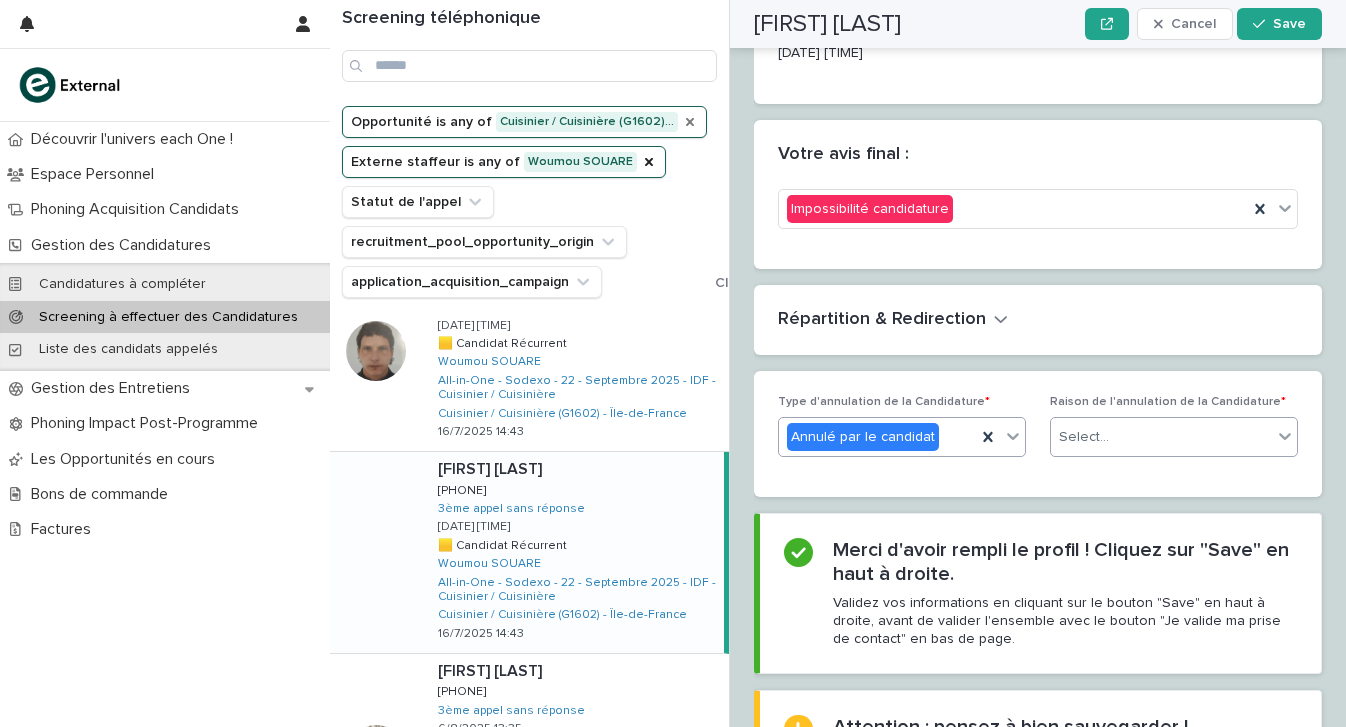 click on "Select..." at bounding box center [1161, 437] 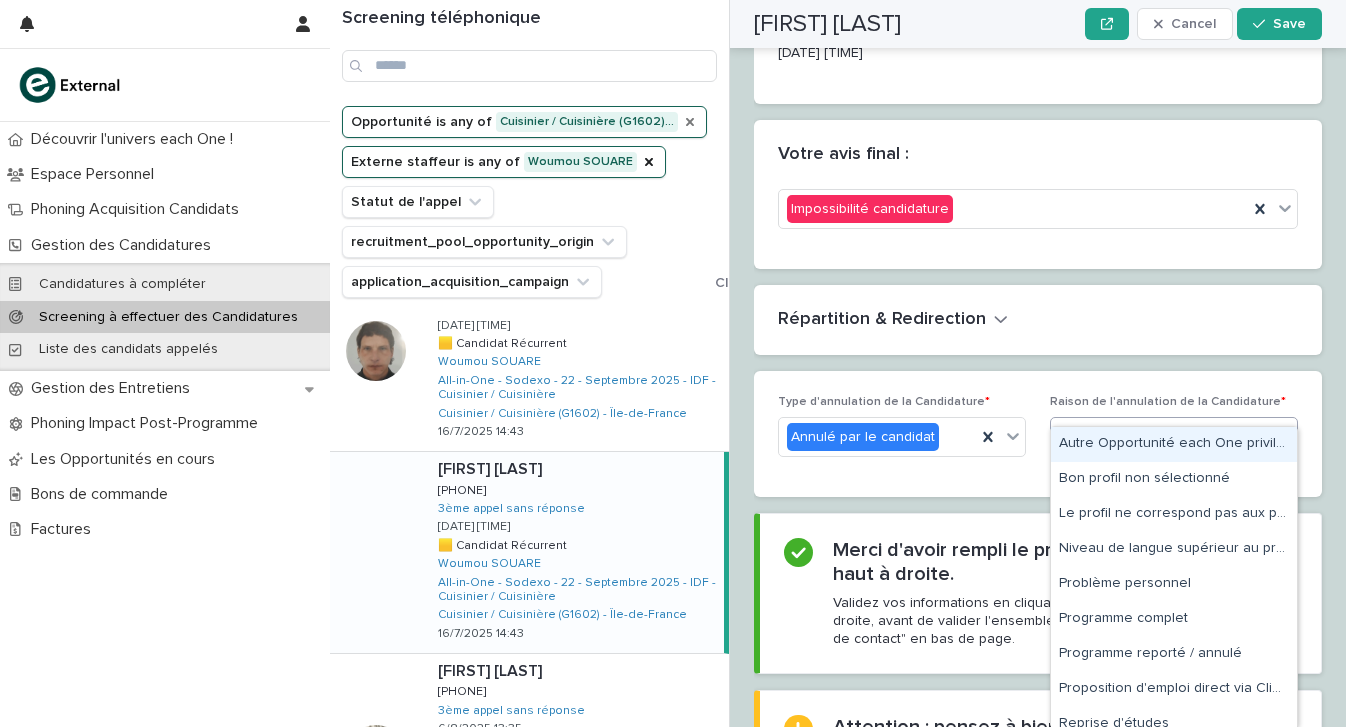 type on "*" 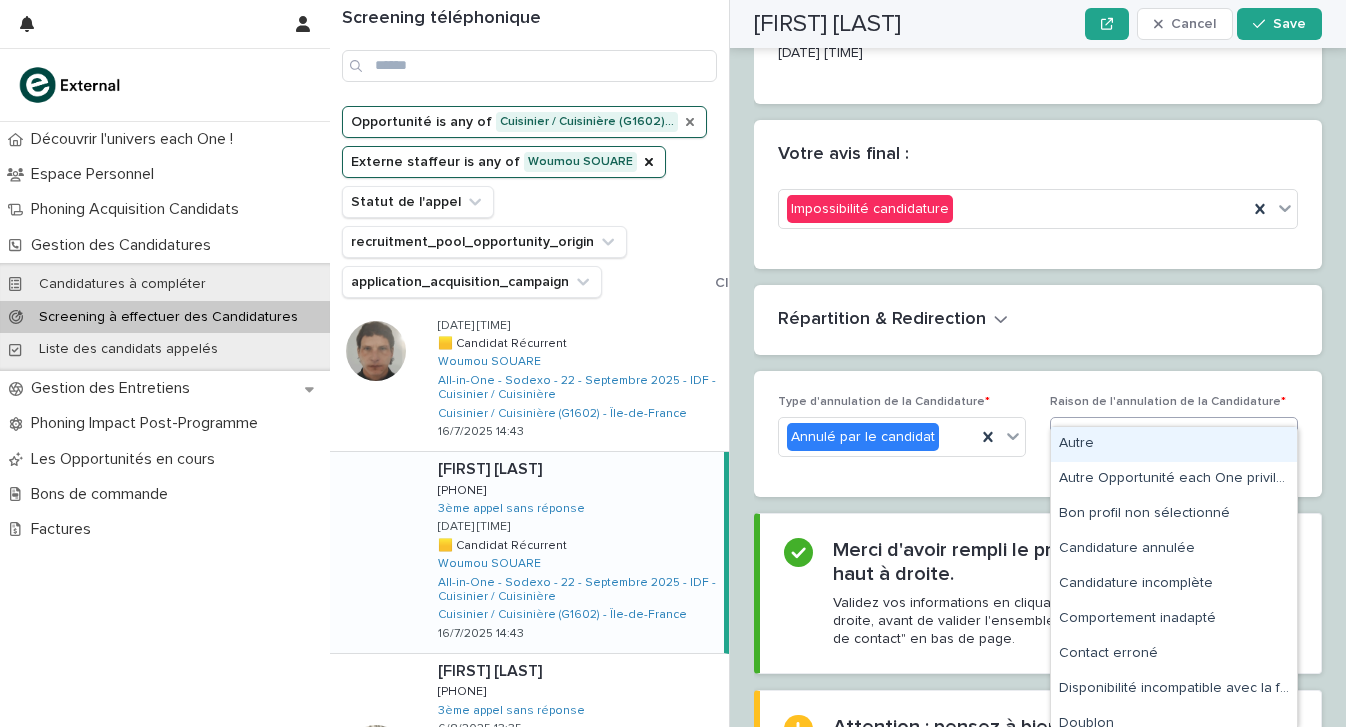 type on "*" 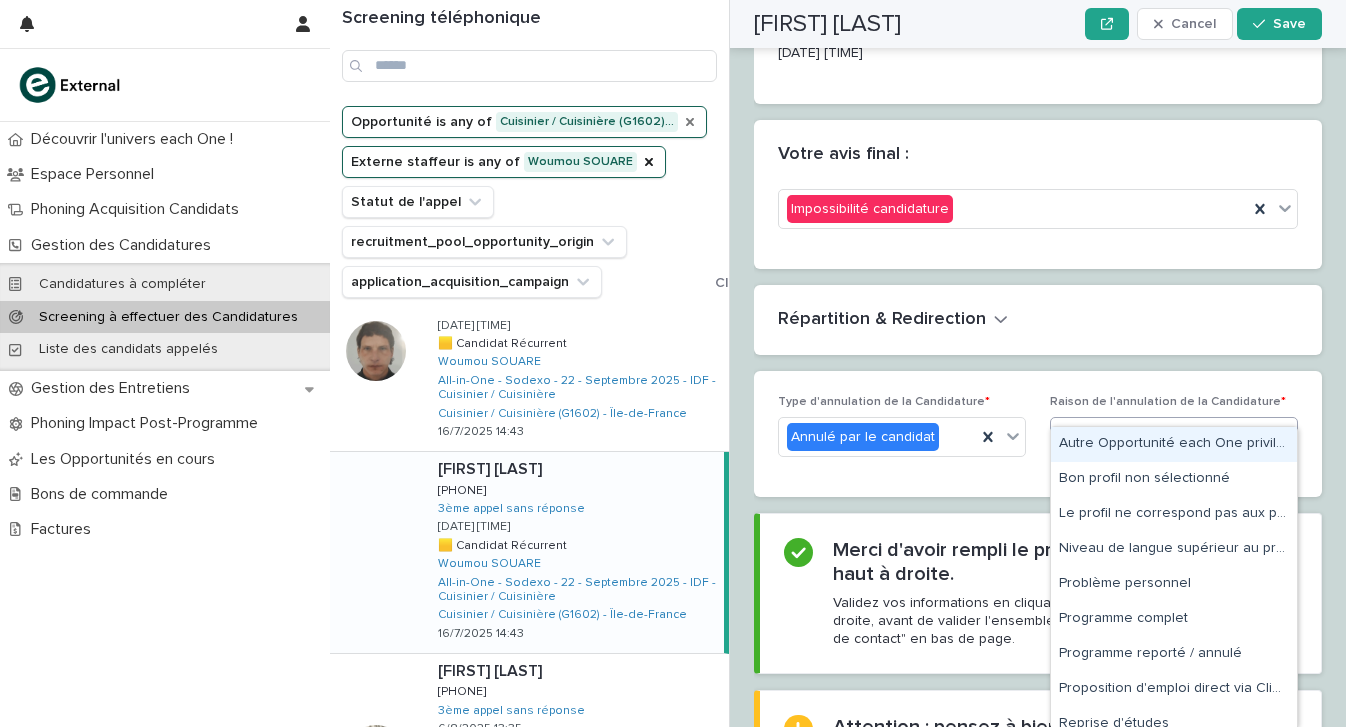 type on "*" 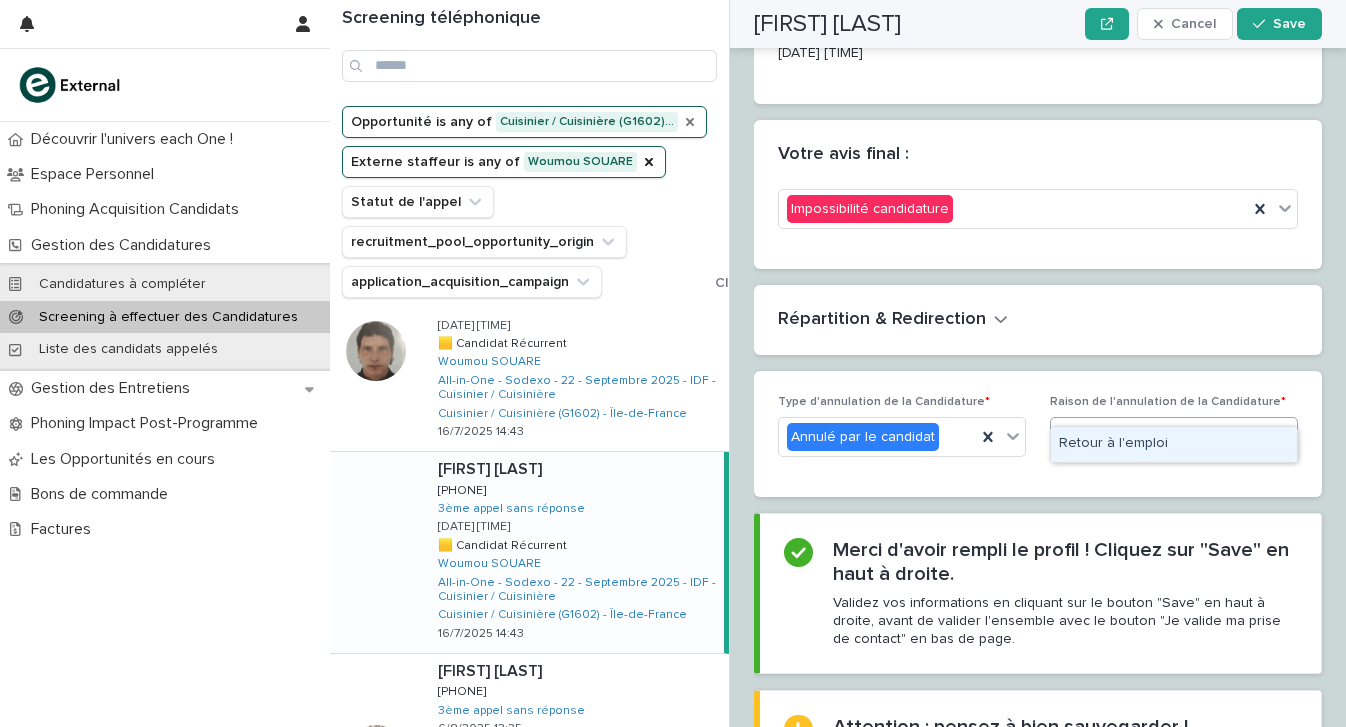 type on "*****" 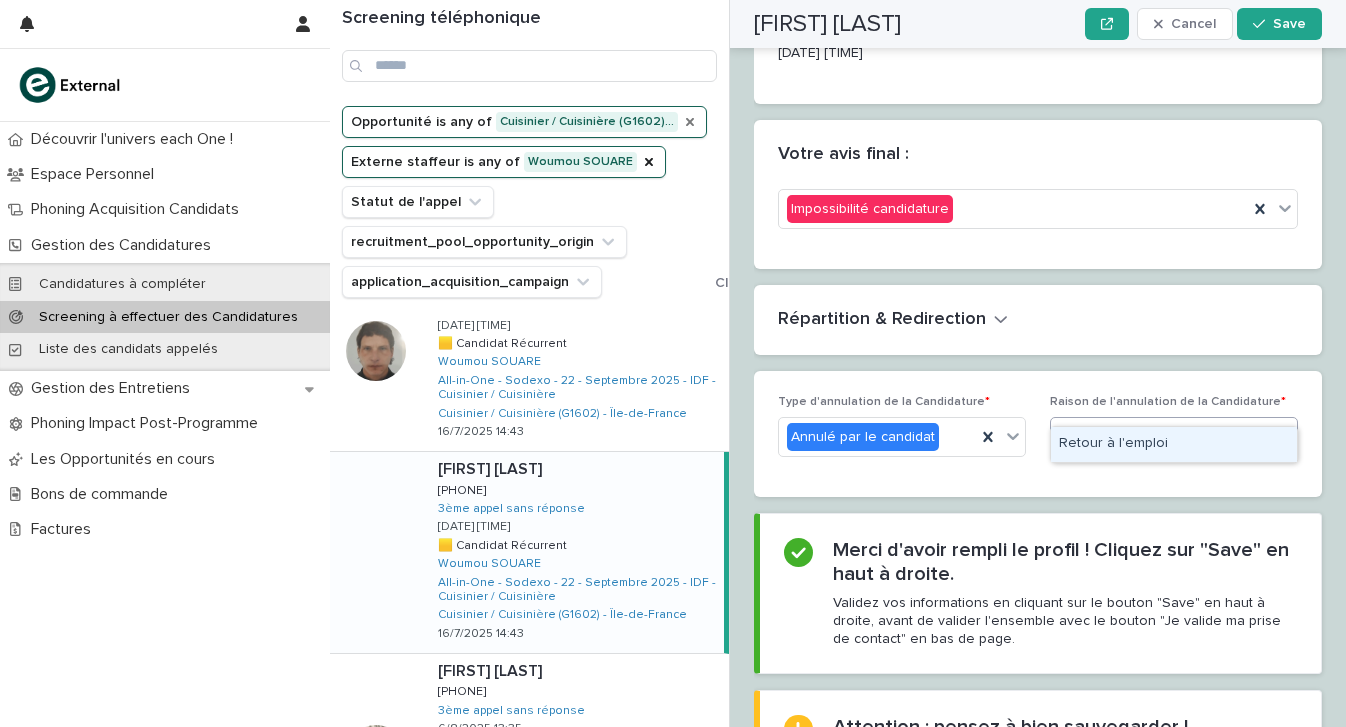 click on "Retour à l'emploi" at bounding box center (1174, 444) 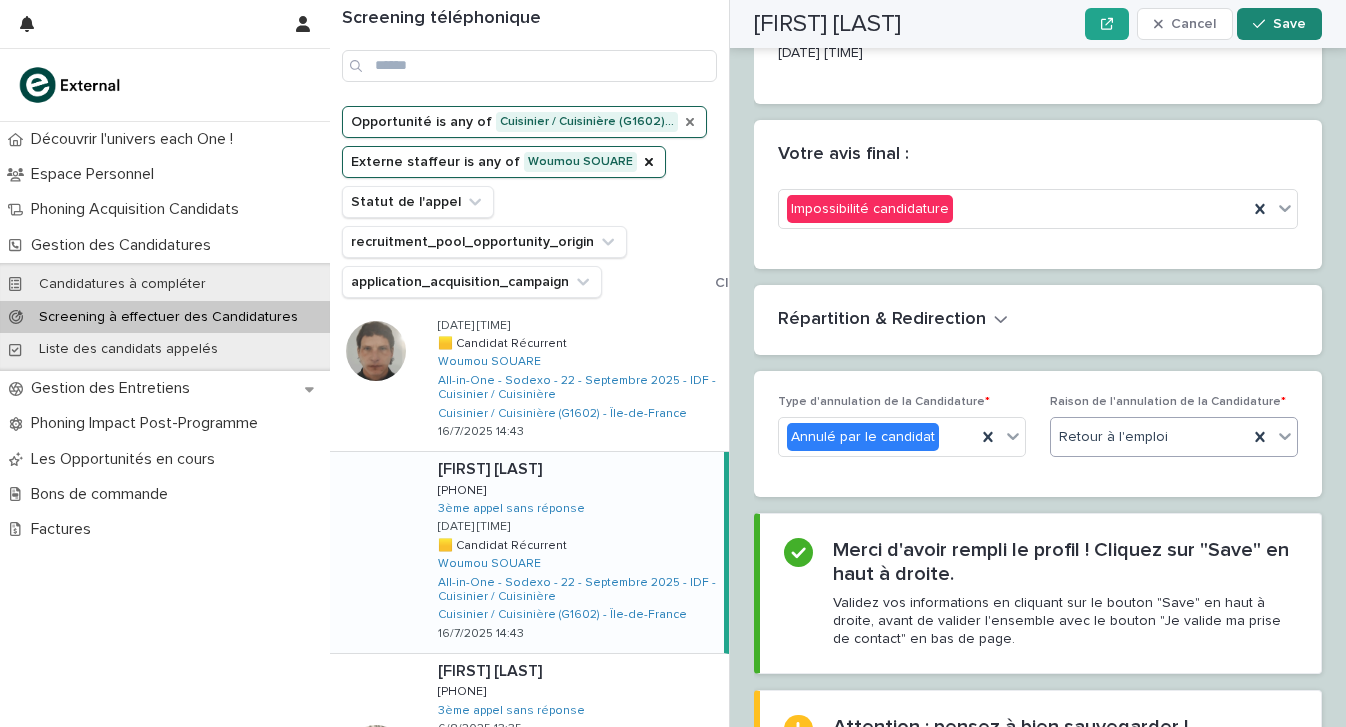 click 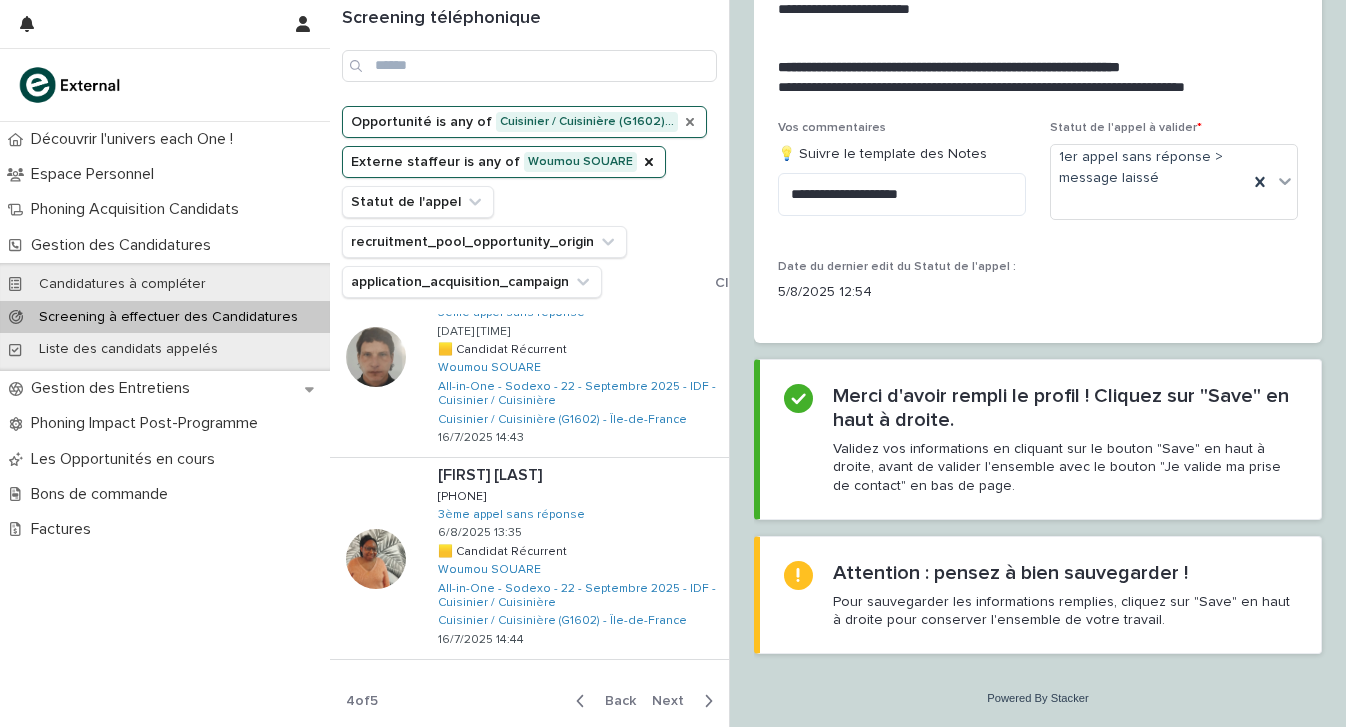 scroll, scrollTop: 1439, scrollLeft: 0, axis: vertical 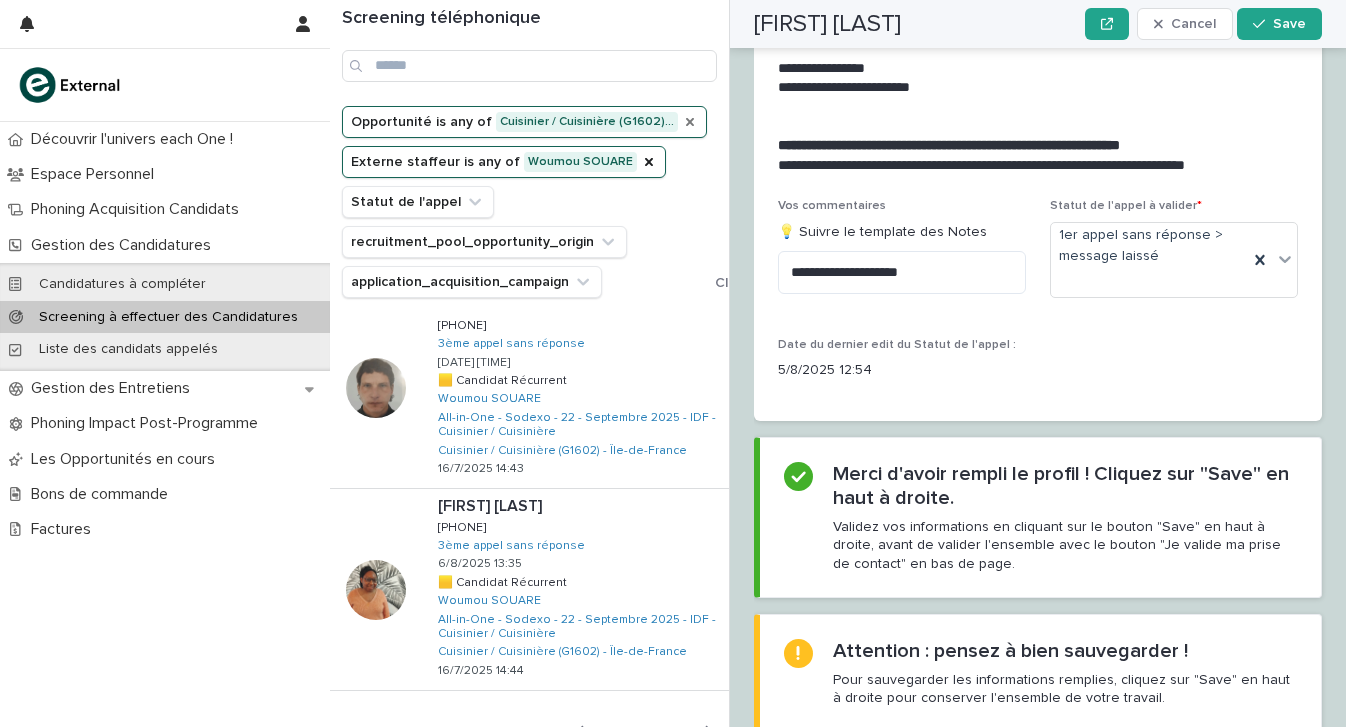 click on "Back" at bounding box center [614, 732] 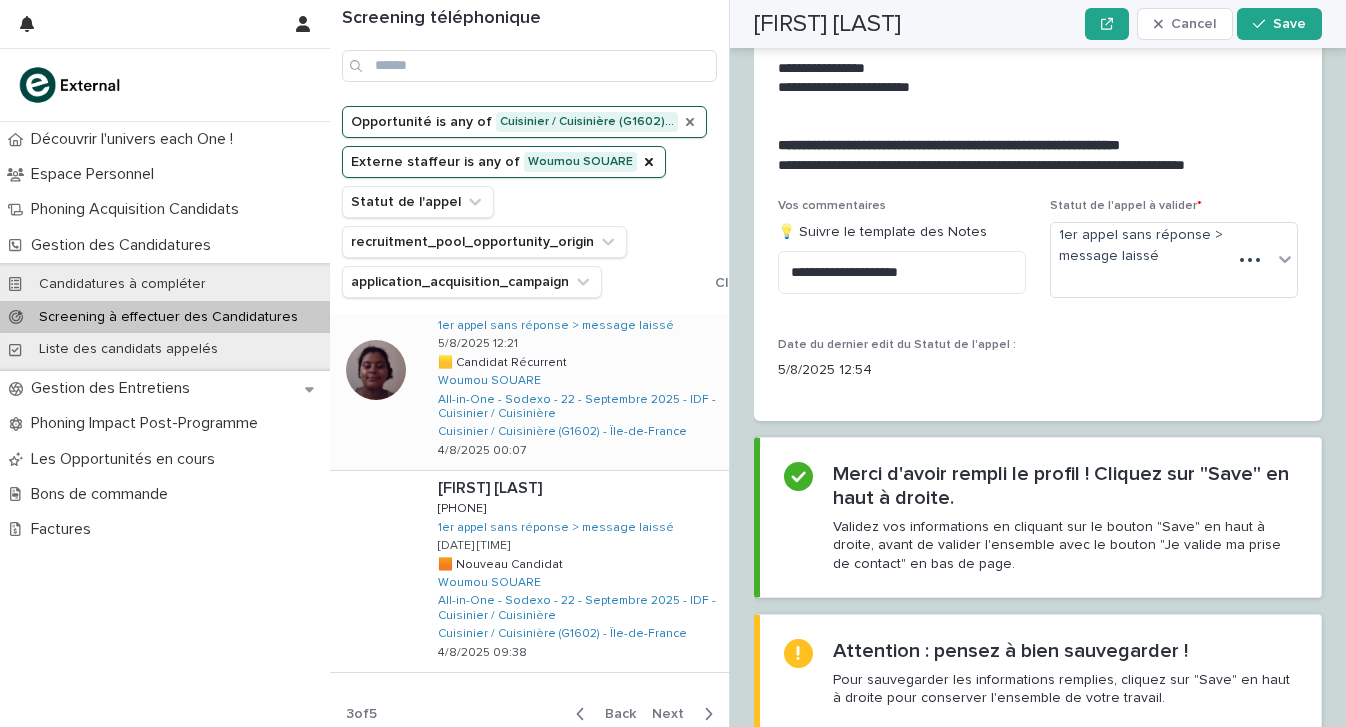 scroll, scrollTop: 1637, scrollLeft: 0, axis: vertical 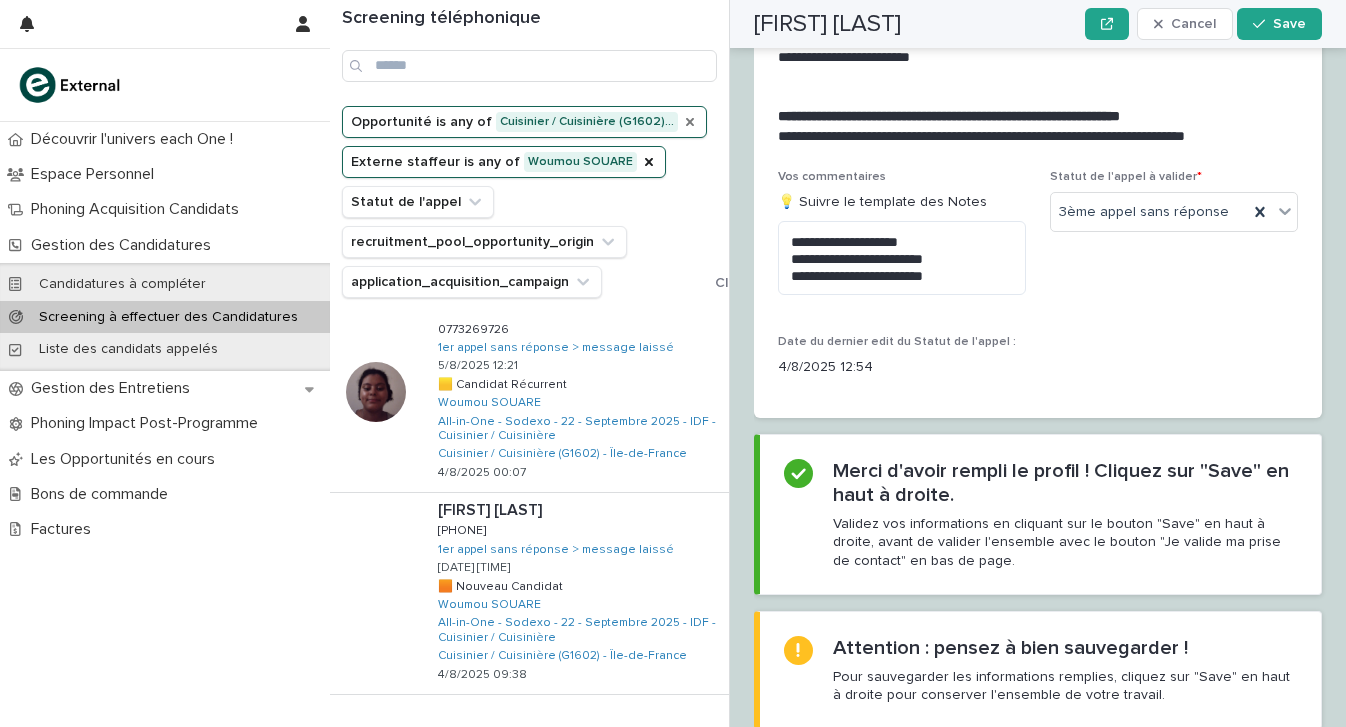 click on "Back" at bounding box center (614, 736) 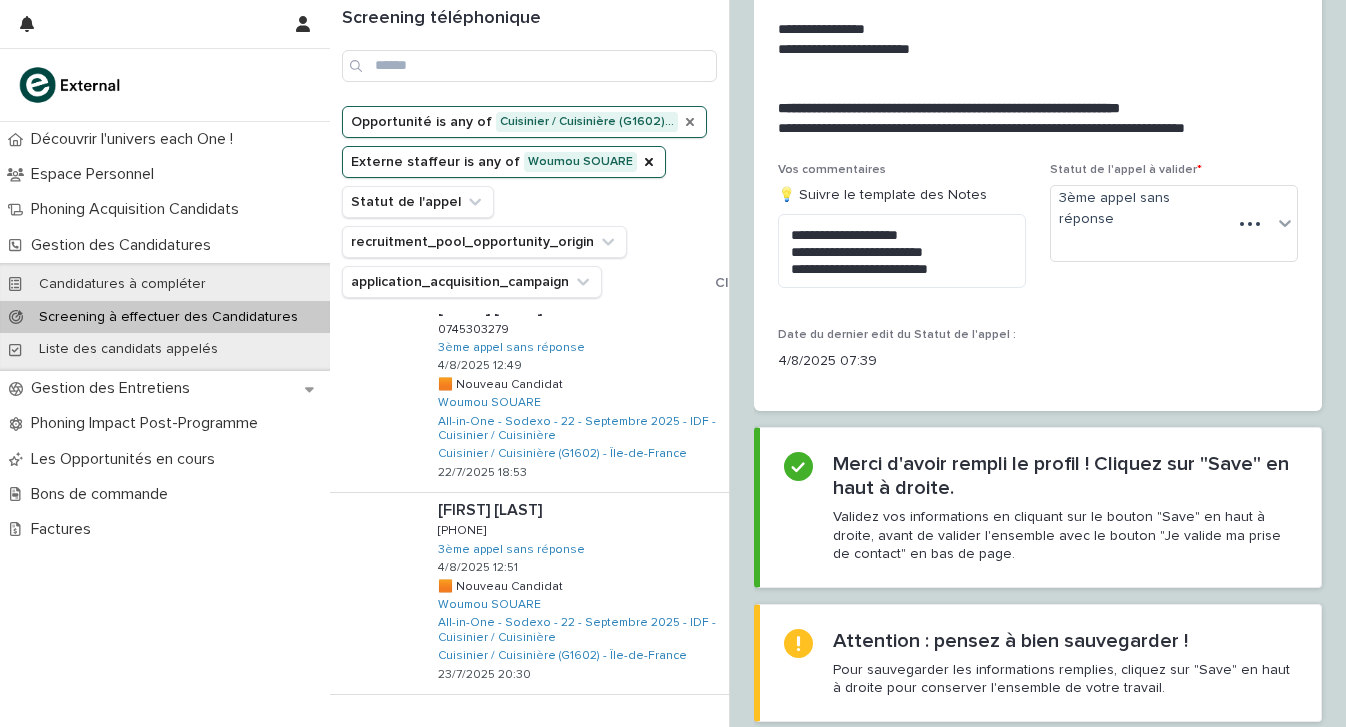 click on "Back" at bounding box center [614, 736] 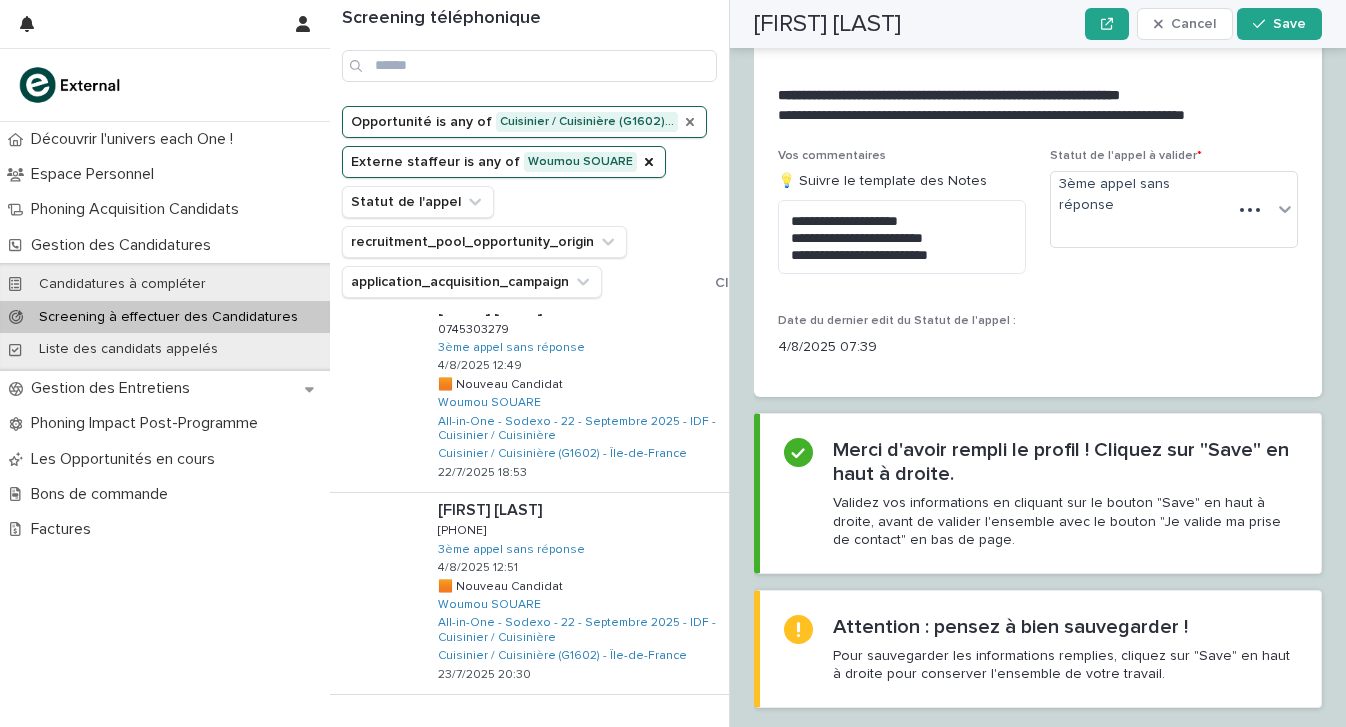 scroll, scrollTop: 2399, scrollLeft: 0, axis: vertical 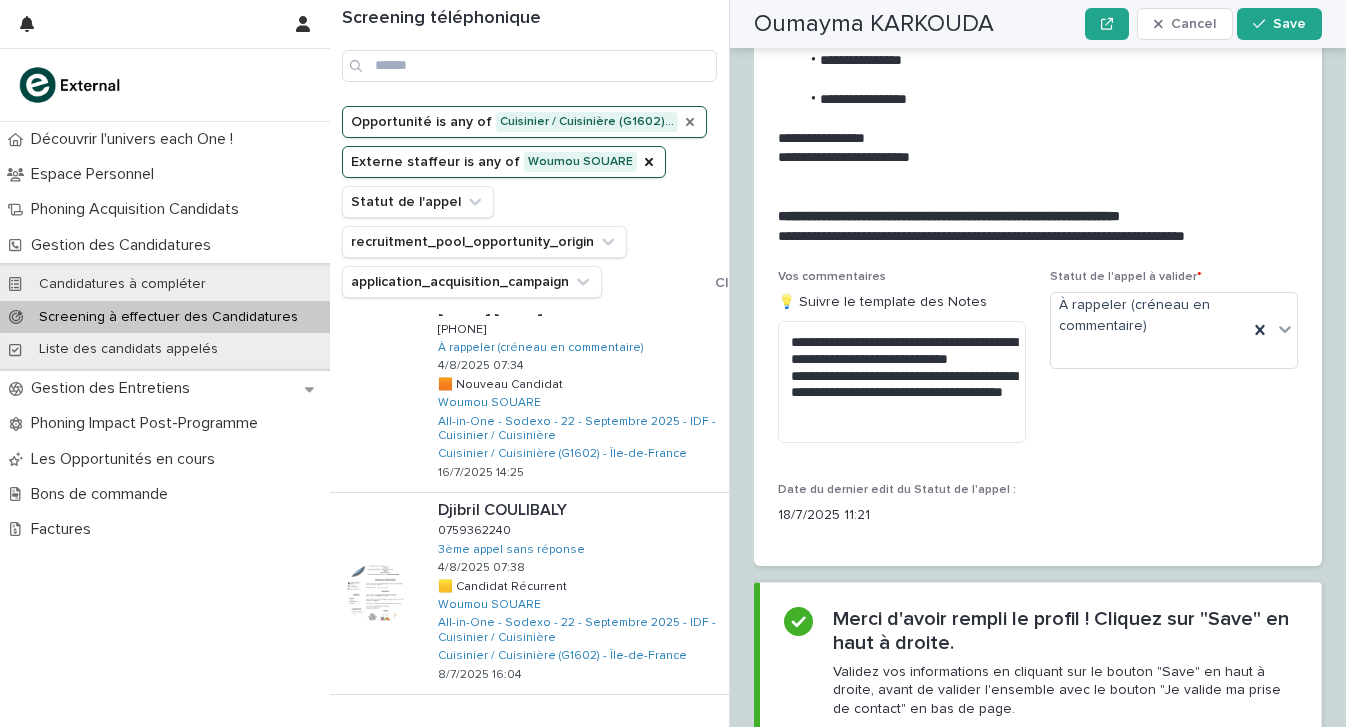 click on "Next" at bounding box center (674, 736) 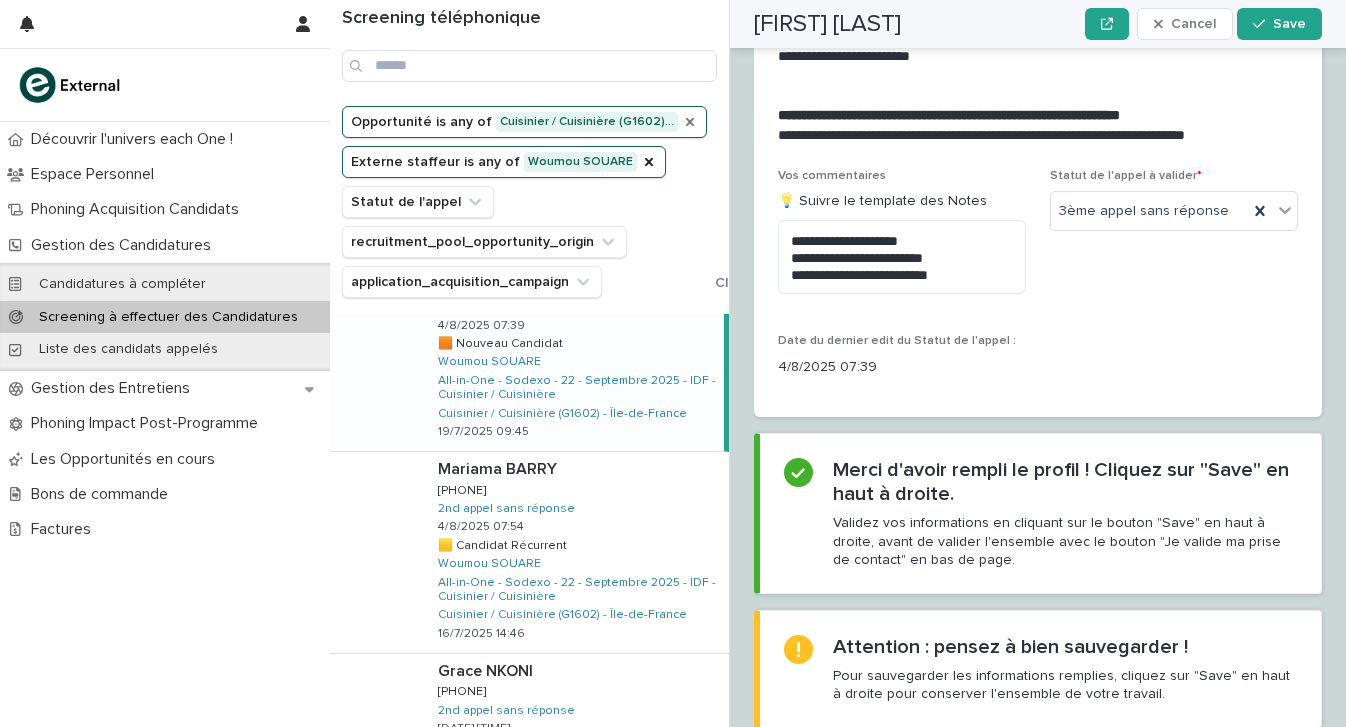 scroll, scrollTop: 72, scrollLeft: 0, axis: vertical 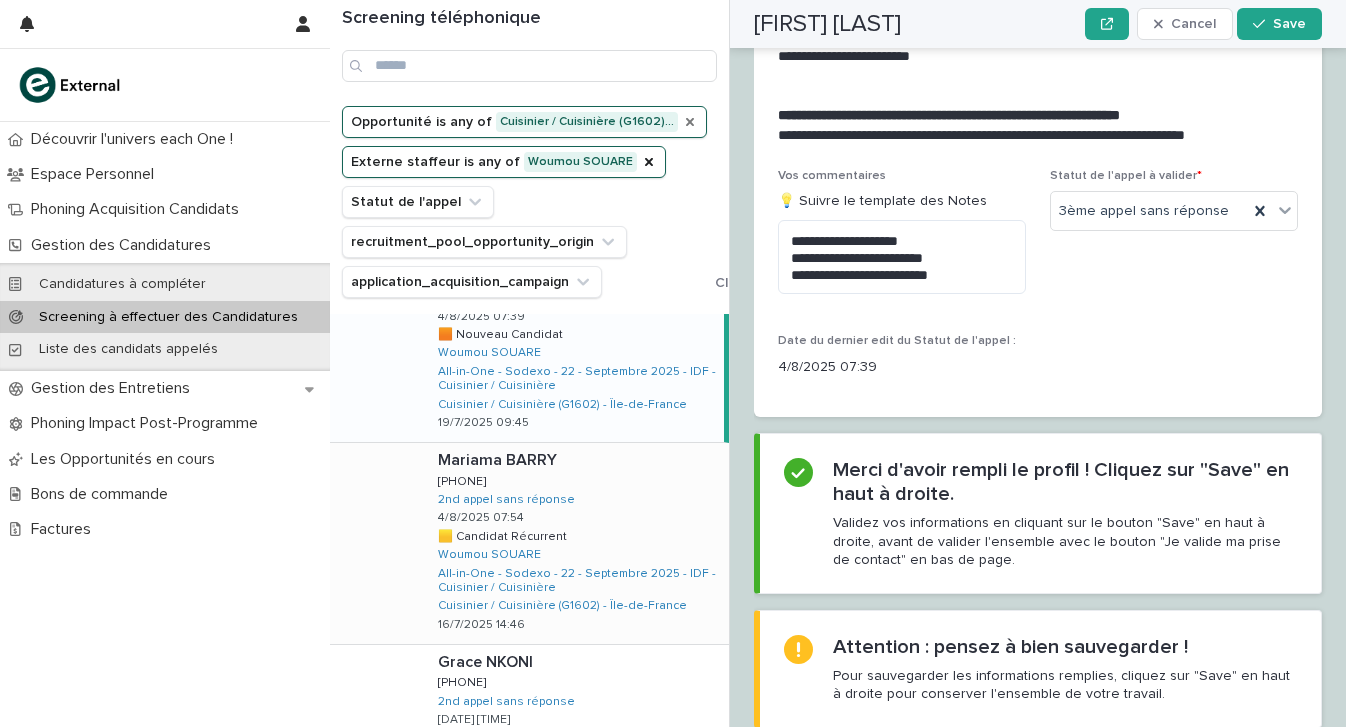 click on "Mariama BARRY Mariama BARRY   0651562140 0651562140   2nd appel sans réponse   4/8/2025 07:54 🟨 Candidat Récurrent 🟨 Candidat Récurrent   Woumou SOUARE   All-in-One - Sodexo - 22 - Septembre 2025 - IDF - Cuisinier / Cuisinière   Cuisinier / Cuisinière (G1602) - Île-de-France   16/7/2025 14:46" at bounding box center (575, 543) 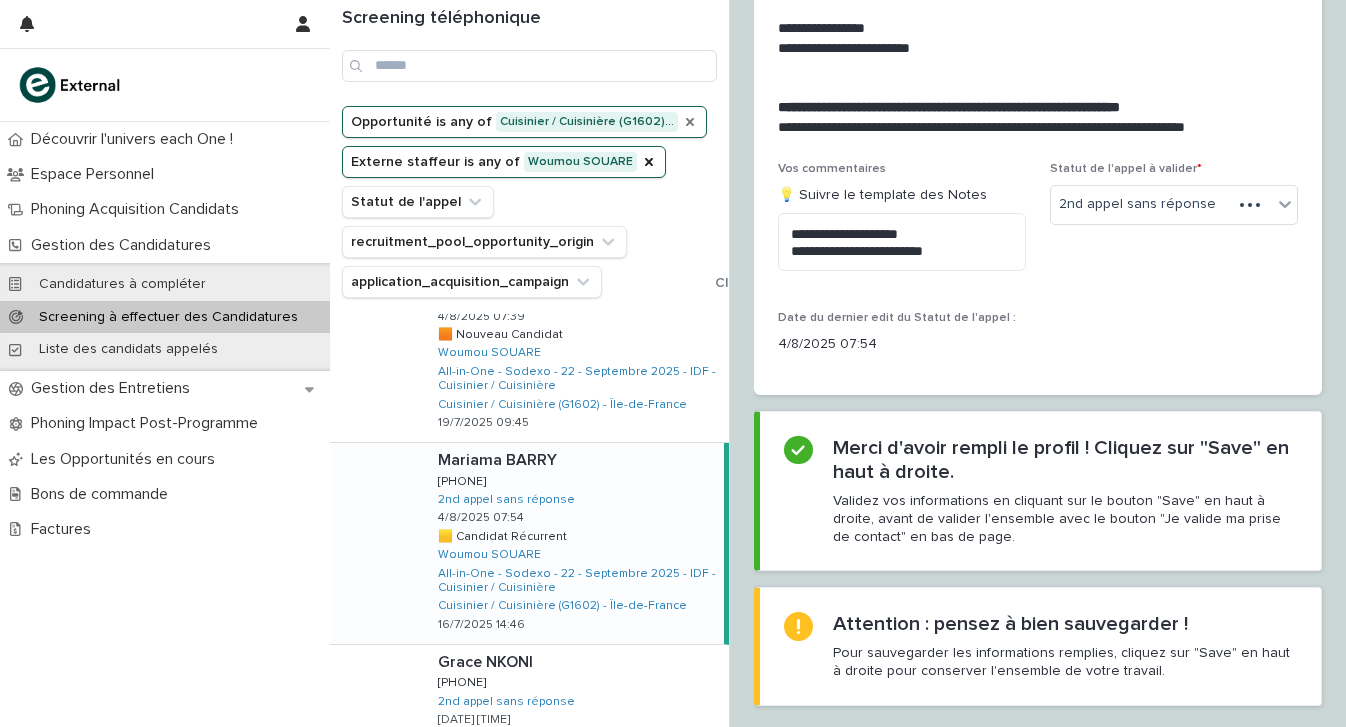 click on "Mariama BARRY Mariama BARRY   0651562140 0651562140   2nd appel sans réponse   4/8/2025 07:54 🟨 Candidat Récurrent 🟨 Candidat Récurrent   Woumou SOUARE   All-in-One - Sodexo - 22 - Septembre 2025 - IDF - Cuisinier / Cuisinière   Cuisinier / Cuisinière (G1602) - Île-de-France   16/7/2025 14:46" at bounding box center (573, 543) 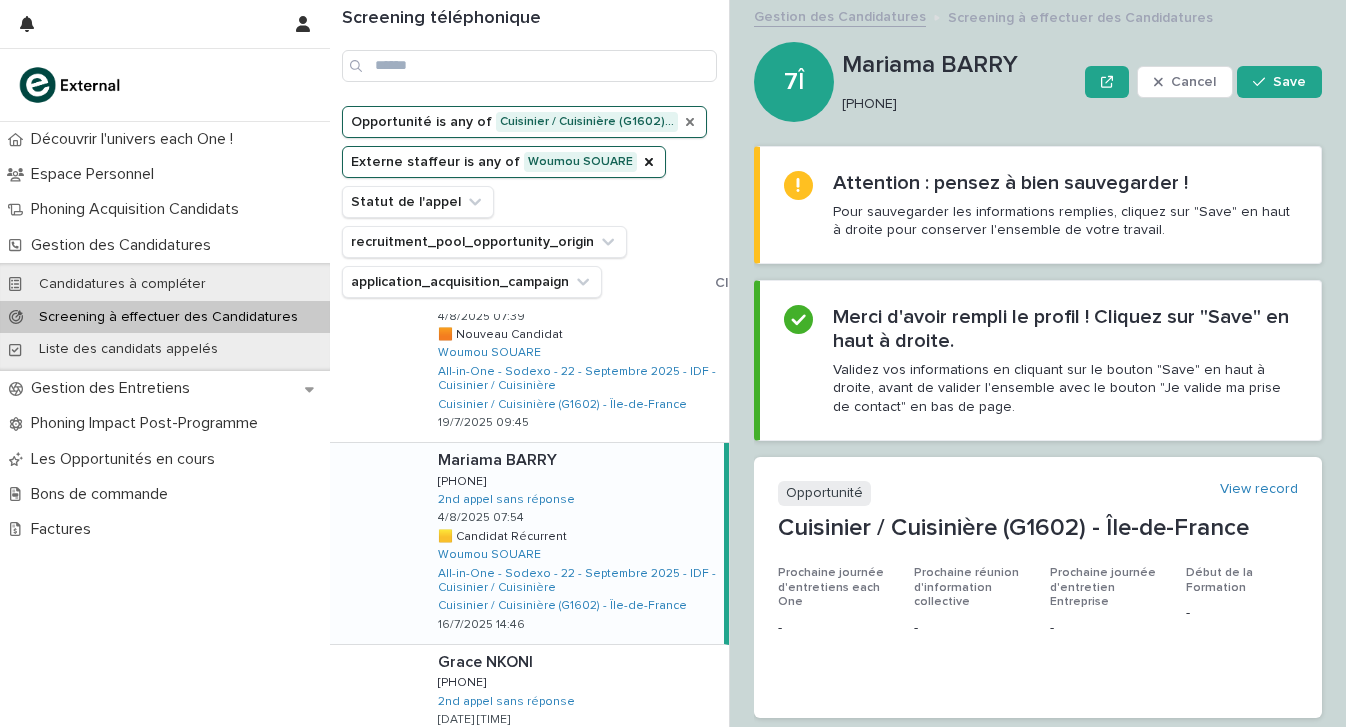 scroll, scrollTop: 0, scrollLeft: 0, axis: both 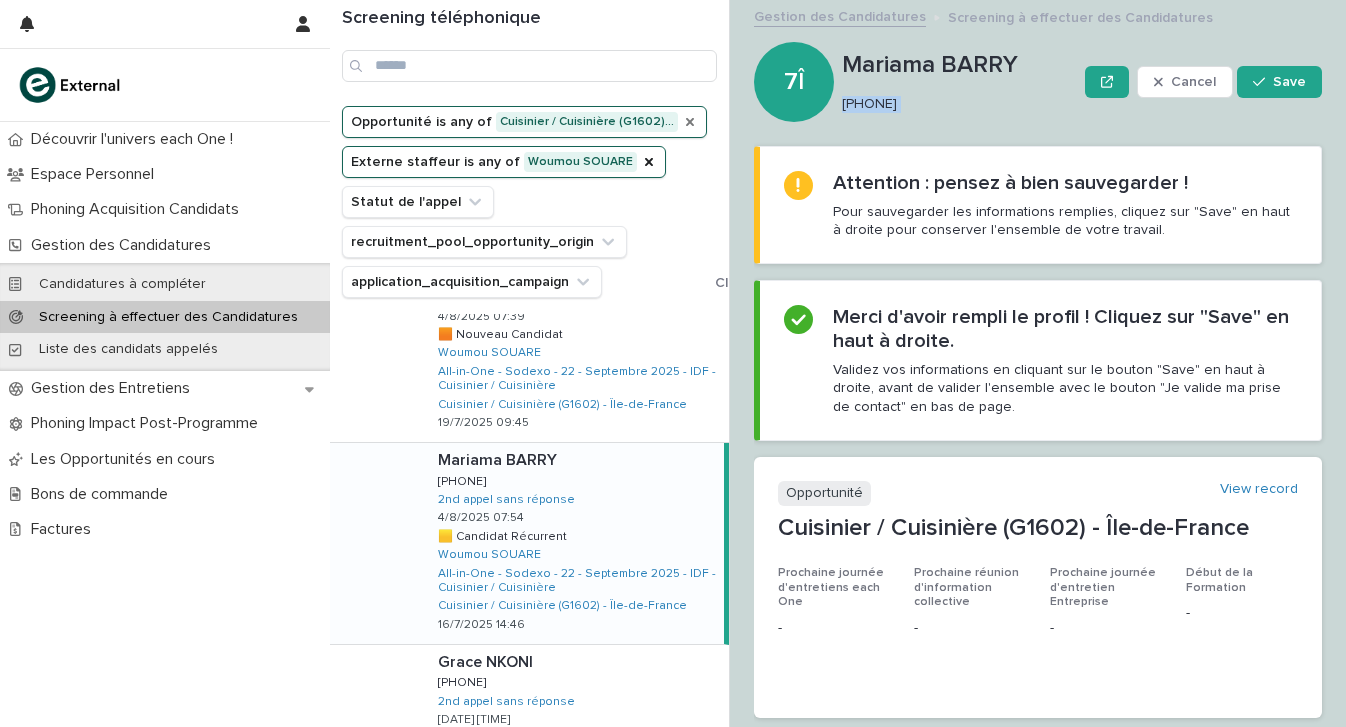 click on "0651562140" at bounding box center (955, 104) 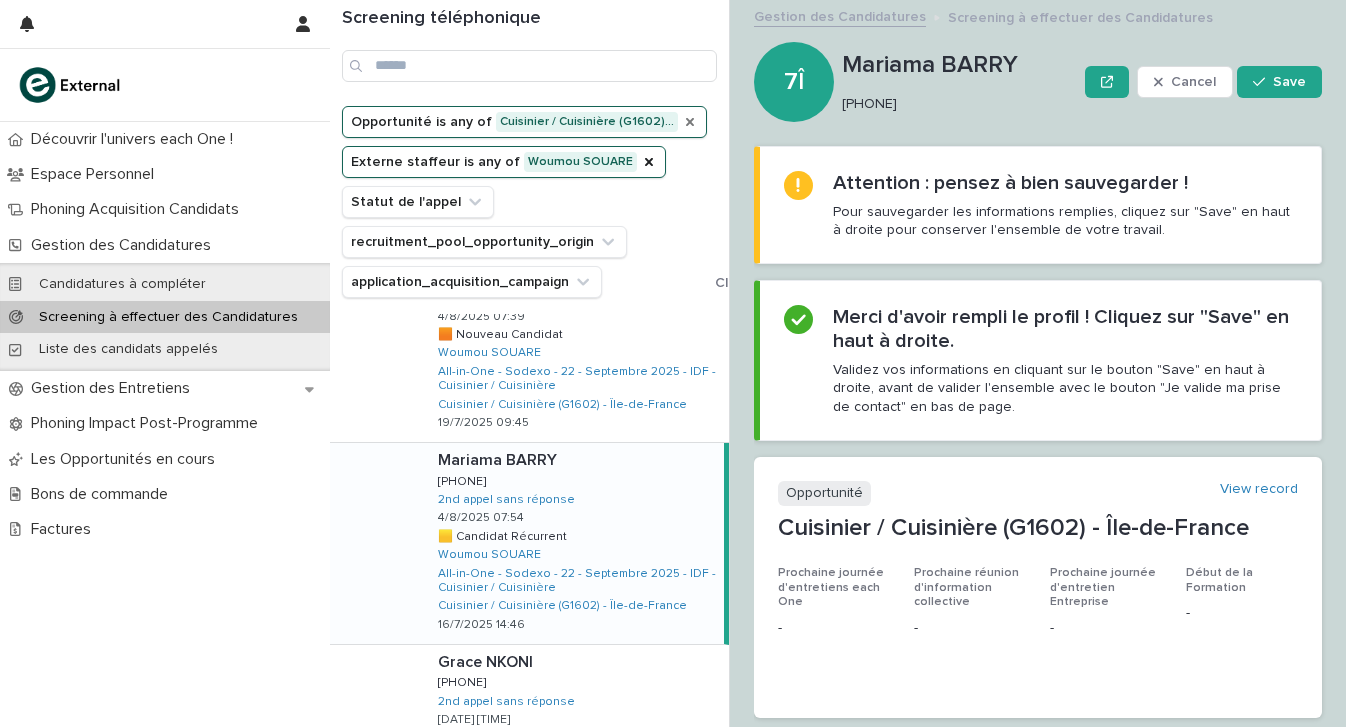 click on "0651562140" at bounding box center (955, 104) 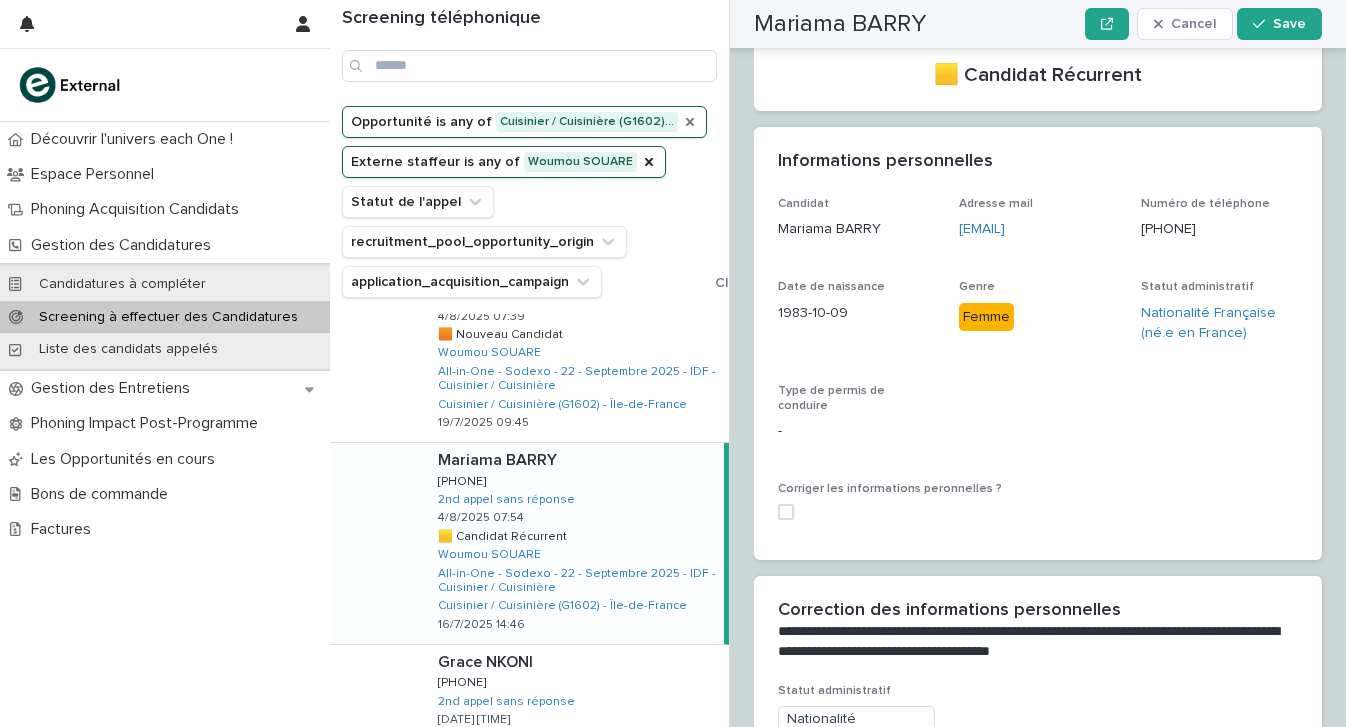 scroll, scrollTop: 1026, scrollLeft: 0, axis: vertical 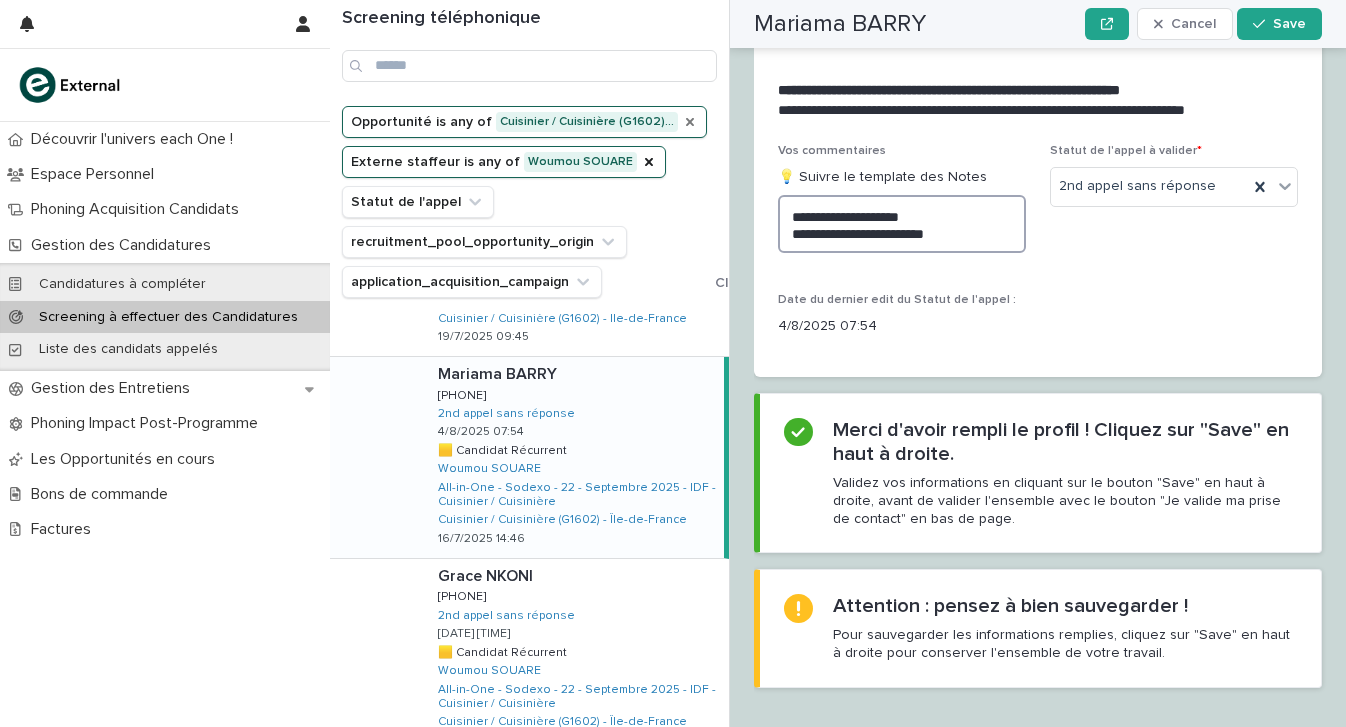 click on "**********" at bounding box center (902, 224) 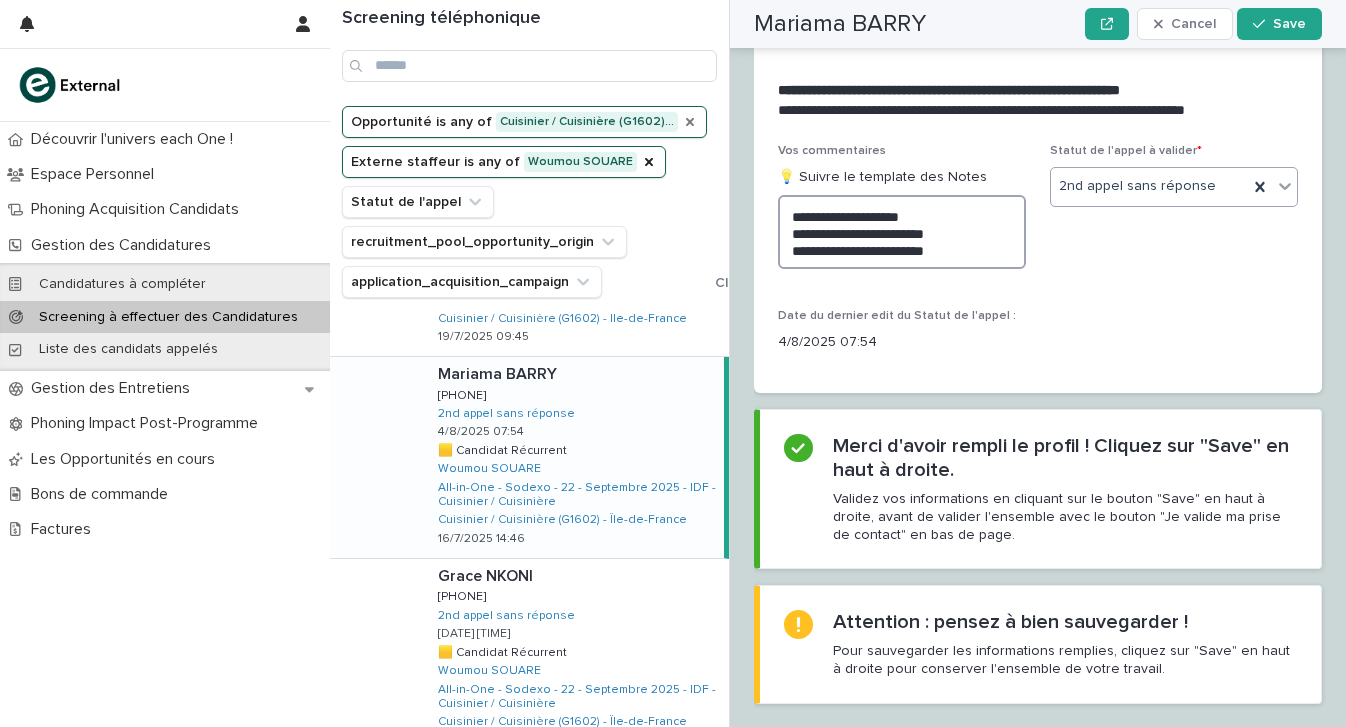 type on "**********" 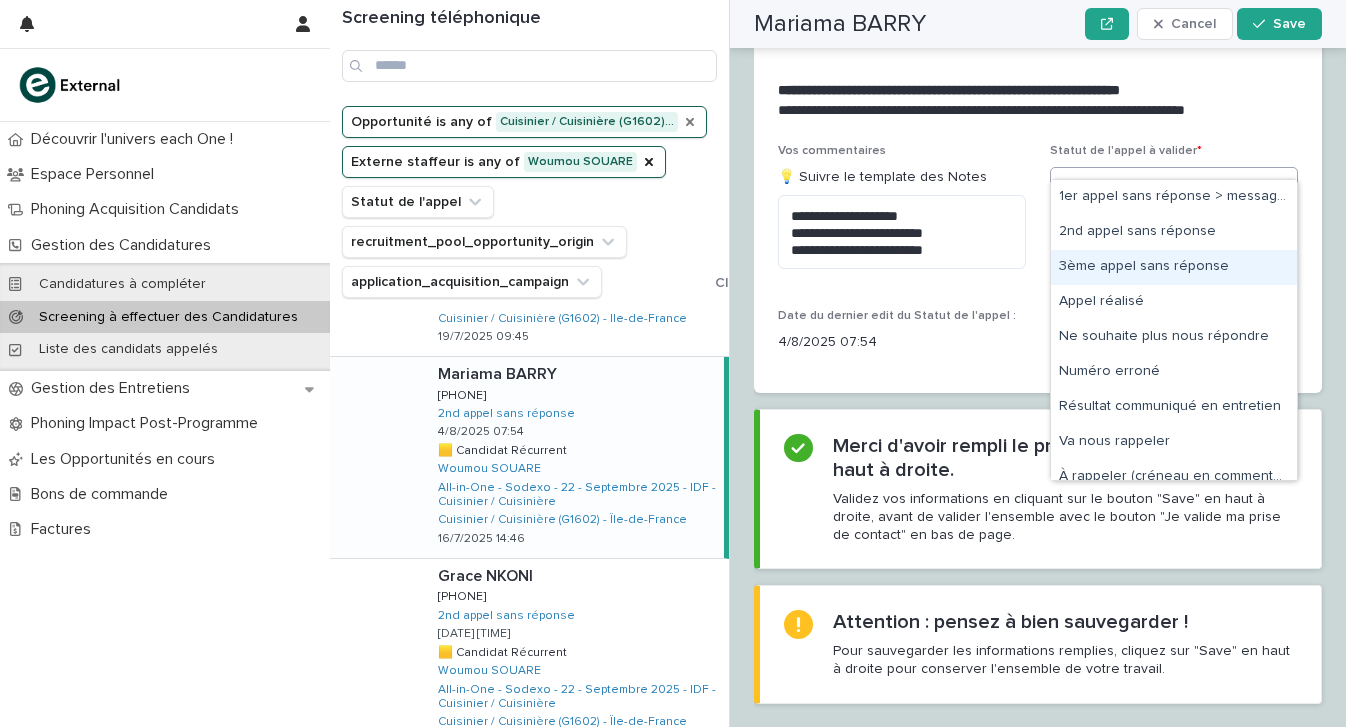 click on "3ème appel sans réponse" at bounding box center [1174, 267] 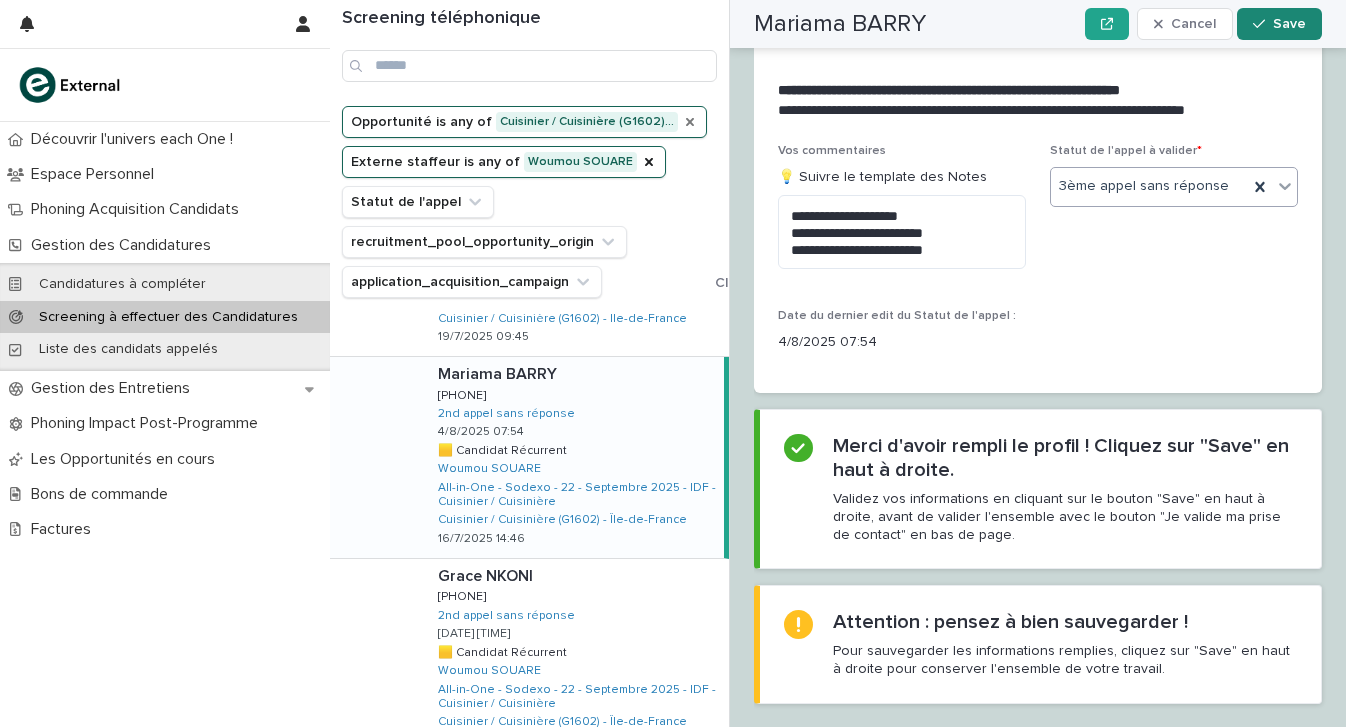 click at bounding box center [1263, 24] 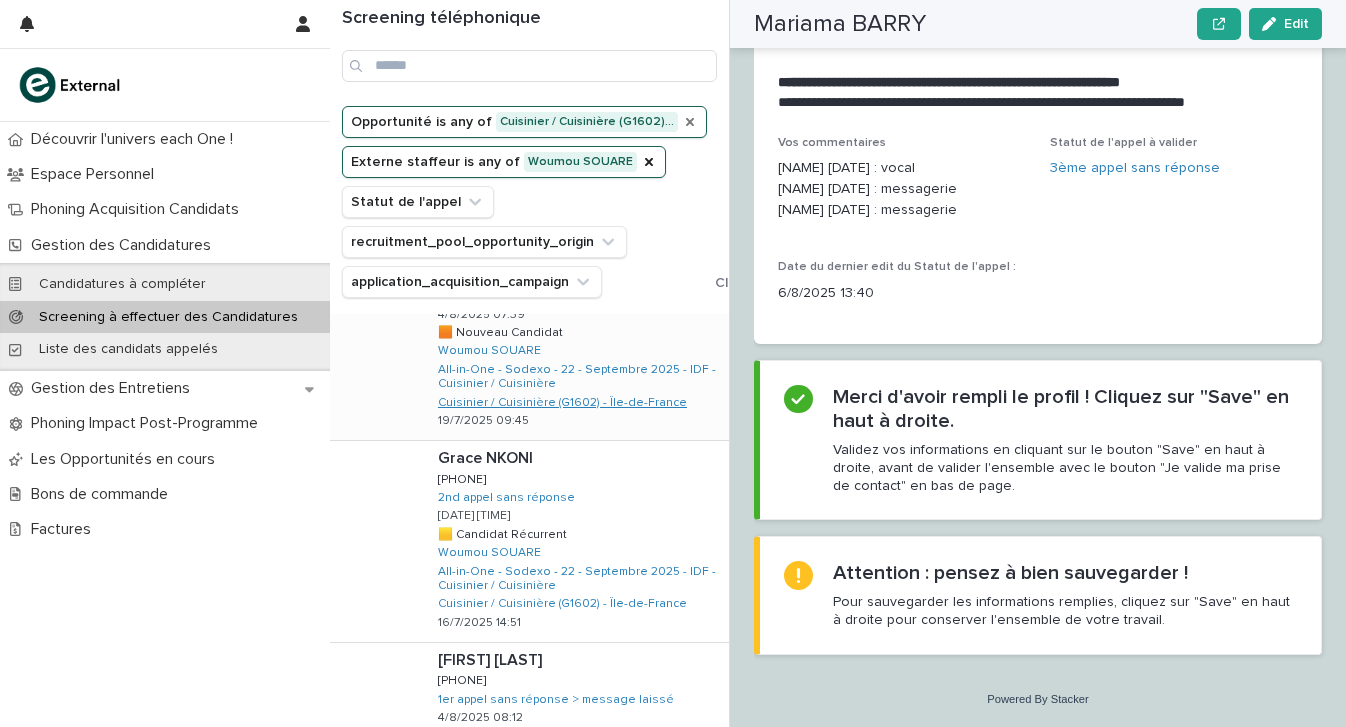 scroll, scrollTop: 93, scrollLeft: 0, axis: vertical 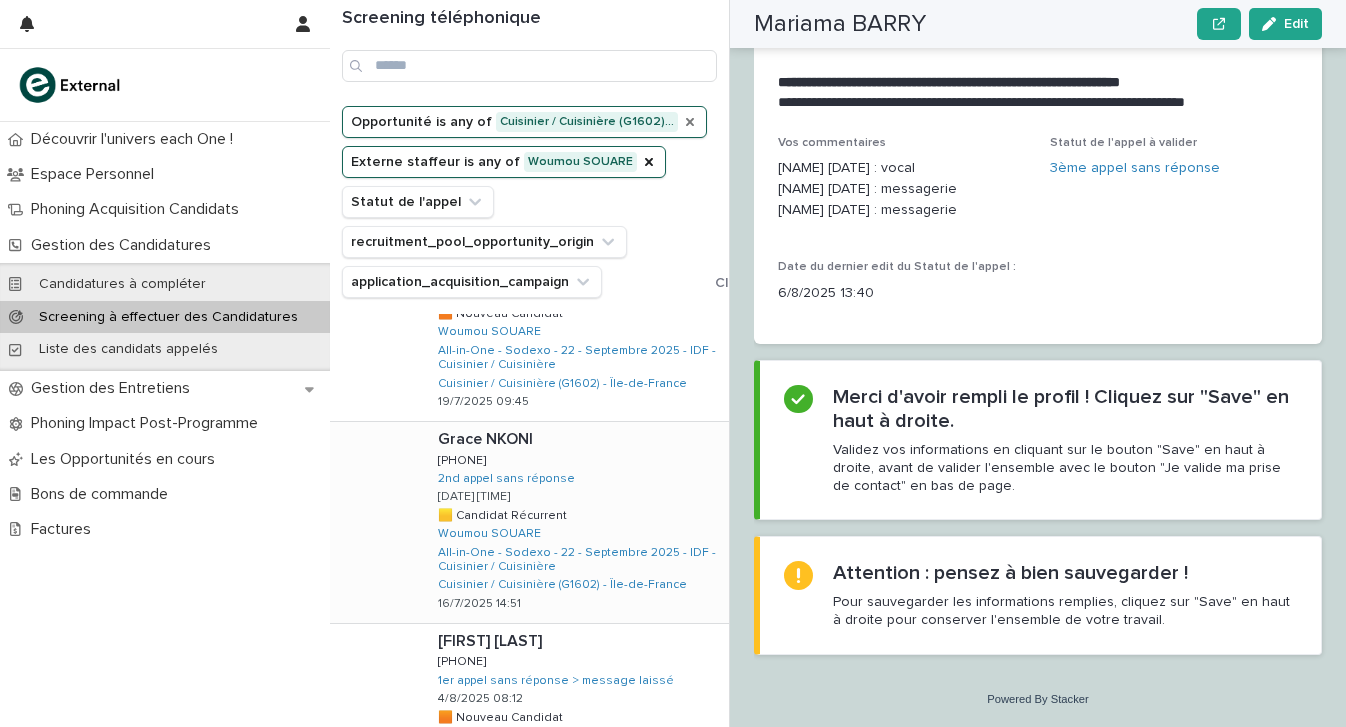 click on "Grace NKONI Grace NKONI   0605940328 0605940328   2nd appel sans réponse   4/8/2025 08:03 🟨 Candidat Récurrent 🟨 Candidat Récurrent   Woumou SOUARE   All-in-One - Sodexo - 22 - Septembre 2025 - IDF - Cuisinier / Cuisinière   Cuisinier / Cuisinière (G1602) - Île-de-France   16/7/2025 14:51" at bounding box center (575, 522) 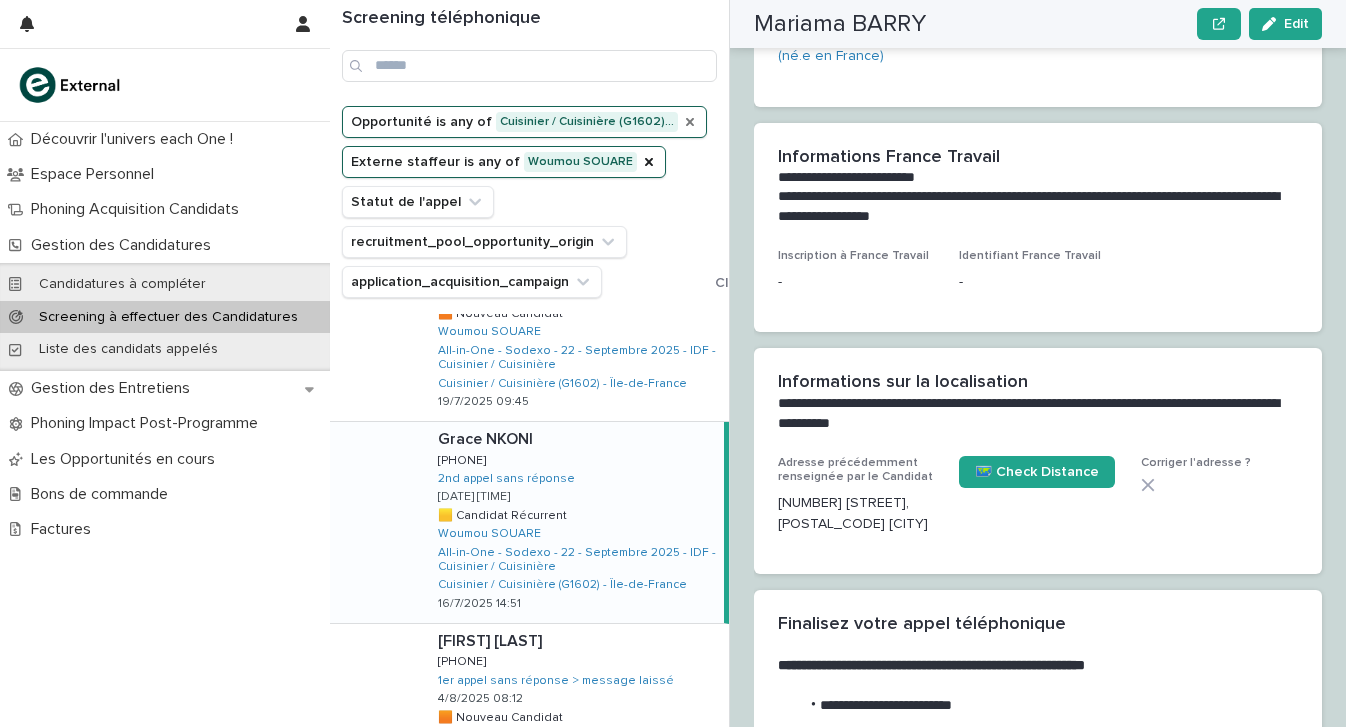 scroll, scrollTop: 0, scrollLeft: 0, axis: both 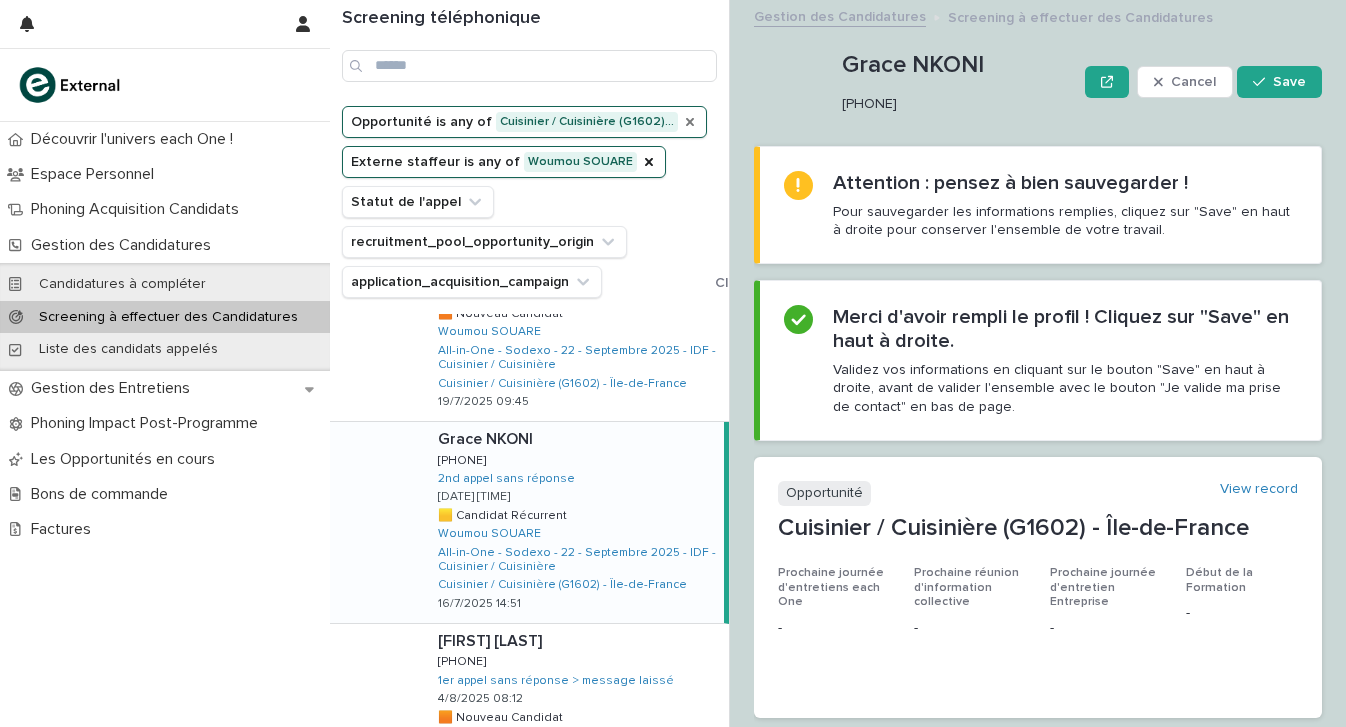 click at bounding box center [577, 439] 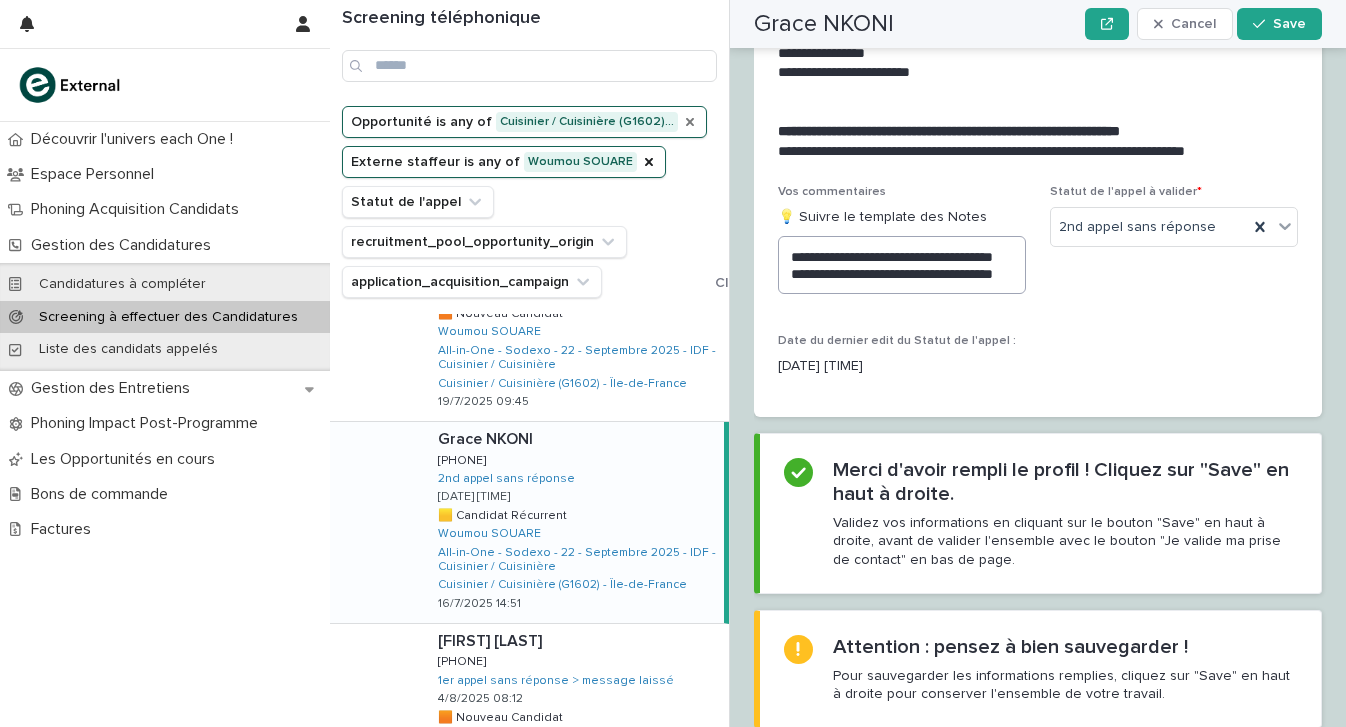 scroll, scrollTop: 2929, scrollLeft: 0, axis: vertical 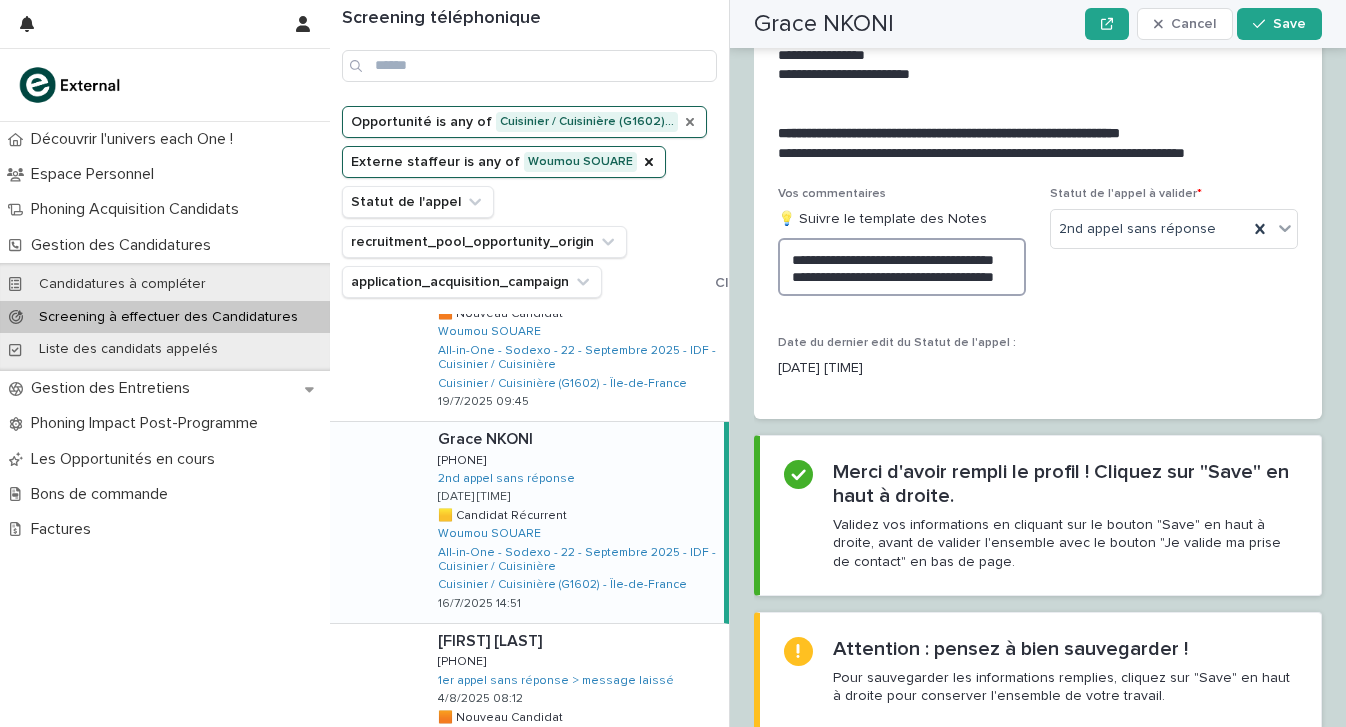 click on "**********" at bounding box center [902, 267] 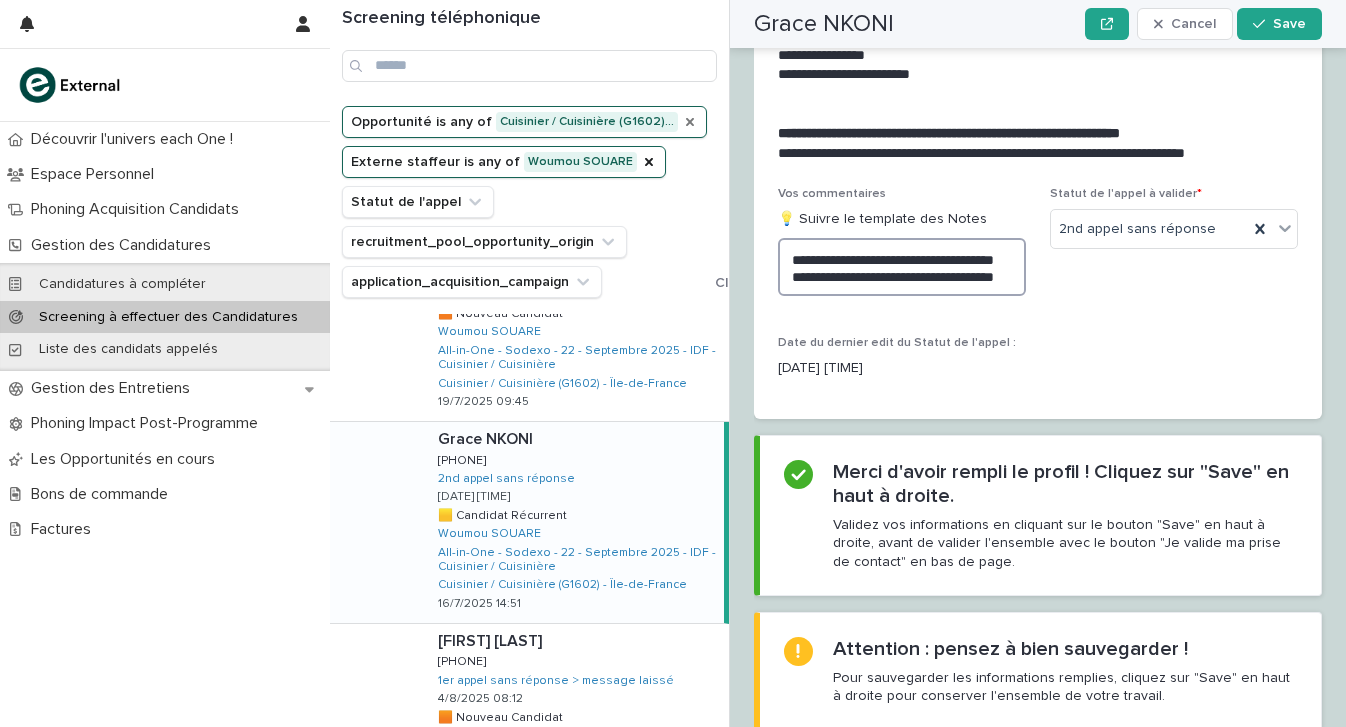 scroll, scrollTop: 34, scrollLeft: 0, axis: vertical 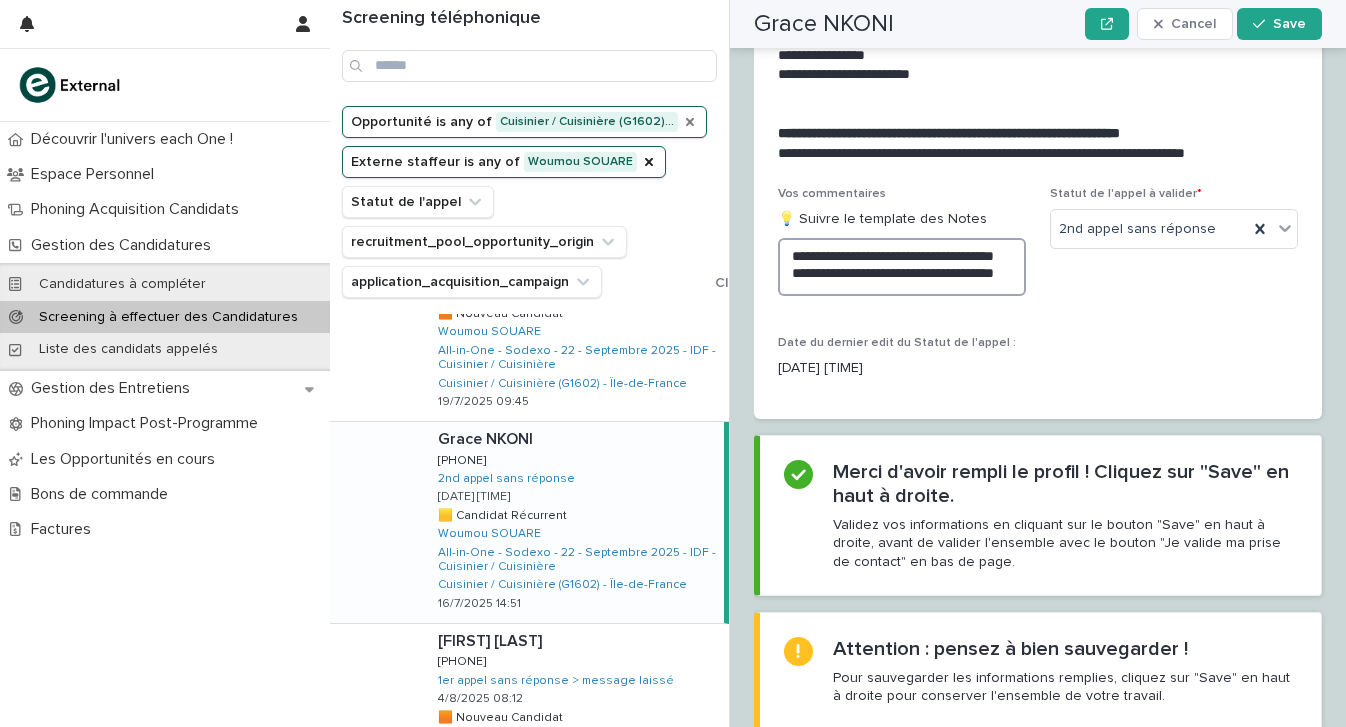 drag, startPoint x: 788, startPoint y: 182, endPoint x: 863, endPoint y: 264, distance: 111.12605 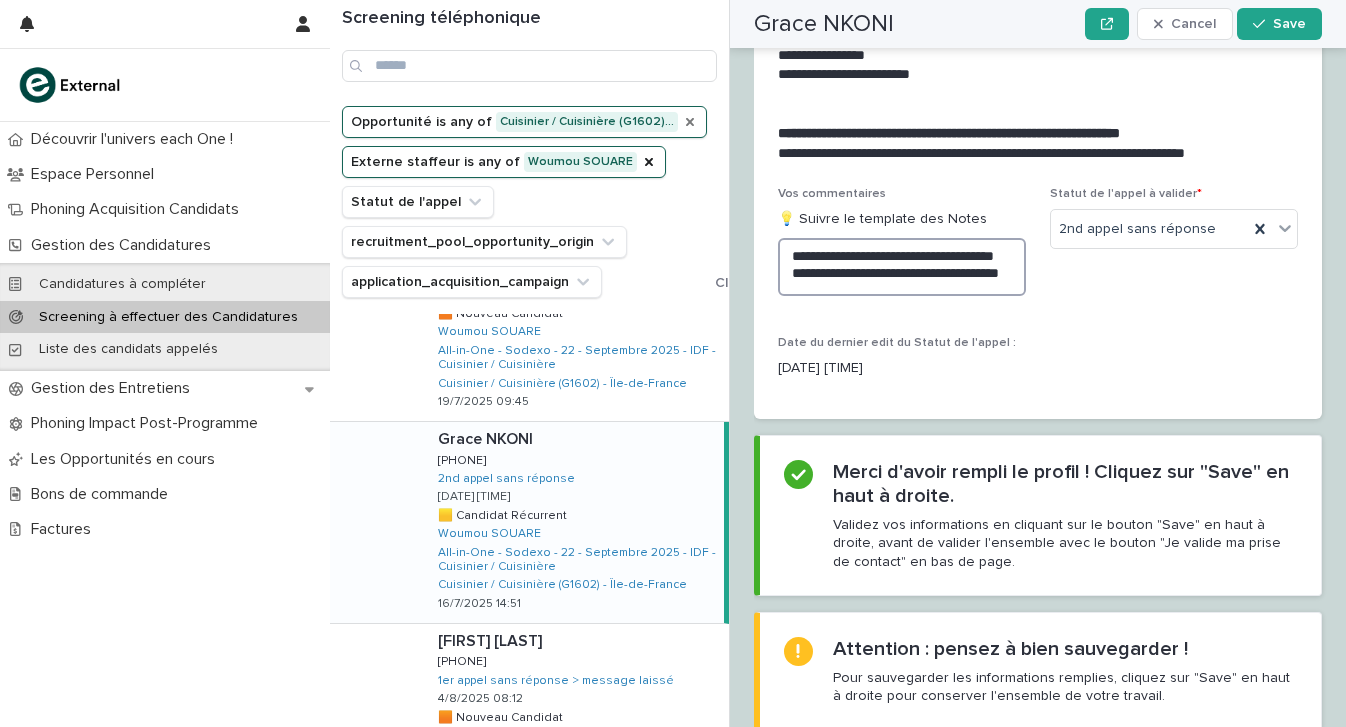 scroll, scrollTop: 2, scrollLeft: 0, axis: vertical 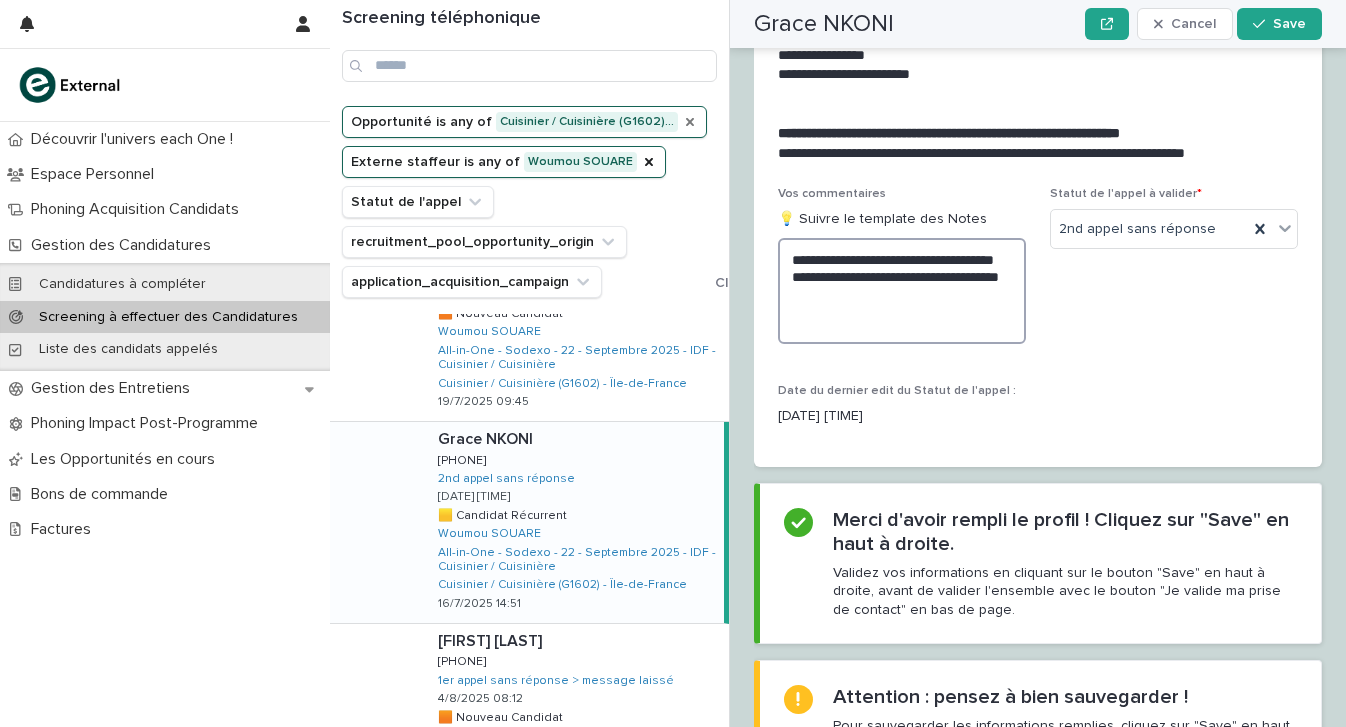 paste on "**********" 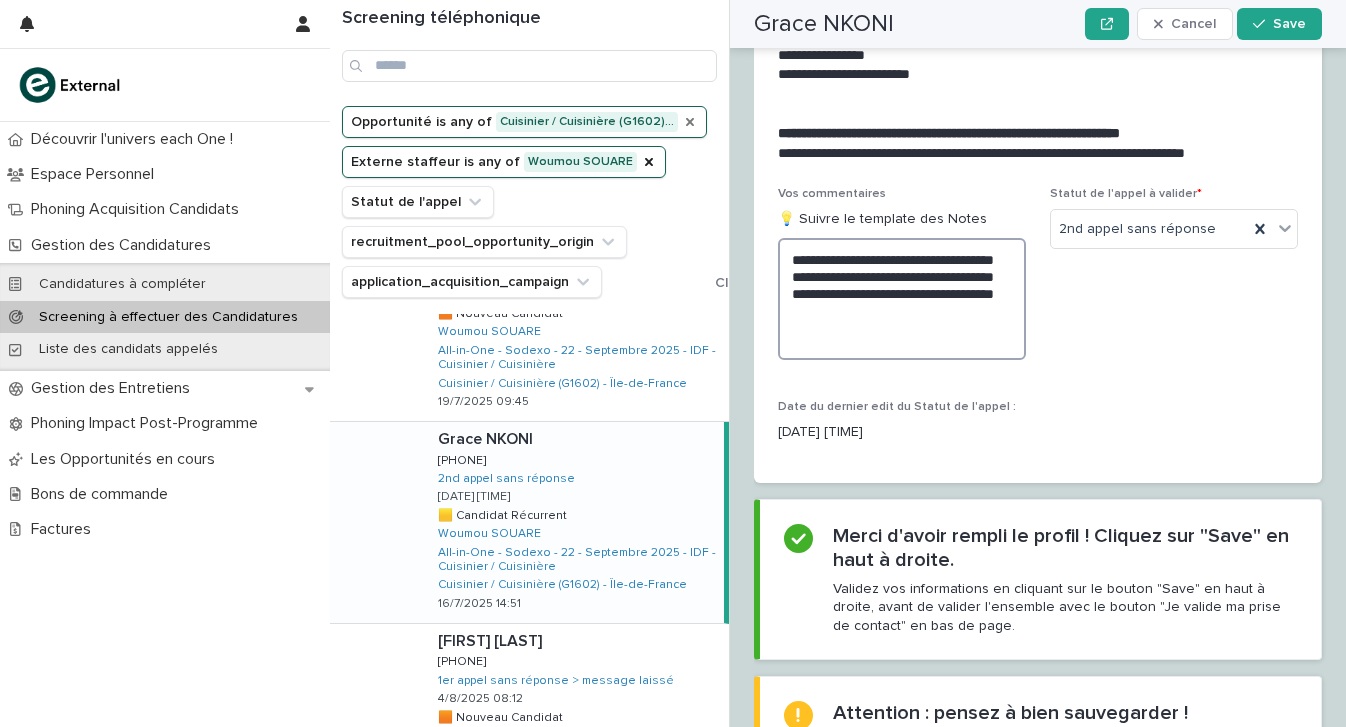 click on "**********" at bounding box center (902, 299) 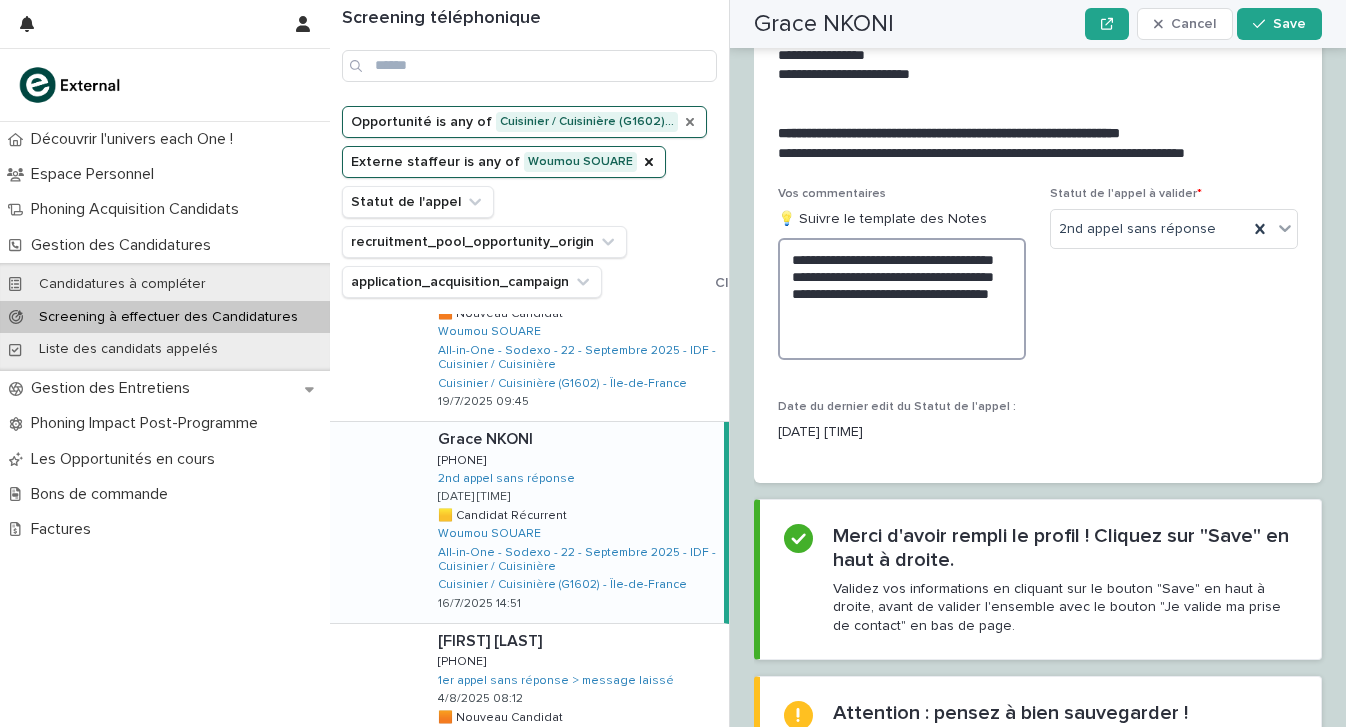 click on "**********" at bounding box center (902, 299) 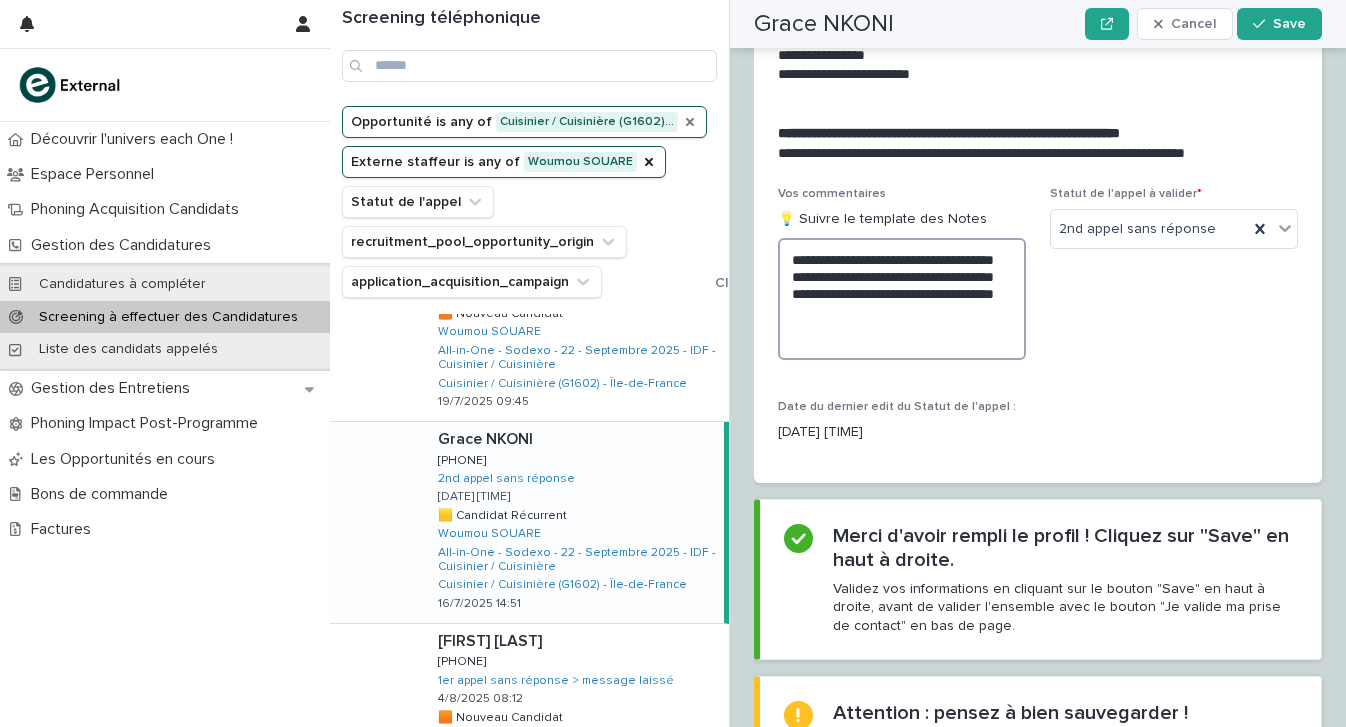 click on "**********" at bounding box center (902, 299) 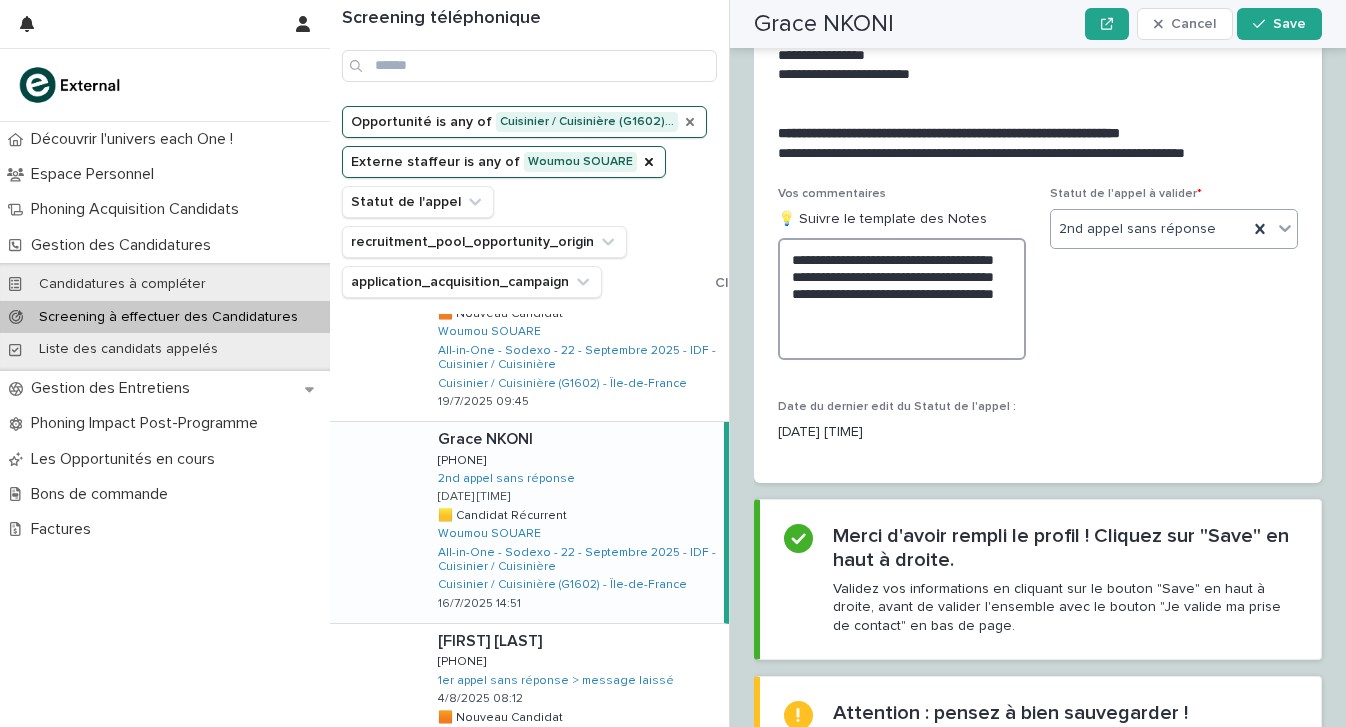 type on "**********" 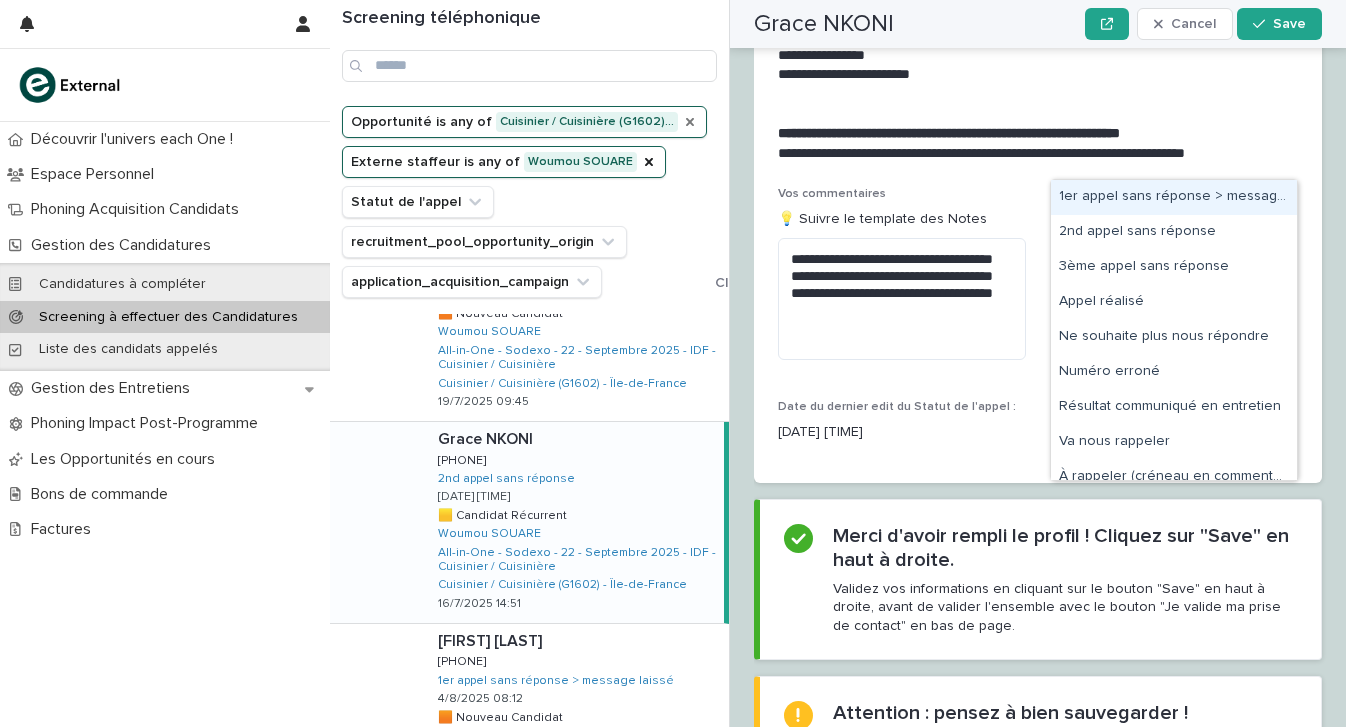 scroll, scrollTop: 0, scrollLeft: 0, axis: both 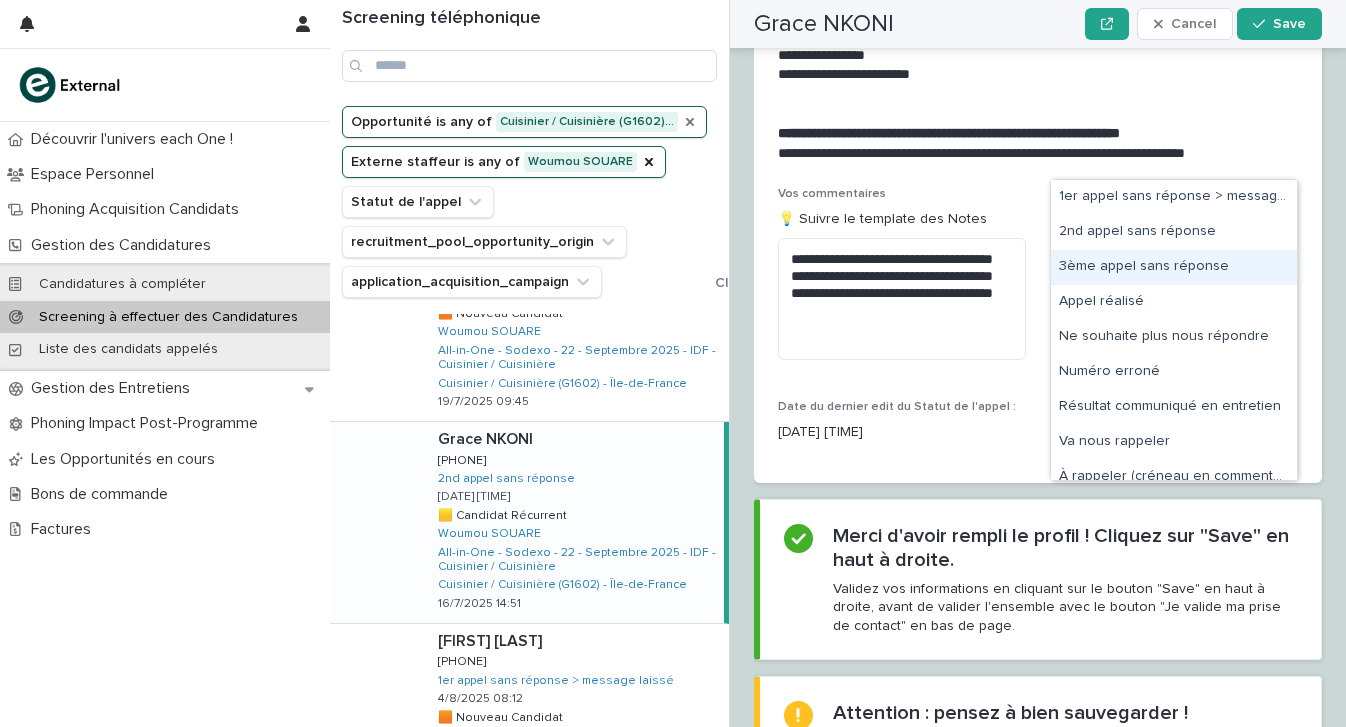 click on "3ème appel sans réponse" at bounding box center (1174, 267) 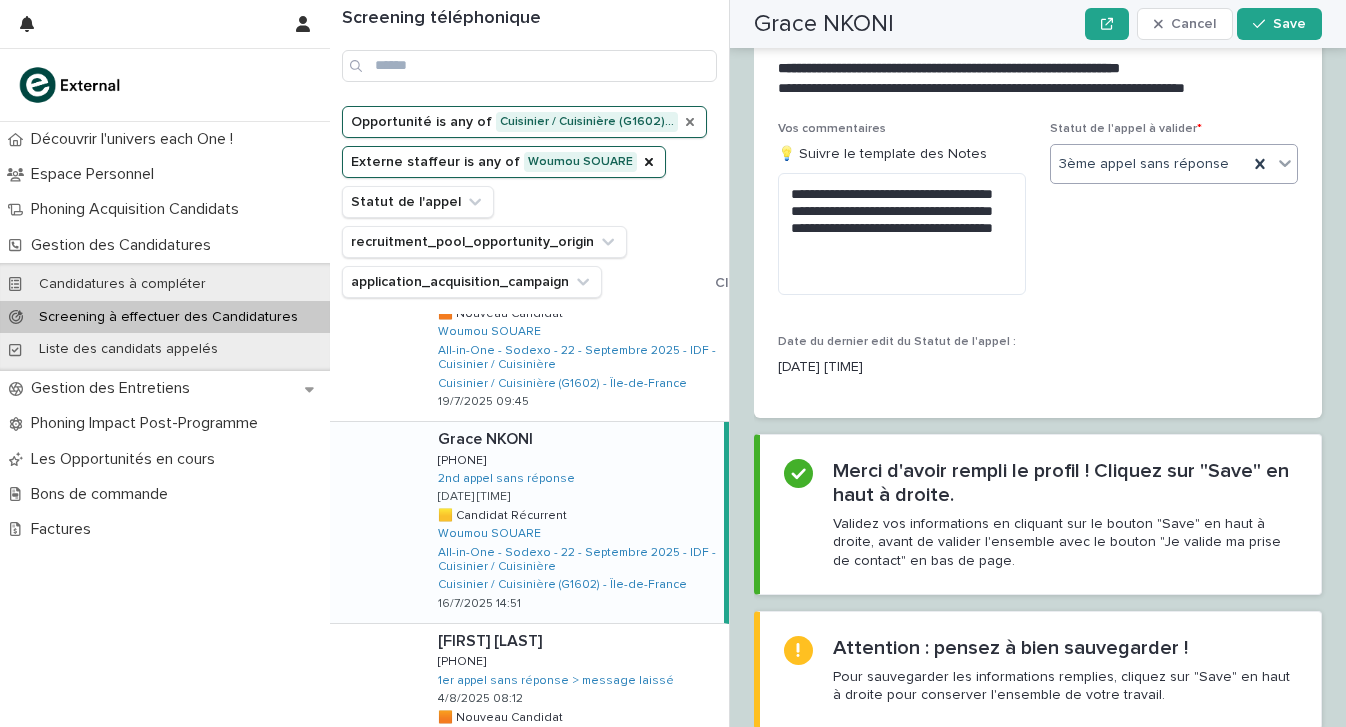 scroll, scrollTop: 2993, scrollLeft: 0, axis: vertical 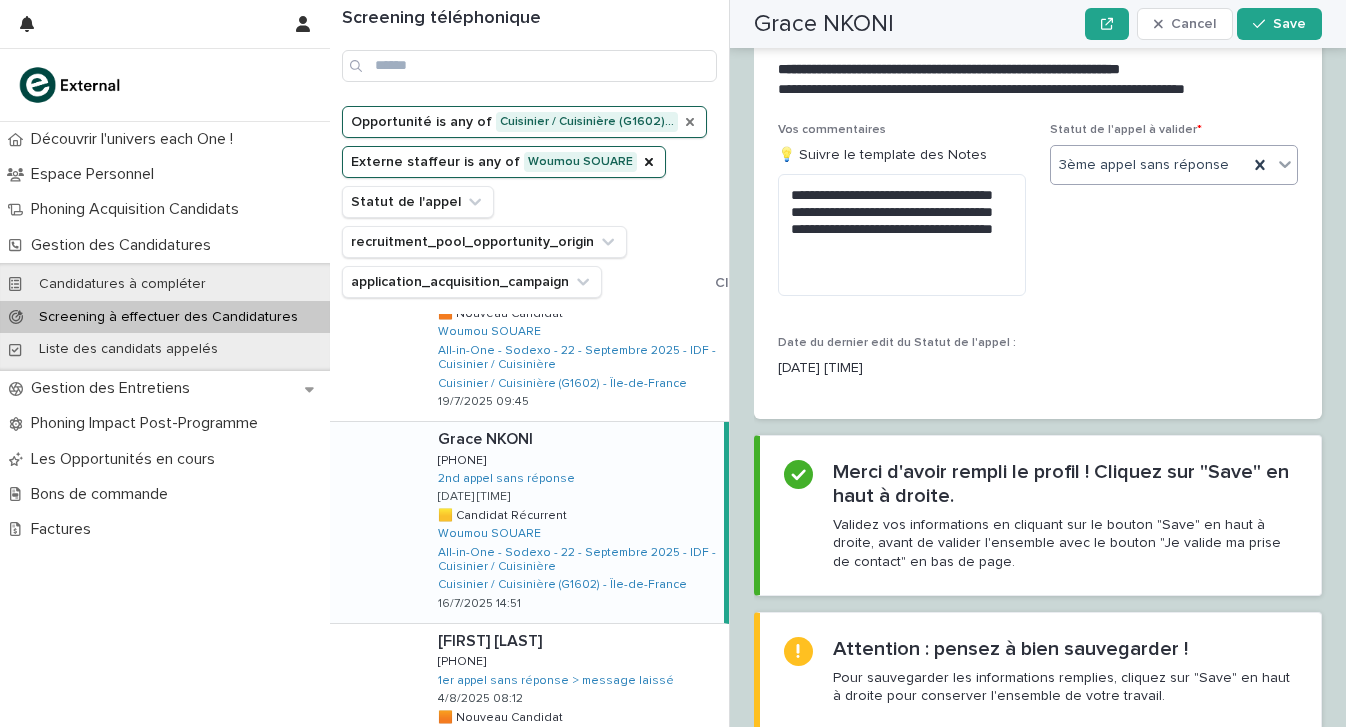 click on "**********" at bounding box center [1038, 259] 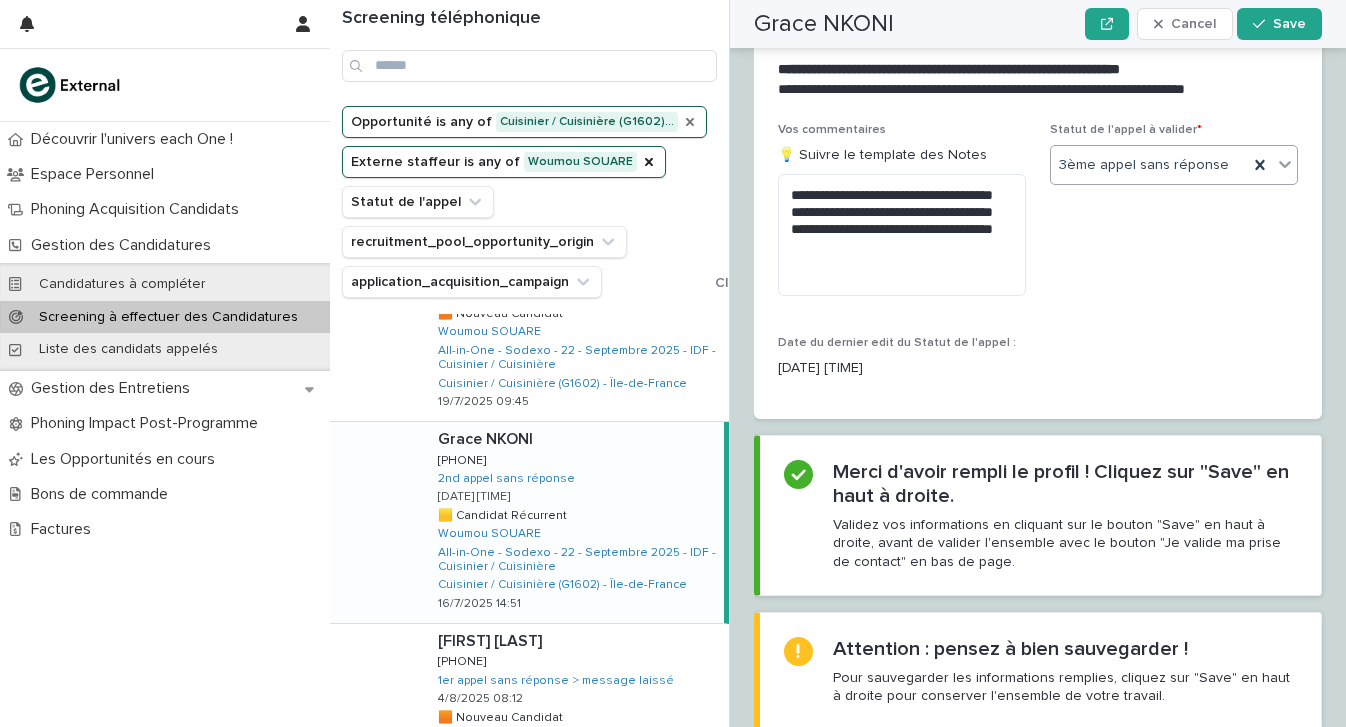 scroll, scrollTop: 2992, scrollLeft: 0, axis: vertical 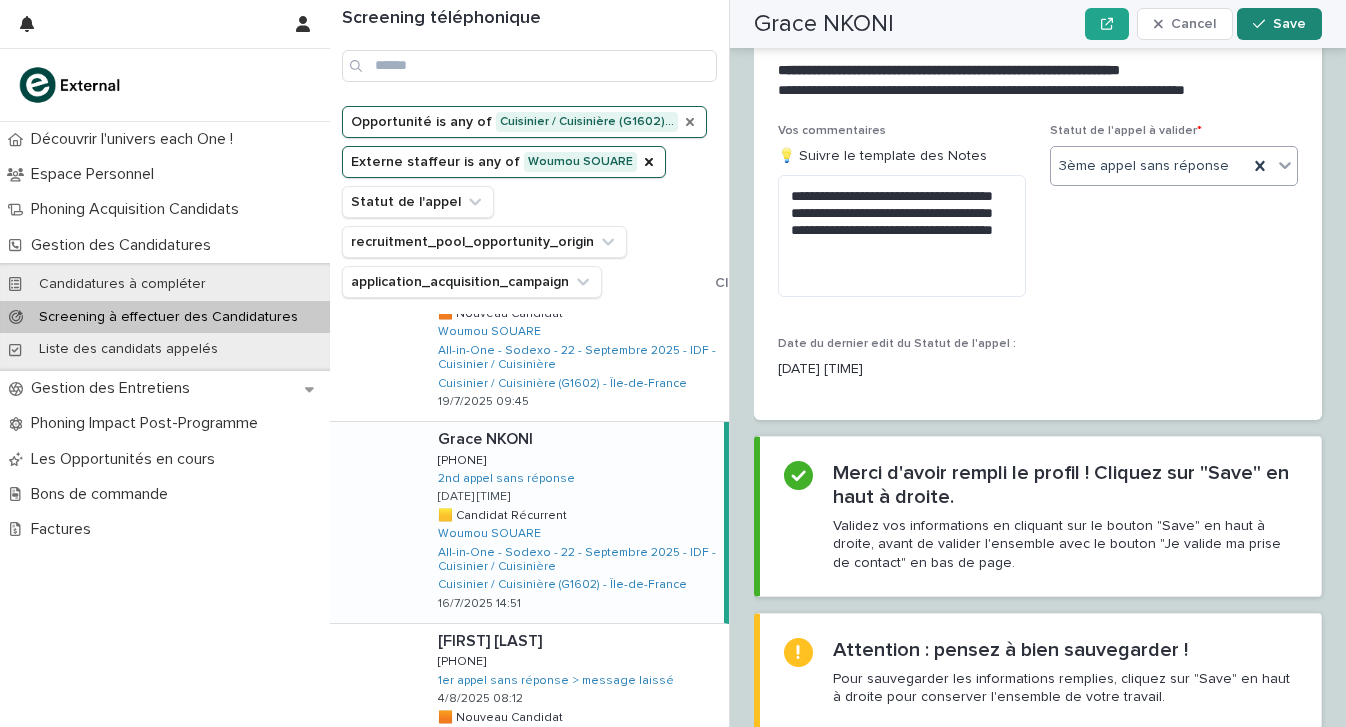 click on "Save" at bounding box center (1279, 24) 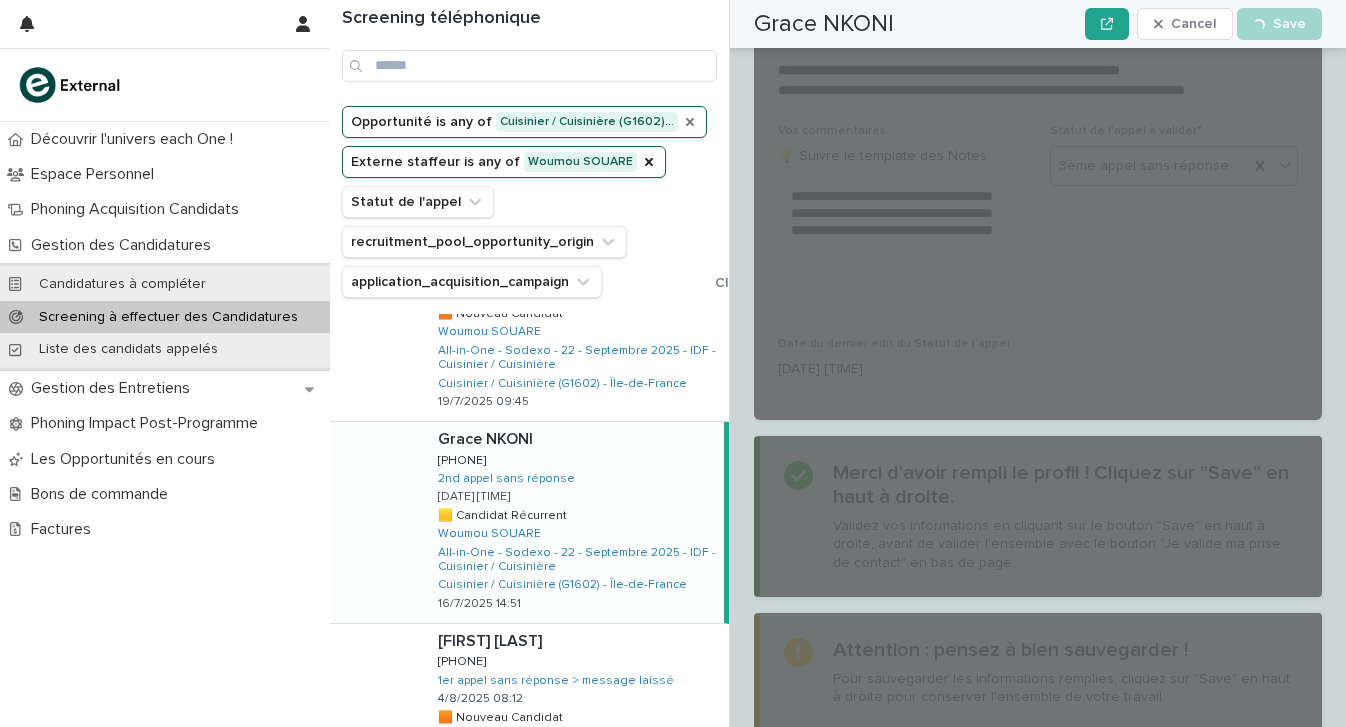 scroll, scrollTop: 2992, scrollLeft: 0, axis: vertical 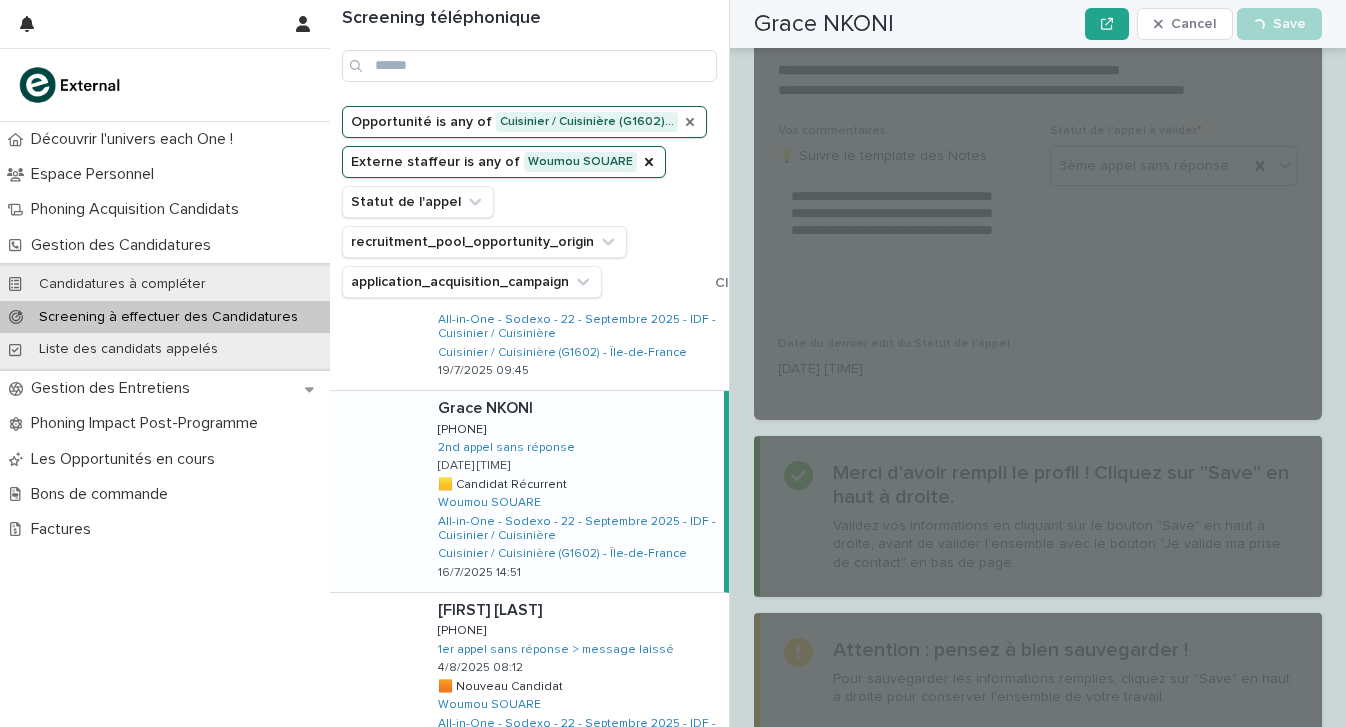 click on "Loading... Saving…" at bounding box center [1038, -1060] 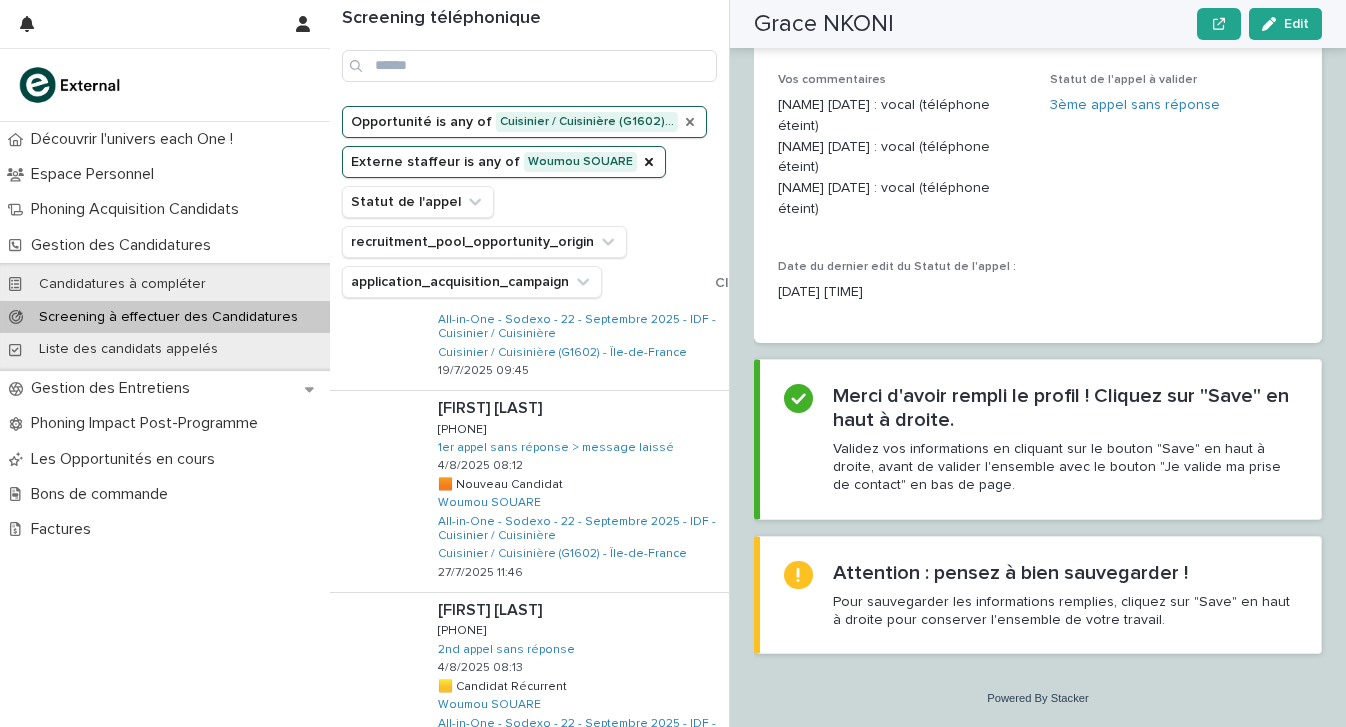 scroll, scrollTop: 2861, scrollLeft: 0, axis: vertical 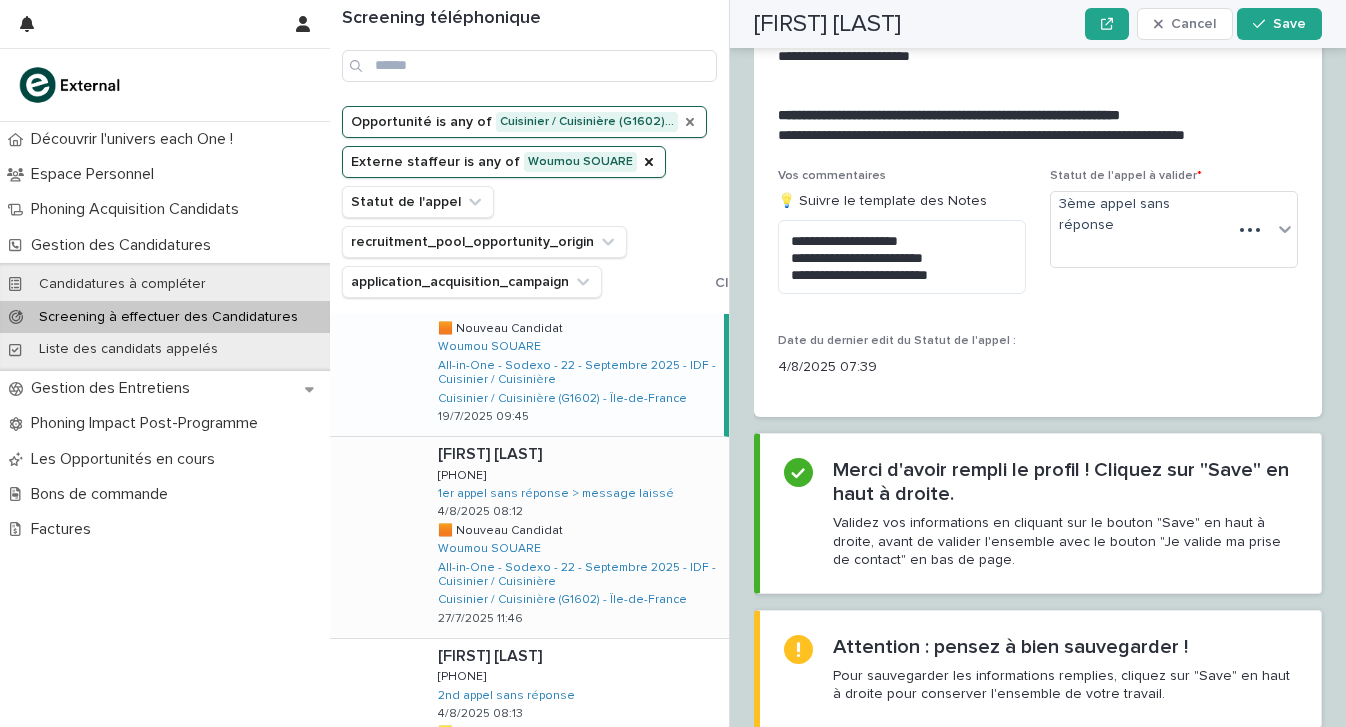 click on "Madyson MIDOCQ Madyson MIDOCQ   0775836487 0775836487   1er appel sans réponse > message laissé   4/8/2025 08:12 🟧 Nouveau Candidat 🟧 Nouveau Candidat   Woumou SOUARE   All-in-One - Sodexo - 22 - Septembre 2025 - IDF - Cuisinier / Cuisinière   Cuisinier / Cuisinière (G1602) - Île-de-France   27/7/2025 11:46" at bounding box center (575, 537) 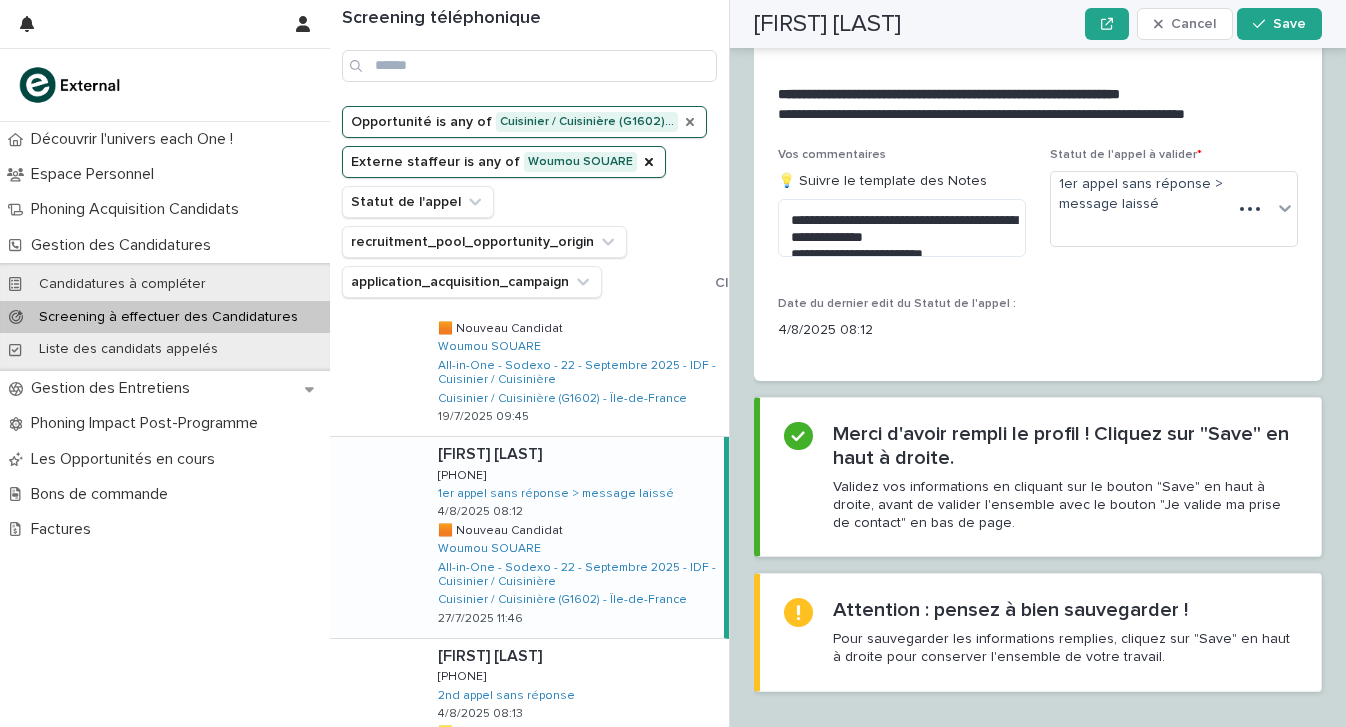 scroll, scrollTop: 0, scrollLeft: 0, axis: both 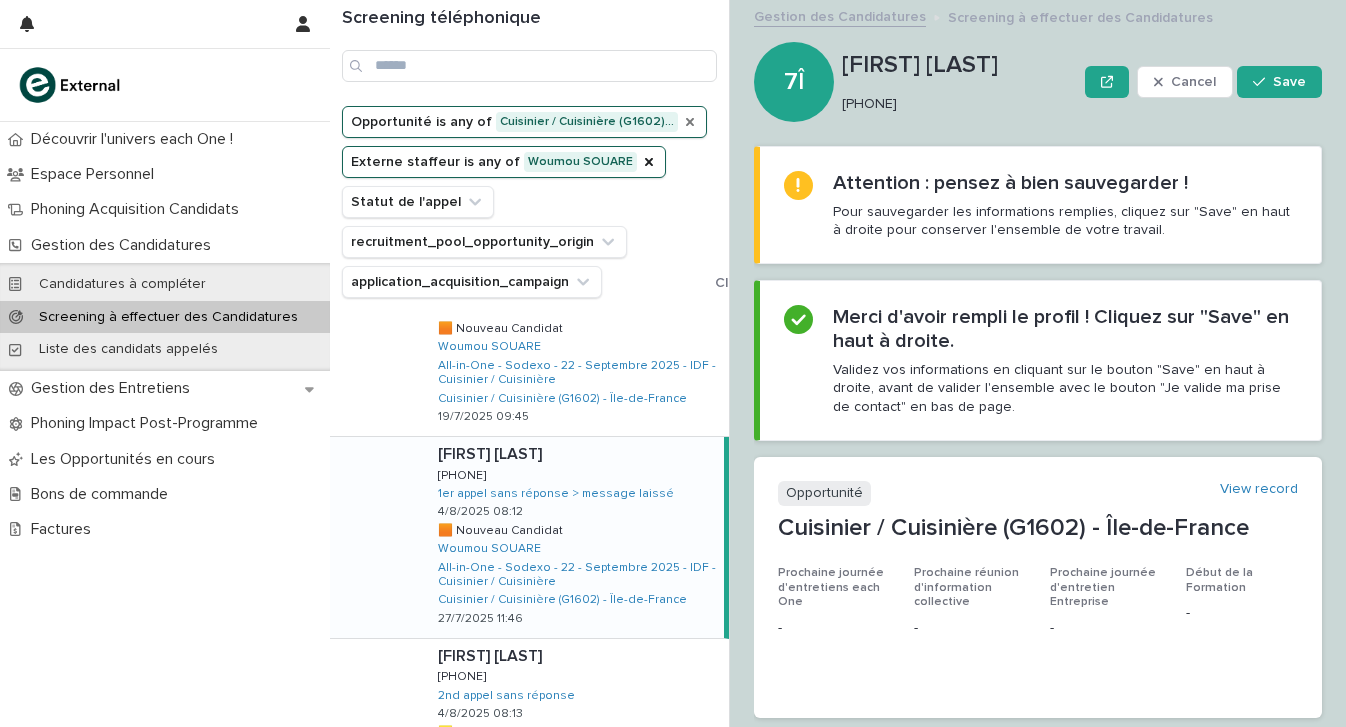 click on "0775836487" at bounding box center [955, 104] 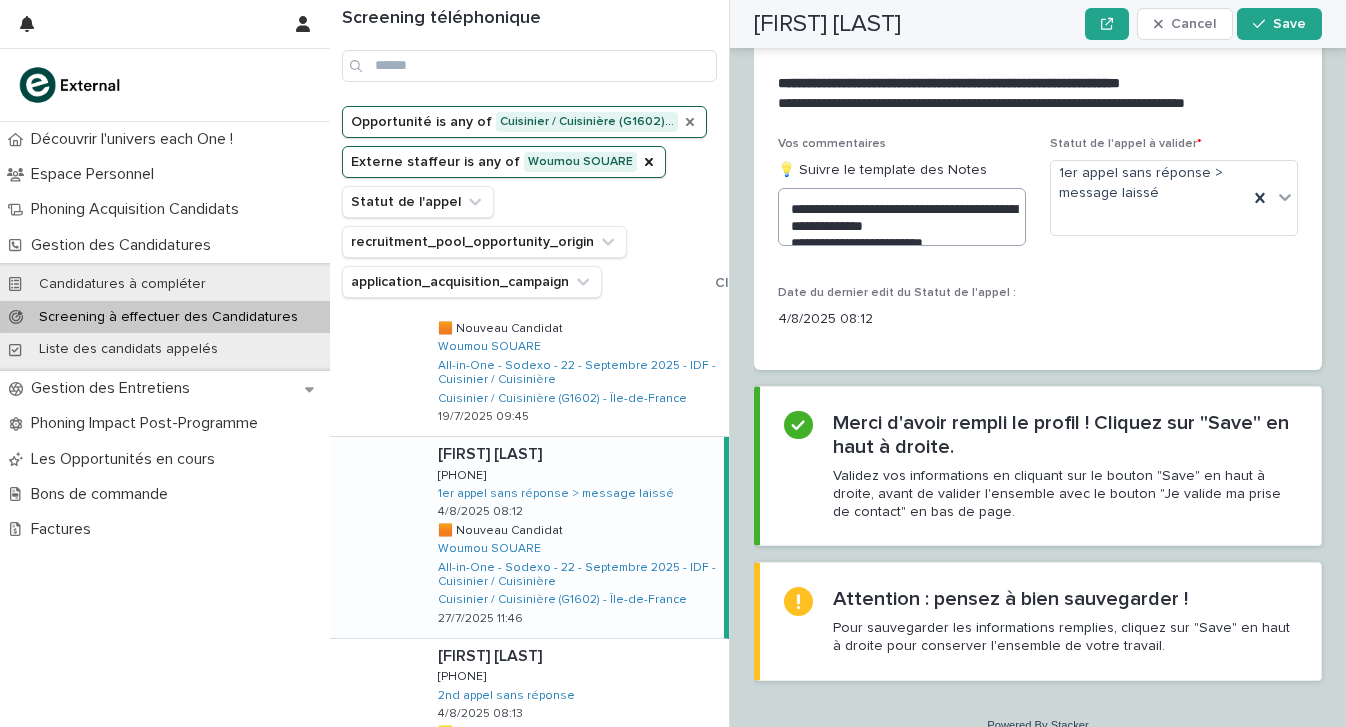 scroll, scrollTop: 2403, scrollLeft: 0, axis: vertical 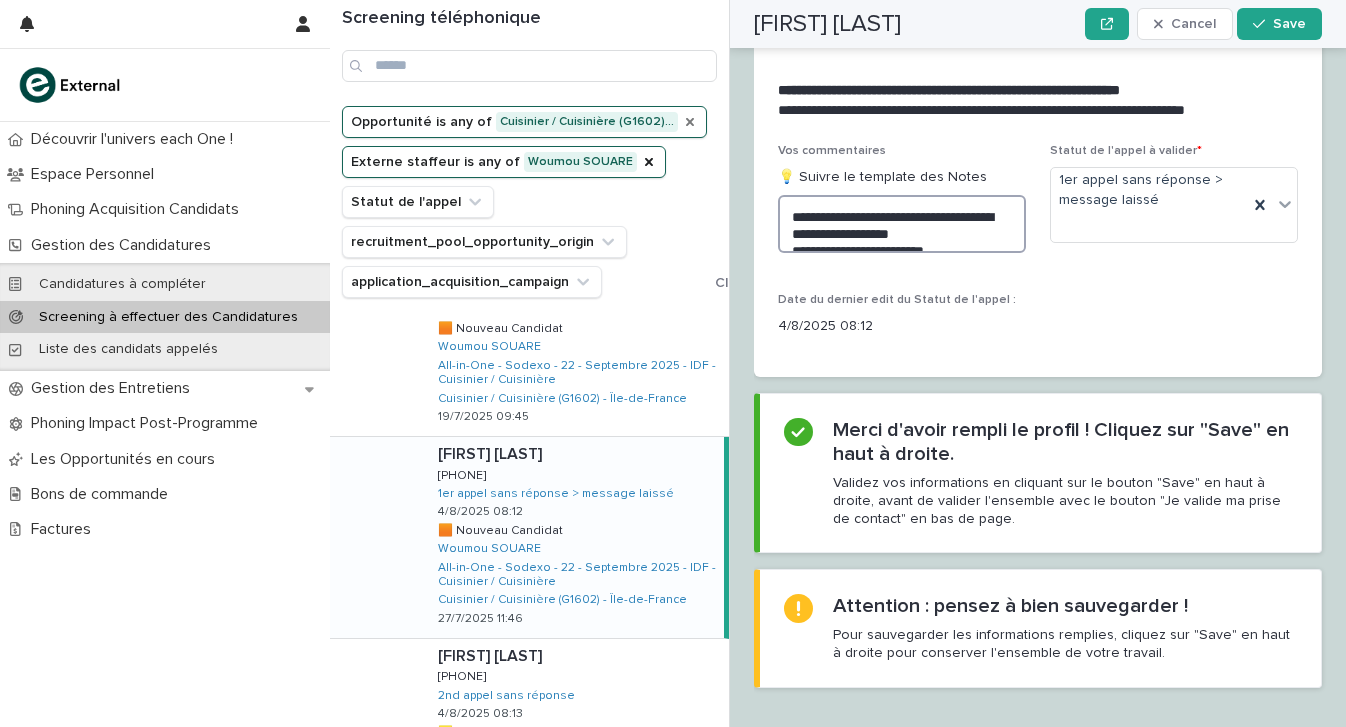 click on "**********" at bounding box center [902, 224] 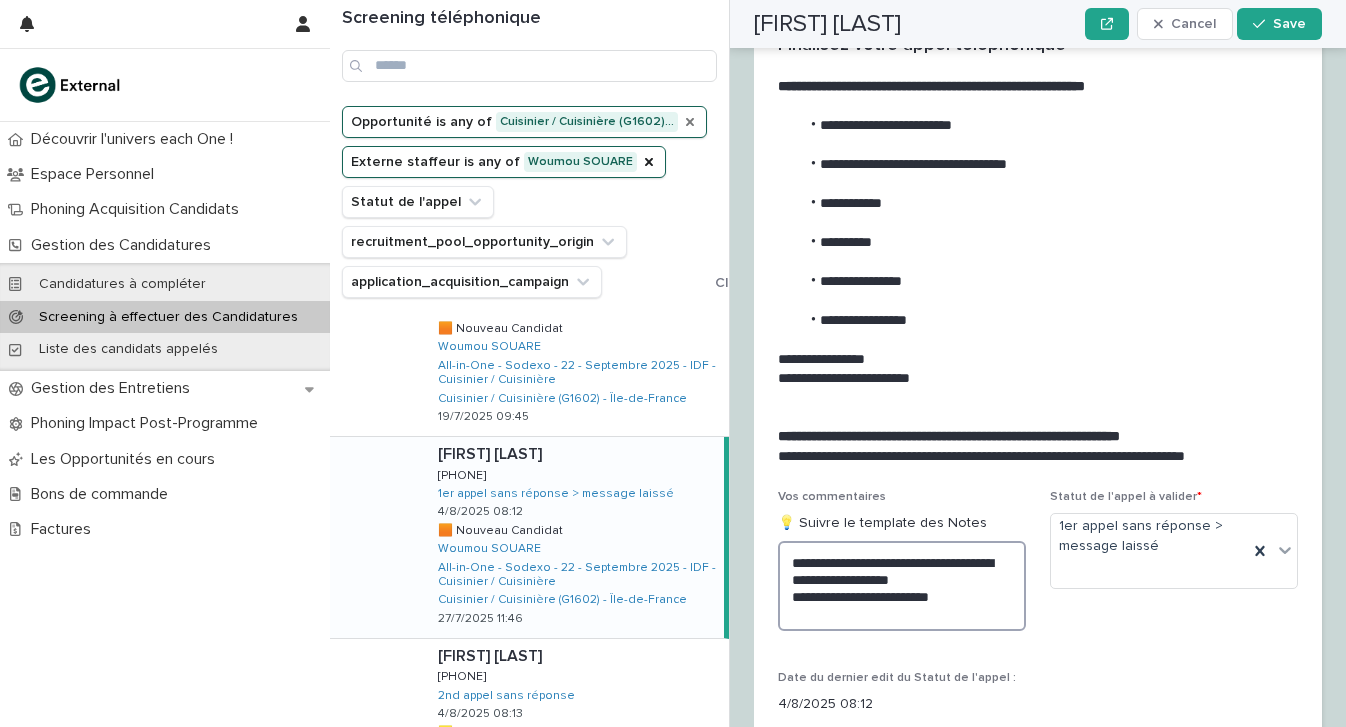 scroll, scrollTop: 2272, scrollLeft: 0, axis: vertical 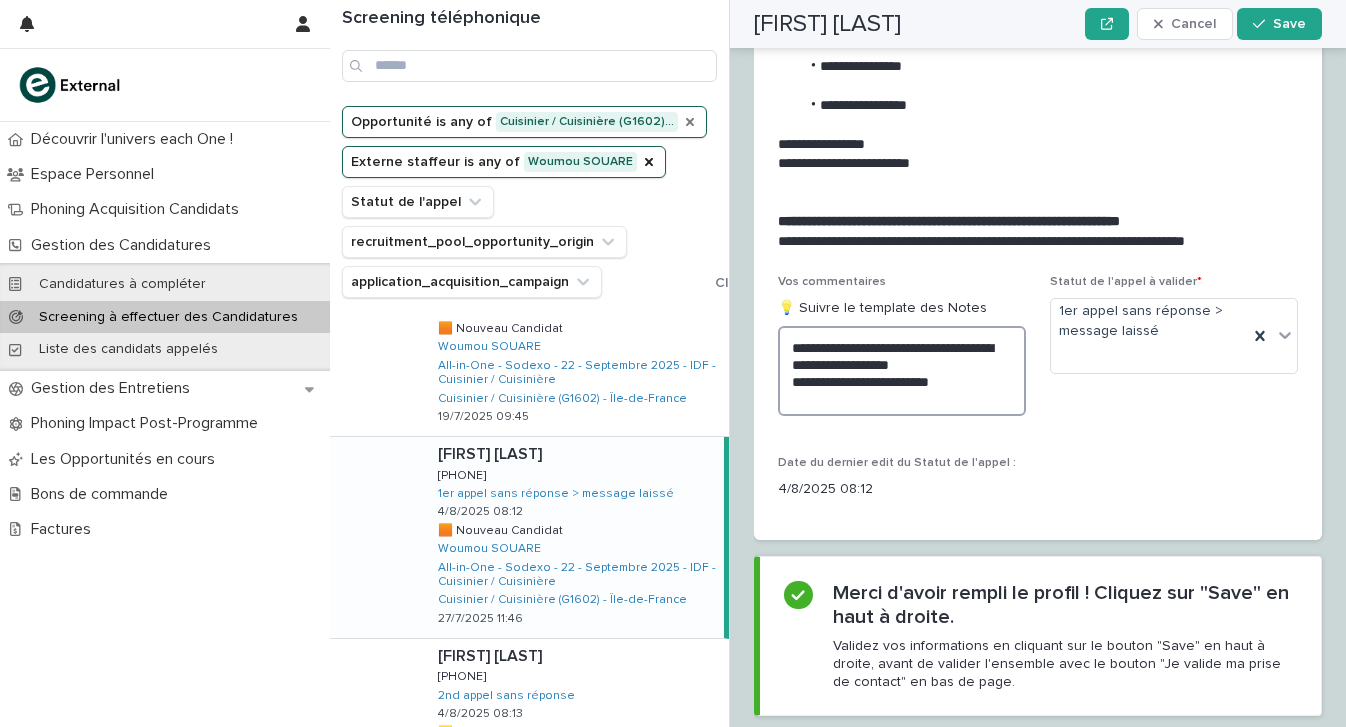 click on "**********" at bounding box center [902, 371] 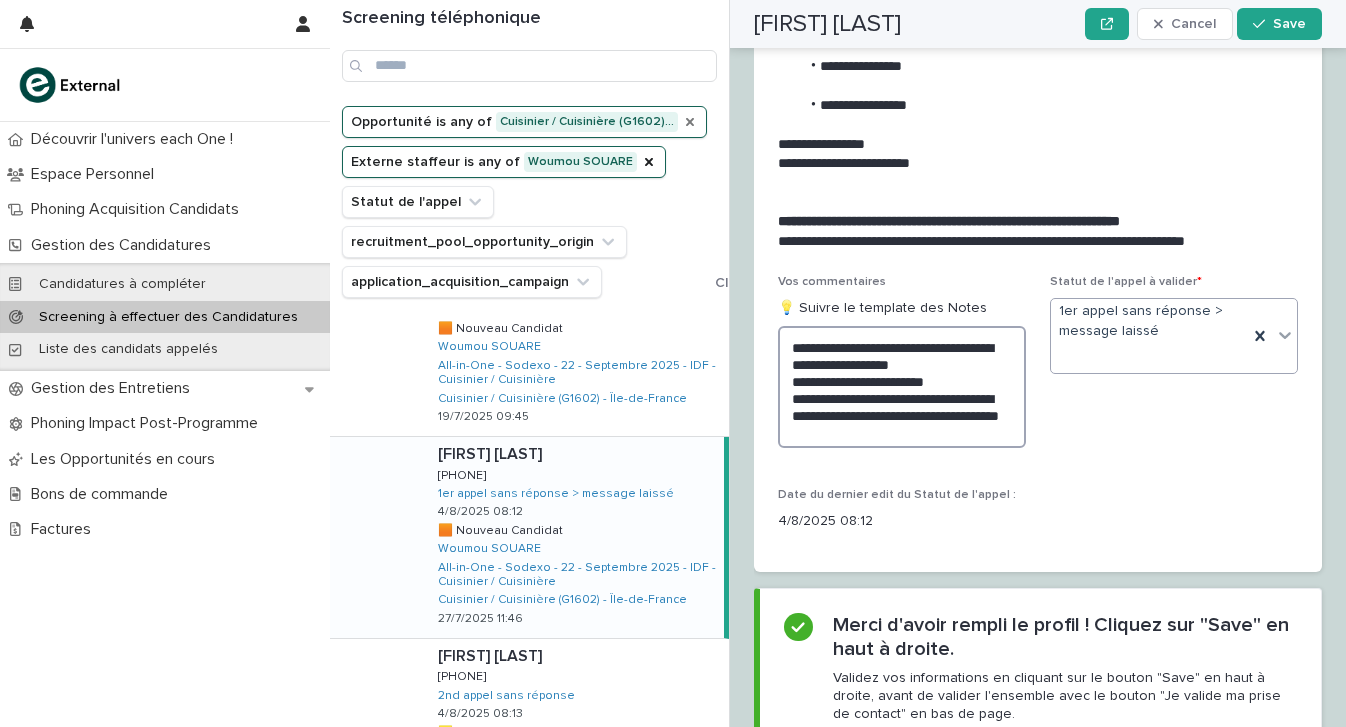 type on "**********" 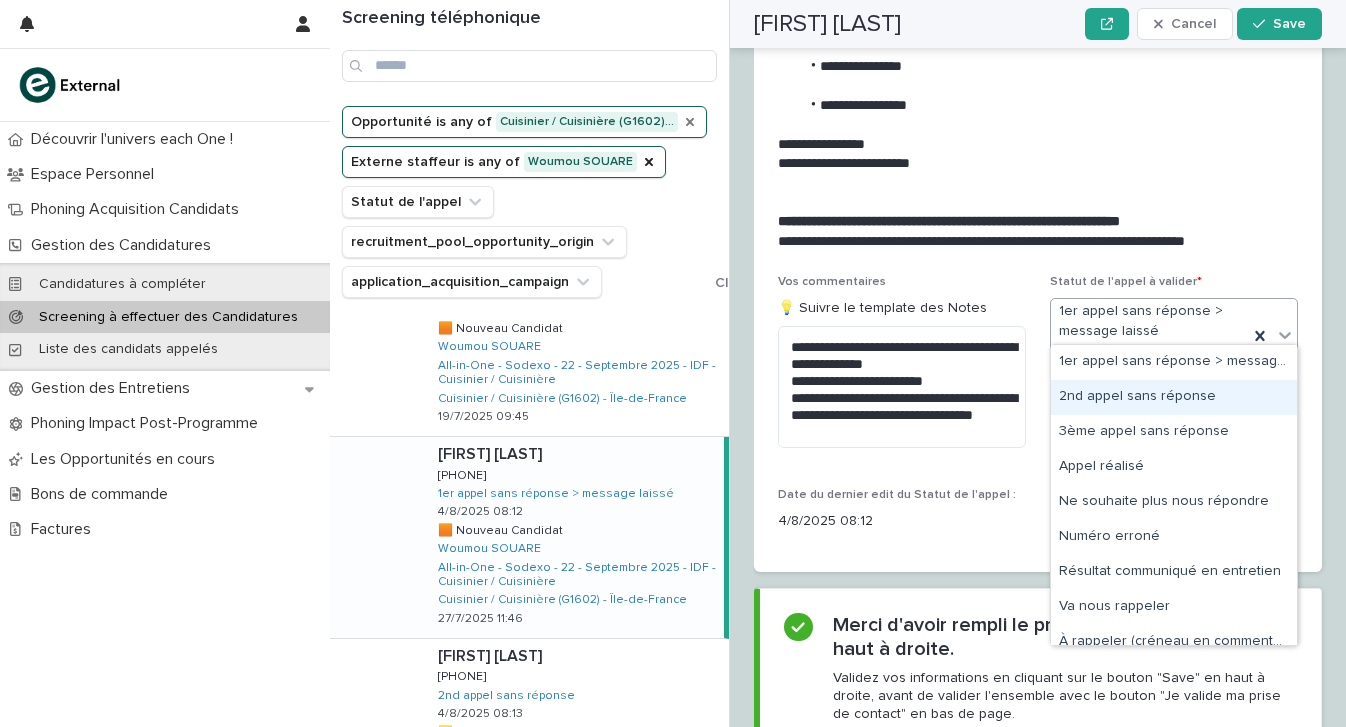 click on "2nd appel sans réponse" at bounding box center (1174, 397) 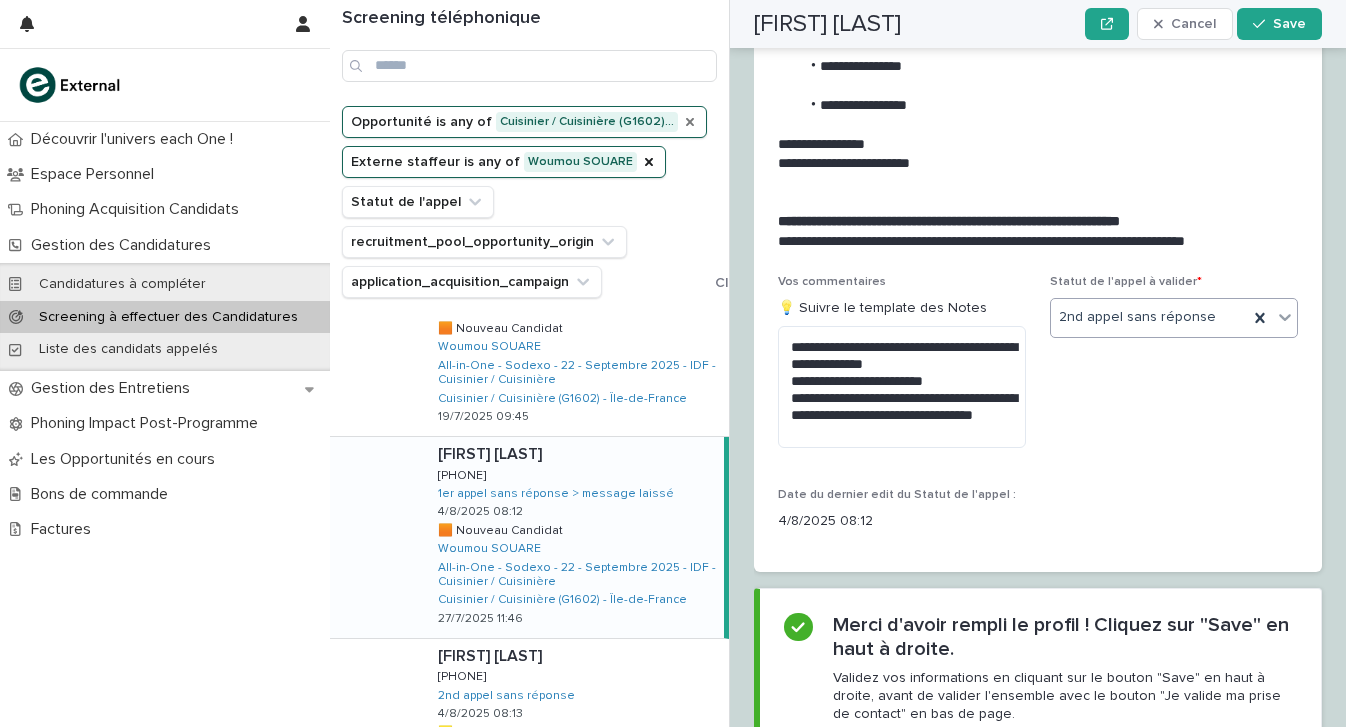 click on "2nd appel sans réponse" at bounding box center (1137, 317) 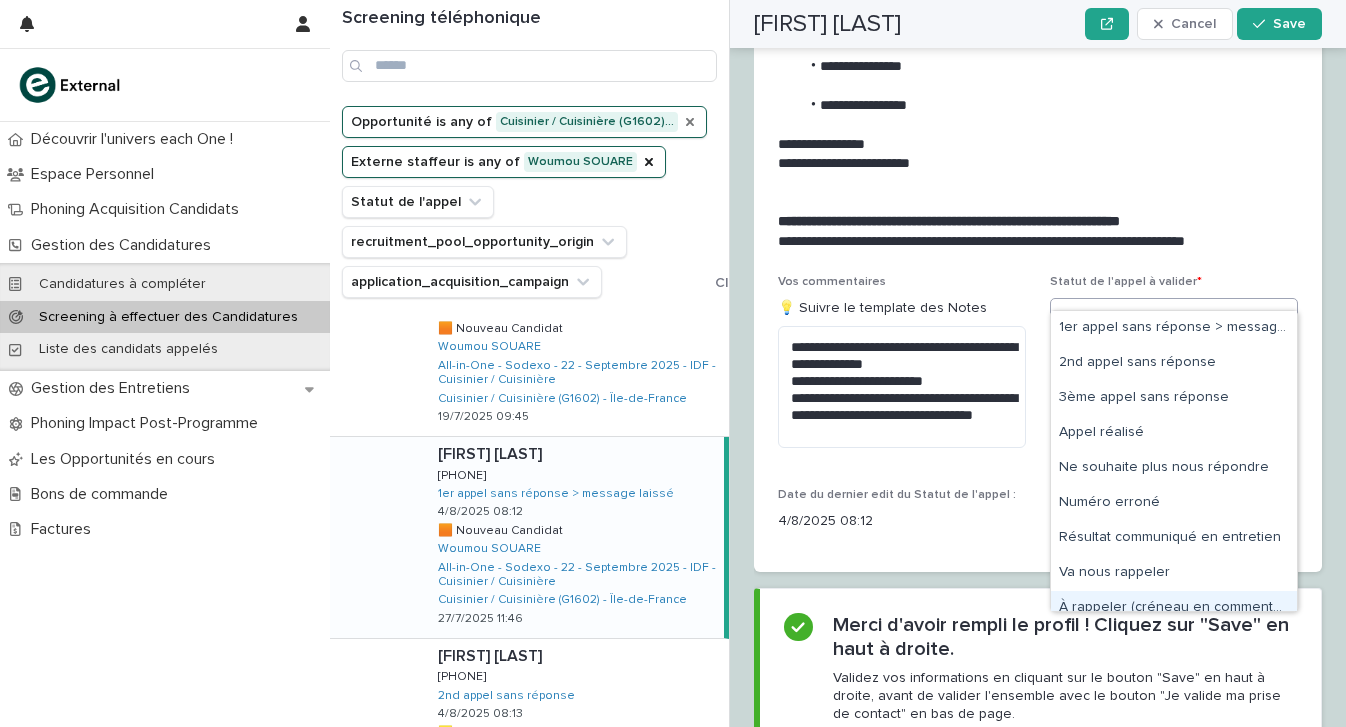 click on "À rappeler (créneau en commentaire)" at bounding box center [1174, 608] 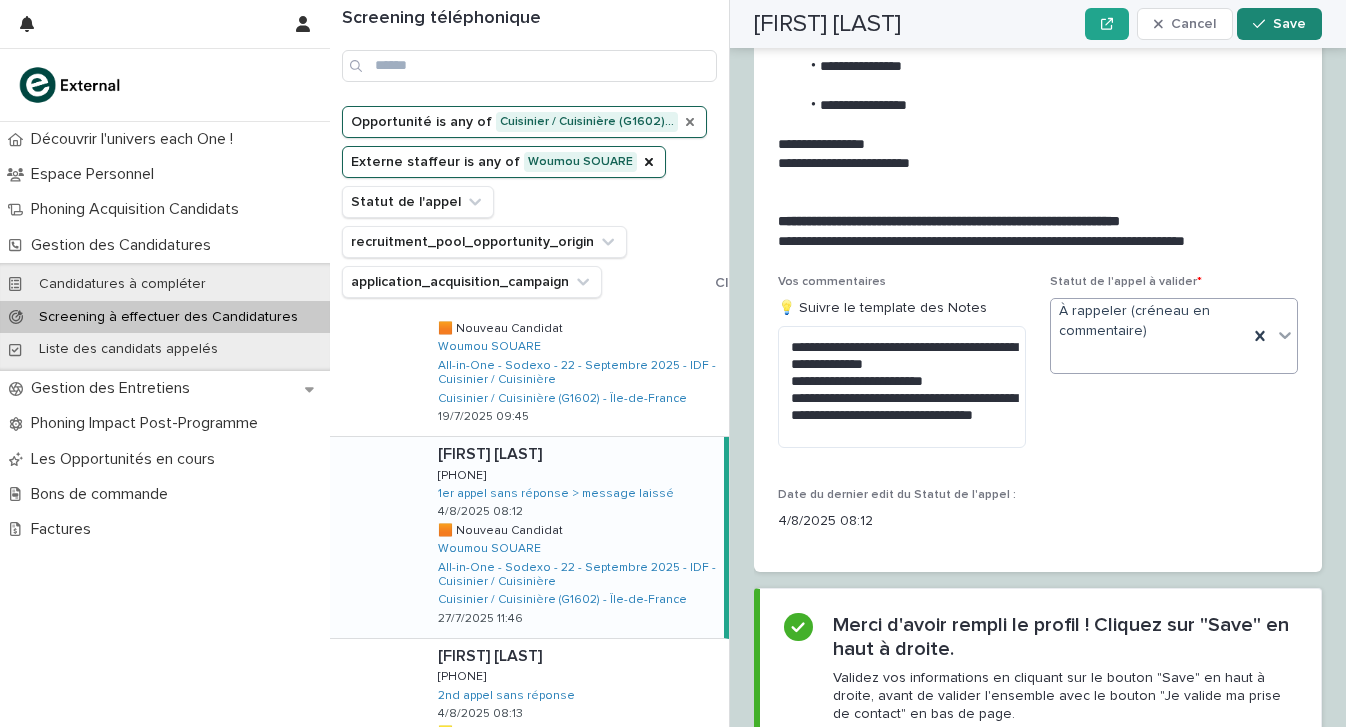 click on "Save" at bounding box center [1279, 24] 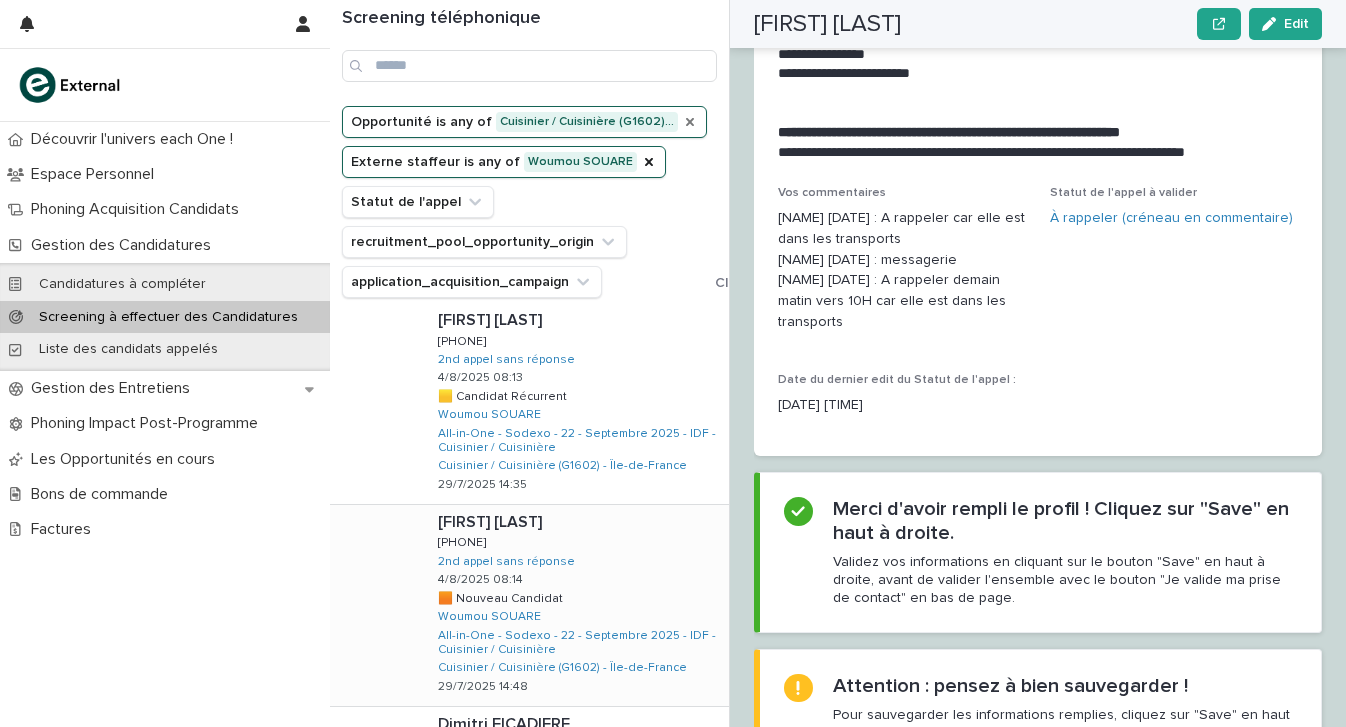 scroll, scrollTop: 255, scrollLeft: 0, axis: vertical 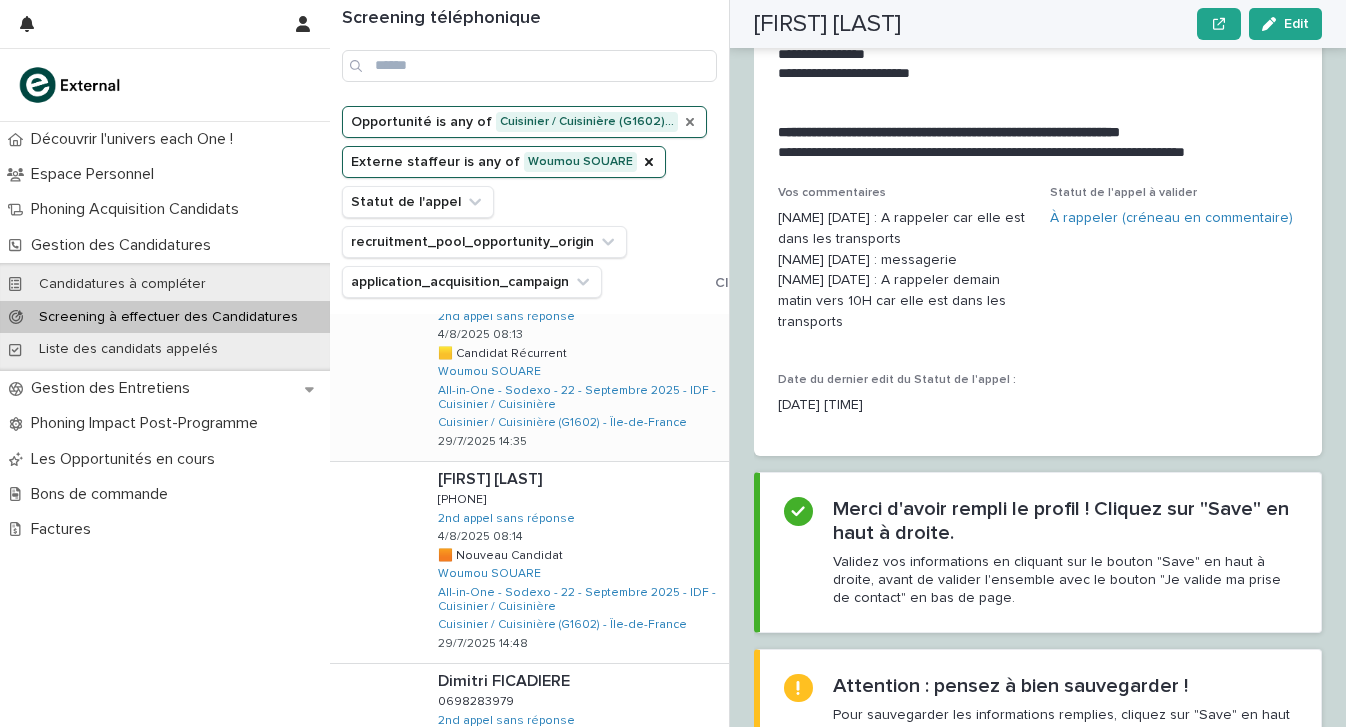 click on "Asmail AL FADIL Asmail AL FADIL   0781204790 0781204790   2nd appel sans réponse   4/8/2025 08:13 🟨 Candidat Récurrent 🟨 Candidat Récurrent   Woumou SOUARE   All-in-One - Sodexo - 22 - Septembre 2025 - IDF - Cuisinier / Cuisinière   Cuisinier / Cuisinière (G1602) - Île-de-France   29/7/2025 14:35" at bounding box center [575, 360] 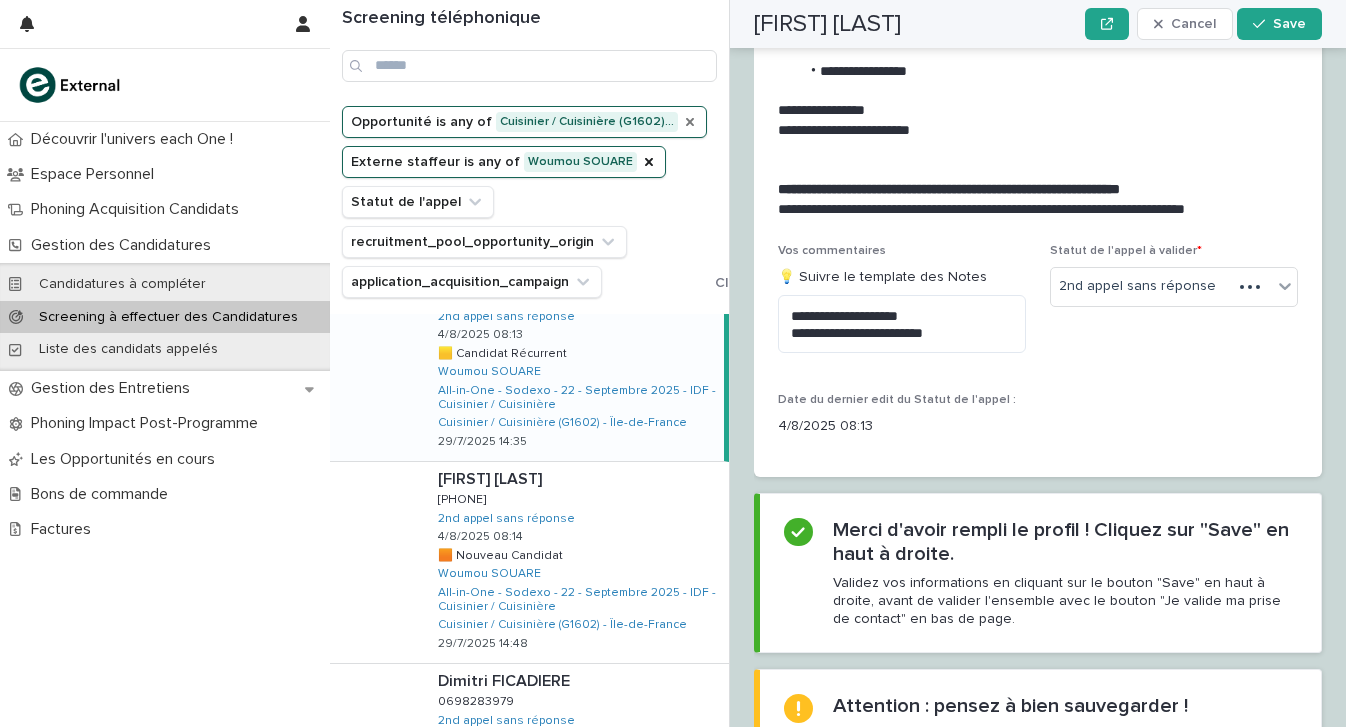 scroll, scrollTop: 177, scrollLeft: 0, axis: vertical 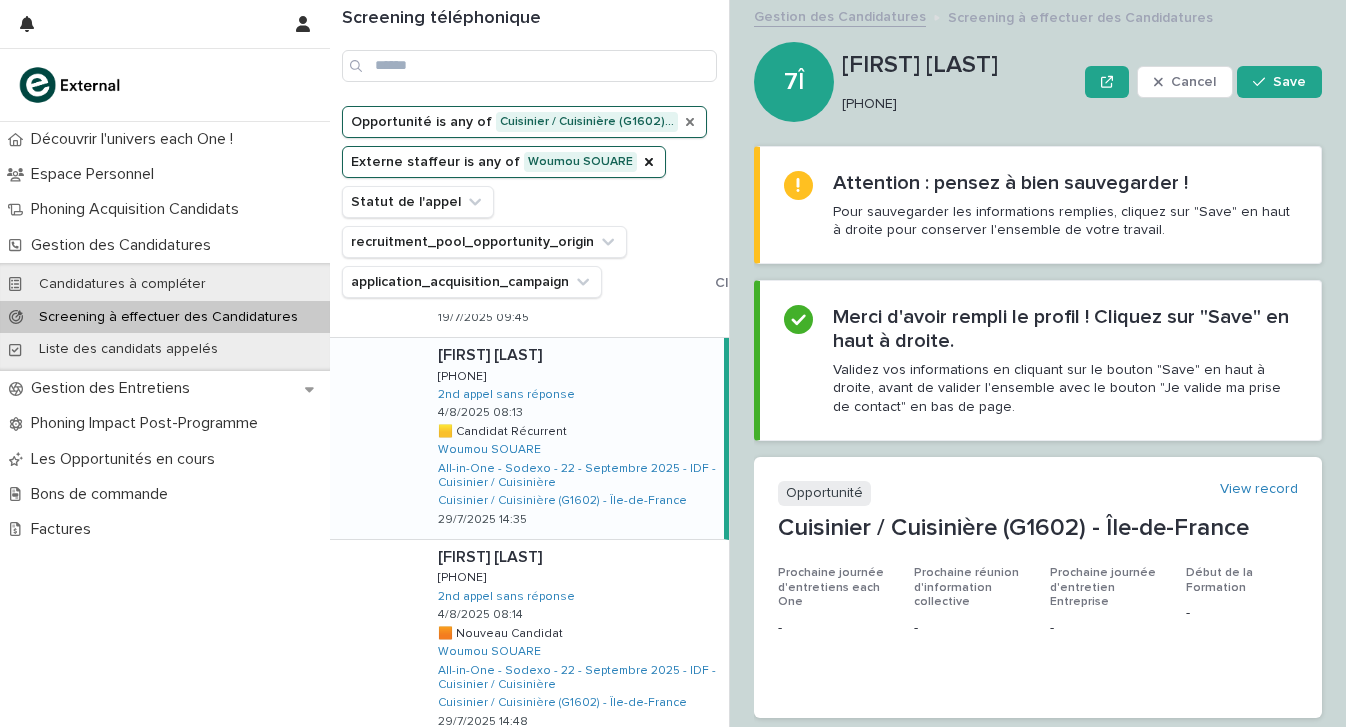click on "0781204790" at bounding box center [955, 104] 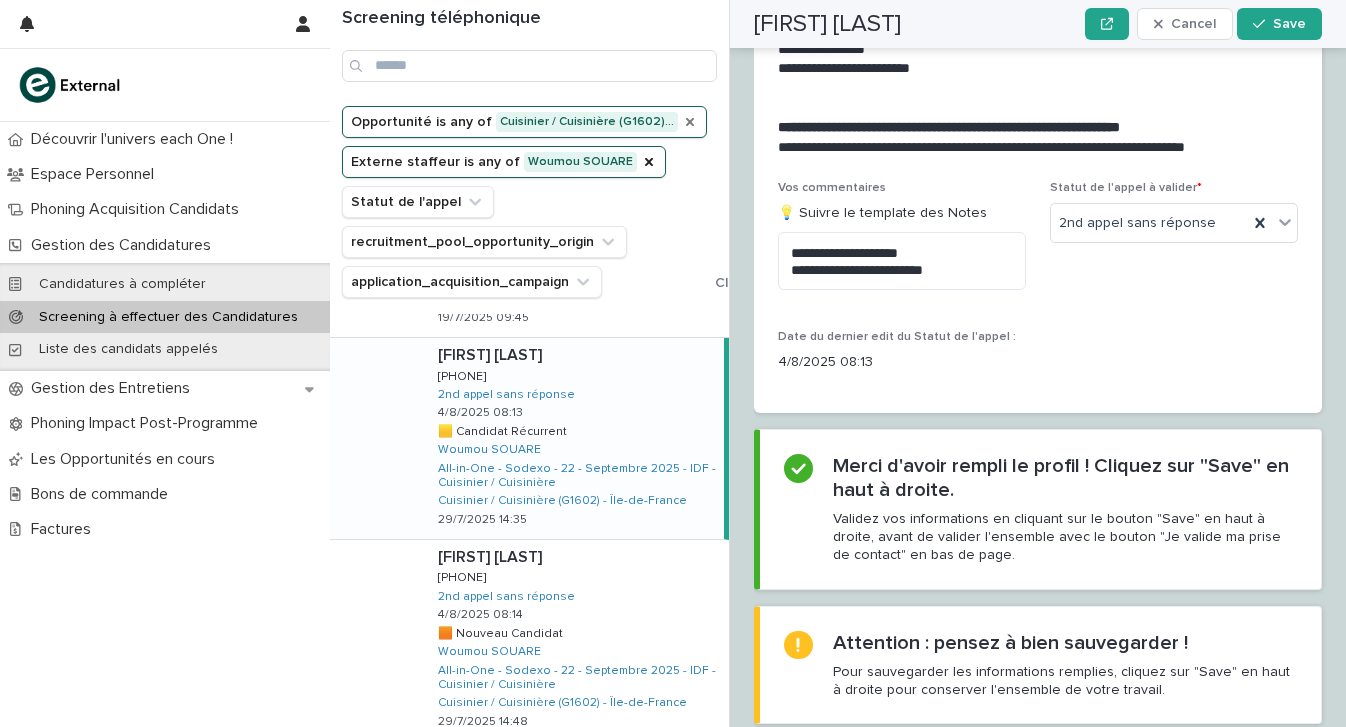 scroll, scrollTop: 2331, scrollLeft: 0, axis: vertical 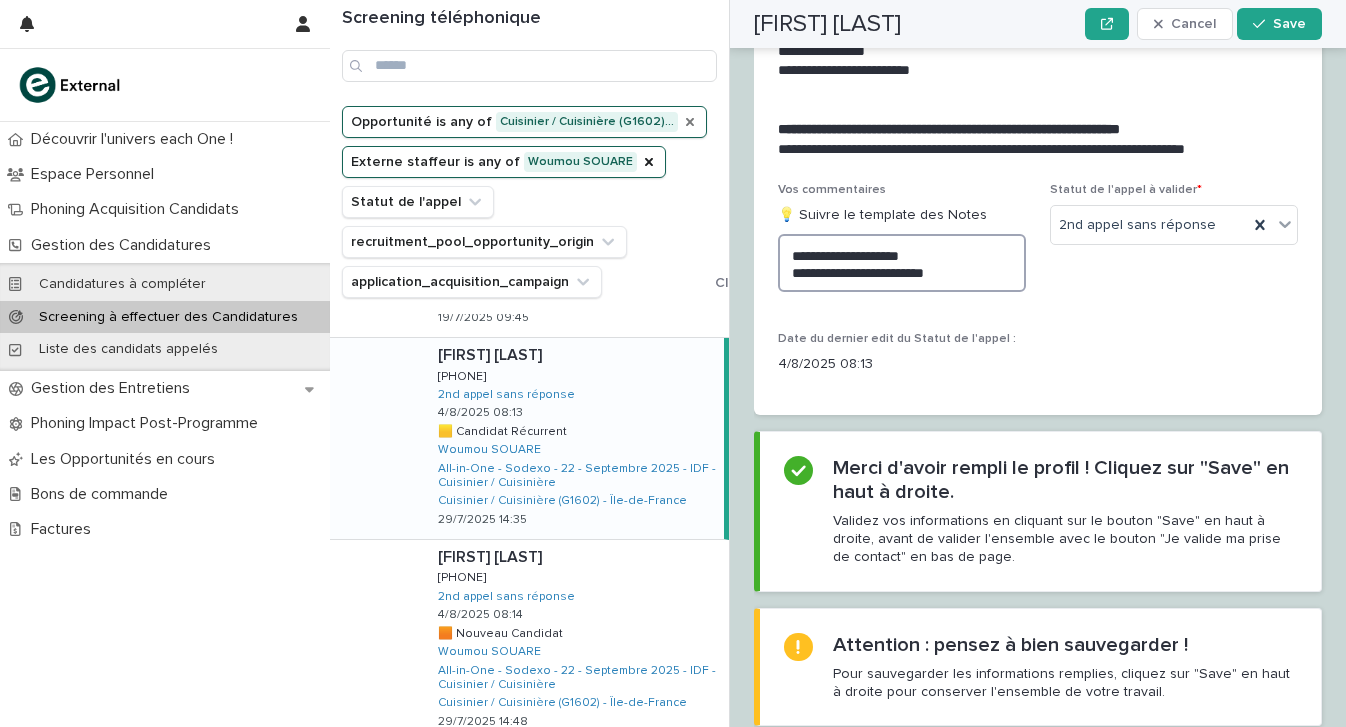 click on "**********" at bounding box center [902, 263] 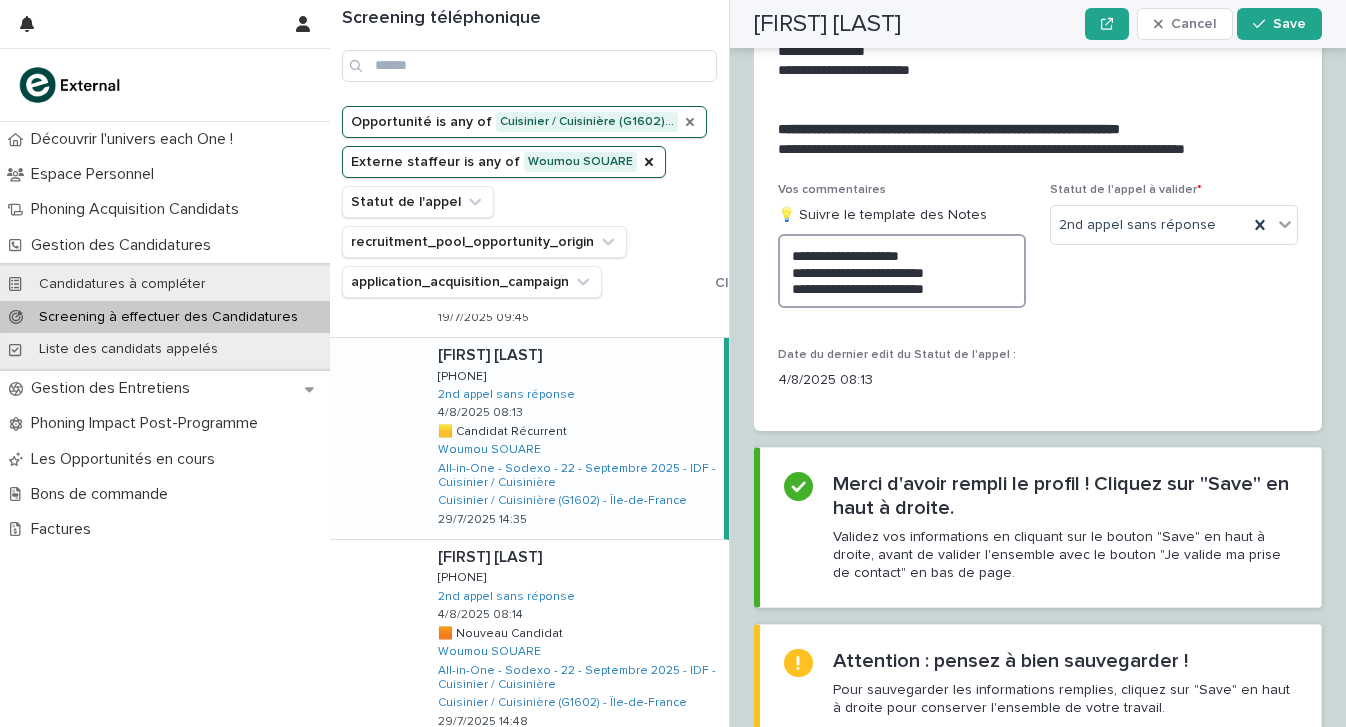 scroll, scrollTop: 2331, scrollLeft: 0, axis: vertical 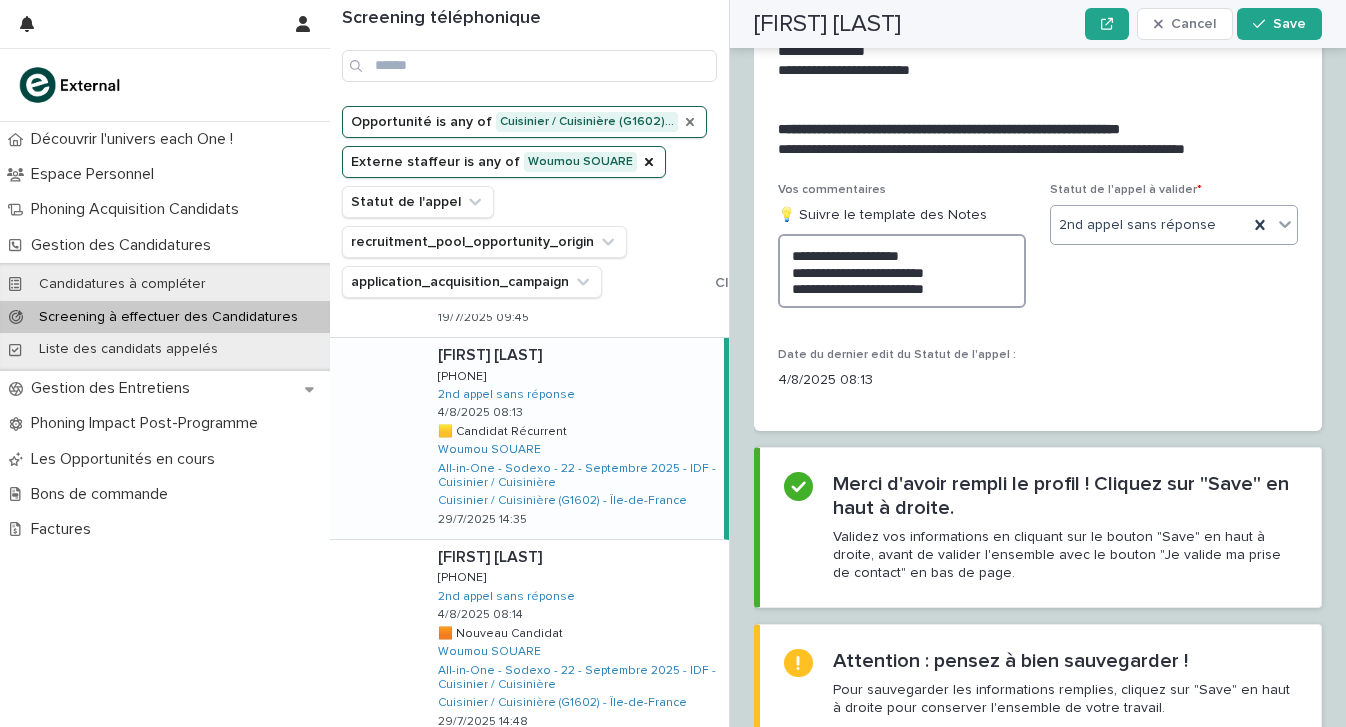 type on "**********" 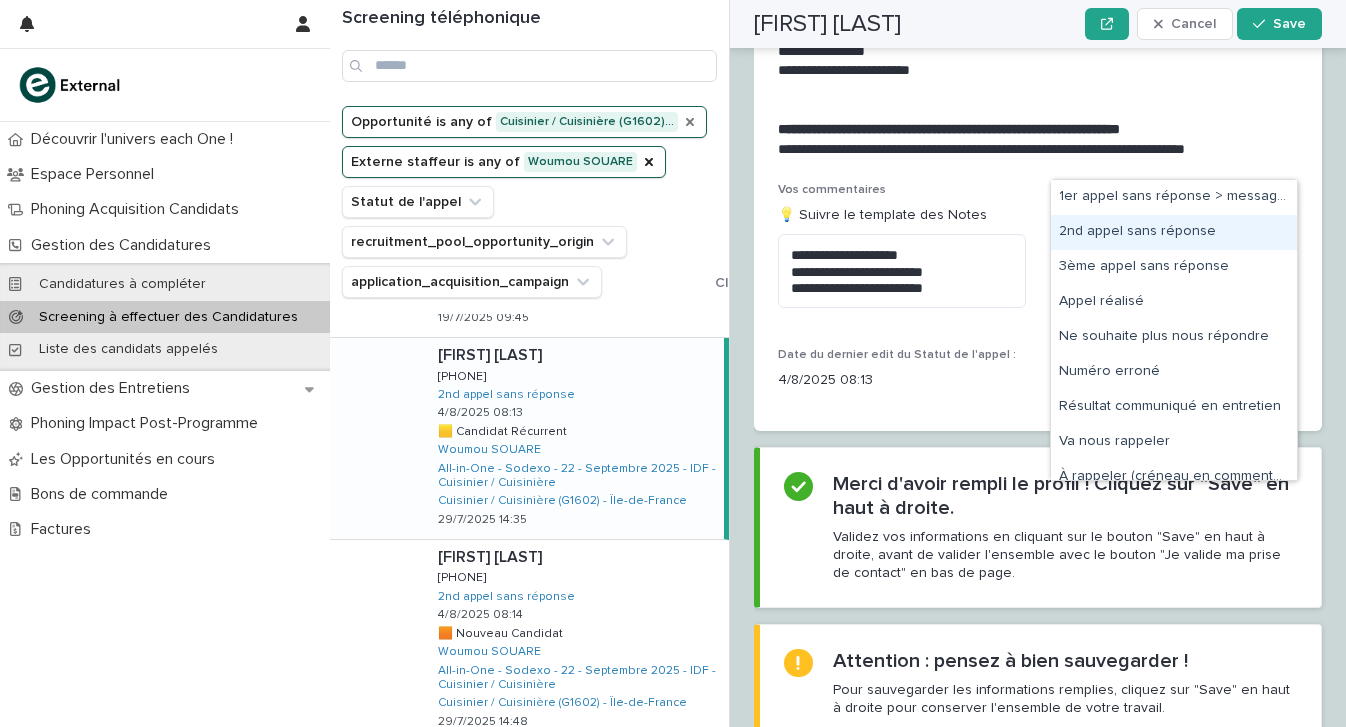click on "2nd appel sans réponse" at bounding box center (1174, 232) 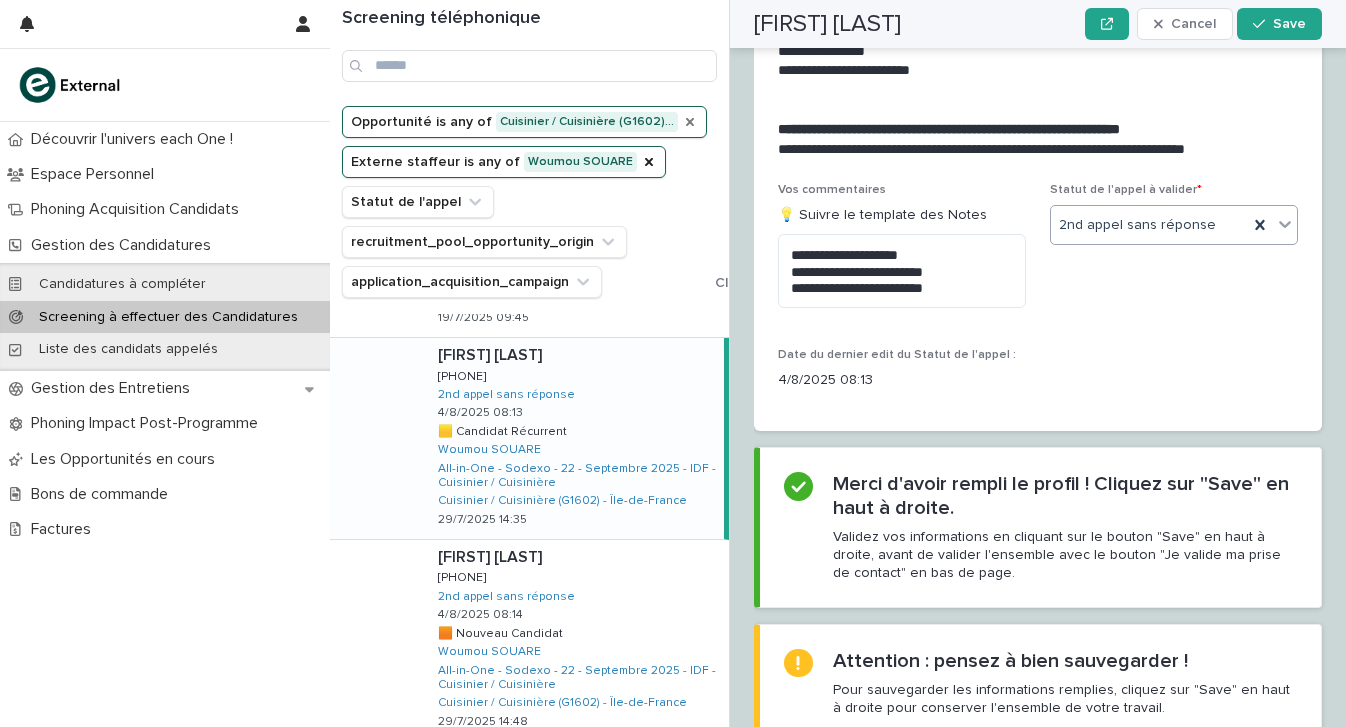 scroll, scrollTop: 2331, scrollLeft: 0, axis: vertical 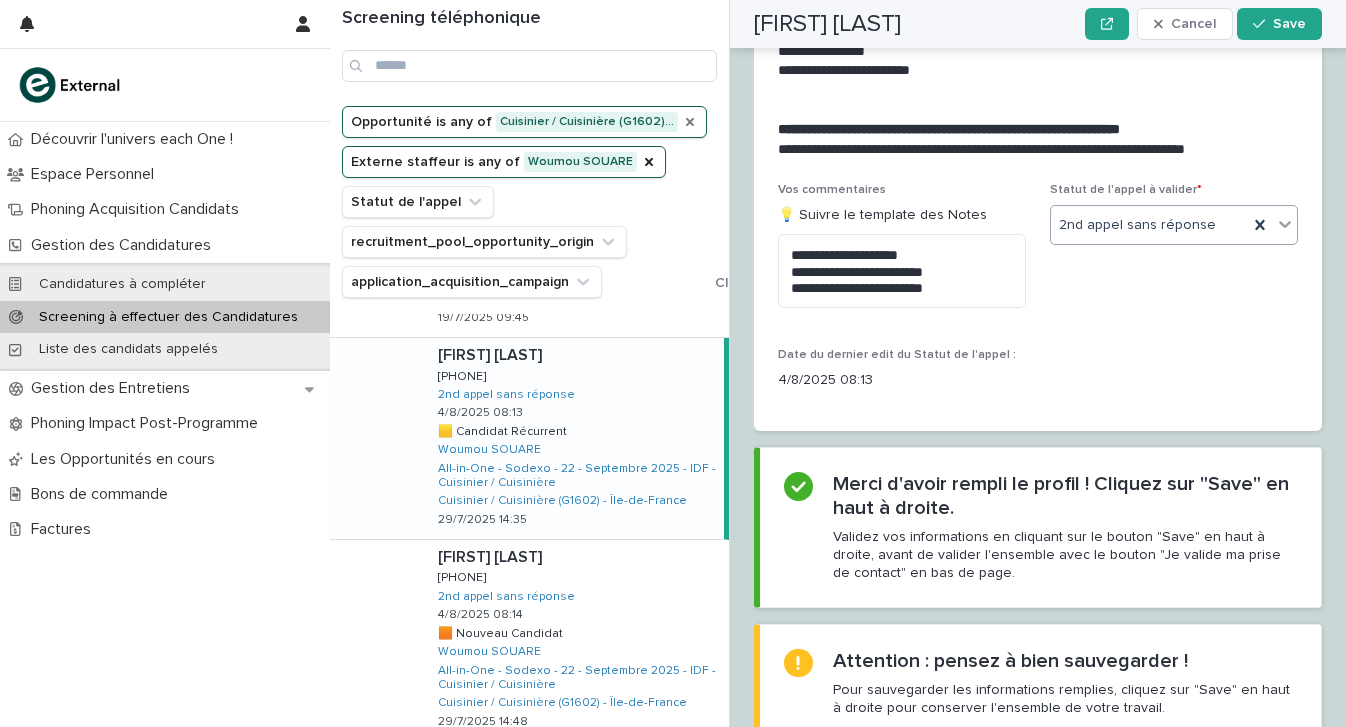 click on "2nd appel sans réponse" at bounding box center [1137, 225] 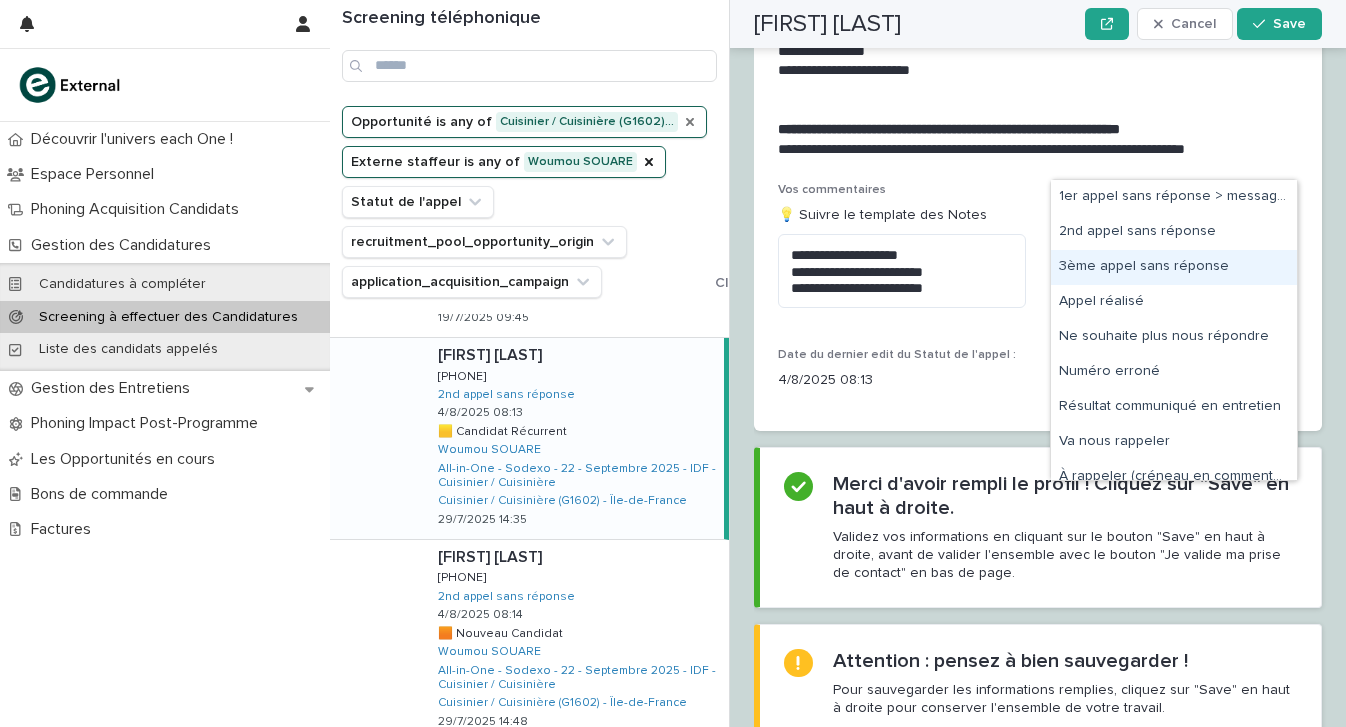 click on "3ème appel sans réponse" at bounding box center [1174, 267] 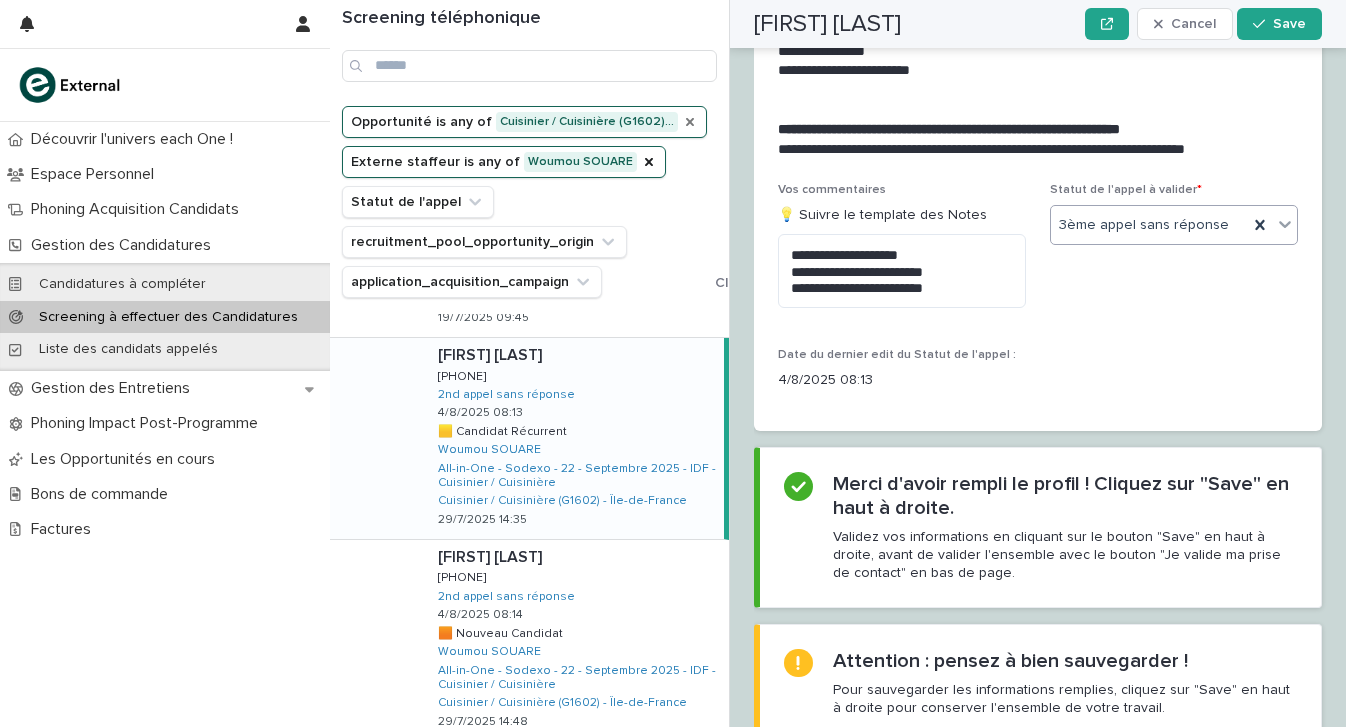 scroll, scrollTop: 2331, scrollLeft: 0, axis: vertical 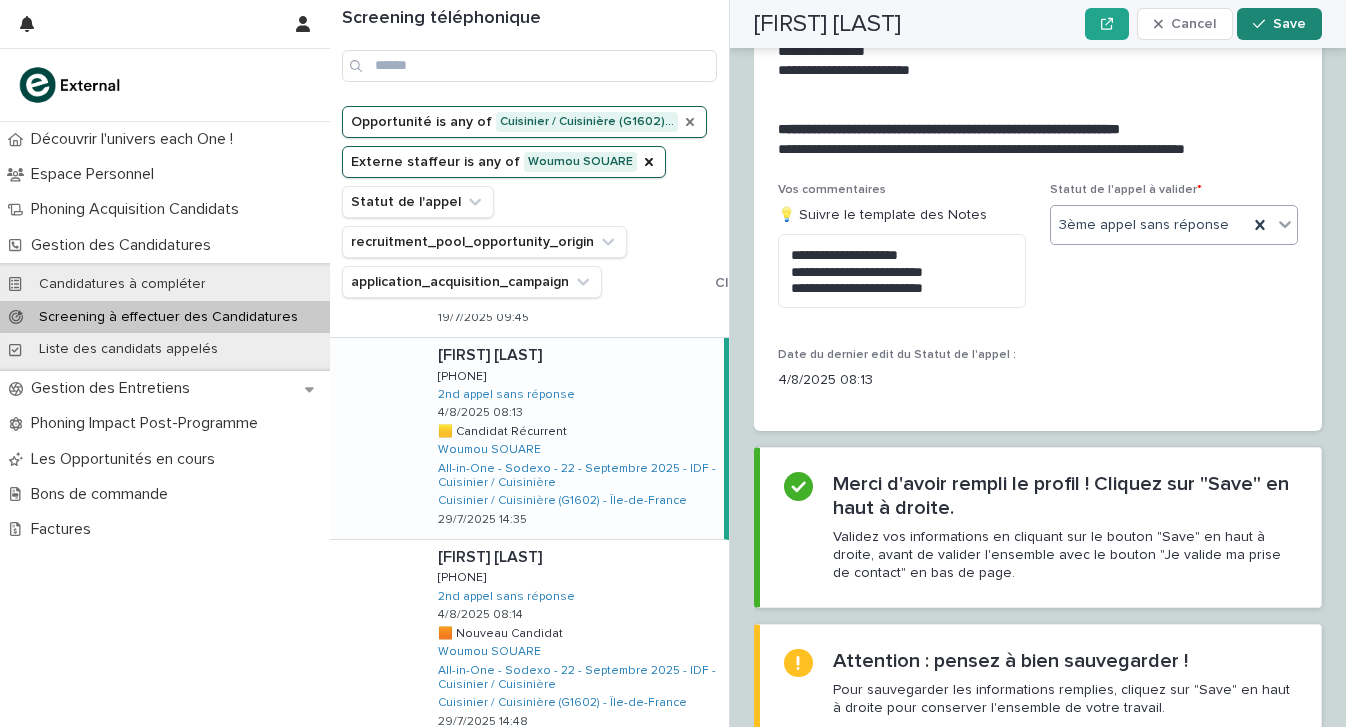 click on "Save" at bounding box center (1289, 24) 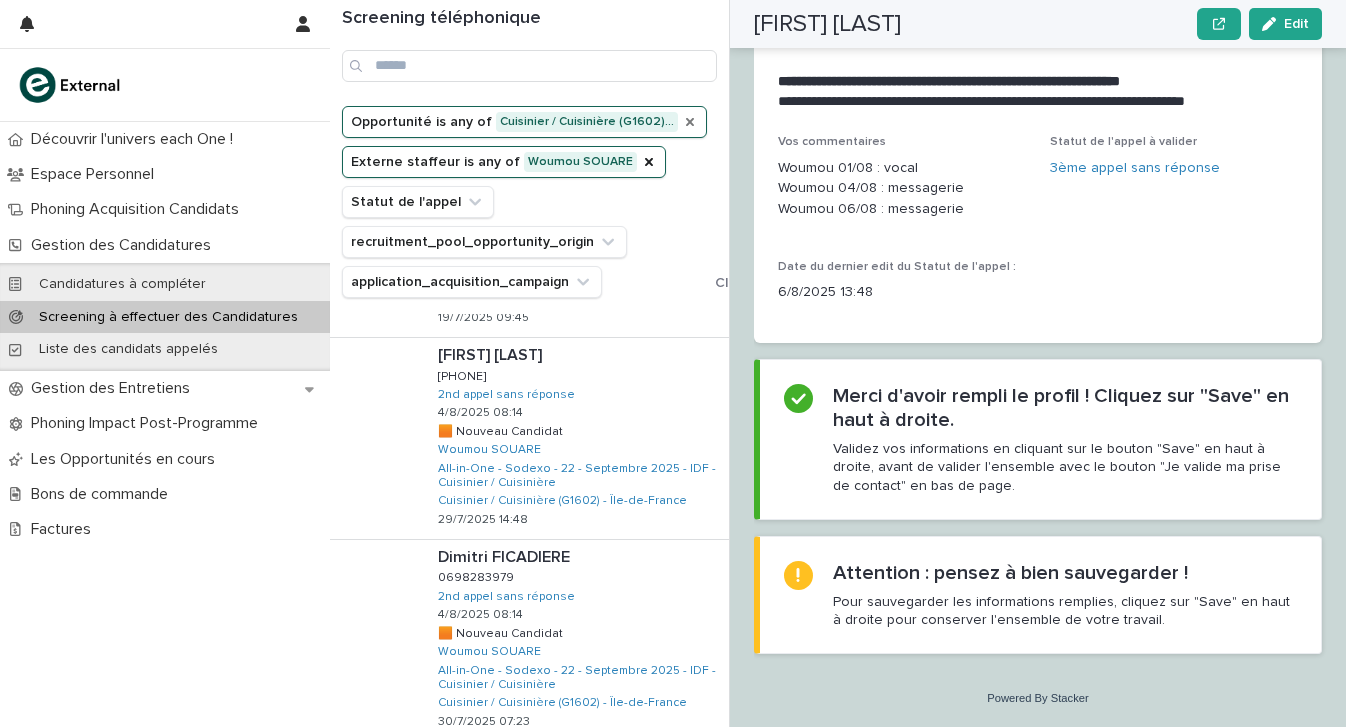scroll, scrollTop: 2243, scrollLeft: 0, axis: vertical 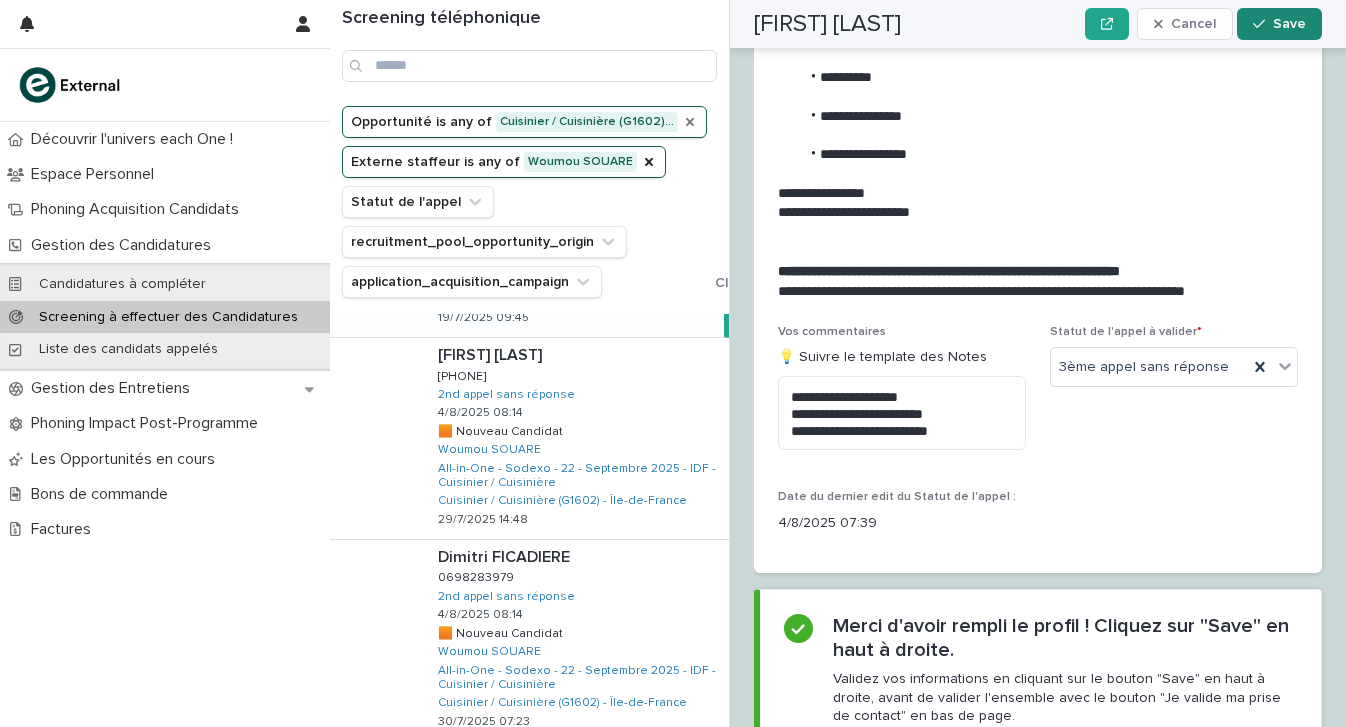 click on "Save" at bounding box center (1289, 24) 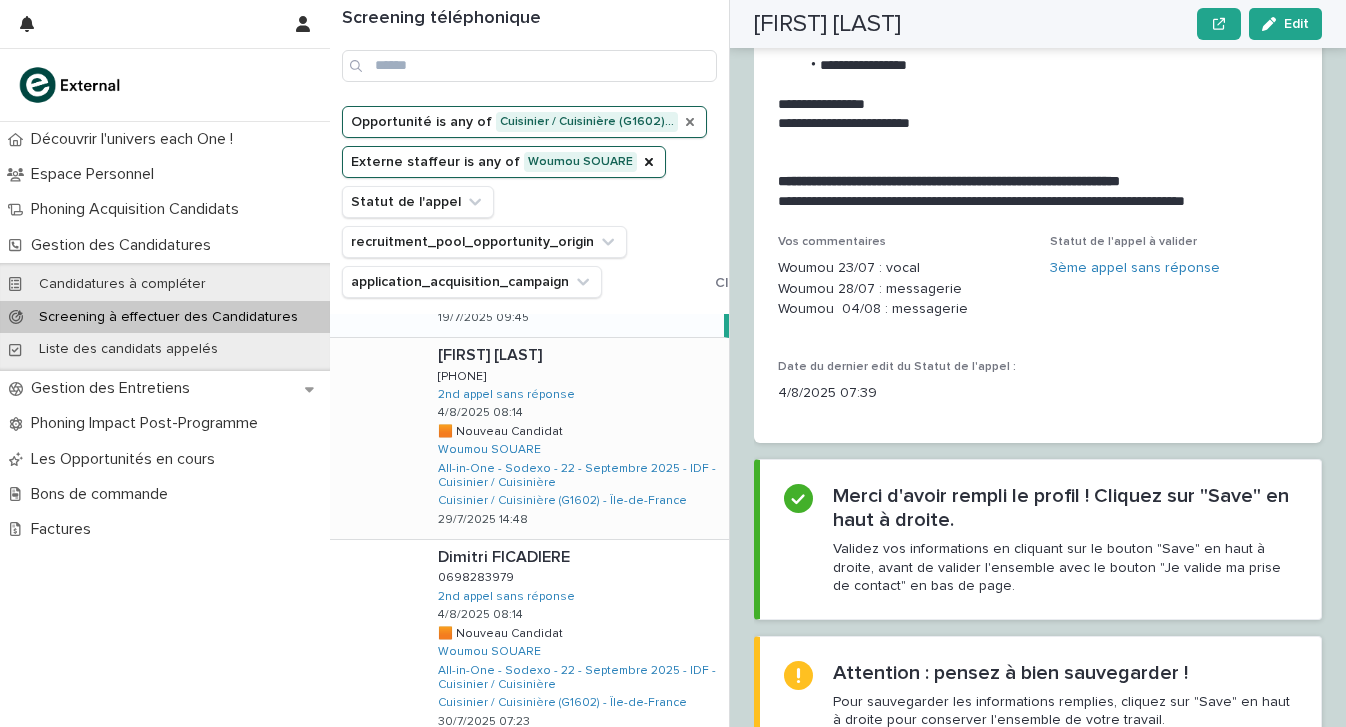 click on "Faissal BELMOKHTAR Faissal BELMOKHTAR   0767550939 0767550939   2nd appel sans réponse   4/8/2025 08:14 🟧 Nouveau Candidat 🟧 Nouveau Candidat   Woumou SOUARE   All-in-One - Sodexo - 22 - Septembre 2025 - IDF - Cuisinier / Cuisinière   Cuisinier / Cuisinière (G1602) - Île-de-France   29/7/2025 14:48" at bounding box center [575, 438] 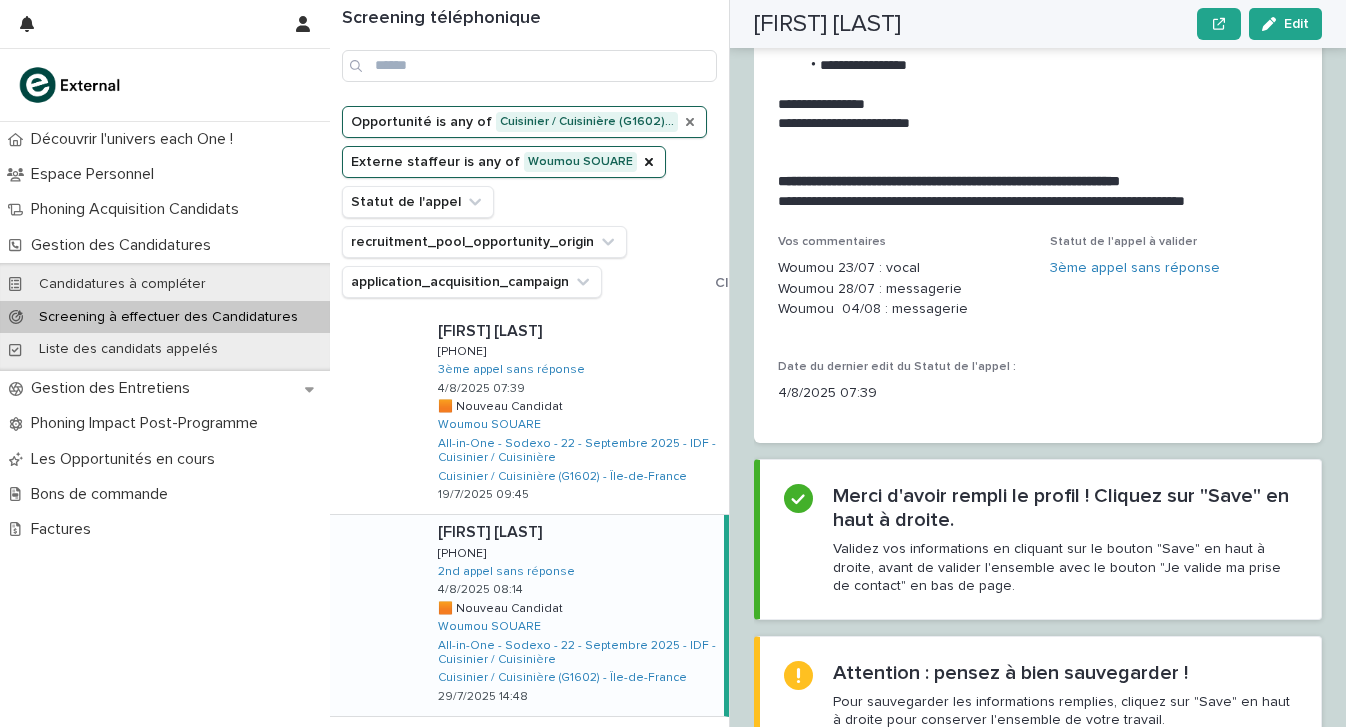scroll, scrollTop: 0, scrollLeft: 0, axis: both 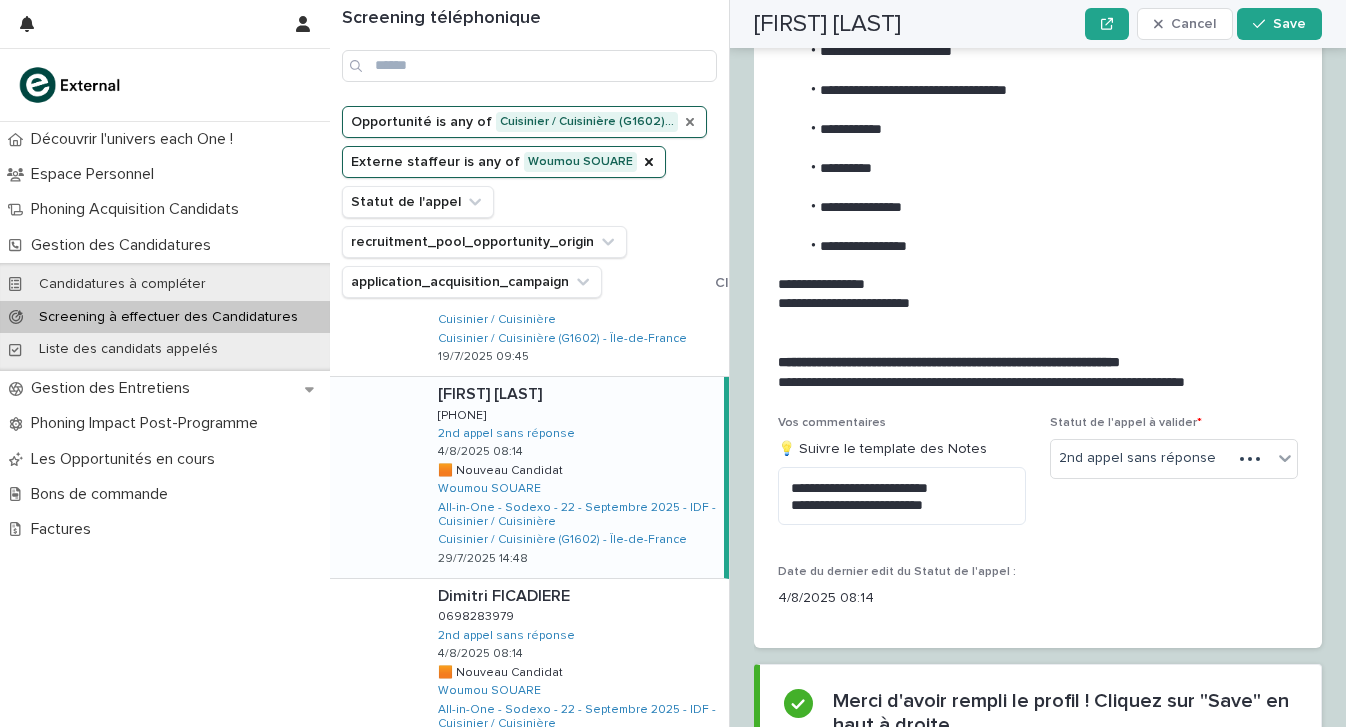 click on "Faissal BELMOKHTAR Faissal BELMOKHTAR   0767550939 0767550939   2nd appel sans réponse   4/8/2025 08:14 🟧 Nouveau Candidat 🟧 Nouveau Candidat   Woumou SOUARE   All-in-One - Sodexo - 22 - Septembre 2025 - IDF - Cuisinier / Cuisinière   Cuisinier / Cuisinière (G1602) - Île-de-France   29/7/2025 14:48" at bounding box center [573, 477] 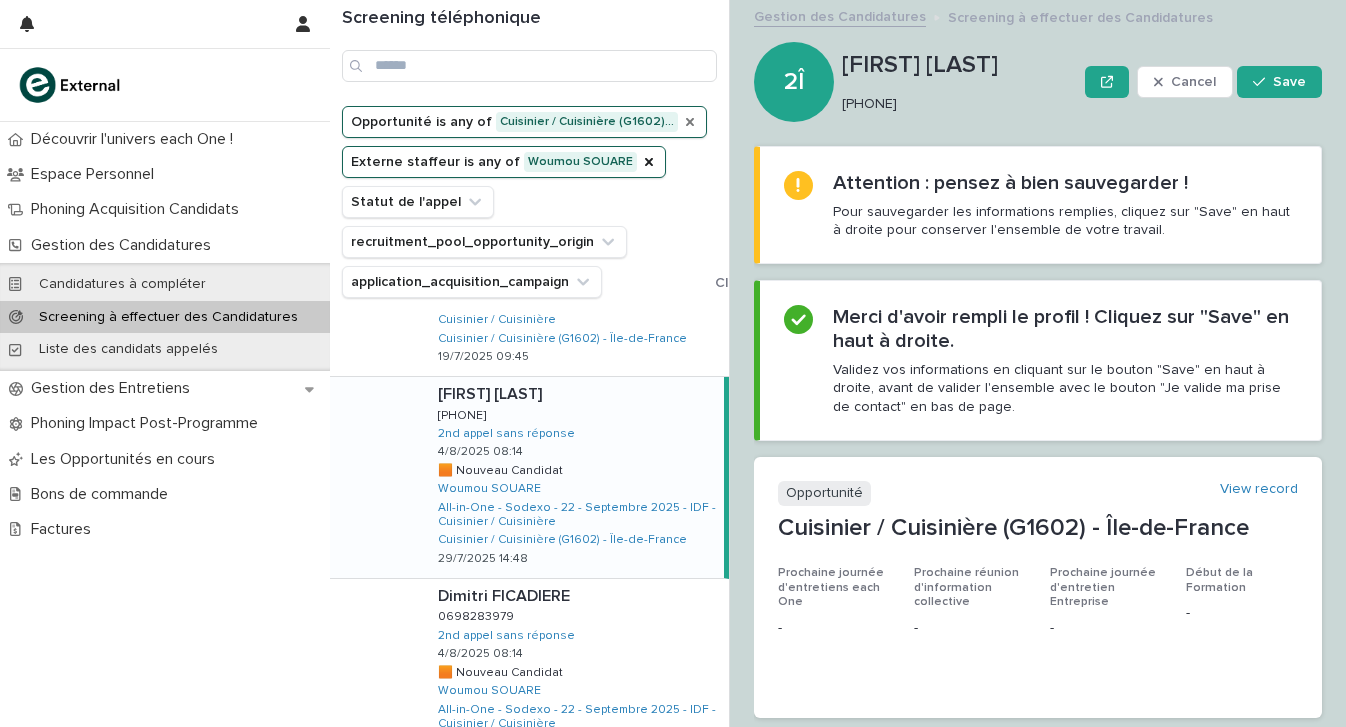 scroll, scrollTop: 0, scrollLeft: 0, axis: both 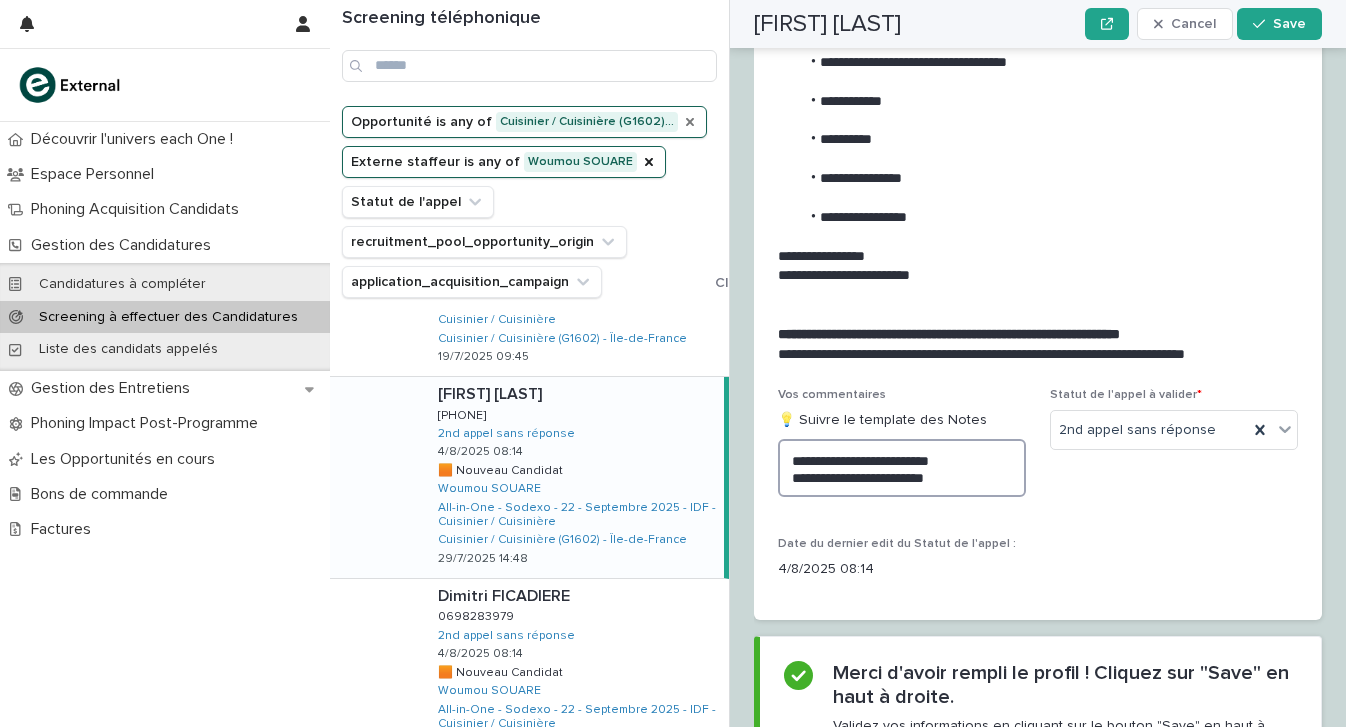 click on "**********" at bounding box center [902, 468] 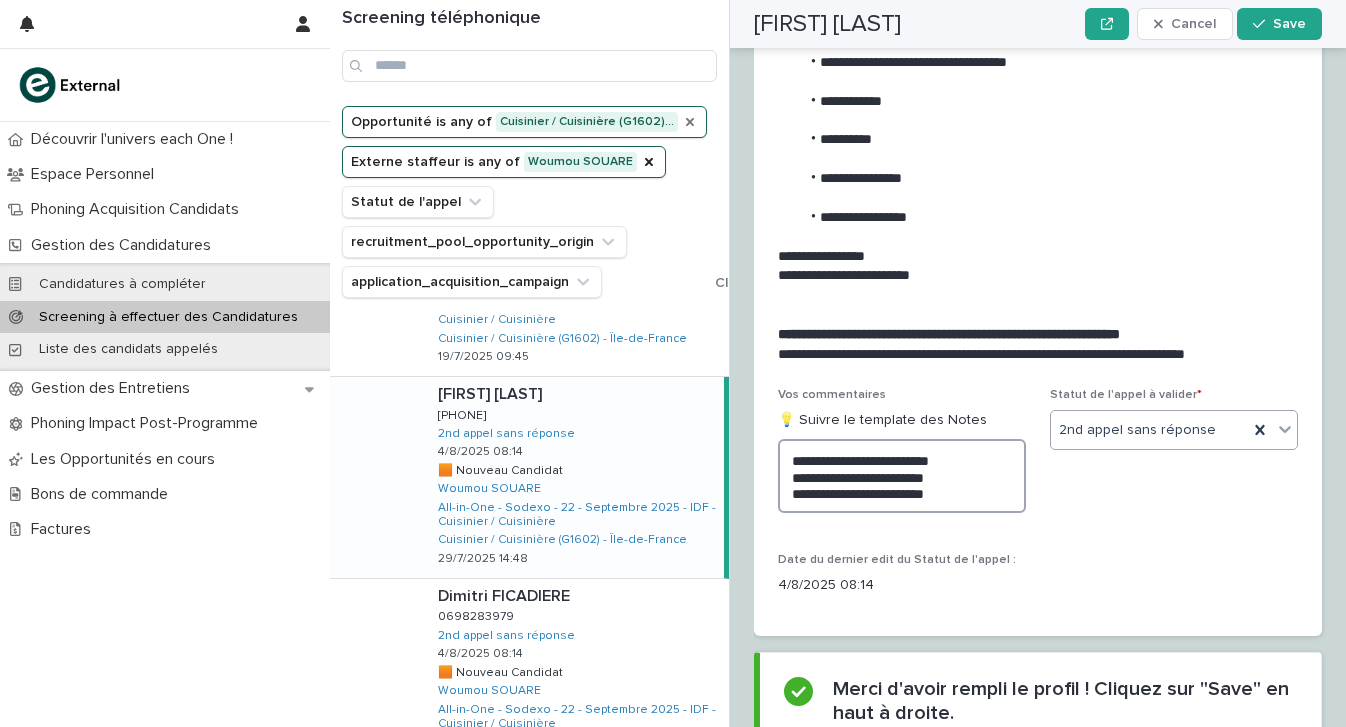 type on "**********" 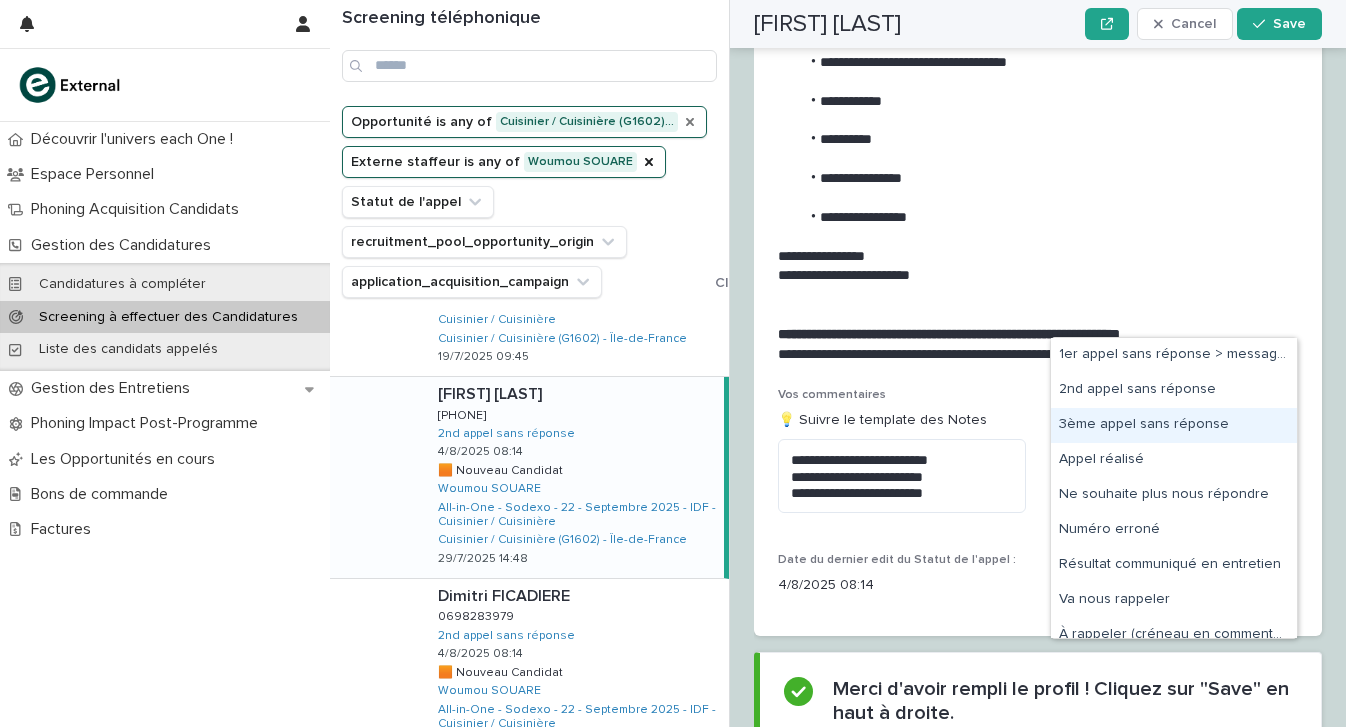 click on "3ème appel sans réponse" at bounding box center (1174, 425) 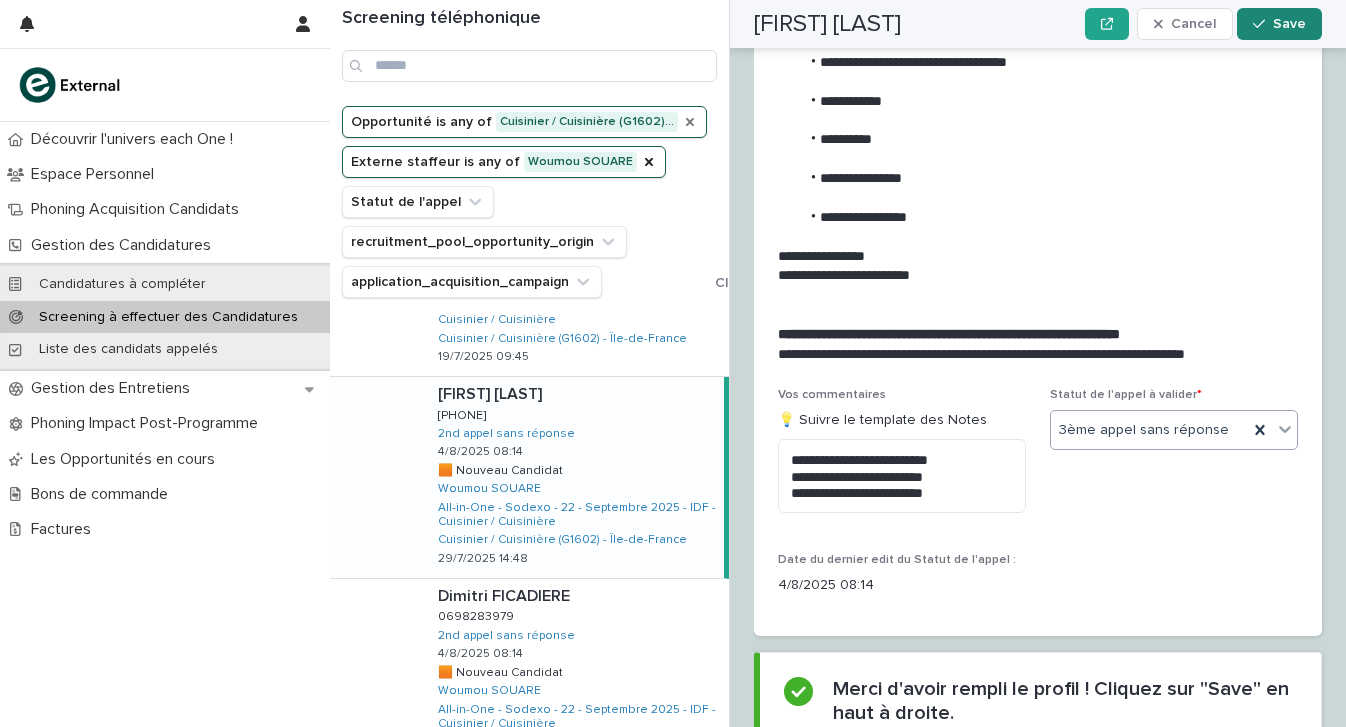 click on "Save" at bounding box center [1289, 24] 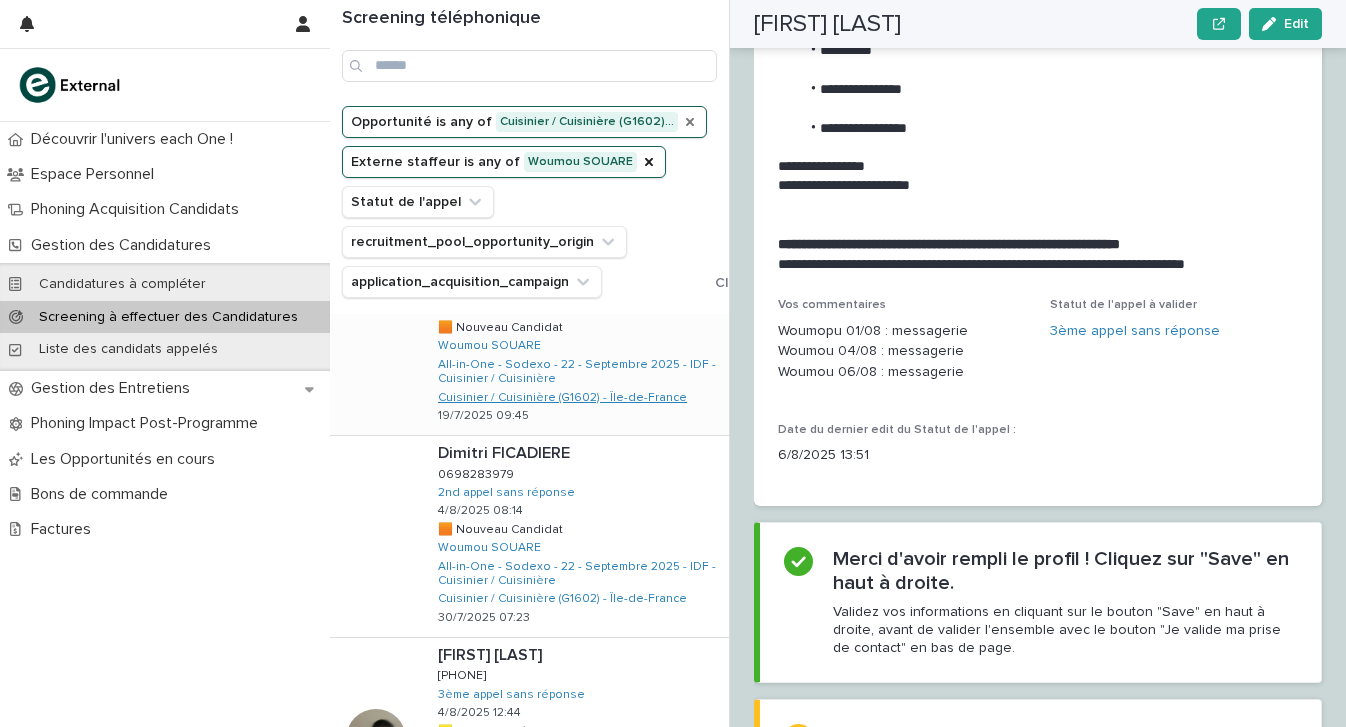 scroll, scrollTop: 91, scrollLeft: 0, axis: vertical 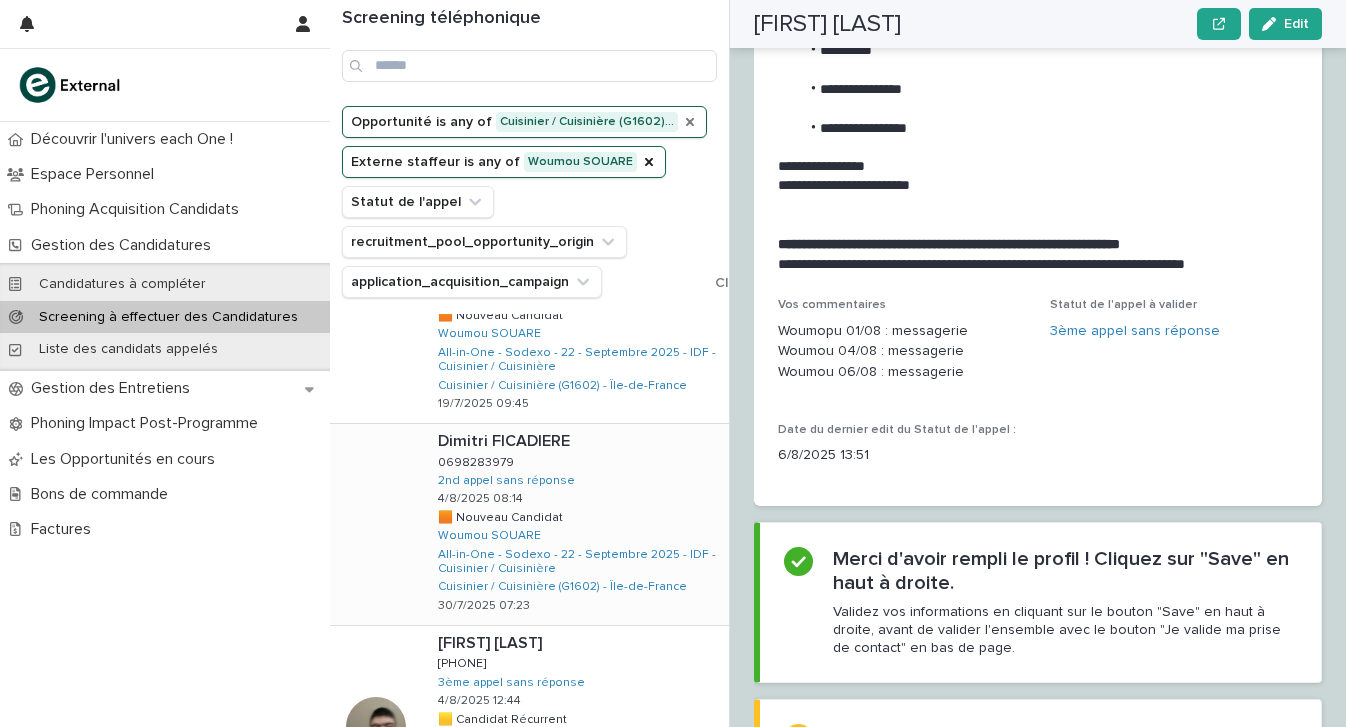 click on "Dimitri FICADIERE Dimitri FICADIERE   0698283979 0698283979   2nd appel sans réponse   4/8/2025 08:14 🟧 Nouveau Candidat 🟧 Nouveau Candidat   Woumou SOUARE   All-in-One - Sodexo - 22 - Septembre 2025 - IDF - Cuisinier / Cuisinière   Cuisinier / Cuisinière (G1602) - Île-de-France   30/7/2025 07:23" at bounding box center [575, 524] 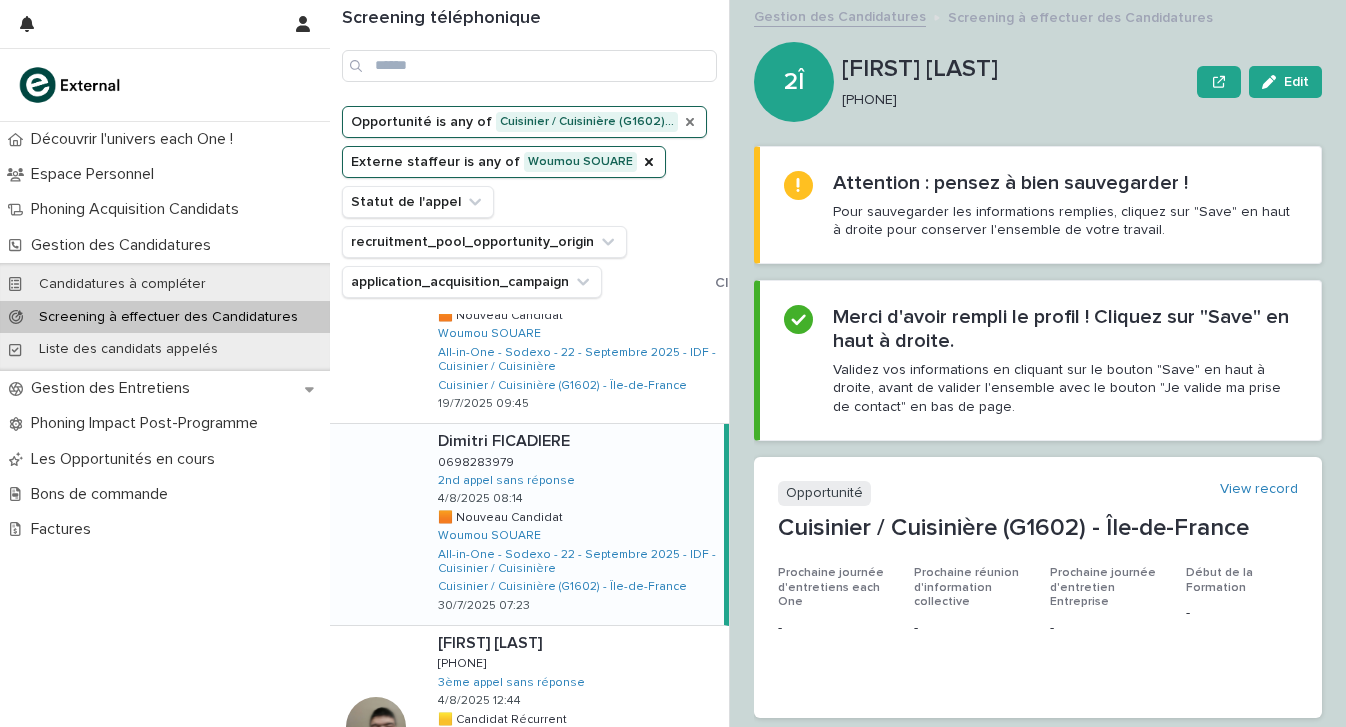 scroll, scrollTop: 0, scrollLeft: 0, axis: both 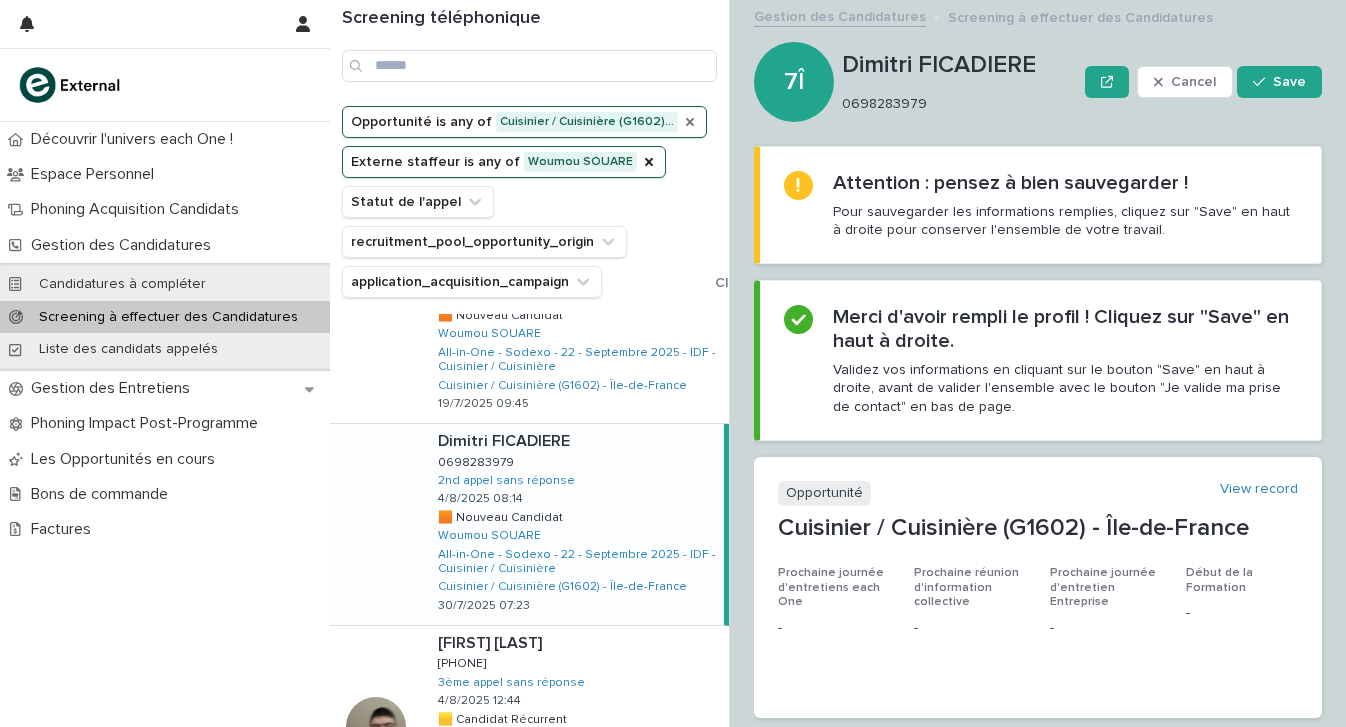 click on "0698283979" at bounding box center (955, 104) 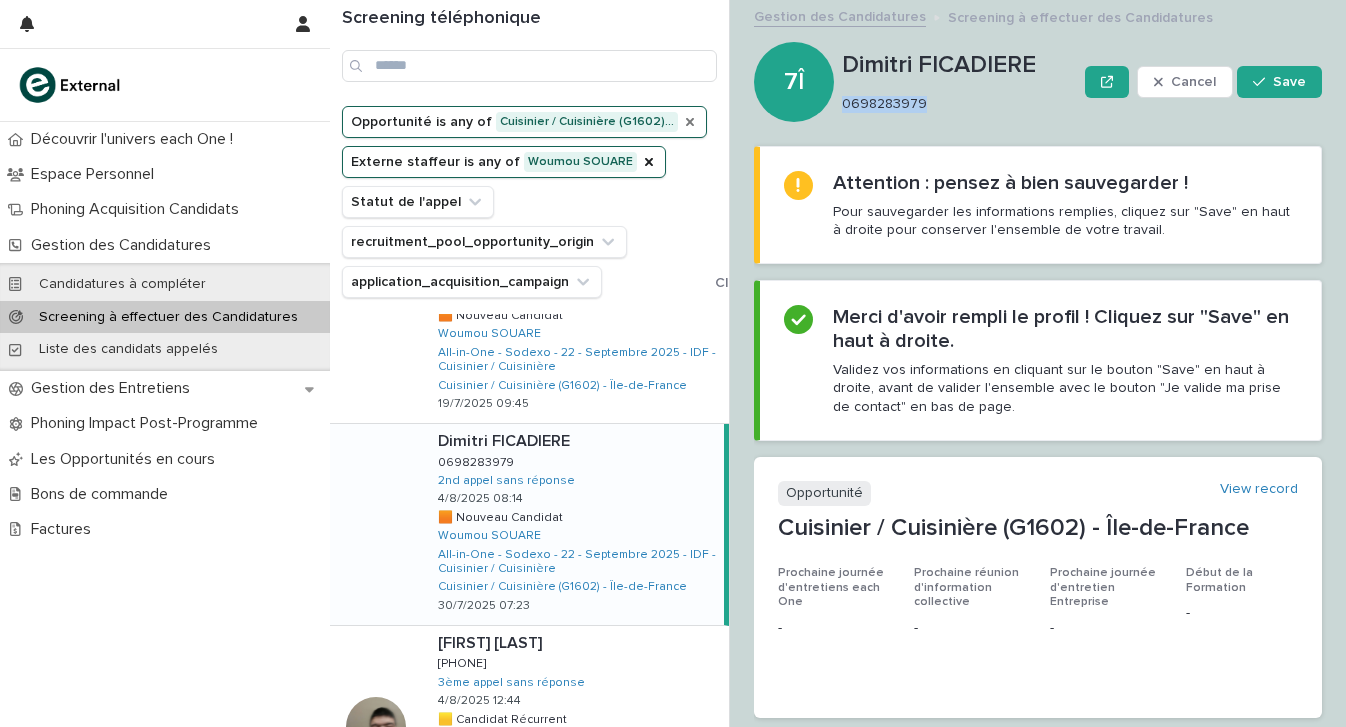 click on "0698283979" at bounding box center (955, 104) 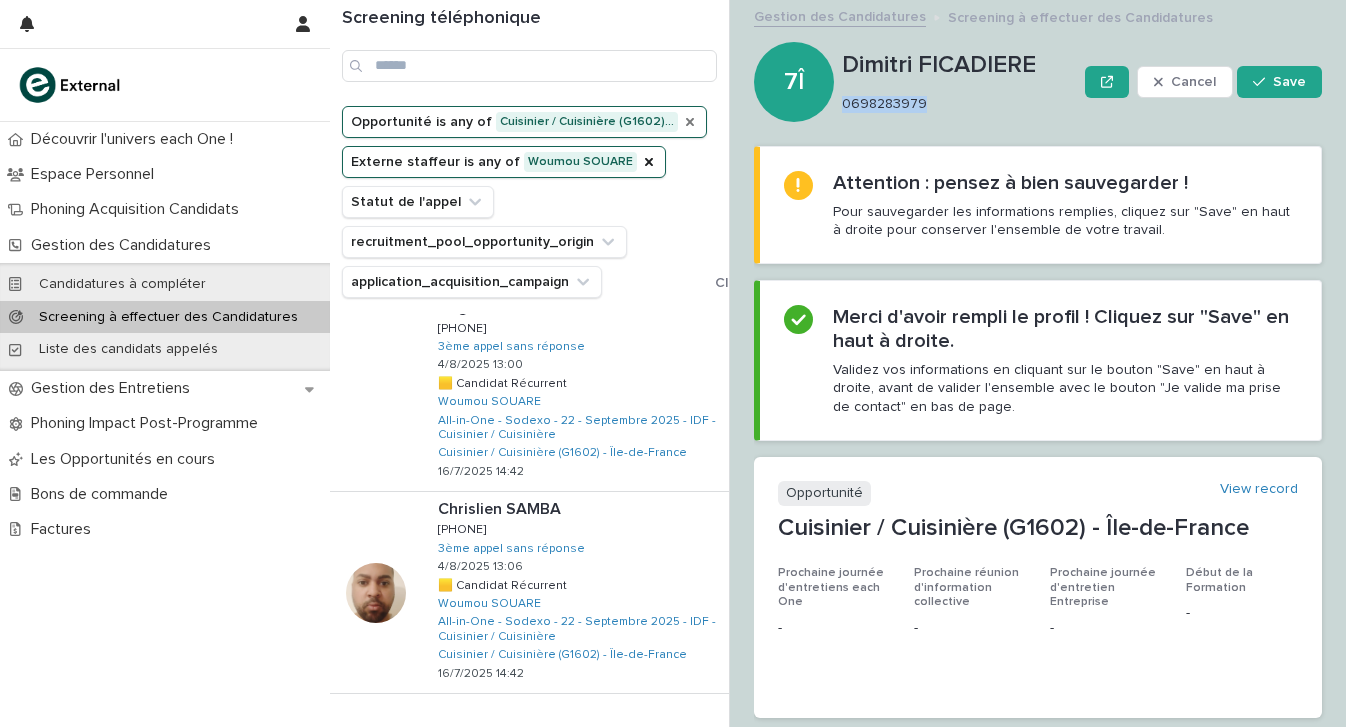 scroll, scrollTop: 1637, scrollLeft: 0, axis: vertical 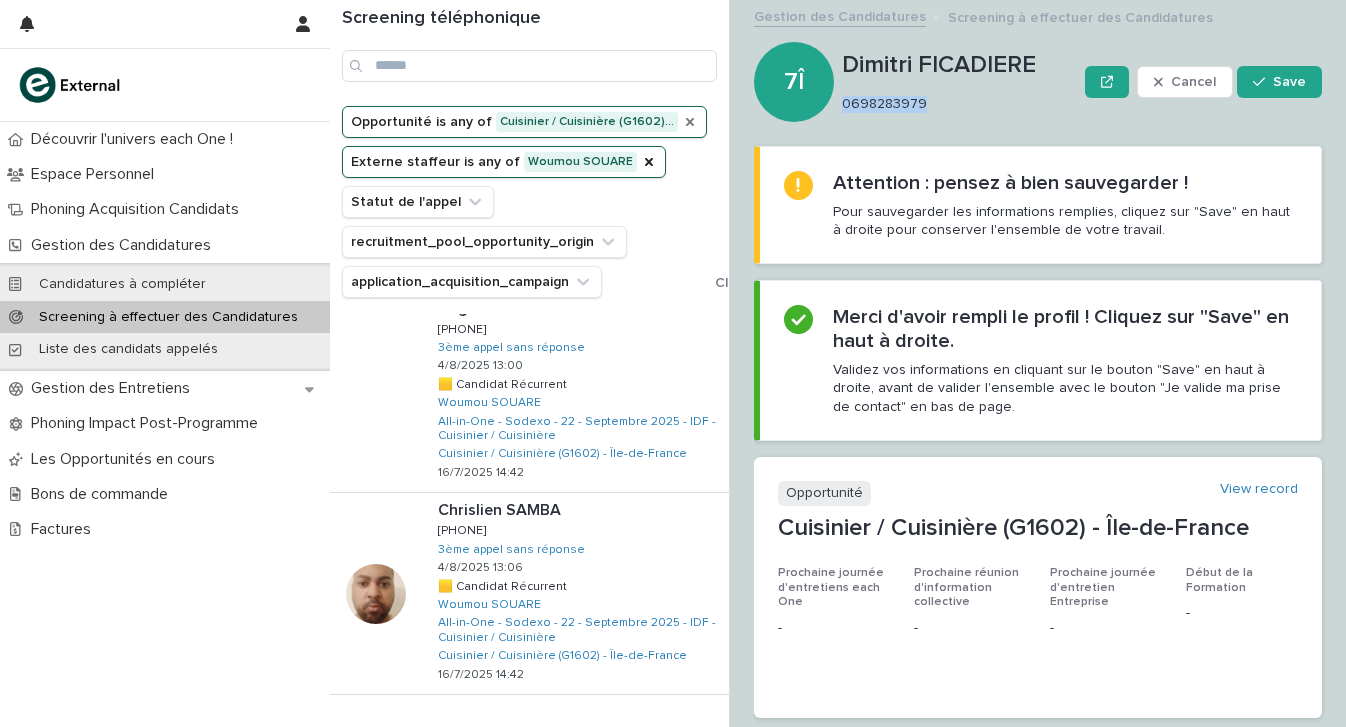 click 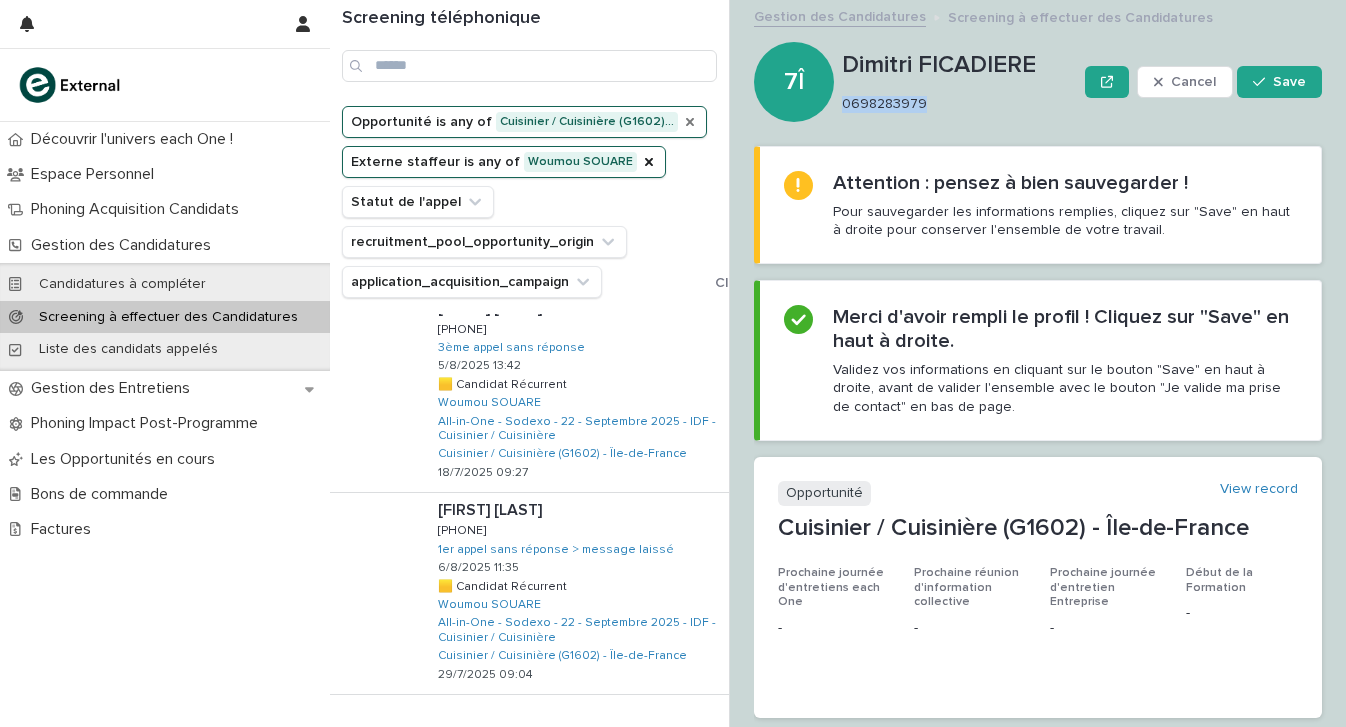 click on "Next" at bounding box center (674, 736) 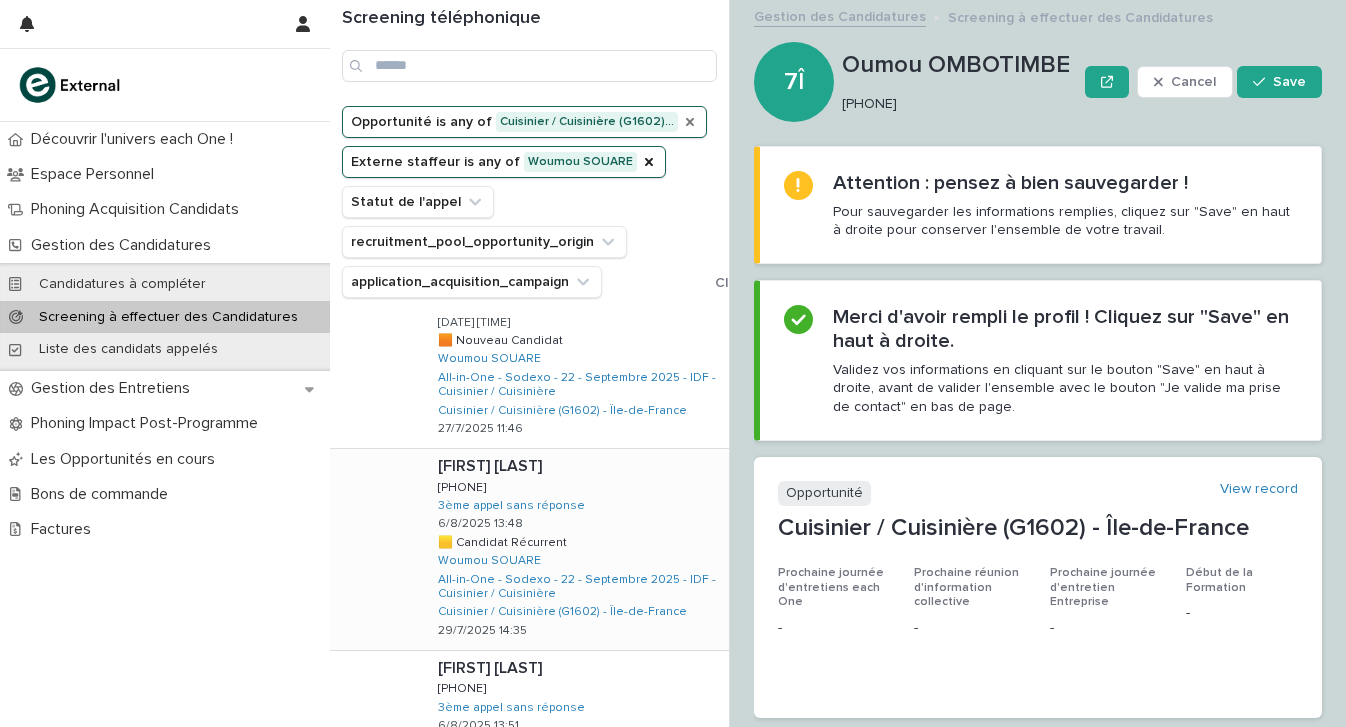 scroll, scrollTop: 1476, scrollLeft: 0, axis: vertical 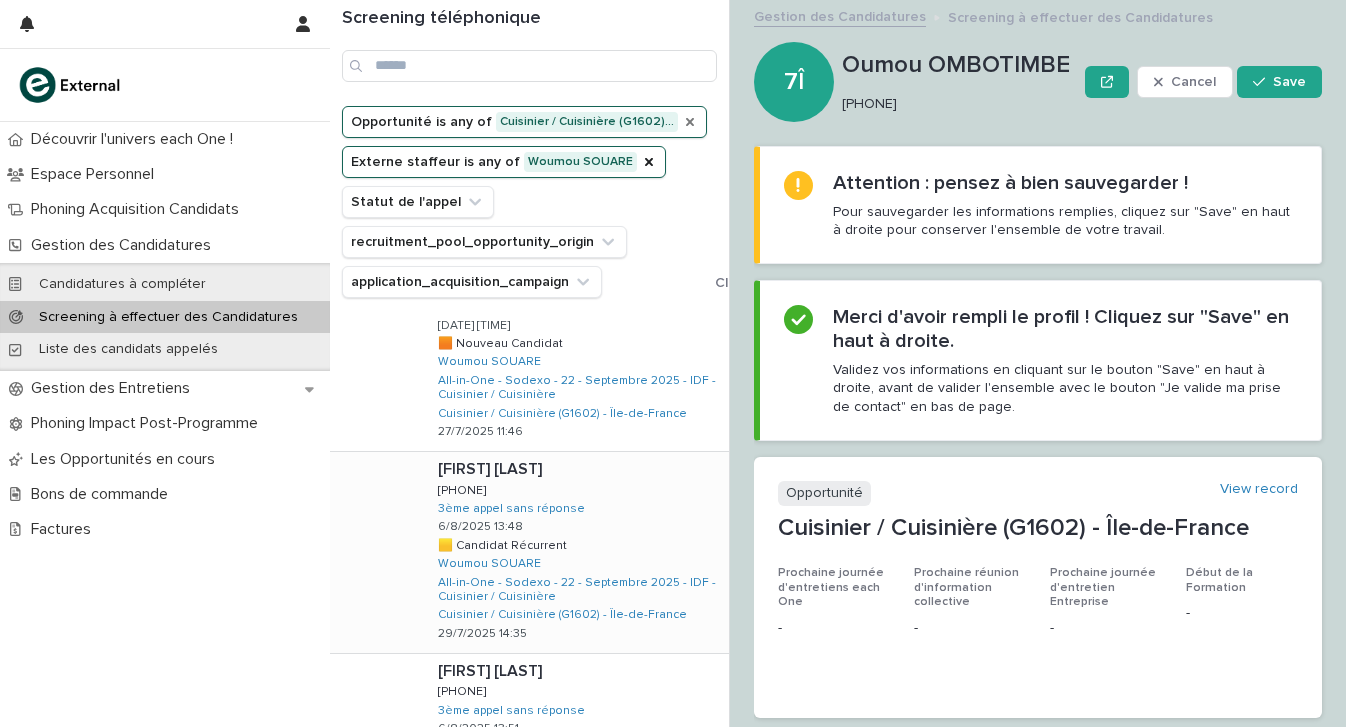 click at bounding box center [579, 469] 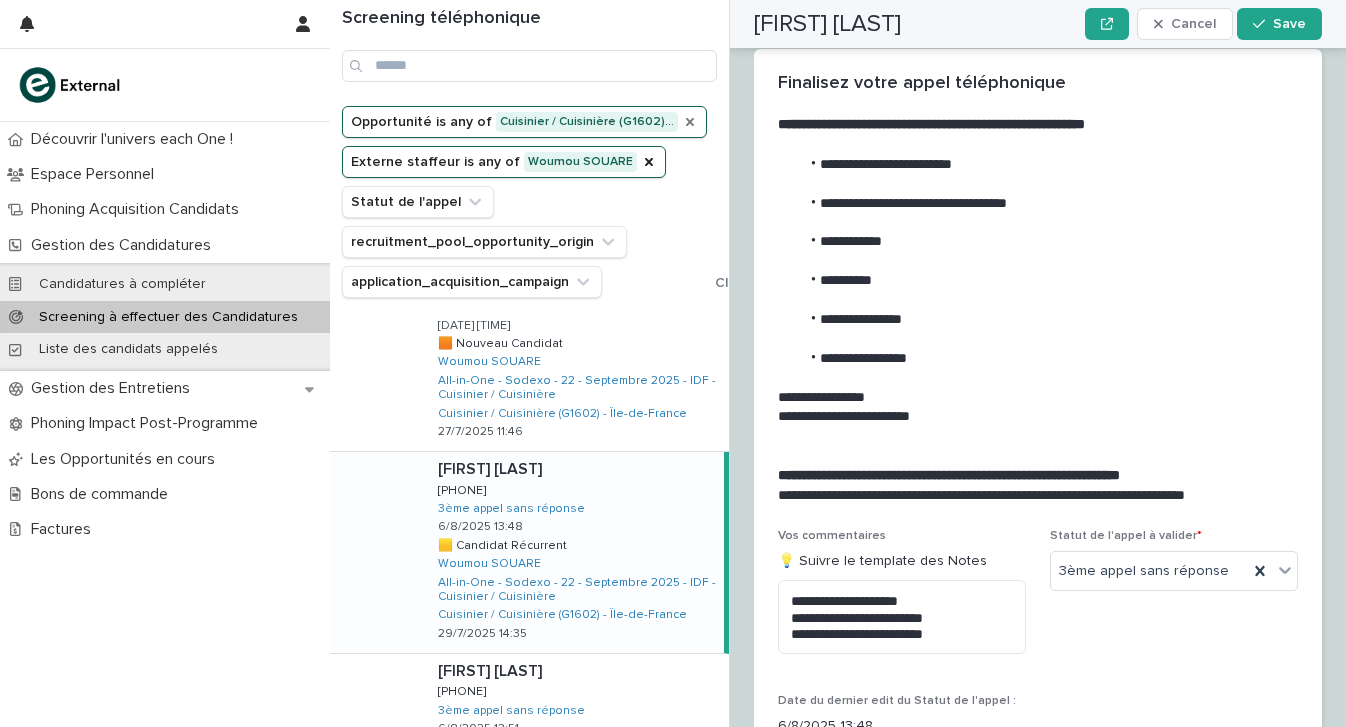 scroll, scrollTop: 2021, scrollLeft: 0, axis: vertical 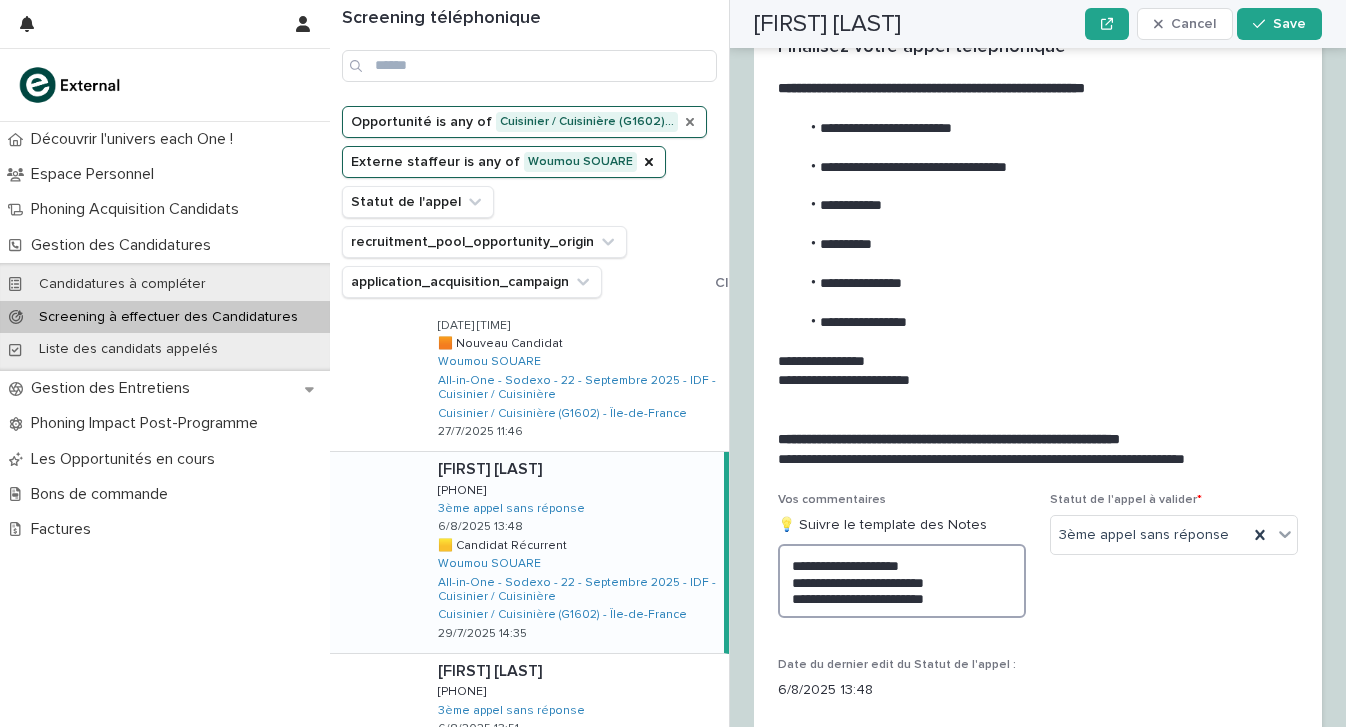drag, startPoint x: 985, startPoint y: 527, endPoint x: 764, endPoint y: 526, distance: 221.00226 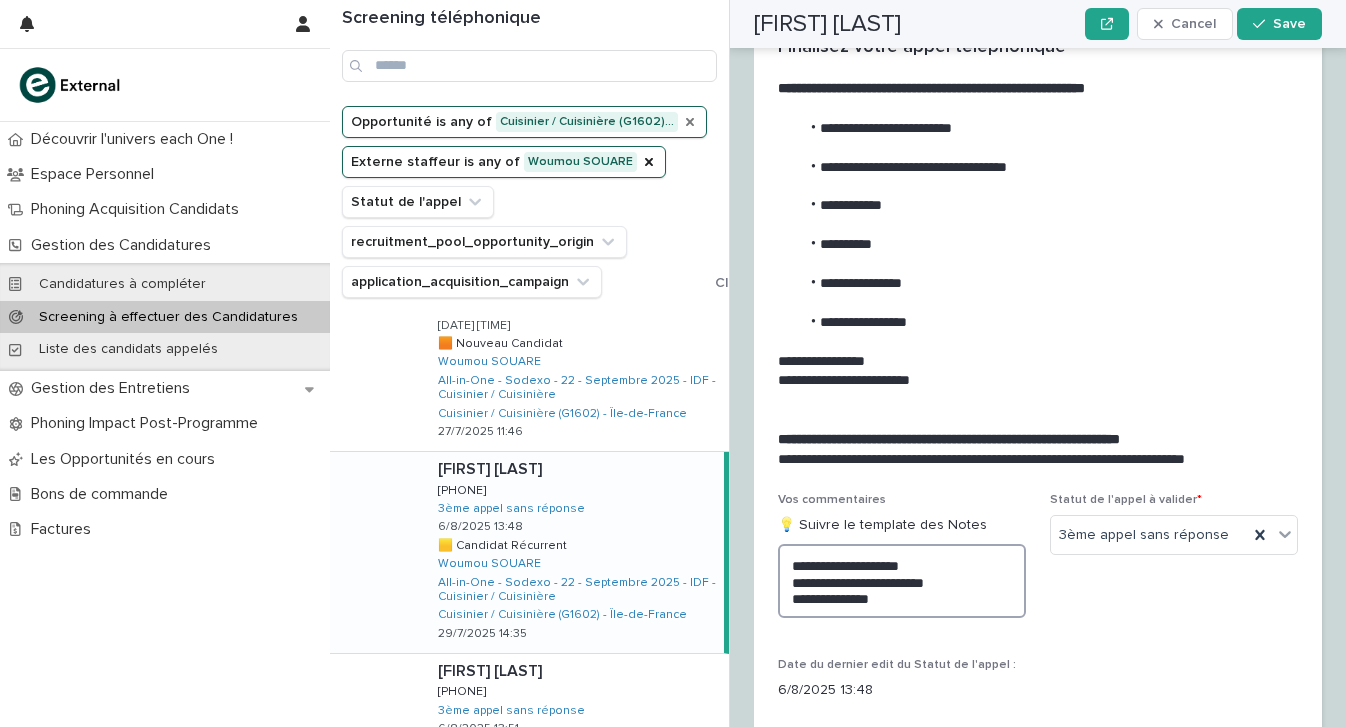 paste on "**********" 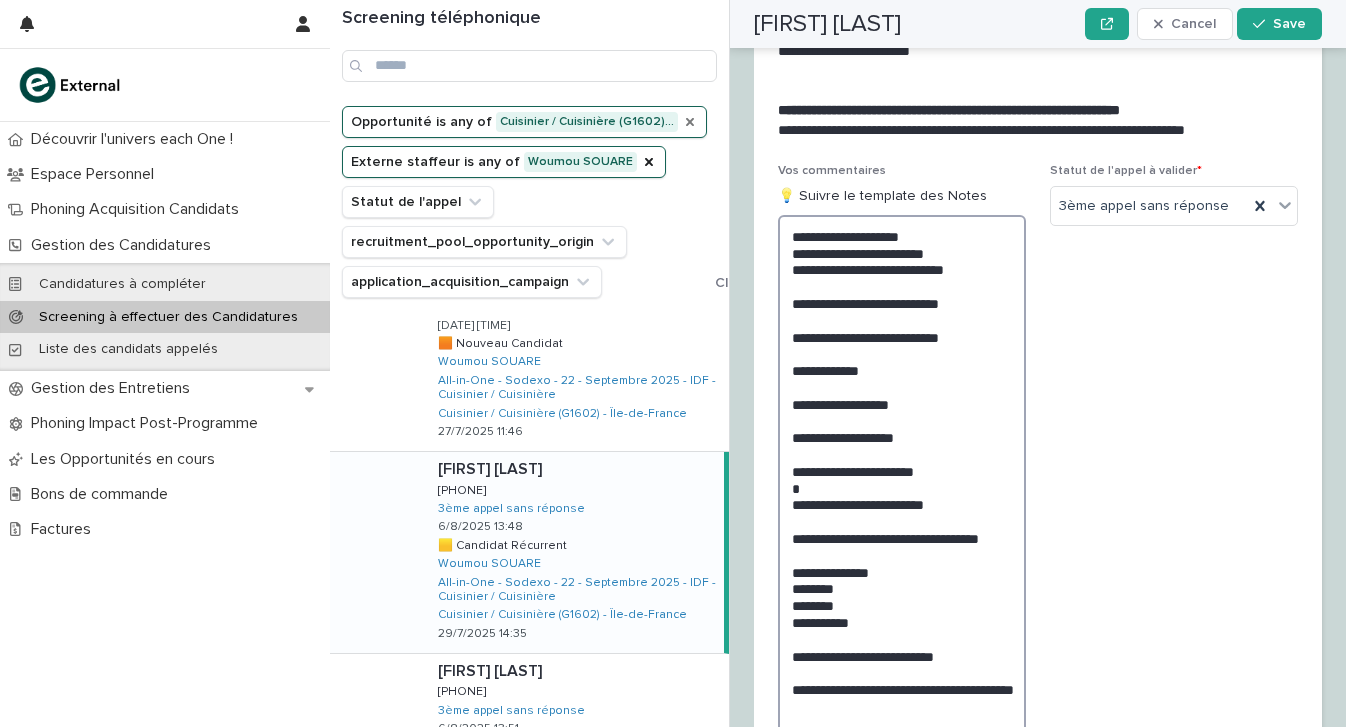 scroll, scrollTop: 2335, scrollLeft: 0, axis: vertical 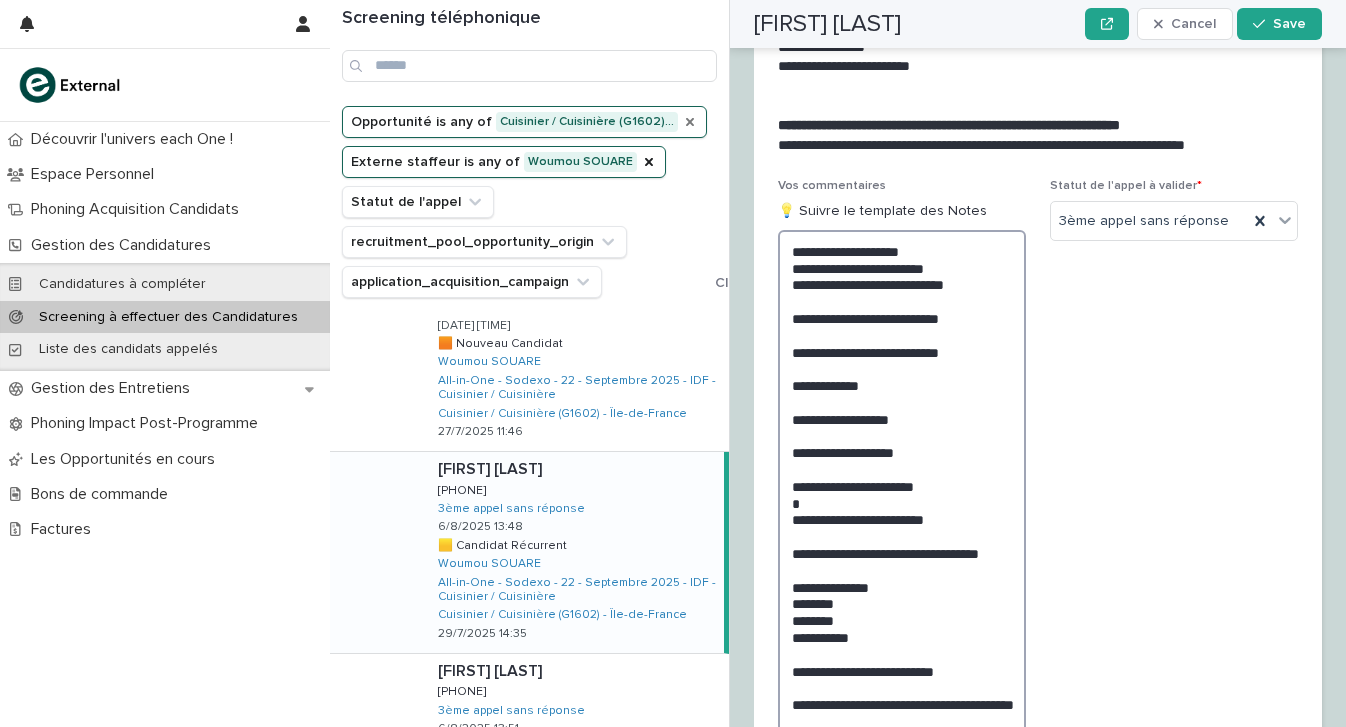 drag, startPoint x: 900, startPoint y: 215, endPoint x: 1004, endPoint y: 214, distance: 104.00481 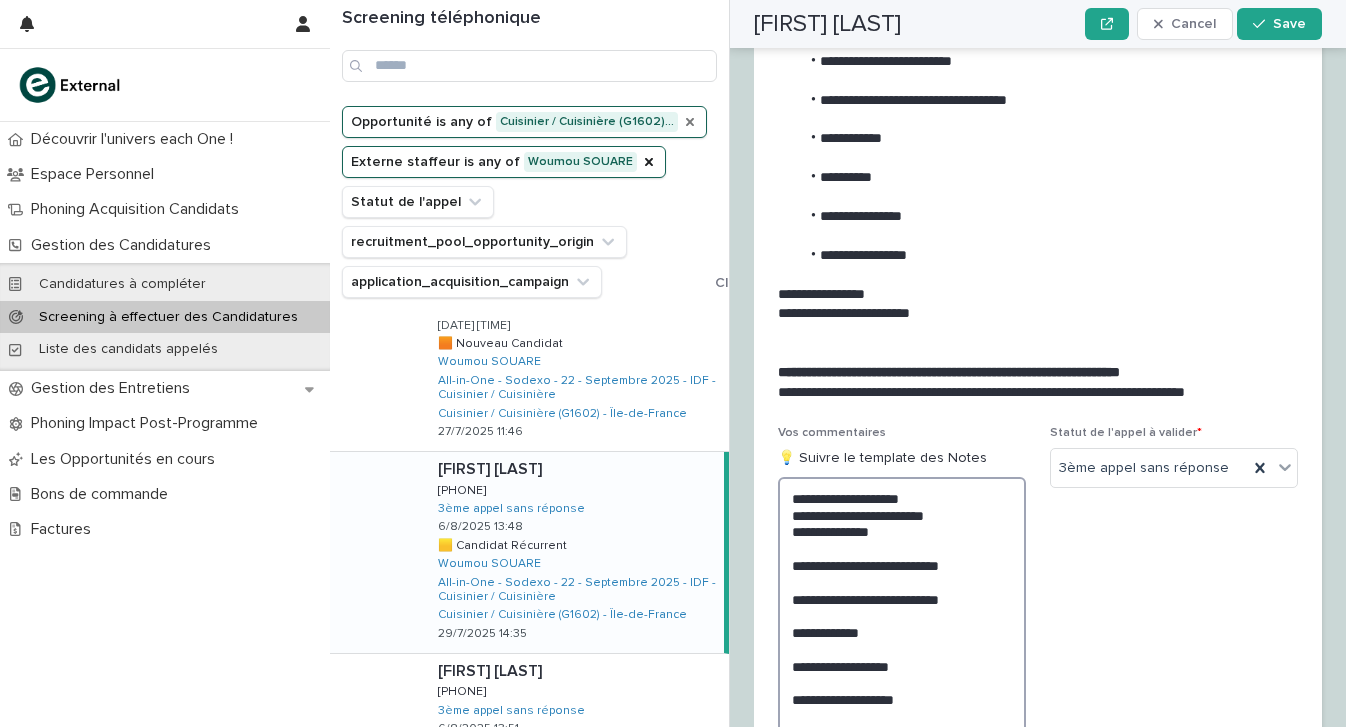 scroll, scrollTop: 2140, scrollLeft: 0, axis: vertical 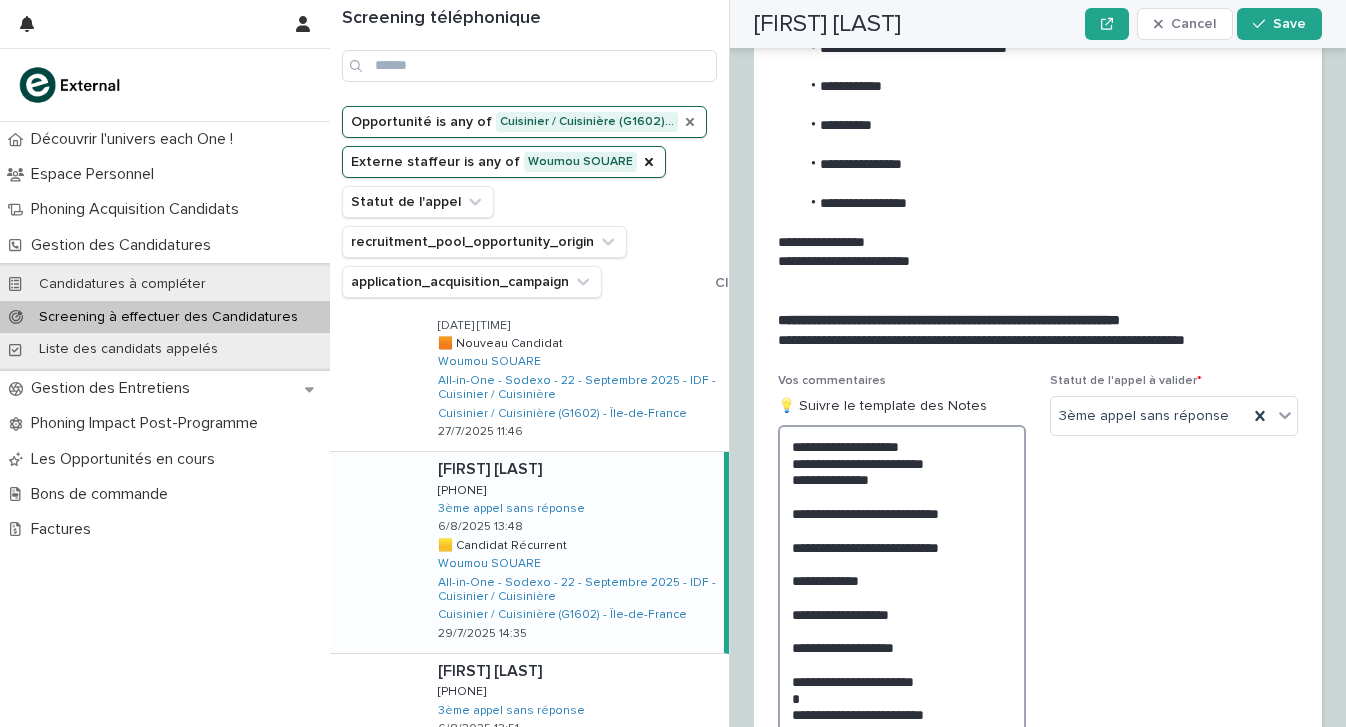 click on "**********" at bounding box center [902, 686] 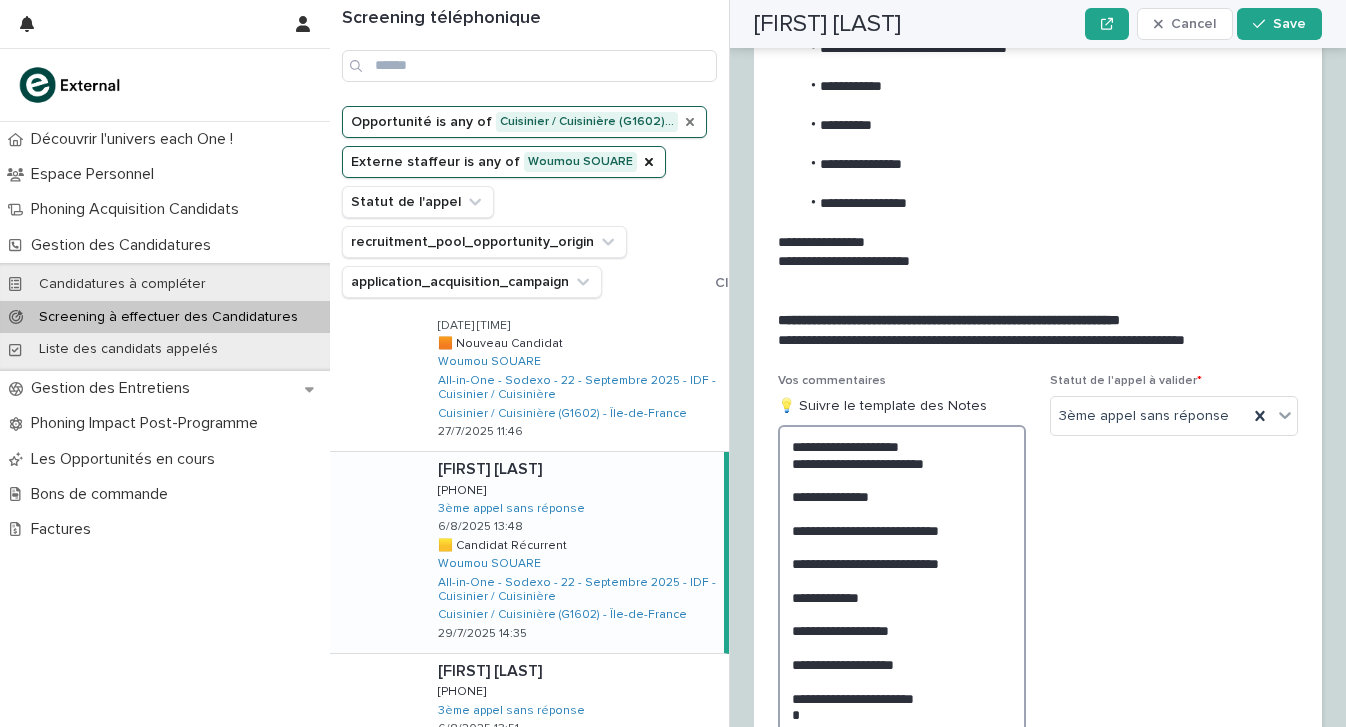 click on "**********" at bounding box center (902, 694) 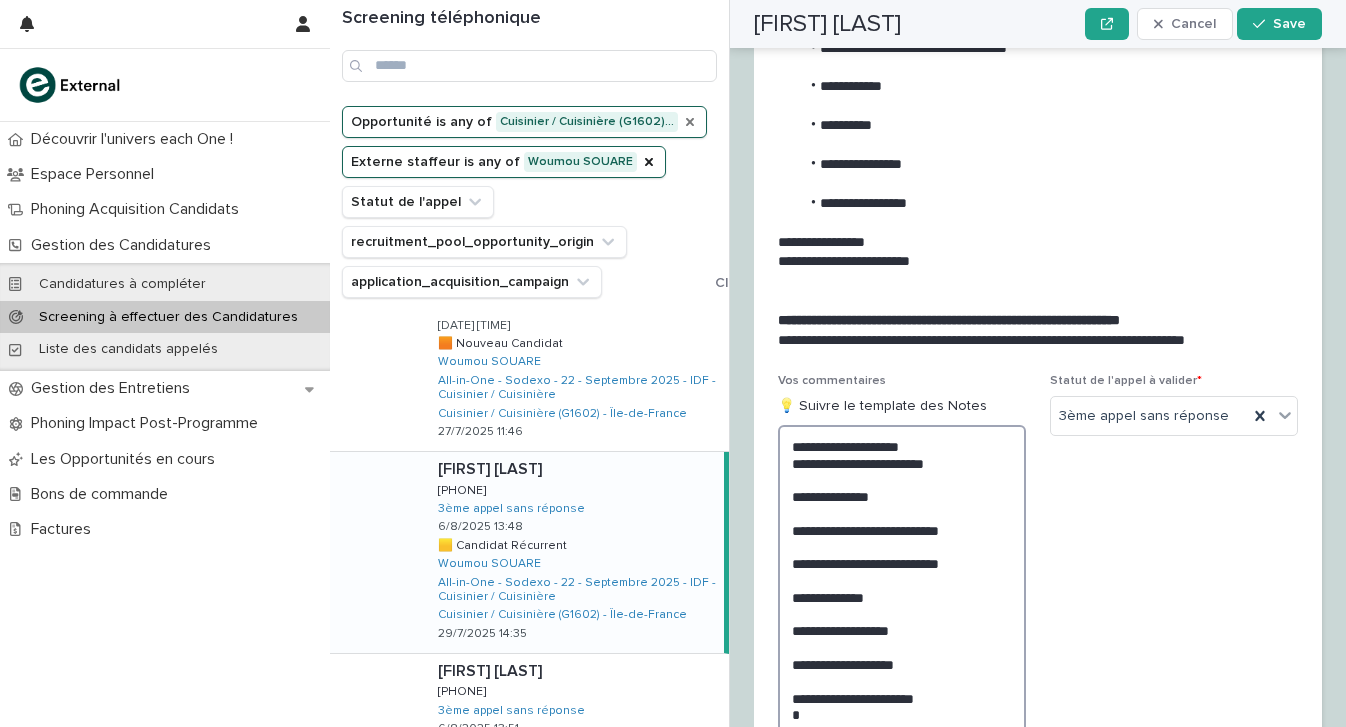 click on "**********" at bounding box center [902, 694] 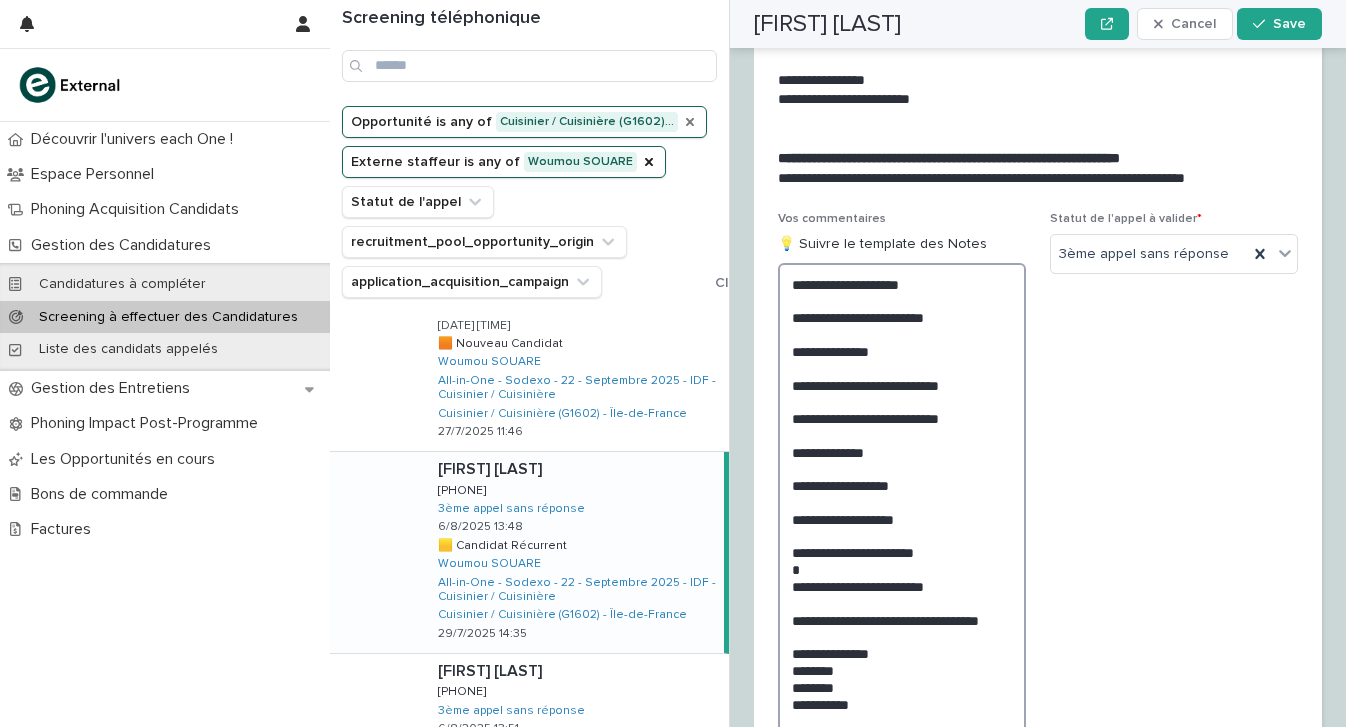 scroll, scrollTop: 2400, scrollLeft: 0, axis: vertical 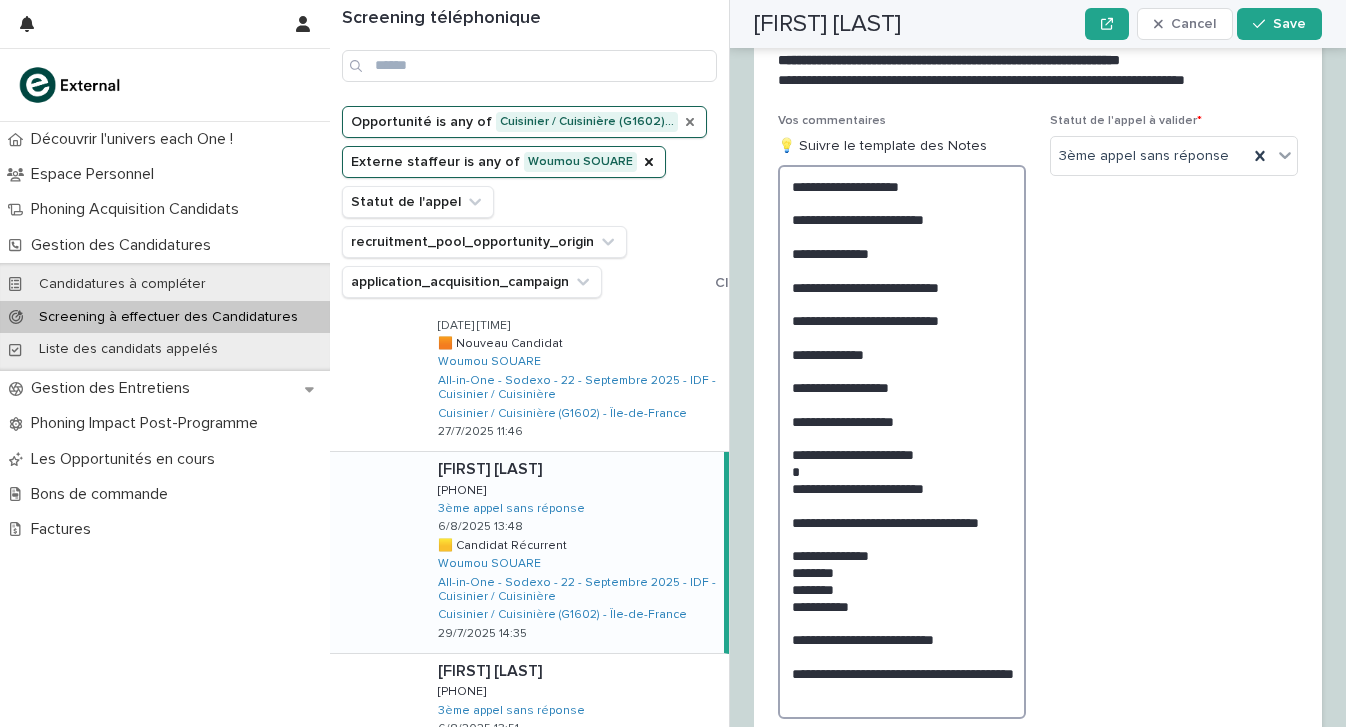 drag, startPoint x: 957, startPoint y: 410, endPoint x: 873, endPoint y: 404, distance: 84.21401 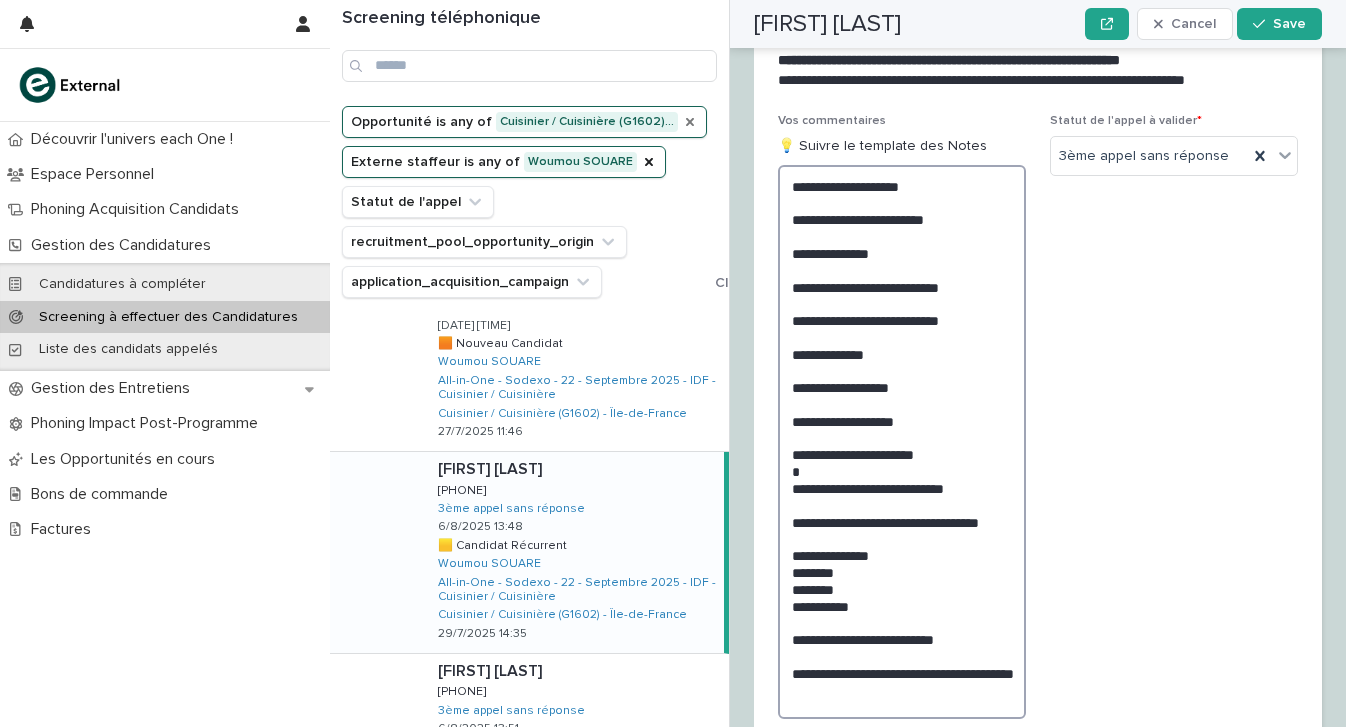 scroll, scrollTop: 2400, scrollLeft: 0, axis: vertical 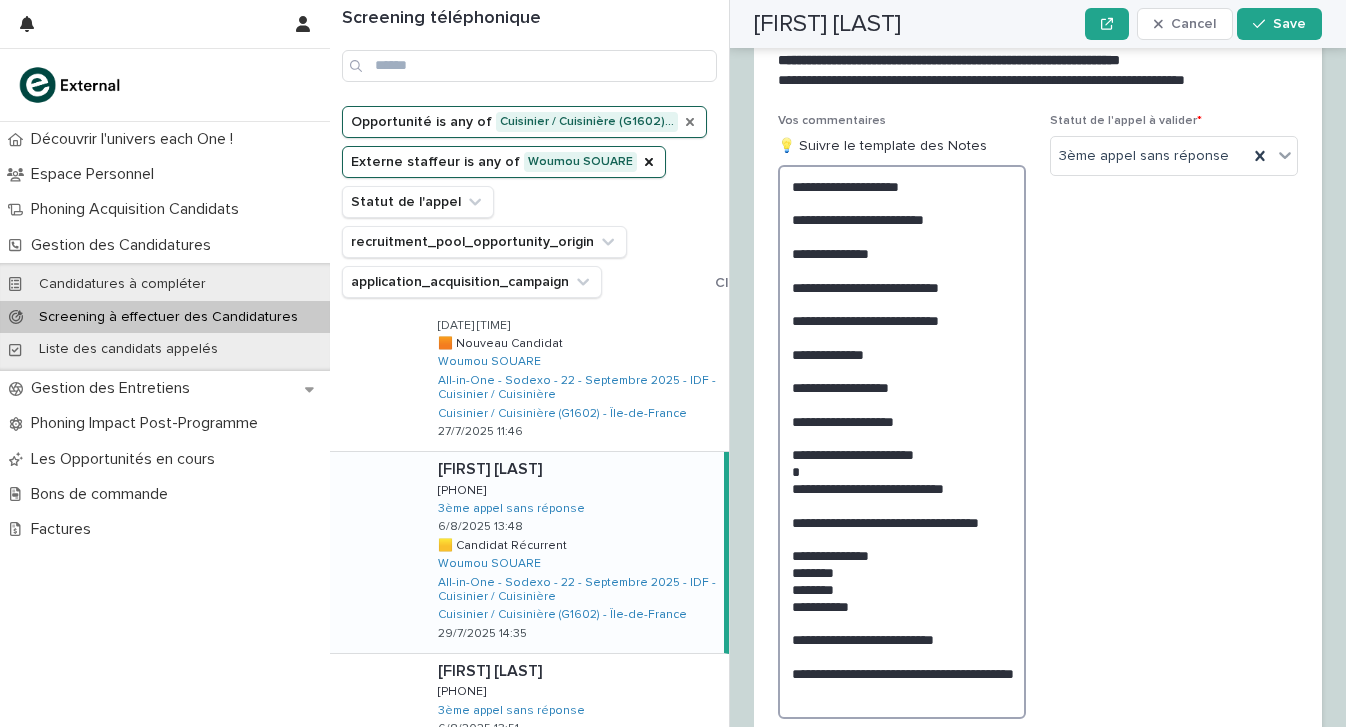 click on "**********" at bounding box center (1038, 478) 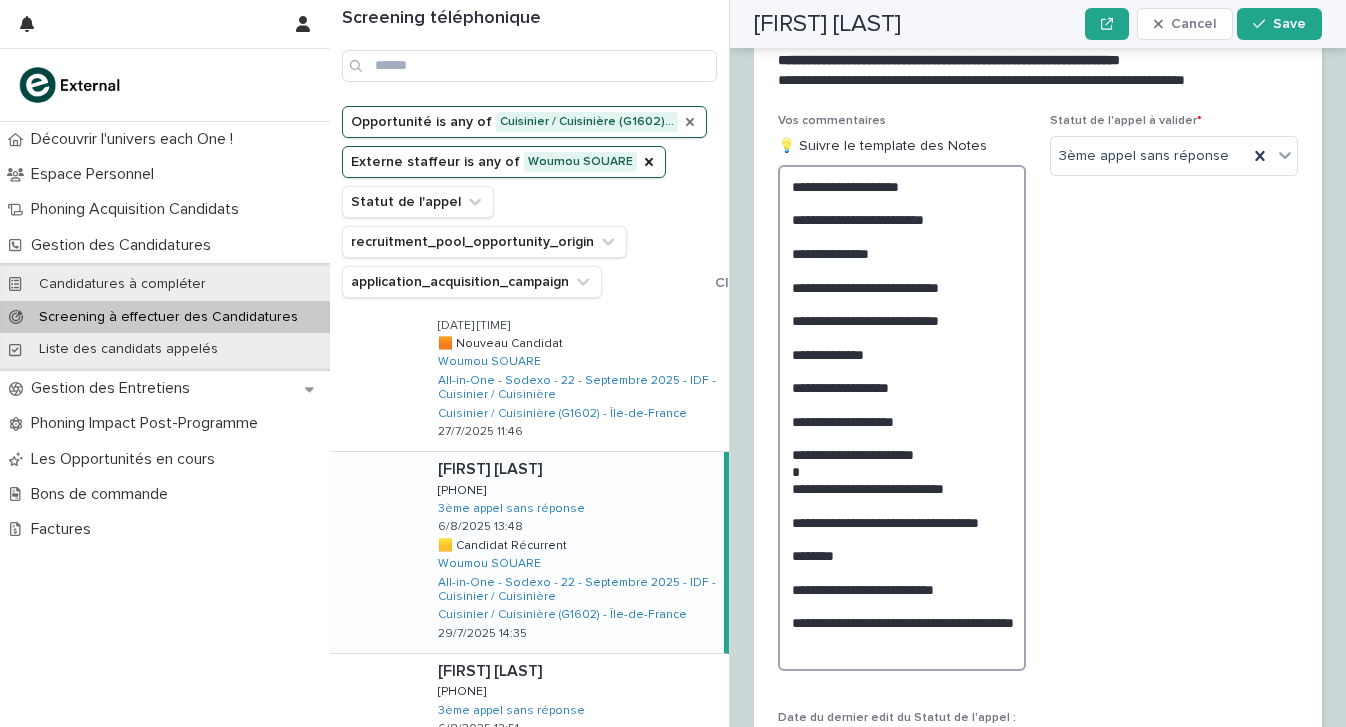 scroll, scrollTop: 2400, scrollLeft: 0, axis: vertical 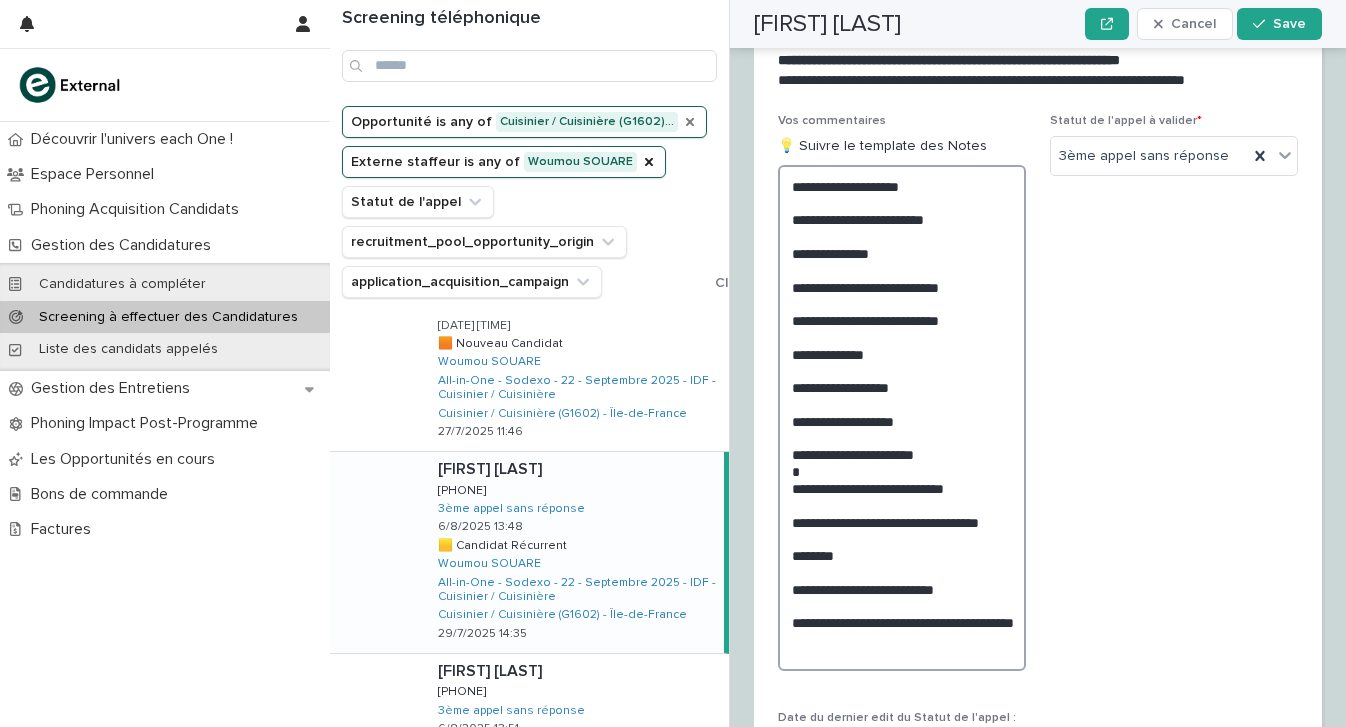 drag, startPoint x: 979, startPoint y: 522, endPoint x: 759, endPoint y: 516, distance: 220.0818 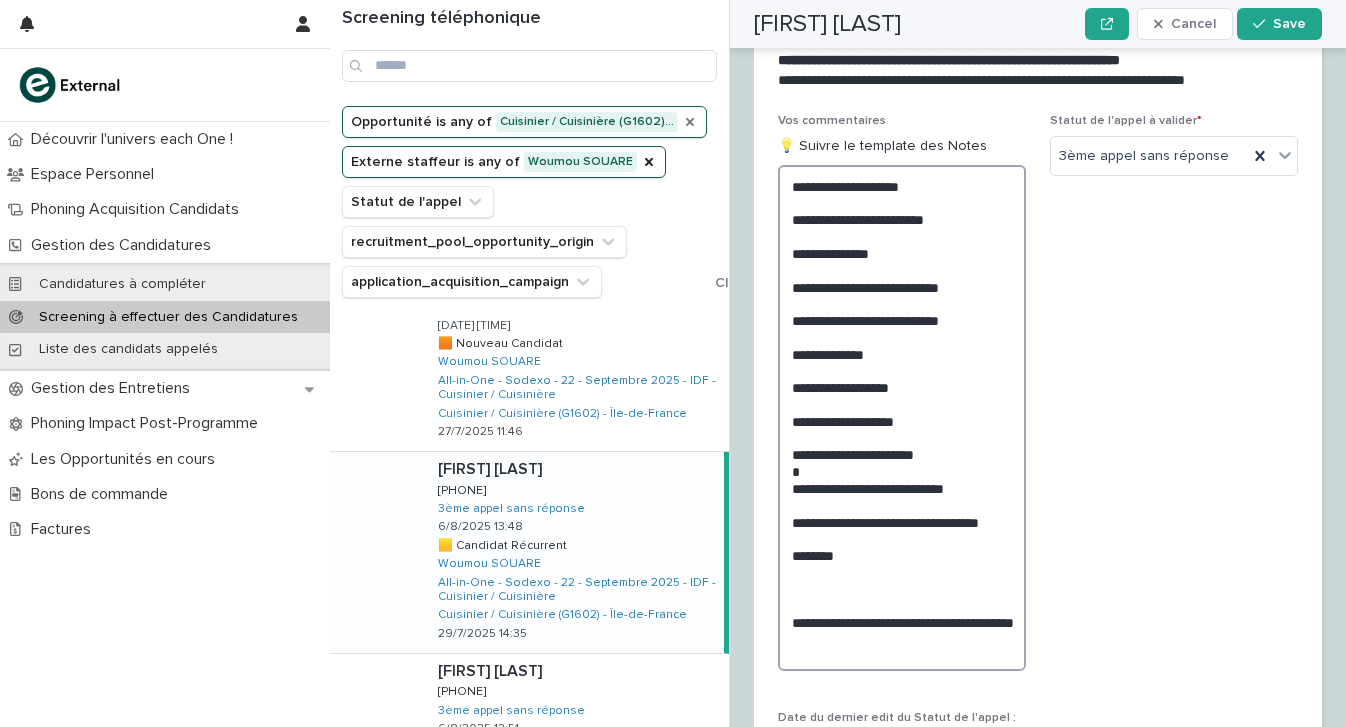 scroll, scrollTop: 2400, scrollLeft: 0, axis: vertical 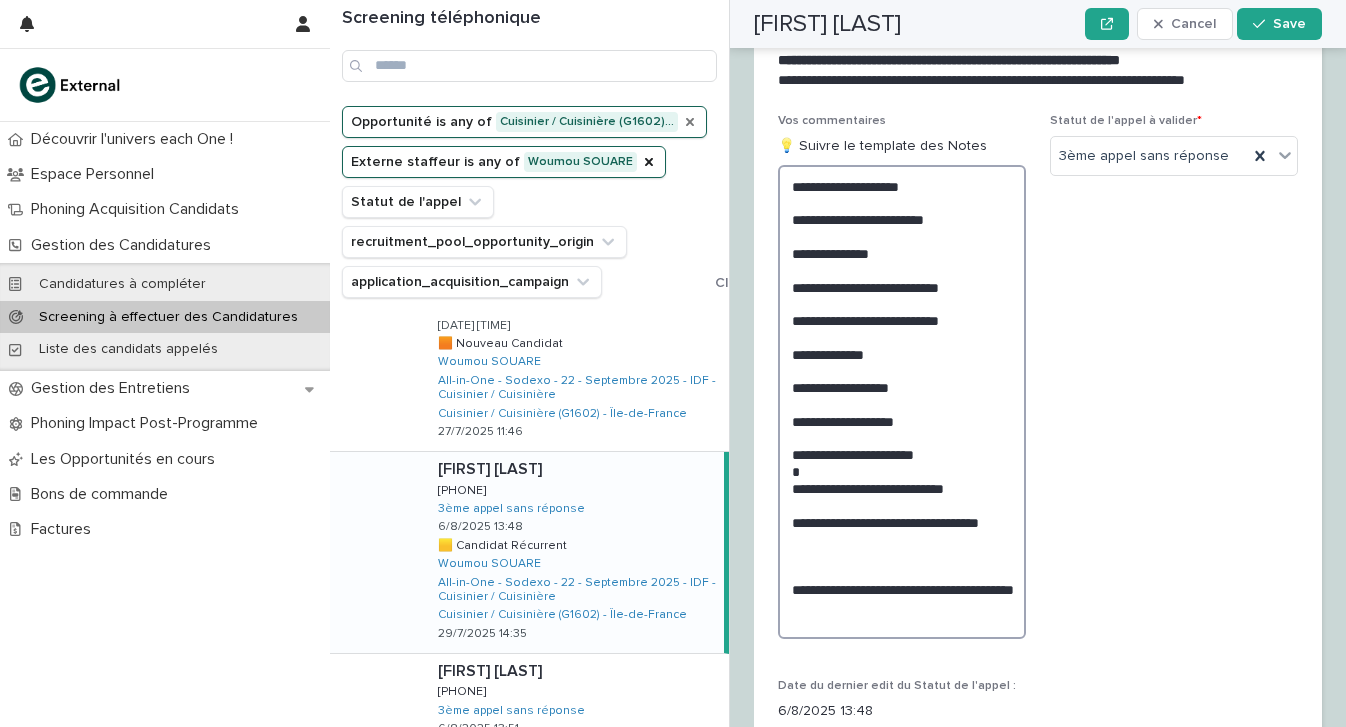 click on "**********" at bounding box center (902, 402) 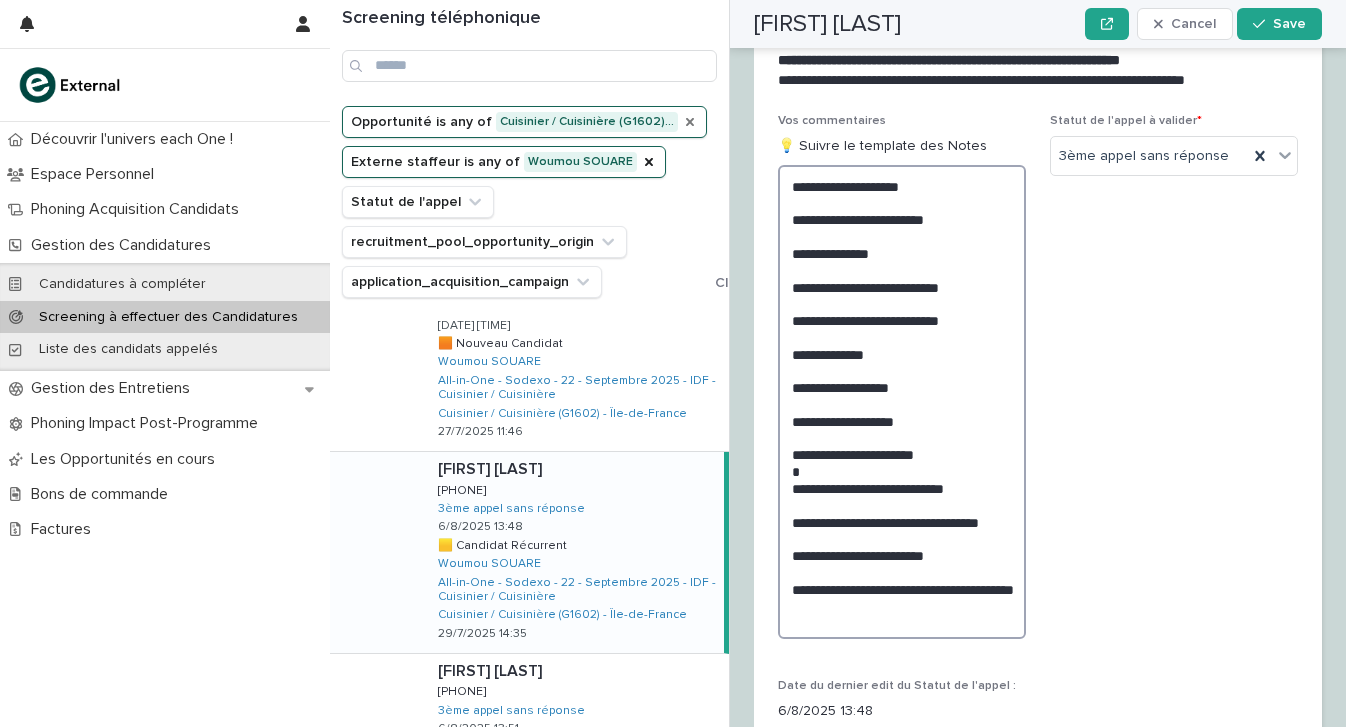 scroll, scrollTop: 2400, scrollLeft: 0, axis: vertical 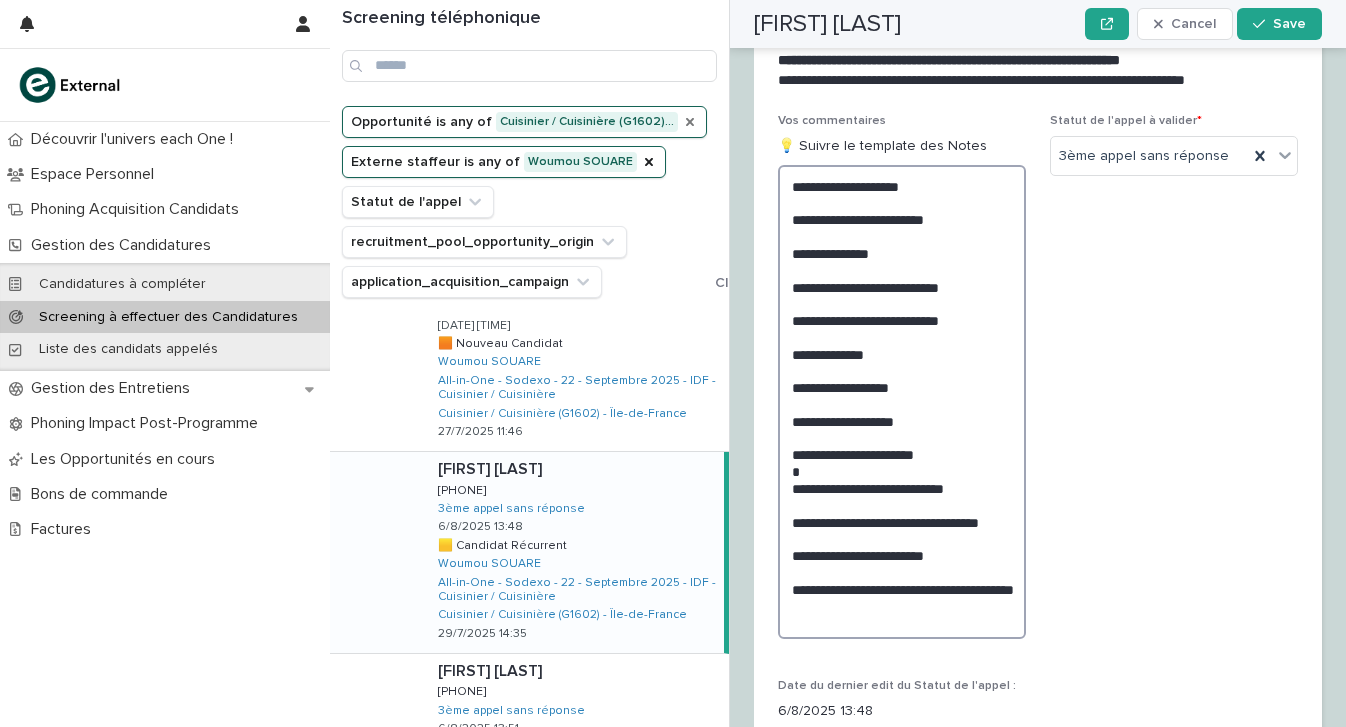 click on "**********" at bounding box center (902, 402) 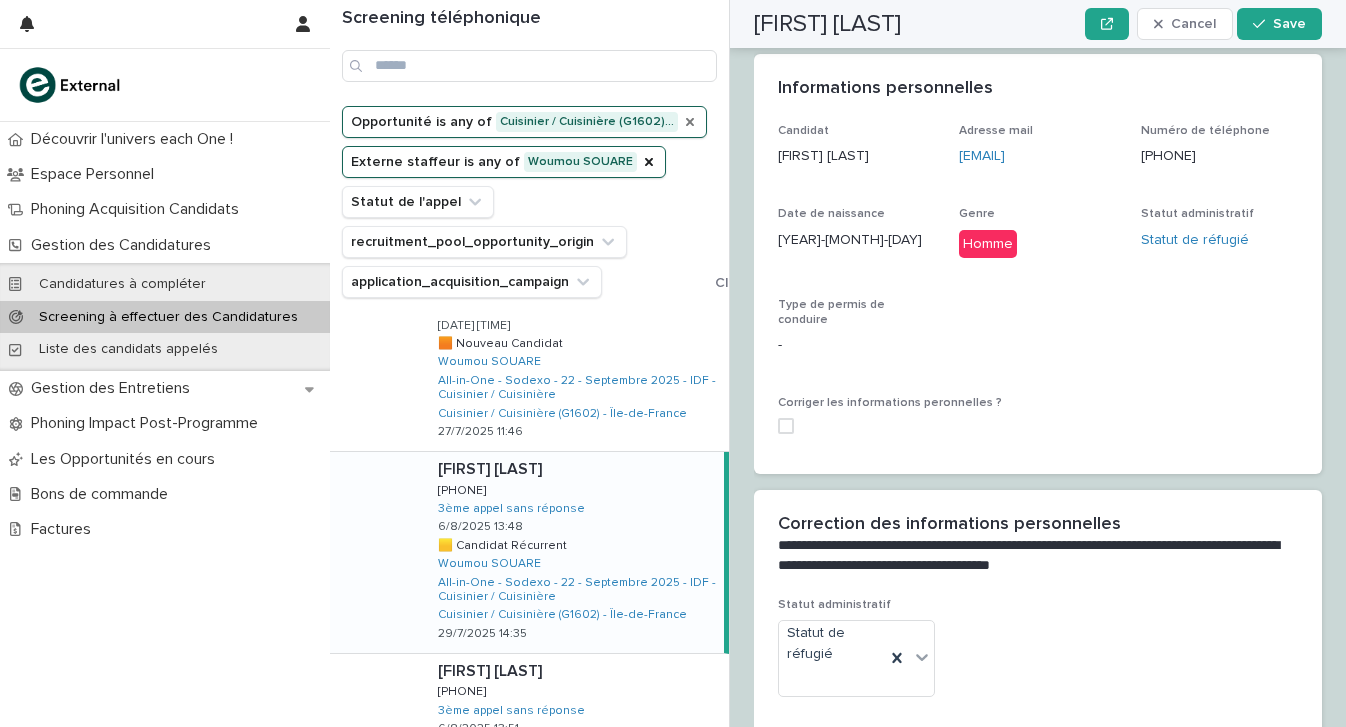 scroll, scrollTop: 860, scrollLeft: 0, axis: vertical 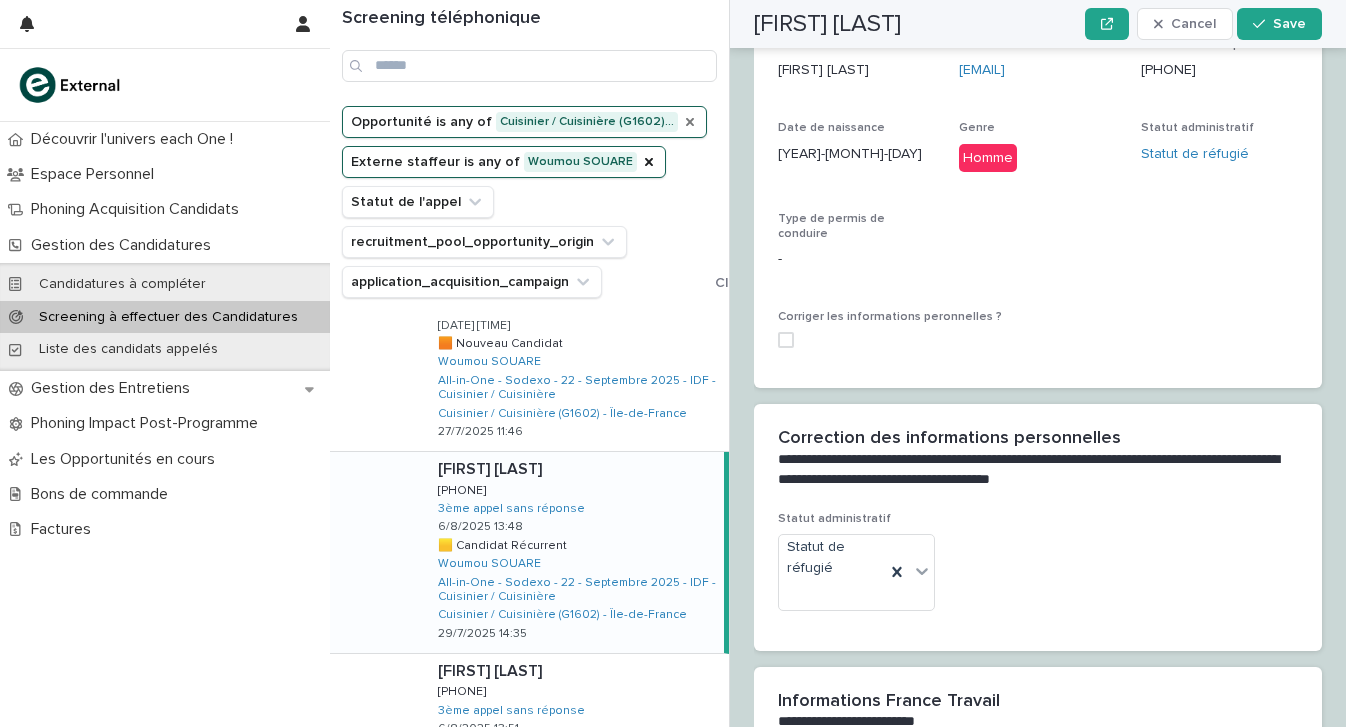 click at bounding box center [786, 340] 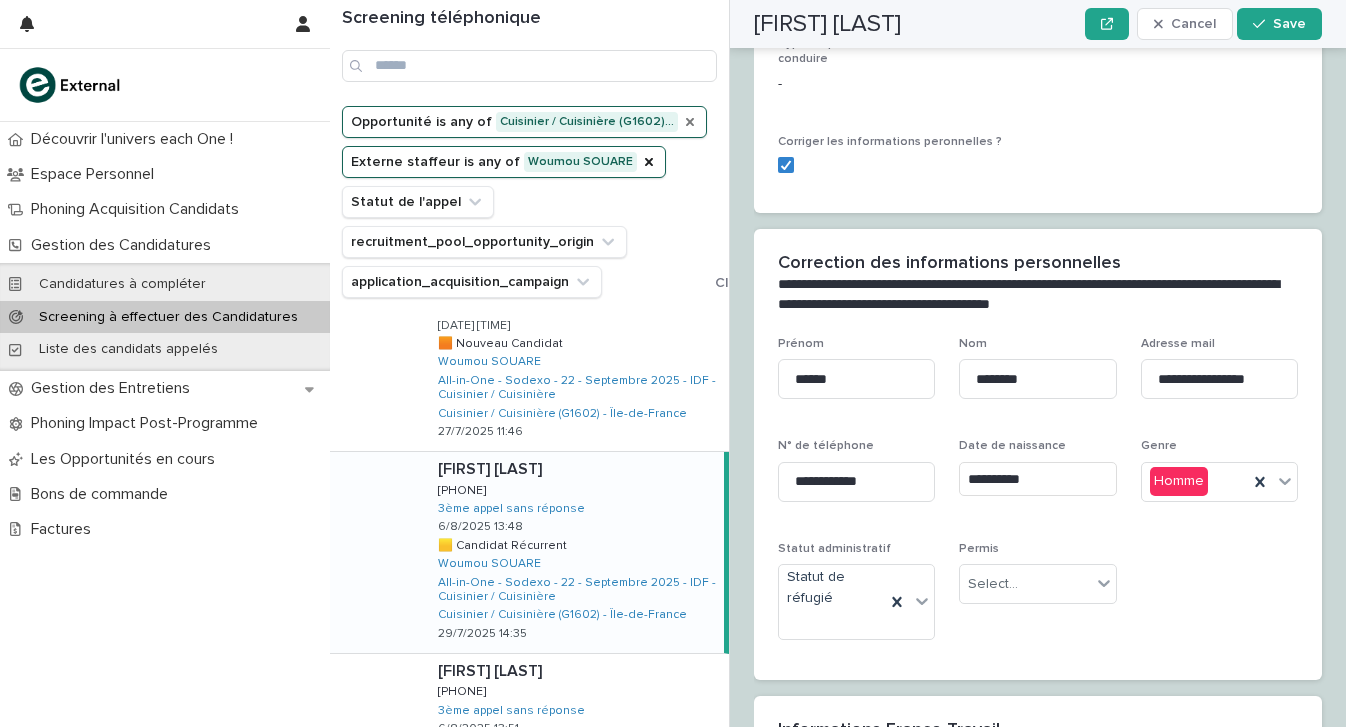 scroll, scrollTop: 1051, scrollLeft: 0, axis: vertical 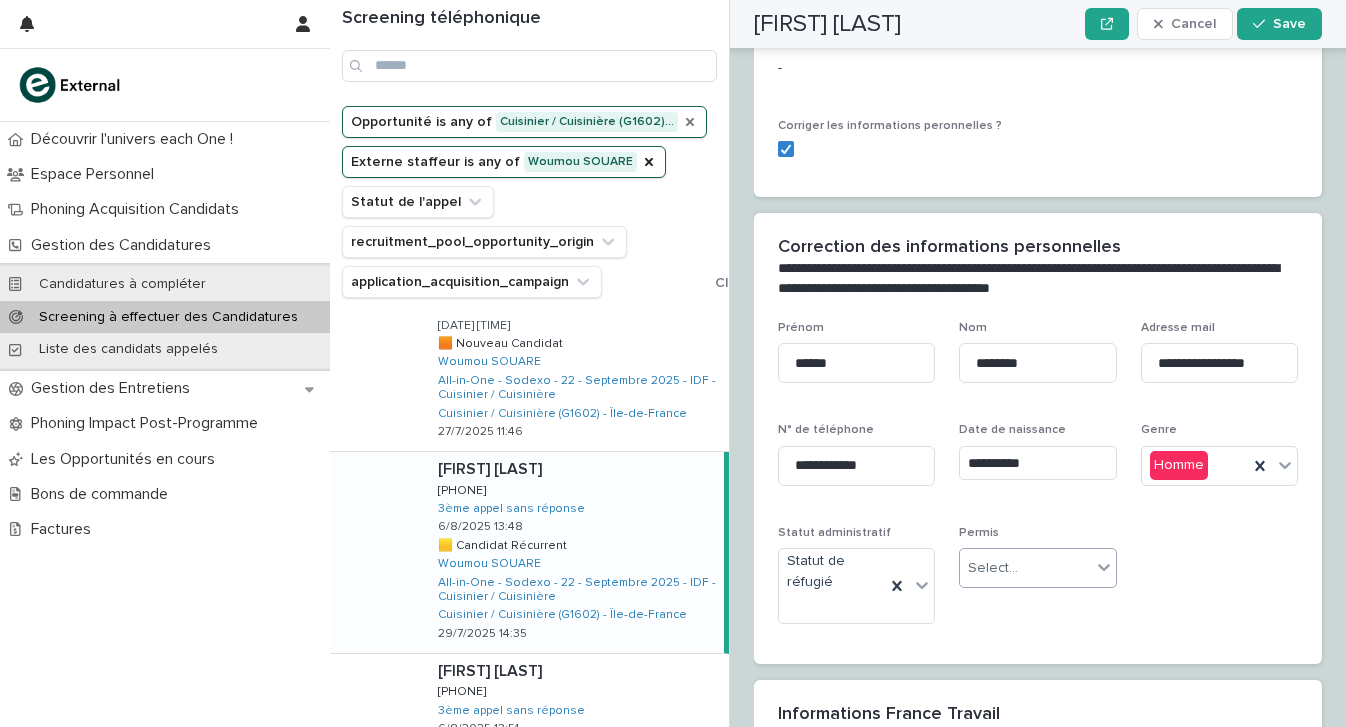 click on "Select..." at bounding box center (993, 568) 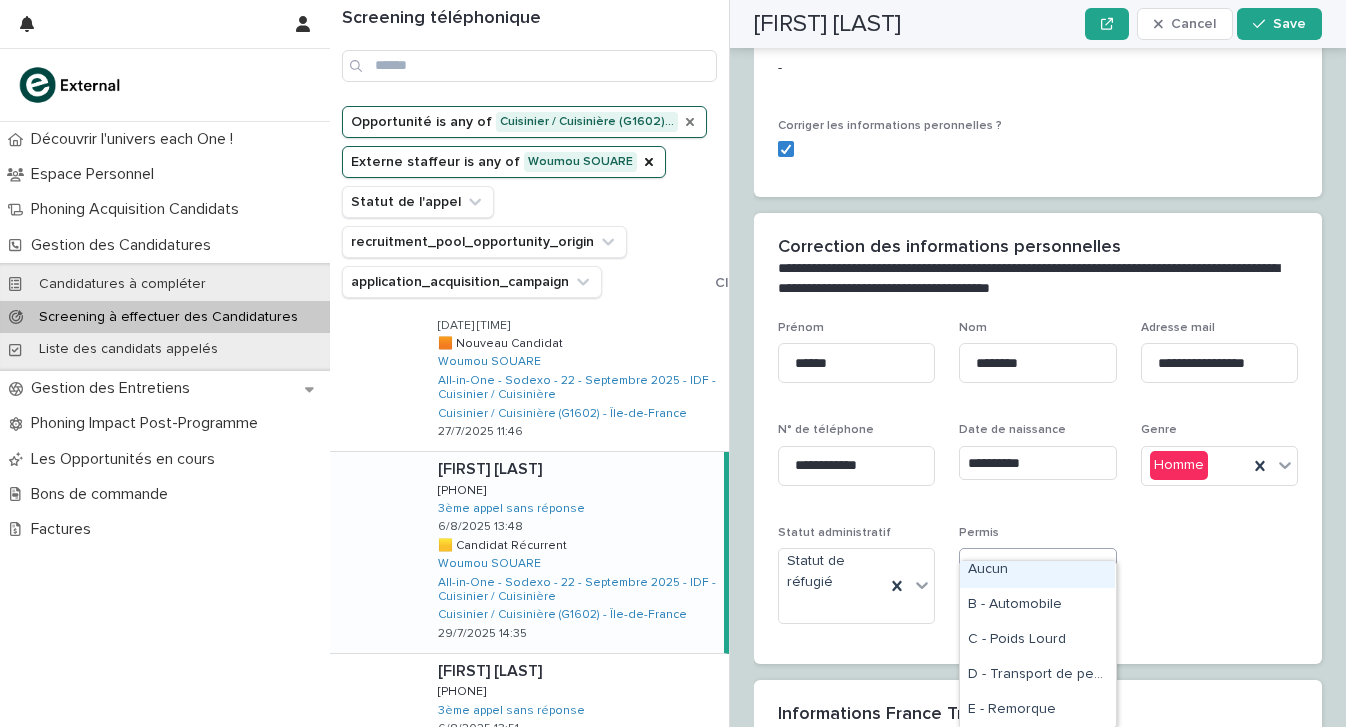 scroll, scrollTop: 43, scrollLeft: 0, axis: vertical 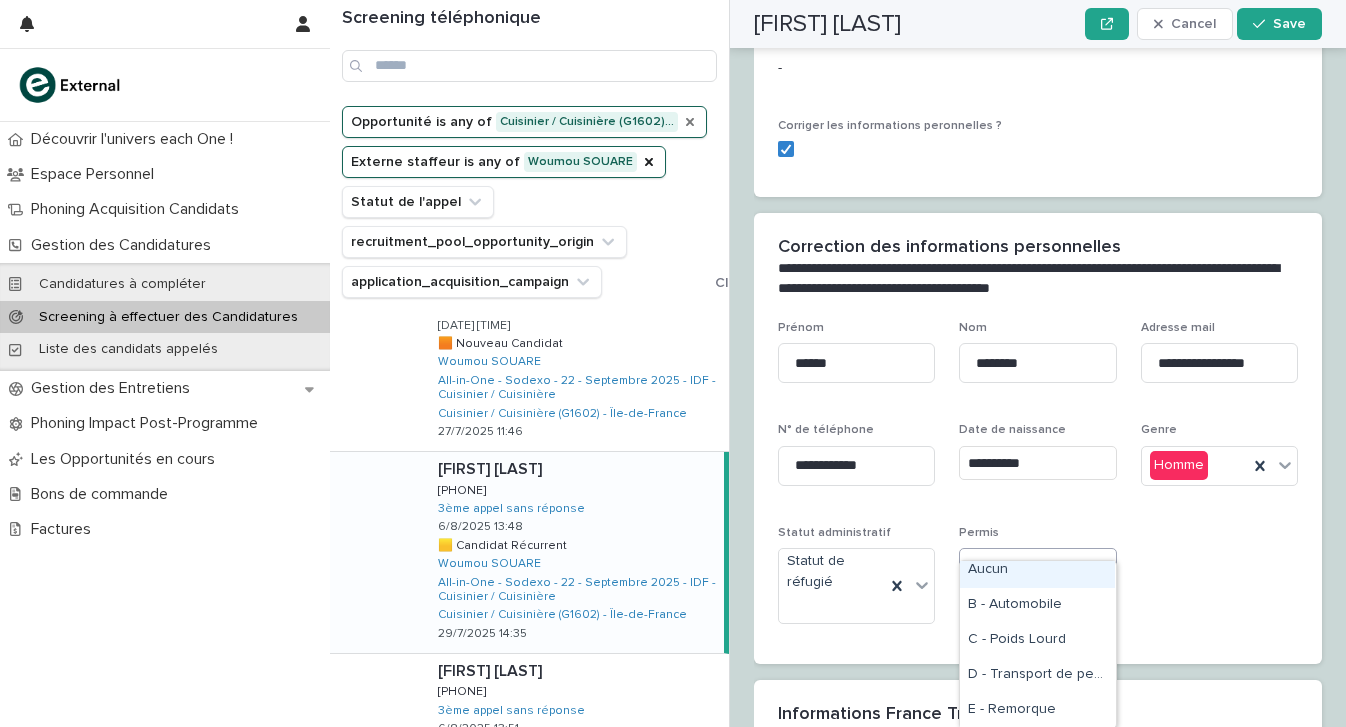 click on "Select..." at bounding box center (1037, 568) 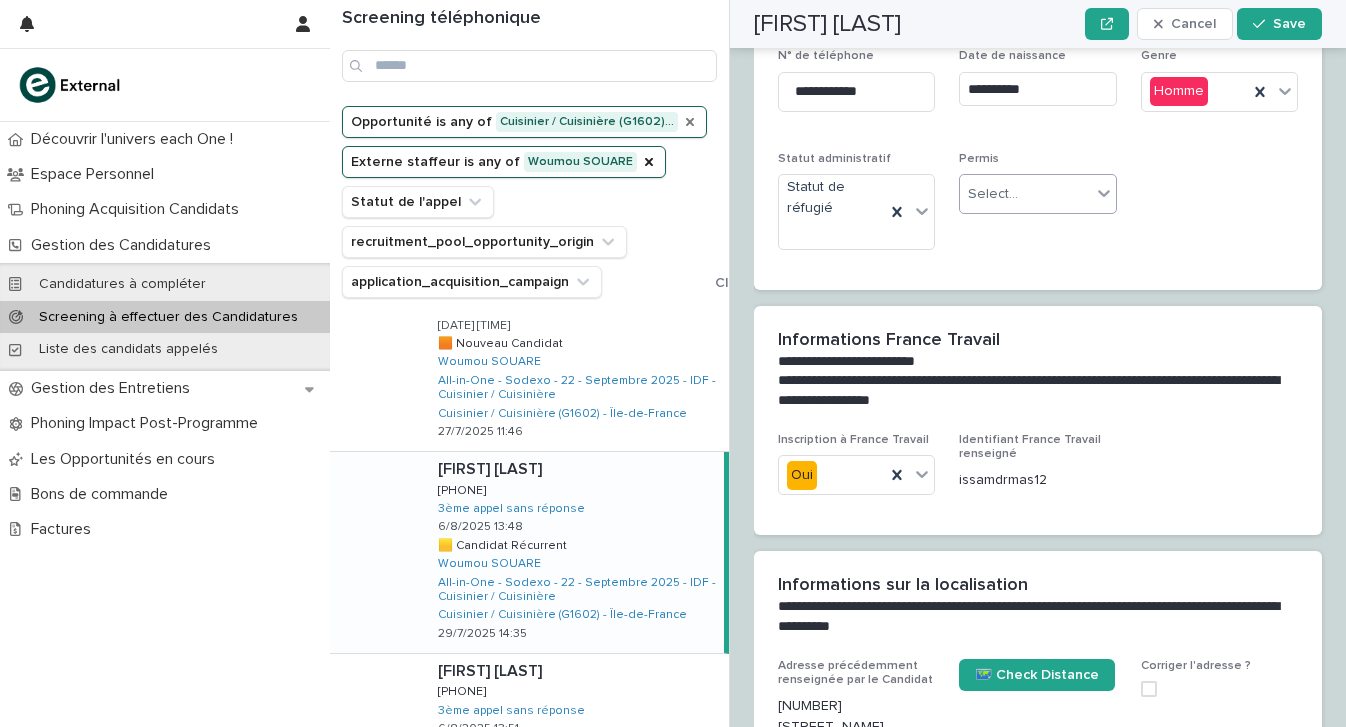 scroll, scrollTop: 1351, scrollLeft: 0, axis: vertical 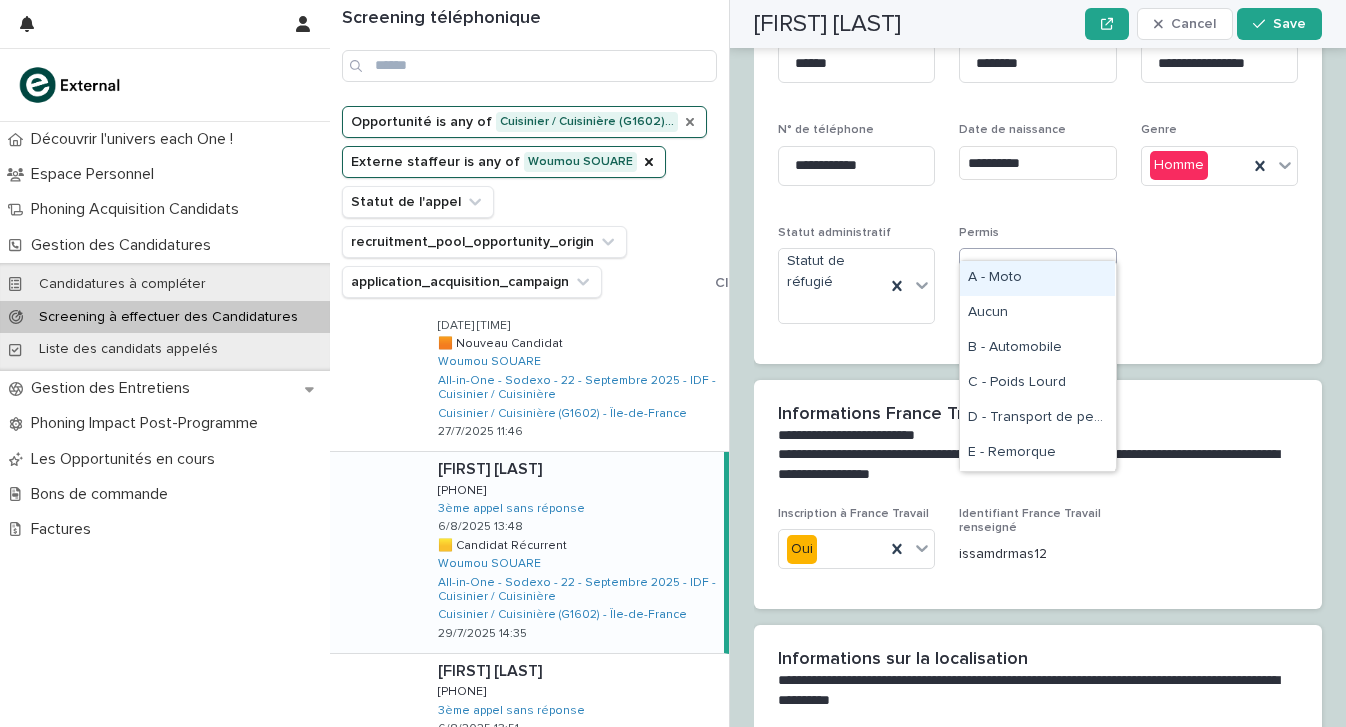 click on "Select..." at bounding box center [1025, 268] 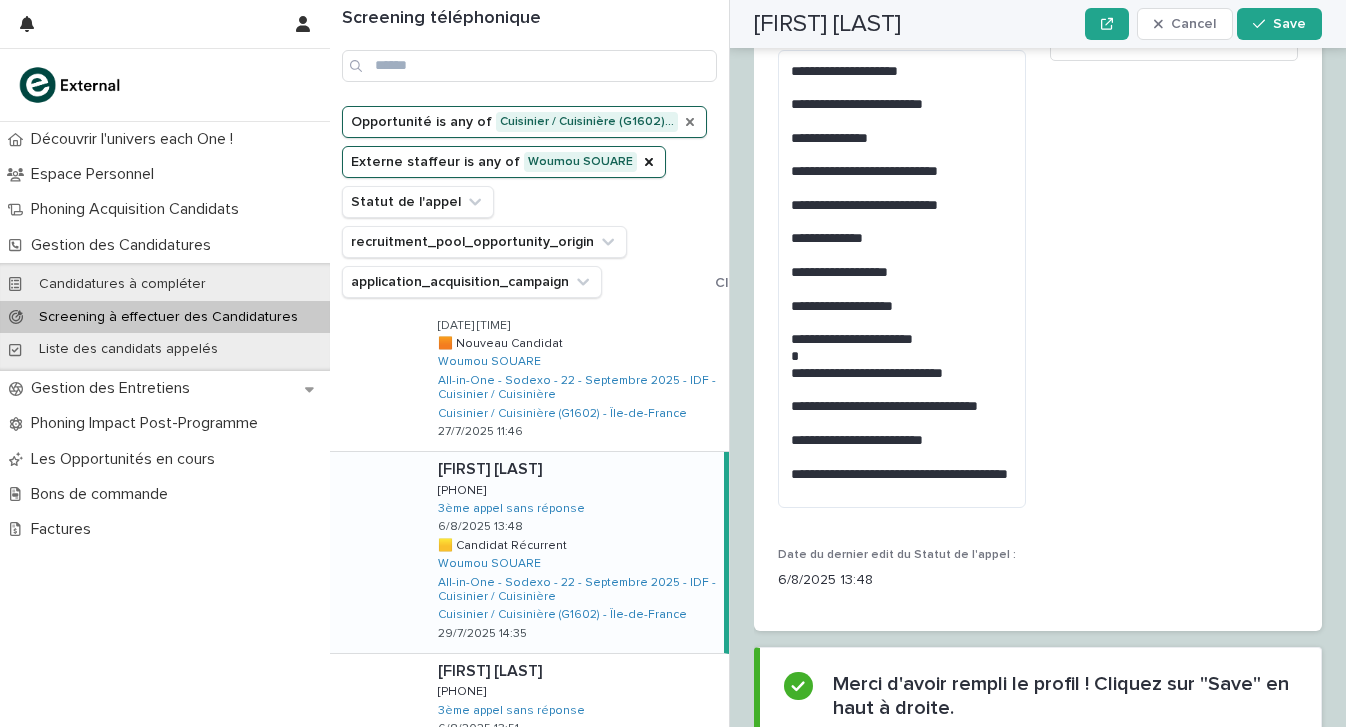 scroll, scrollTop: 2721, scrollLeft: 0, axis: vertical 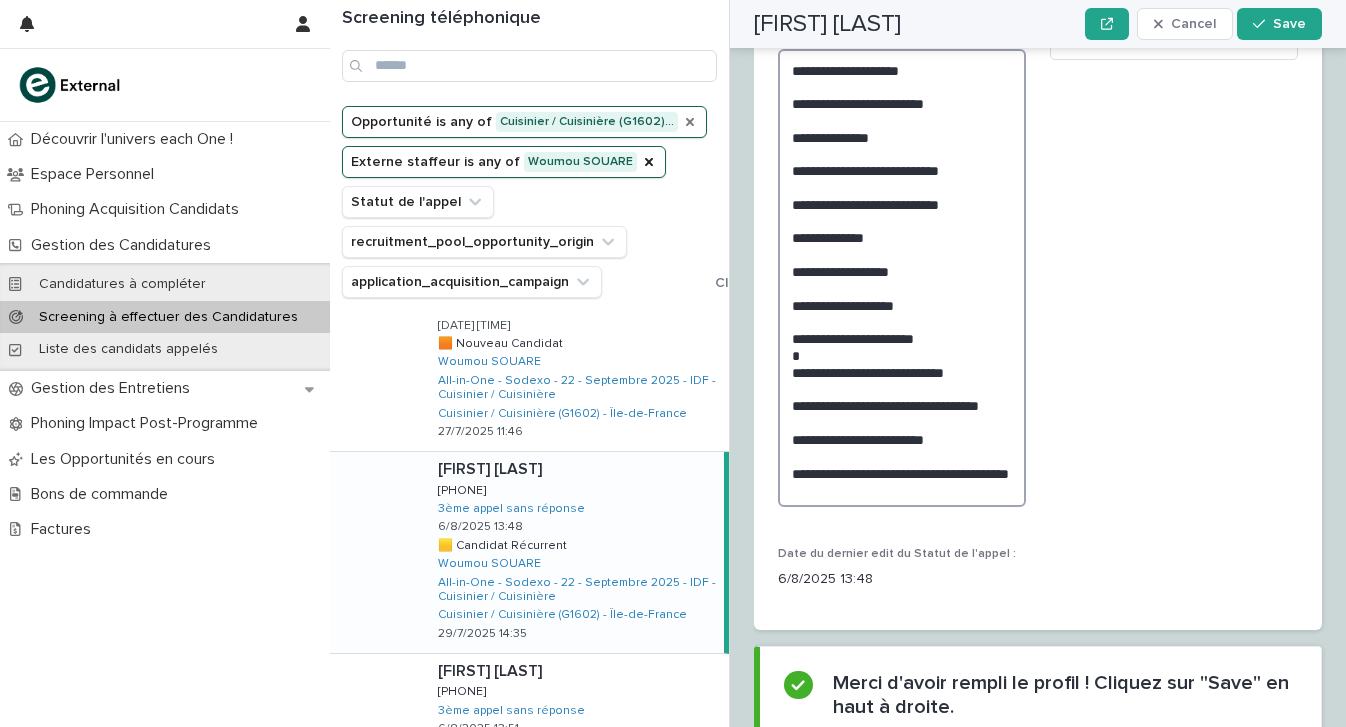 click on "**********" at bounding box center [902, 278] 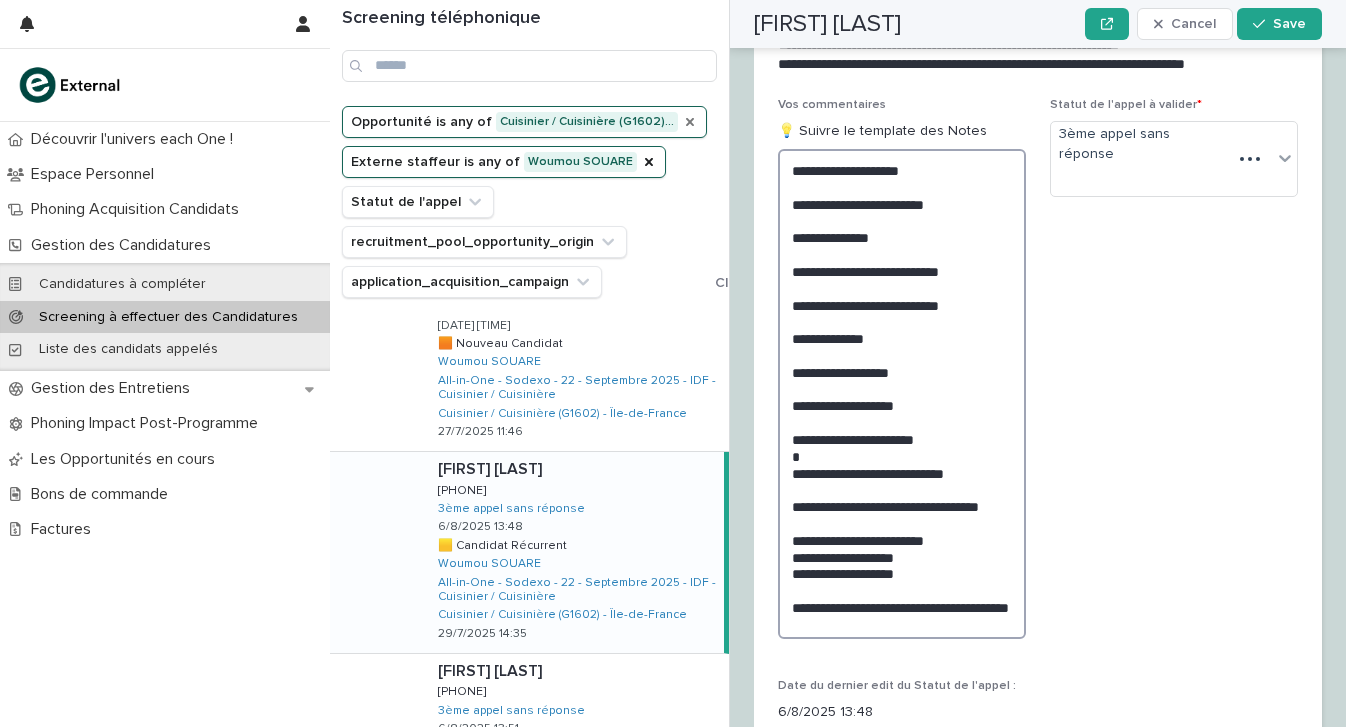 scroll, scrollTop: 2721, scrollLeft: 0, axis: vertical 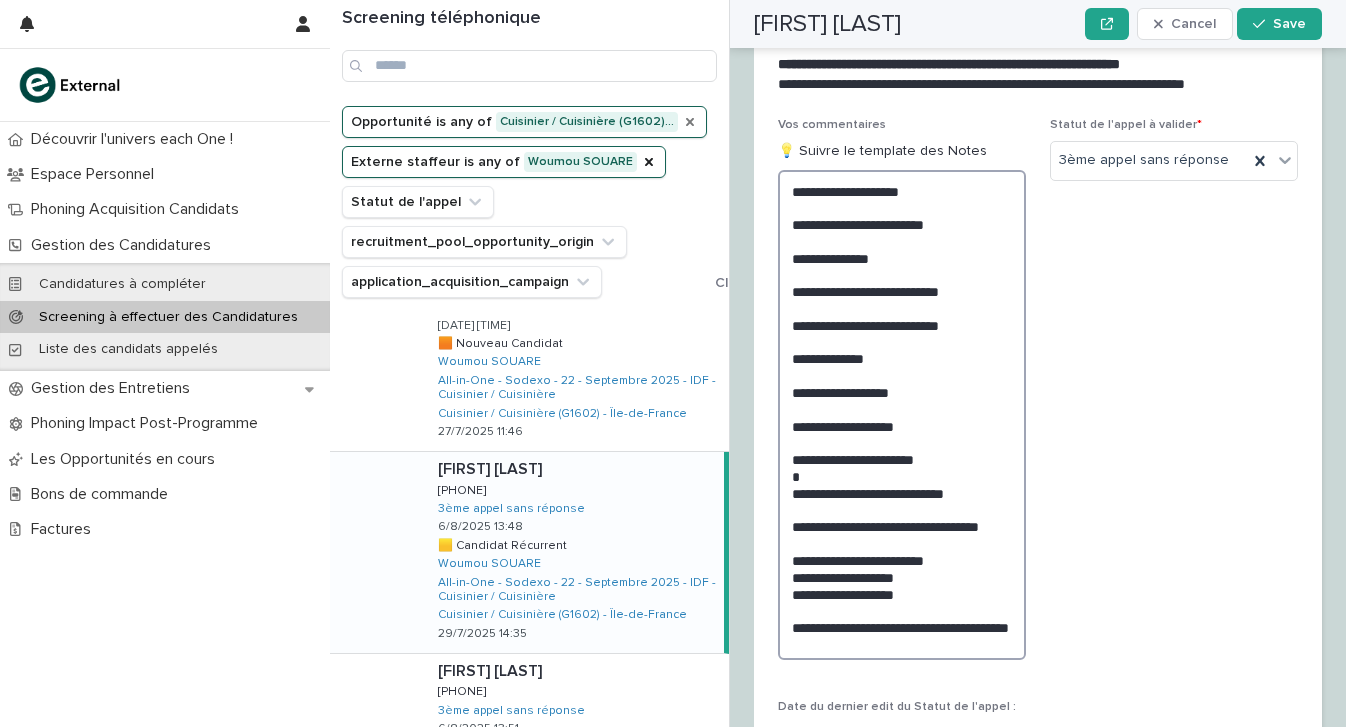click on "**********" at bounding box center [902, 415] 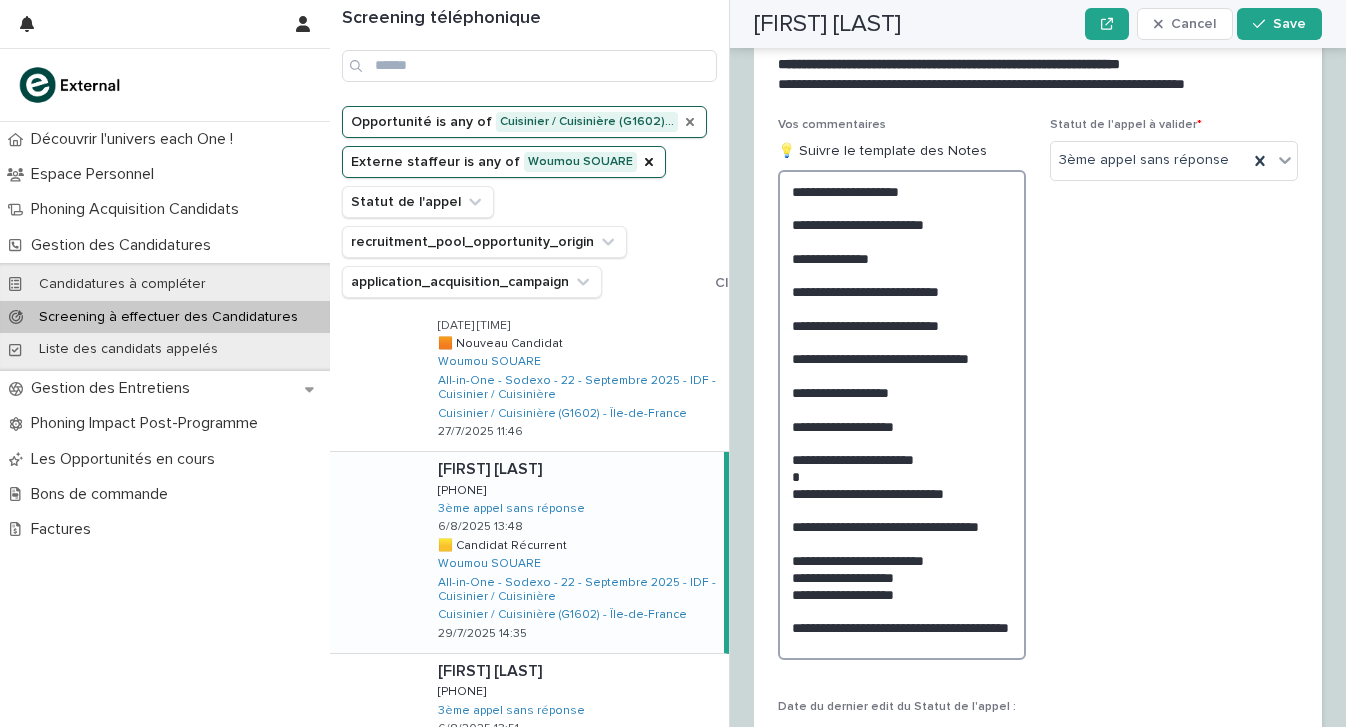 scroll, scrollTop: 2600, scrollLeft: 0, axis: vertical 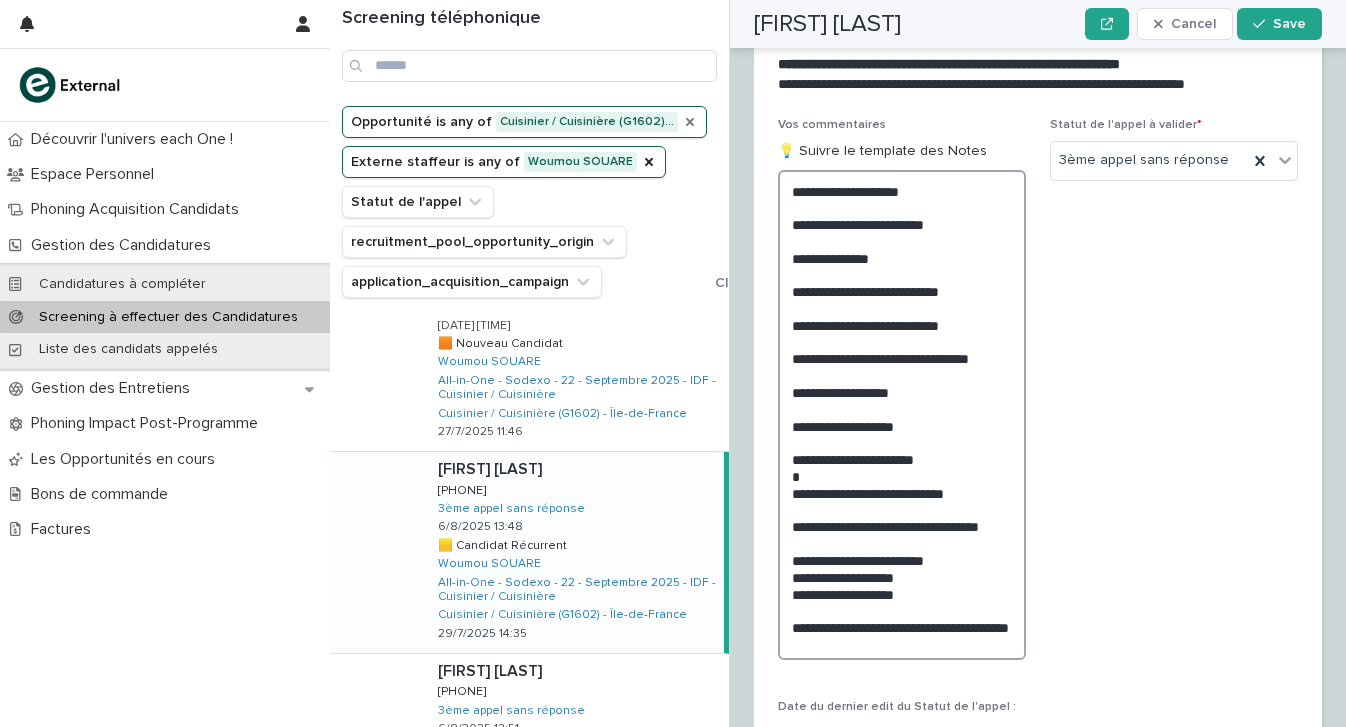 click on "**********" at bounding box center (902, 415) 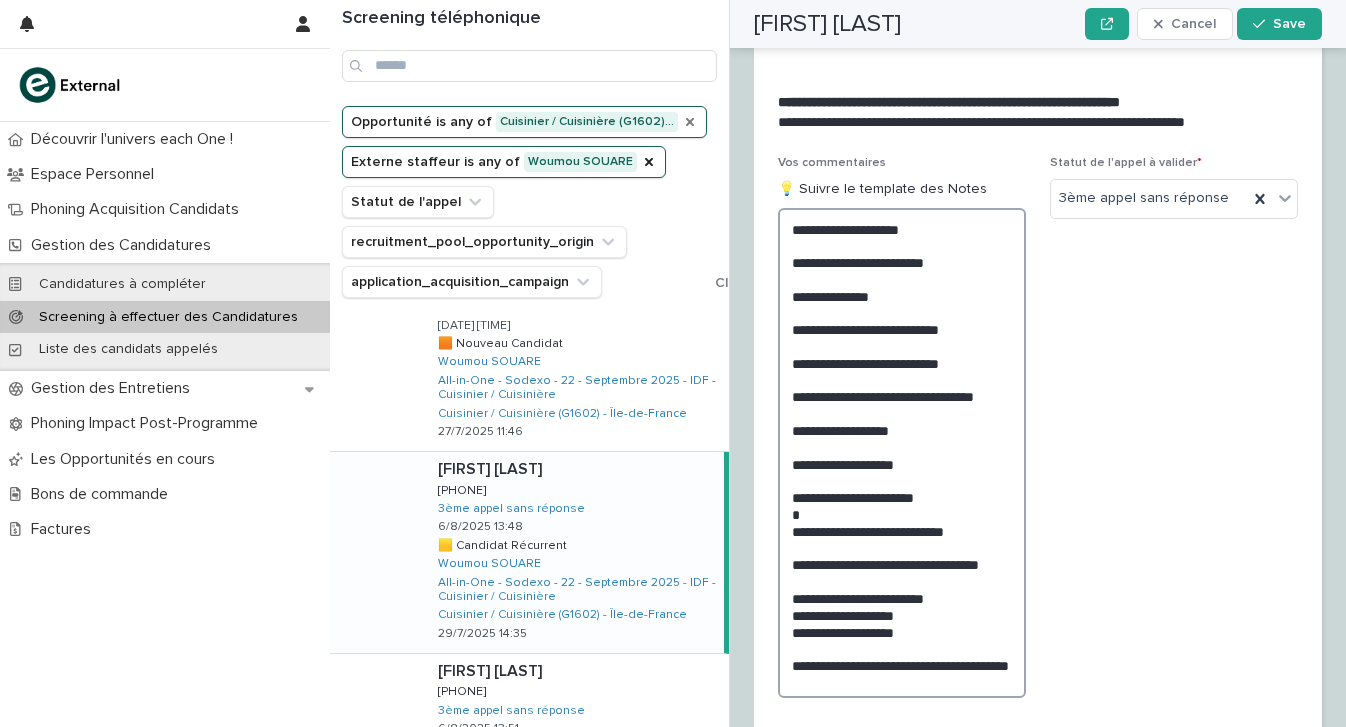 scroll, scrollTop: 2515, scrollLeft: 0, axis: vertical 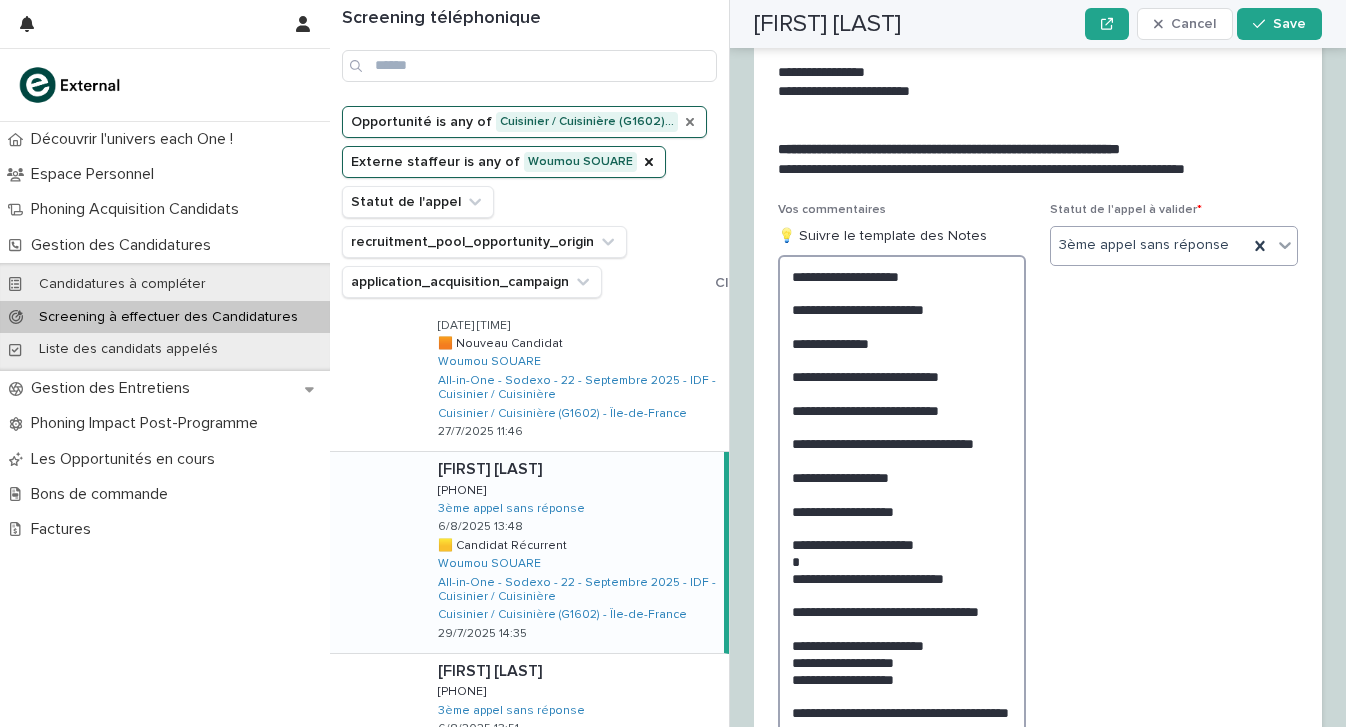 type on "**********" 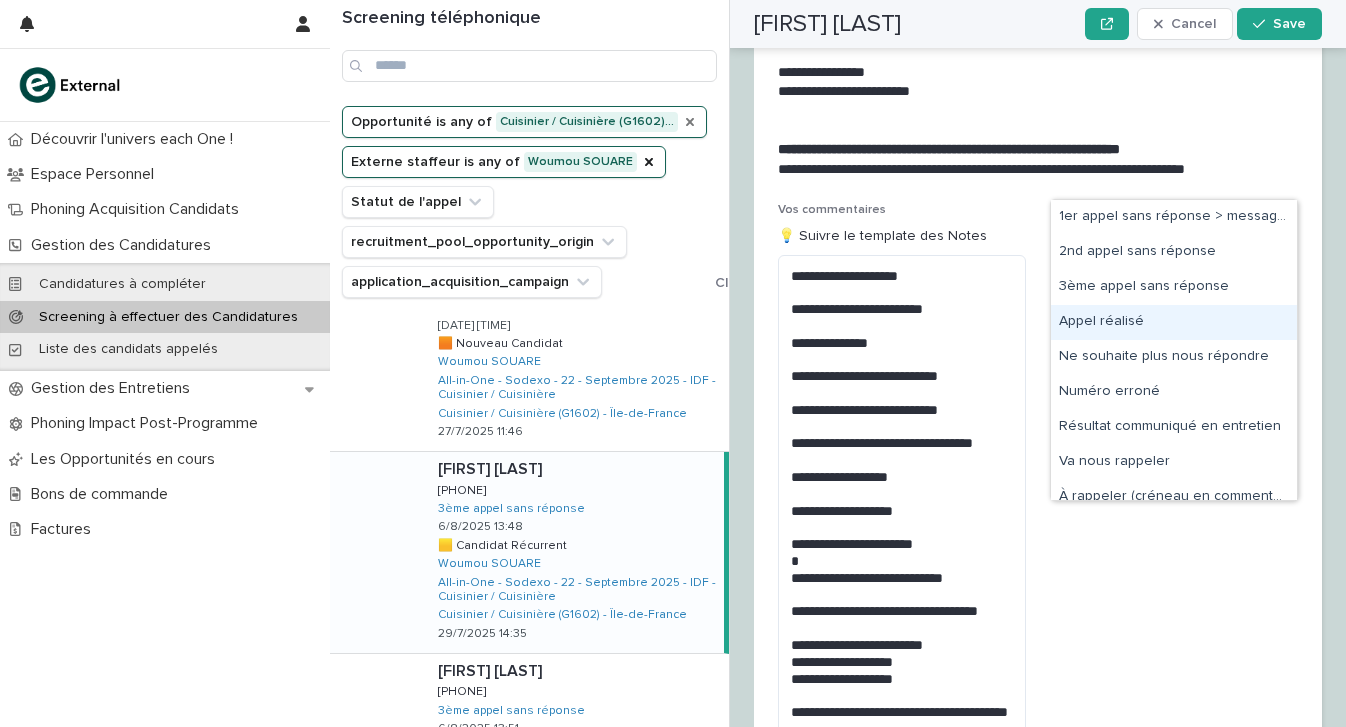 click on "Appel réalisé" at bounding box center (1174, 322) 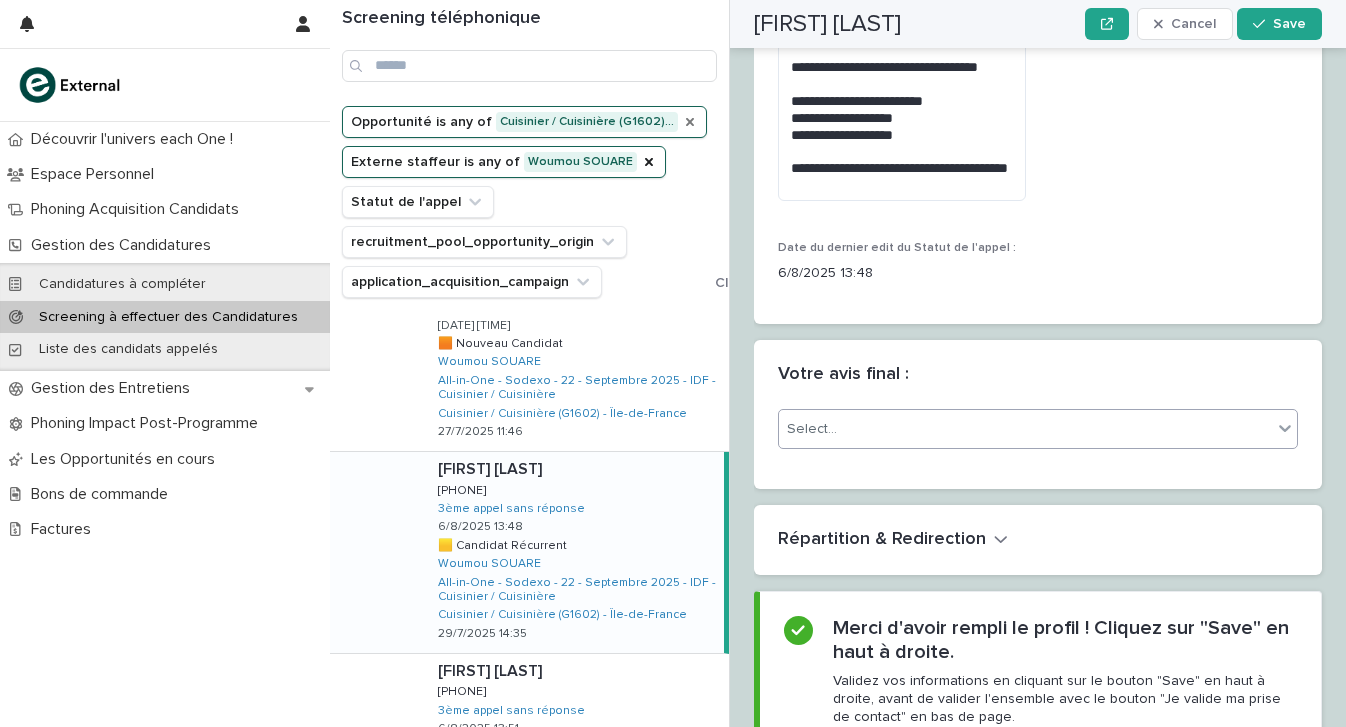 scroll, scrollTop: 3069, scrollLeft: 0, axis: vertical 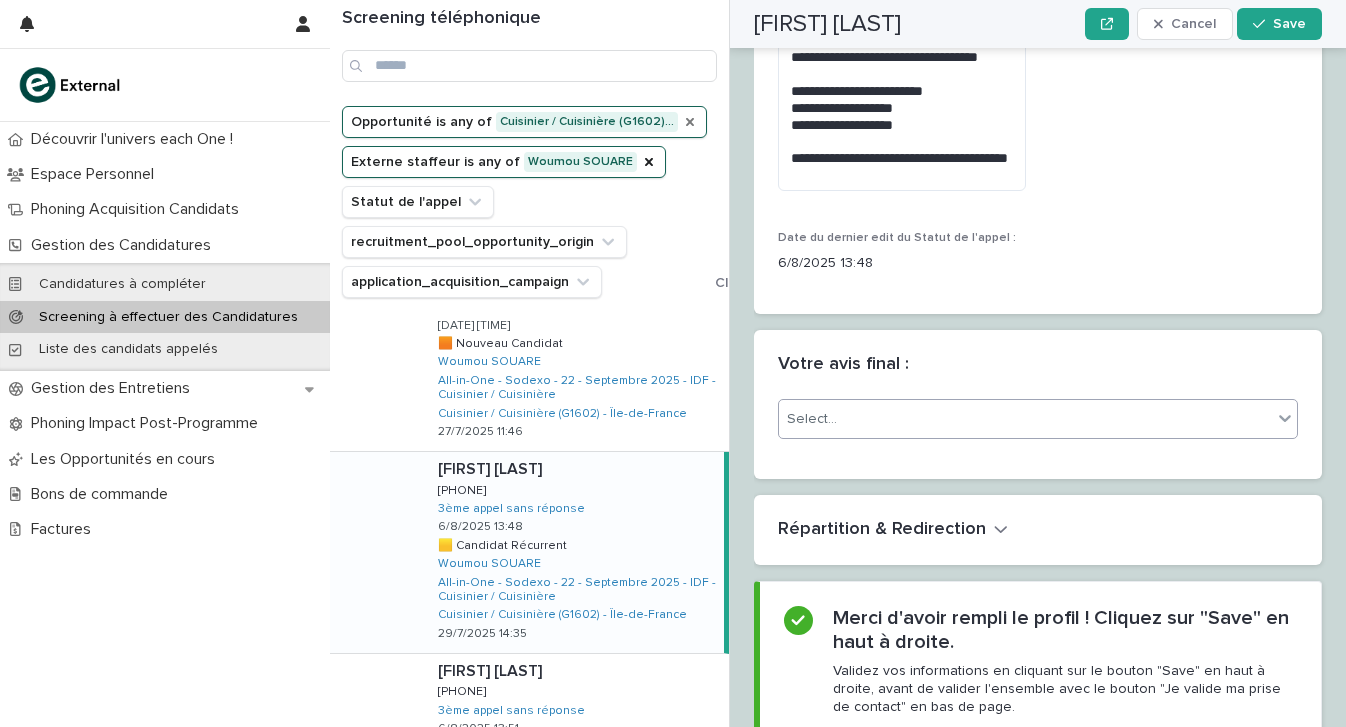 click on "Select..." at bounding box center [1025, 419] 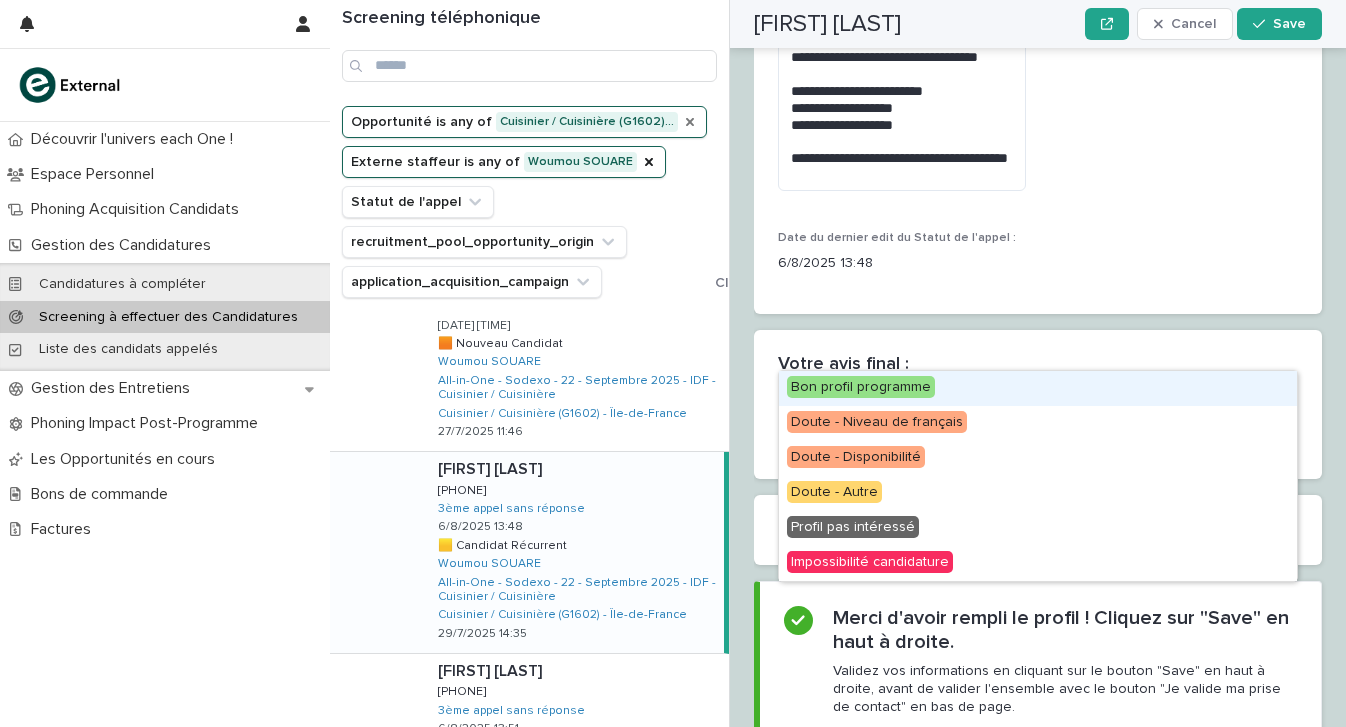 click on "Bon profil programme" at bounding box center [1038, 388] 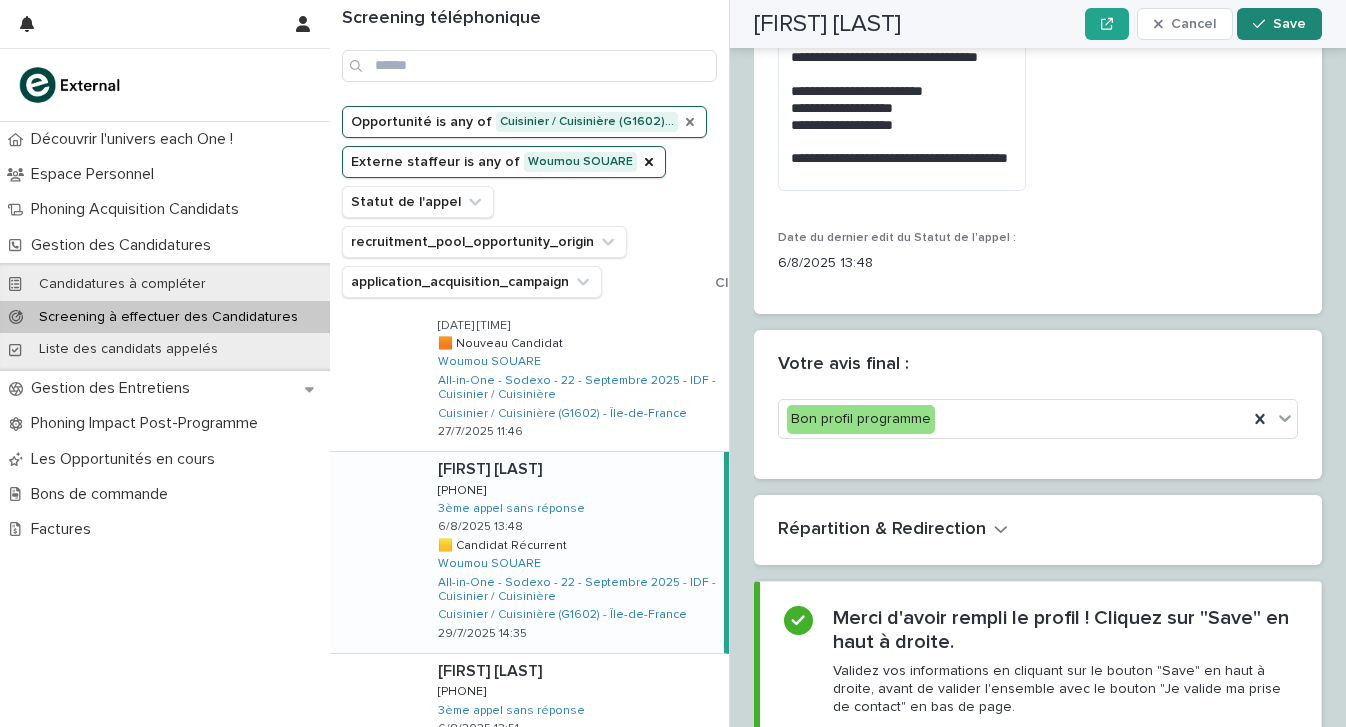 click on "Save" at bounding box center (1289, 24) 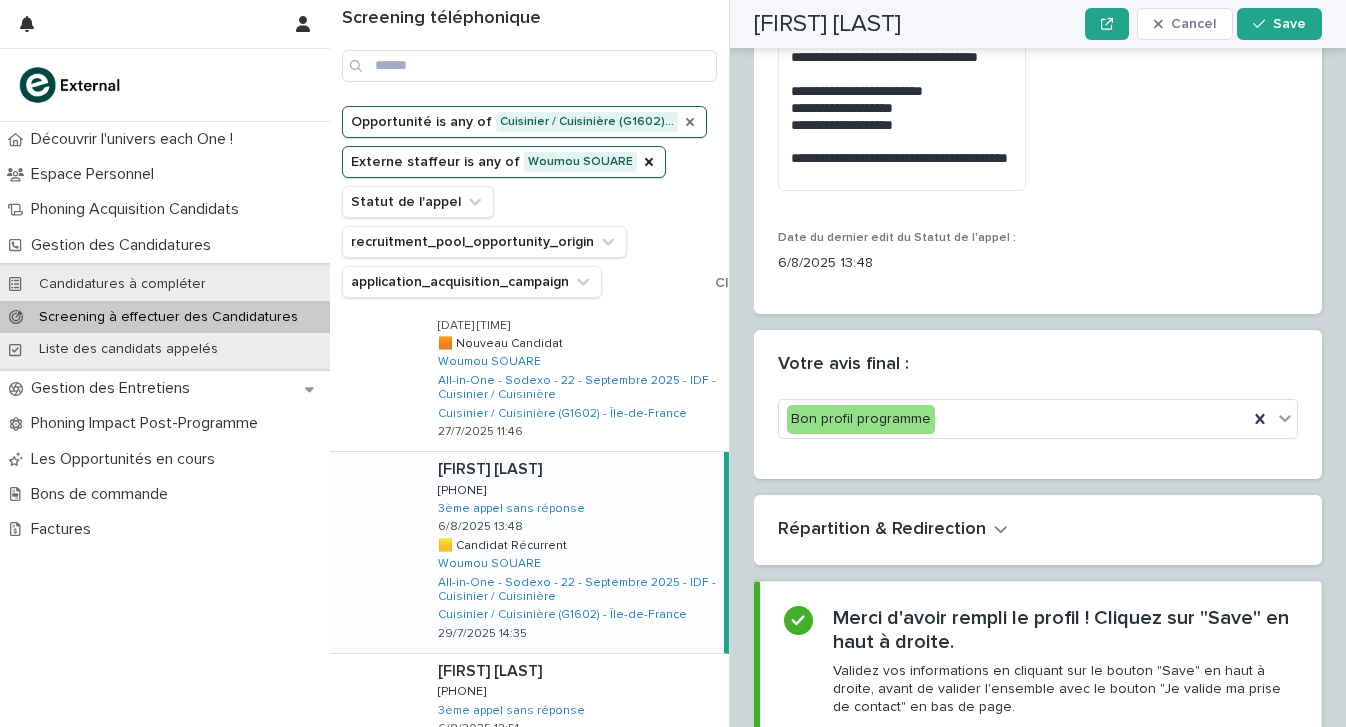 scroll, scrollTop: 3069, scrollLeft: 0, axis: vertical 